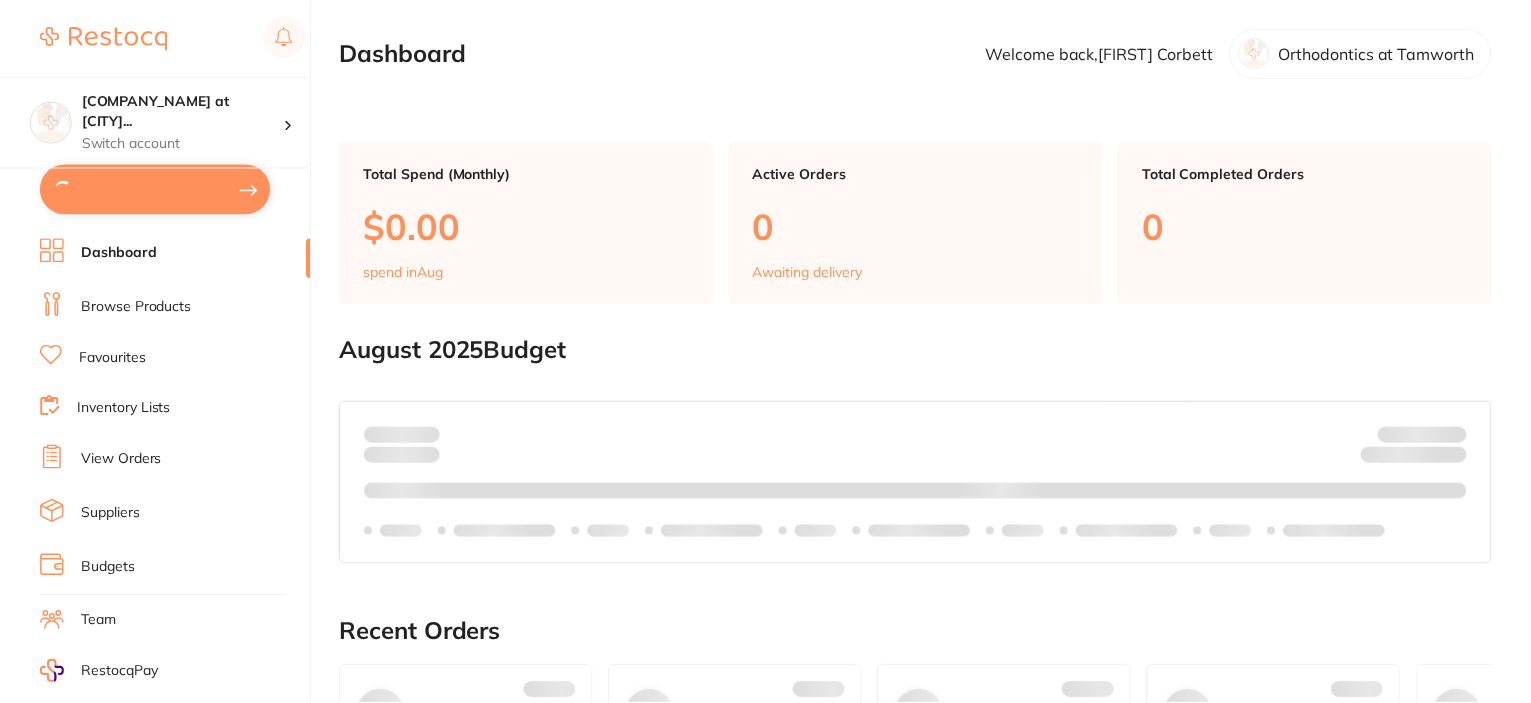 scroll, scrollTop: 0, scrollLeft: 0, axis: both 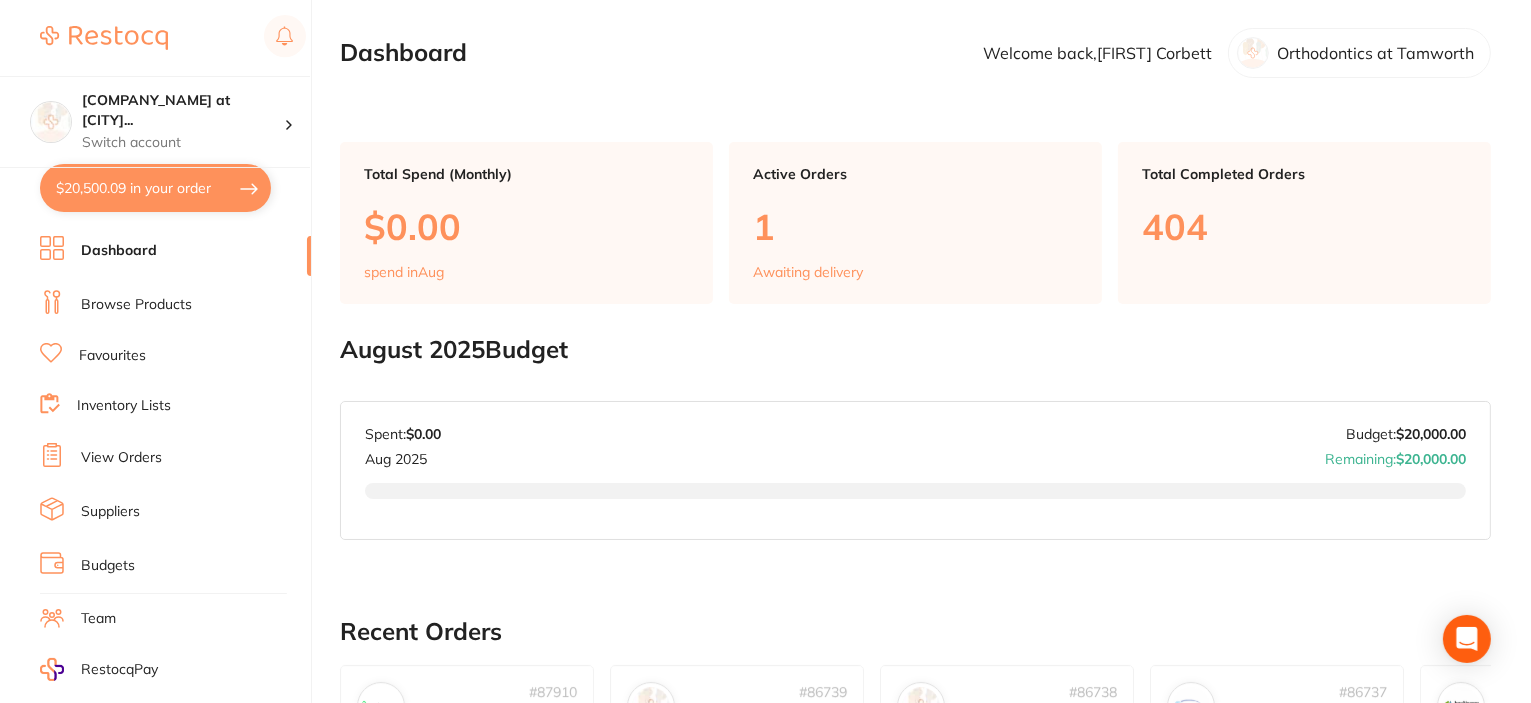 click on "$20,500.09   in your order" at bounding box center (155, 188) 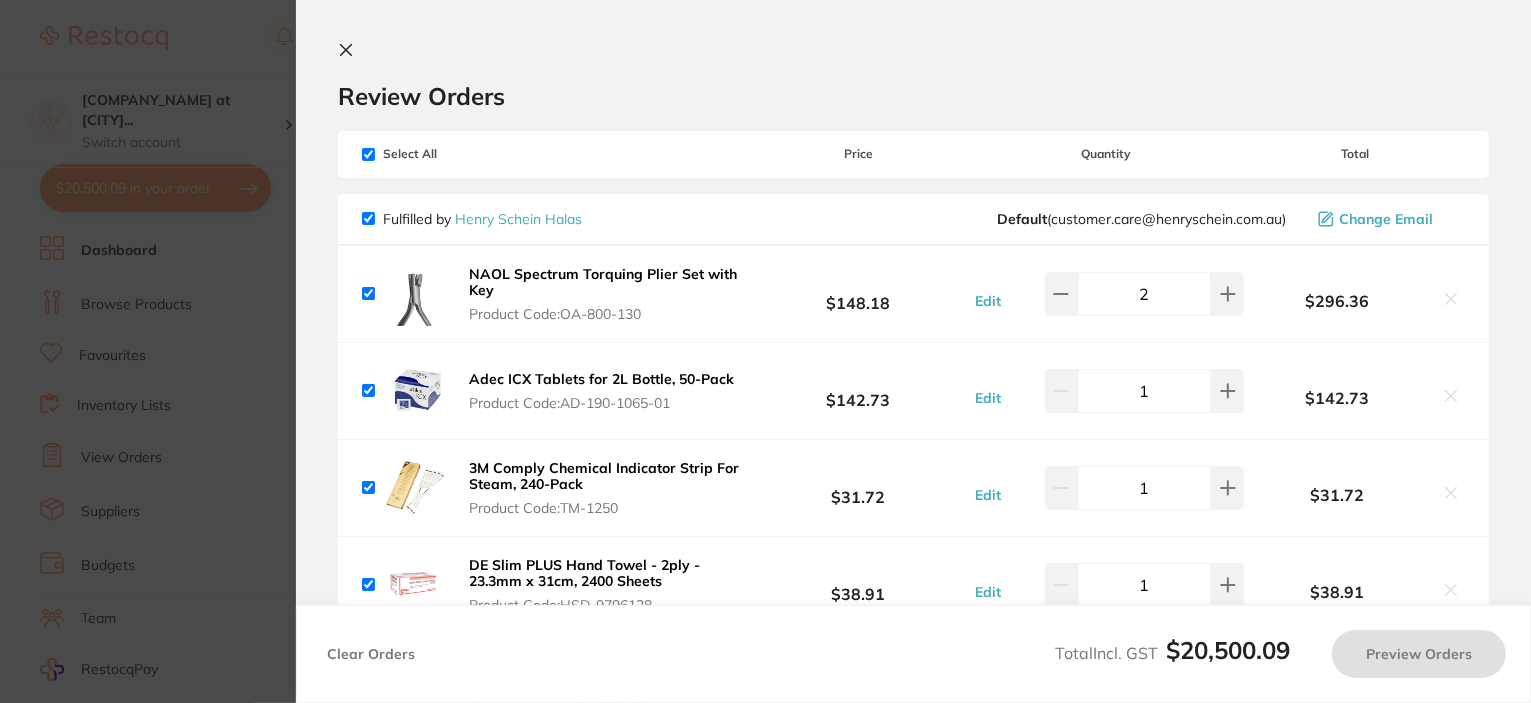 checkbox on "true" 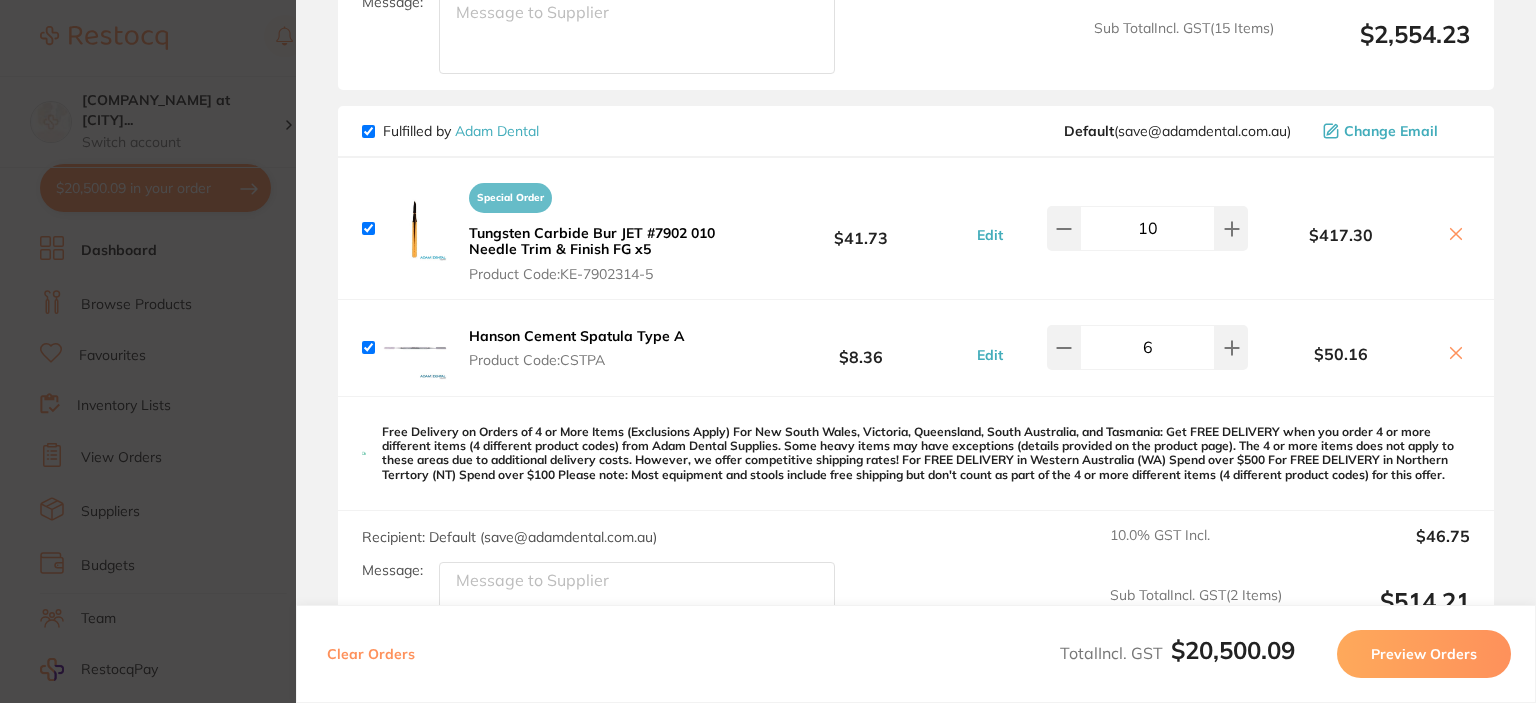 scroll, scrollTop: 1838, scrollLeft: 0, axis: vertical 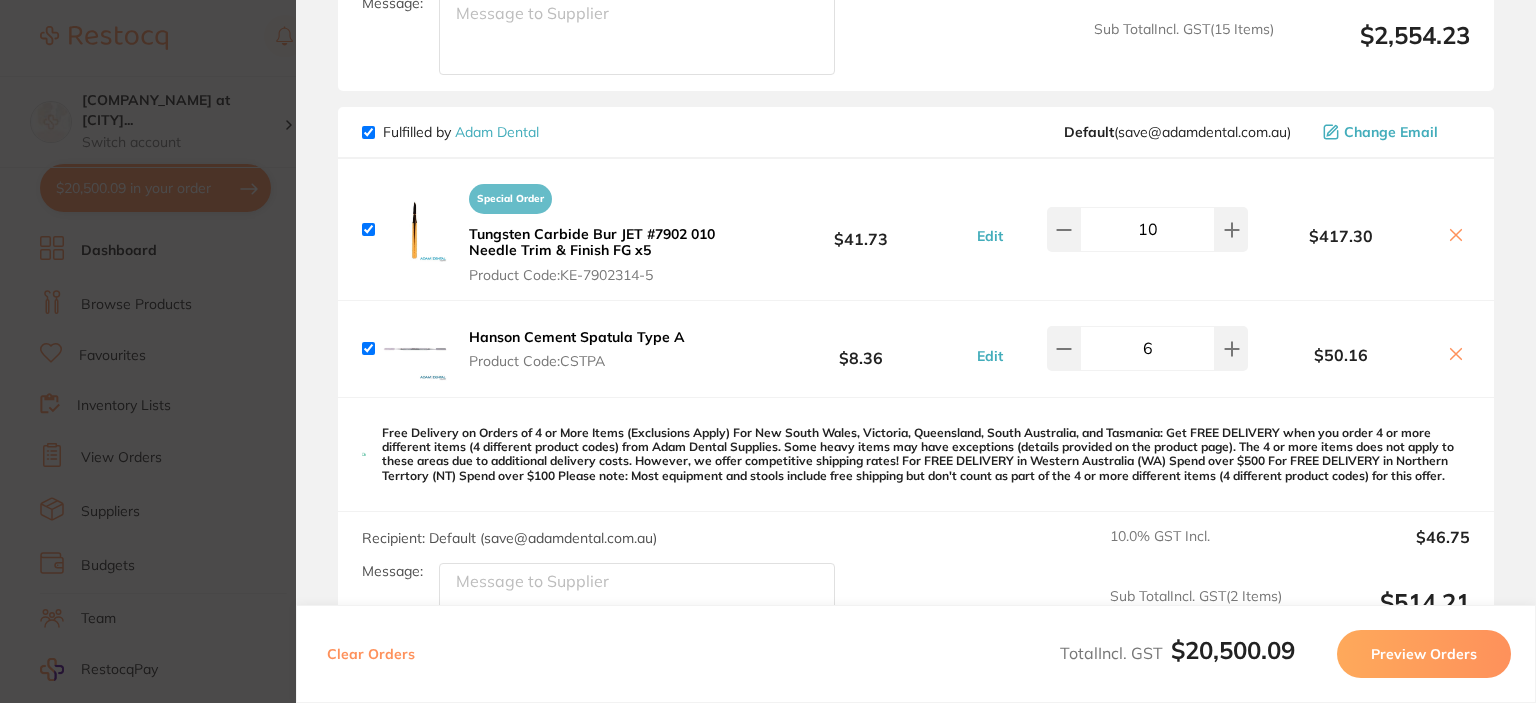click on "Update RRP Set your pre negotiated price for this item. Item Agreed RRP (excl. GST) --   Update as new default RRP Update RRP Review Orders Your orders are being processed and we will notify you once we have placed the orders. You may close this window Back to Preview Orders Aug 4 2025, 15:57 Henry Schein Halas # 86727 Adam Dental # 86702 Ark Health # 88696 Numedical # 88715 Solventum # 88693 AB Orthodontics # 88694 ORMCO # 88717 Healthware Australia # 88697 Healthware Australia Ridley # 88714 Deliver To Kristie Corbett ( Orthodontics at Tamworth ) Level 2, 80 Bridge Street,  Tamworth, 2340, NSW (02) 6766 3030 kristie@mydentalteam.com.au Select All Price Quantity Total Fulfilled by   Henry Schein Halas Default ( customer.care@henryschein.com.au ) Change Email   NAOL Spectrum Torquing Plier Set with Key   Product Code:  OA-800-130     $148.18 Edit     2         $296.36   Adec ICX Tablets for 2L Bottle, 50-Pack   Product Code:  AD-190-1065-01     $142.73 Edit     1         $142.73     Product Code:  TM-1250" at bounding box center (768, 351) 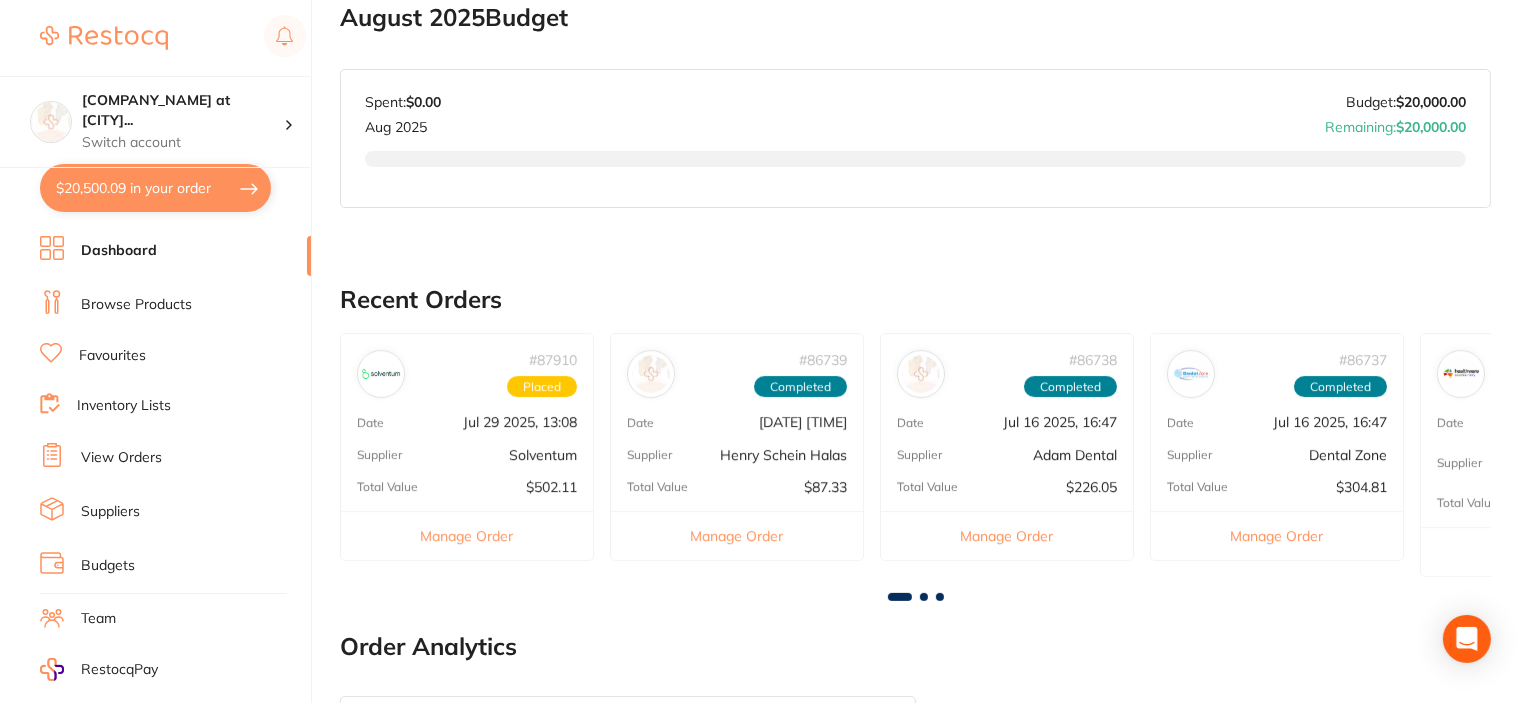 scroll, scrollTop: 0, scrollLeft: 0, axis: both 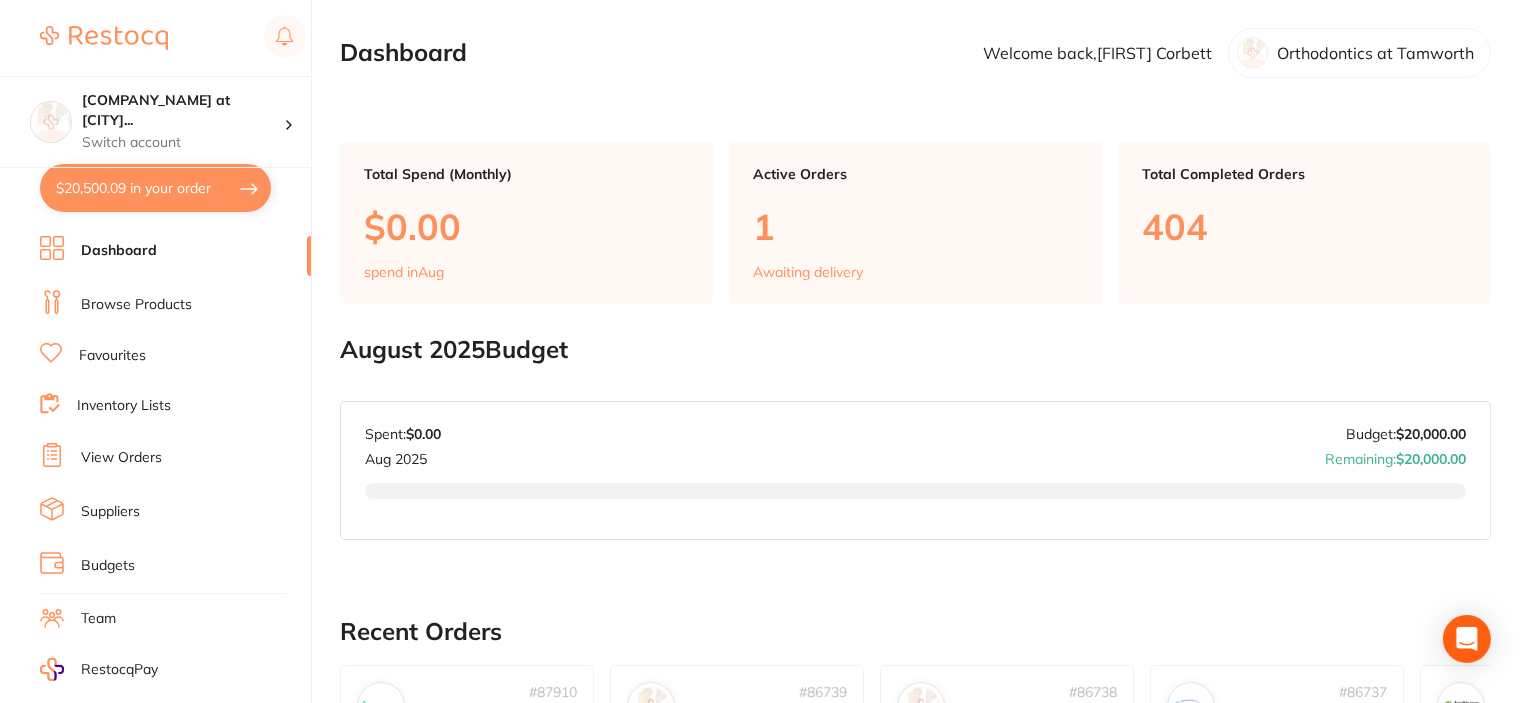 click on "Browse Products" at bounding box center [136, 305] 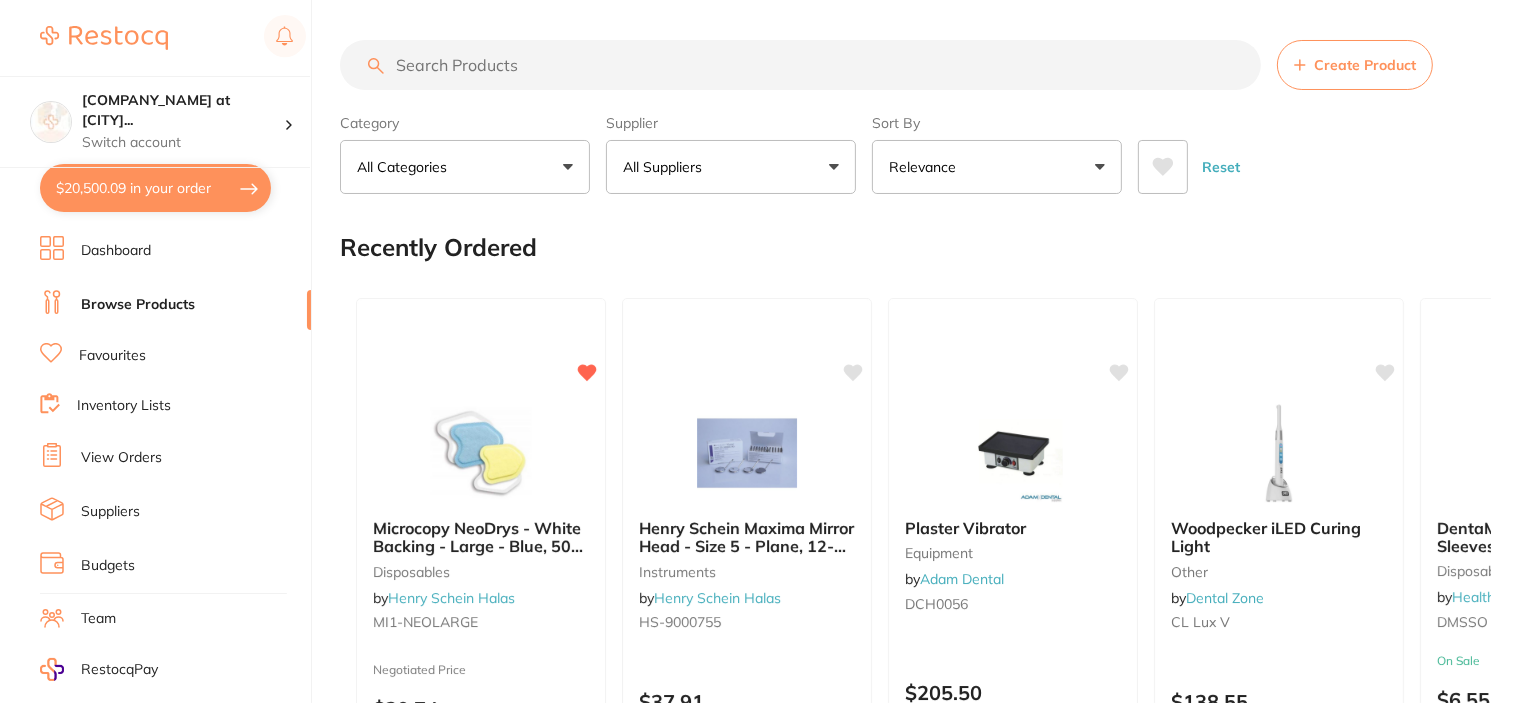 click at bounding box center (800, 65) 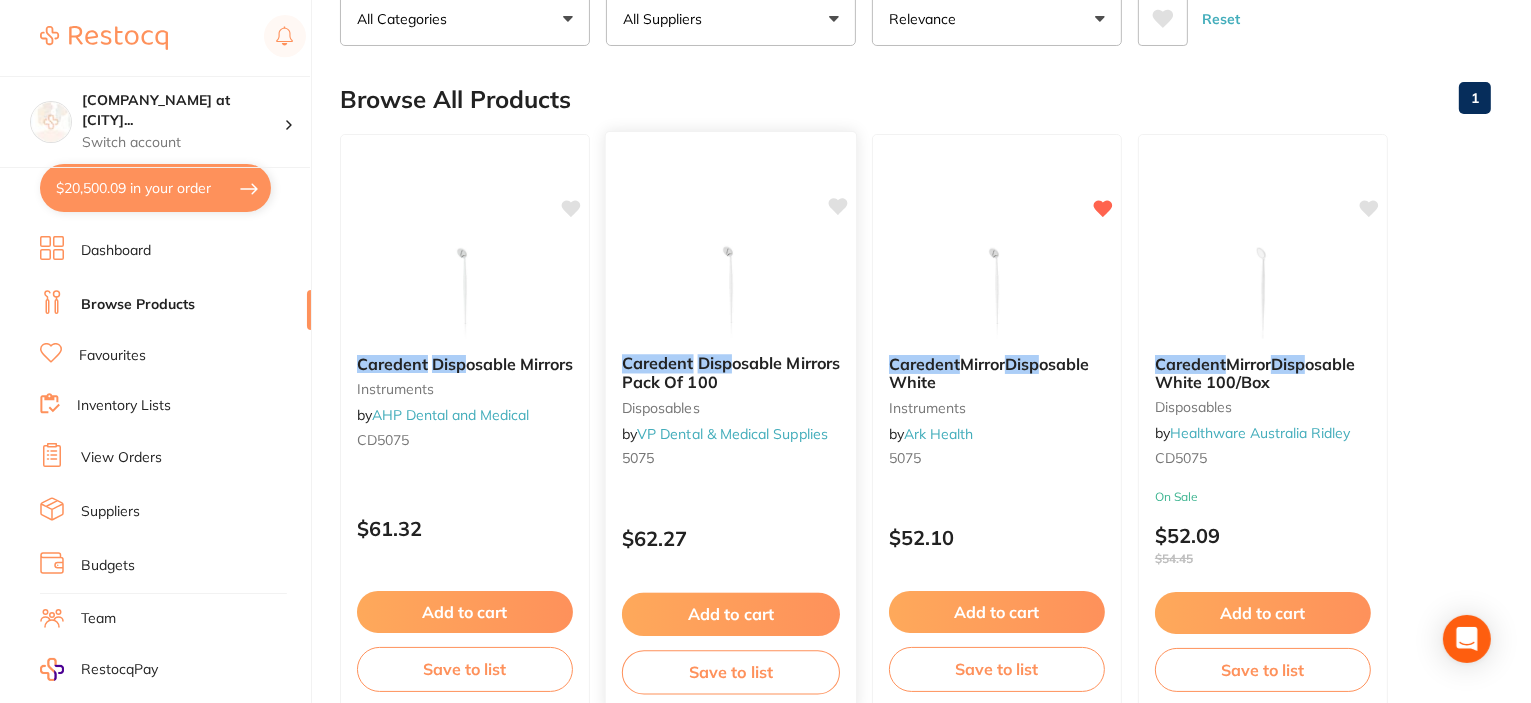 scroll, scrollTop: 159, scrollLeft: 0, axis: vertical 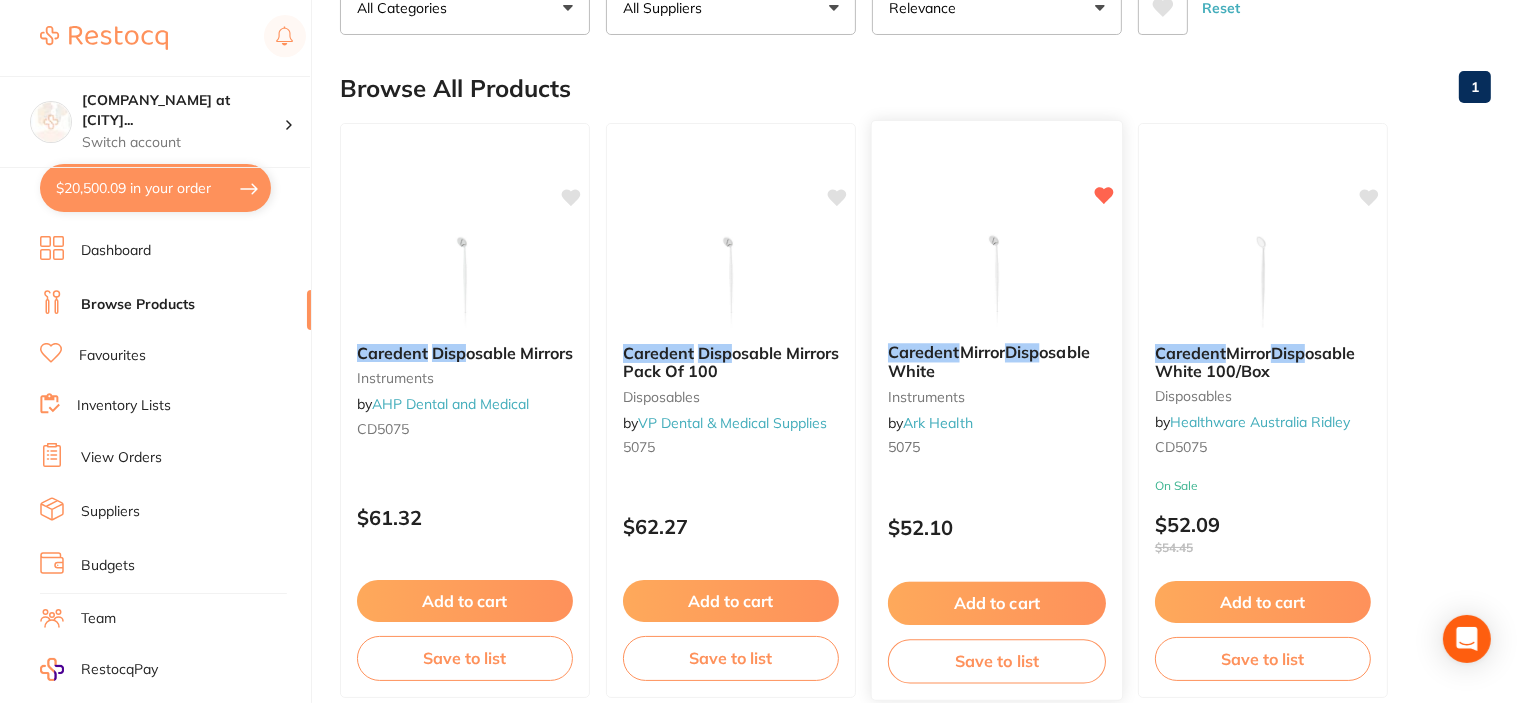 type on "caredent disp" 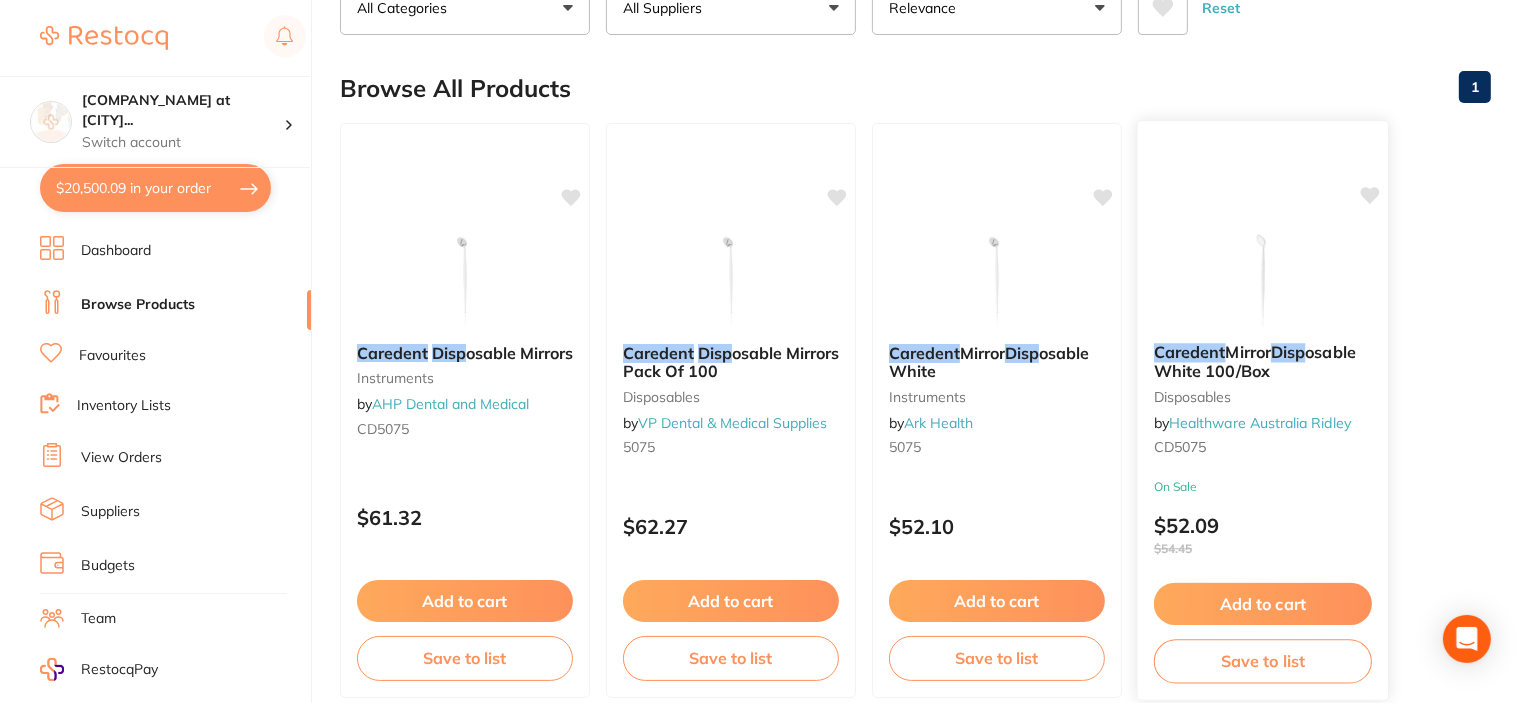 click 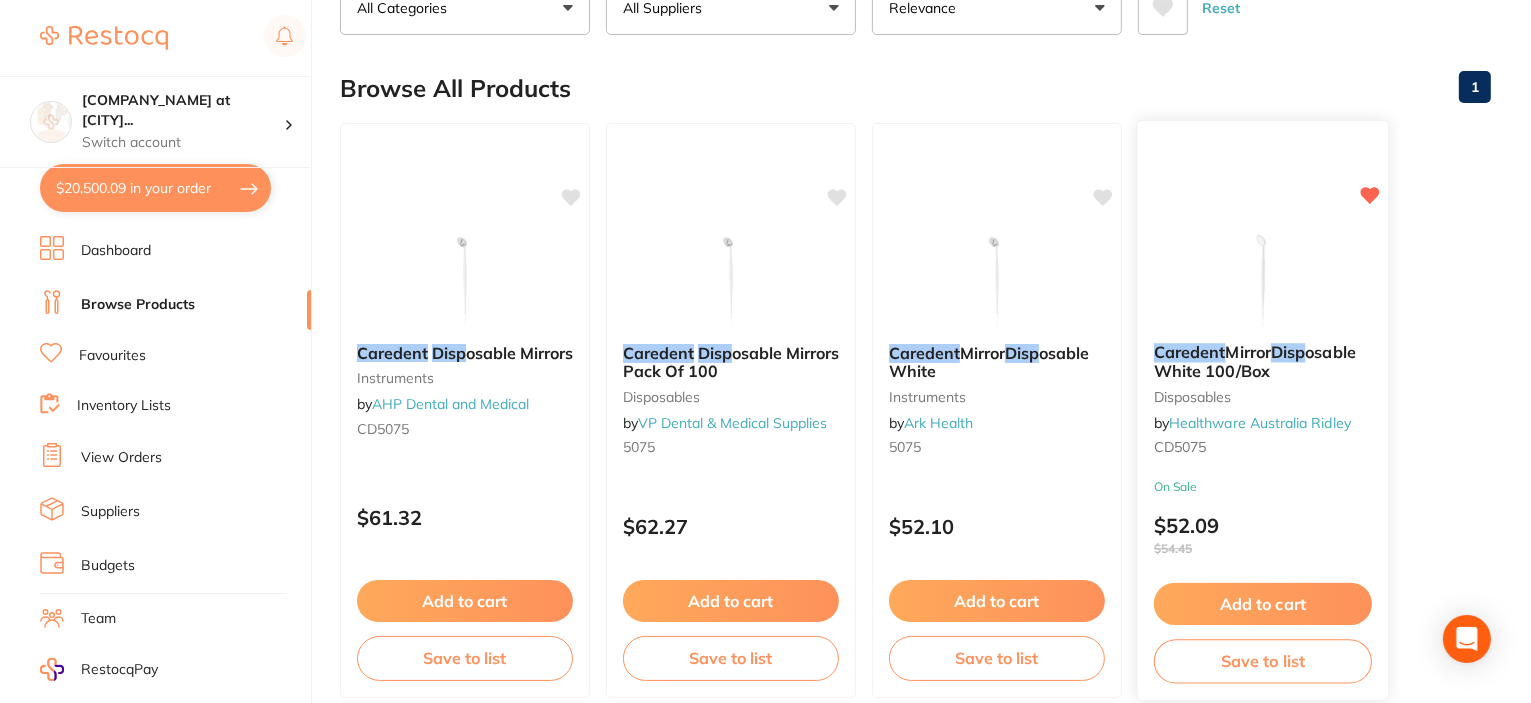 click on "Add to cart" at bounding box center [1263, 603] 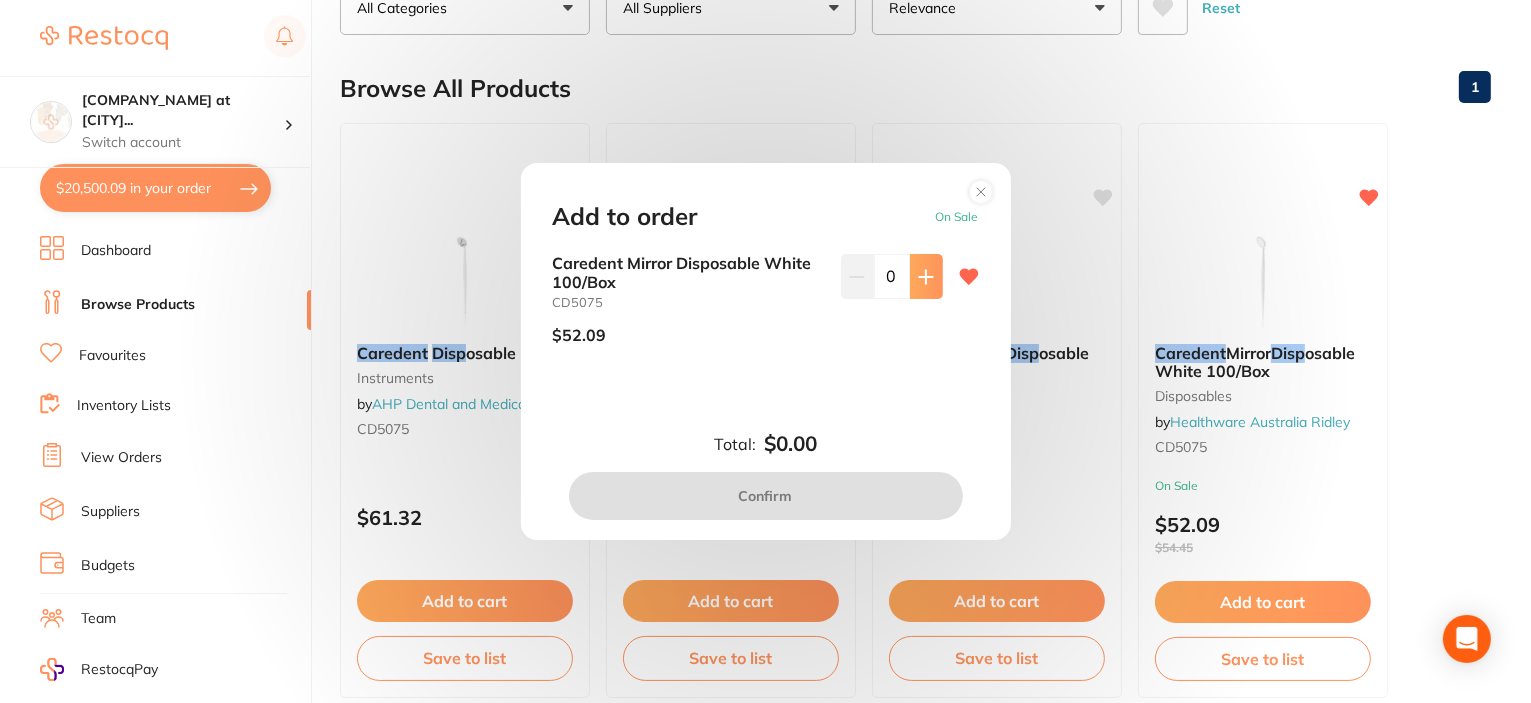 click 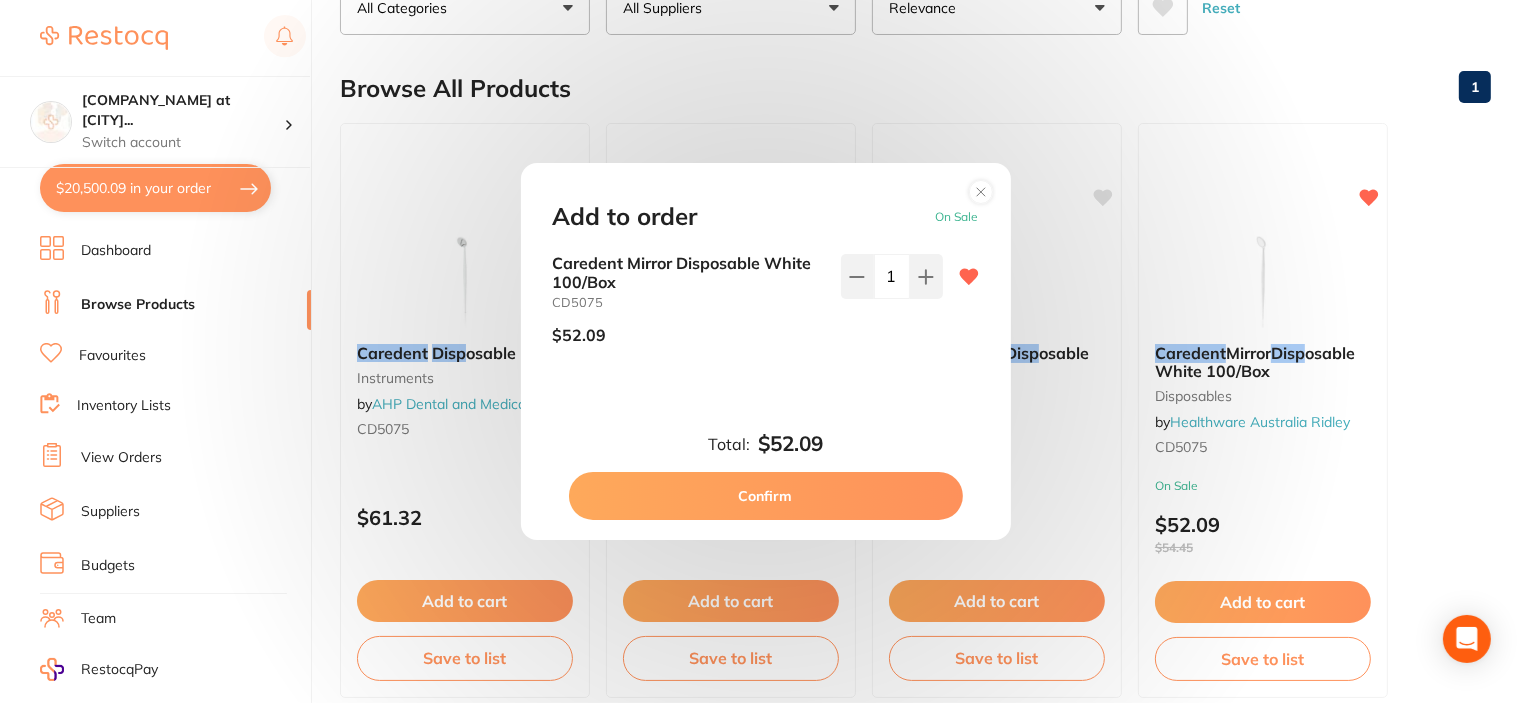 click on "Confirm" at bounding box center [766, 496] 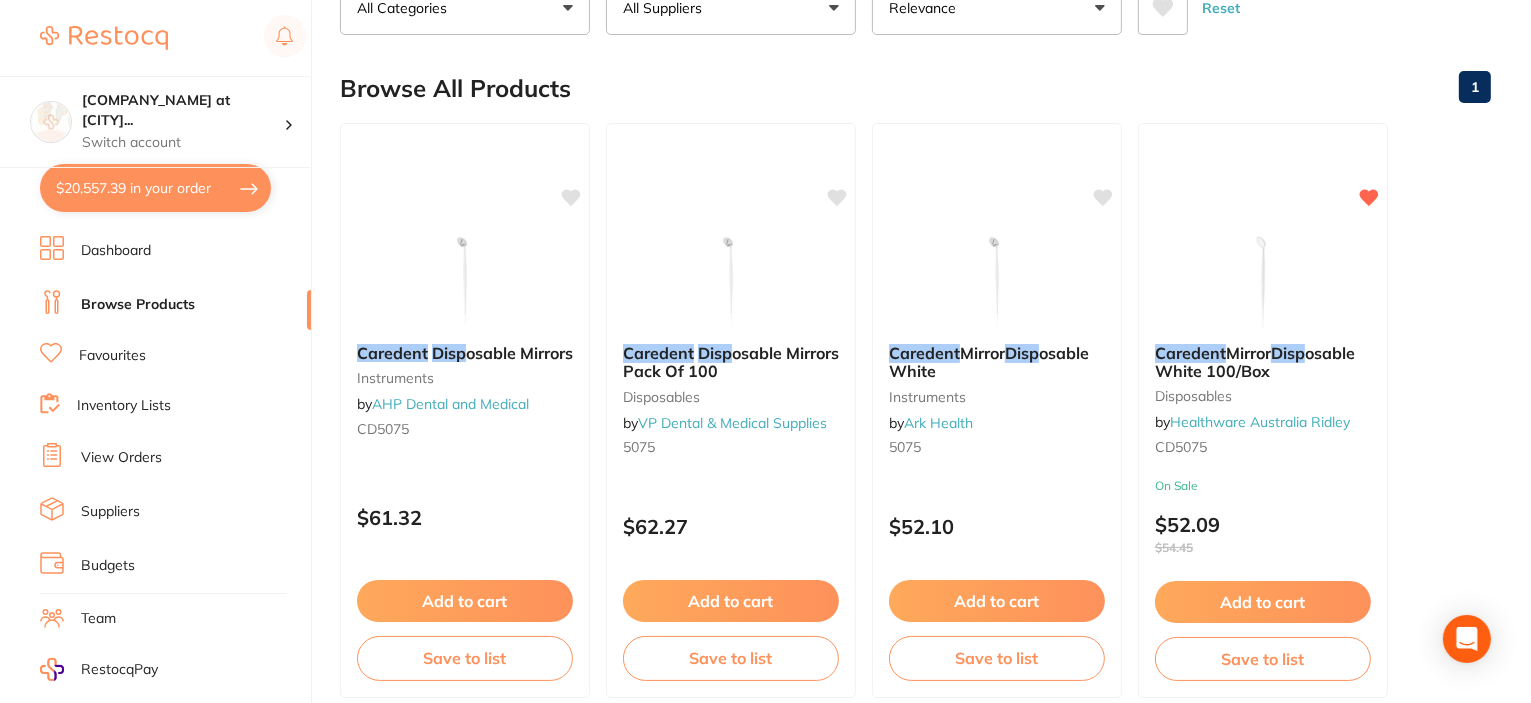 click on "$20,557.39   in your order" at bounding box center [155, 188] 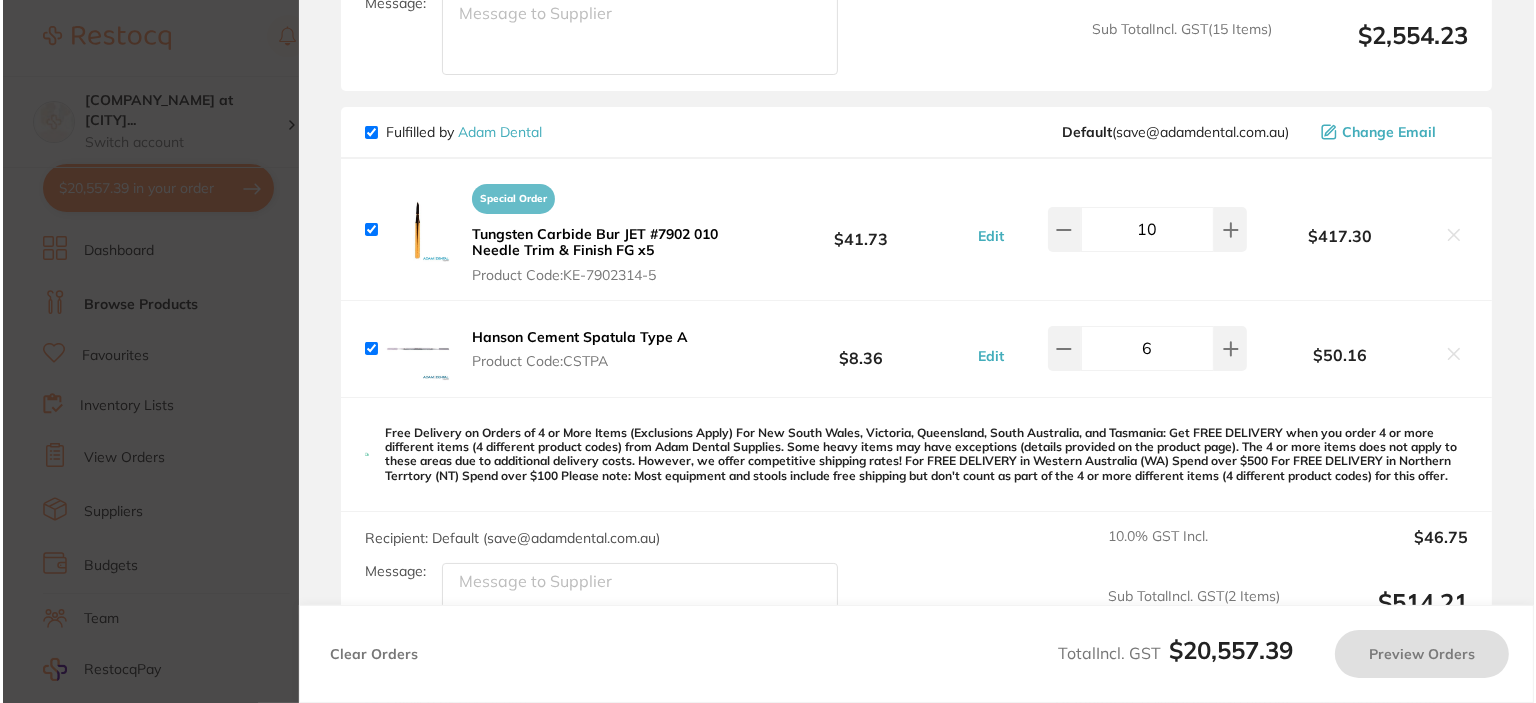scroll, scrollTop: 0, scrollLeft: 0, axis: both 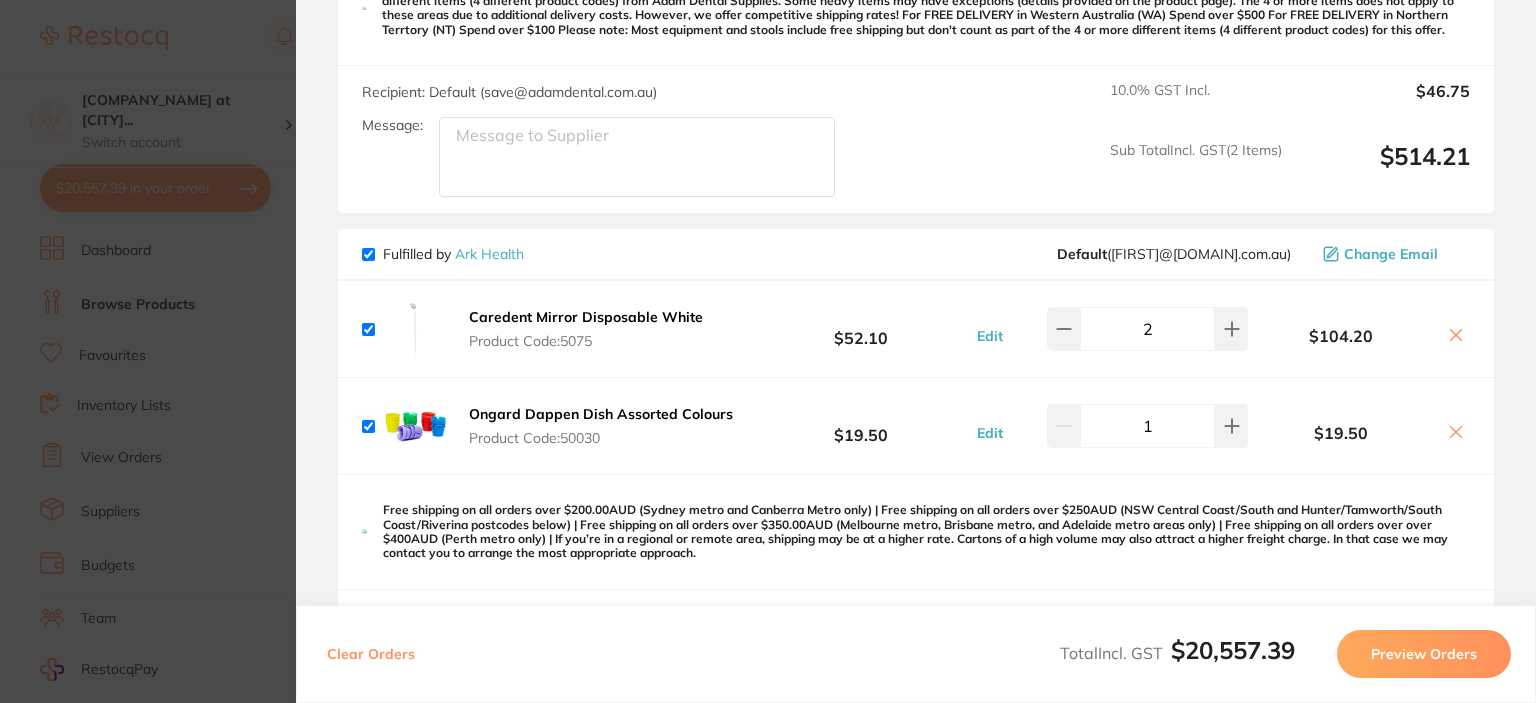 click 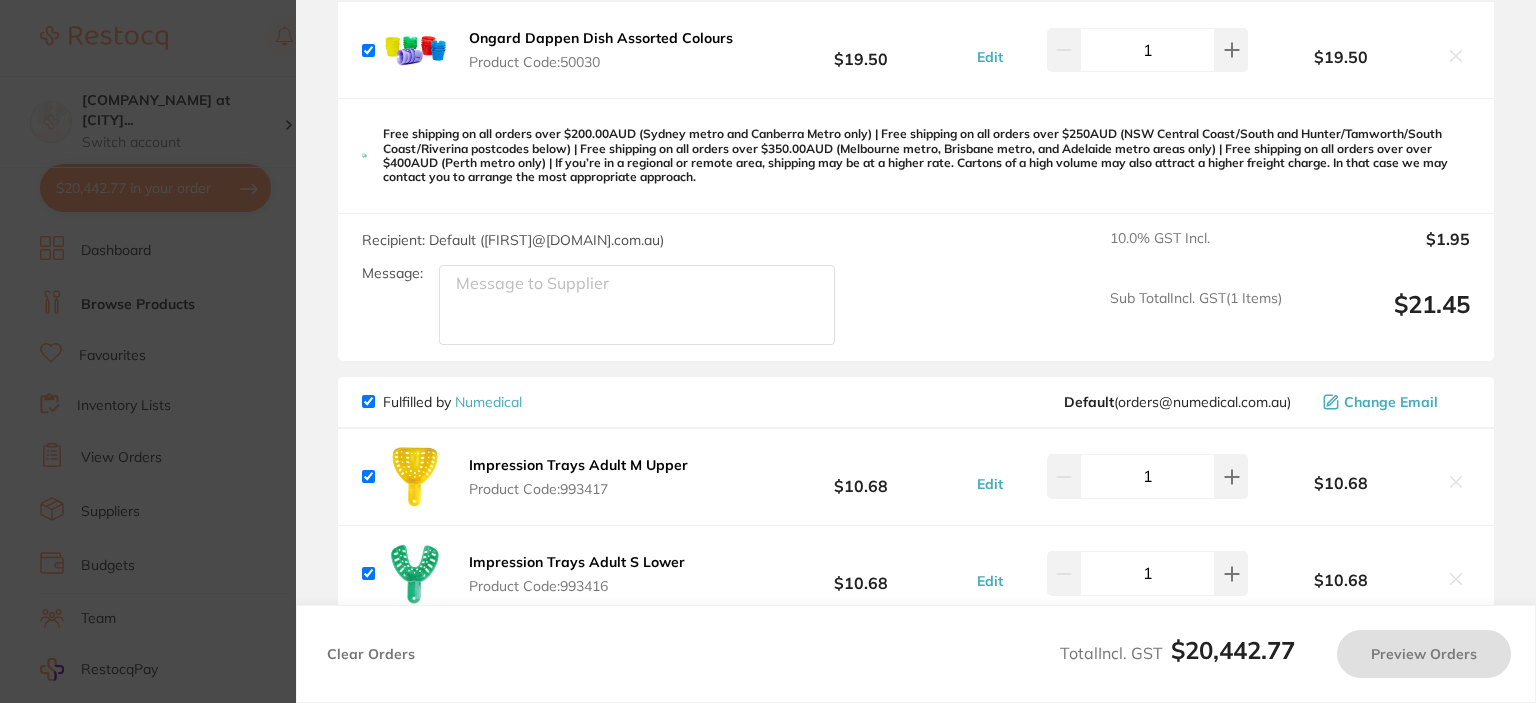 checkbox on "true" 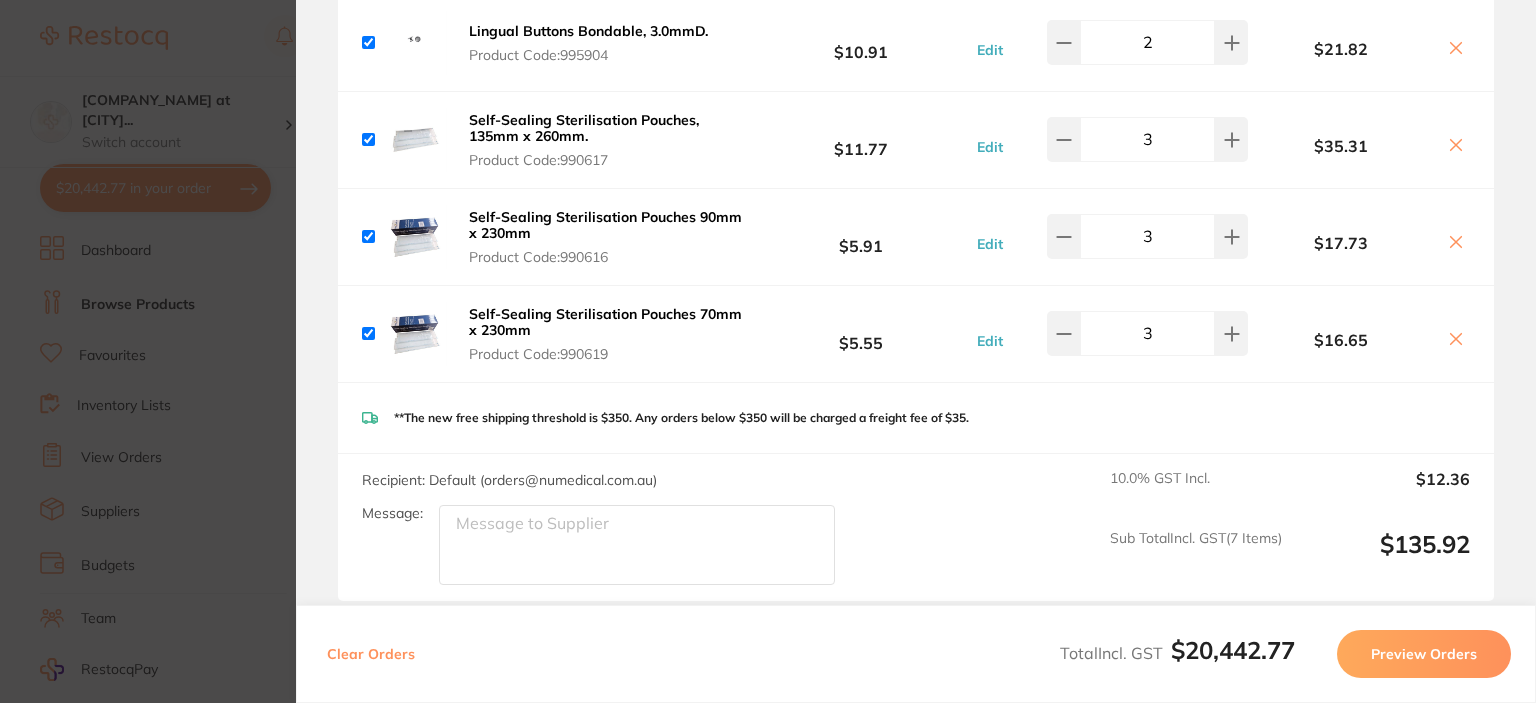 scroll, scrollTop: 3458, scrollLeft: 0, axis: vertical 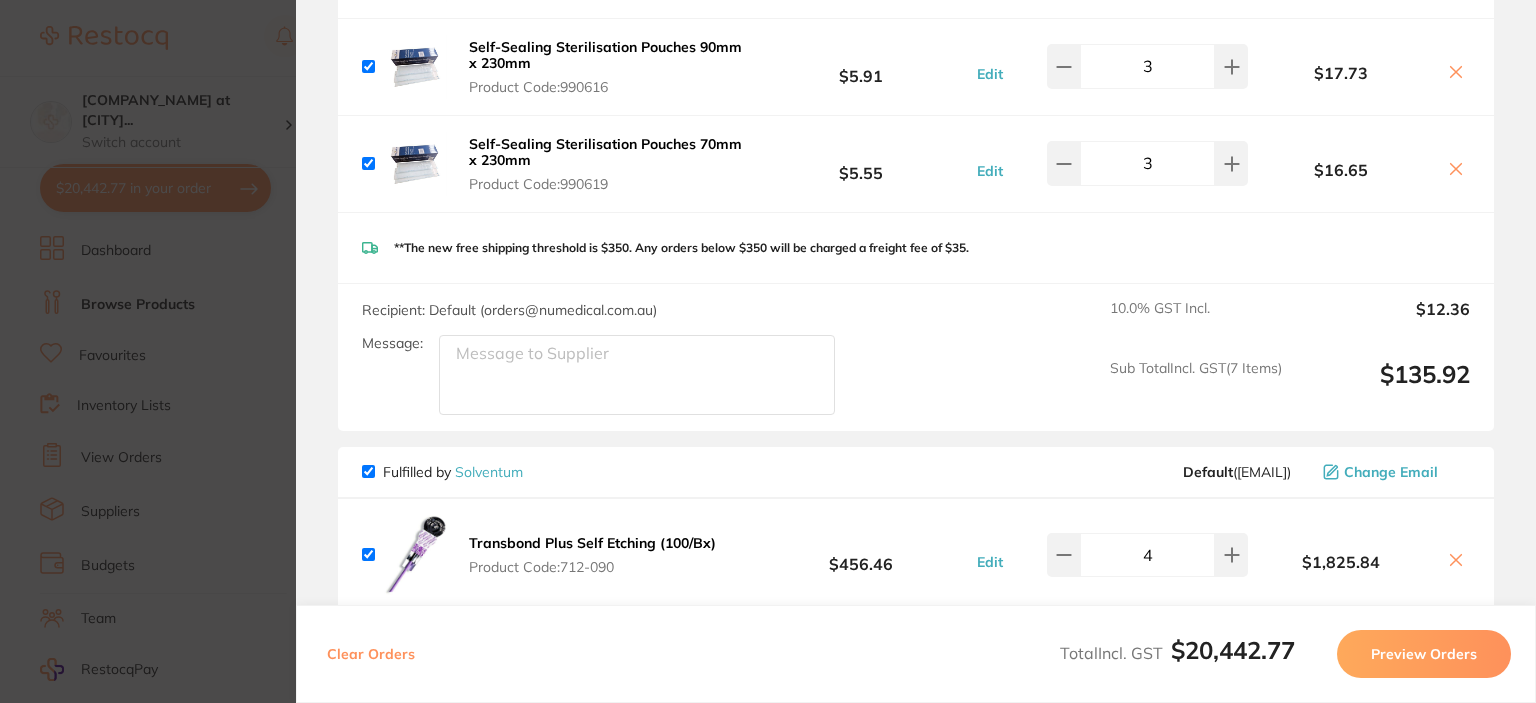 drag, startPoint x: 710, startPoint y: 399, endPoint x: 676, endPoint y: 542, distance: 146.98639 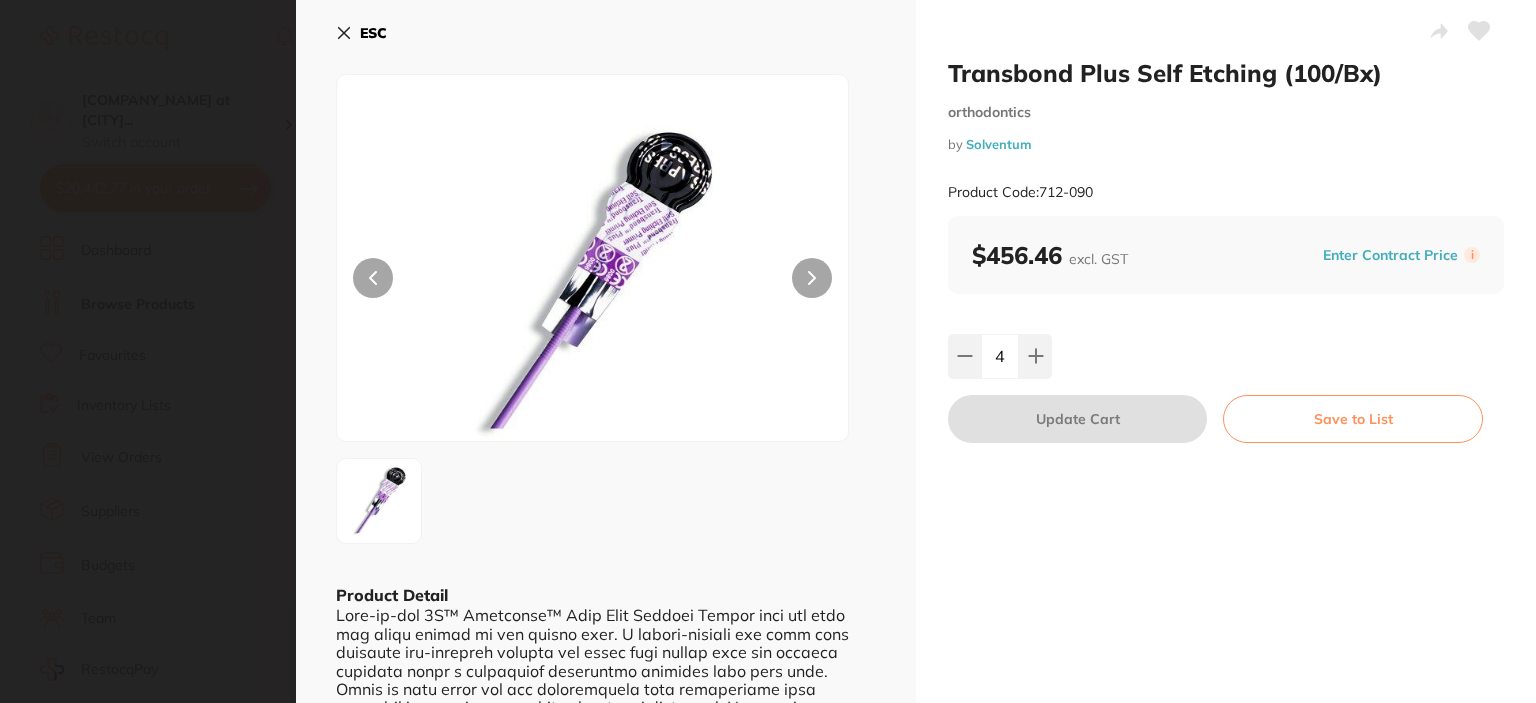 click 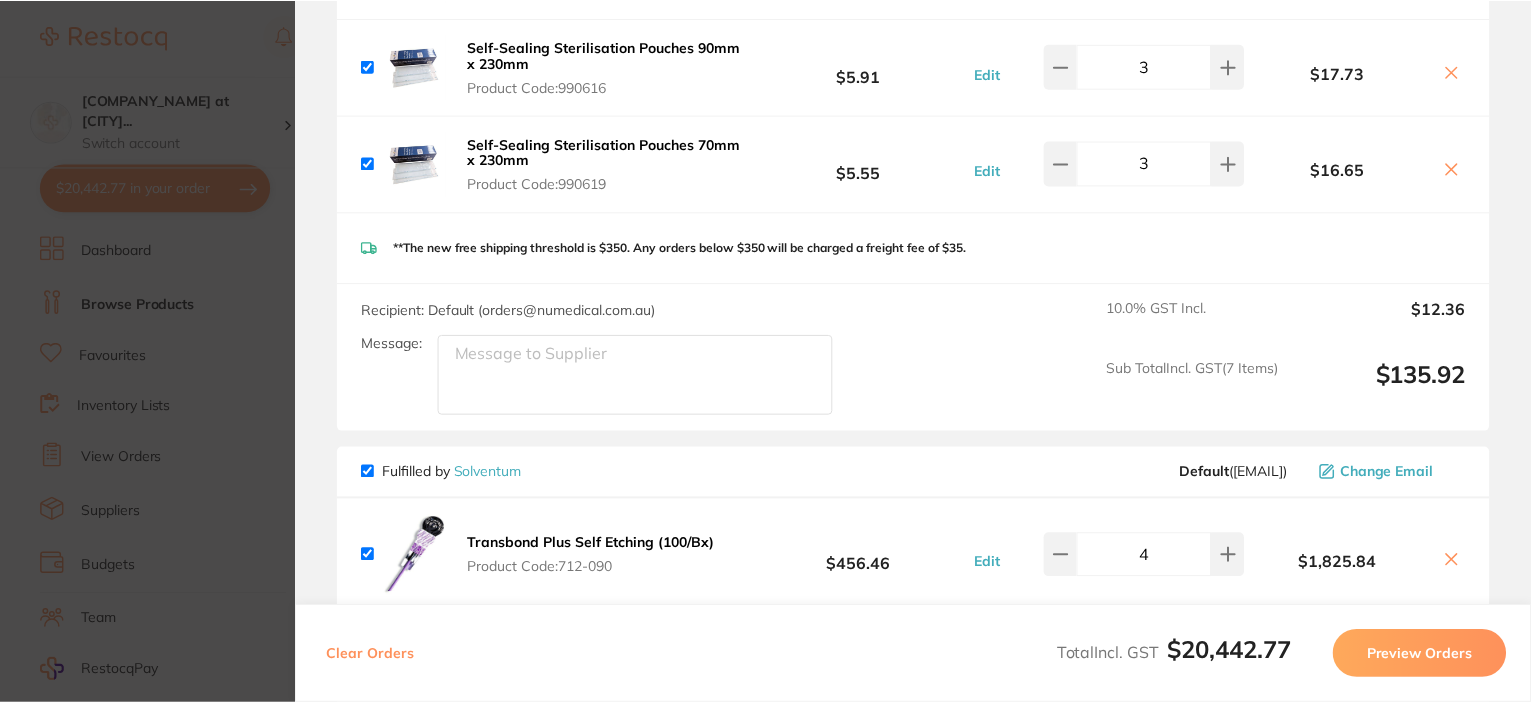scroll, scrollTop: 159, scrollLeft: 0, axis: vertical 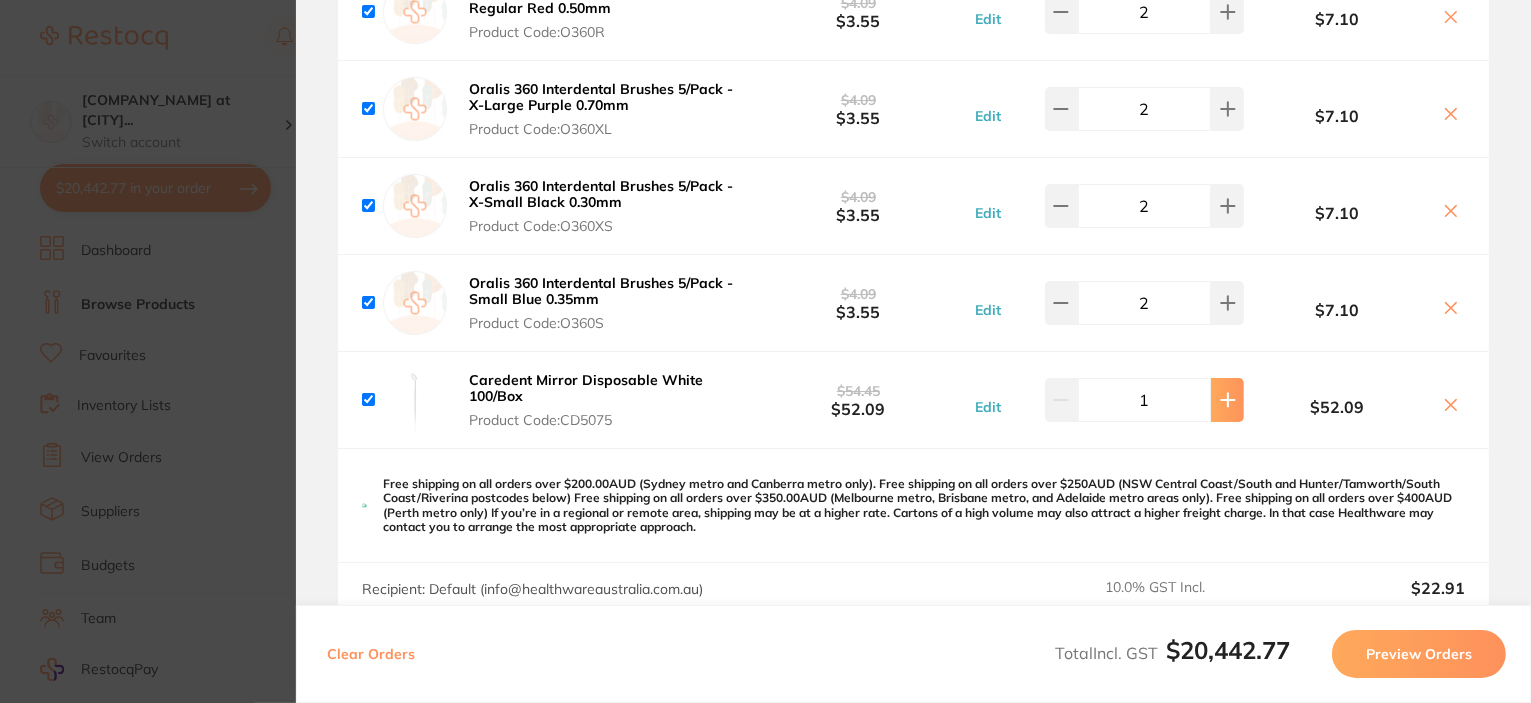 click 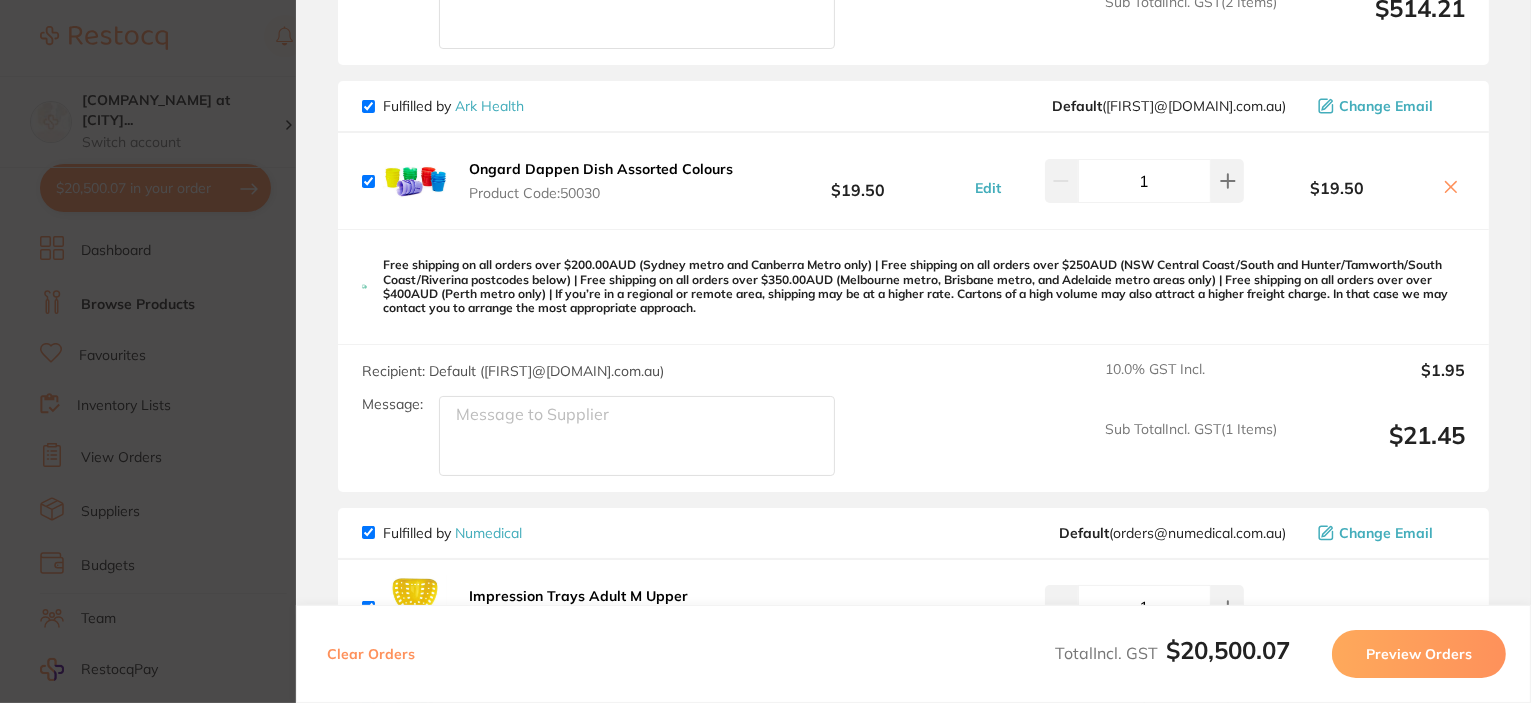 scroll, scrollTop: 2429, scrollLeft: 0, axis: vertical 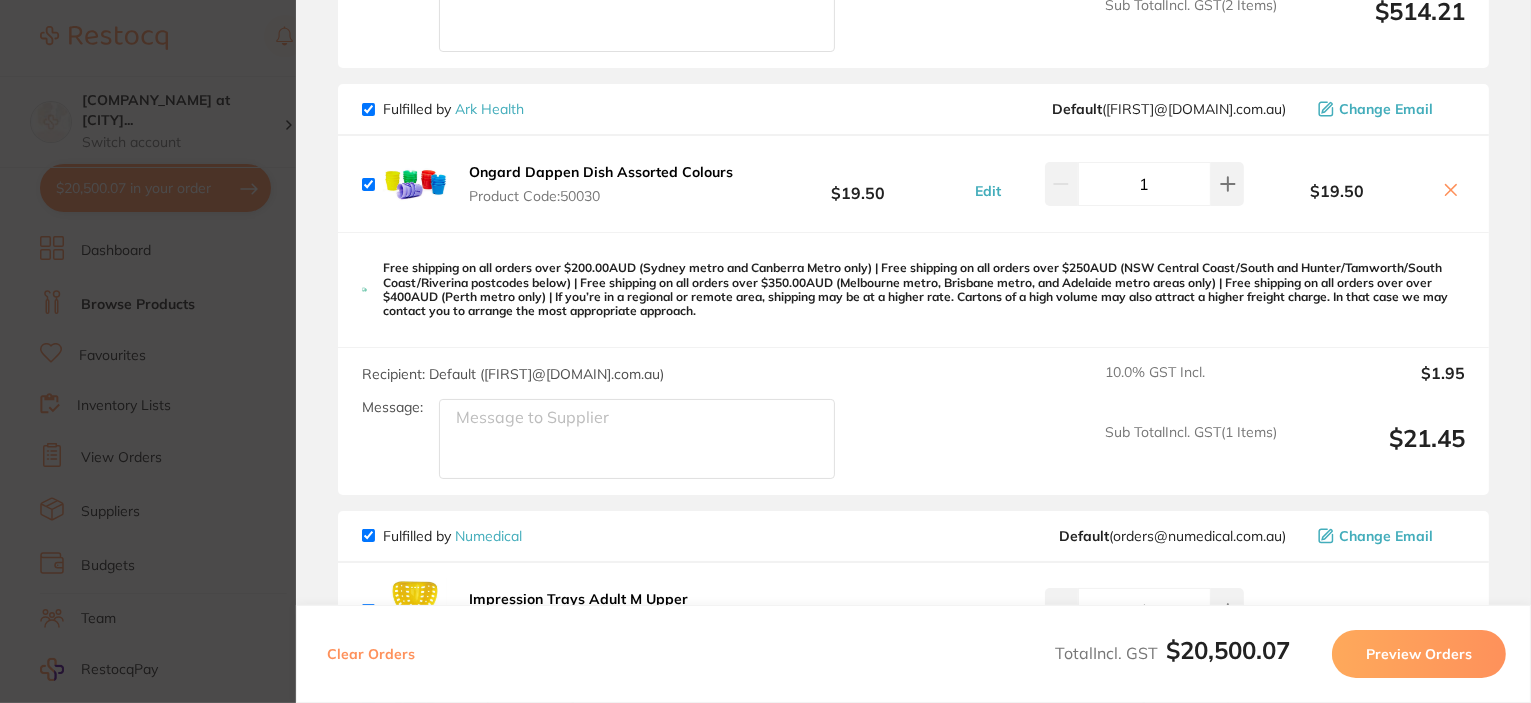 click on "Update RRP Set your pre negotiated price for this item. Item Agreed RRP (excl. GST) --   Update as new default RRP Update RRP Review Orders Your orders are being processed and we will notify you once we have placed the orders. You may close this window Back to Preview Orders Aug 4 2025, 16:00 Henry Schein Halas # 86727 Adam Dental # 86702 Ark Health # 88696 Numedical # 88715 Solventum # 88693 AB Orthodontics # 88694 ORMCO # 88717 Healthware Australia # 88697 Healthware Australia Ridley # 88714 Deliver To Kristie Corbett ( Orthodontics at Tamworth ) Level 2, 80 Bridge Street,  Tamworth, 2340, NSW (02) 6766 3030 kristie@mydentalteam.com.au Select All Price Quantity Total Fulfilled by   Henry Schein Halas Default ( customer.care@henryschein.com.au ) Change Email   NAOL Spectrum Torquing Plier Set with Key   Product Code:  OA-800-130     $148.18 Edit     2         $296.36   Adec ICX Tablets for 2L Bottle, 50-Pack   Product Code:  AD-190-1065-01     $142.73 Edit     1         $142.73     Product Code:  TM-1250" at bounding box center (765, 351) 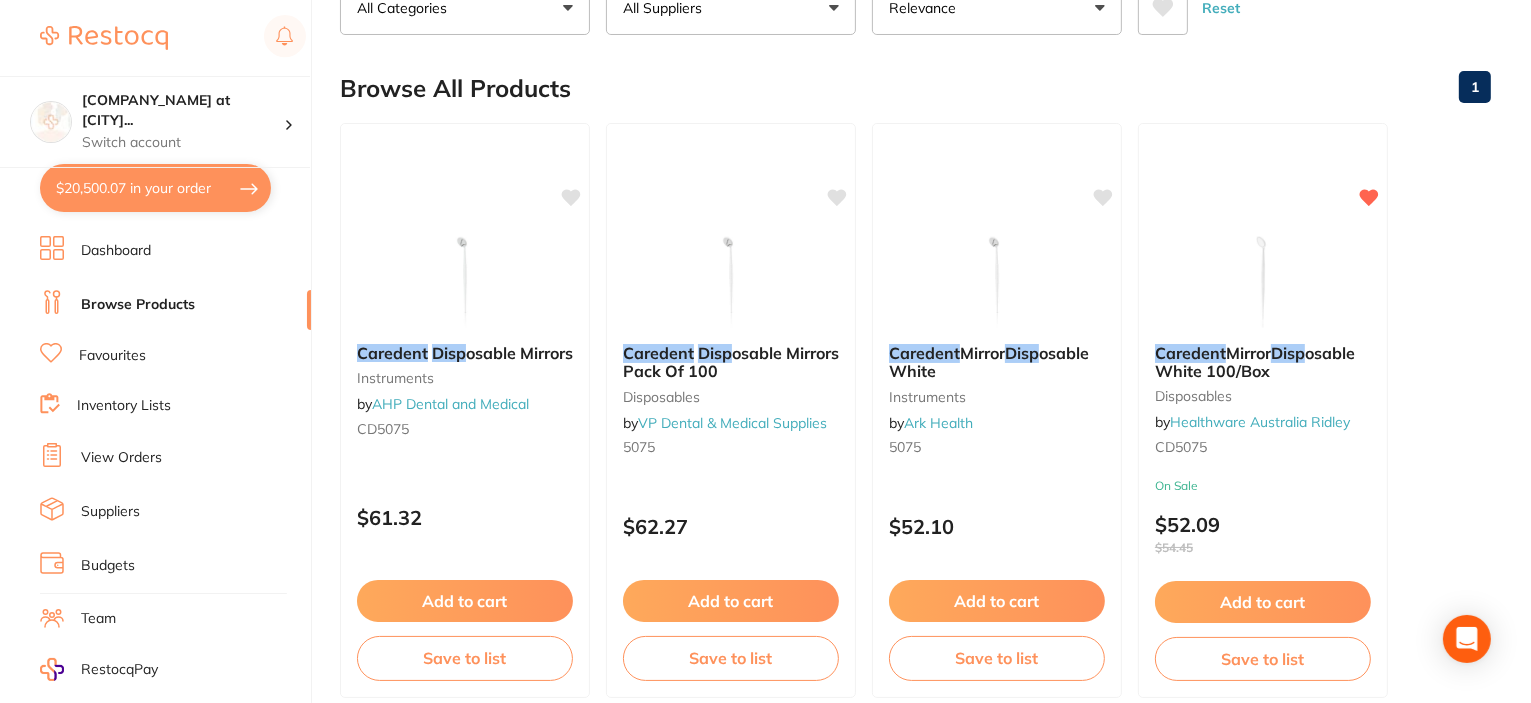 click on "Orthodontics at Tamwort... Switch account" at bounding box center [155, 122] 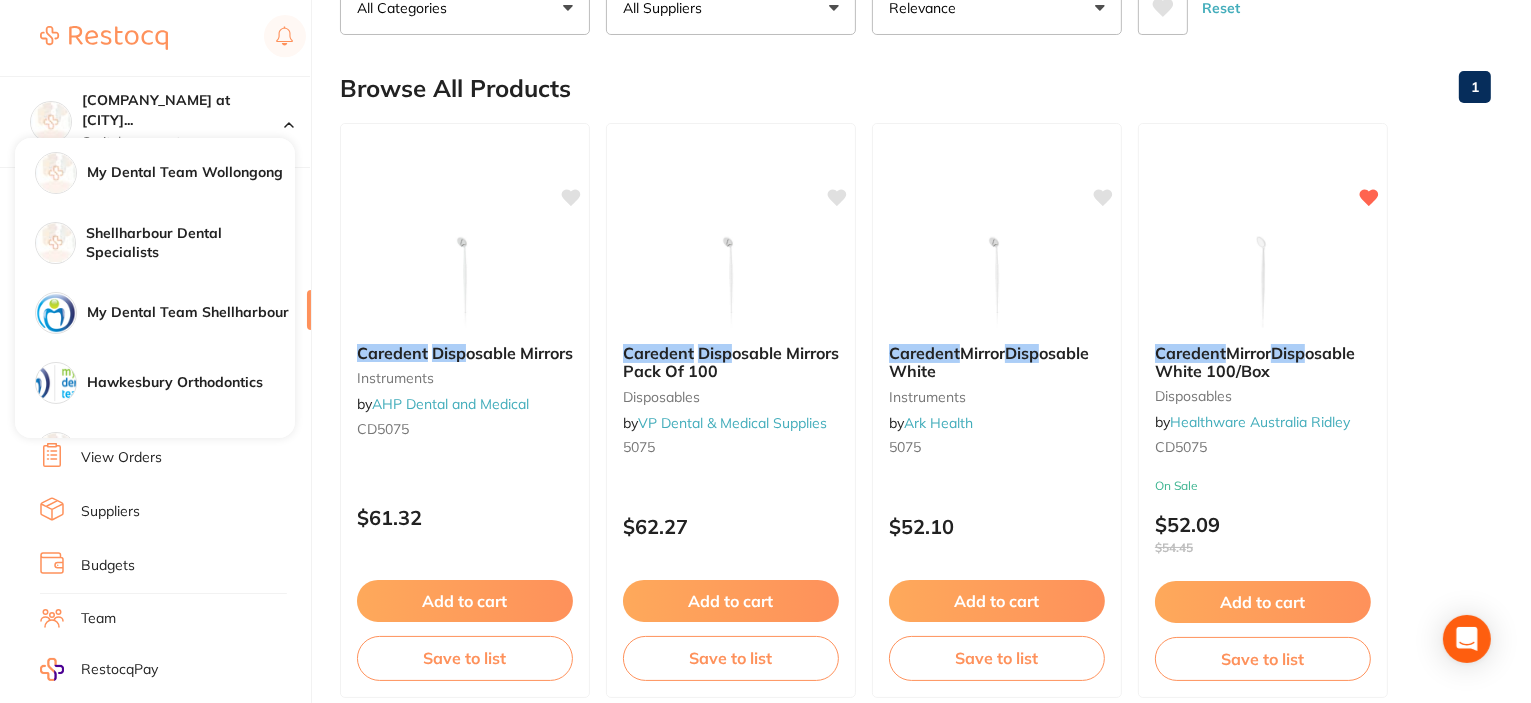 click on "Browse All Products 1" at bounding box center [915, 88] 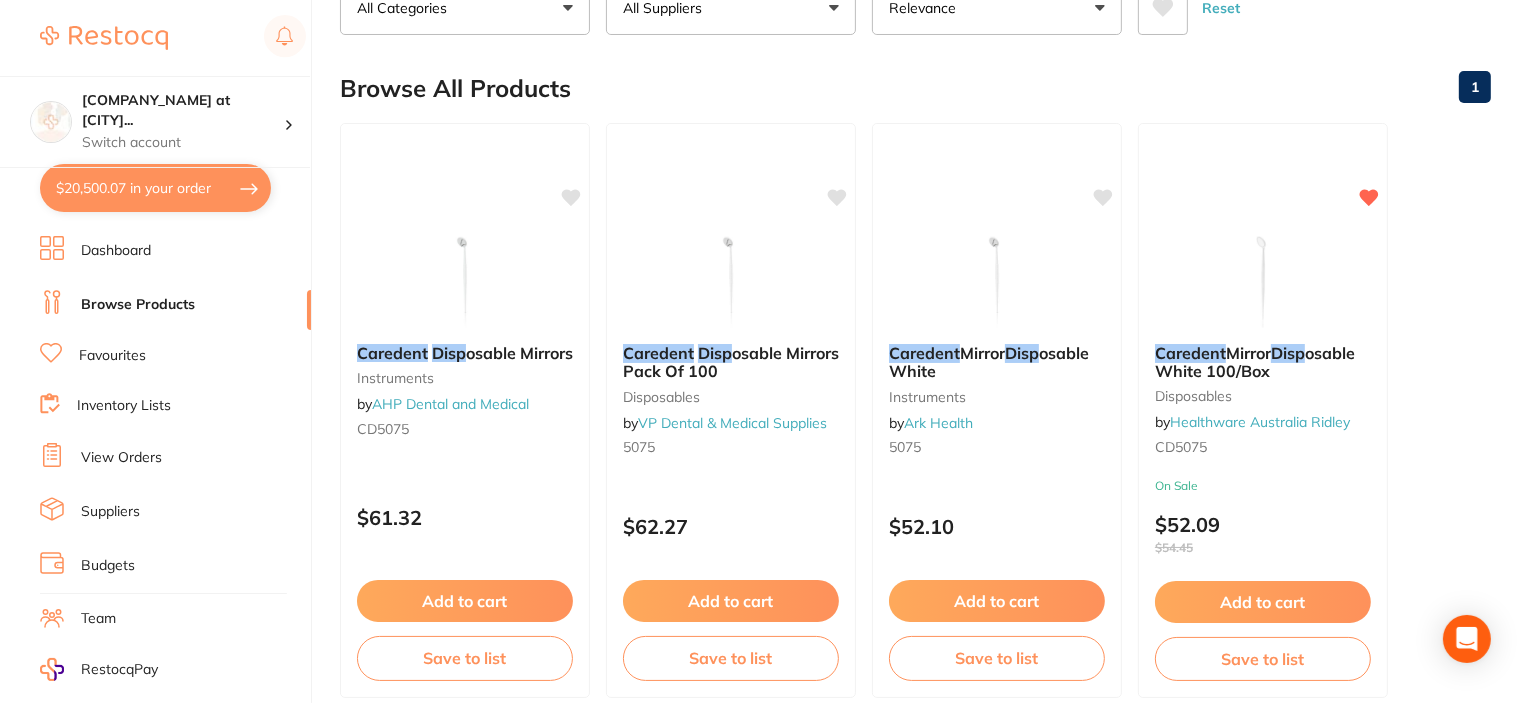 scroll, scrollTop: 0, scrollLeft: 0, axis: both 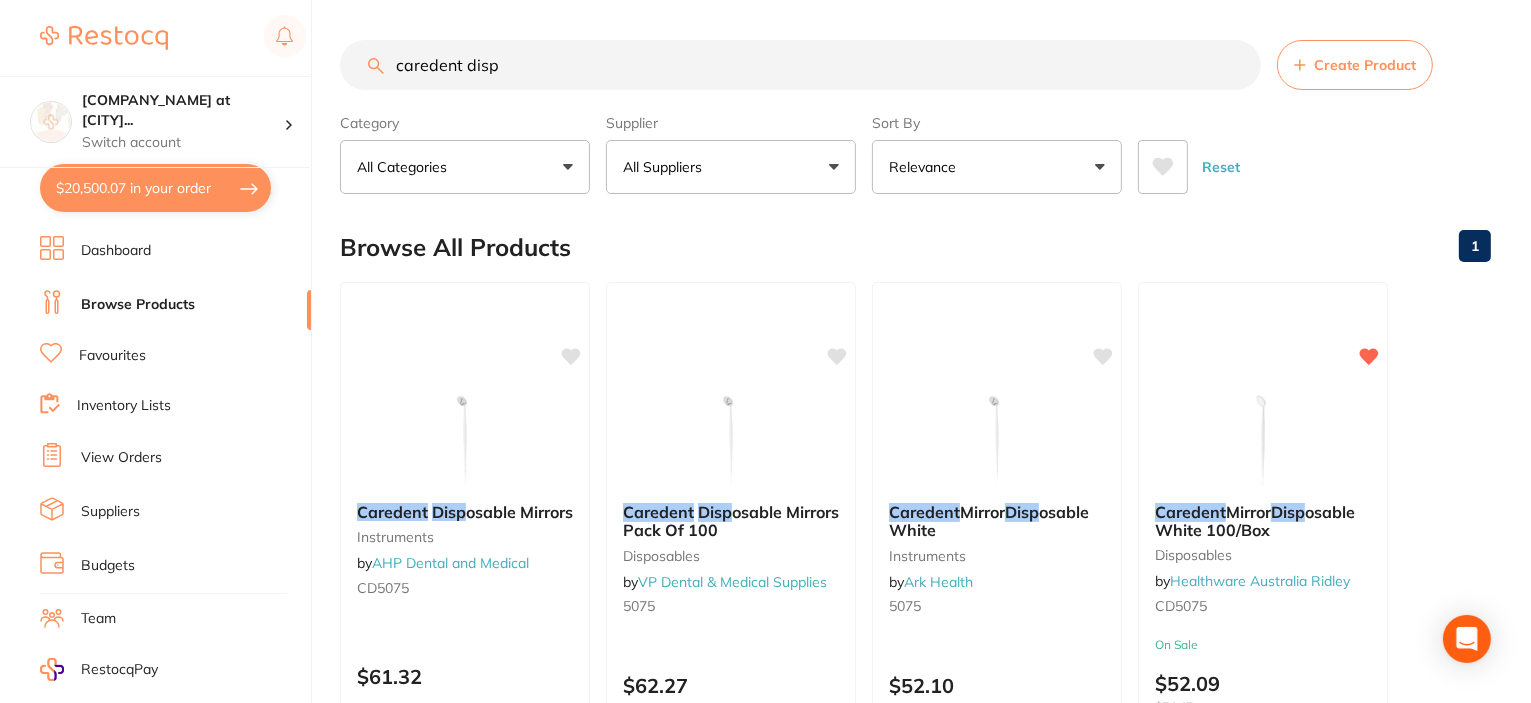 click on "caredent disp" at bounding box center (800, 65) 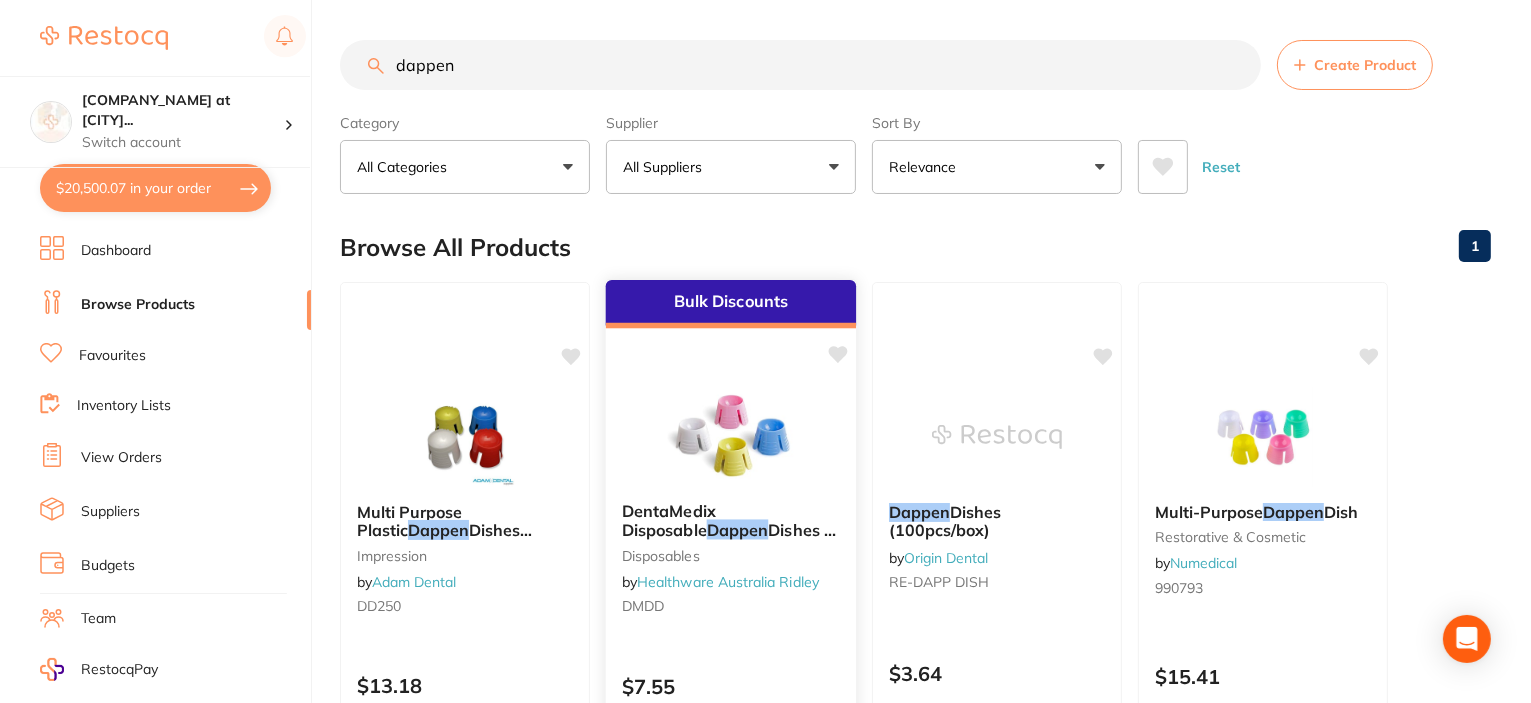 scroll, scrollTop: 208, scrollLeft: 0, axis: vertical 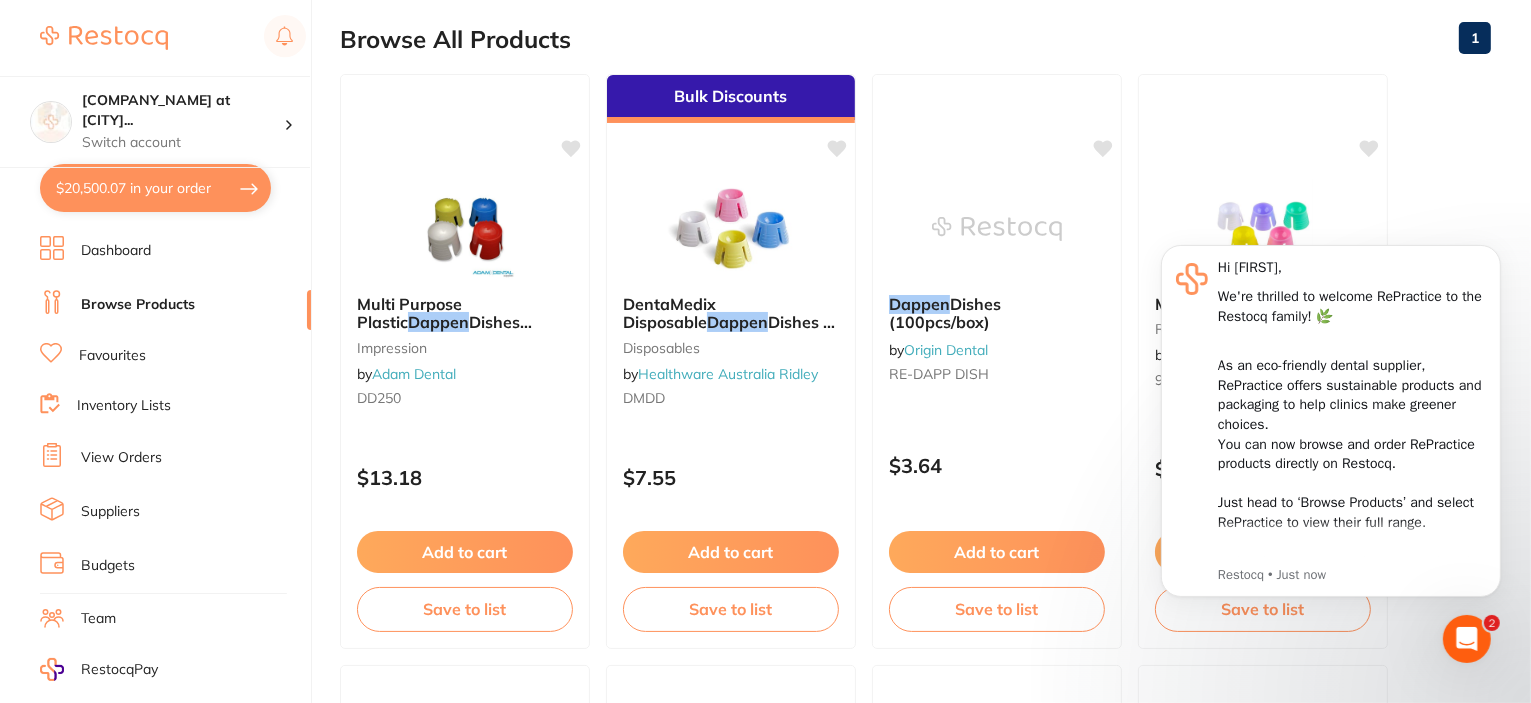 type on "dappen" 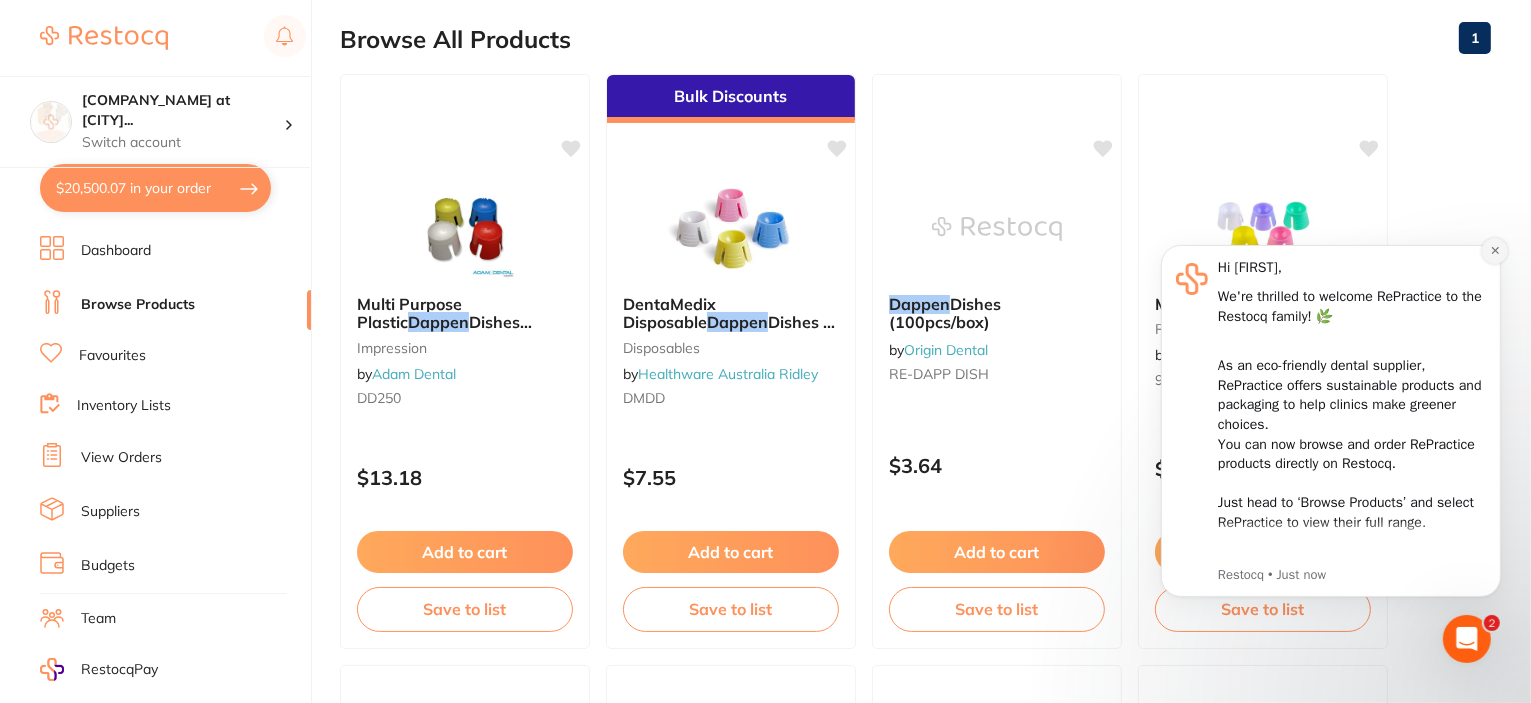 click 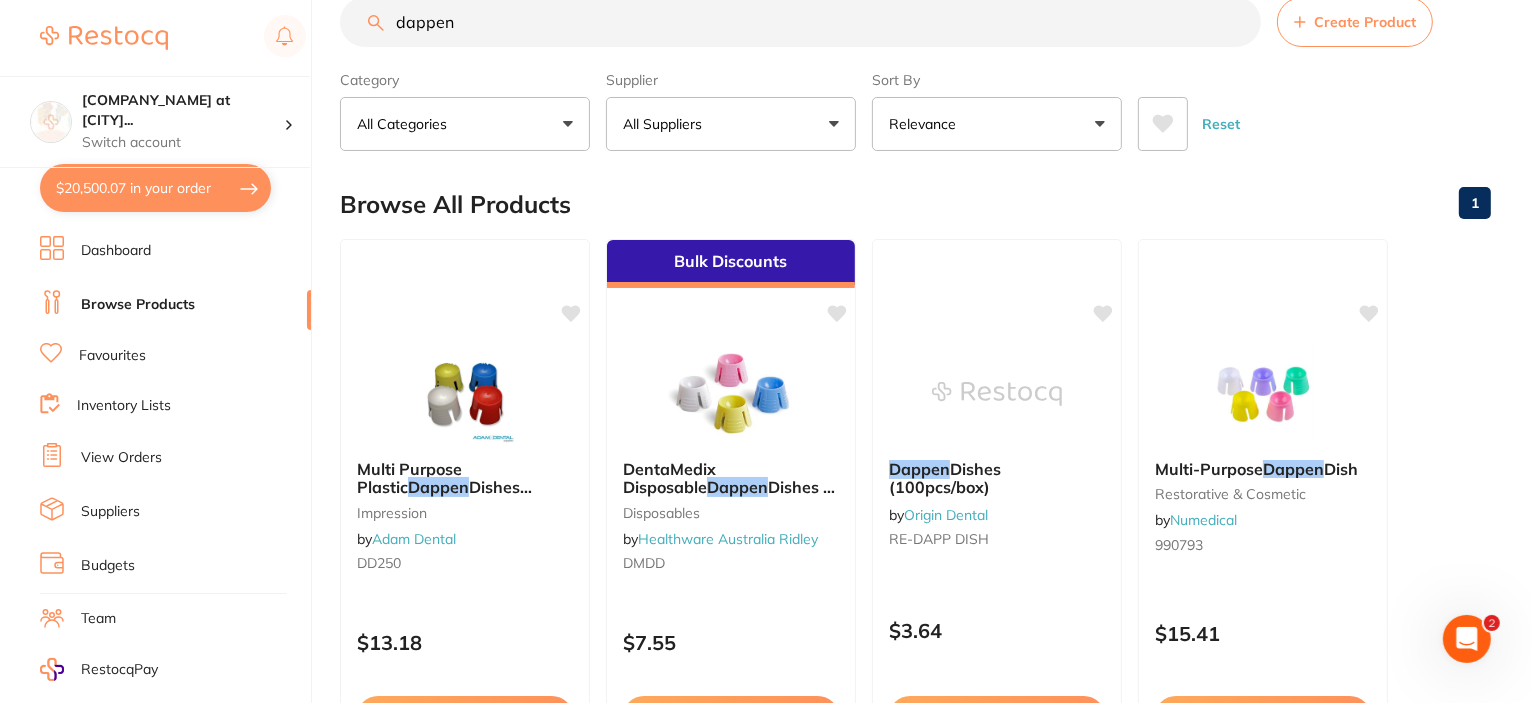 scroll, scrollTop: 0, scrollLeft: 0, axis: both 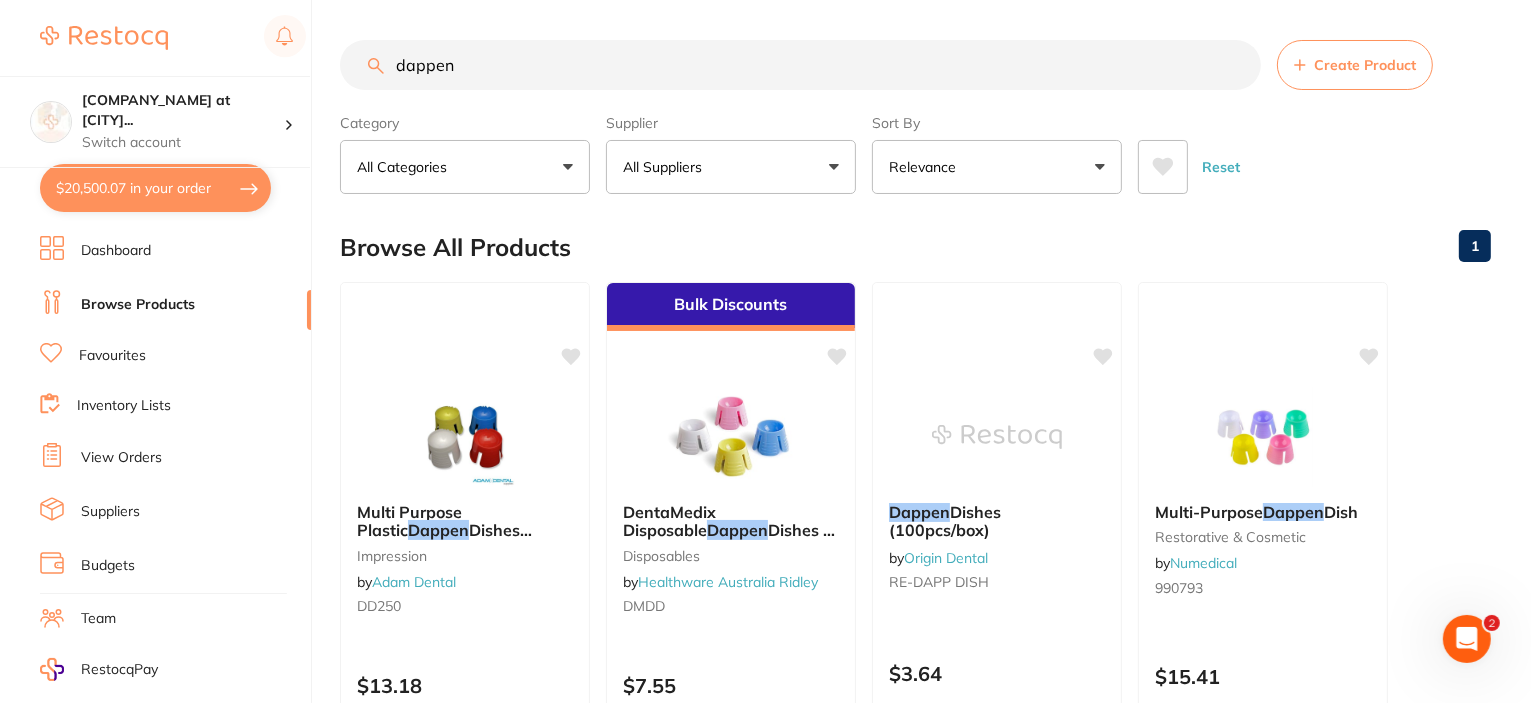 click on "Relevance" at bounding box center [997, 167] 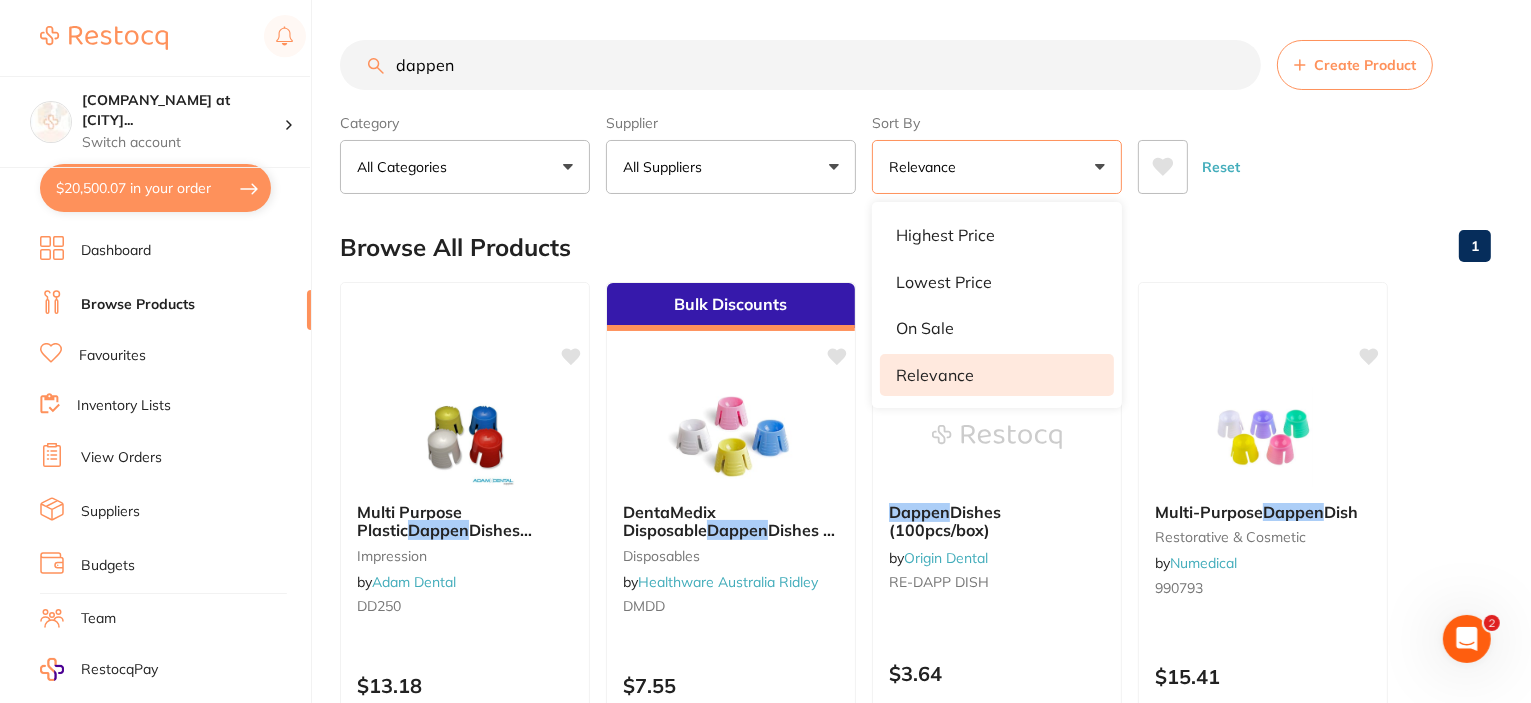 click on "Browse All Products 1" at bounding box center (915, 247) 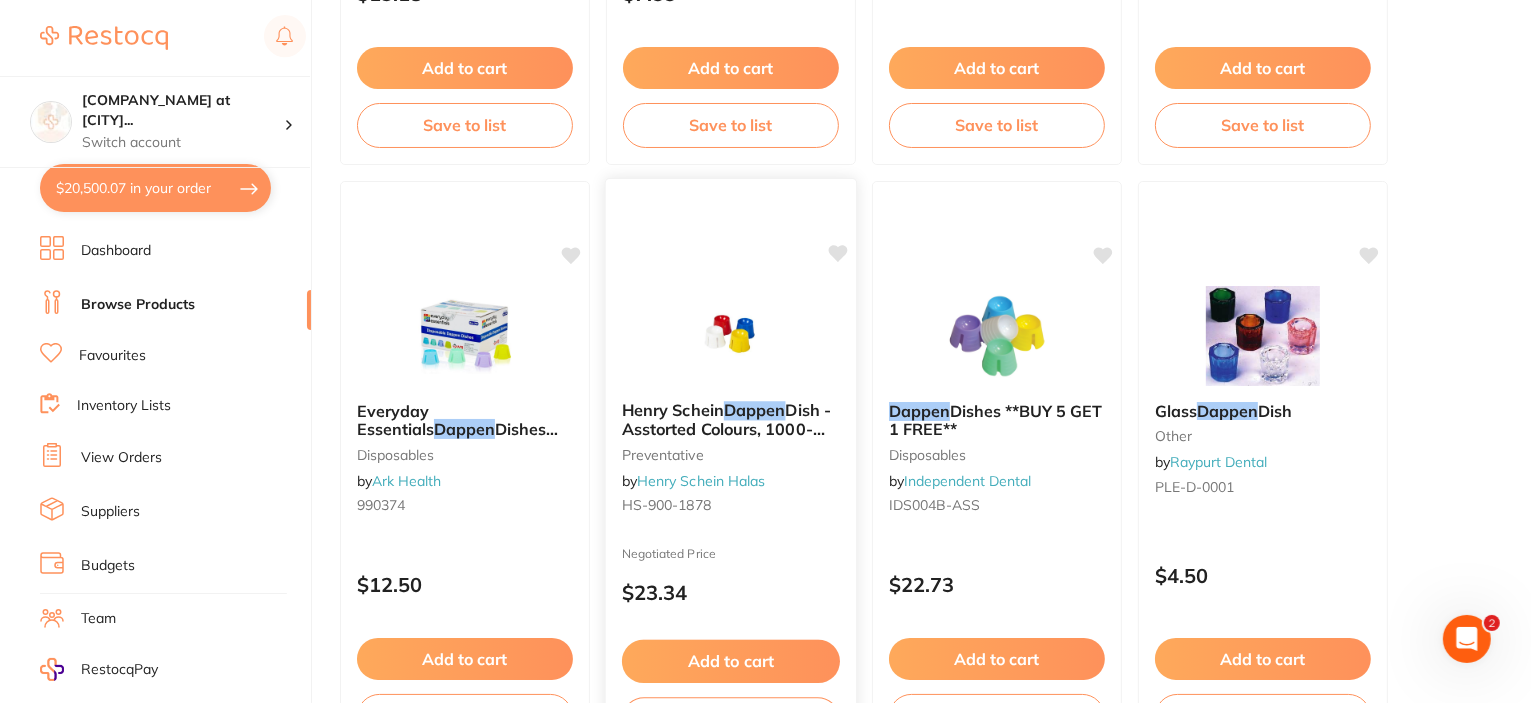 scroll, scrollTop: 691, scrollLeft: 0, axis: vertical 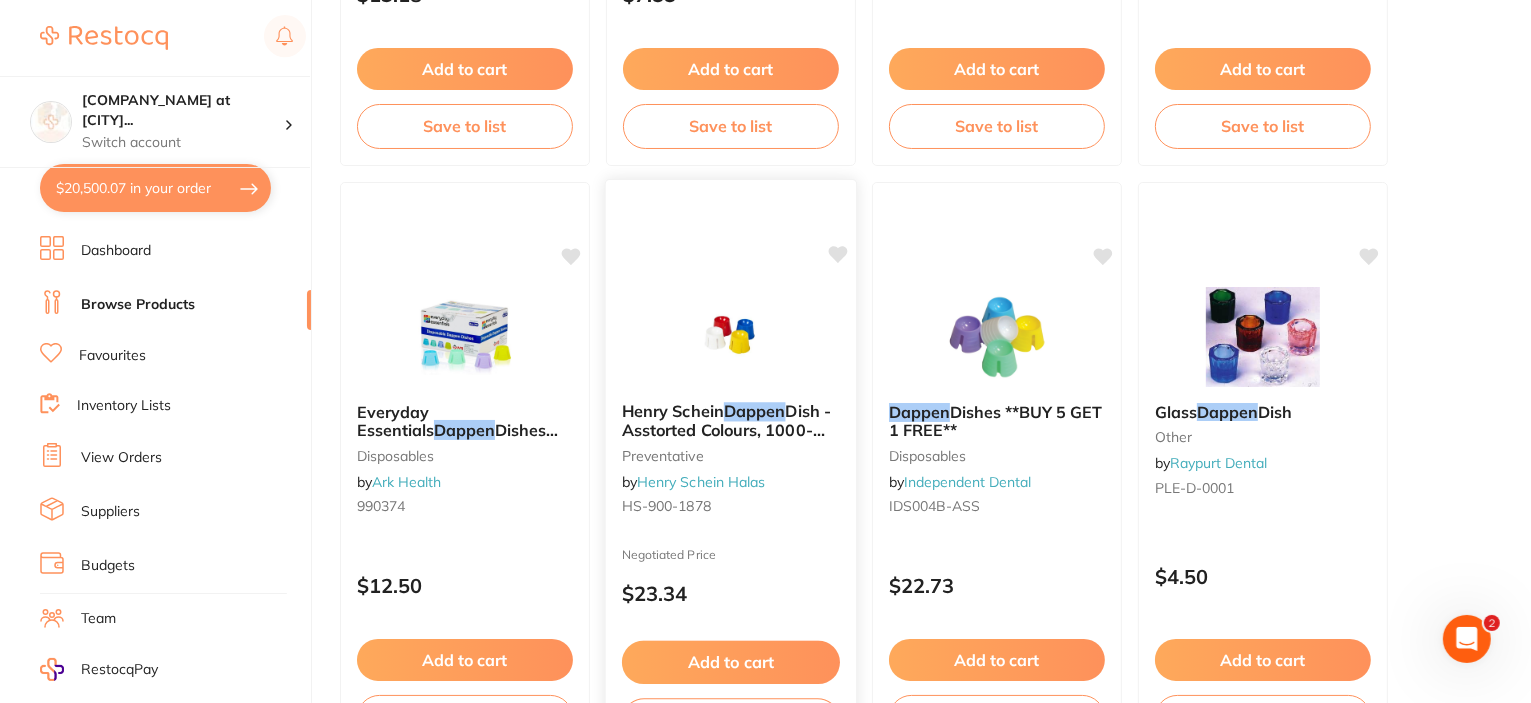 click 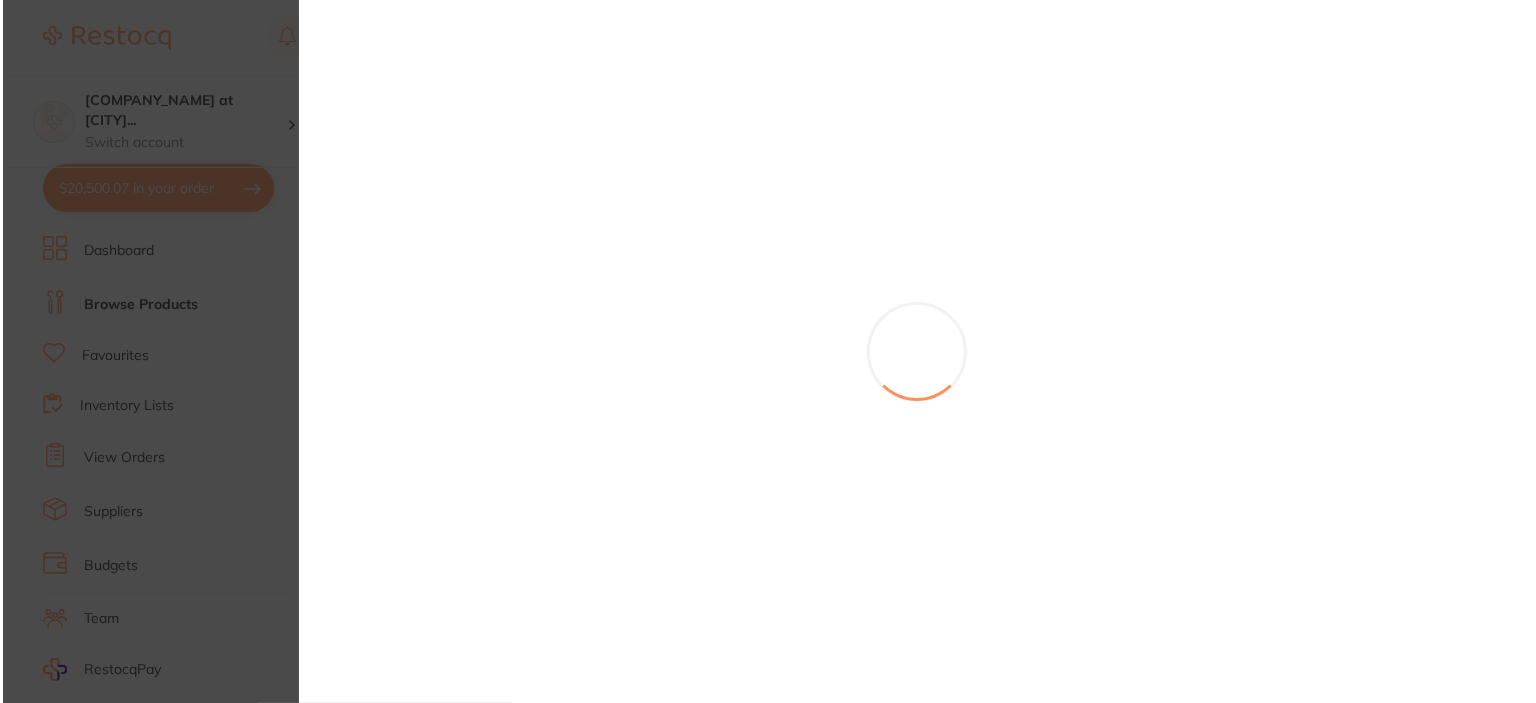 scroll, scrollTop: 0, scrollLeft: 0, axis: both 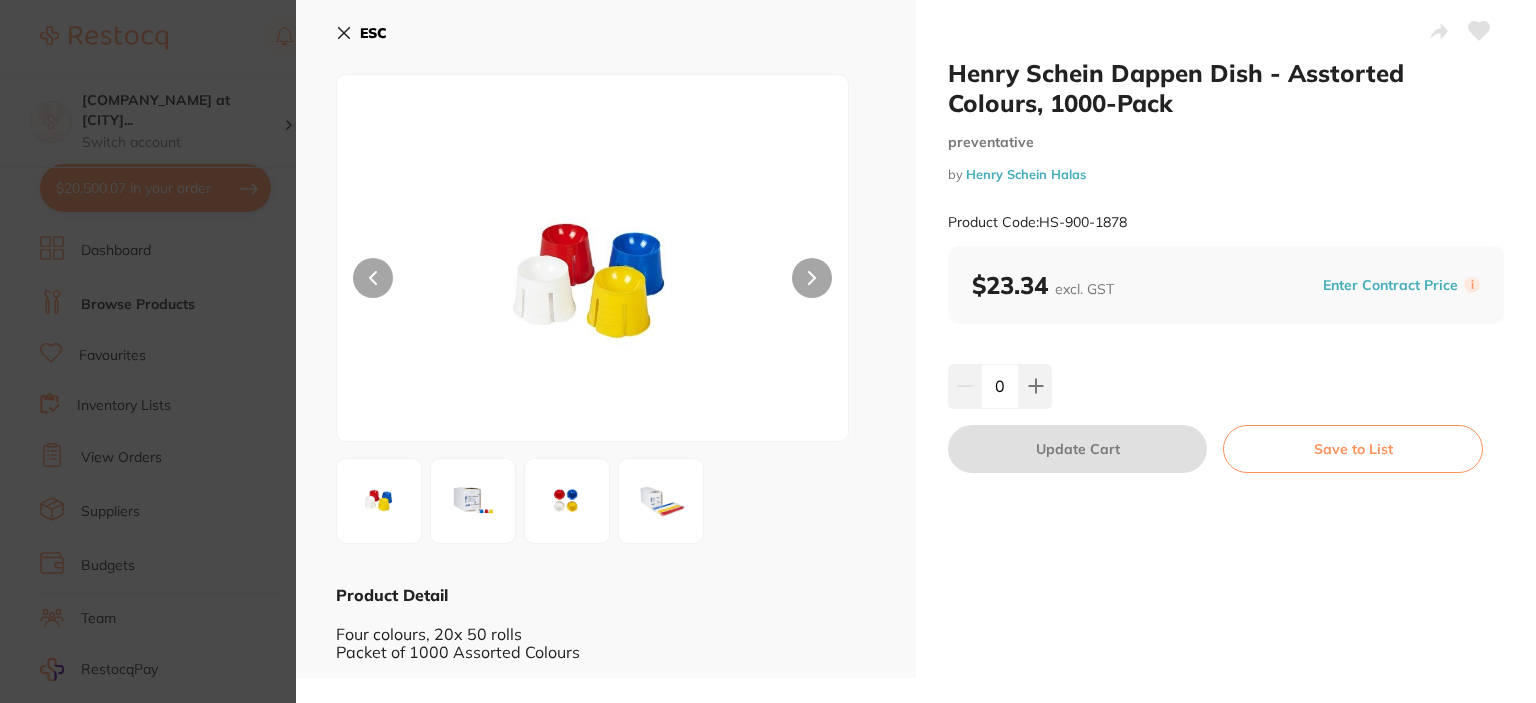 click 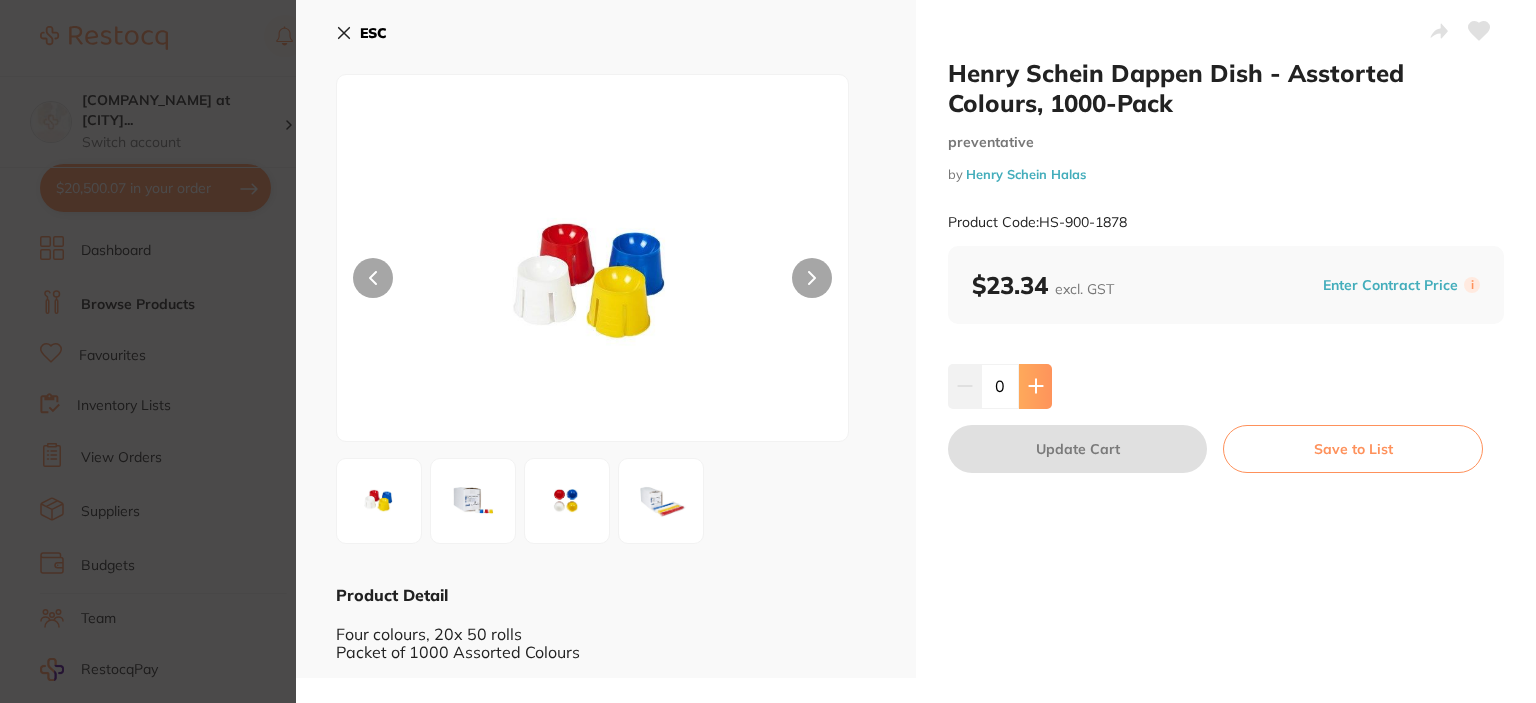 click 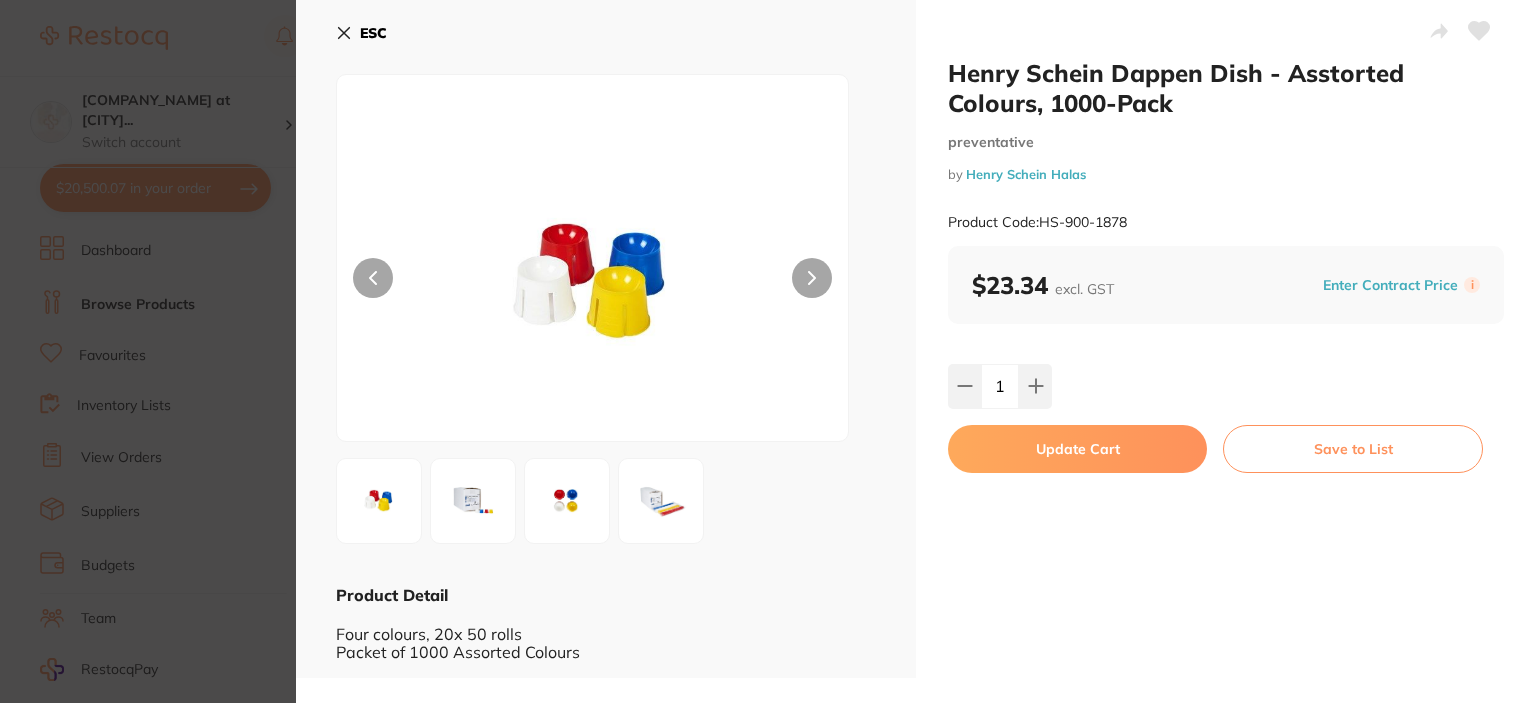scroll, scrollTop: 0, scrollLeft: 0, axis: both 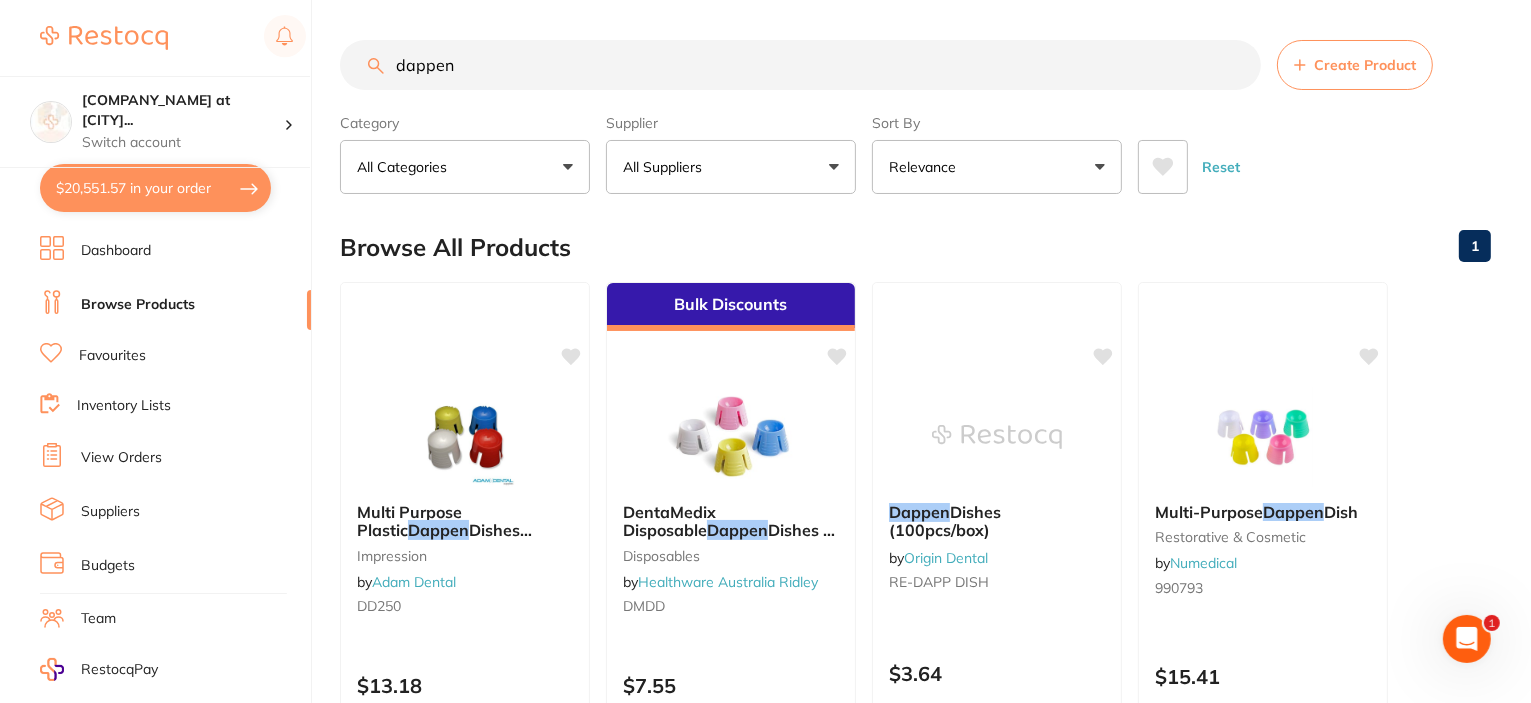 click 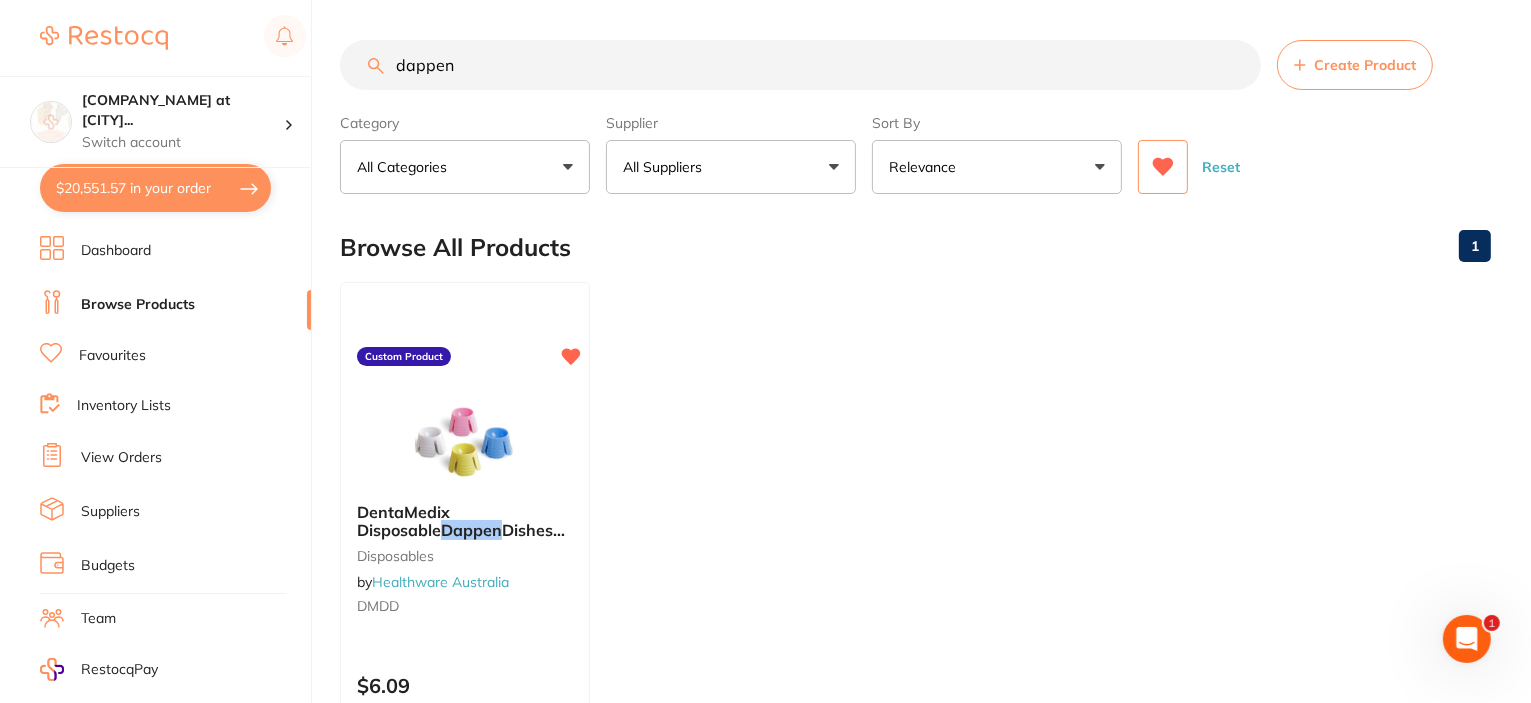 scroll, scrollTop: 0, scrollLeft: 0, axis: both 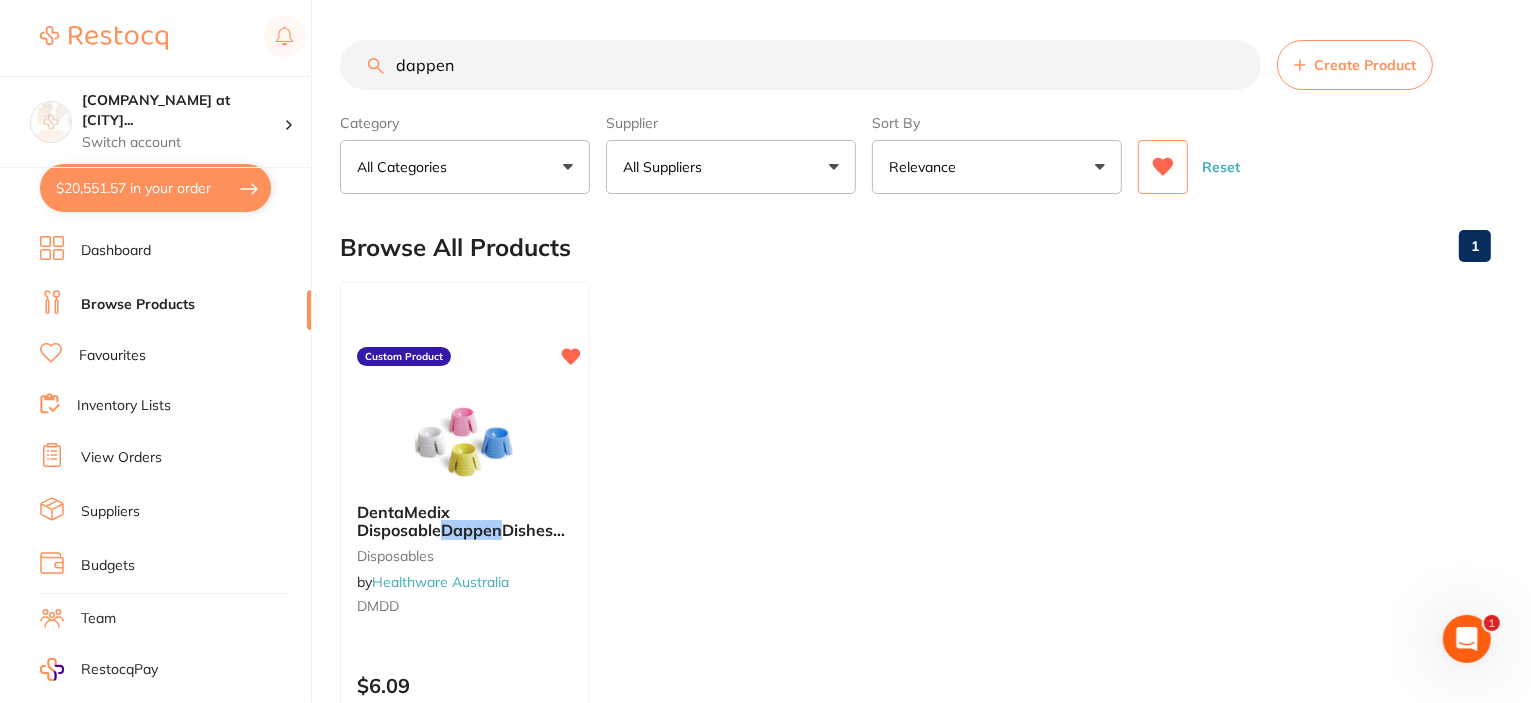 click on "$20,551.57   in your order" at bounding box center (155, 188) 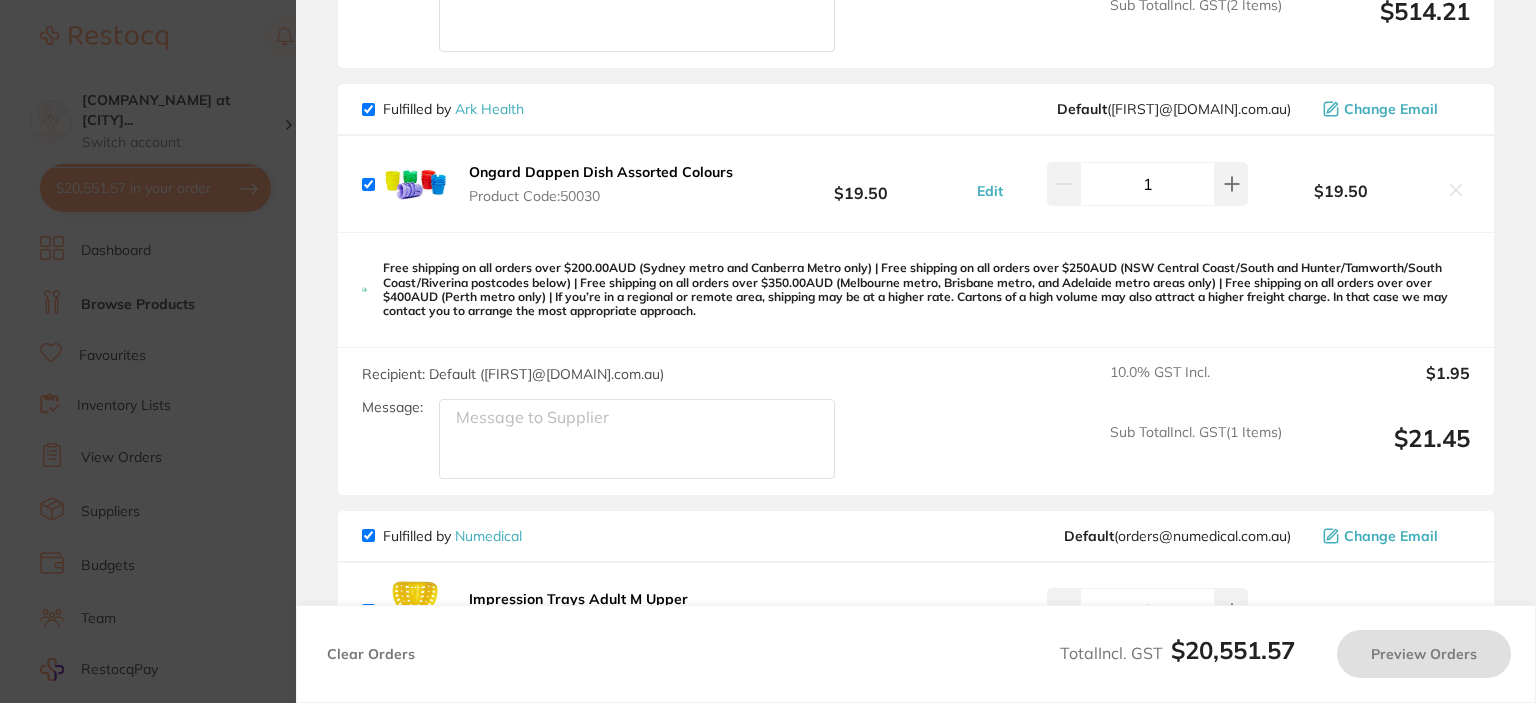 checkbox on "true" 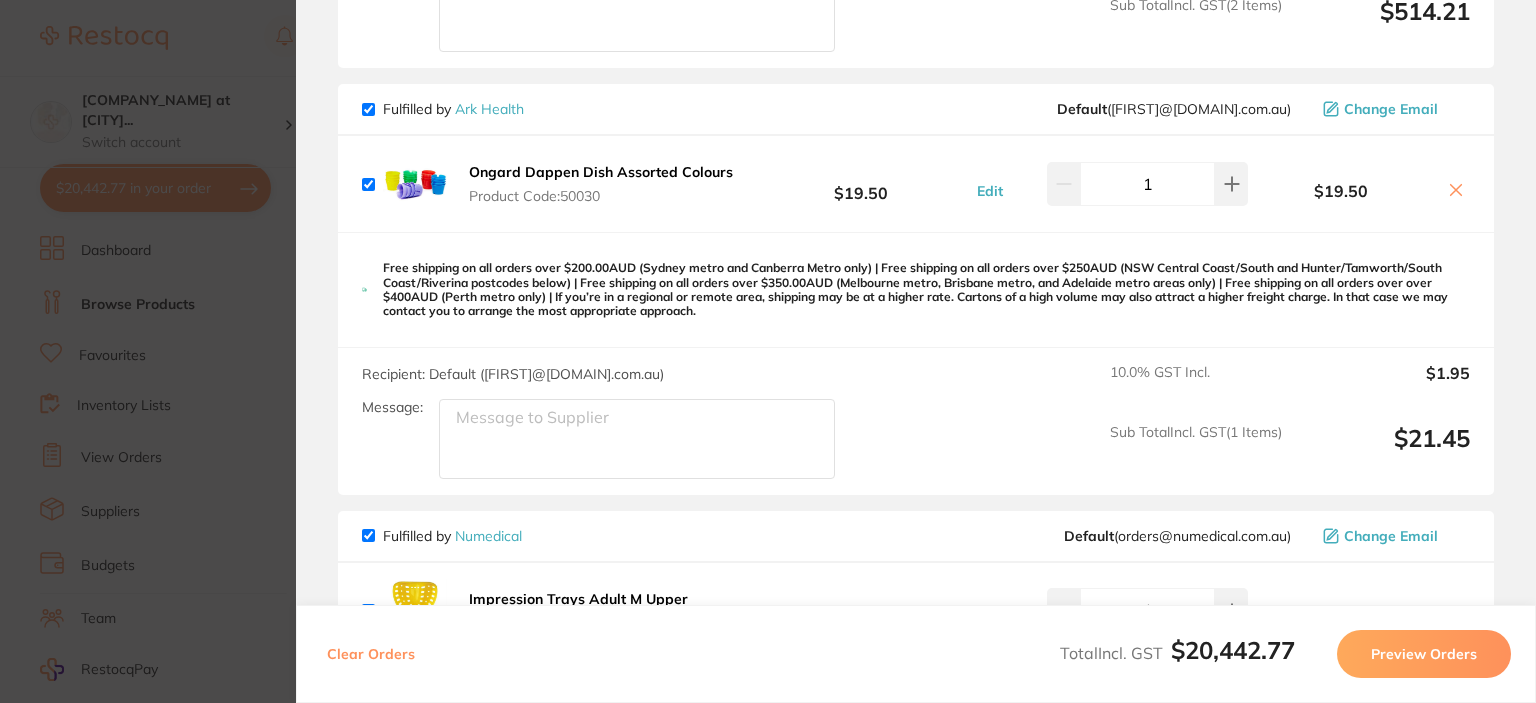 click on "Ongard Dappen Dish Assorted Colours" at bounding box center [601, 172] 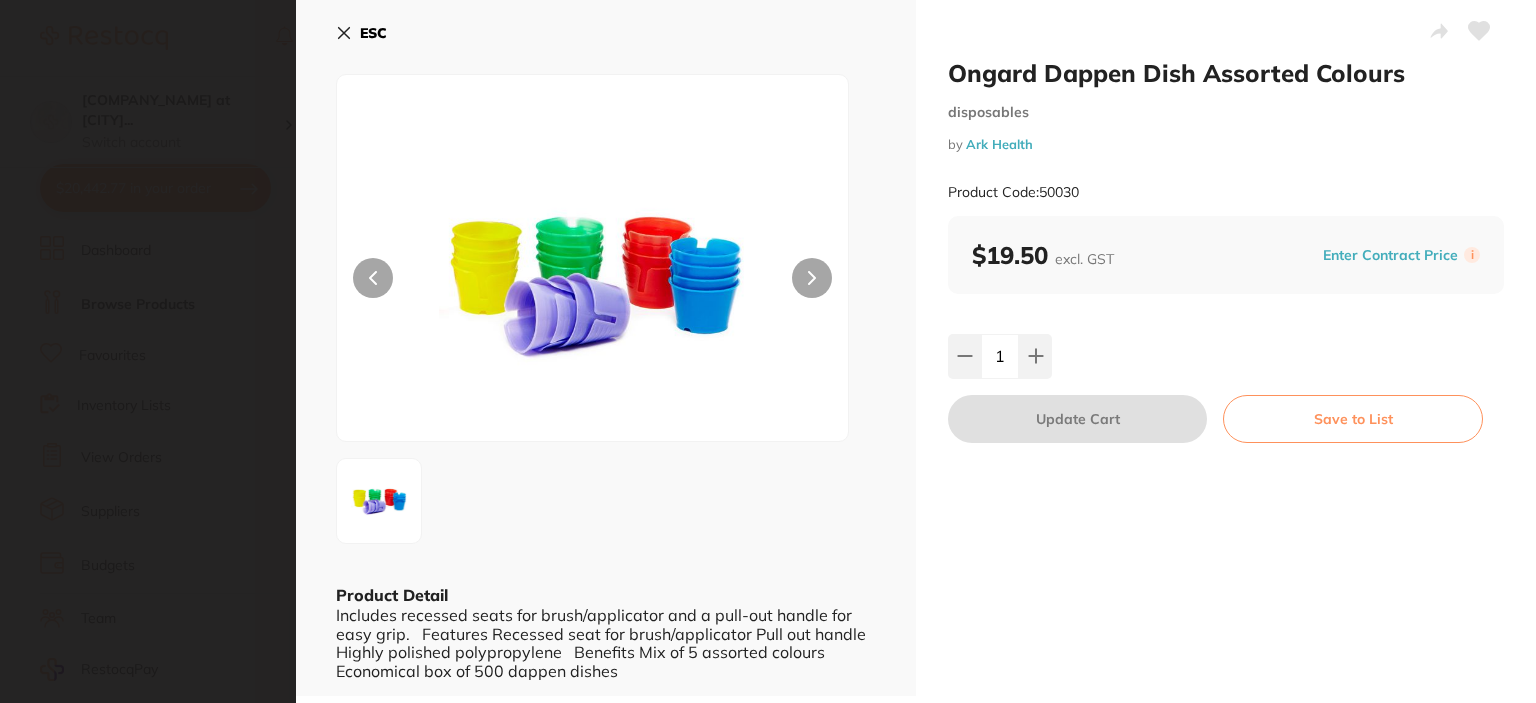 scroll, scrollTop: 0, scrollLeft: 0, axis: both 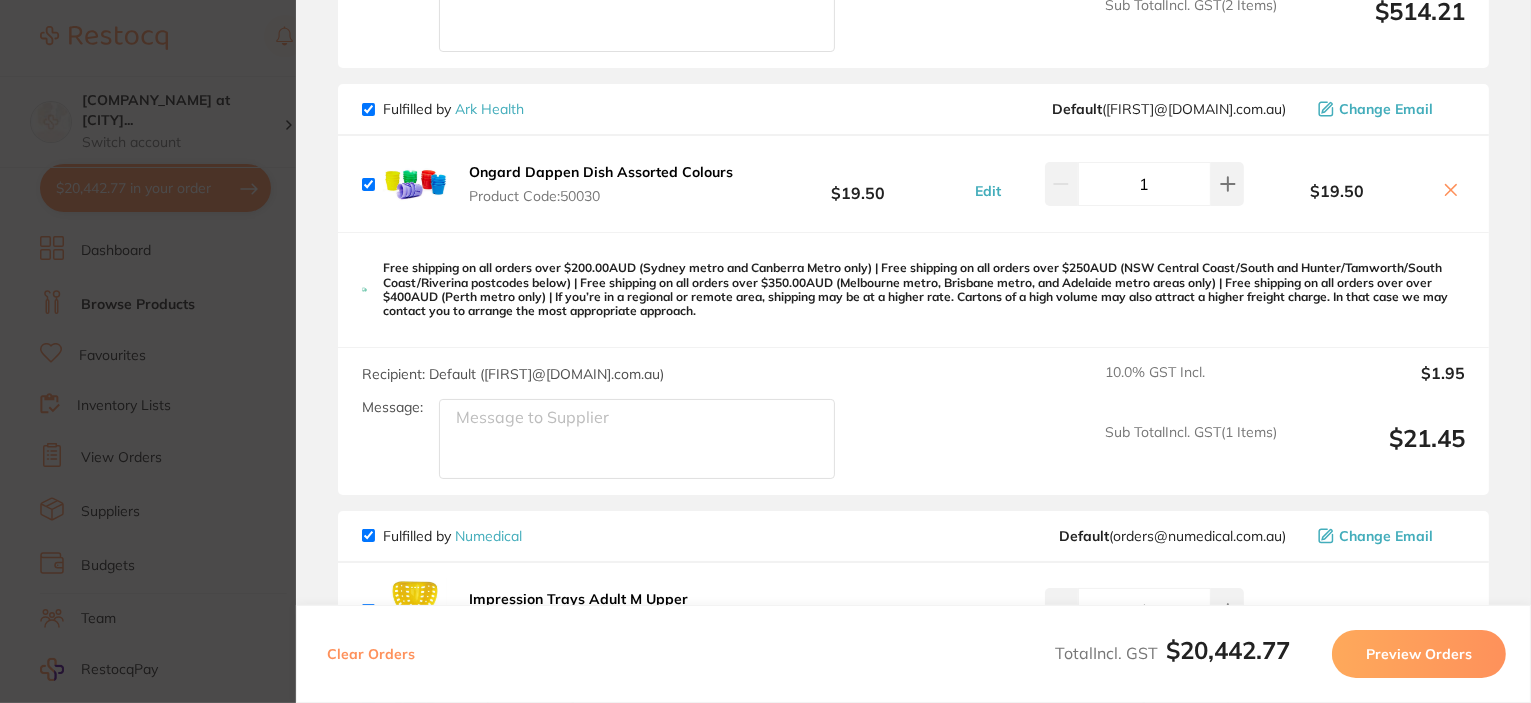 click 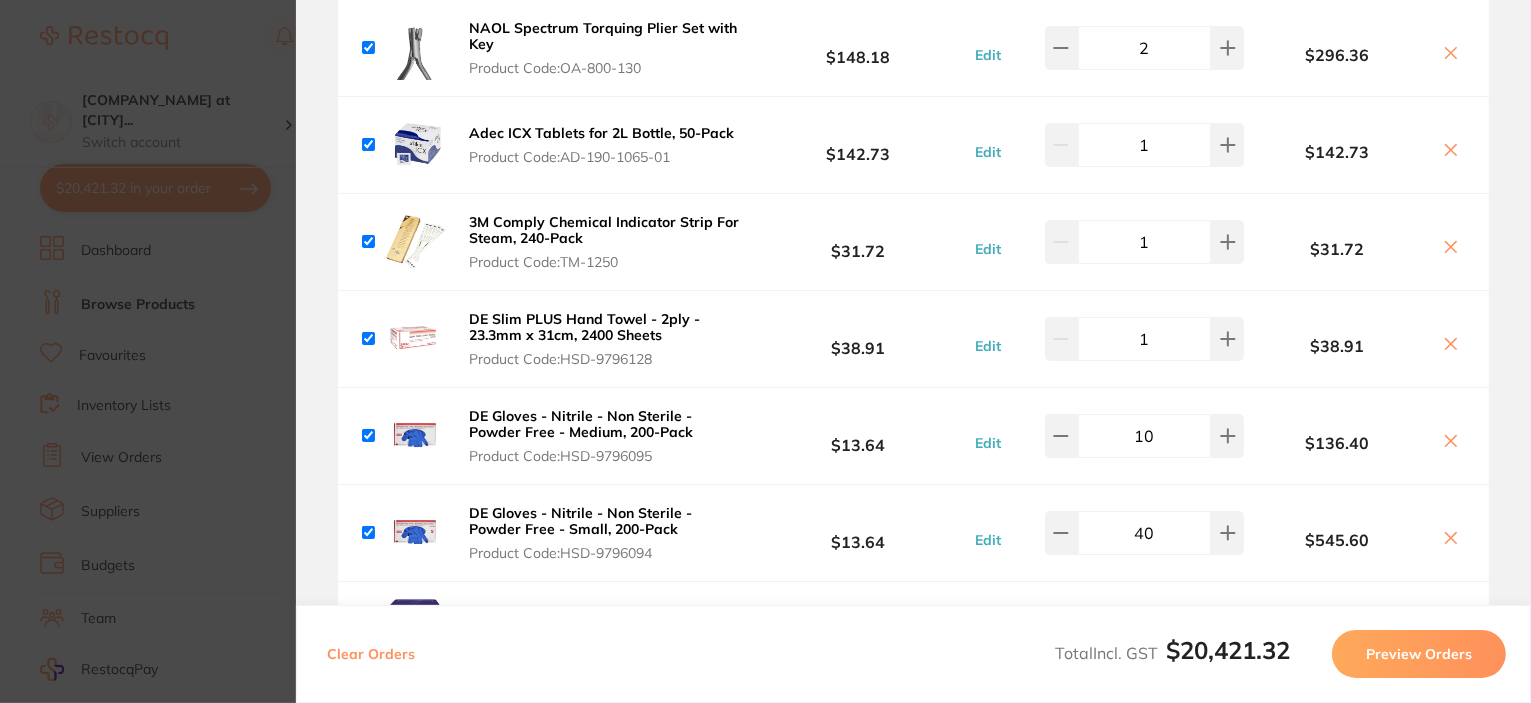 scroll, scrollTop: 0, scrollLeft: 0, axis: both 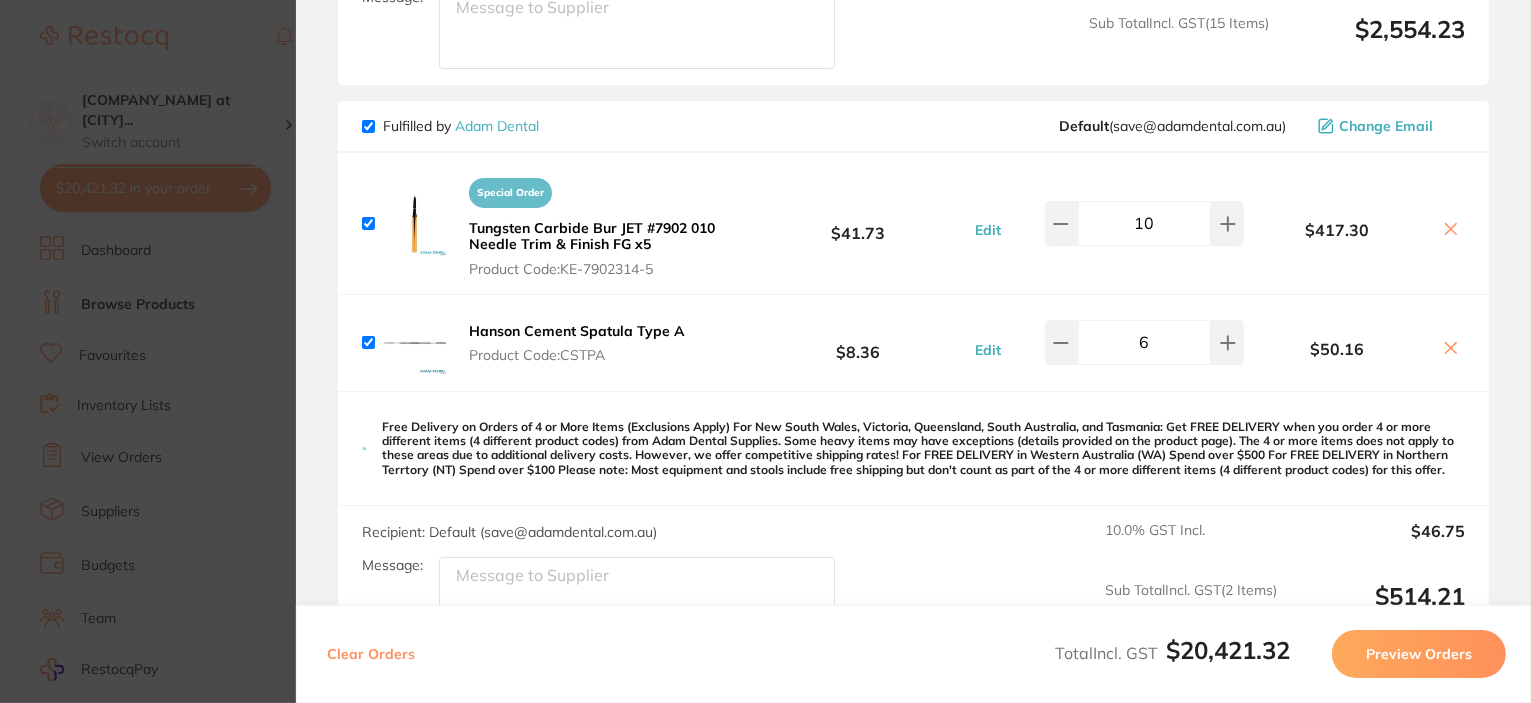 click on "Update RRP Set your pre negotiated price for this item. Item Agreed RRP (excl. GST) --   Update as new default RRP Update RRP Review Orders Your orders are being processed and we will notify you once we have placed the orders. You may close this window Back to Preview Orders Aug 4 2025, 16:05 Henry Schein Halas # 86727 Adam Dental # 86702 Numedical # 88715 Solventum # 88693 AB Orthodontics # 88694 ORMCO # 88717 Healthware Australia # 88697 Healthware Australia Ridley # 88714 Deliver To Kristie Corbett ( Orthodontics at Tamworth ) Level 2, 80 Bridge Street,  Tamworth, 2340, NSW (02) 6766 3030 kristie@mydentalteam.com.au Select All Price Quantity Total Fulfilled by   Henry Schein Halas Default ( customer.care@henryschein.com.au ) Change Email   NAOL Spectrum Torquing Plier Set with Key   Product Code:  OA-800-130     $148.18 Edit     2         $296.36   Adec ICX Tablets for 2L Bottle, 50-Pack   Product Code:  AD-190-1065-01     $142.73 Edit     1         $142.73     Product Code:  TM-1250     $31.72 Edit     1" at bounding box center [765, 351] 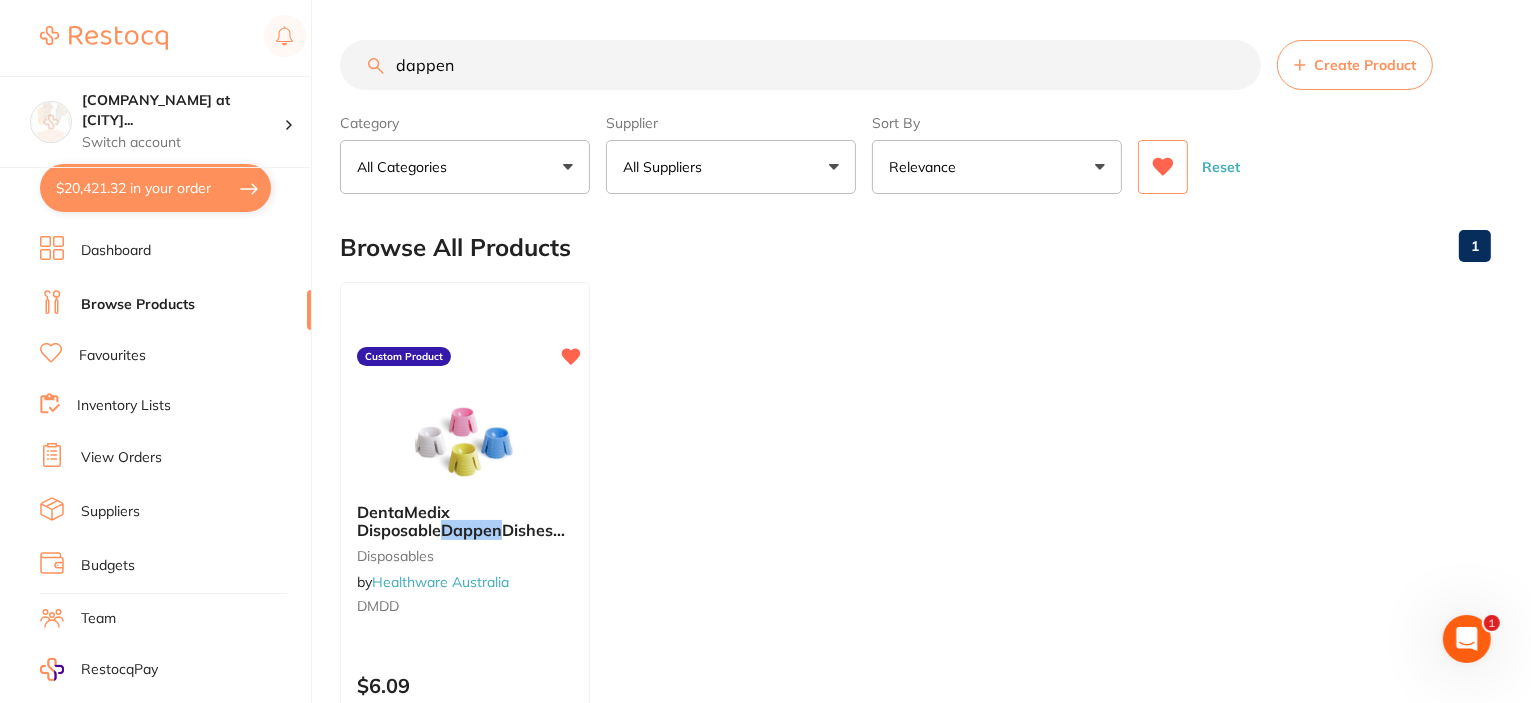 click on "dappen" at bounding box center [800, 65] 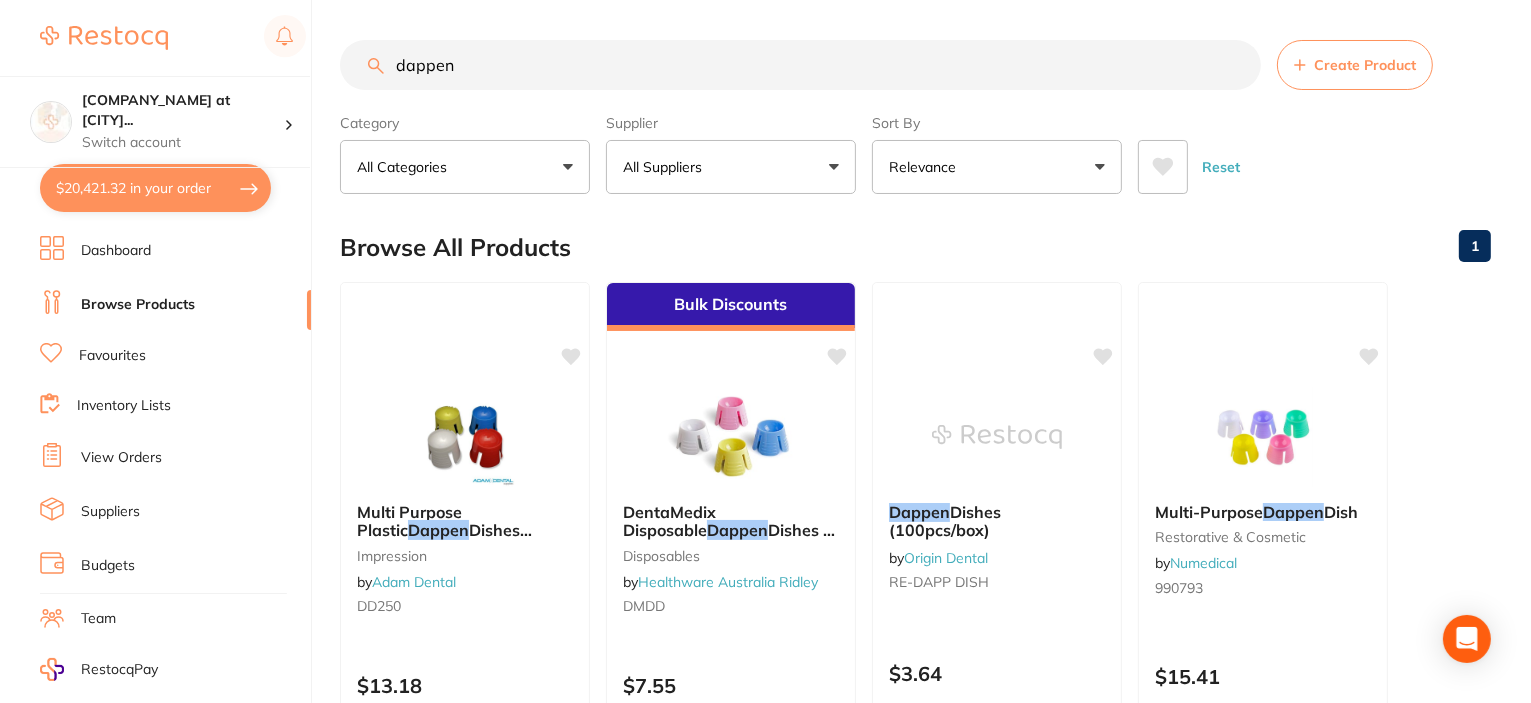 click on "dappen" at bounding box center [800, 65] 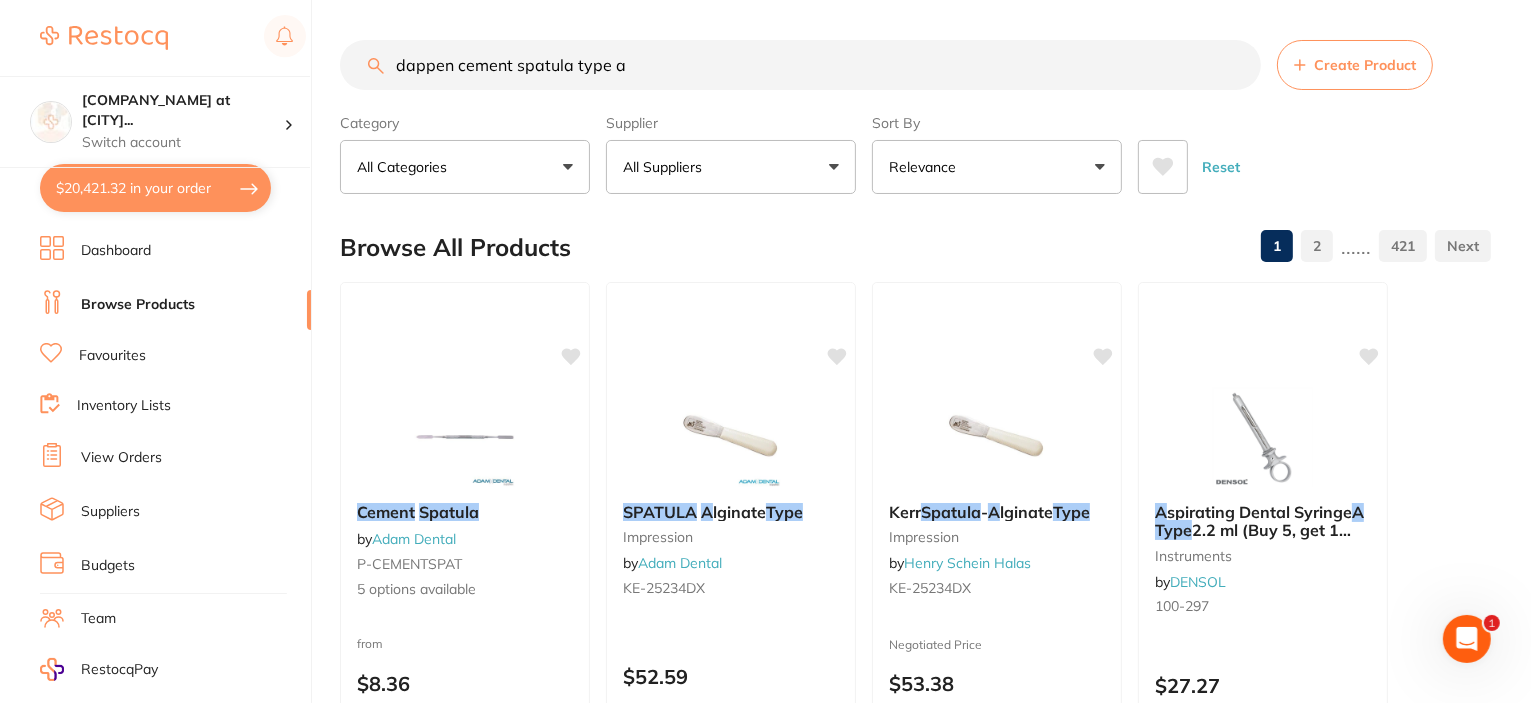 scroll, scrollTop: 0, scrollLeft: 0, axis: both 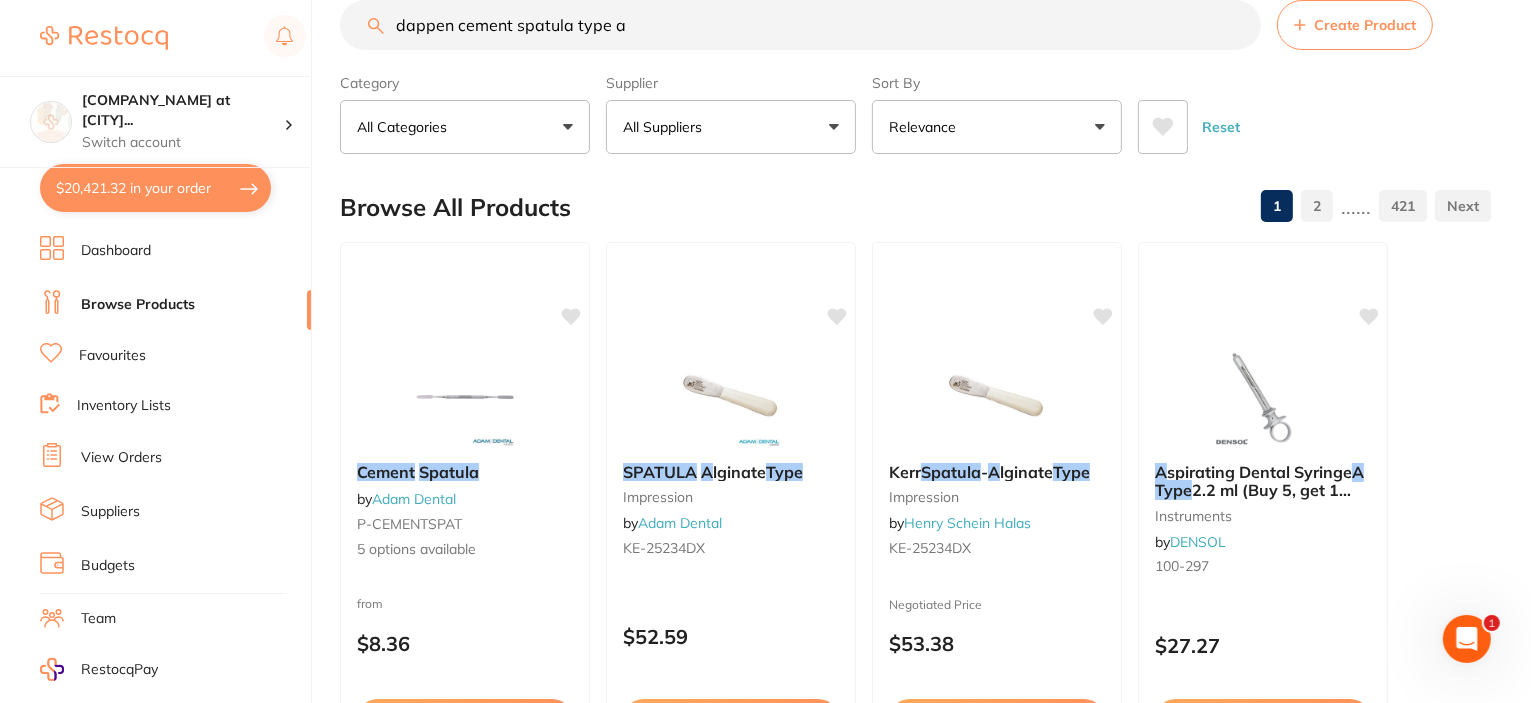 type on "dappen cement spatula type a" 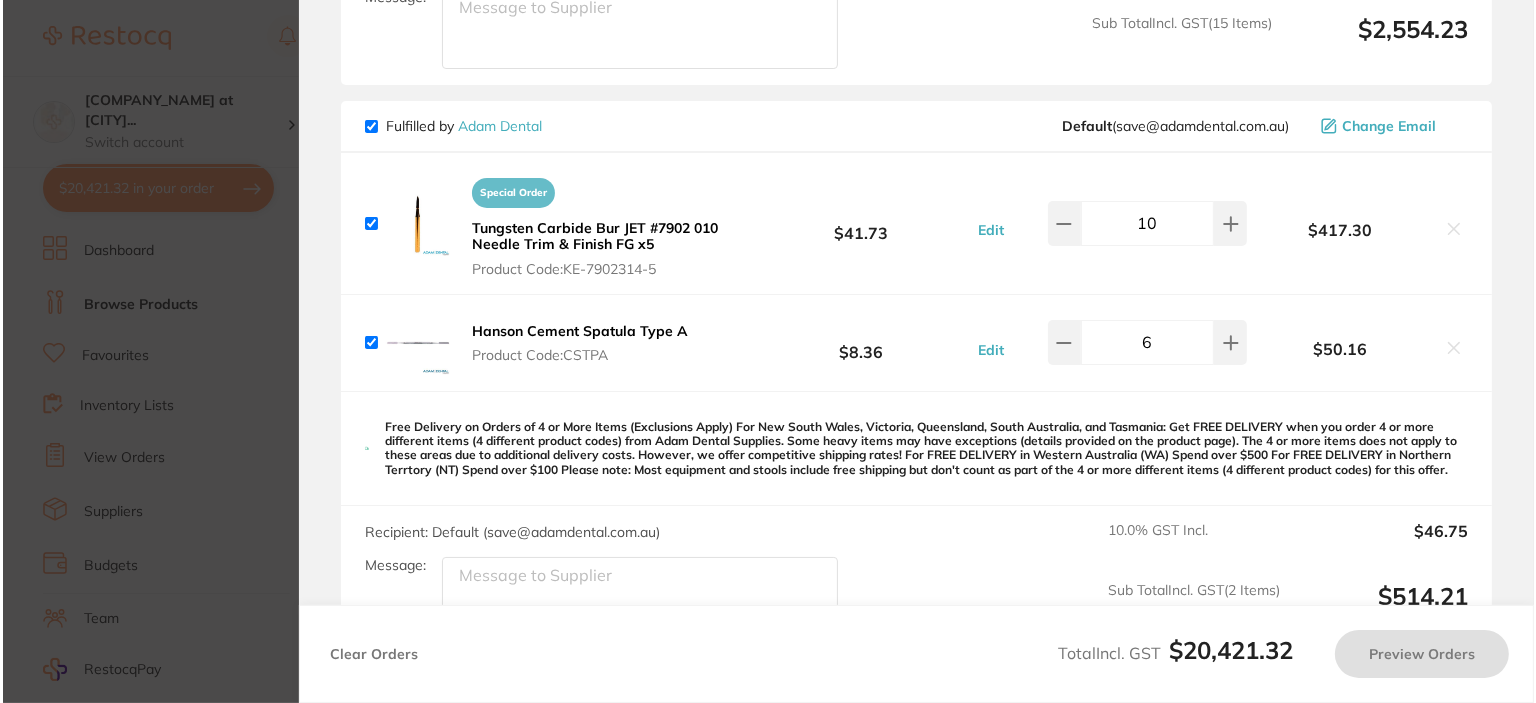 scroll, scrollTop: 0, scrollLeft: 0, axis: both 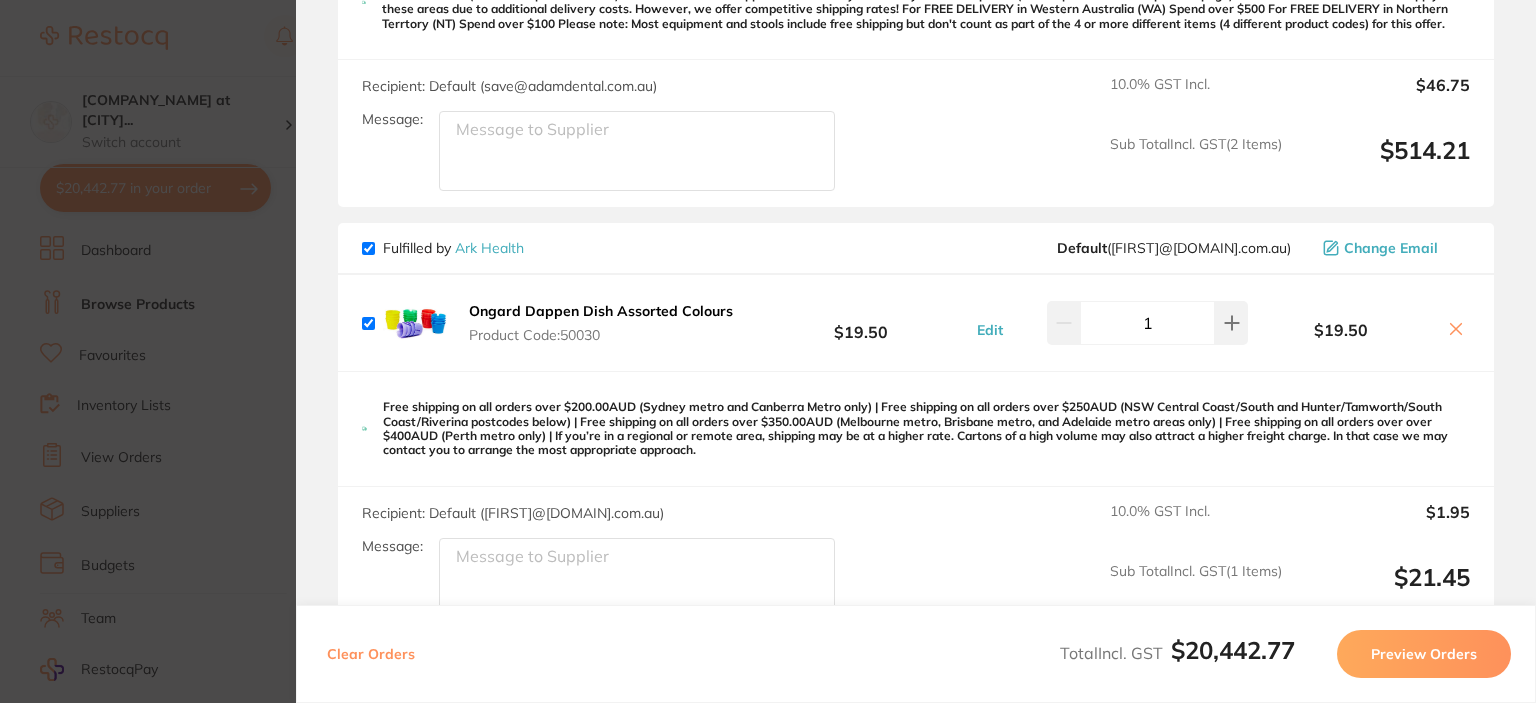click 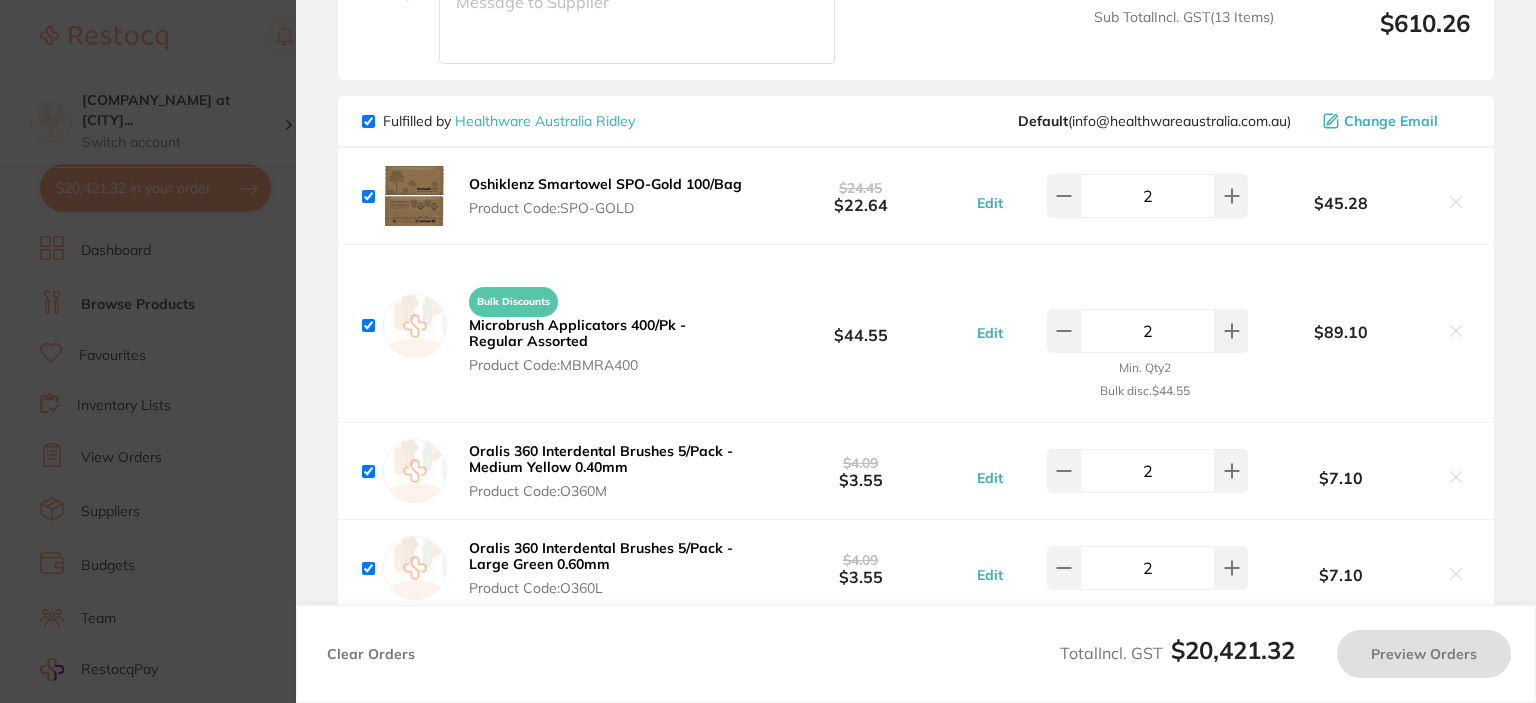 scroll, scrollTop: 11357, scrollLeft: 0, axis: vertical 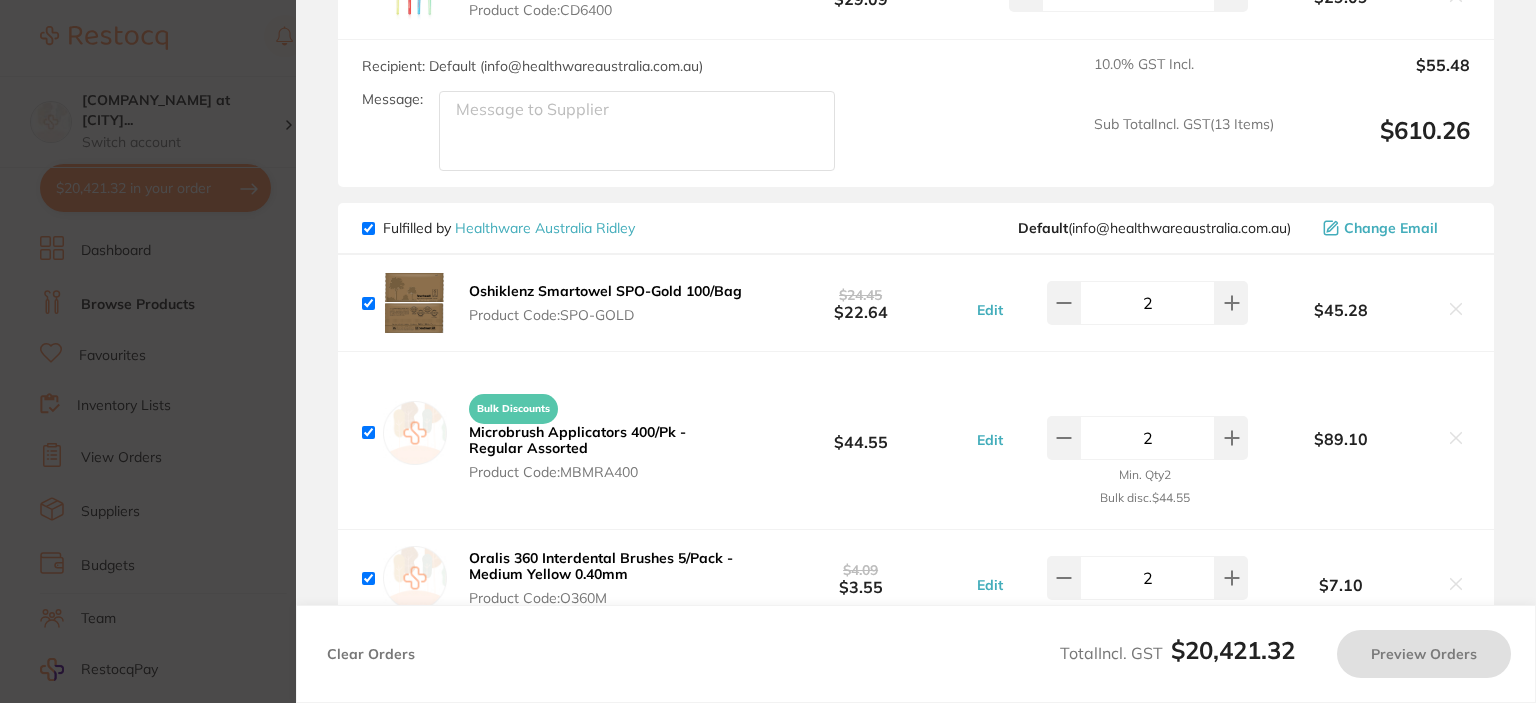 checkbox on "true" 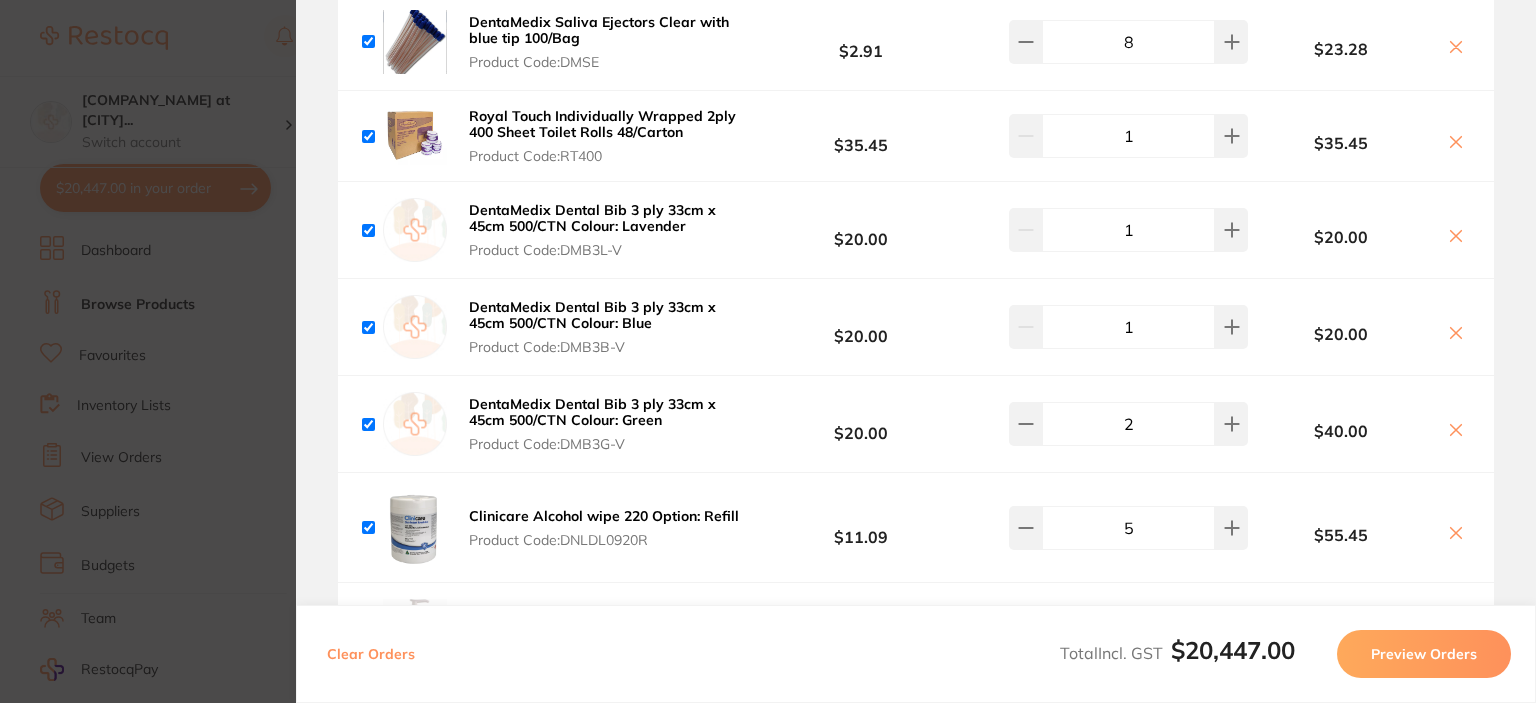 scroll, scrollTop: 10148, scrollLeft: 0, axis: vertical 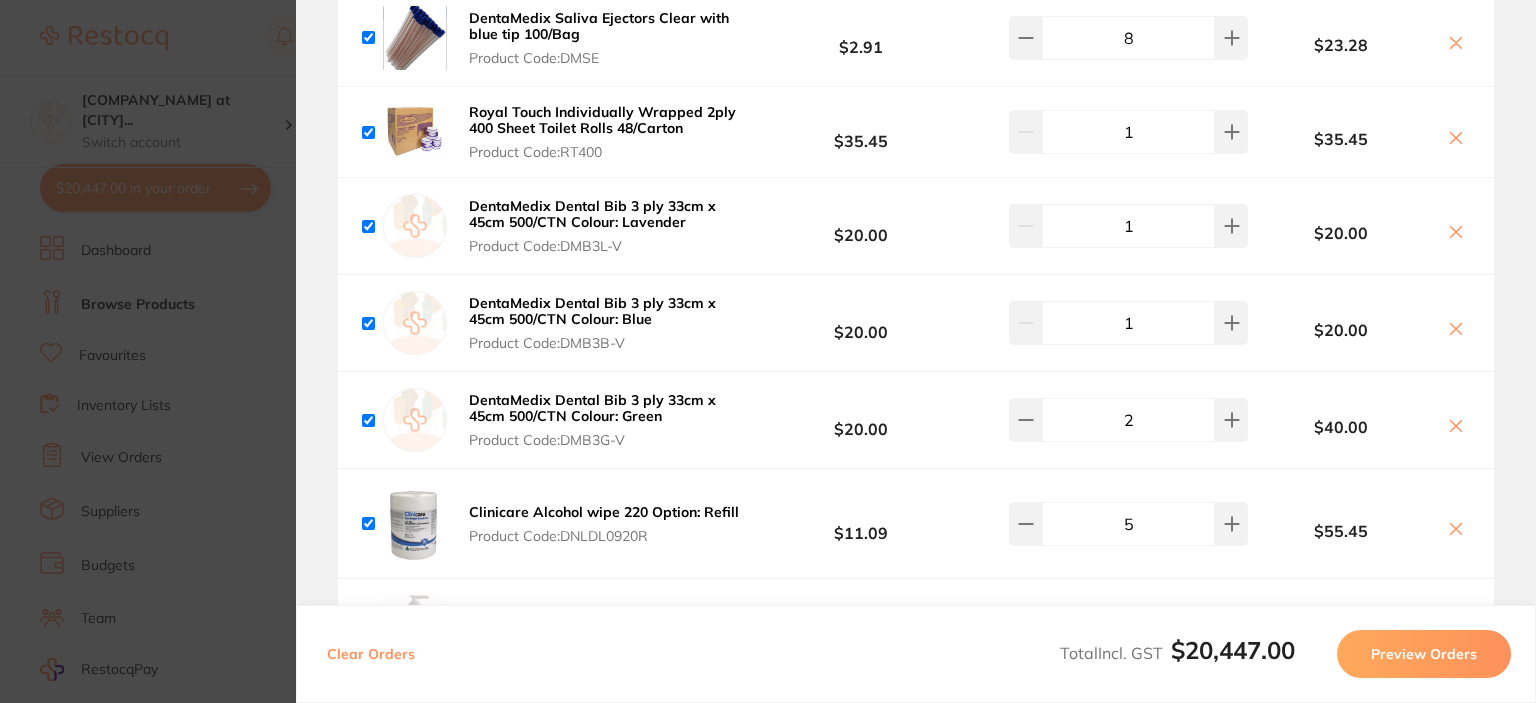 click on "DentaMedix Dental Bib 3 ply 33cm x 45cm 500/CTN	Colour: Green" at bounding box center (592, 408) 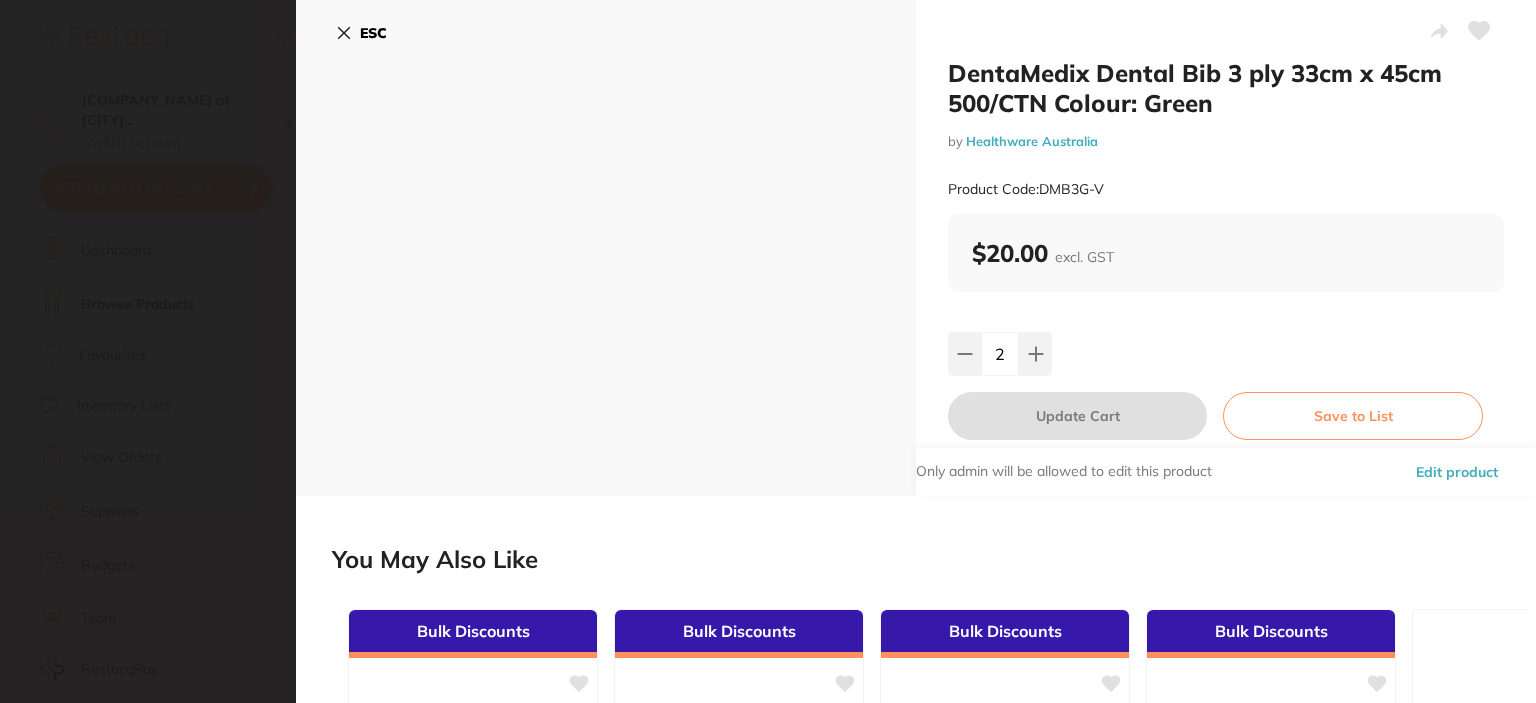 scroll, scrollTop: 275, scrollLeft: 0, axis: vertical 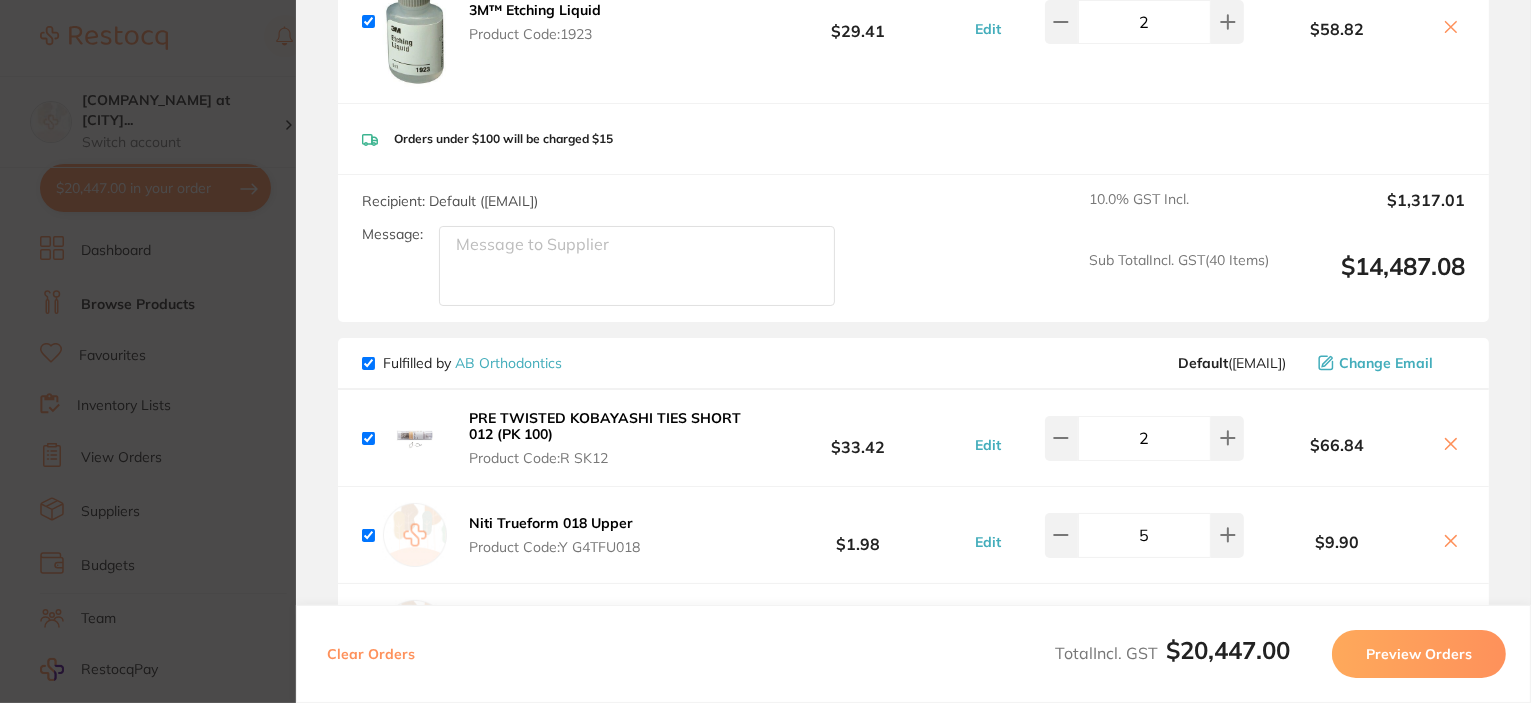click on "Update RRP Set your pre negotiated price for this item. Item Agreed RRP (excl. GST) --   Update as new default RRP Update RRP Review Orders Your orders are being processed and we will notify you once we have placed the orders. You may close this window Back to Preview Orders Aug 4 2025, 16:07 Henry Schein Halas # 86727 Adam Dental # 86702 Numedical # 88715 Solventum # 88693 AB Orthodontics # 88694 ORMCO # 88717 Healthware Australia # 88697 Healthware Australia Ridley # 88714 Deliver To Kristie Corbett ( Orthodontics at Tamworth ) Level 2, 80 Bridge Street,  Tamworth, 2340, NSW (02) 6766 3030 kristie@mydentalteam.com.au Select All Price Quantity Total Fulfilled by   Henry Schein Halas Default ( customer.care@henryschein.com.au ) Change Email   NAOL Spectrum Torquing Plier Set with Key   Product Code:  OA-800-130     $148.18 Edit     2         $296.36   Adec ICX Tablets for 2L Bottle, 50-Pack   Product Code:  AD-190-1065-01     $142.73 Edit     1         $142.73     Product Code:  TM-1250     $31.72 Edit     1" at bounding box center [765, 351] 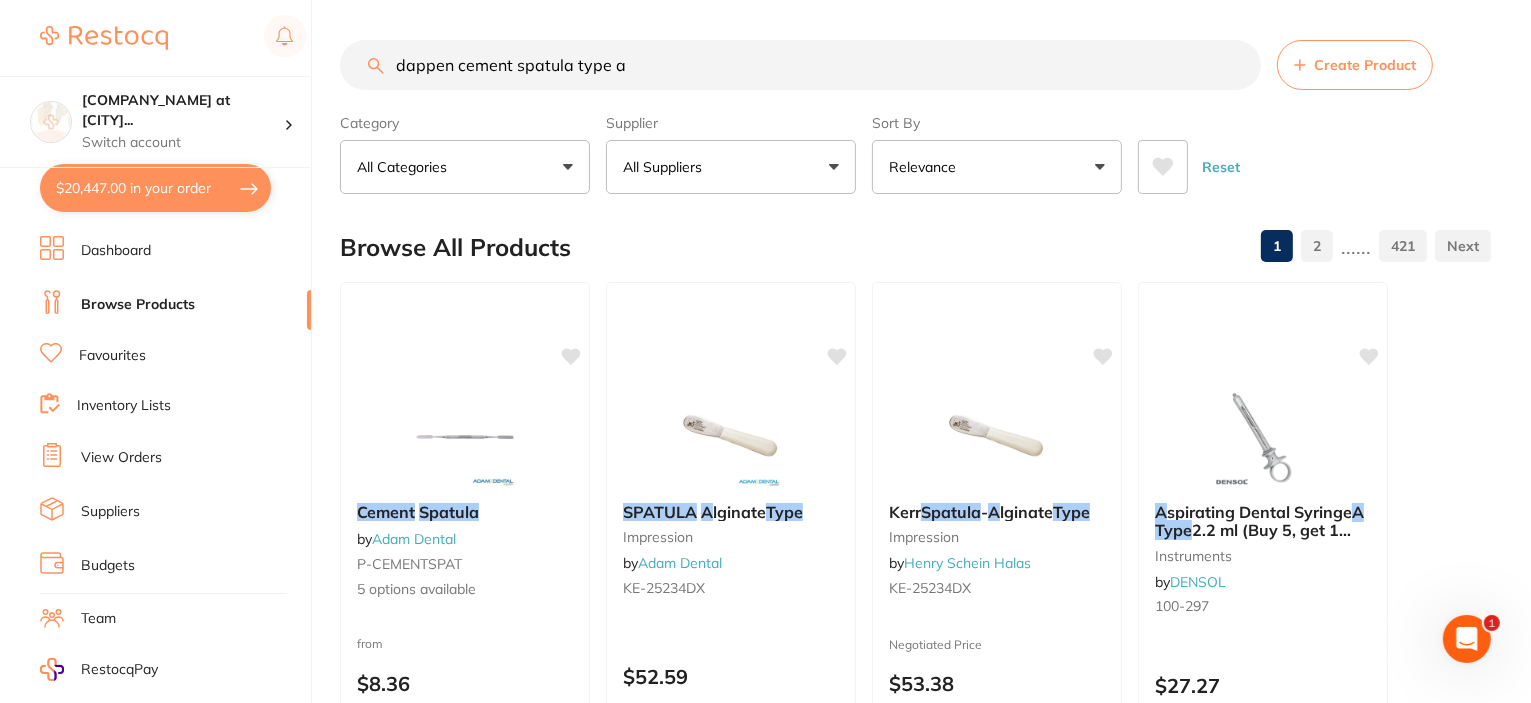 click on "$20,447.00   in your order" at bounding box center (155, 188) 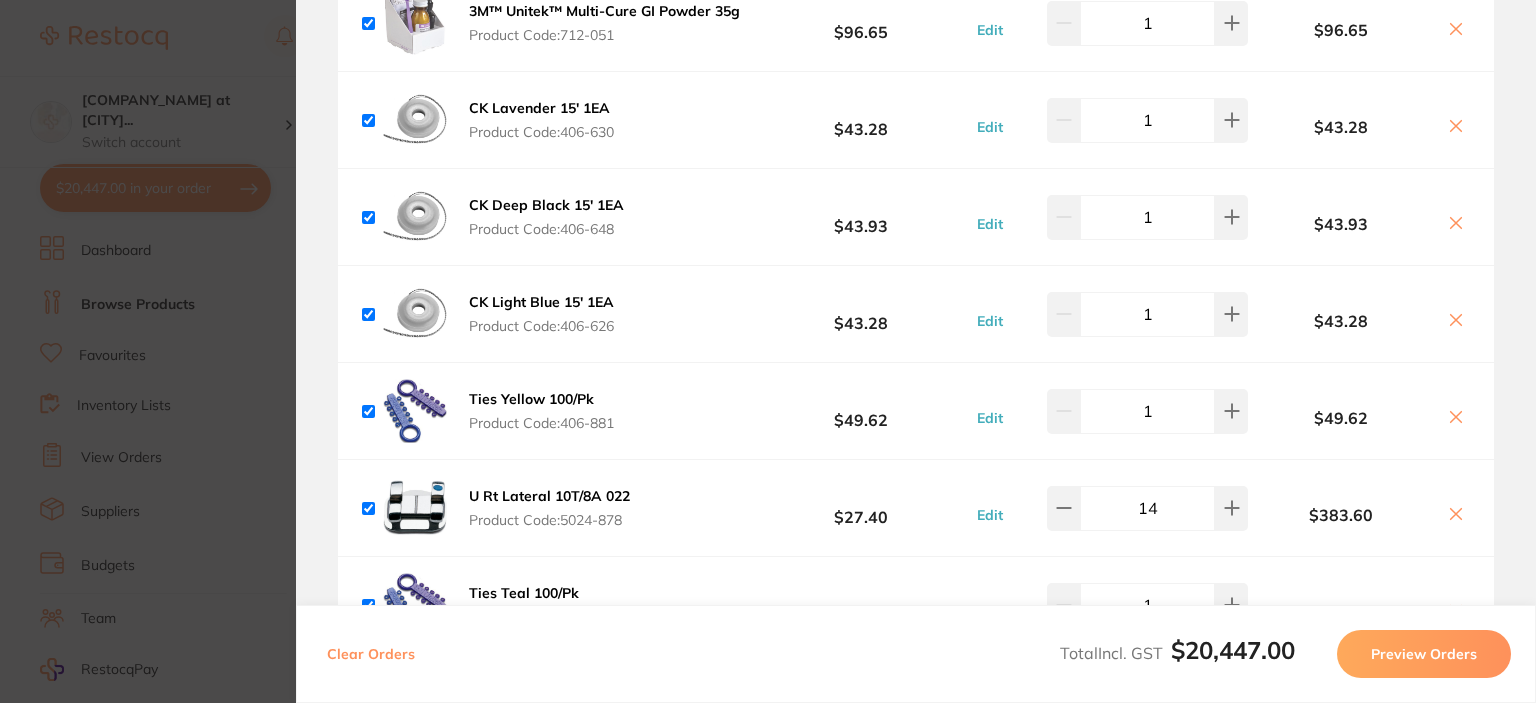 scroll, scrollTop: 4100, scrollLeft: 0, axis: vertical 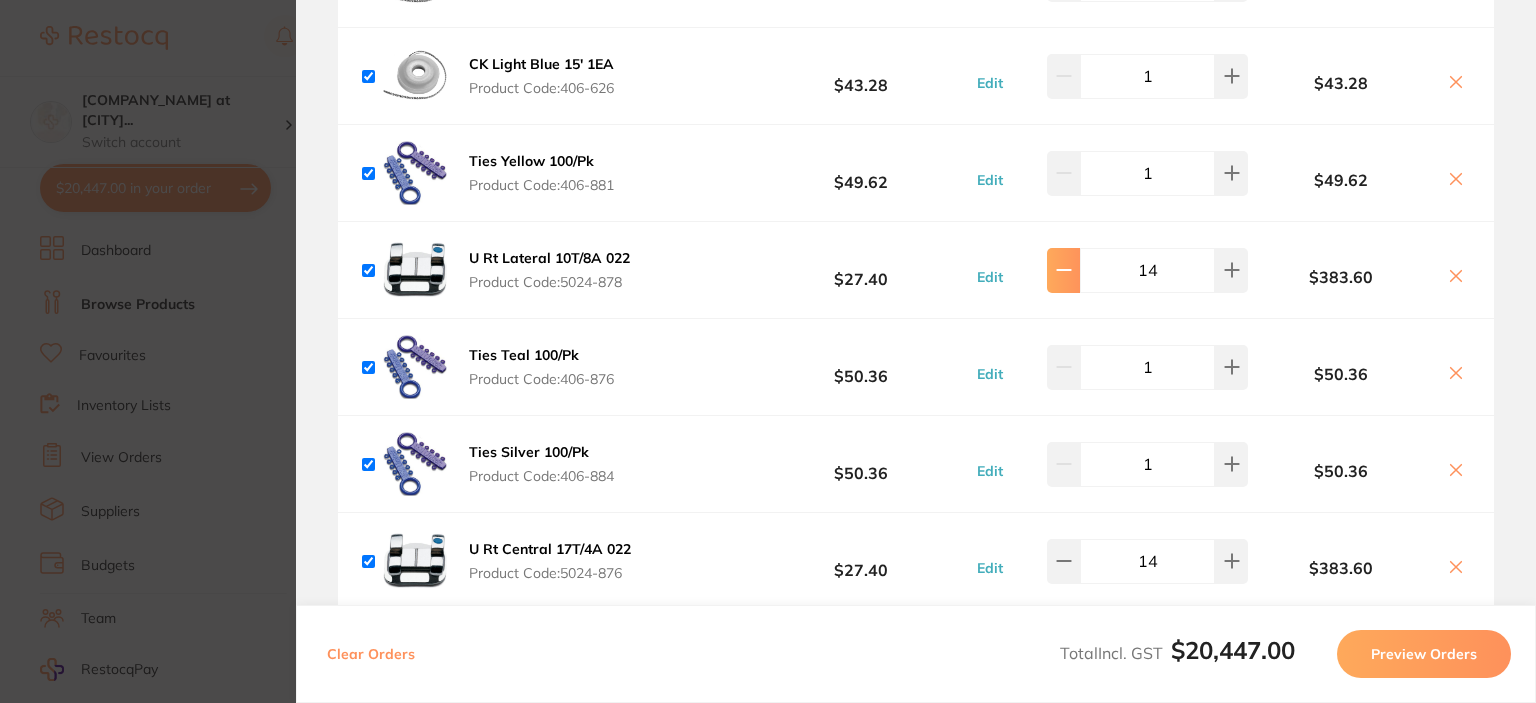 click 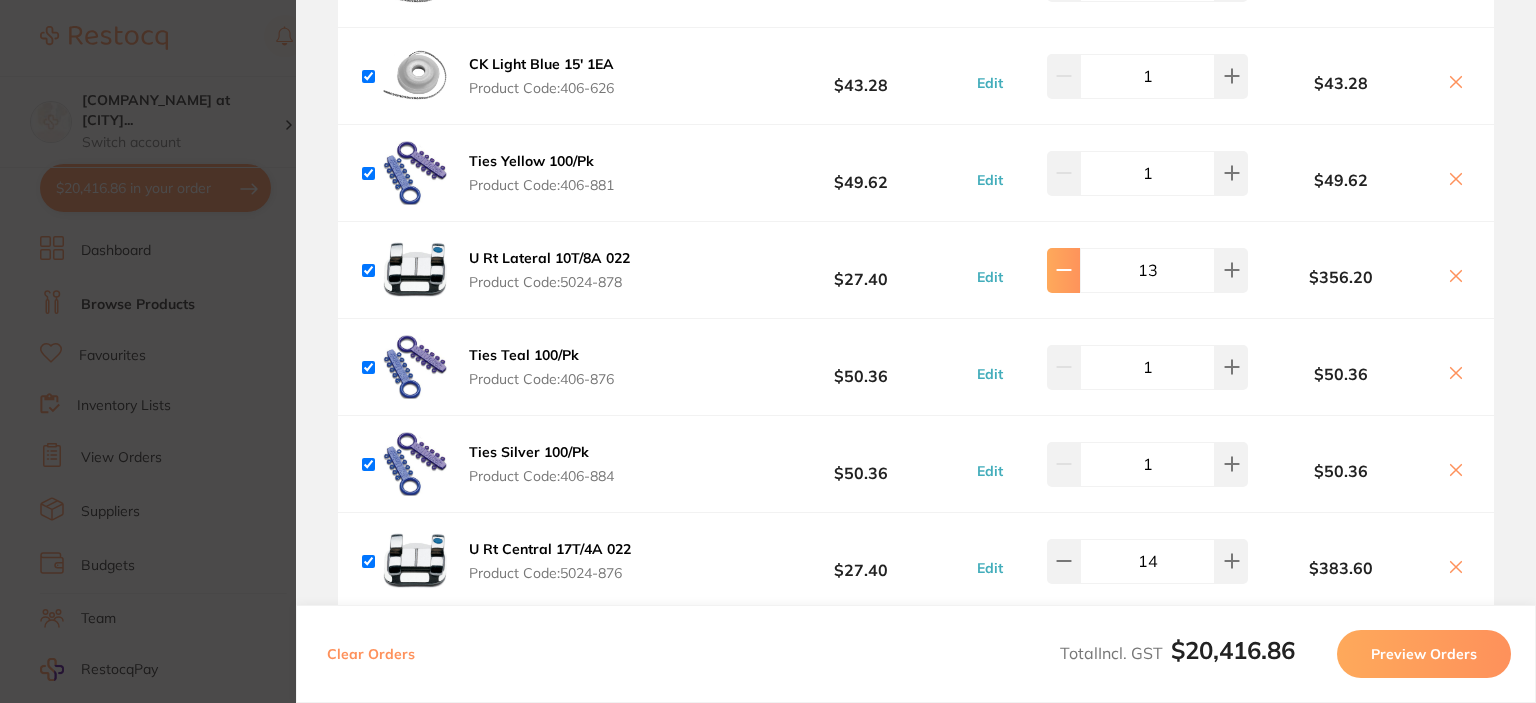 click 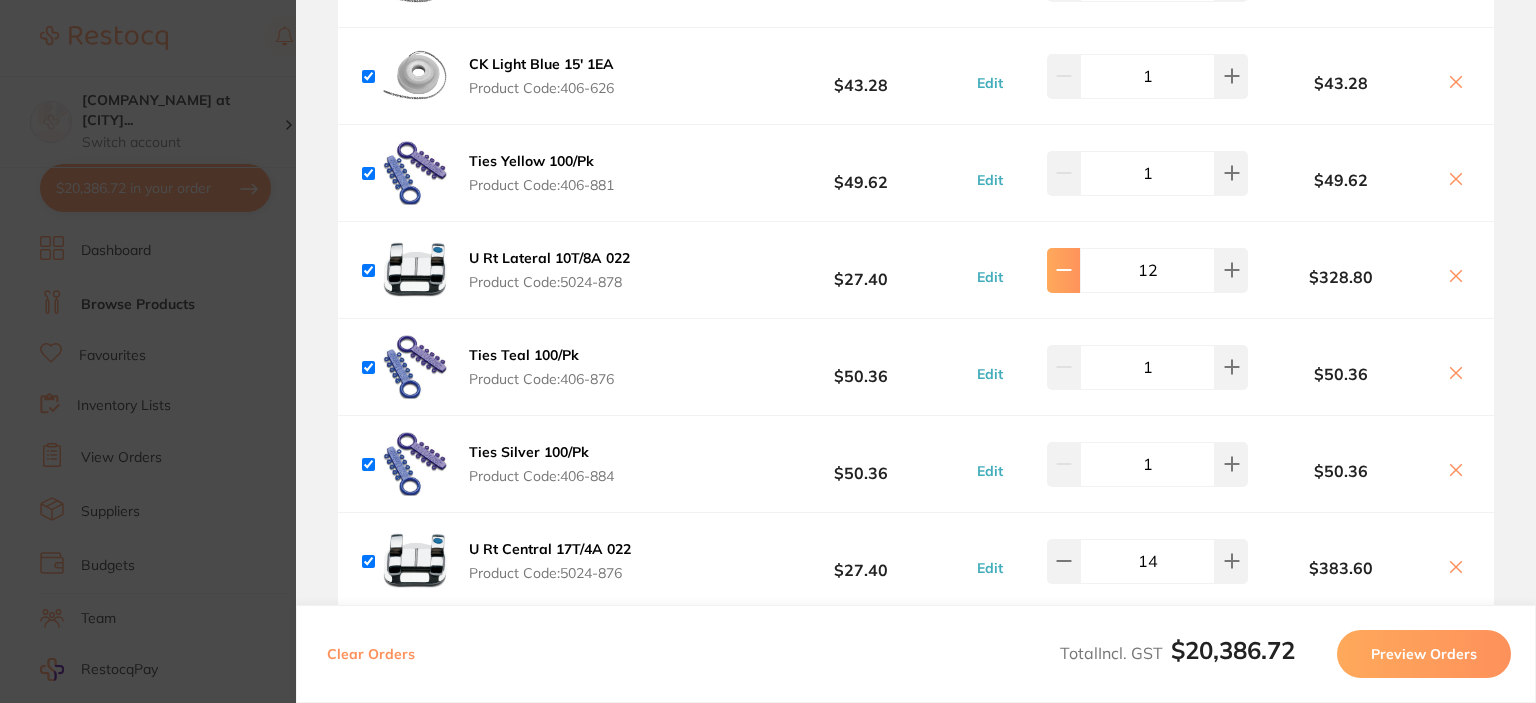 click 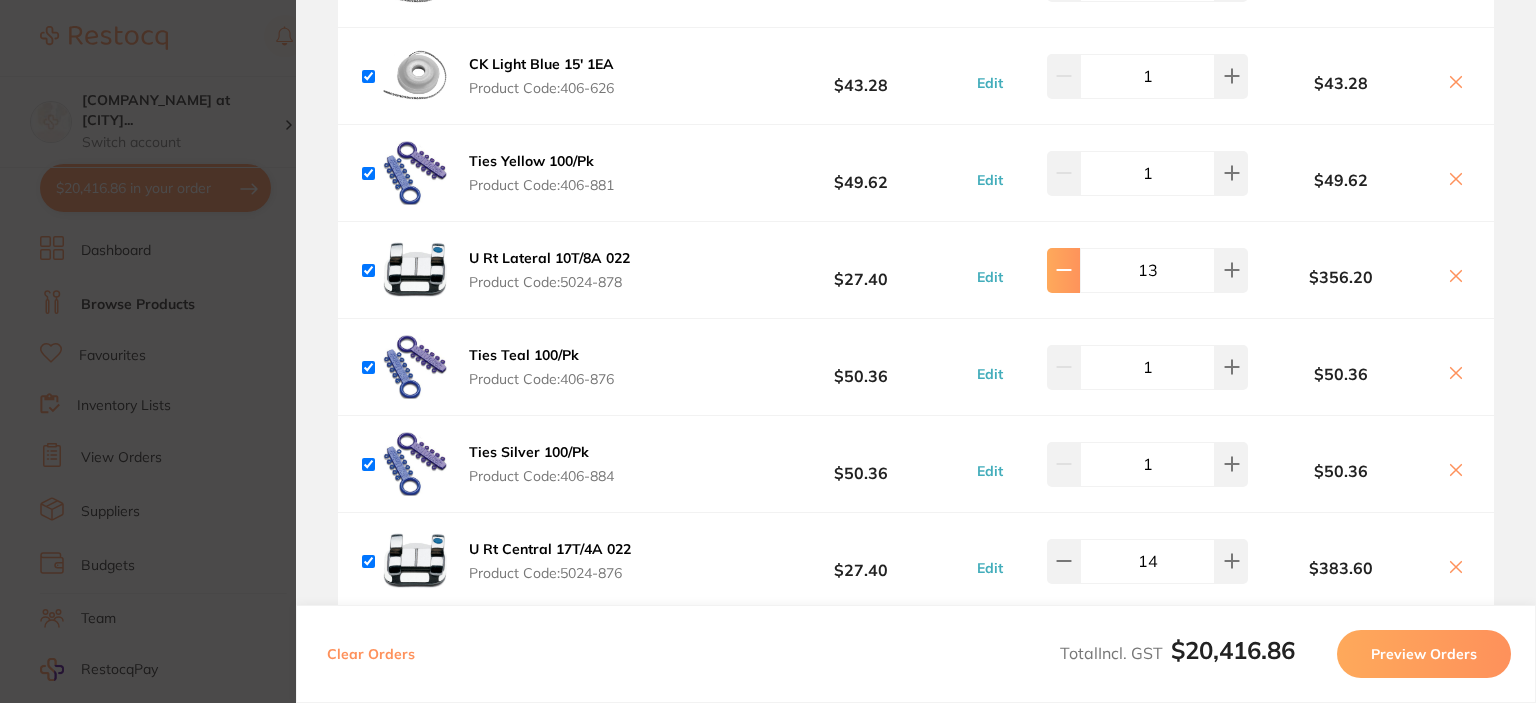 click 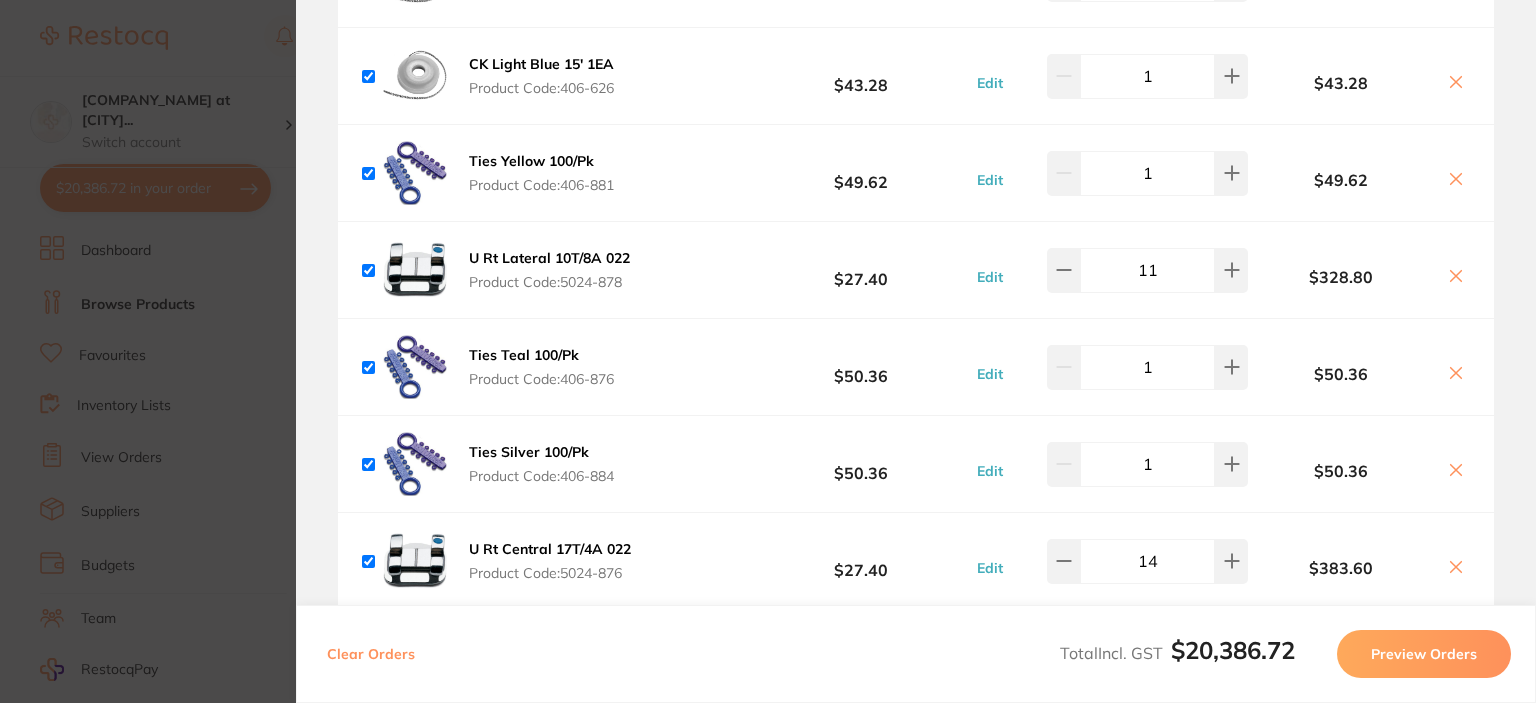 type on "12" 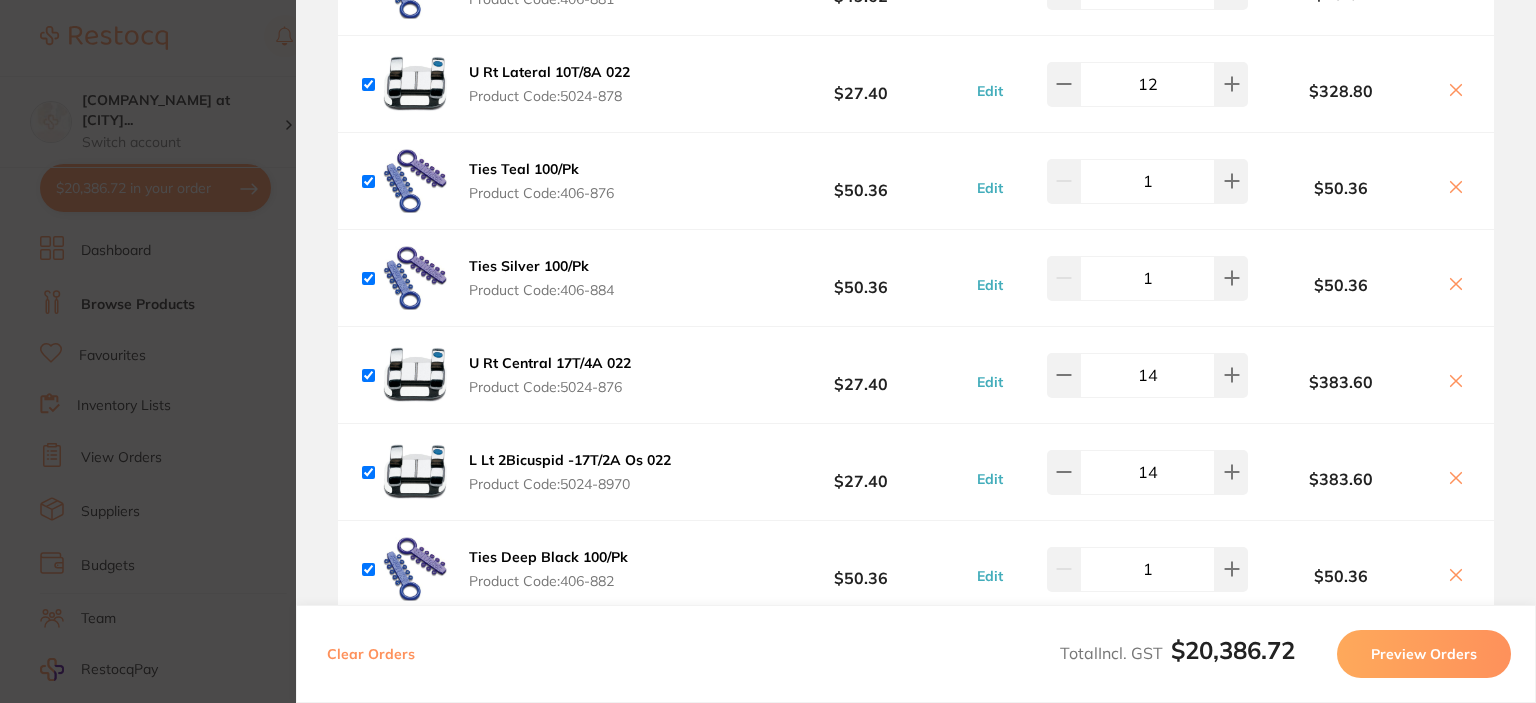 scroll, scrollTop: 4288, scrollLeft: 0, axis: vertical 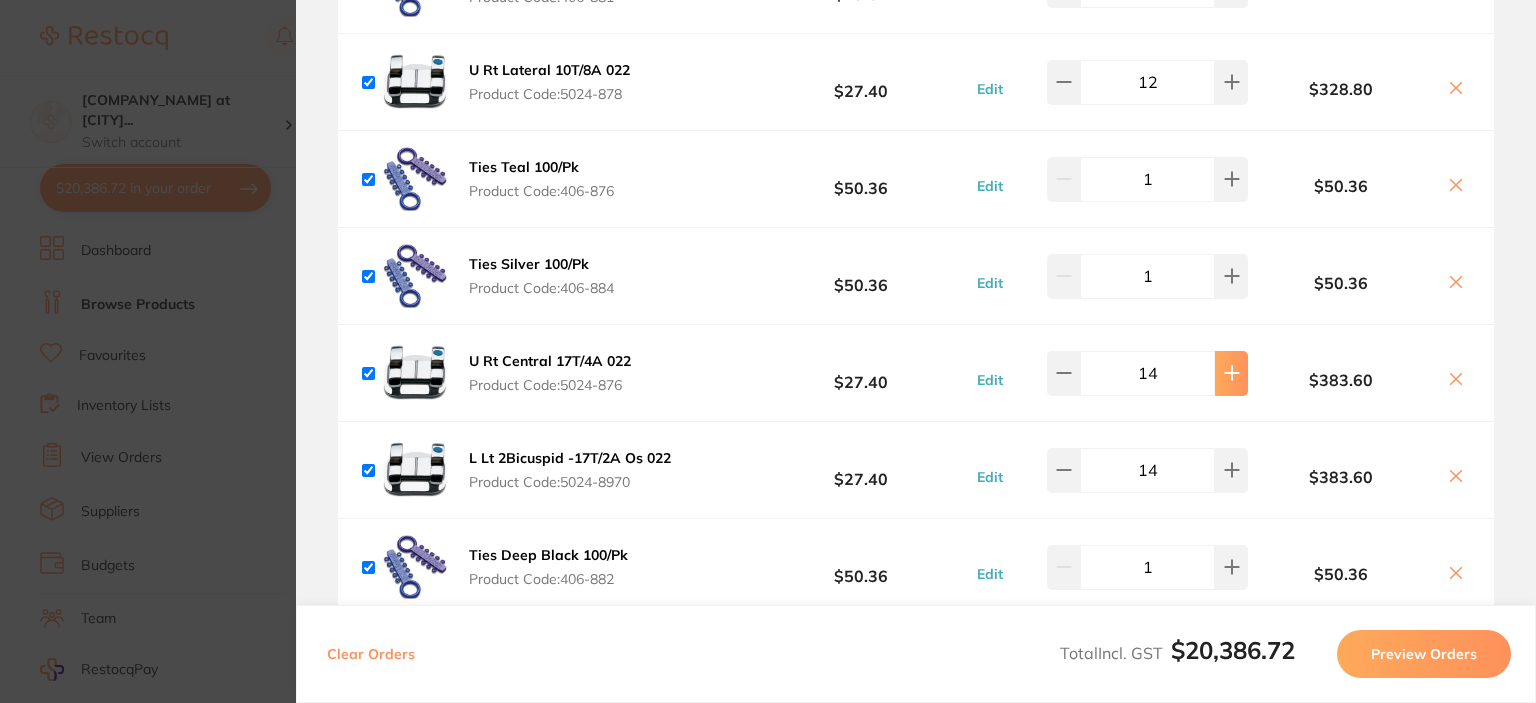 click 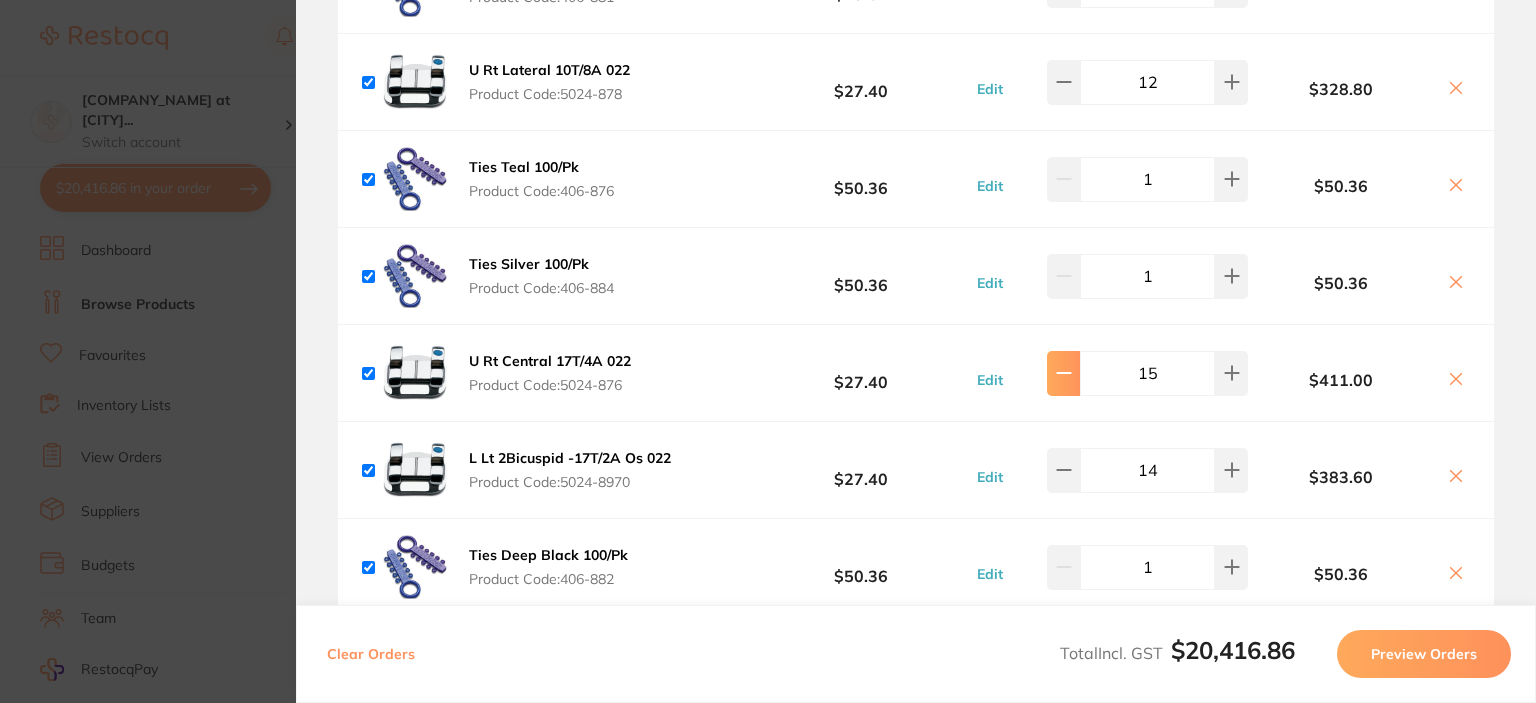 click at bounding box center (1063, -3994) 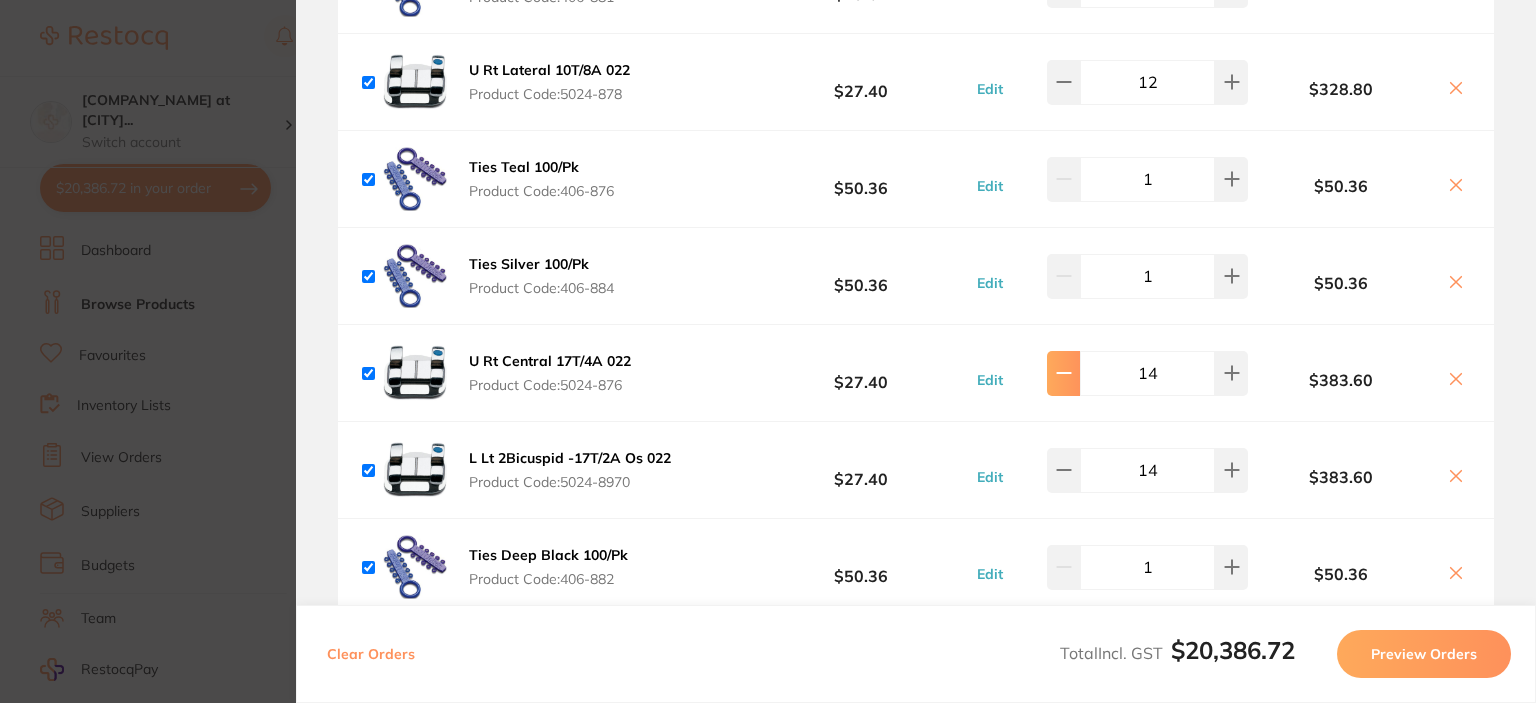 click at bounding box center (1063, -3994) 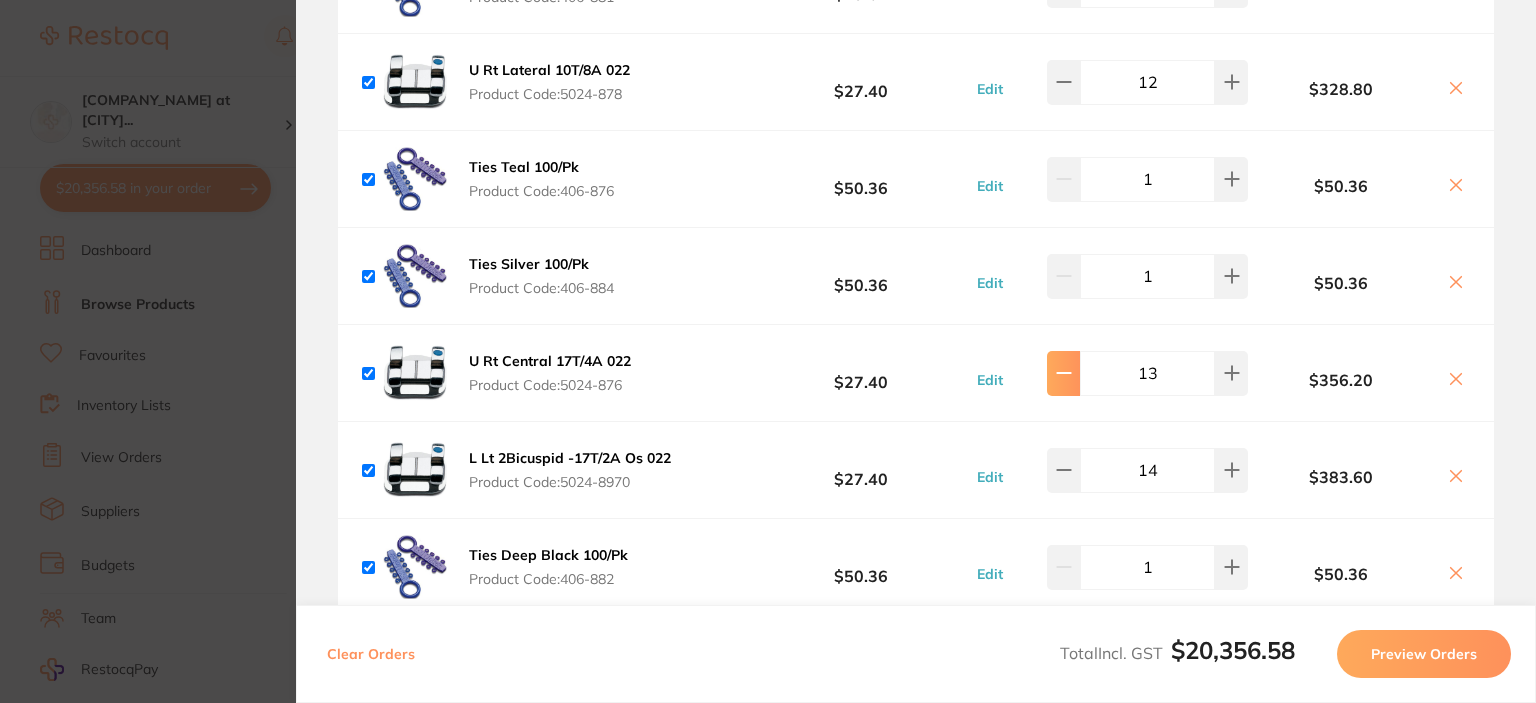 click at bounding box center (1063, -3994) 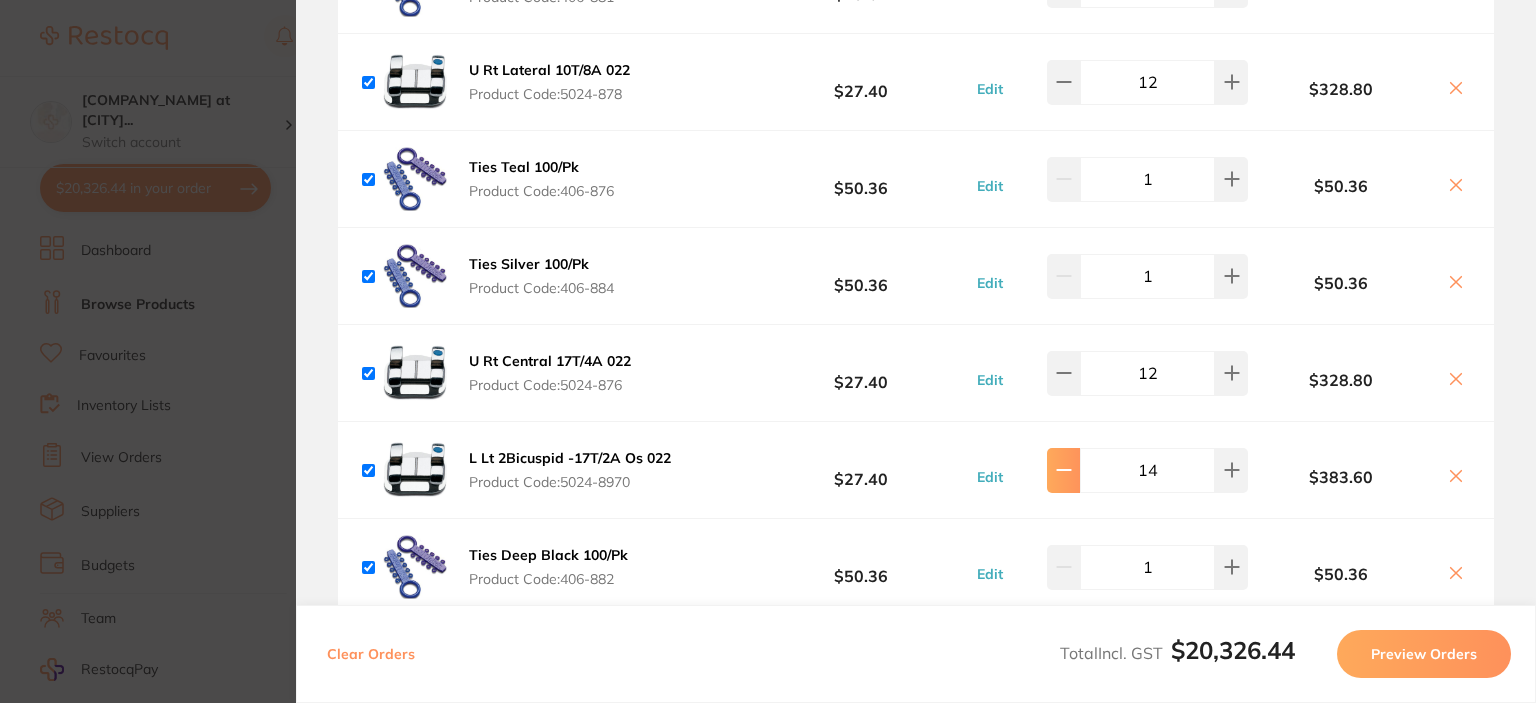 click at bounding box center (1063, -3994) 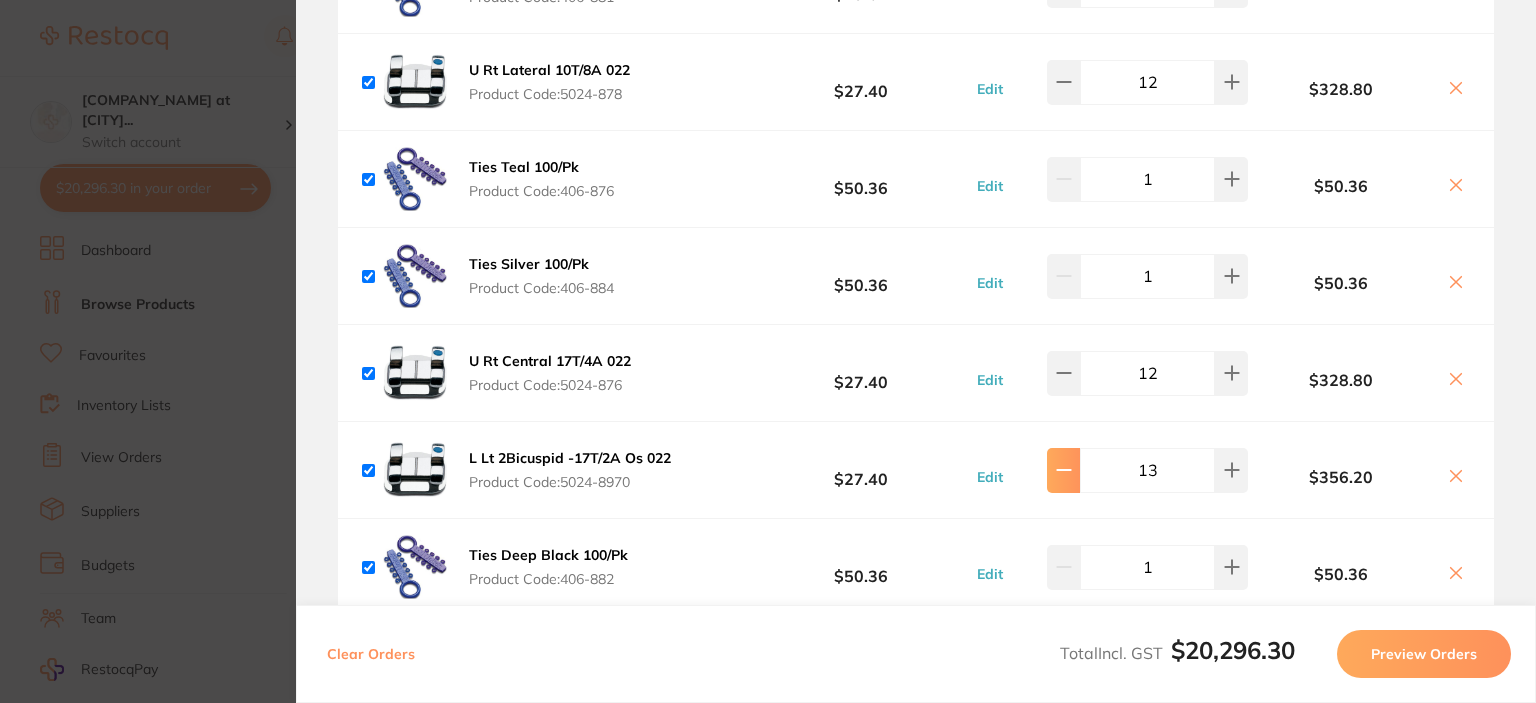 click at bounding box center [1063, -3994] 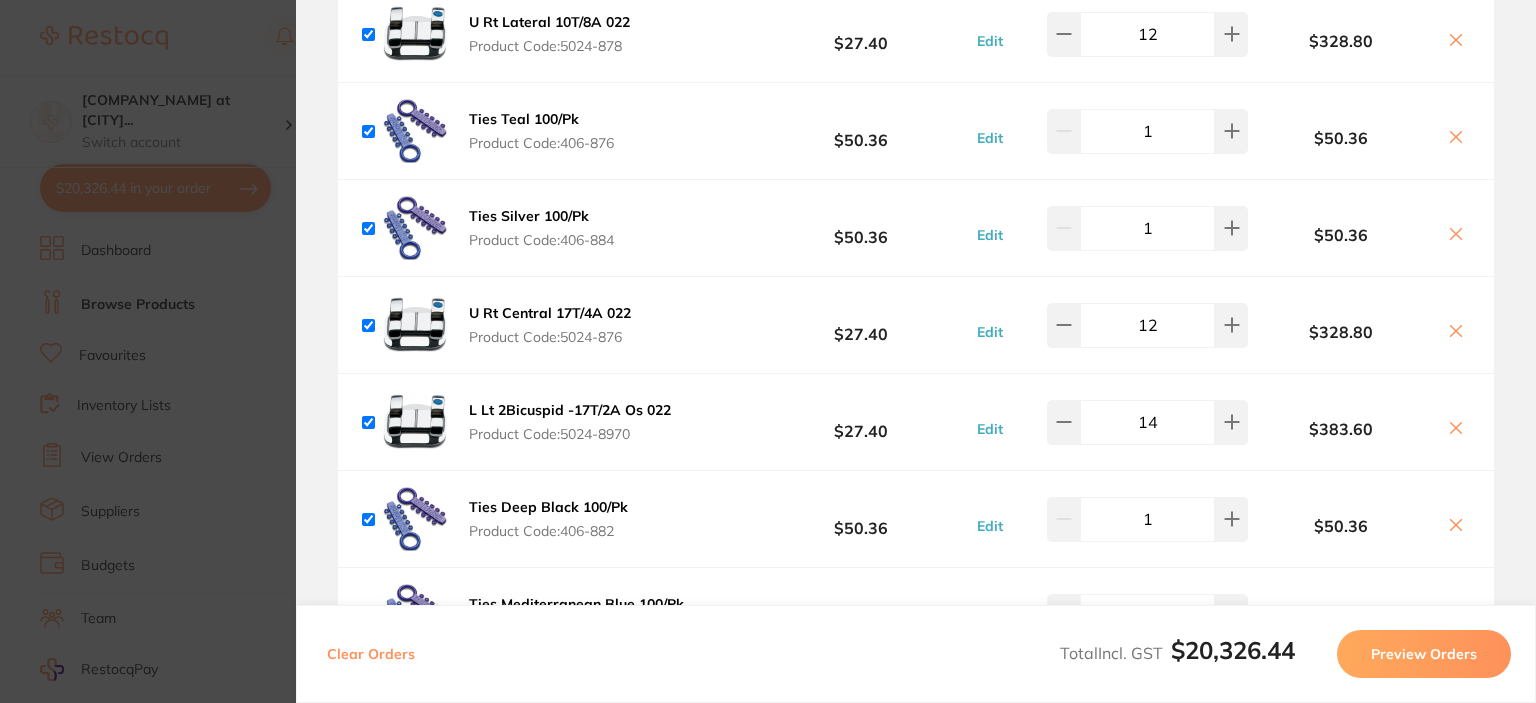 scroll, scrollTop: 4347, scrollLeft: 0, axis: vertical 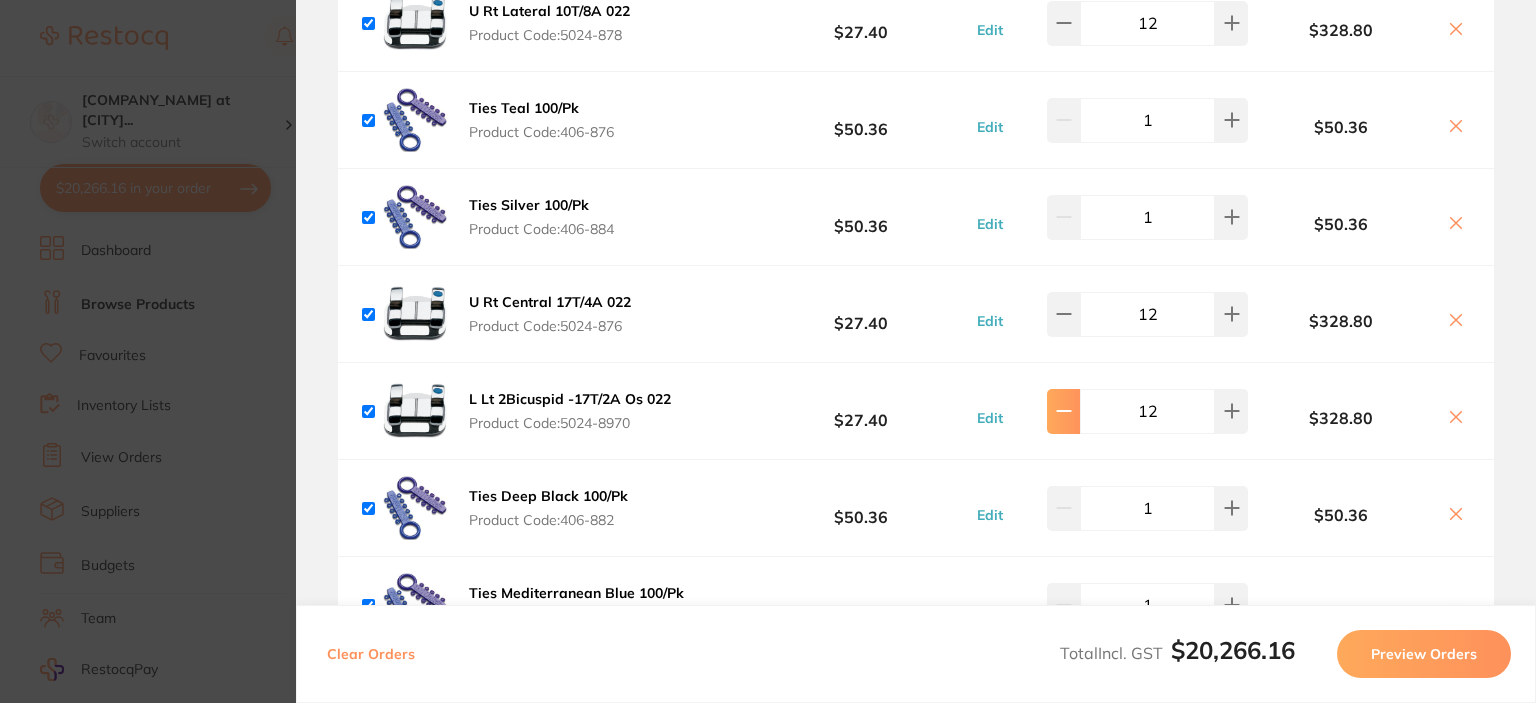 click at bounding box center (1063, -4053) 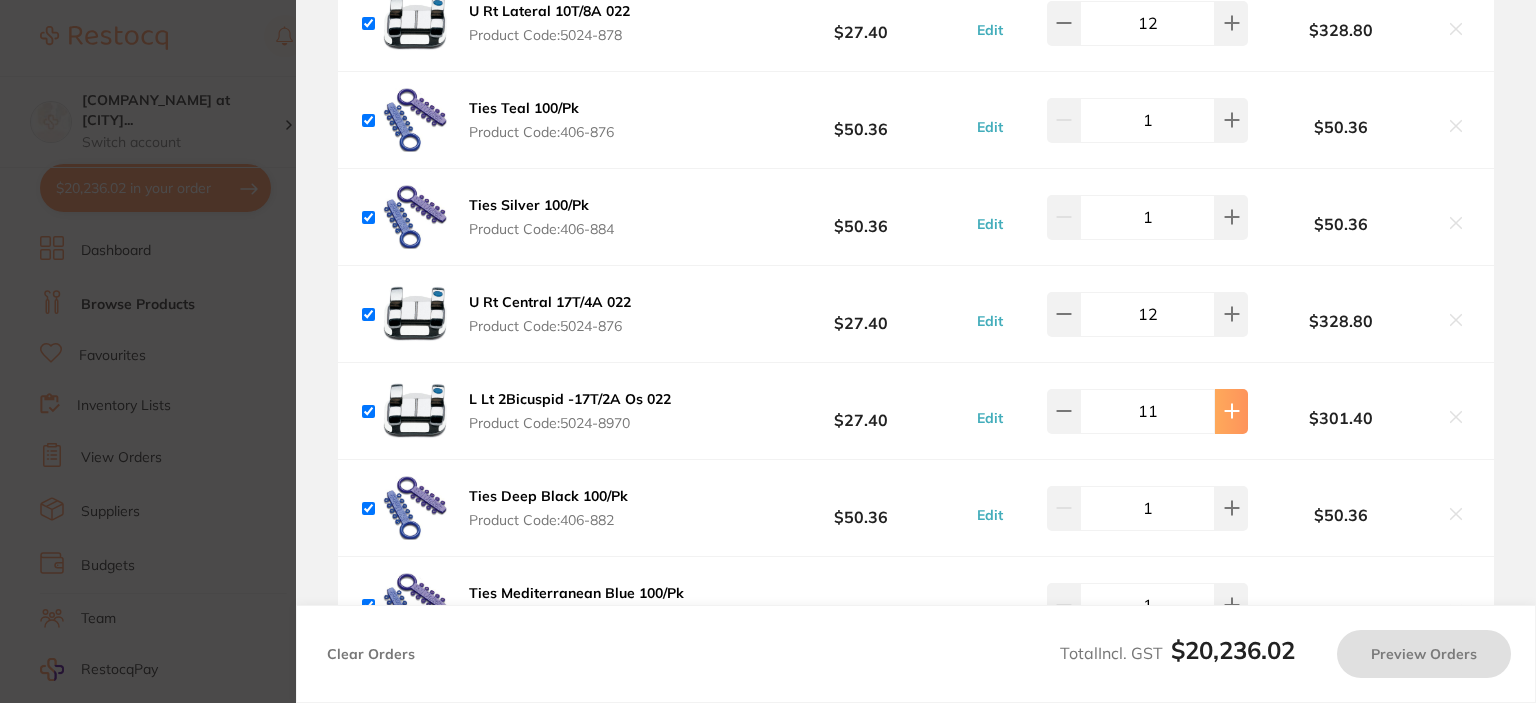 click 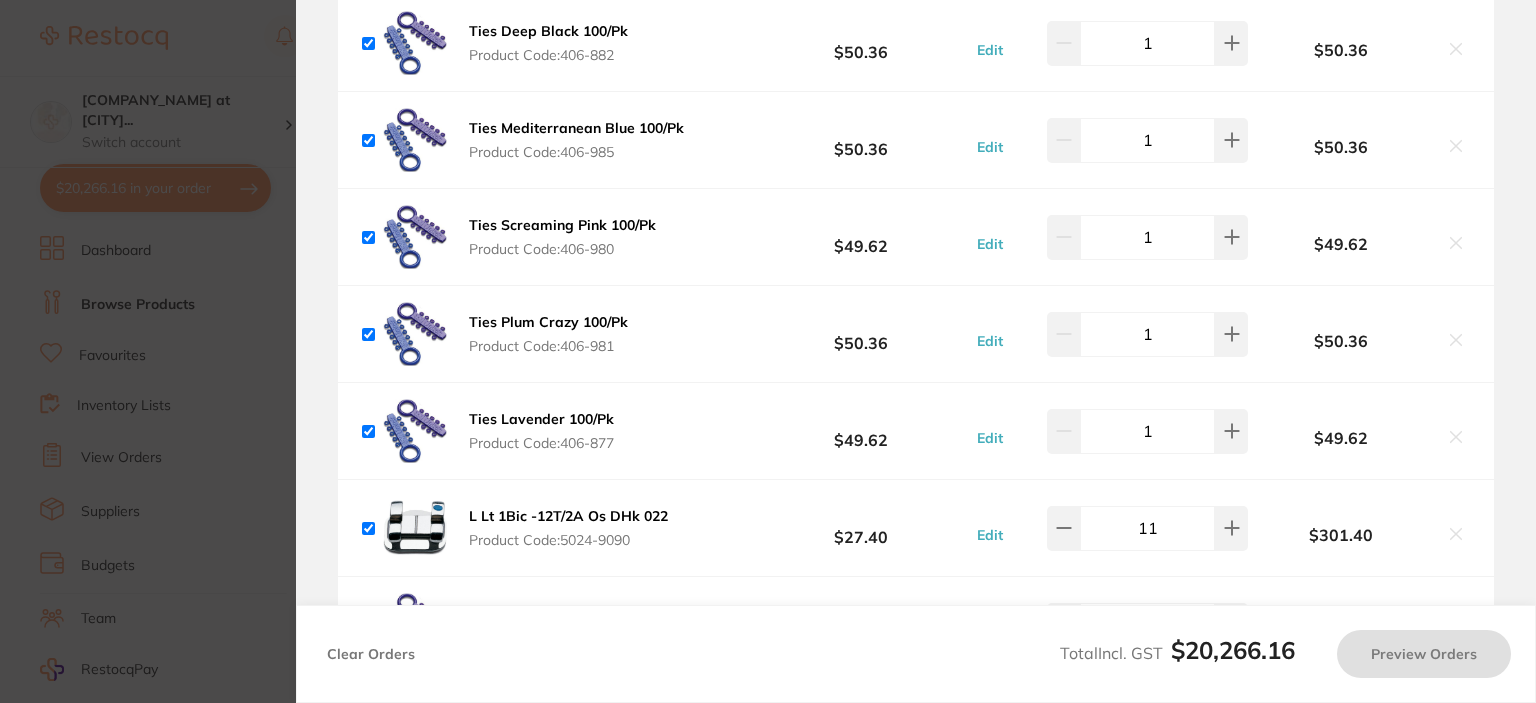 scroll, scrollTop: 4951, scrollLeft: 0, axis: vertical 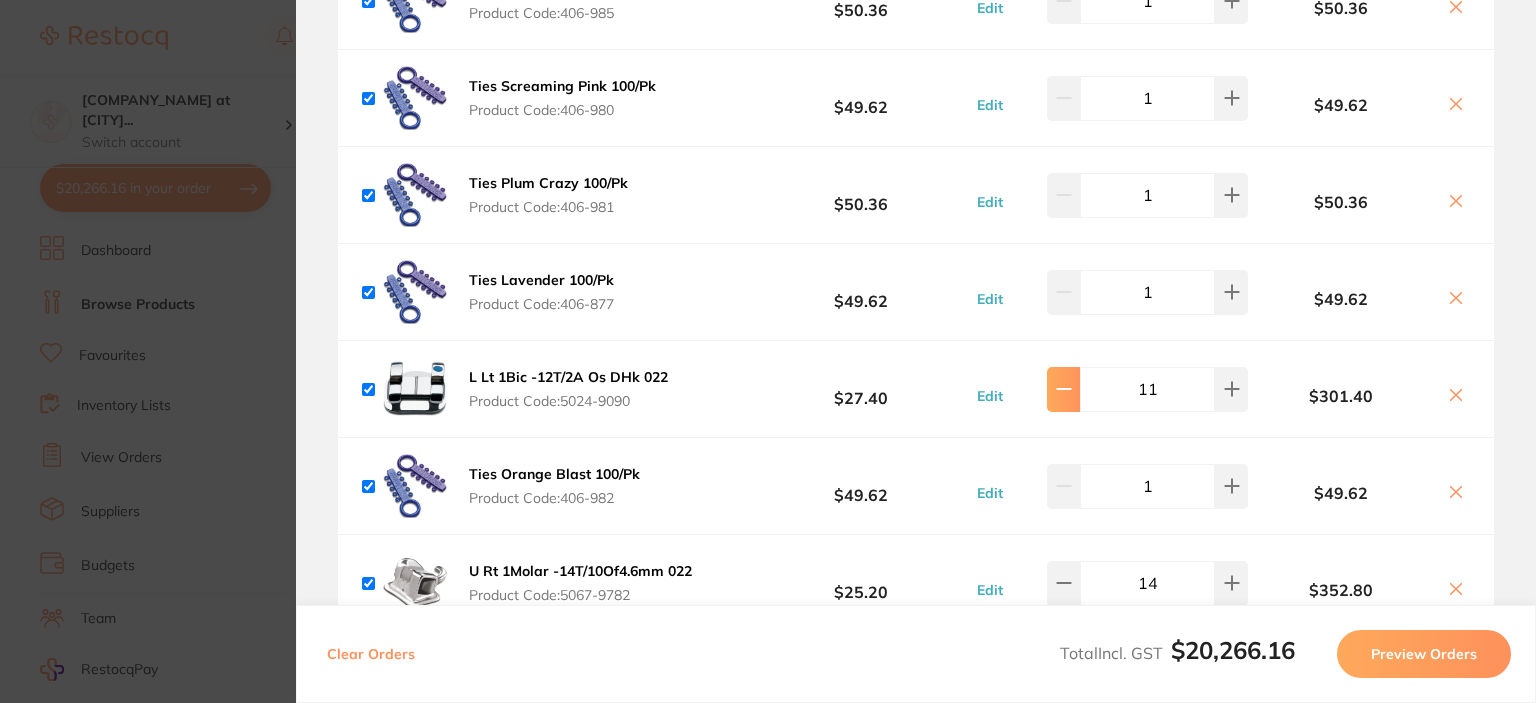 click 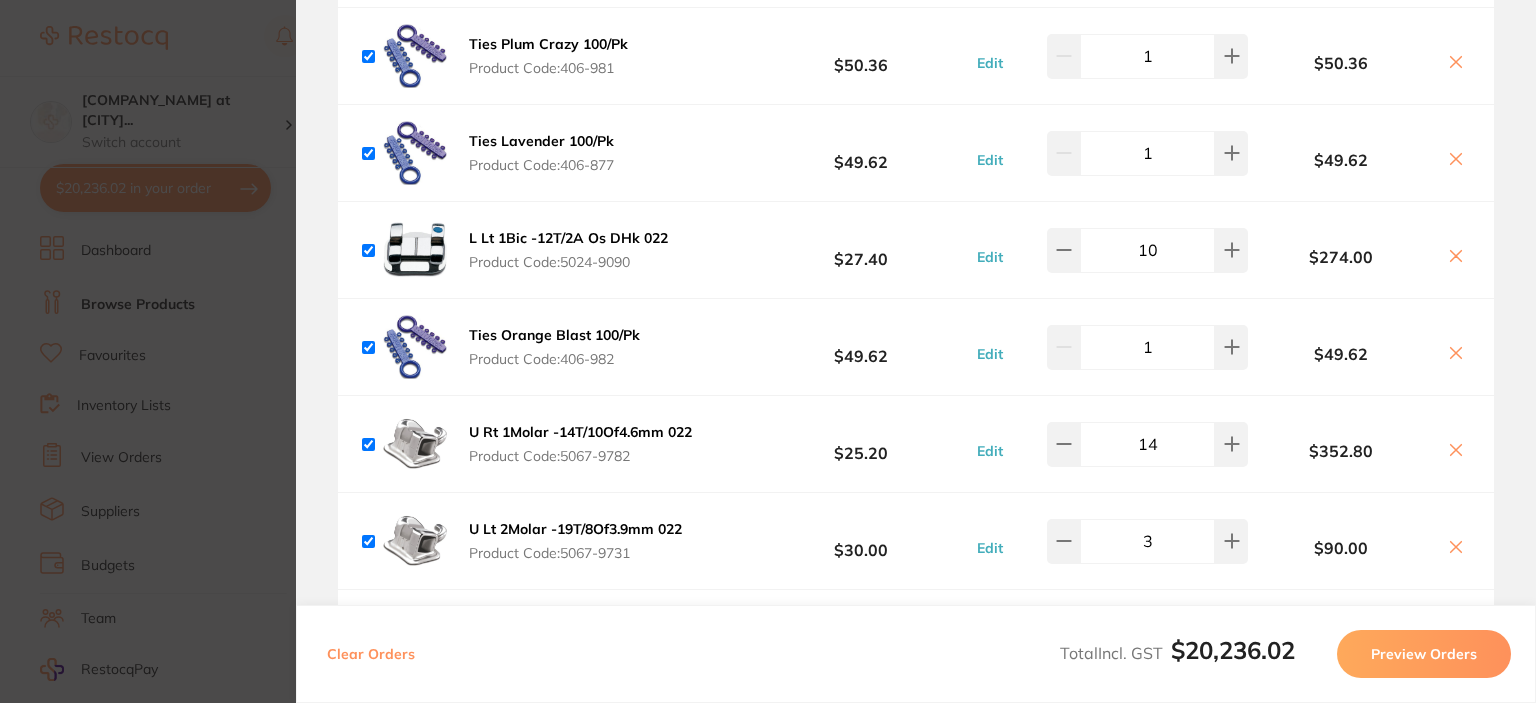 scroll, scrollTop: 5091, scrollLeft: 0, axis: vertical 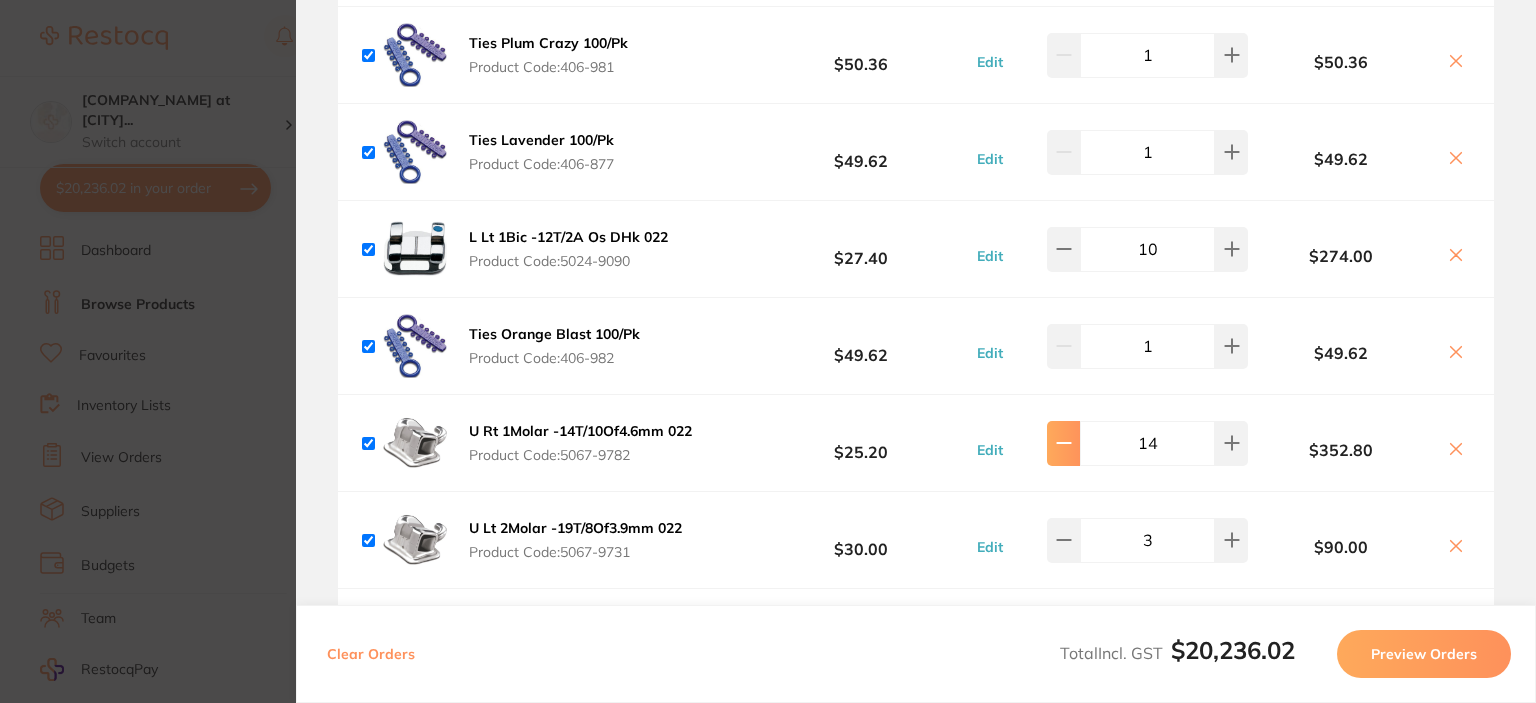 click at bounding box center (1063, -4797) 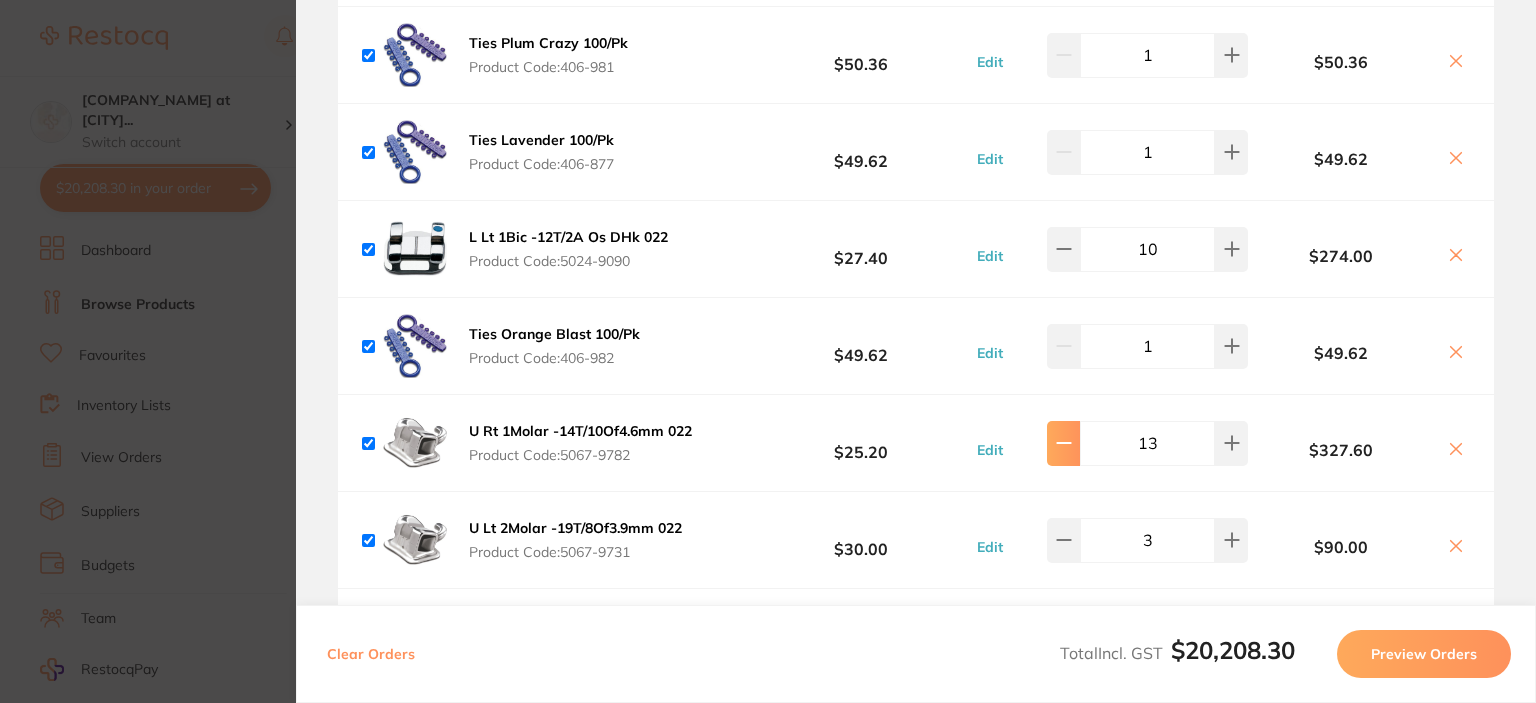click at bounding box center (1063, -4797) 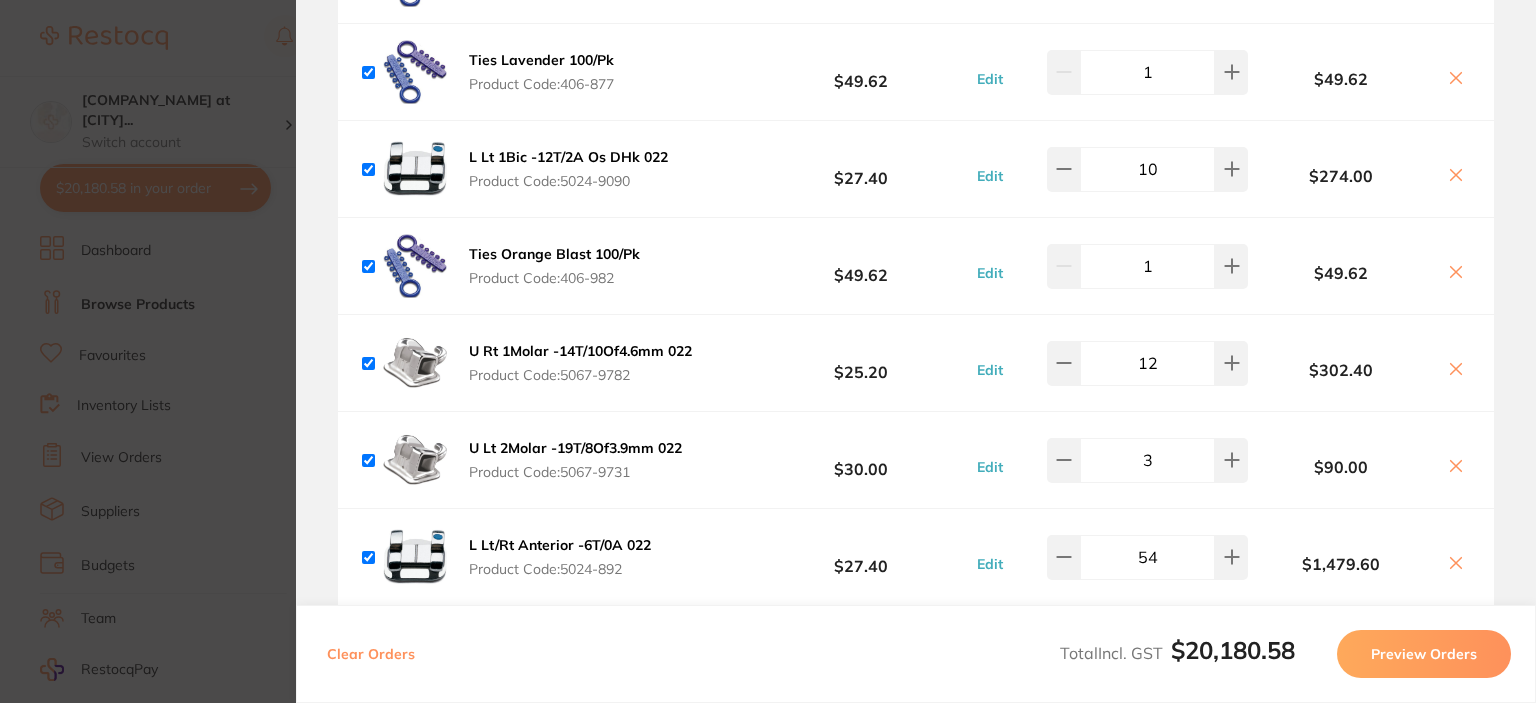 scroll, scrollTop: 5244, scrollLeft: 0, axis: vertical 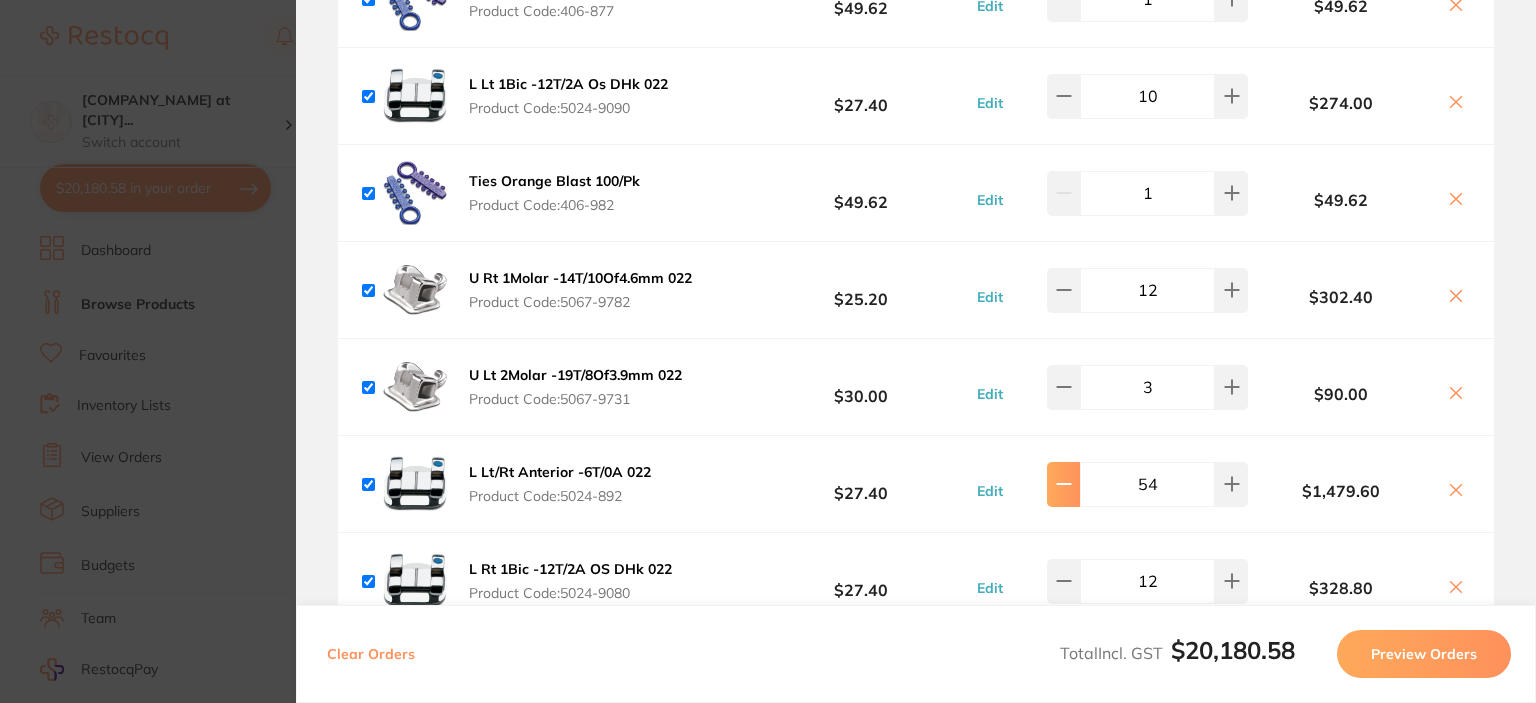 click 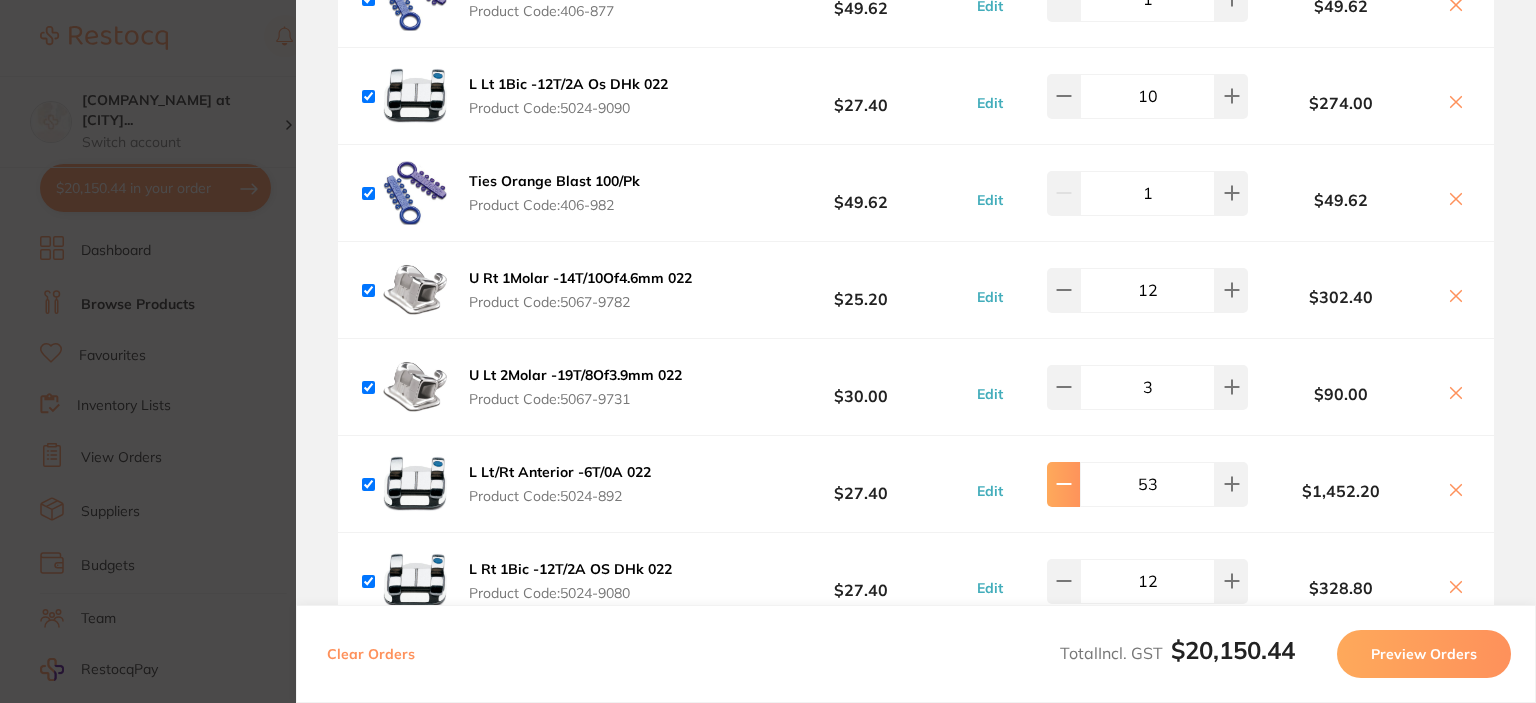 click 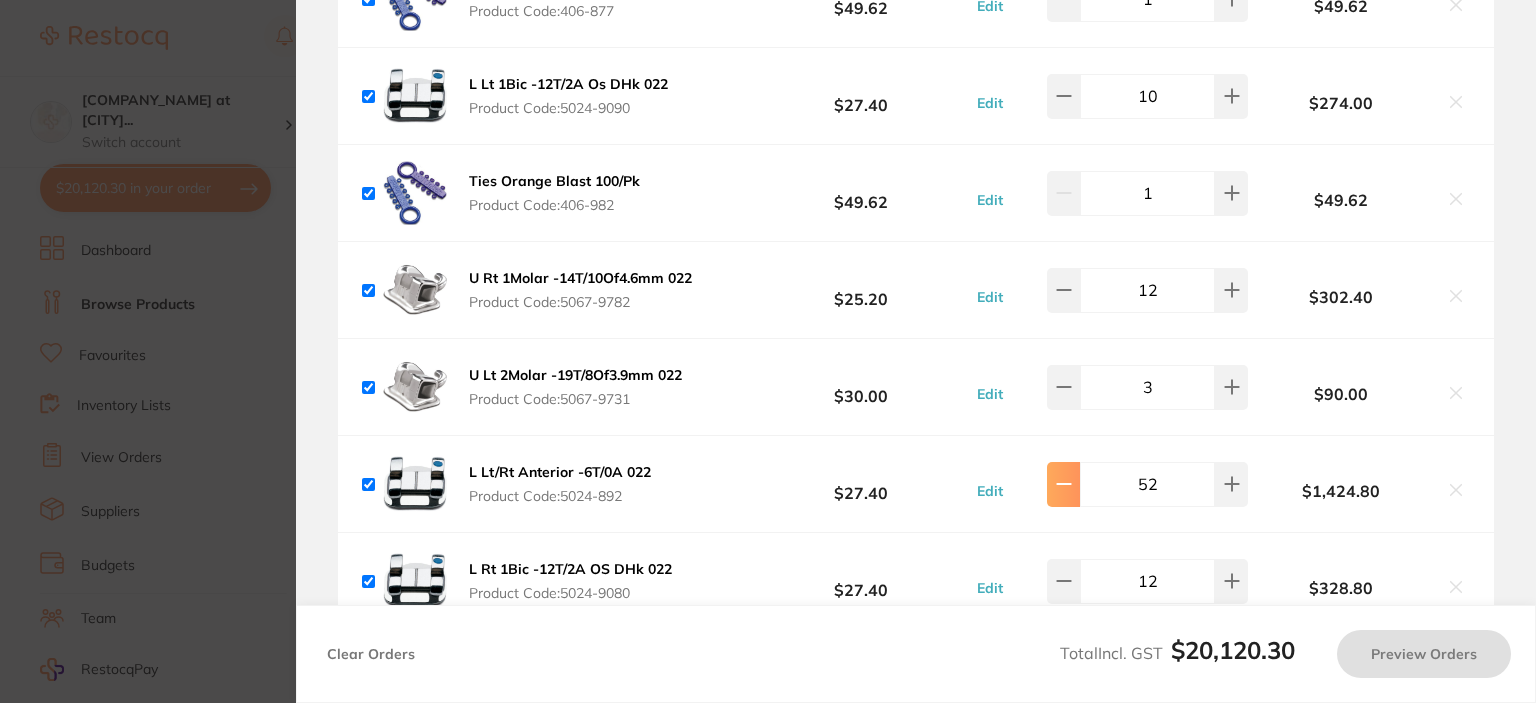 click 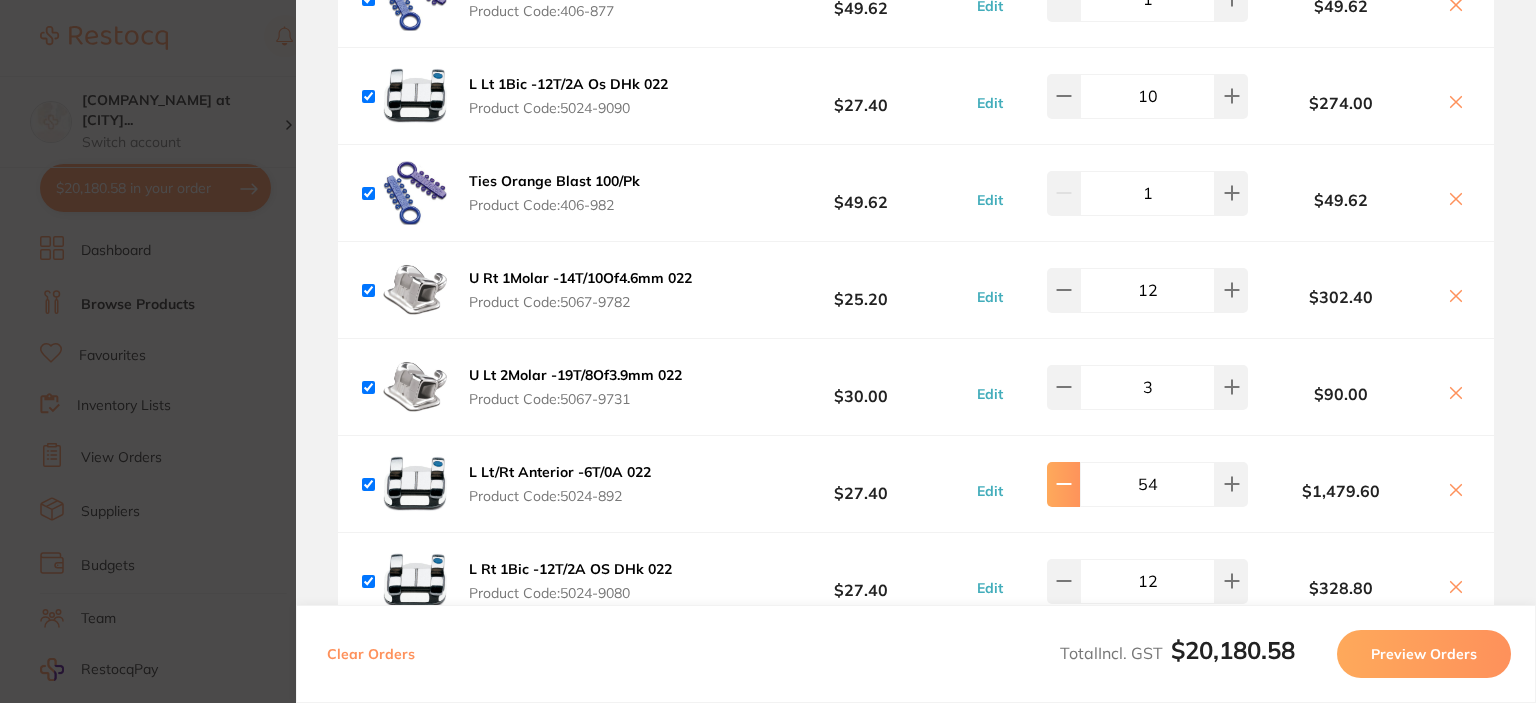 click 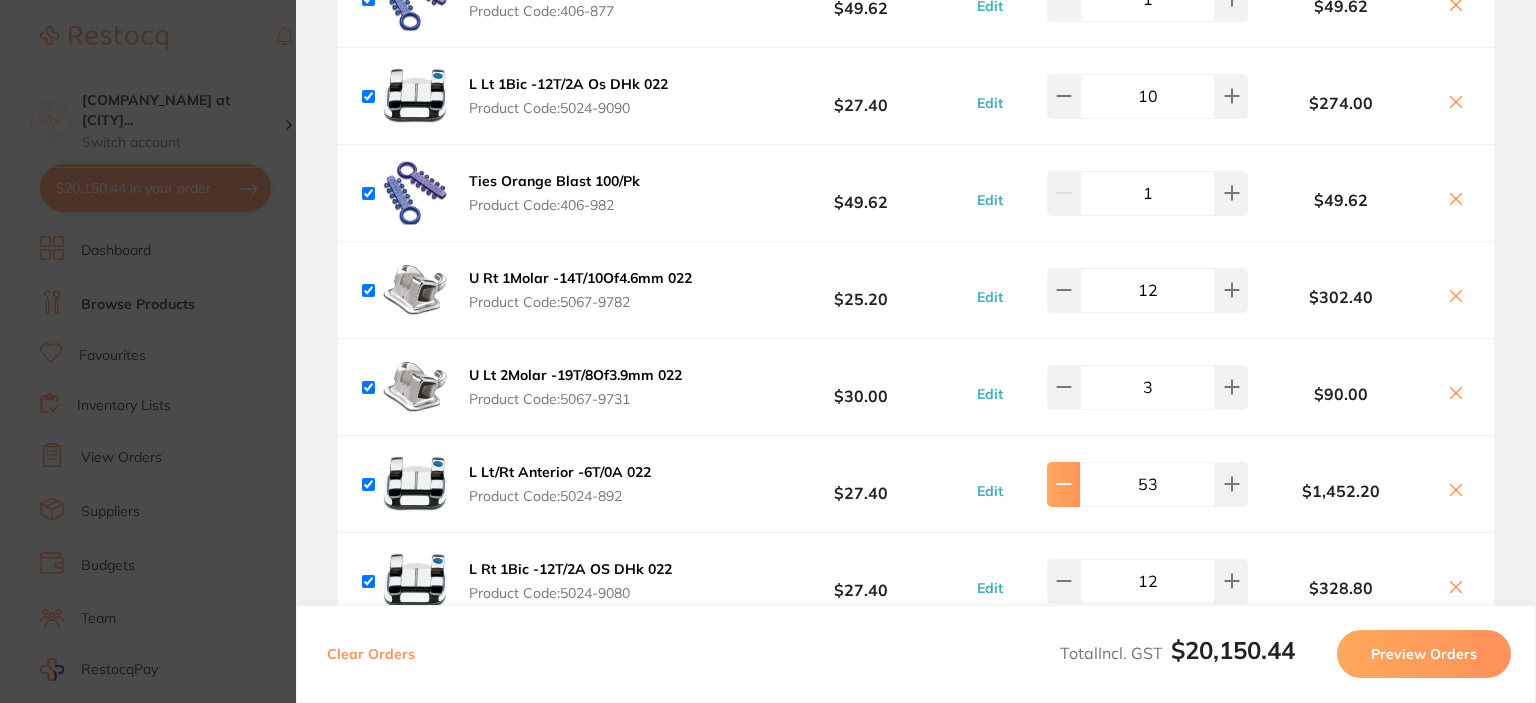 click 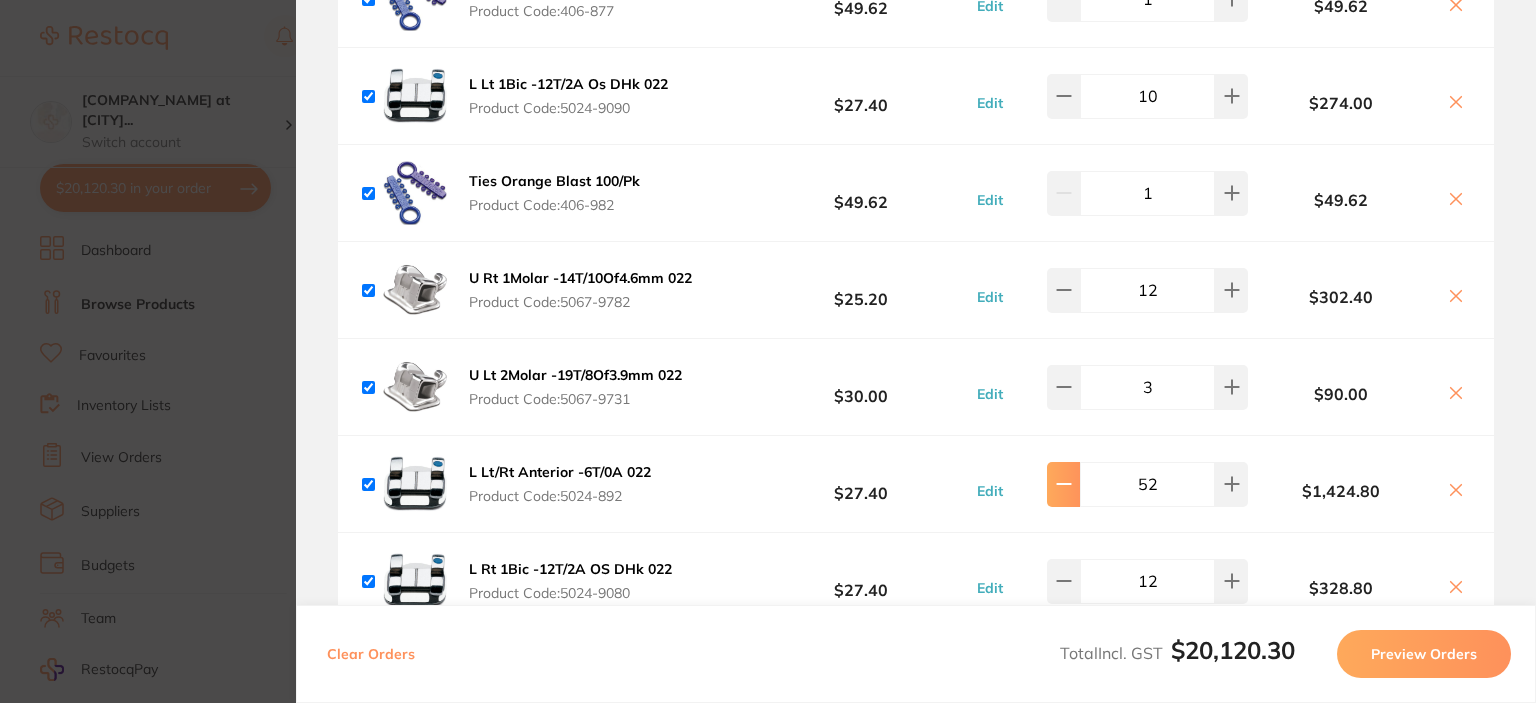 click 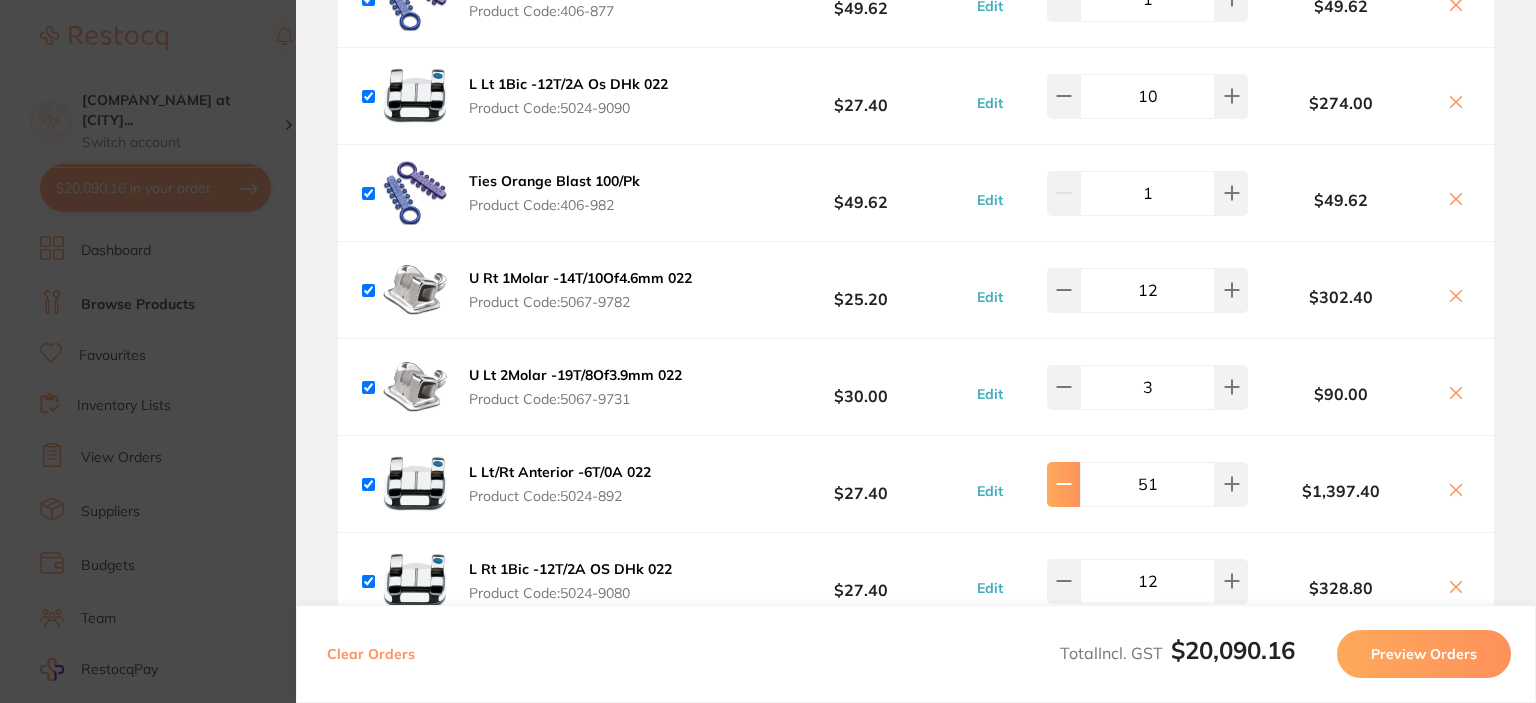 click 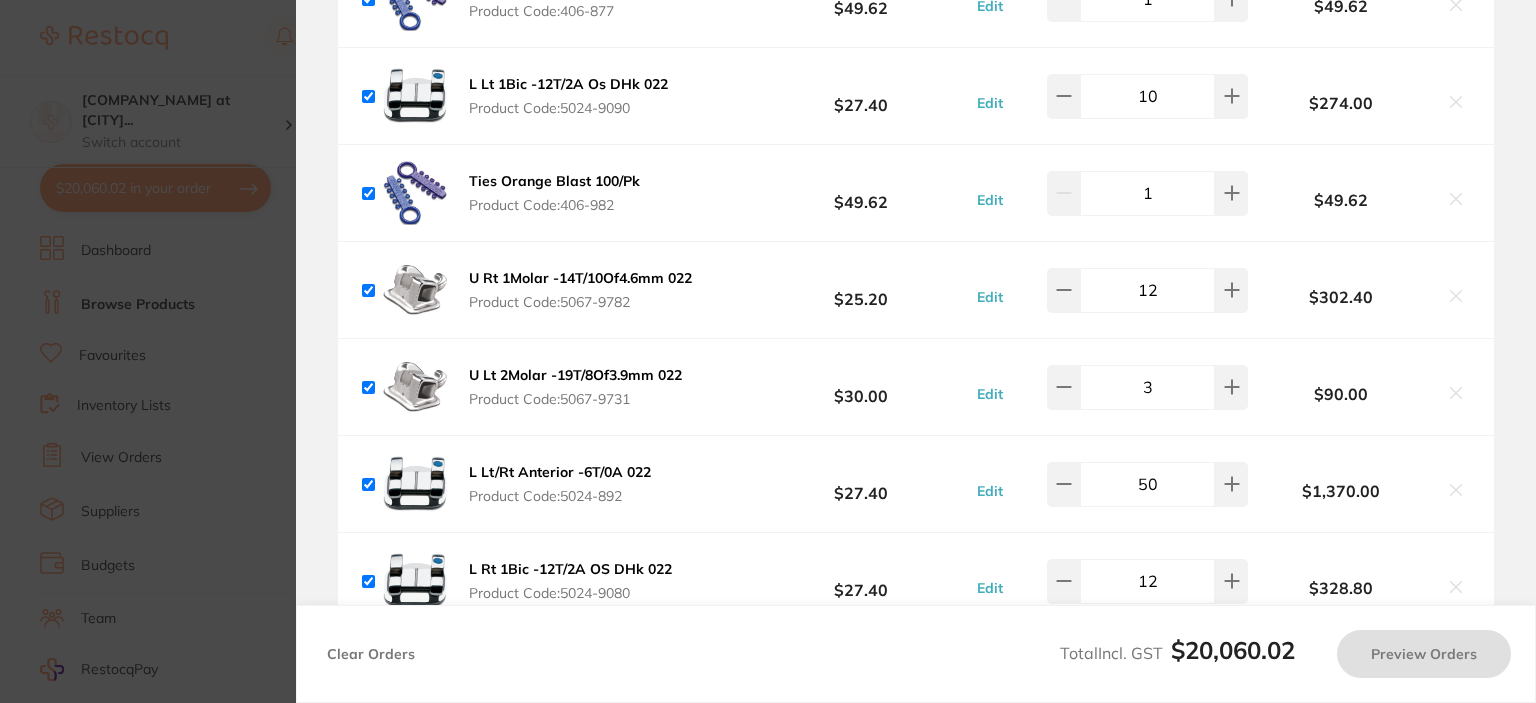 click on "L Lt/Rt Anterior -6T/0A 022       Product Code:  5024-892     $27.40 Edit     50         $1,370.00" at bounding box center [916, 484] 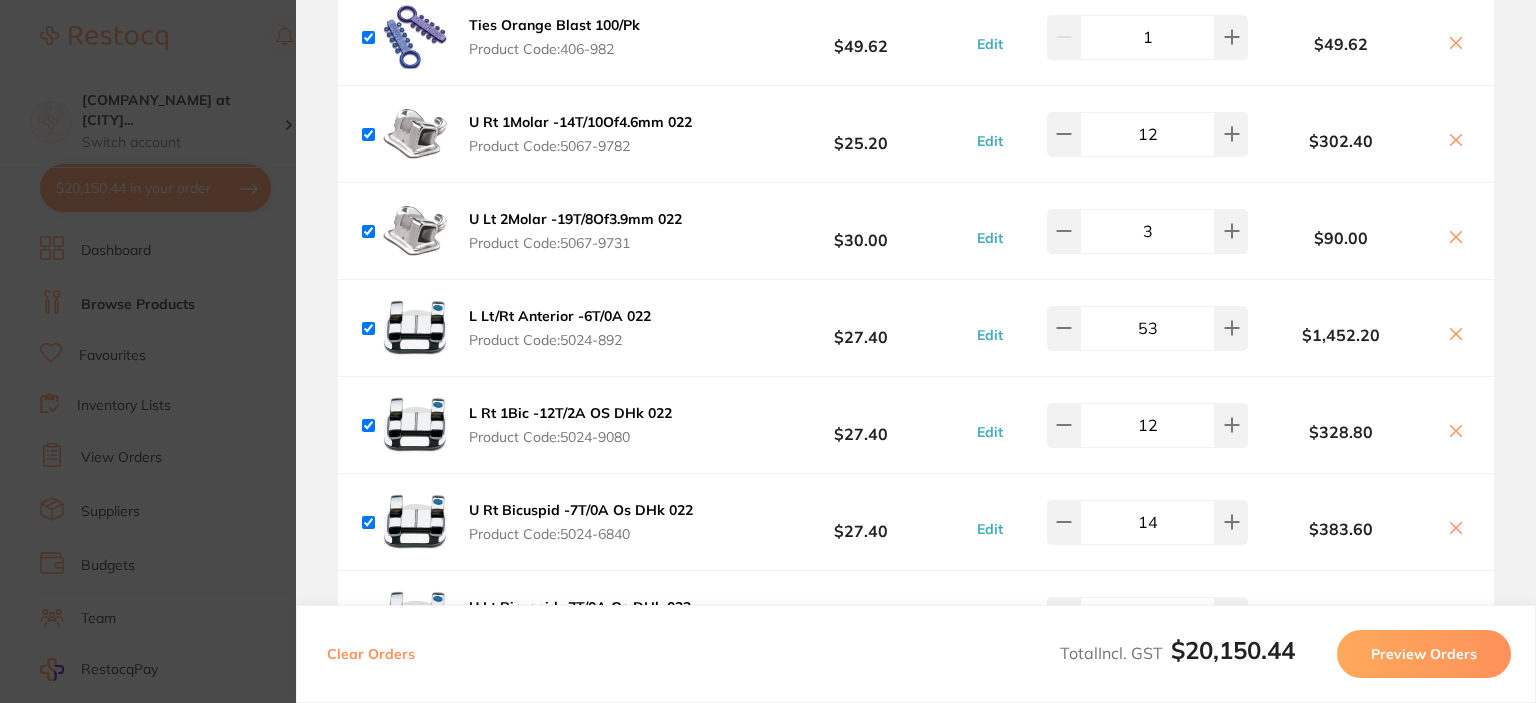 scroll, scrollTop: 5408, scrollLeft: 0, axis: vertical 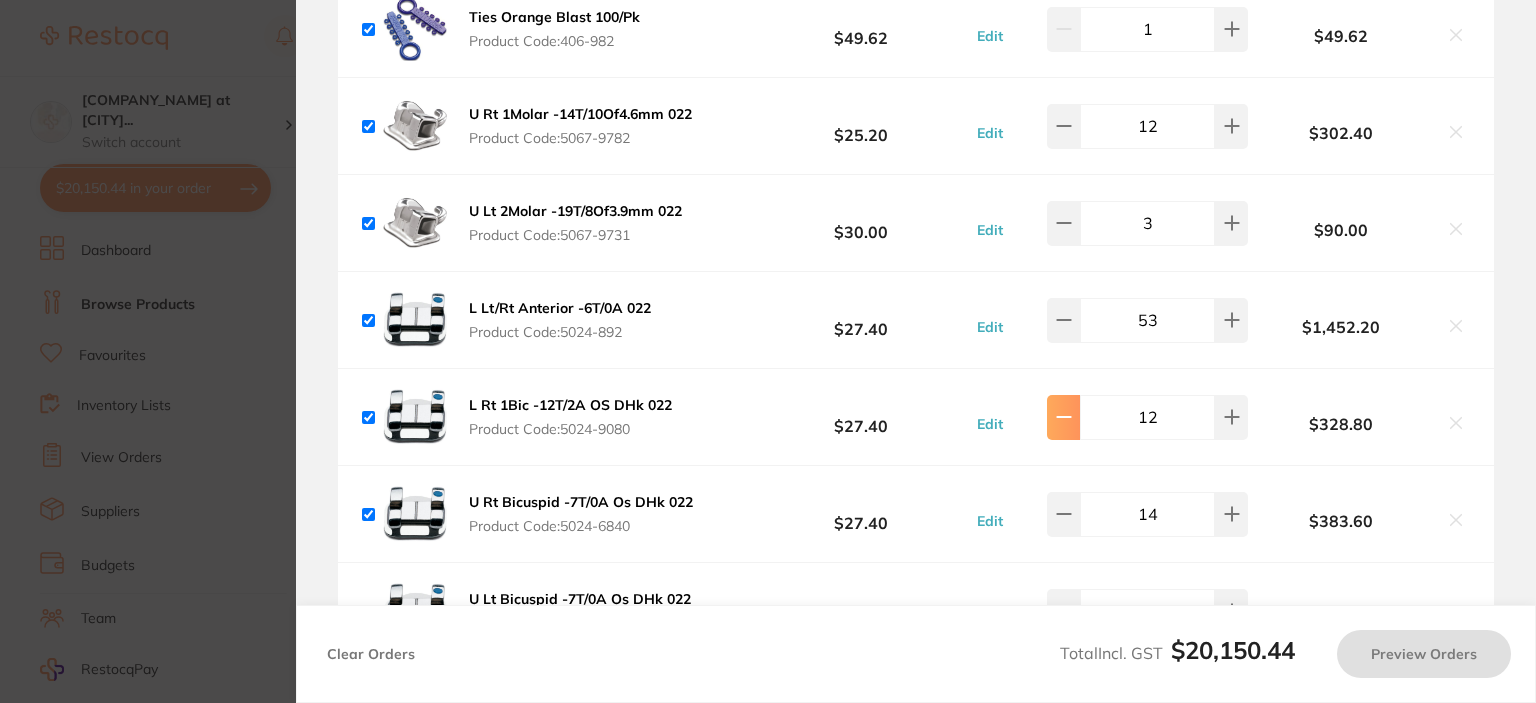 click at bounding box center [1063, -5114] 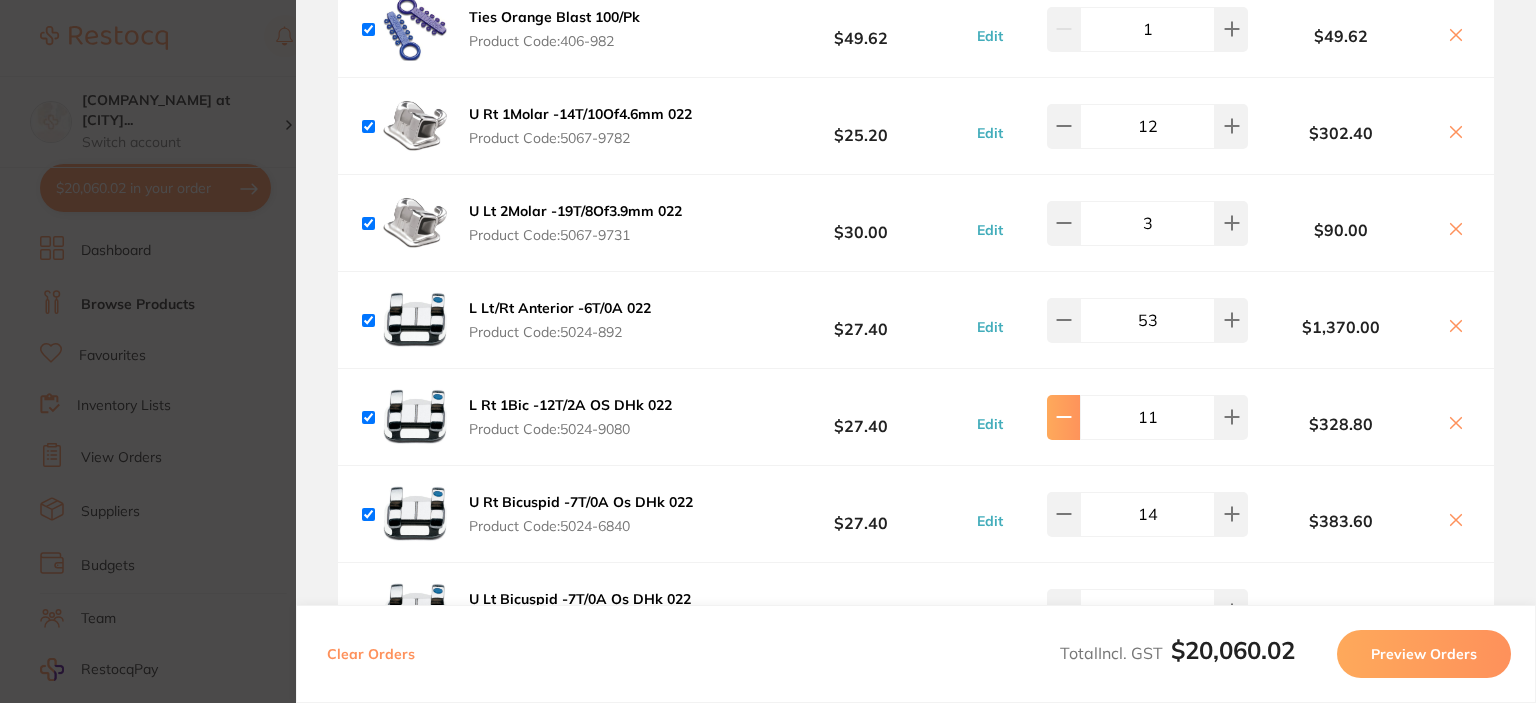 type on "50" 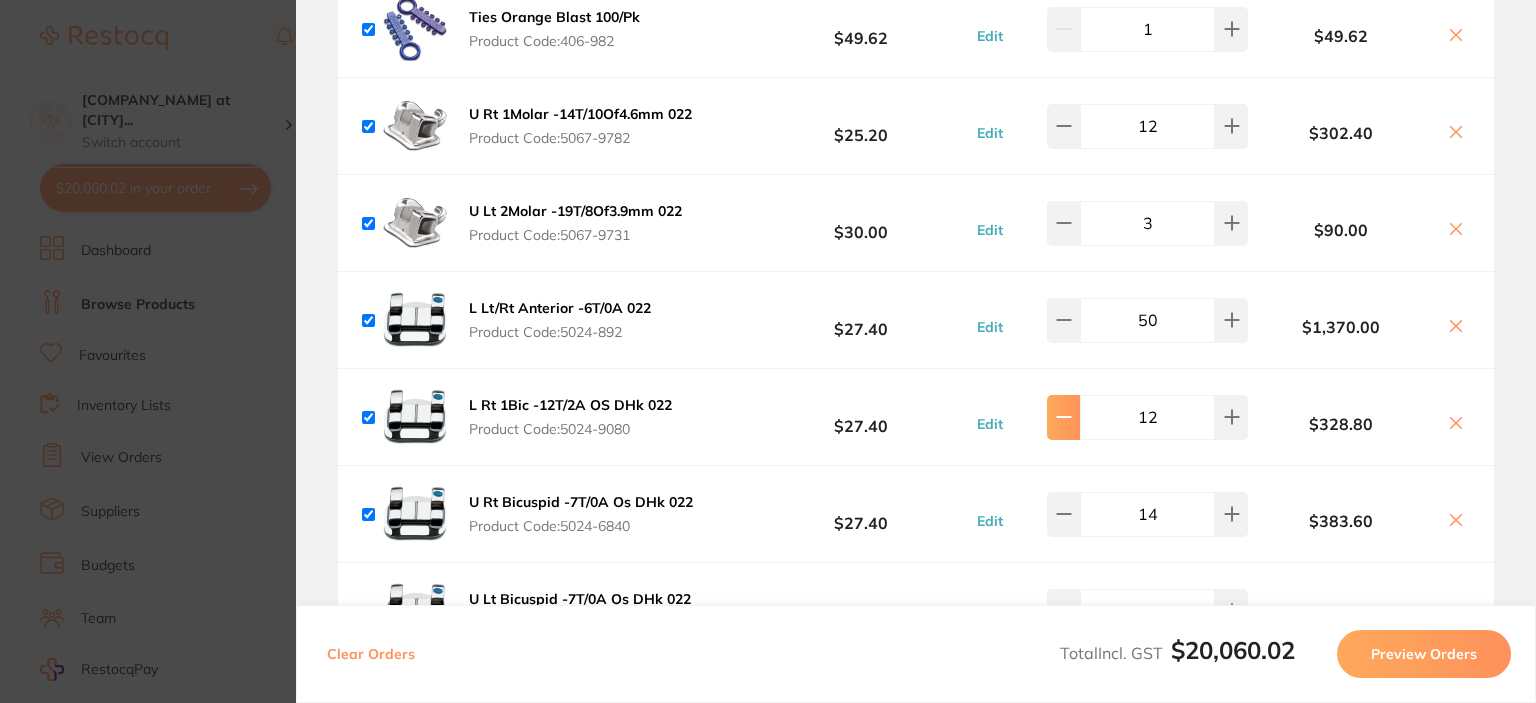 click at bounding box center [1063, -5114] 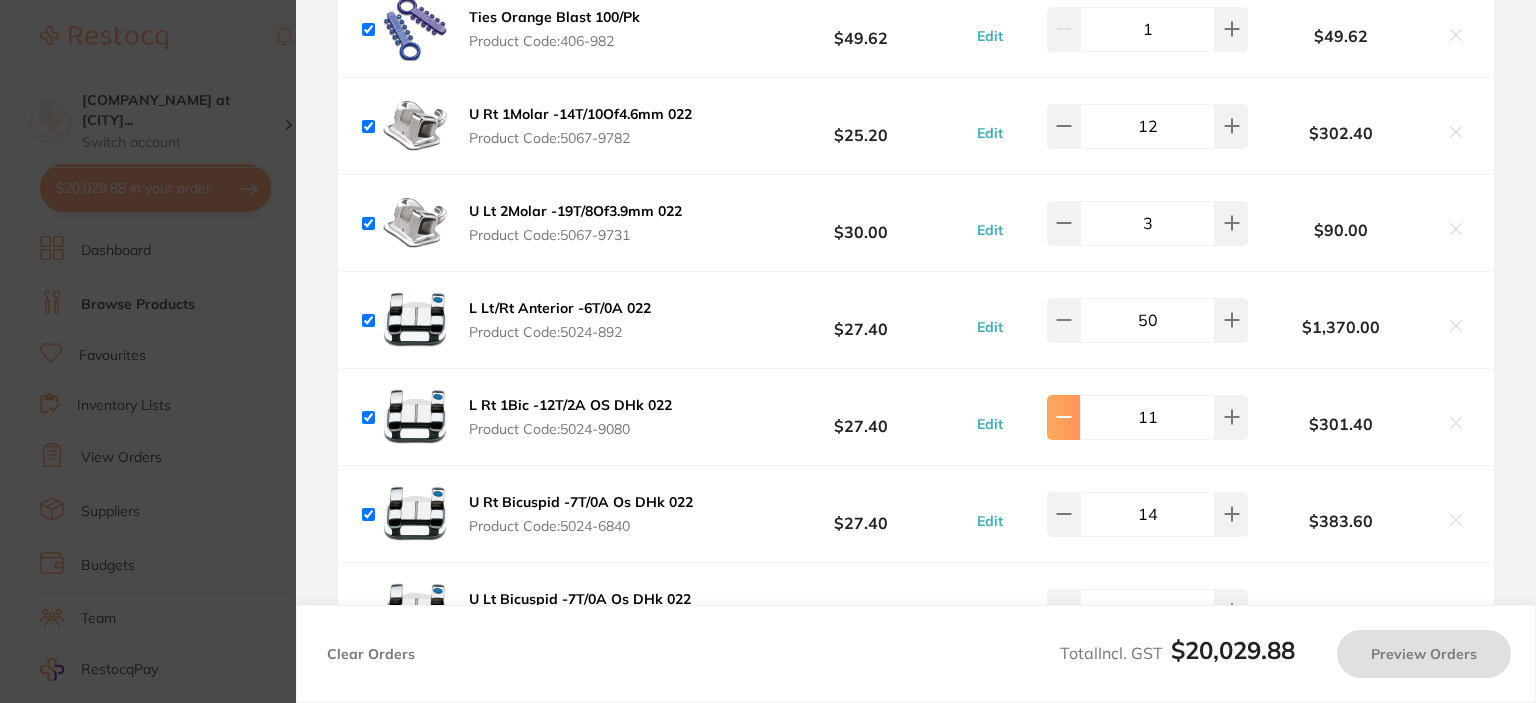 click at bounding box center (1063, -5114) 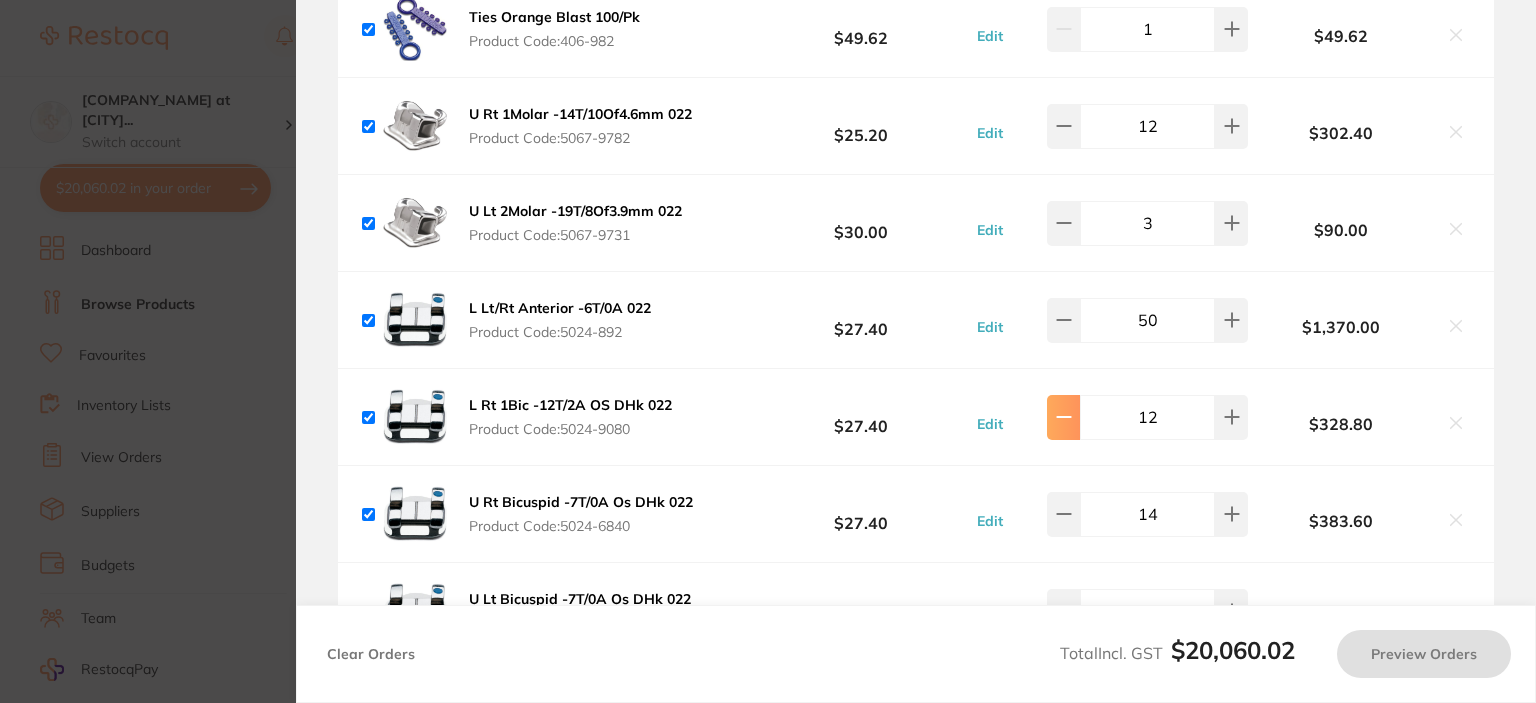 click 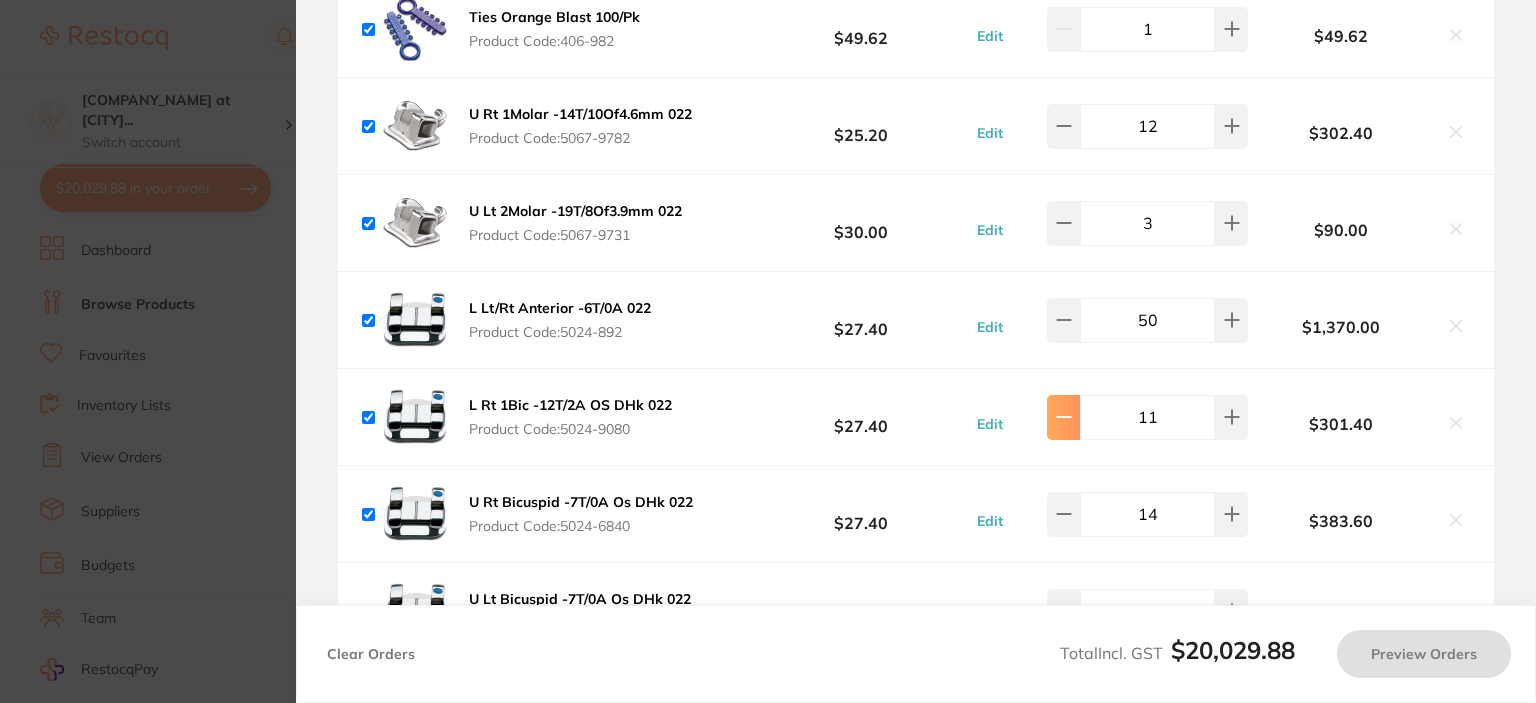type on "10" 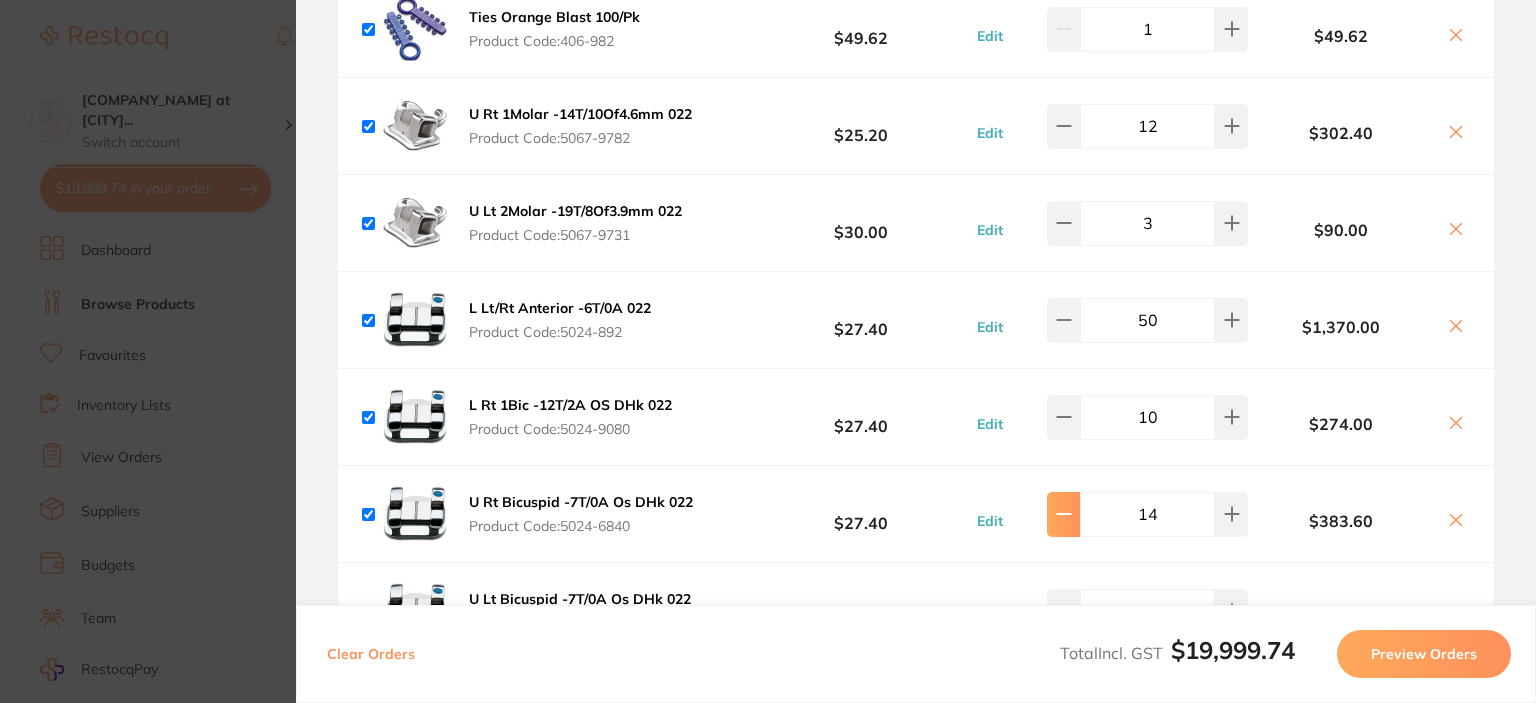 click at bounding box center [1063, -5114] 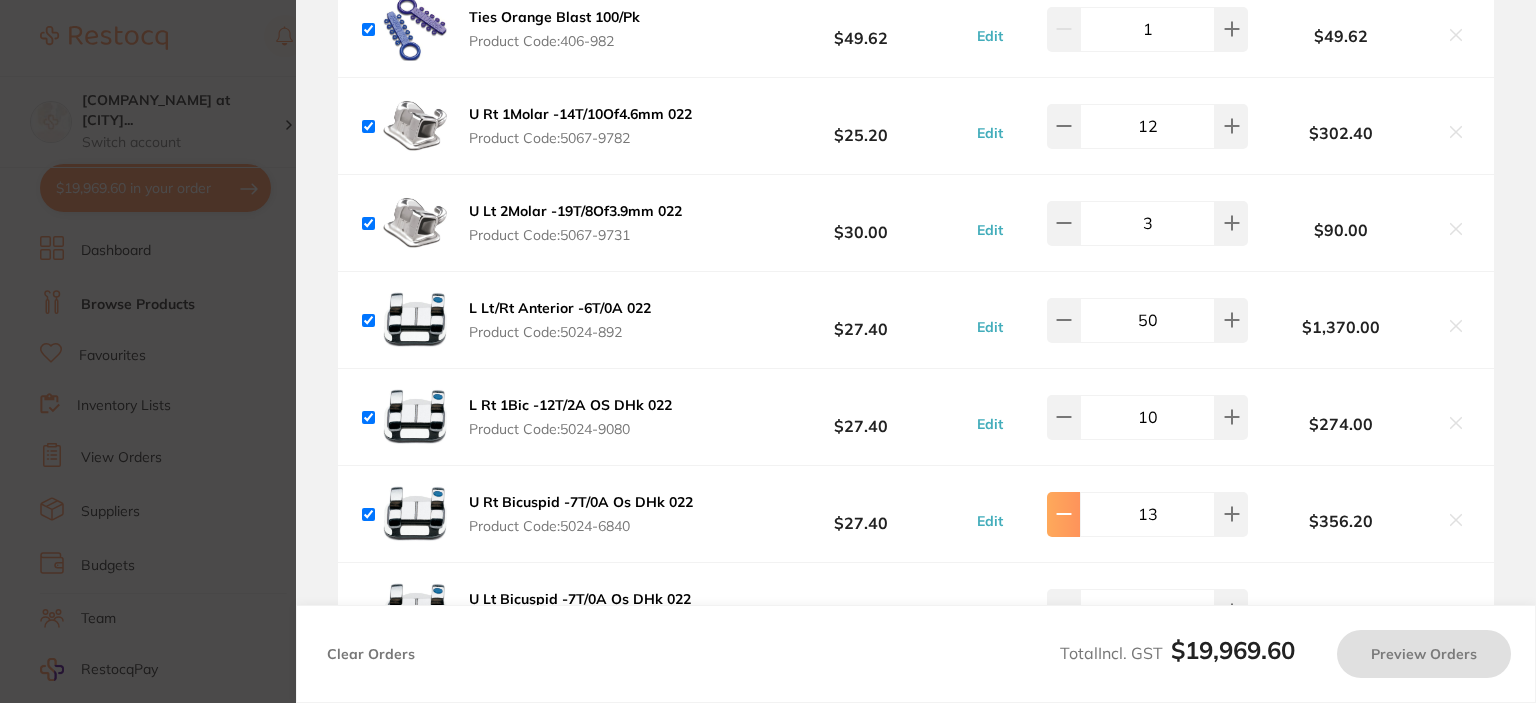 type on "11" 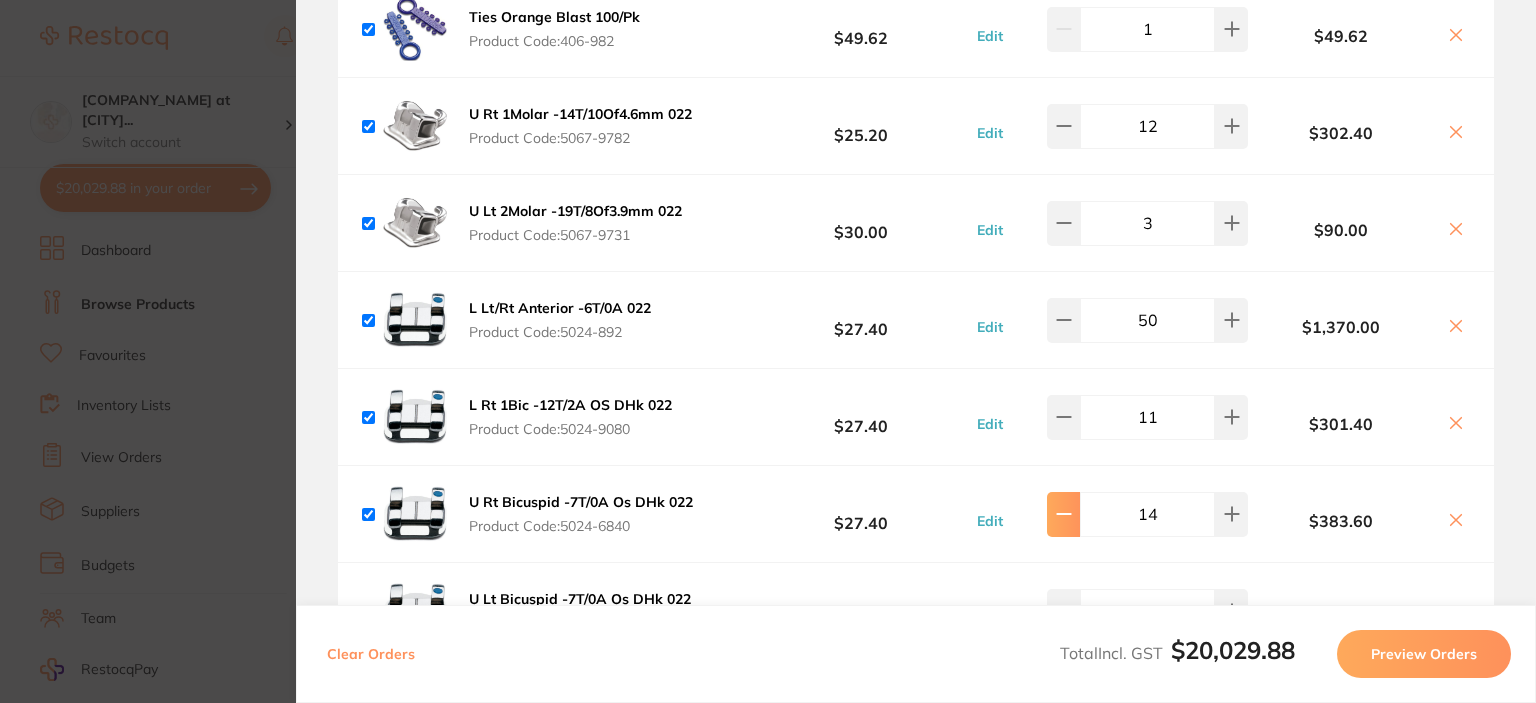 click at bounding box center [1063, -5114] 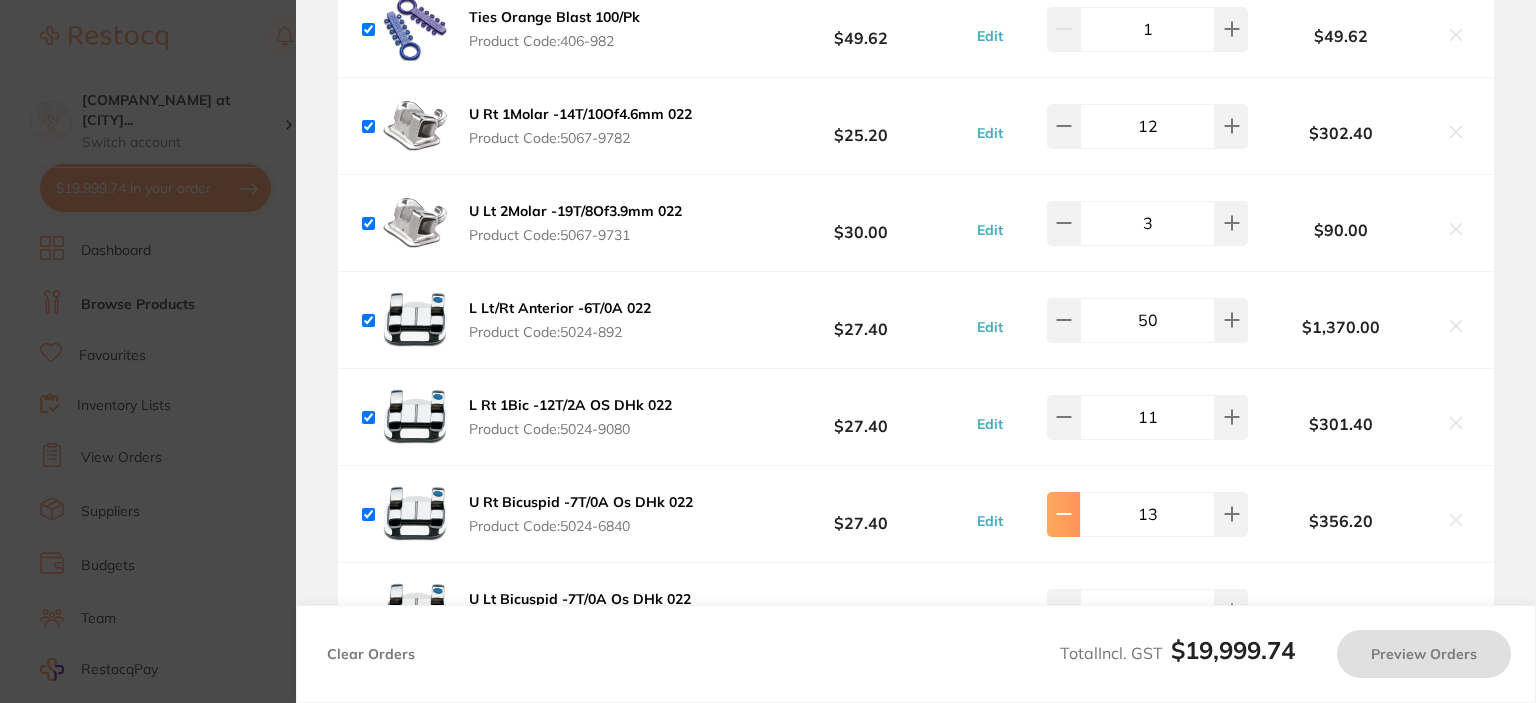 type on "10" 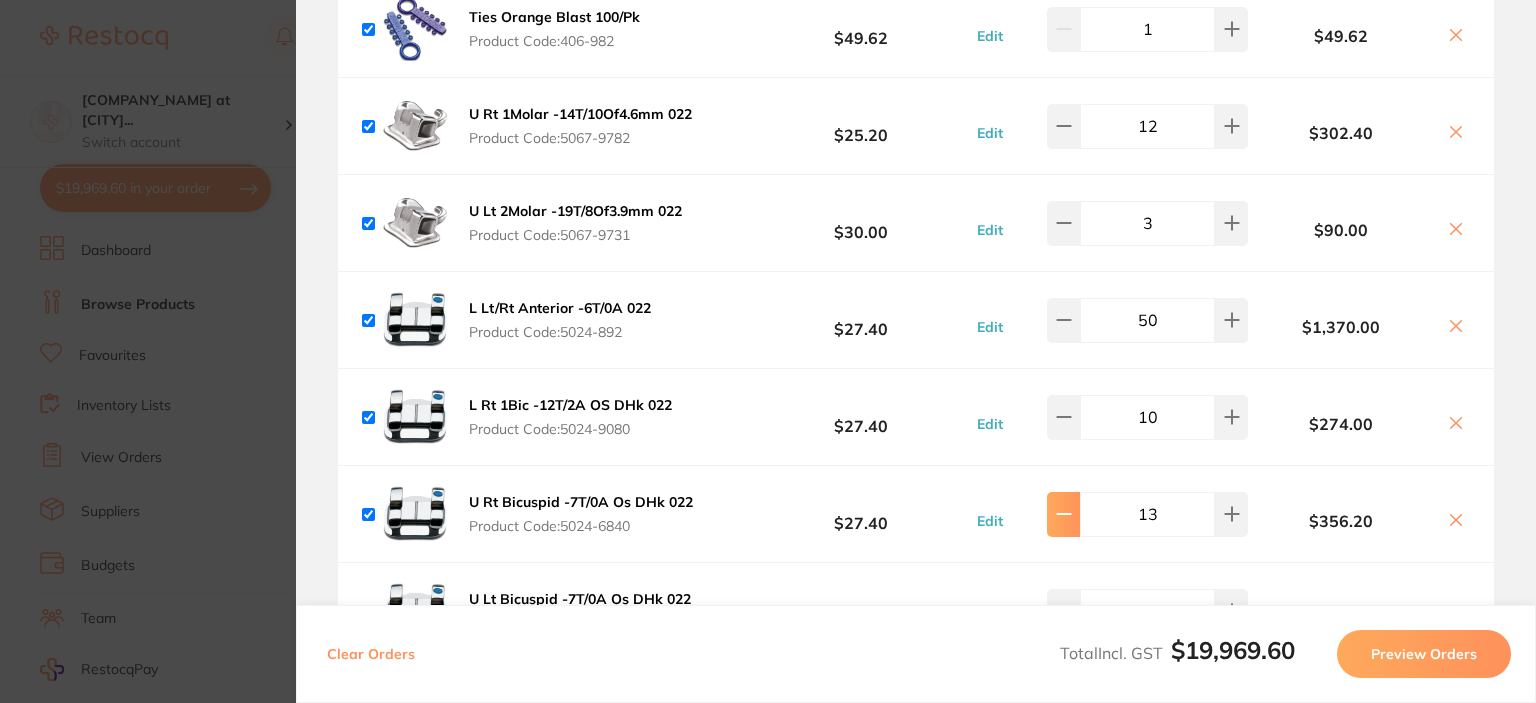 click at bounding box center (1063, -5114) 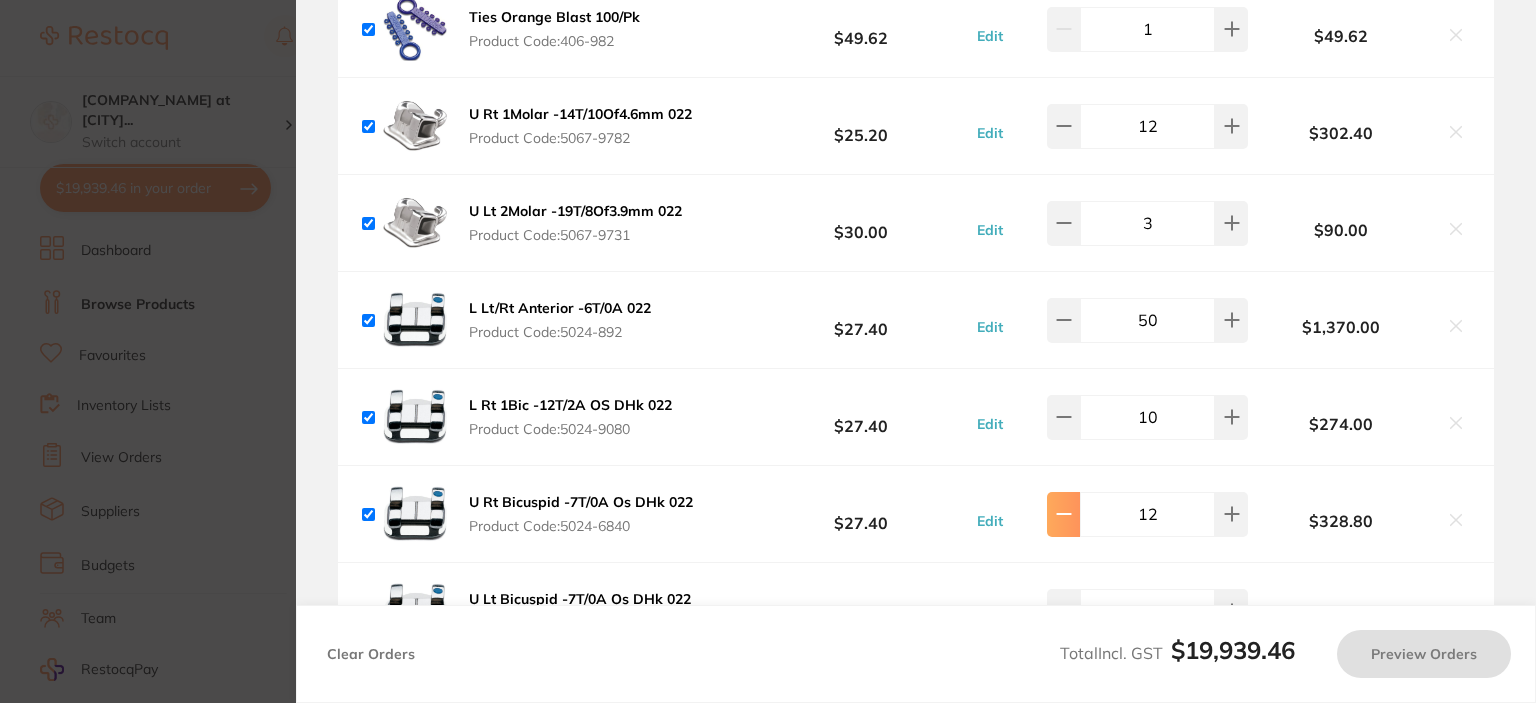 type on "11" 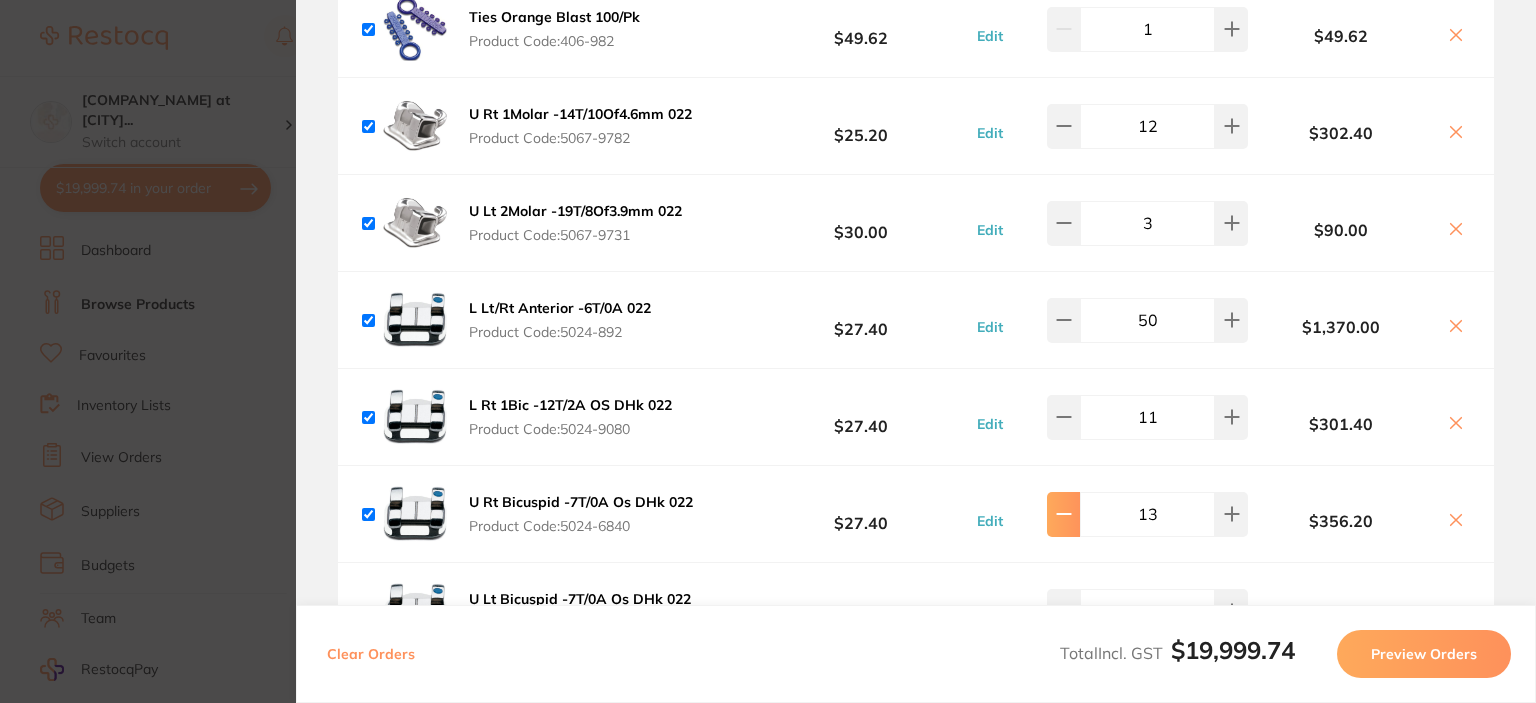 click at bounding box center (1063, -5114) 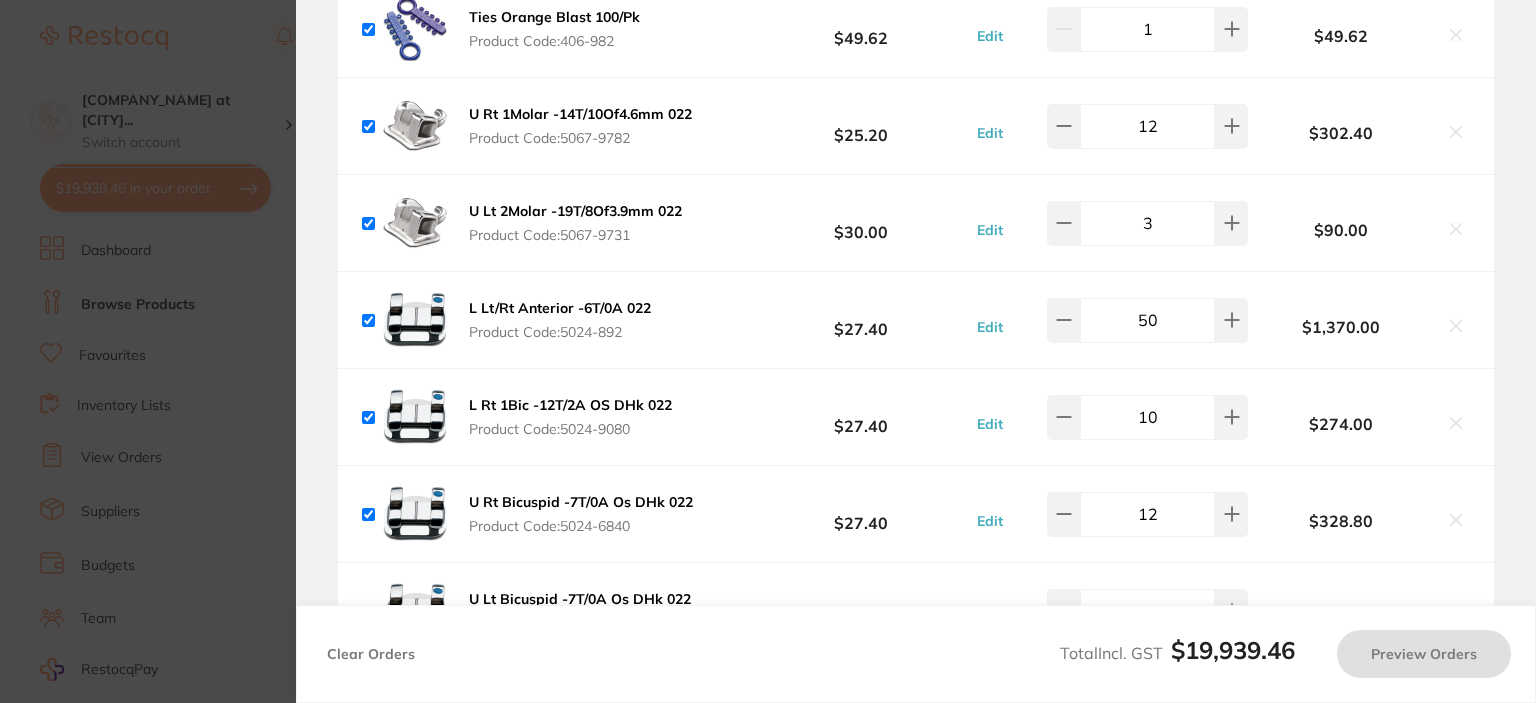 type on "11" 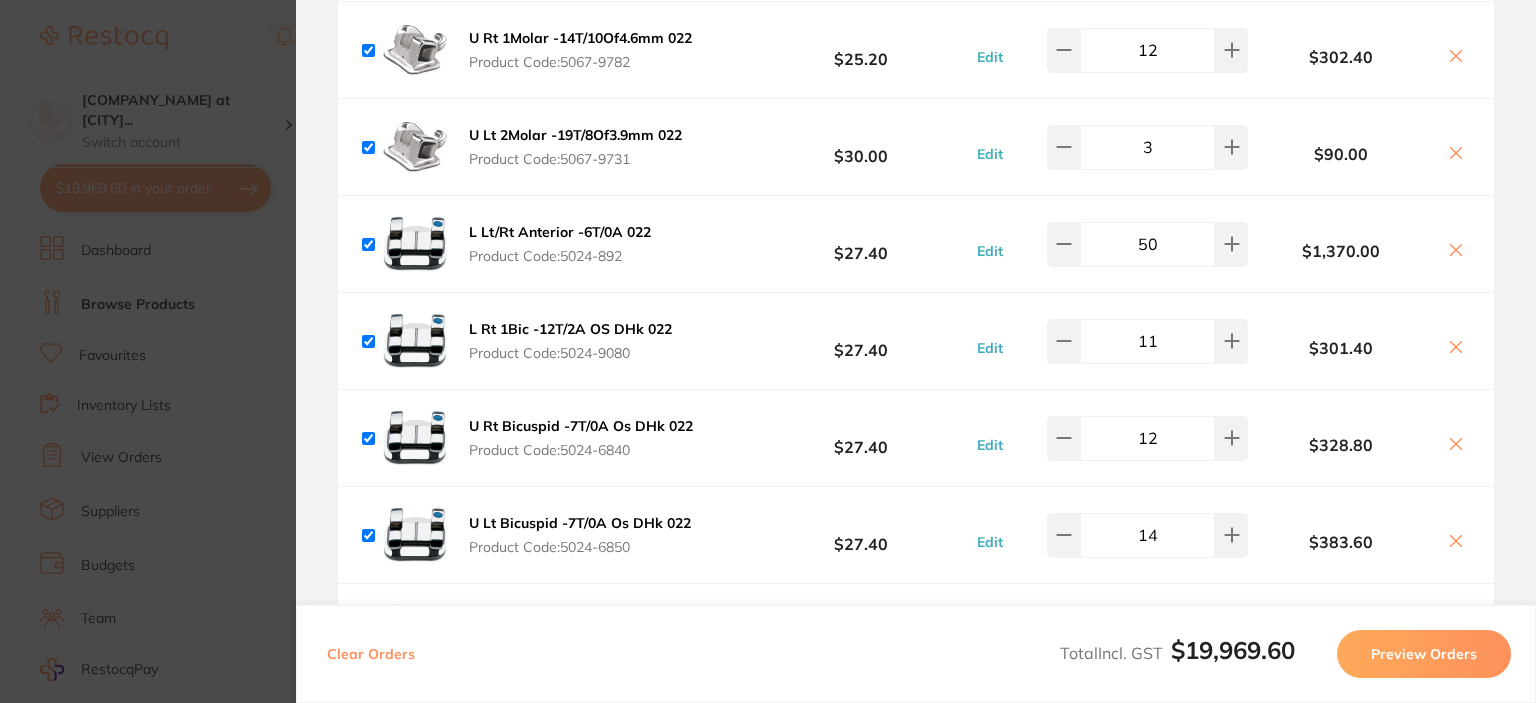 scroll, scrollTop: 5554, scrollLeft: 0, axis: vertical 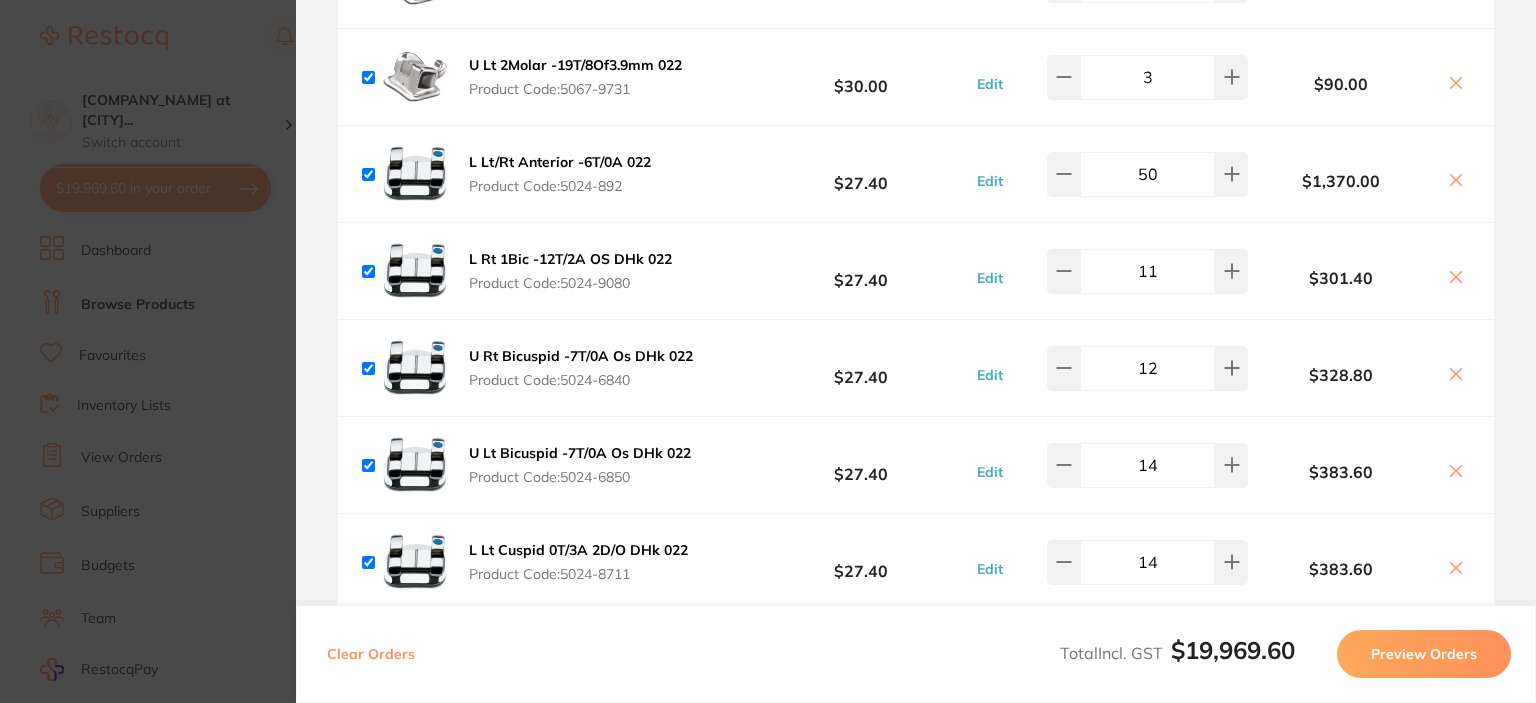 click on "Edit" at bounding box center [990, 472] 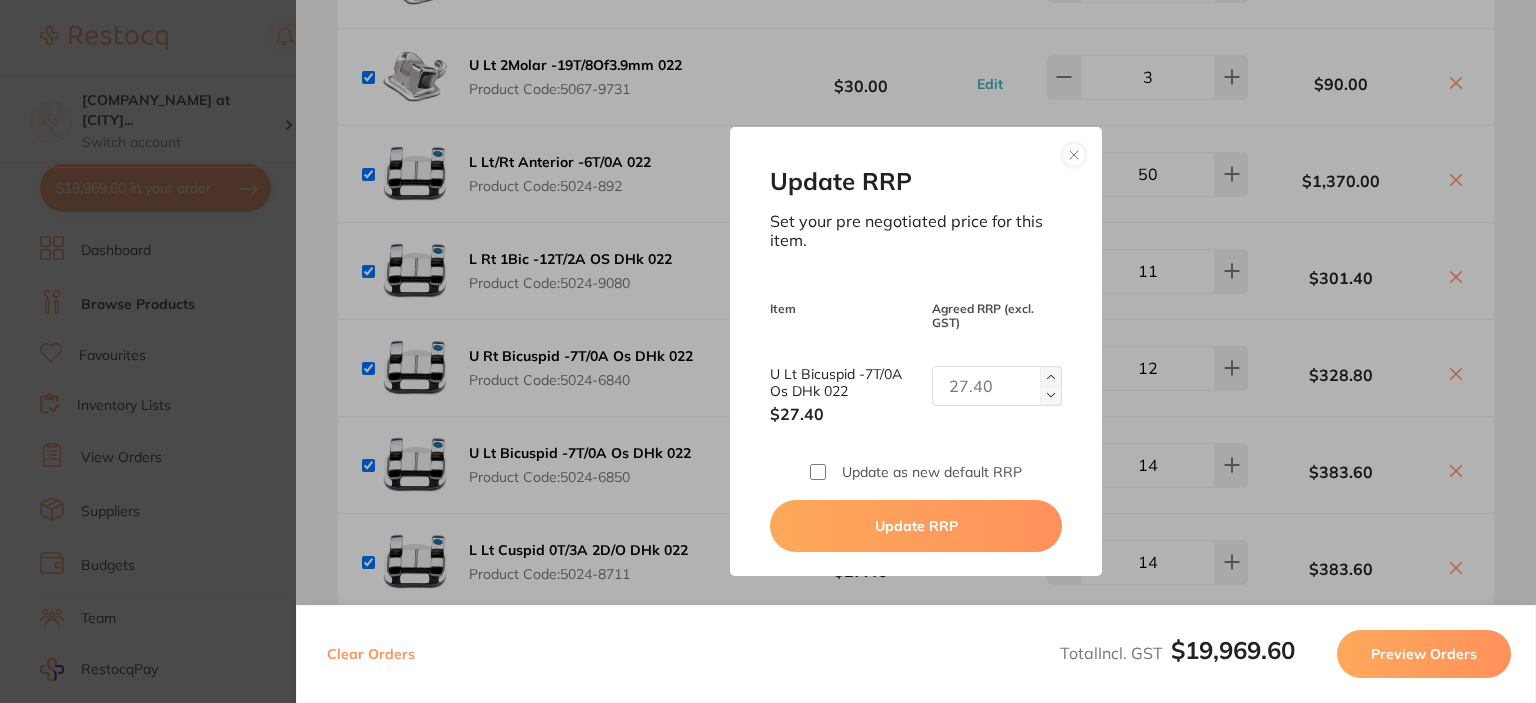 click at bounding box center (1074, 155) 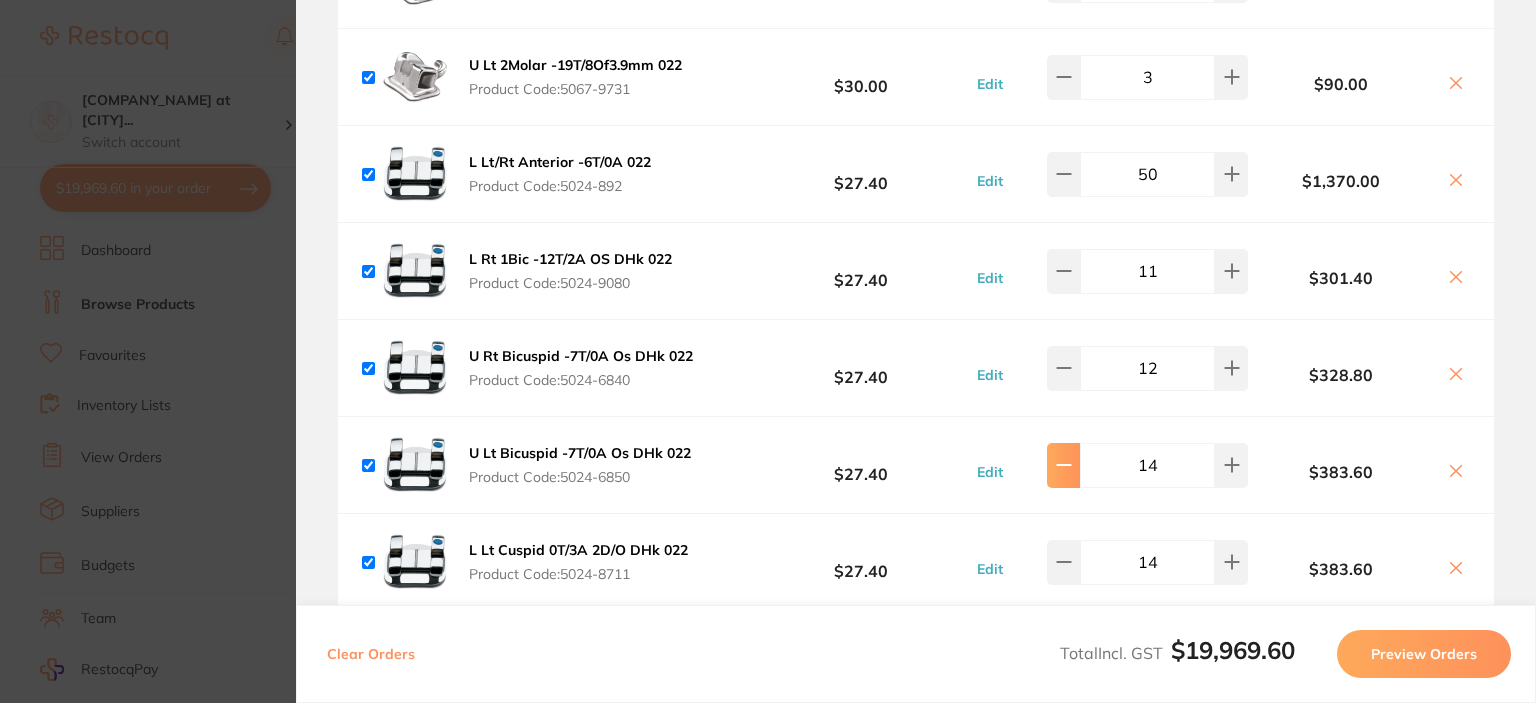click at bounding box center [1063, -5260] 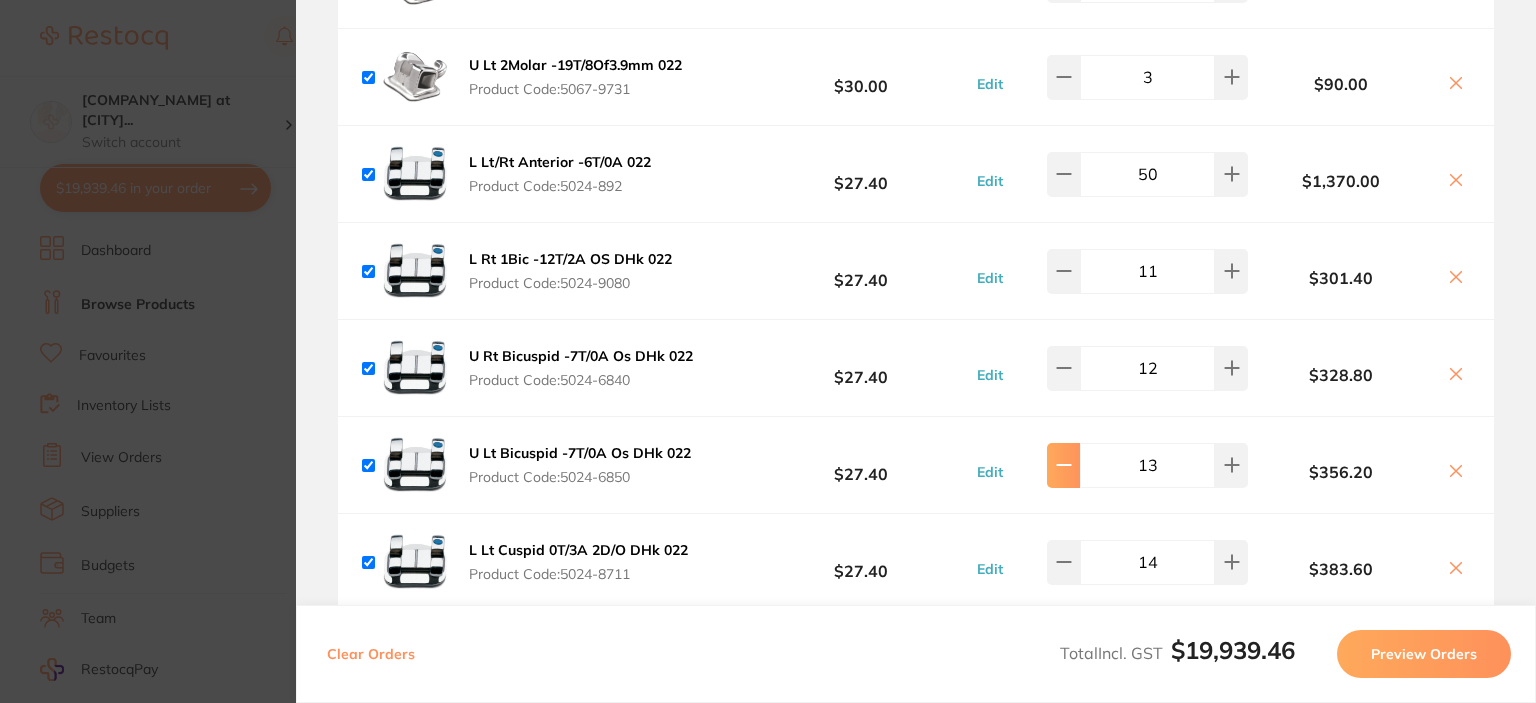 click at bounding box center (1063, -5260) 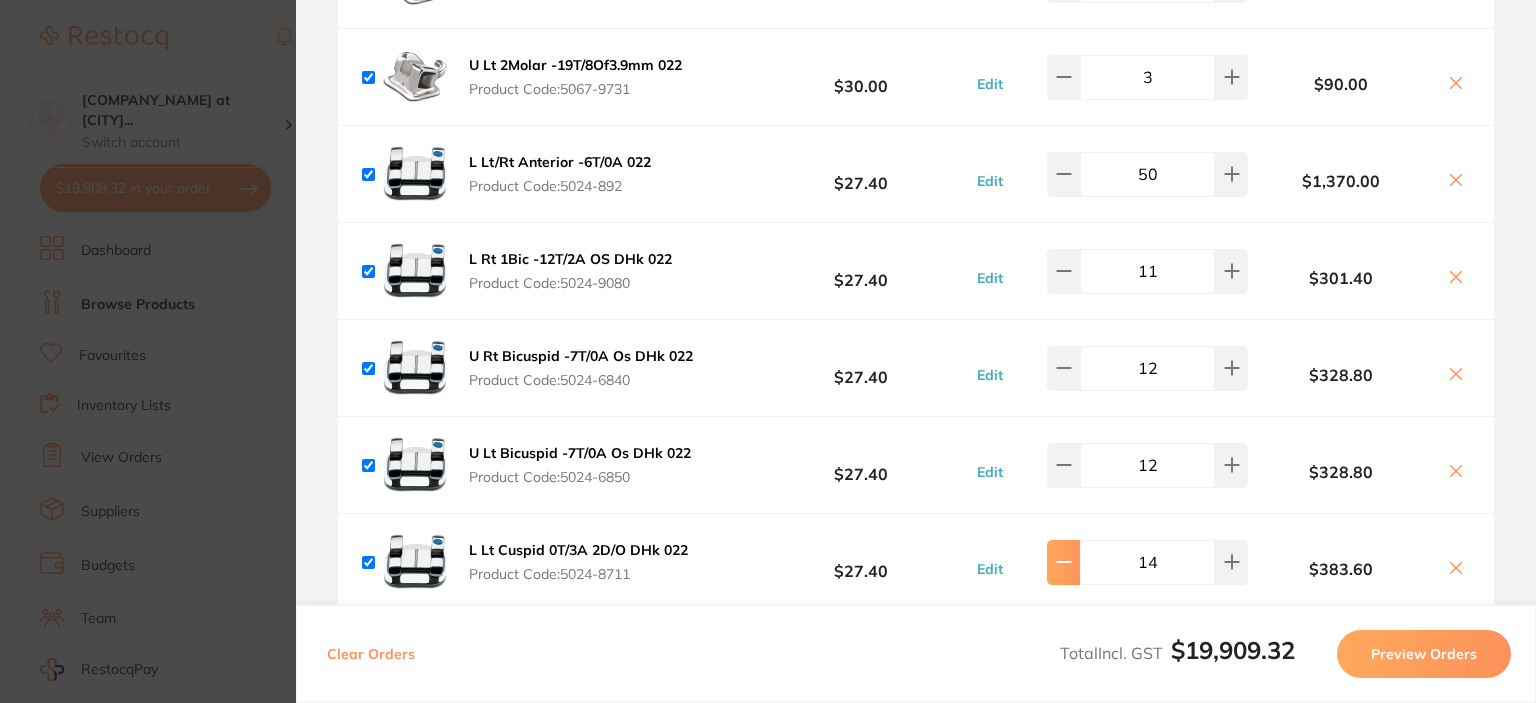 click 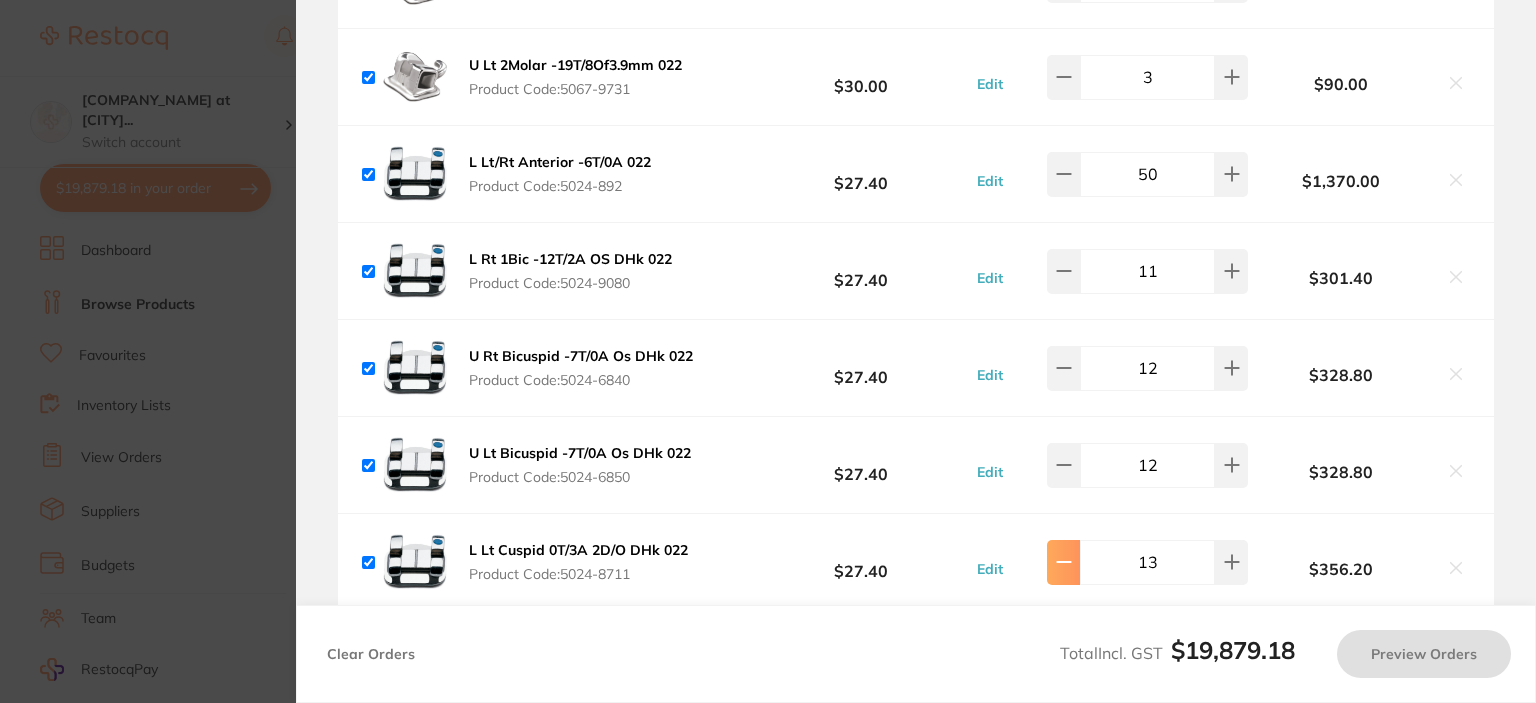 click 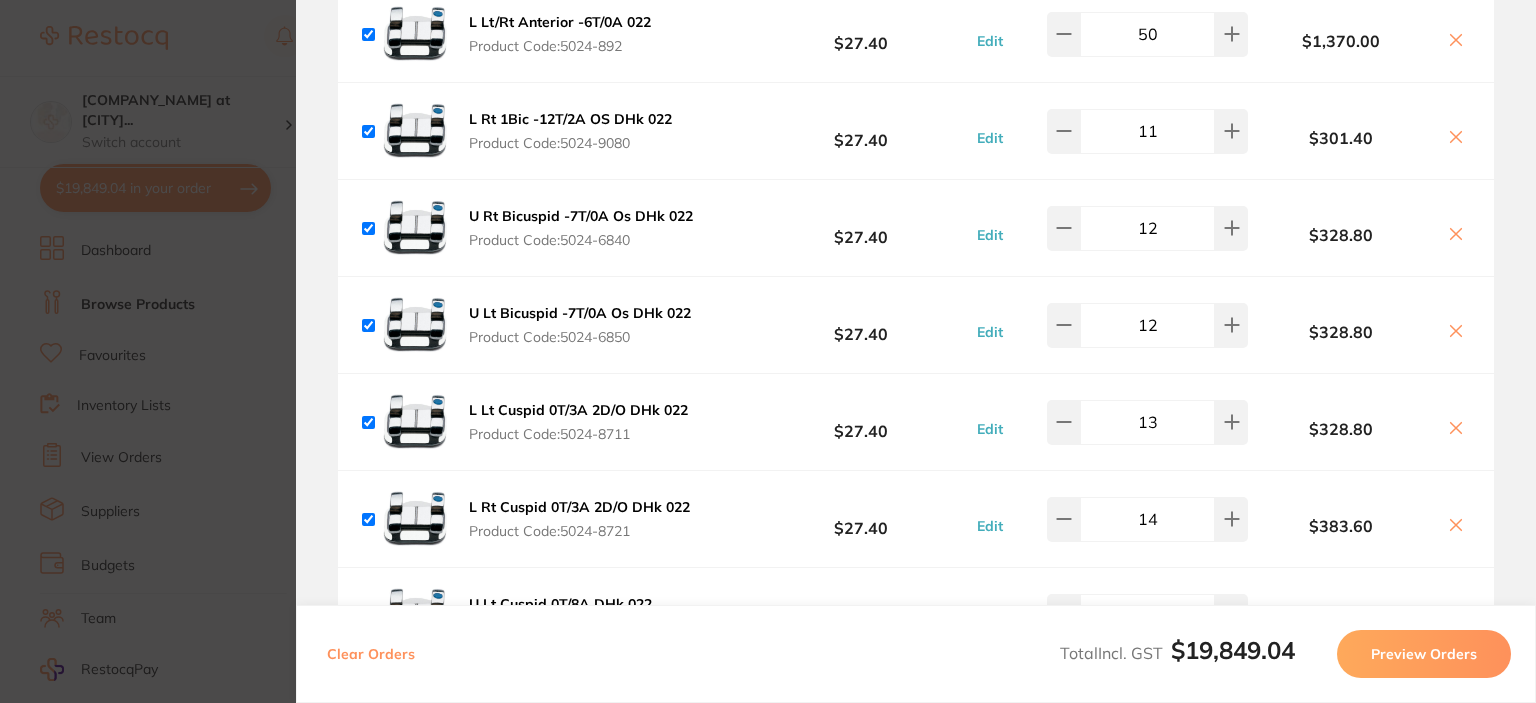 type on "12" 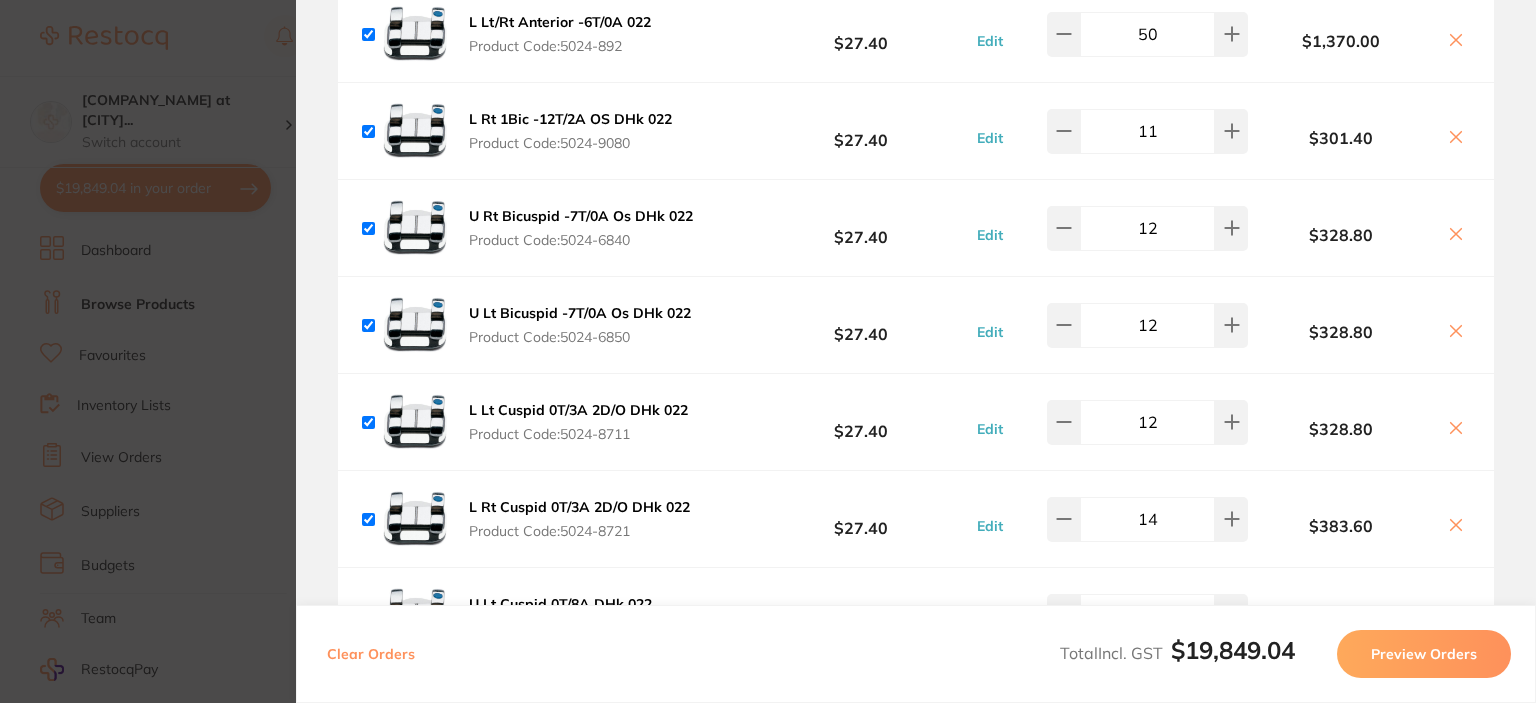 scroll, scrollTop: 5772, scrollLeft: 0, axis: vertical 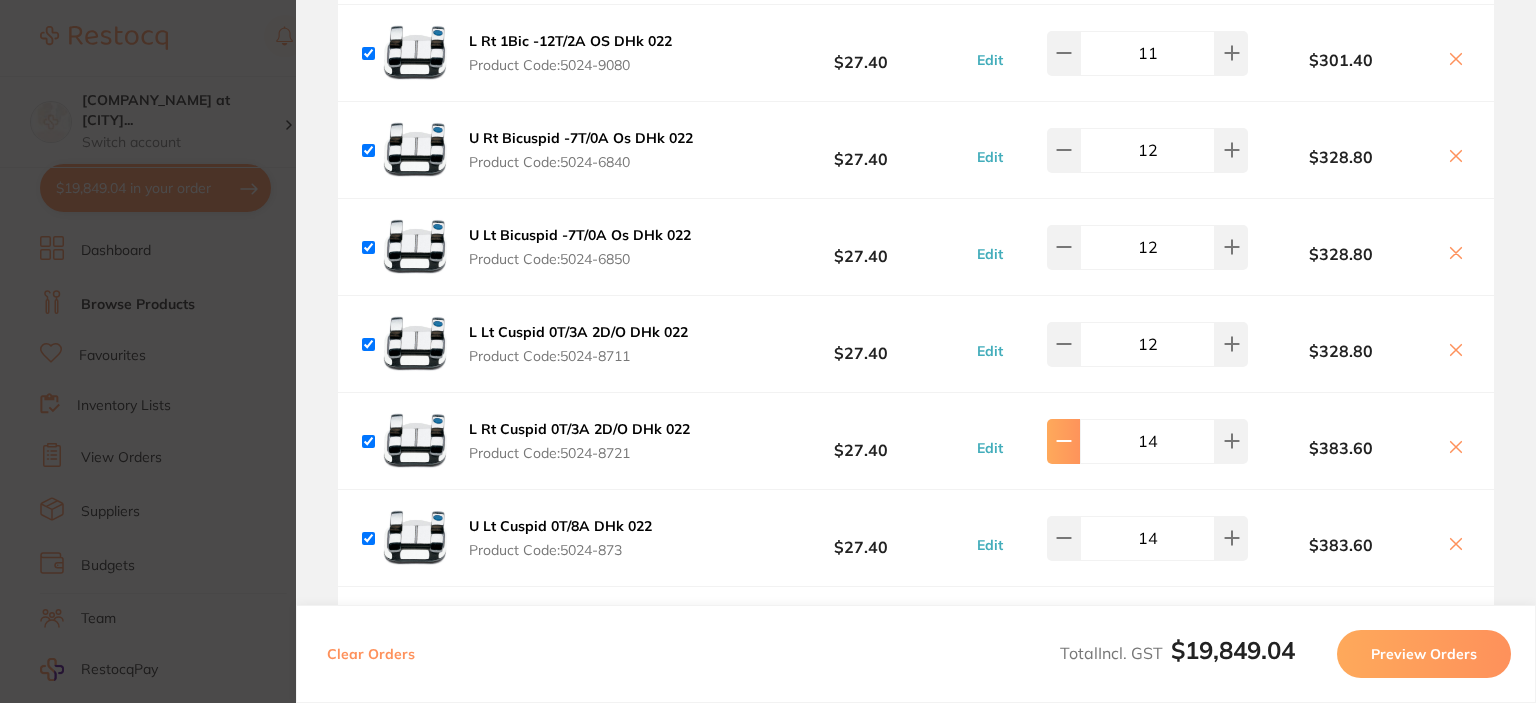 click at bounding box center (1063, -5478) 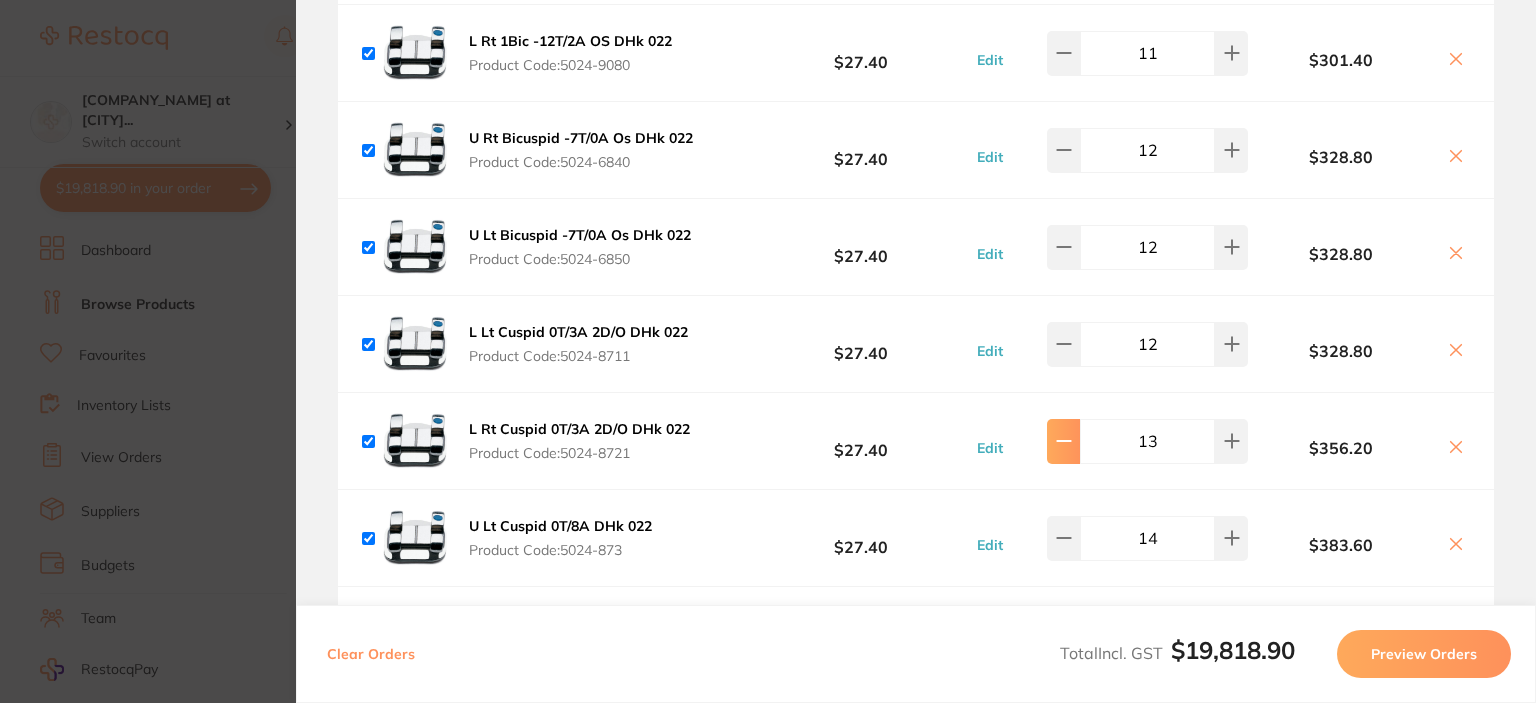 click at bounding box center (1063, -5478) 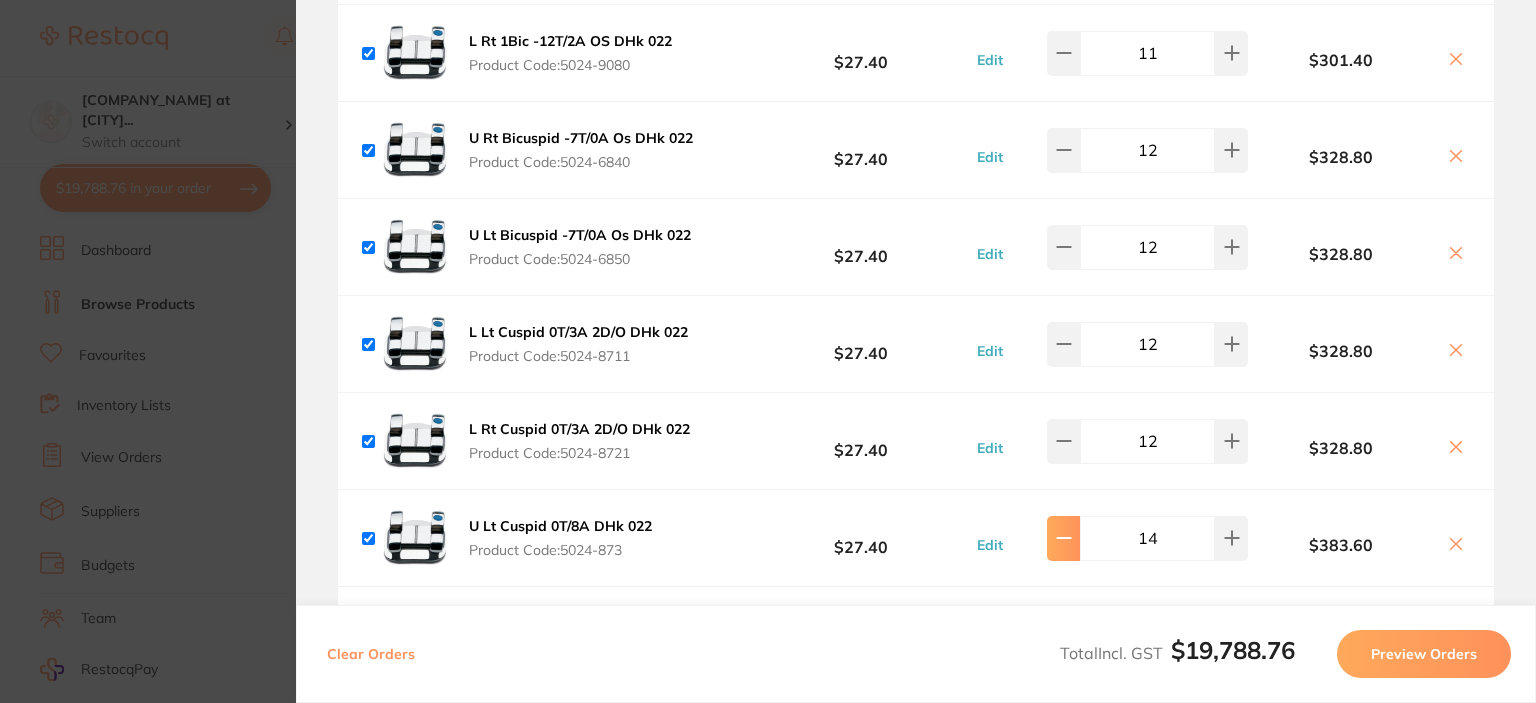 click 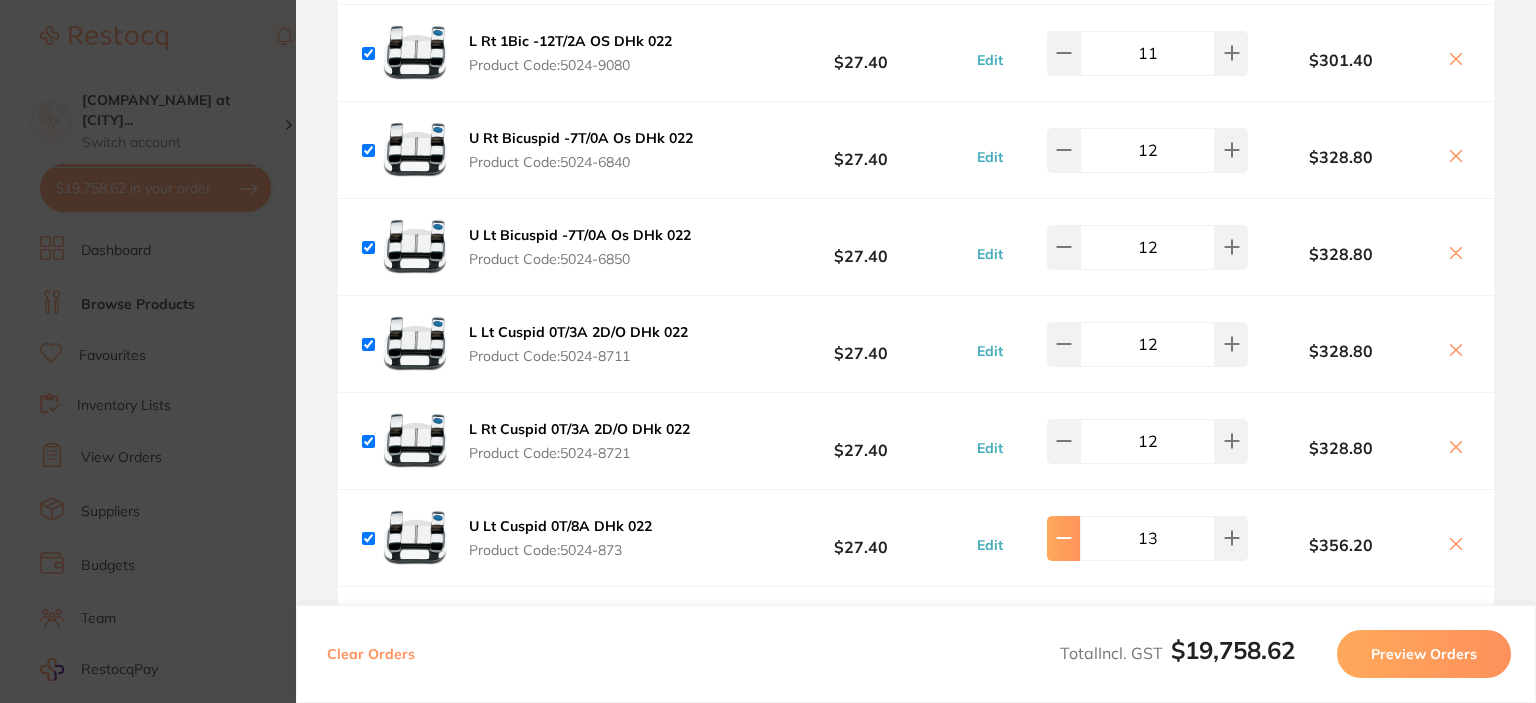 click 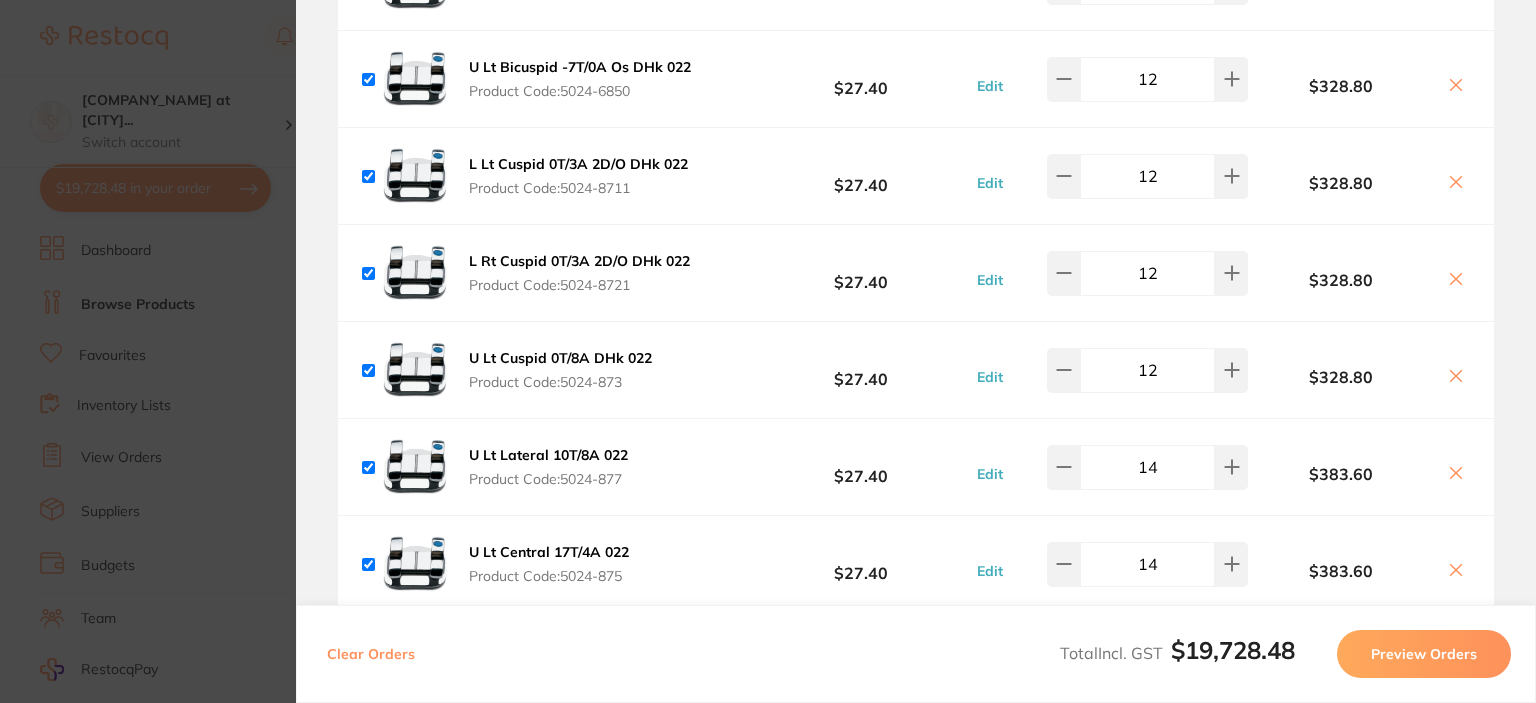 scroll, scrollTop: 5944, scrollLeft: 0, axis: vertical 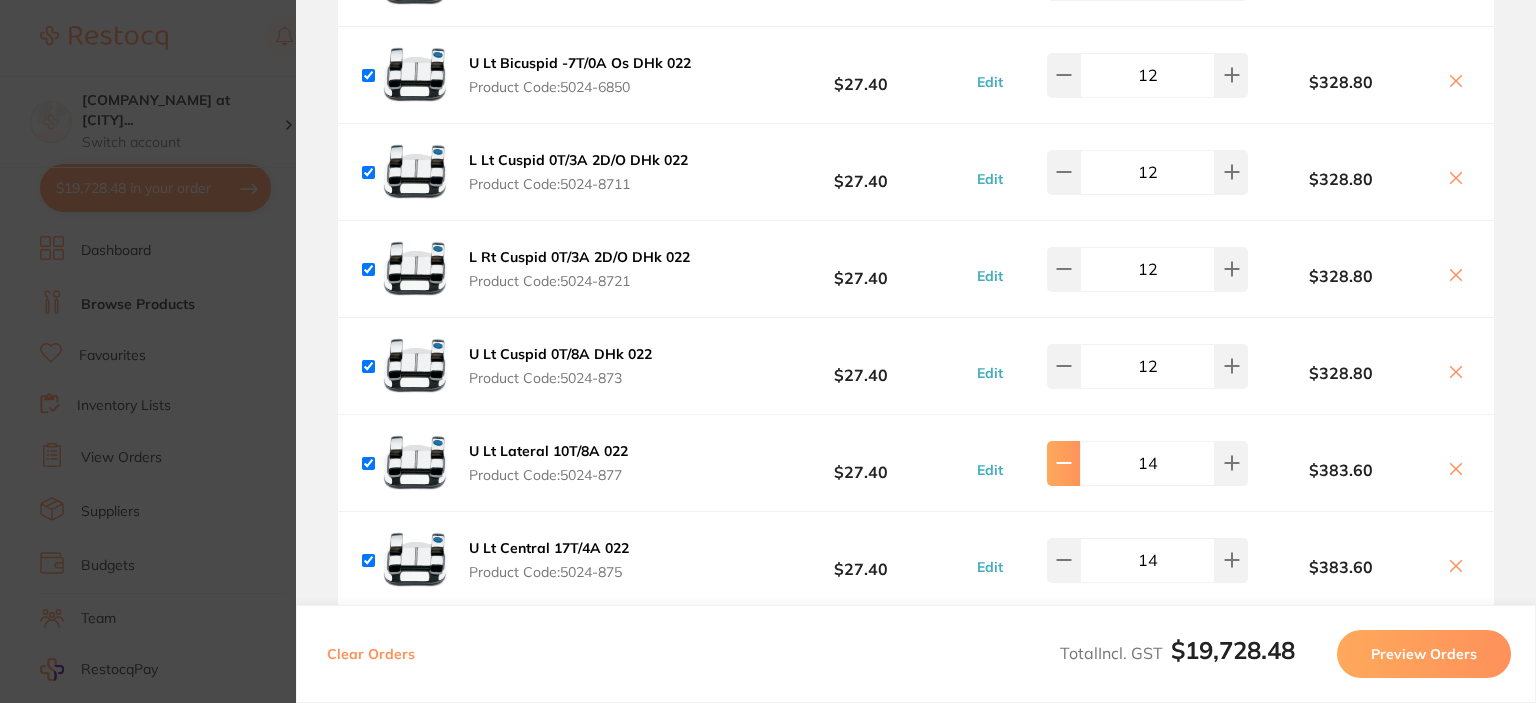 click at bounding box center [1063, -5650] 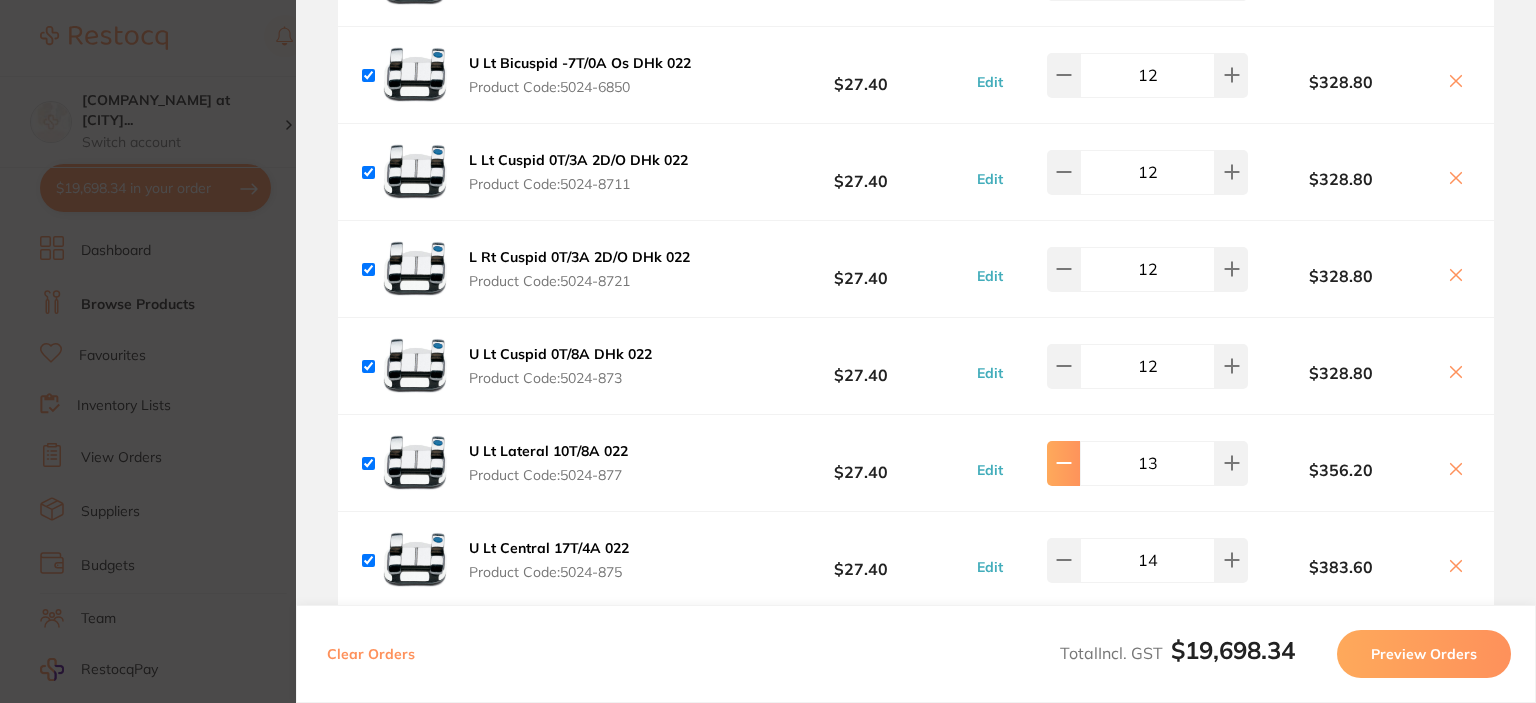 click at bounding box center [1063, -5650] 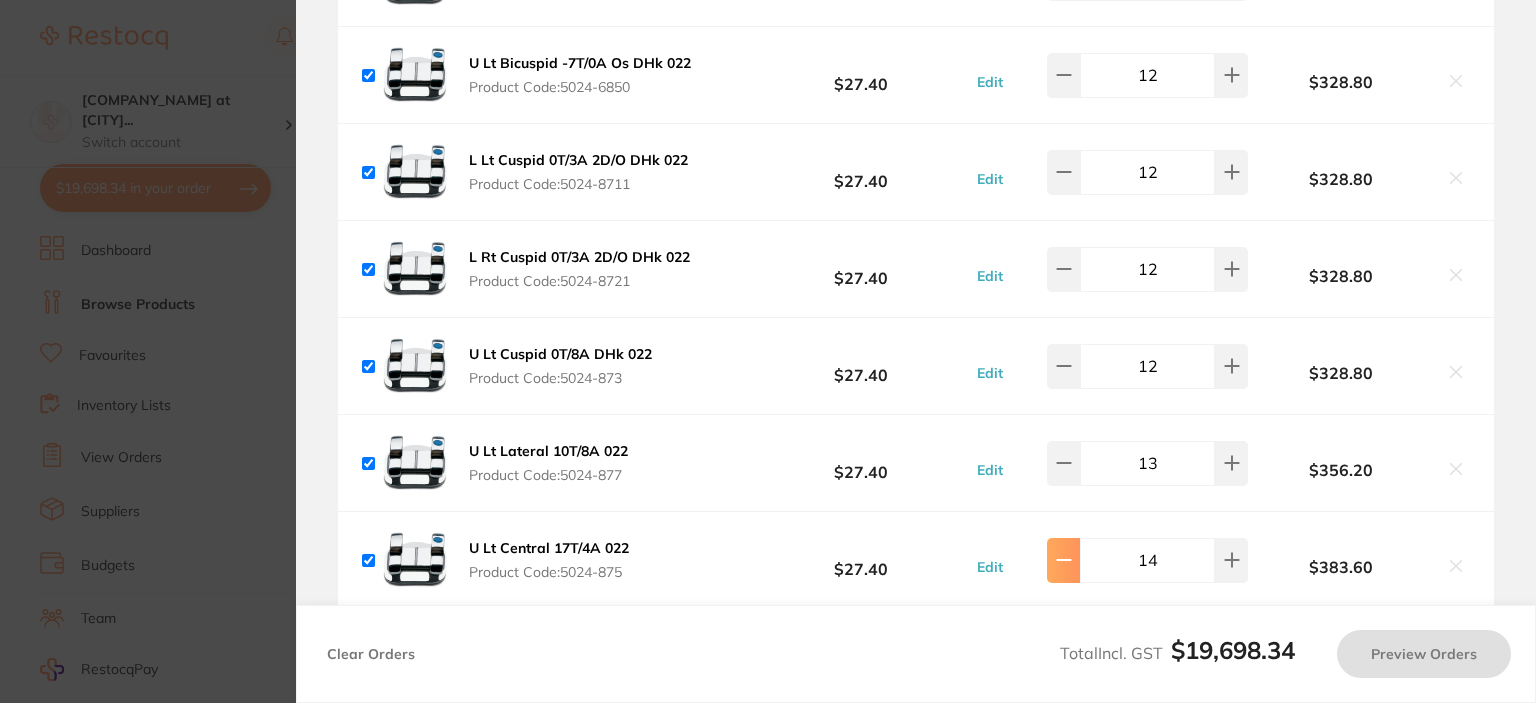 type on "12" 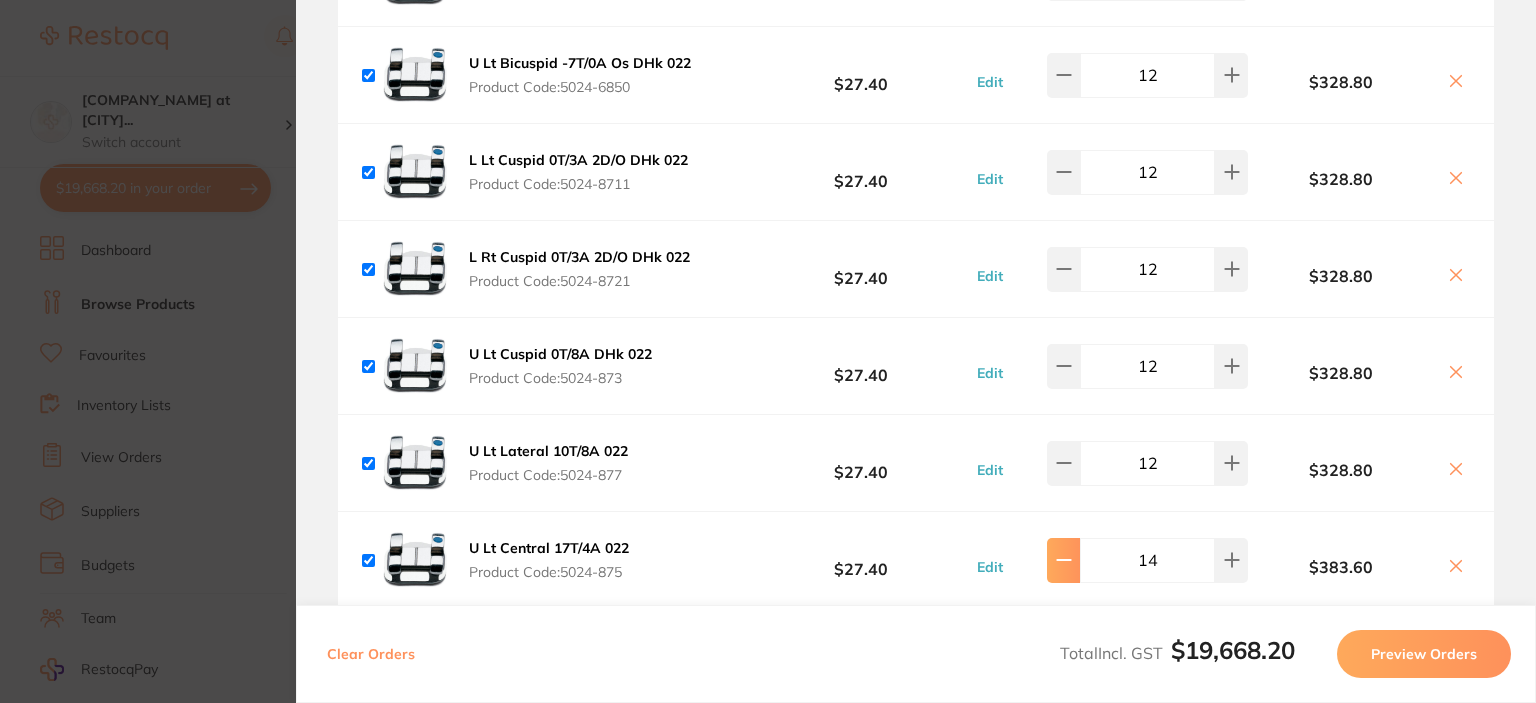 click at bounding box center (1063, -5650) 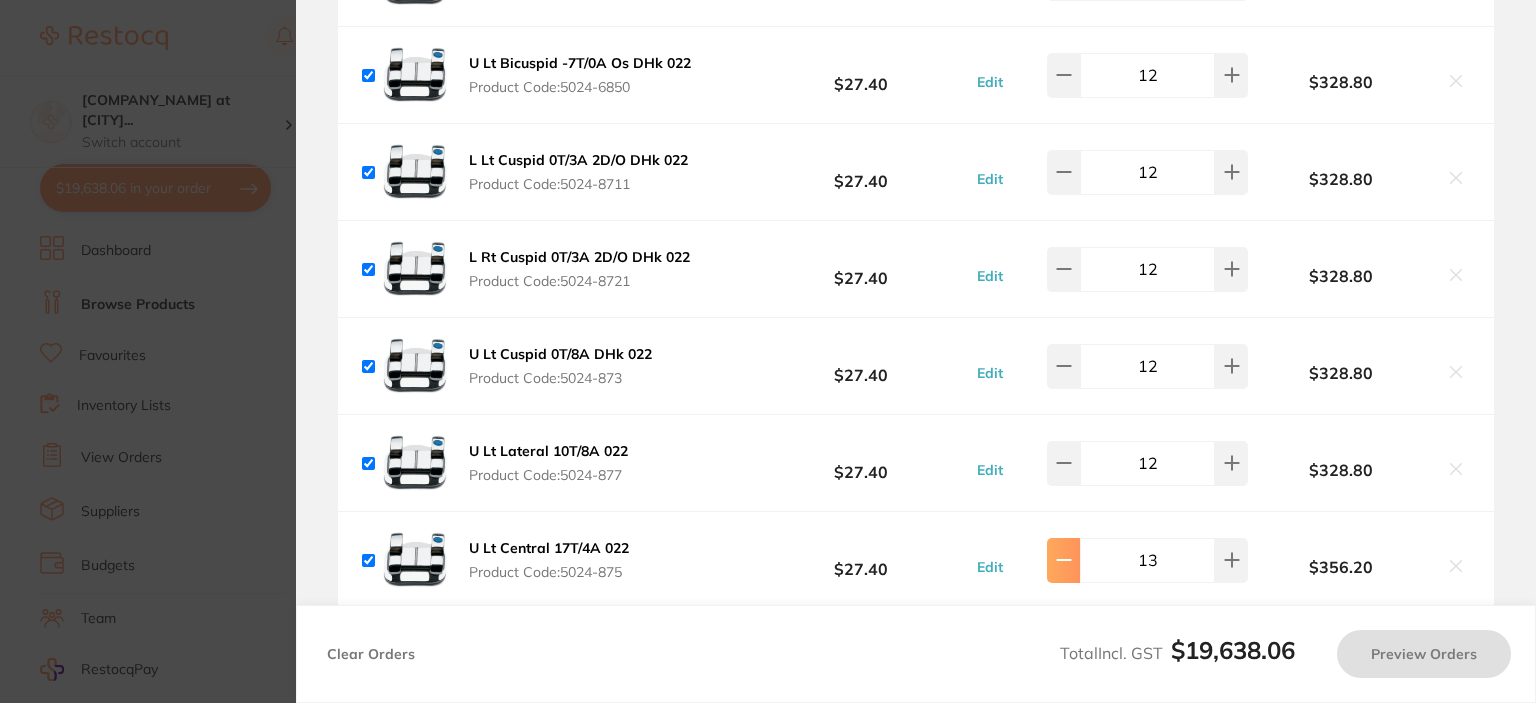 click at bounding box center (1063, -5650) 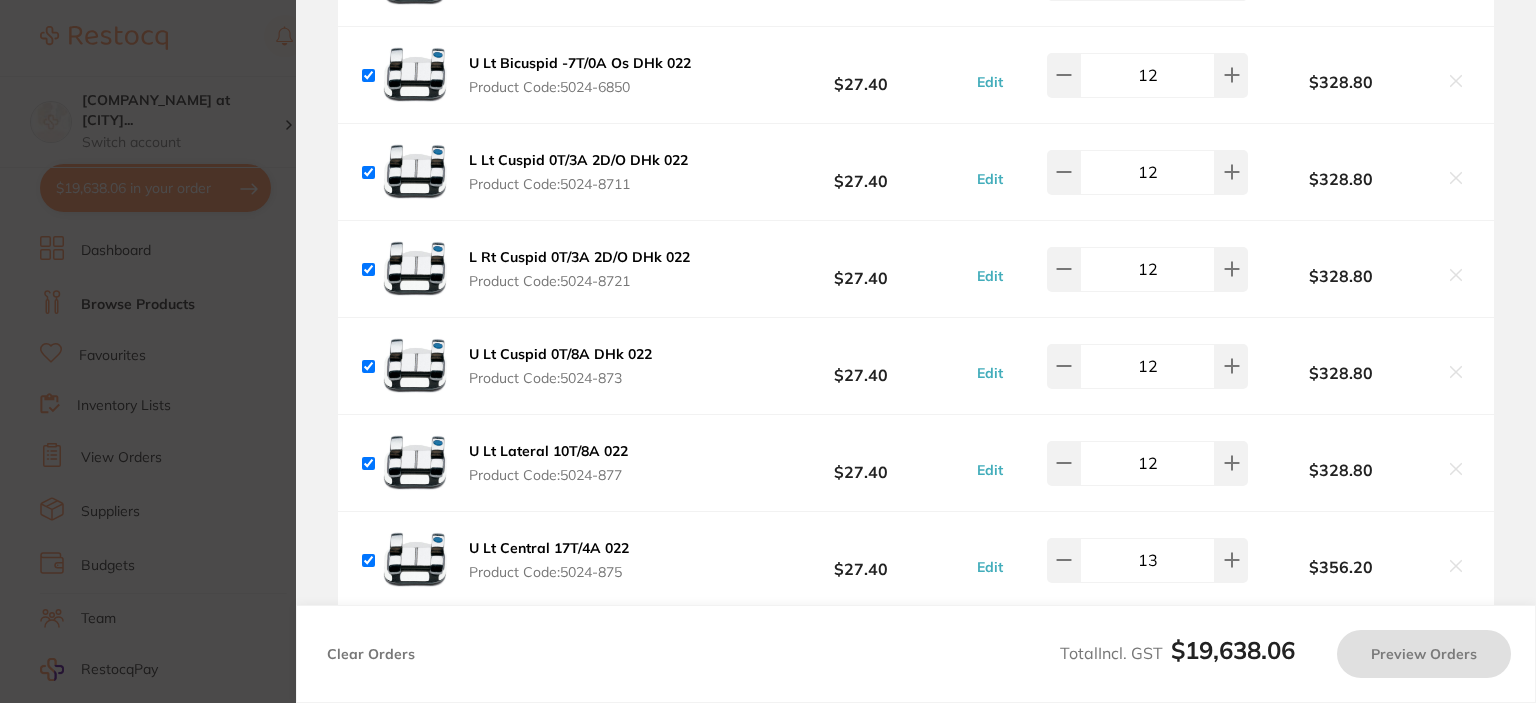 type on "12" 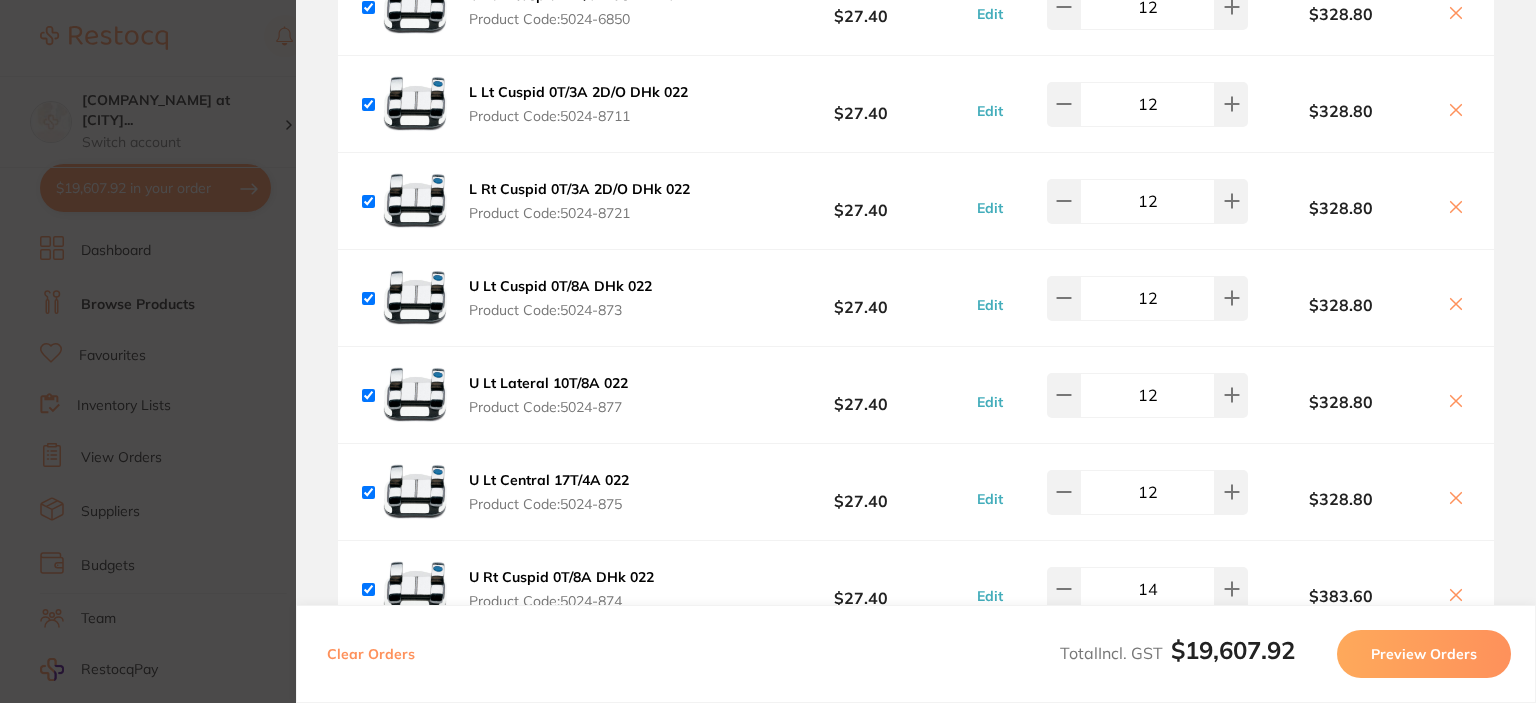 scroll, scrollTop: 6095, scrollLeft: 0, axis: vertical 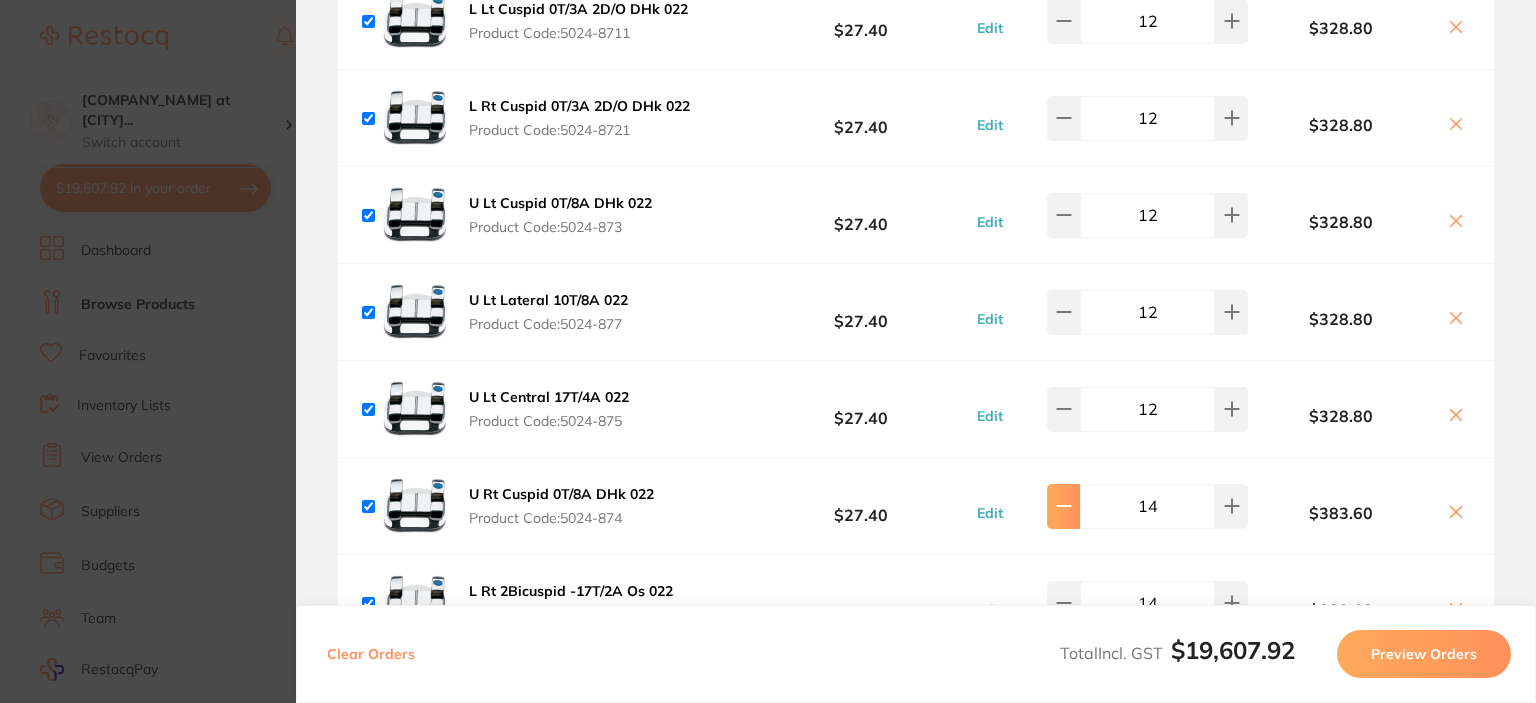 click at bounding box center [1063, -5801] 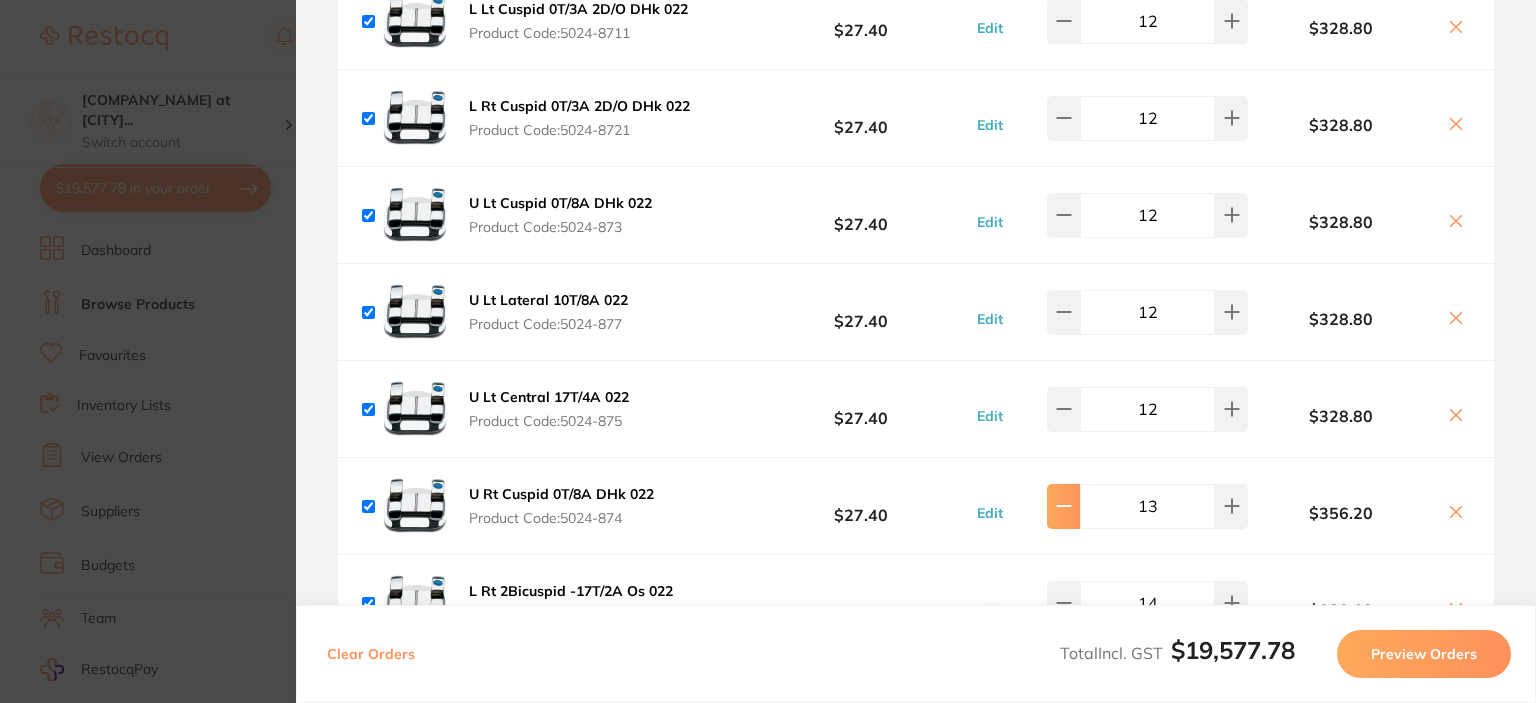 click at bounding box center (1063, -5801) 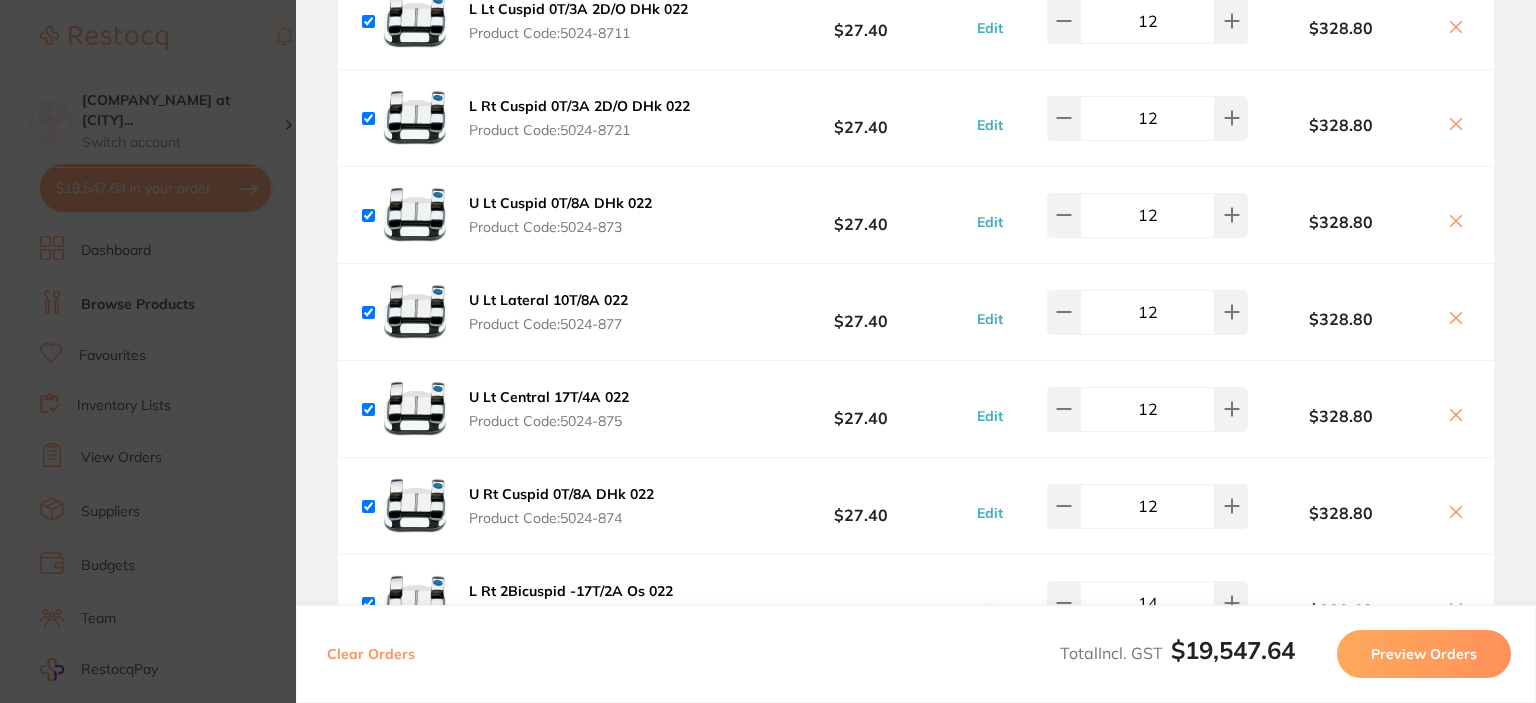 scroll, scrollTop: 6200, scrollLeft: 0, axis: vertical 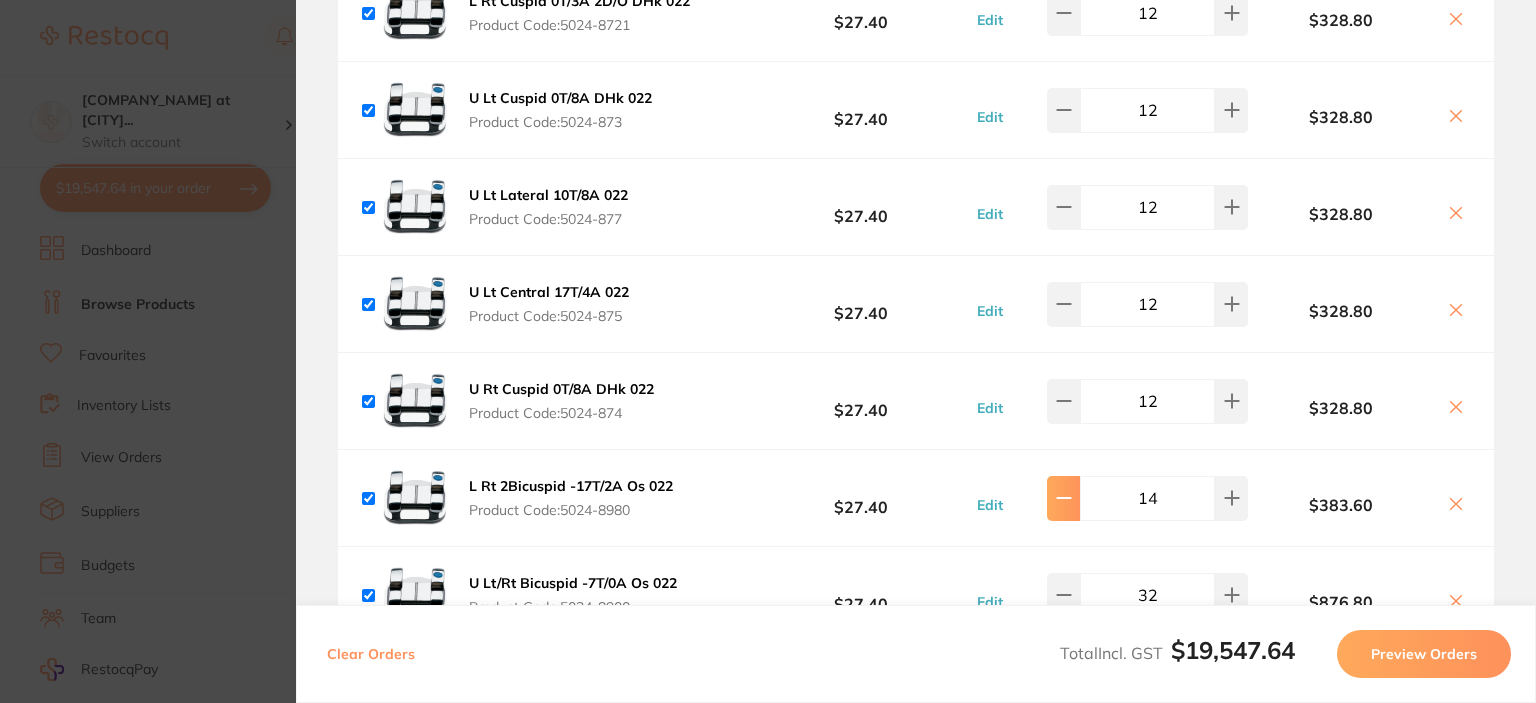click at bounding box center [1063, -5906] 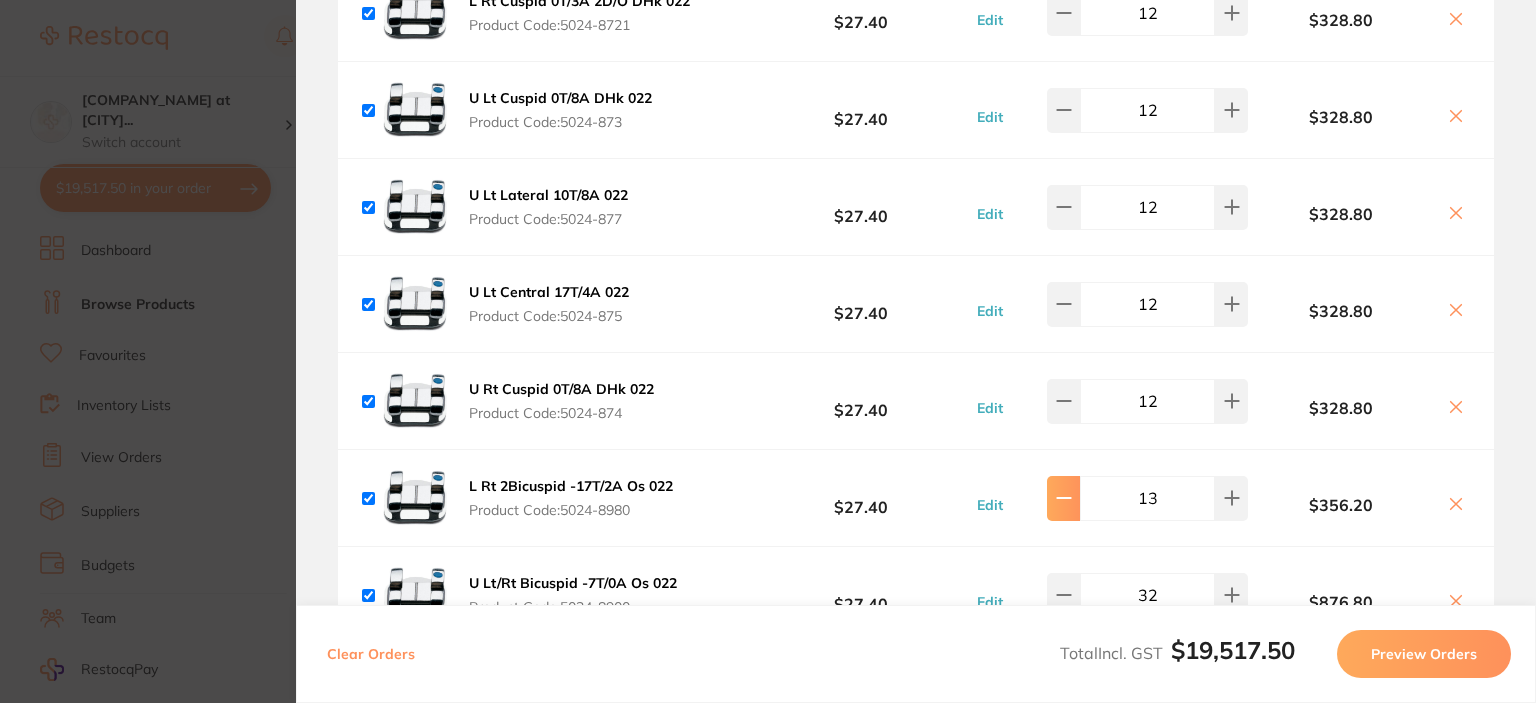 click at bounding box center [1063, -5906] 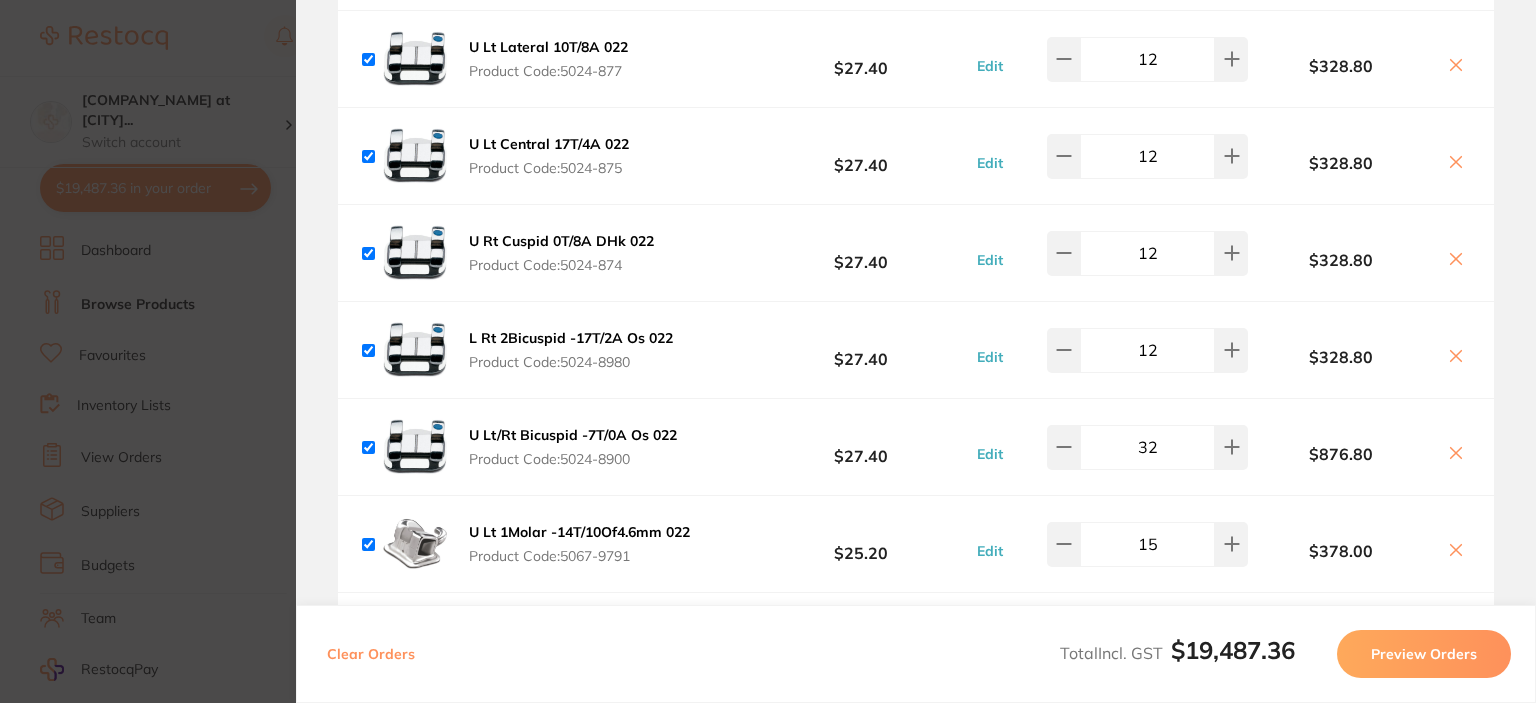 scroll, scrollTop: 6348, scrollLeft: 0, axis: vertical 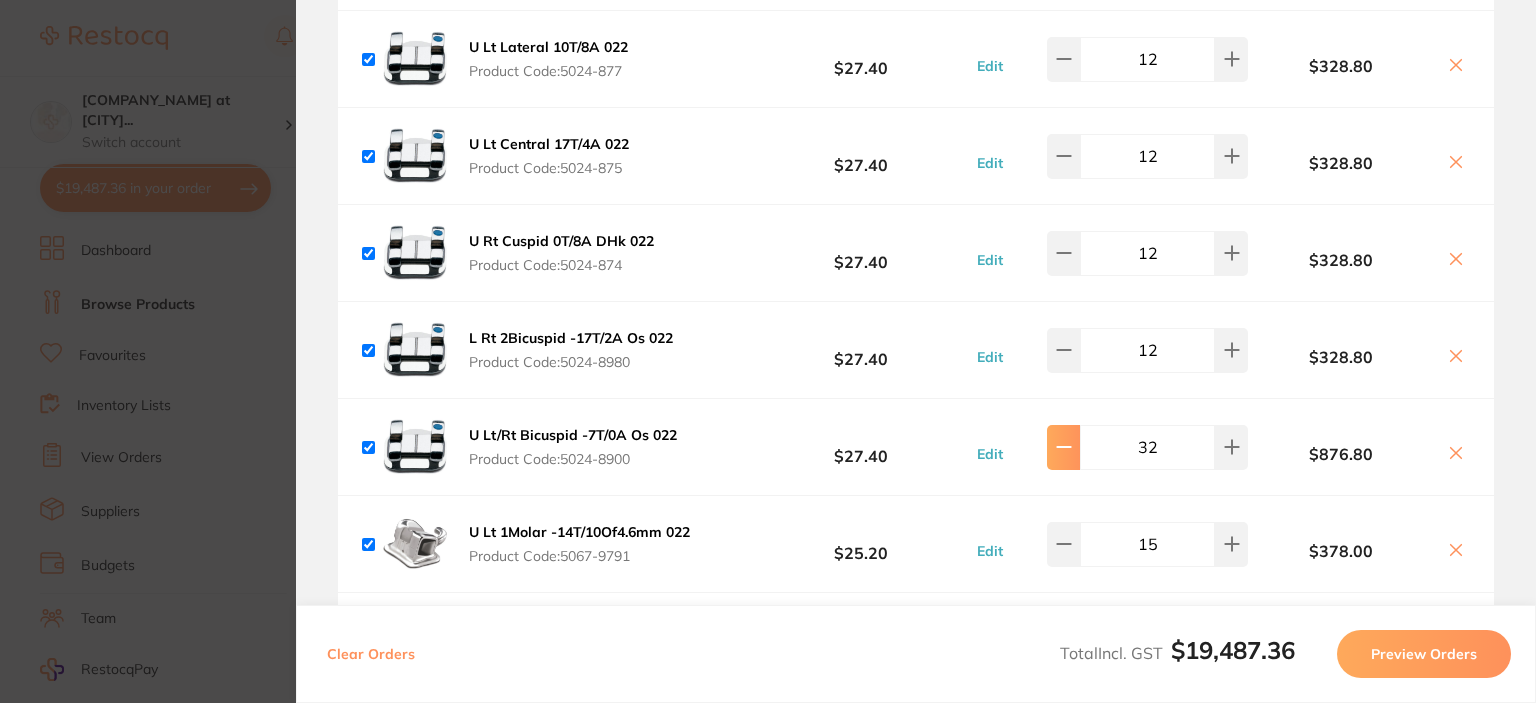 click at bounding box center (1063, -6054) 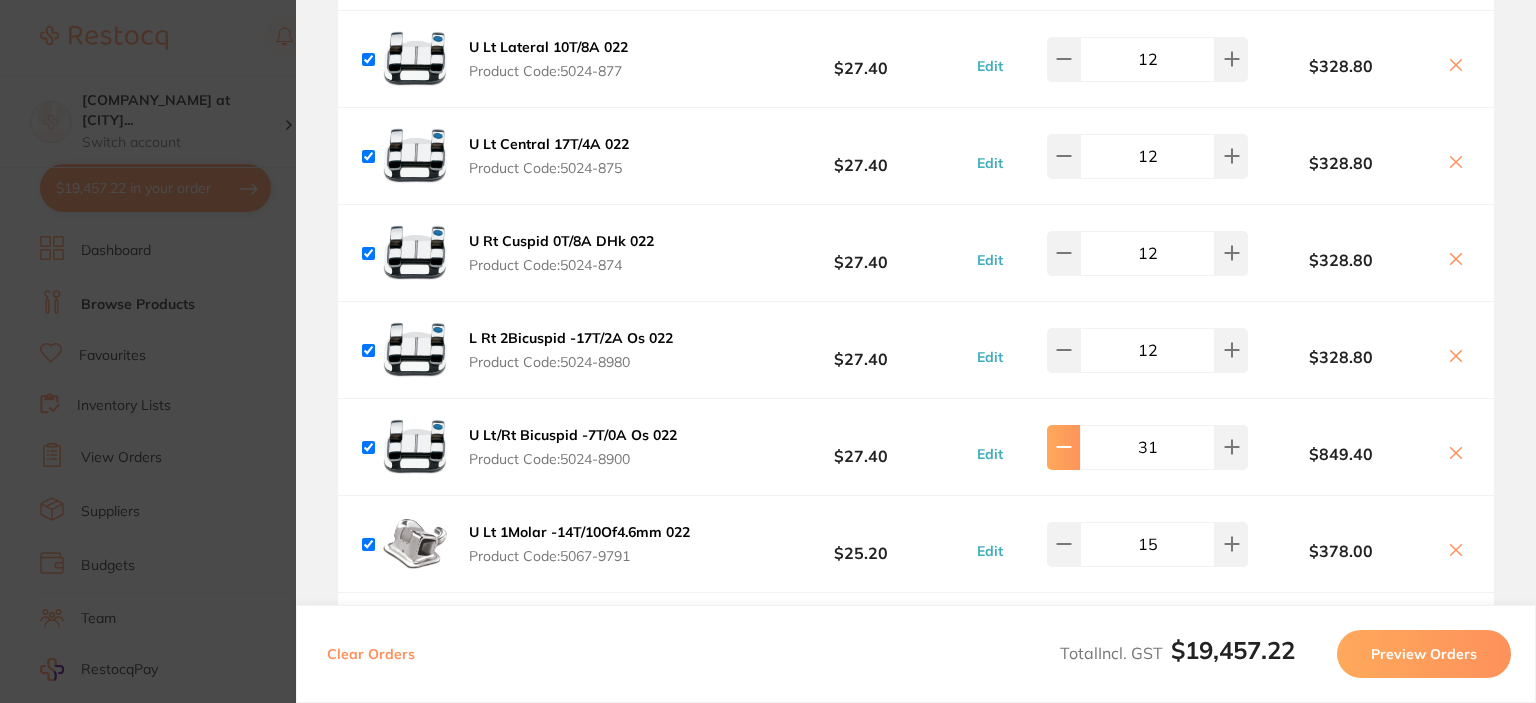 click at bounding box center (1063, -6054) 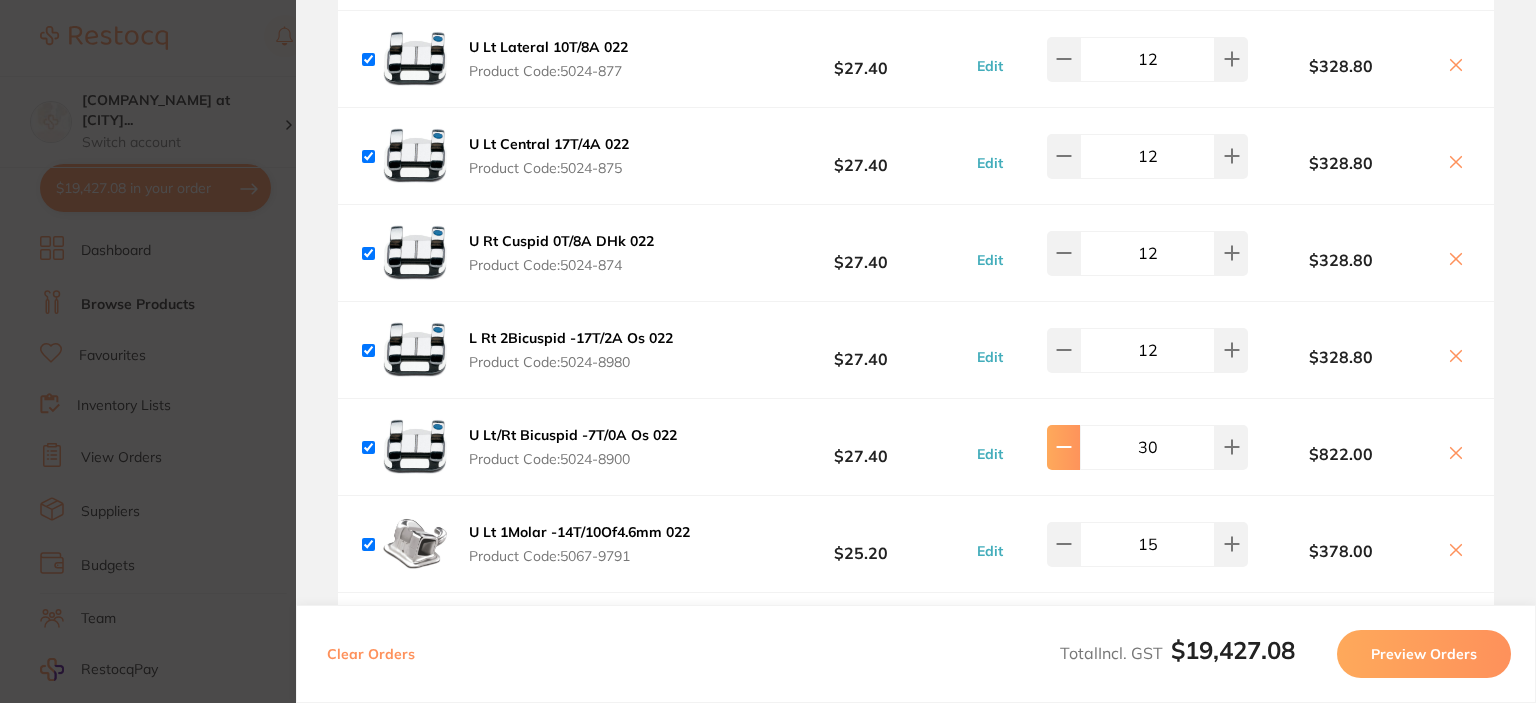 click at bounding box center [1063, -6054] 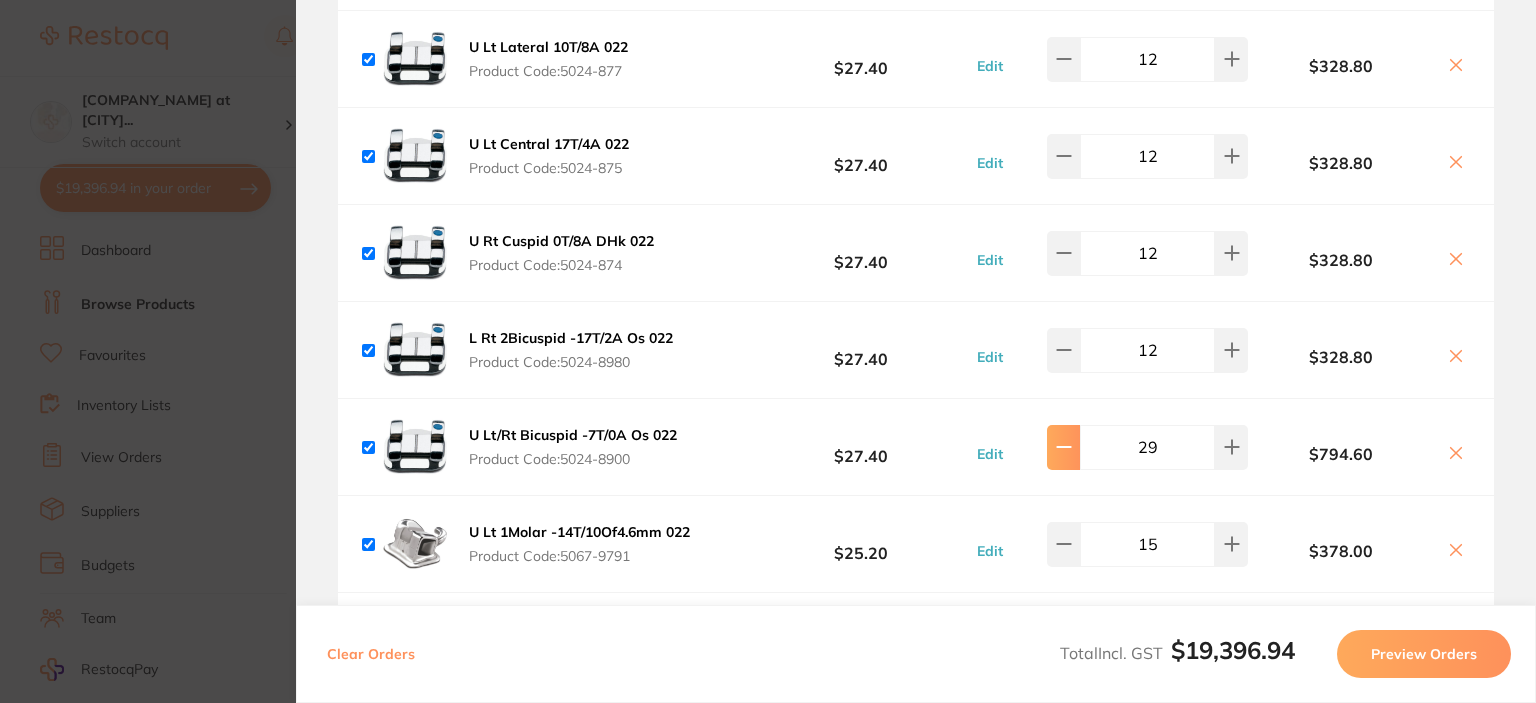 click at bounding box center (1063, -6054) 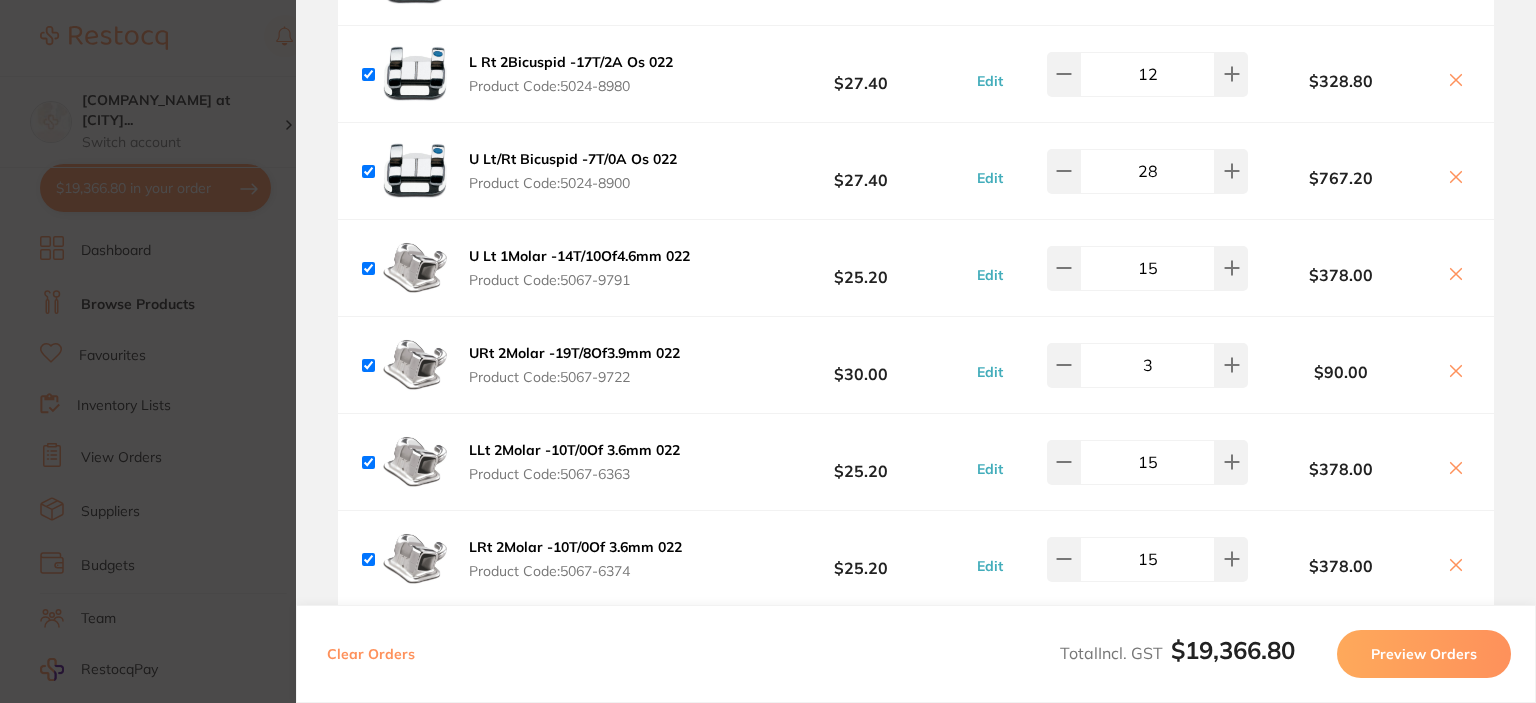 scroll, scrollTop: 6626, scrollLeft: 0, axis: vertical 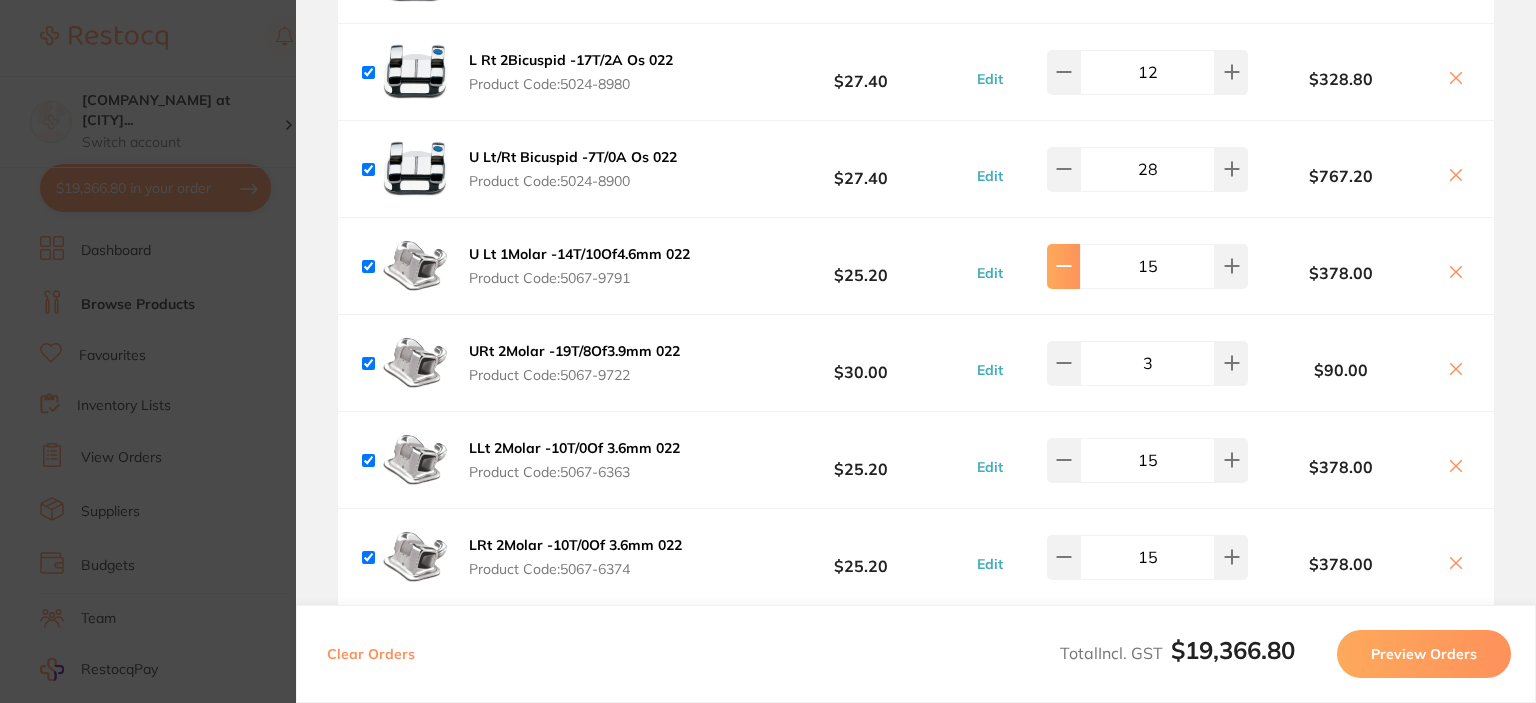 click 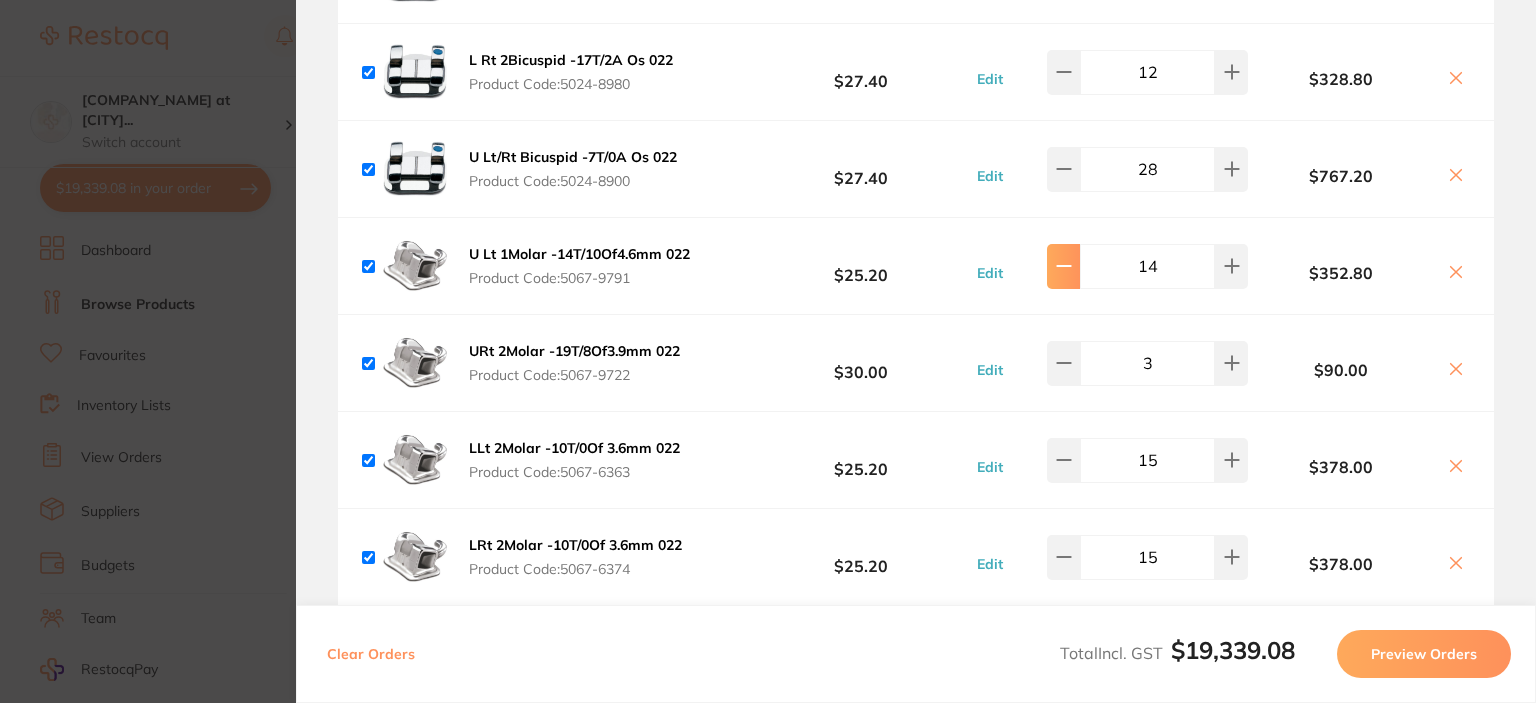 click 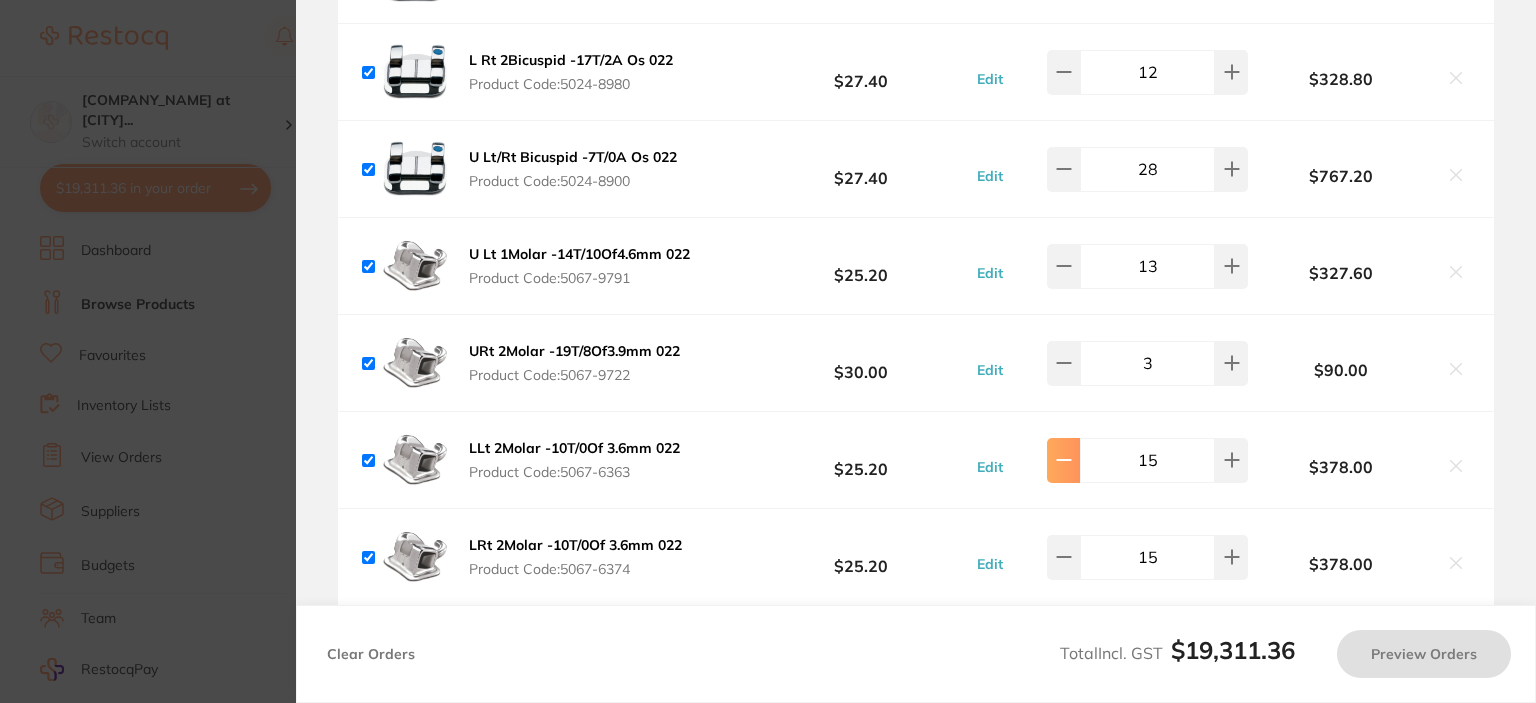 click at bounding box center (1063, -6332) 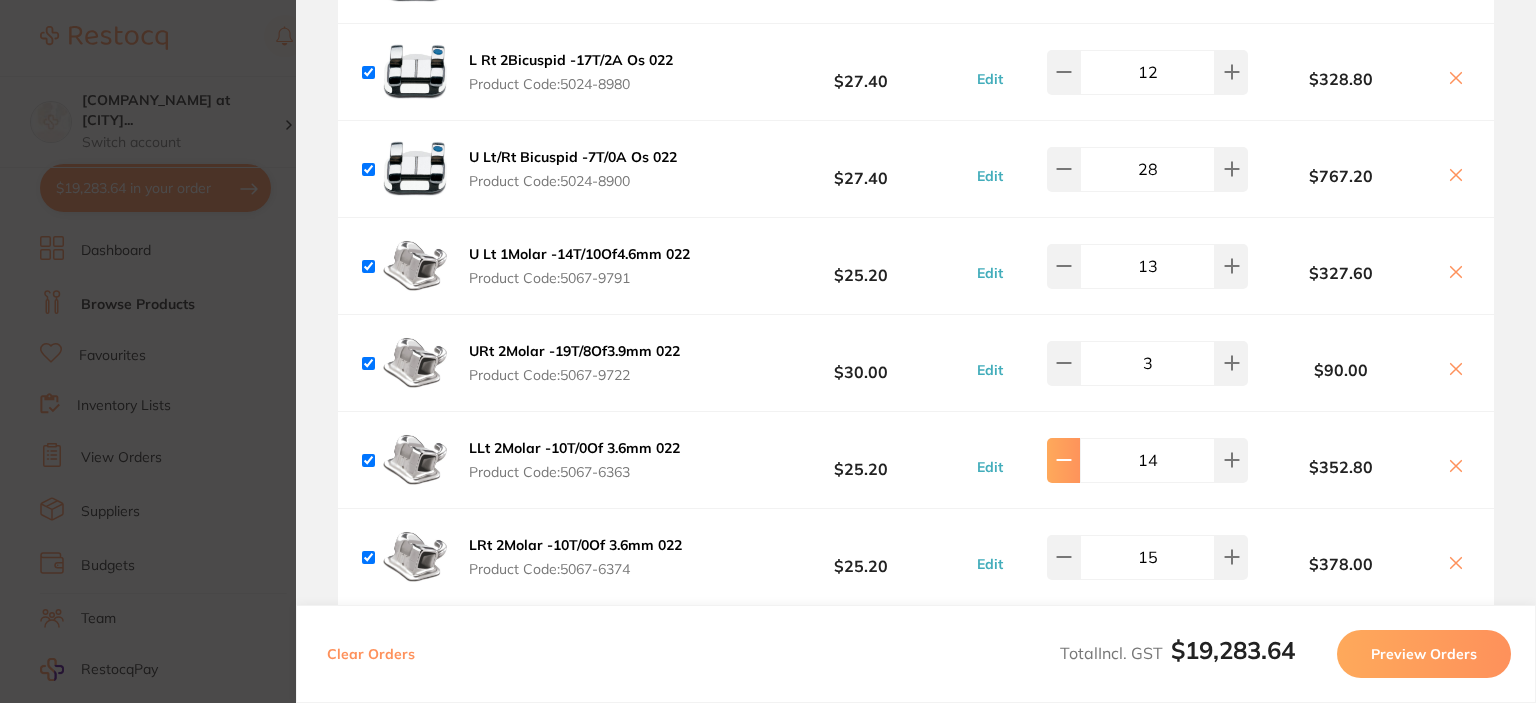 click at bounding box center (1063, -6332) 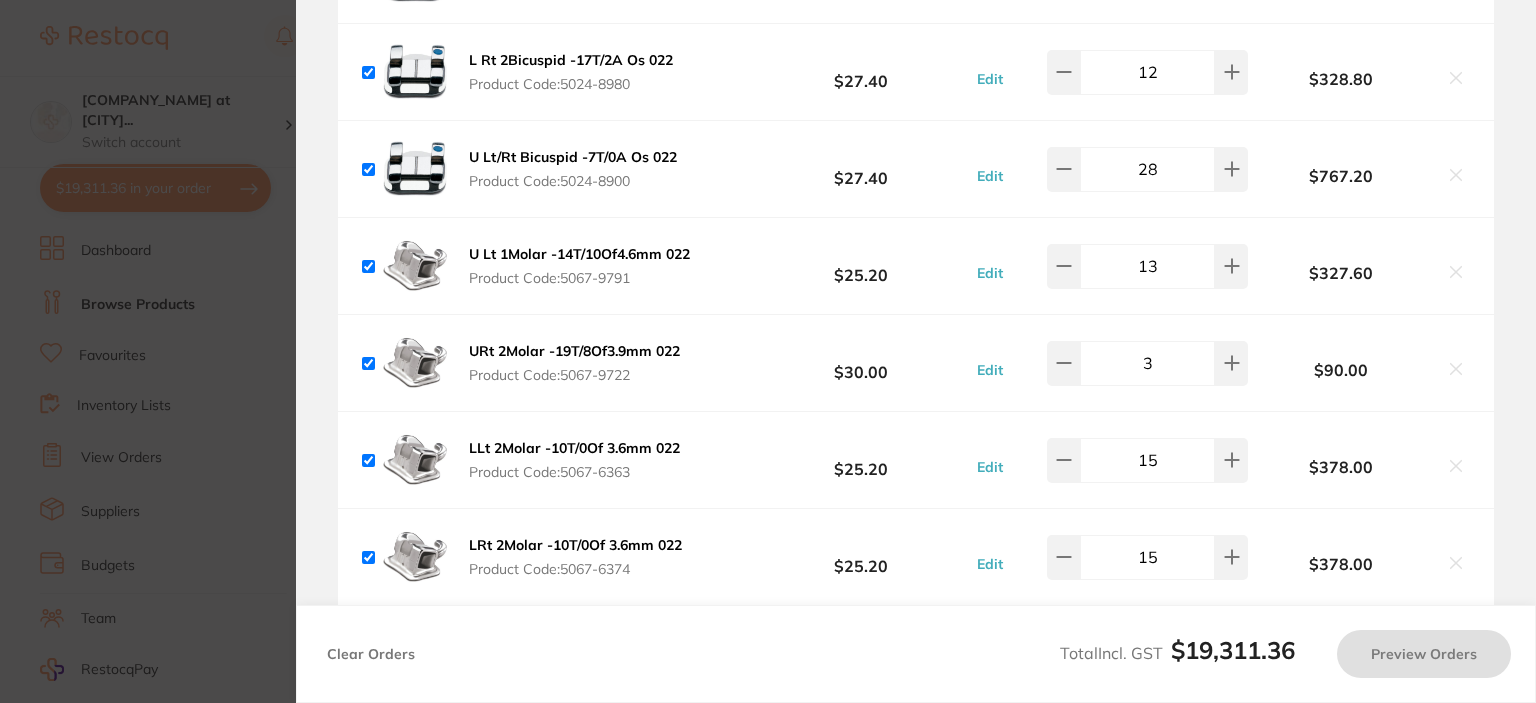 type on "13" 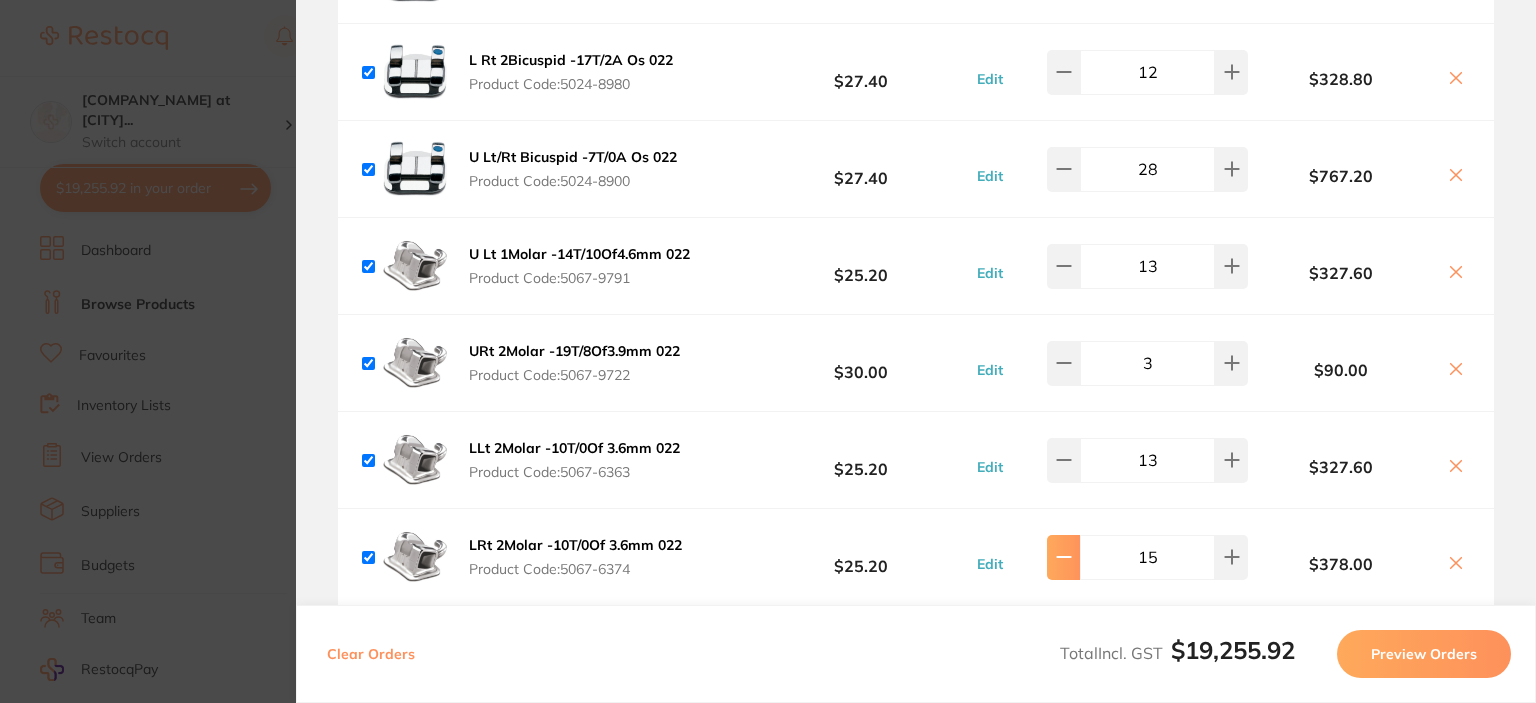 click at bounding box center (1063, -6332) 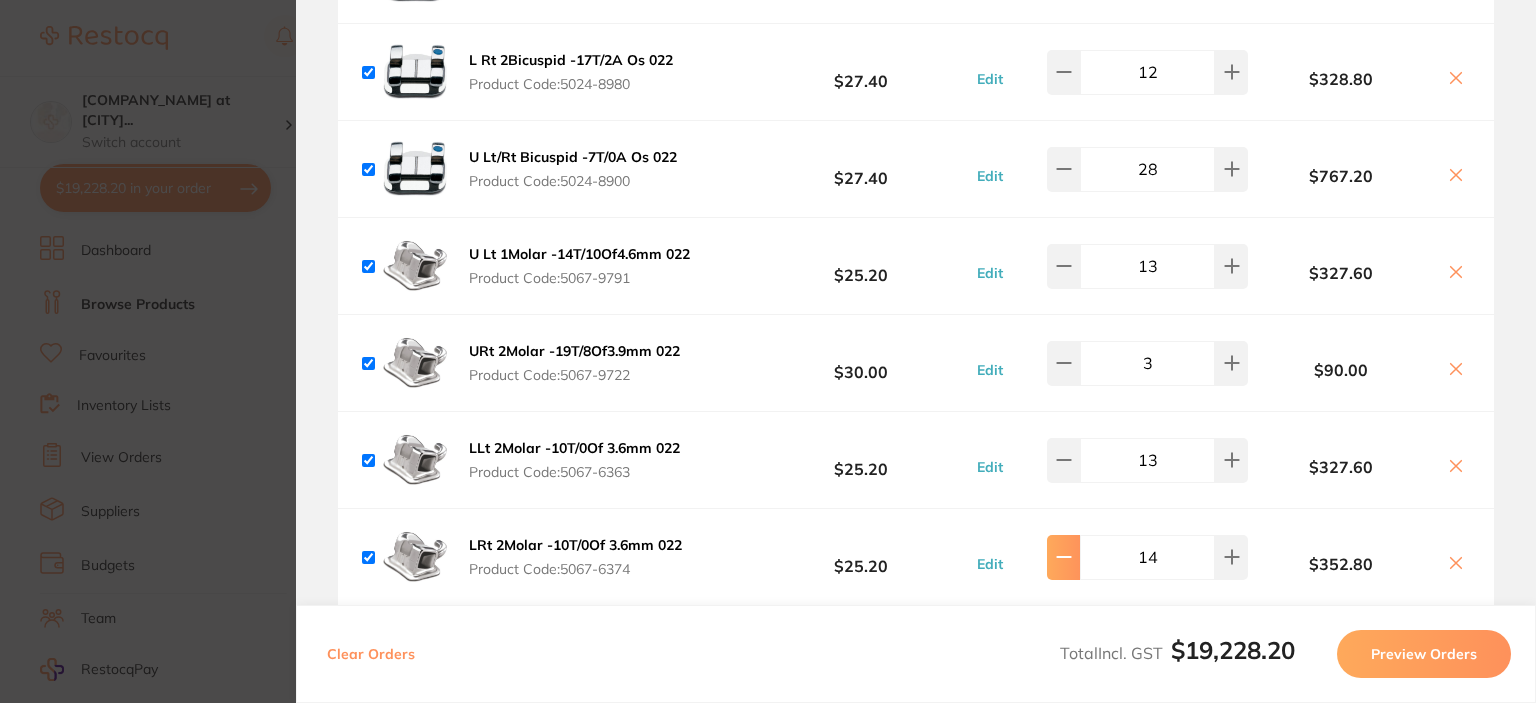 click at bounding box center (1063, -6332) 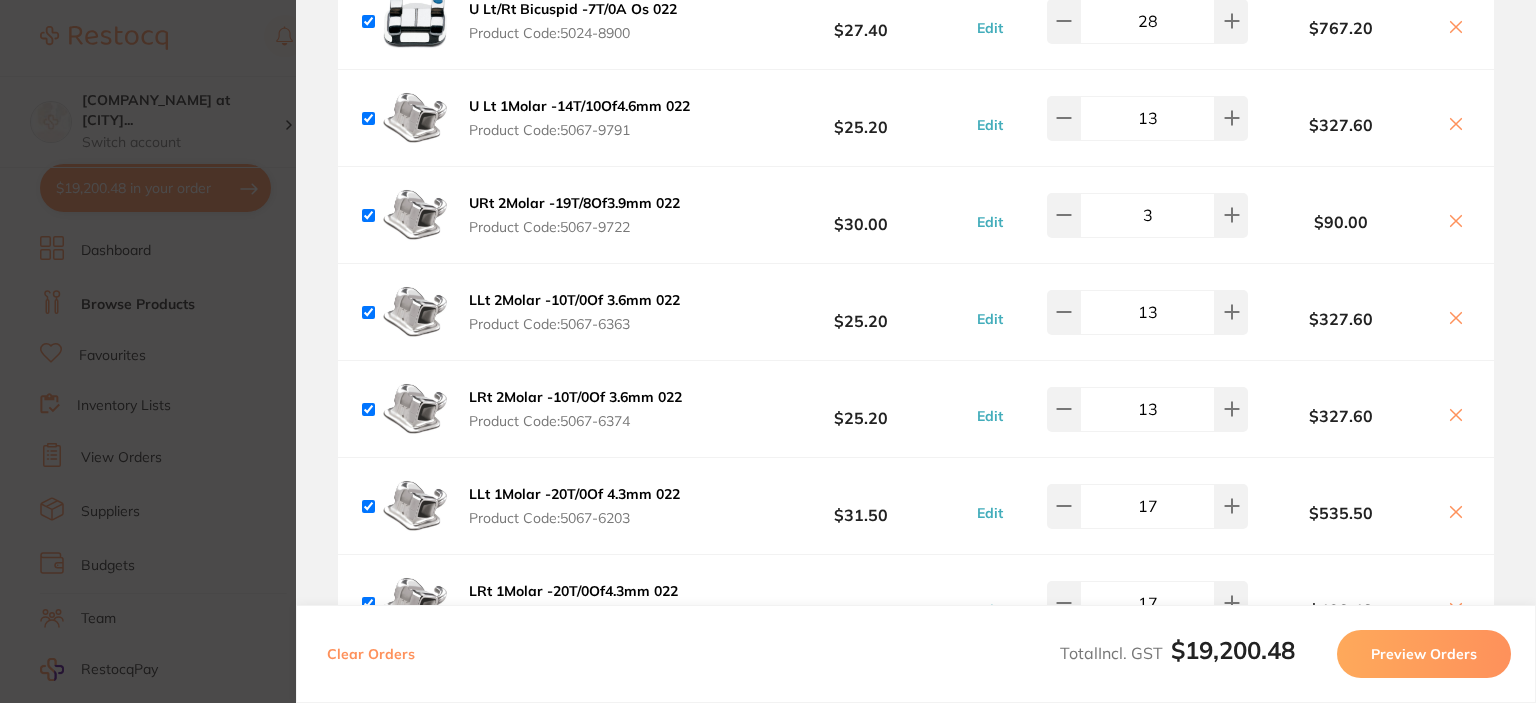 scroll, scrollTop: 6836, scrollLeft: 0, axis: vertical 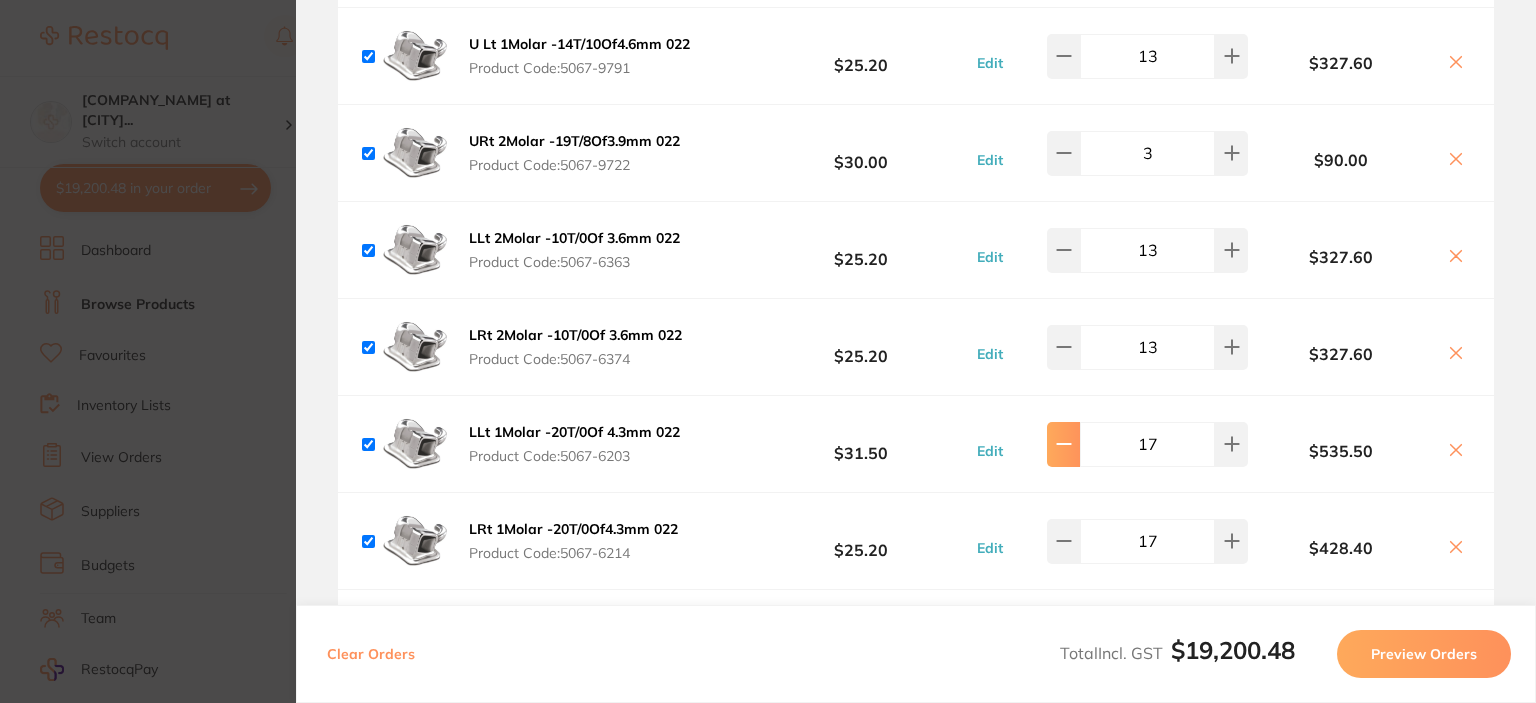 click at bounding box center [1063, -6542] 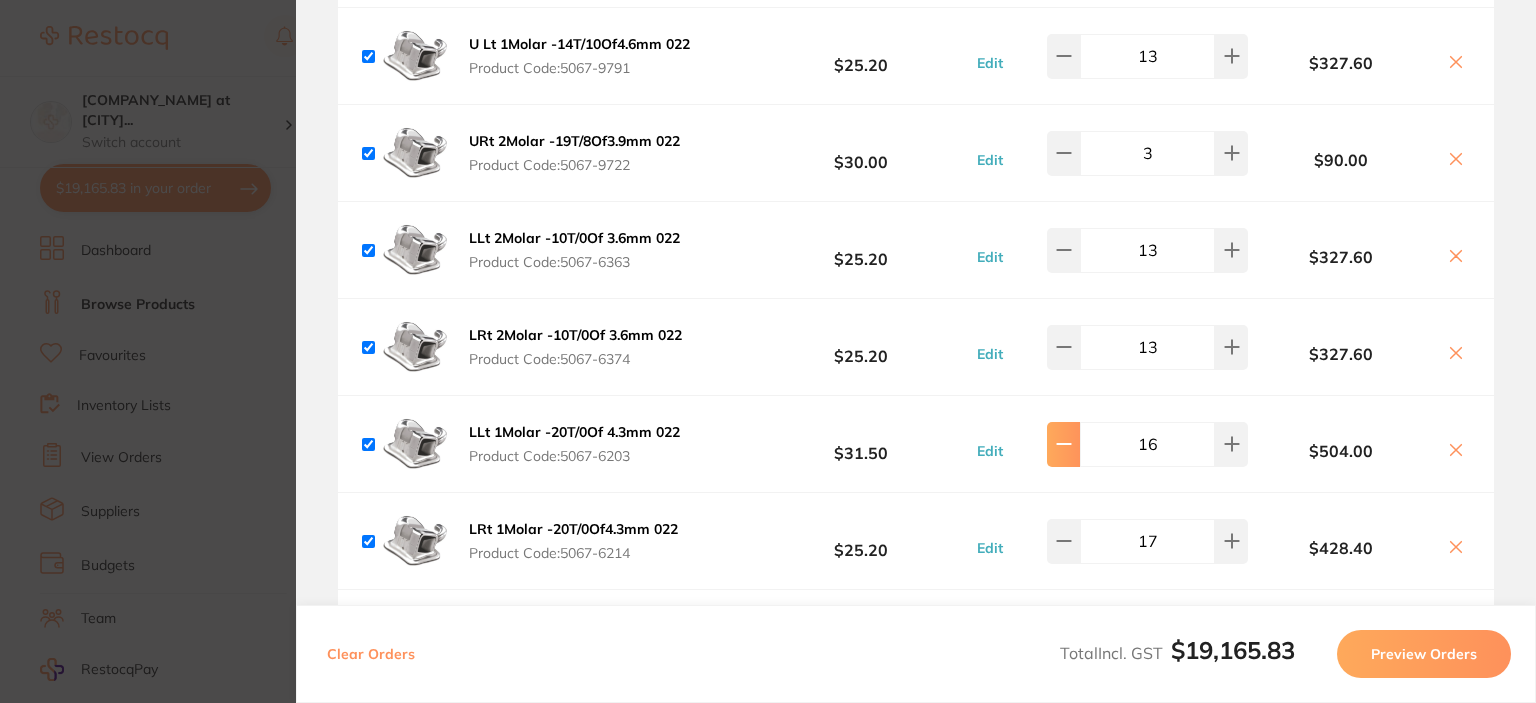 click at bounding box center [1063, -6542] 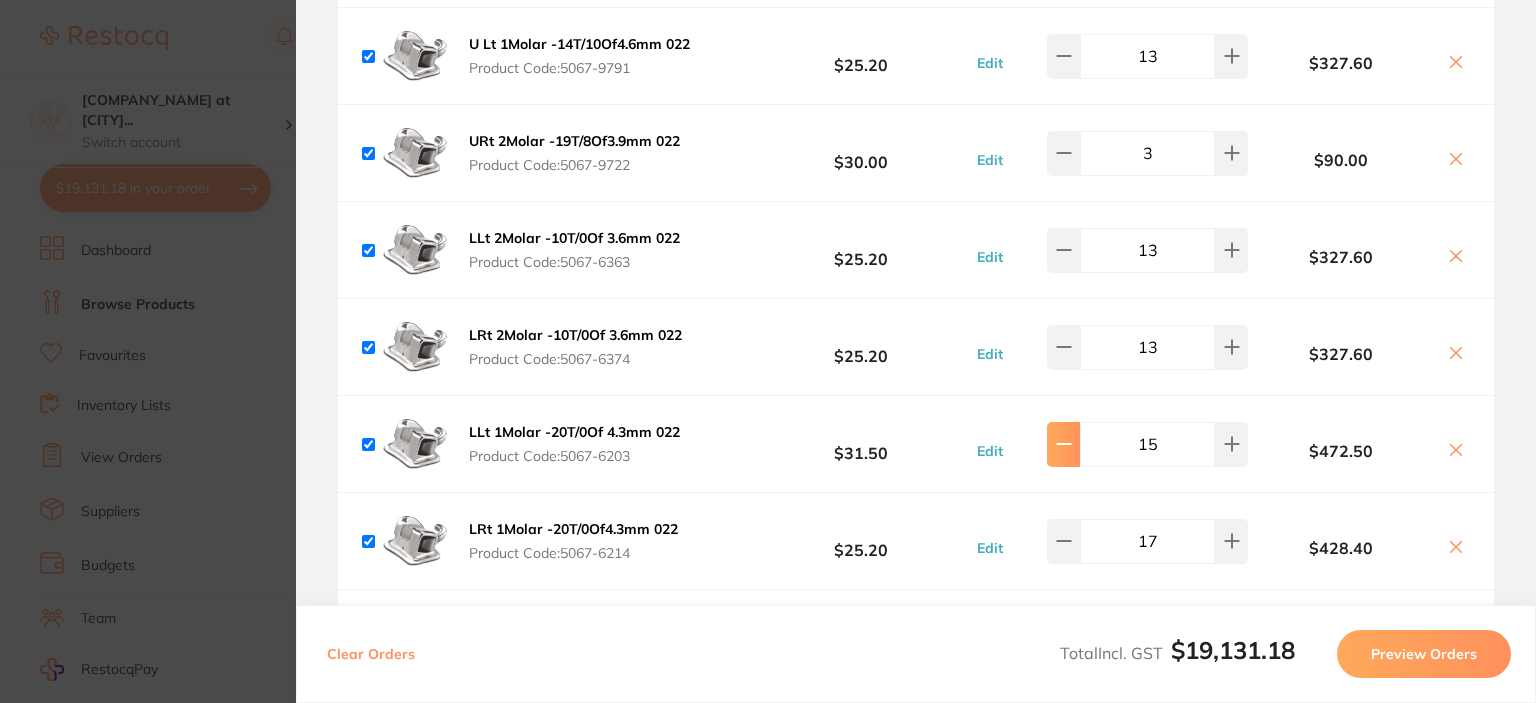 click at bounding box center (1063, -6542) 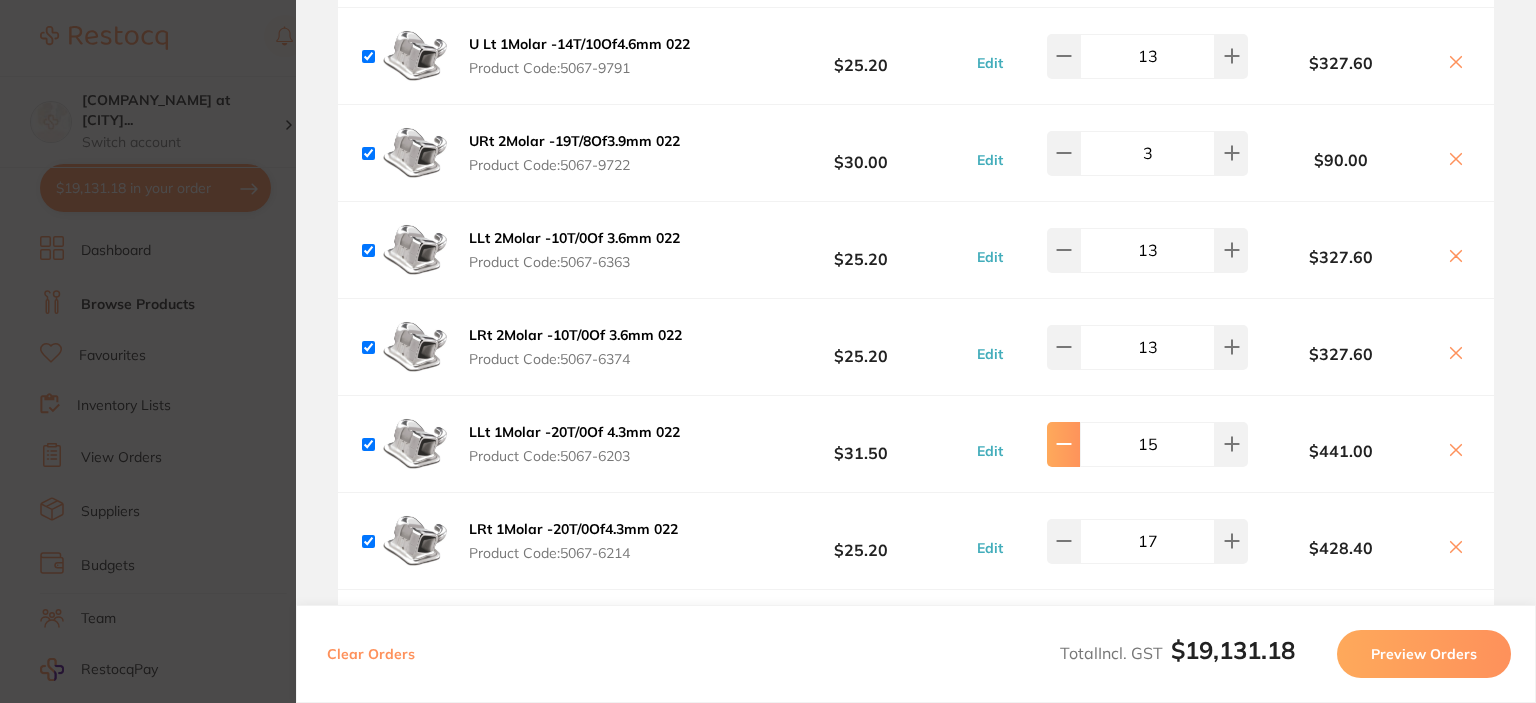 type on "14" 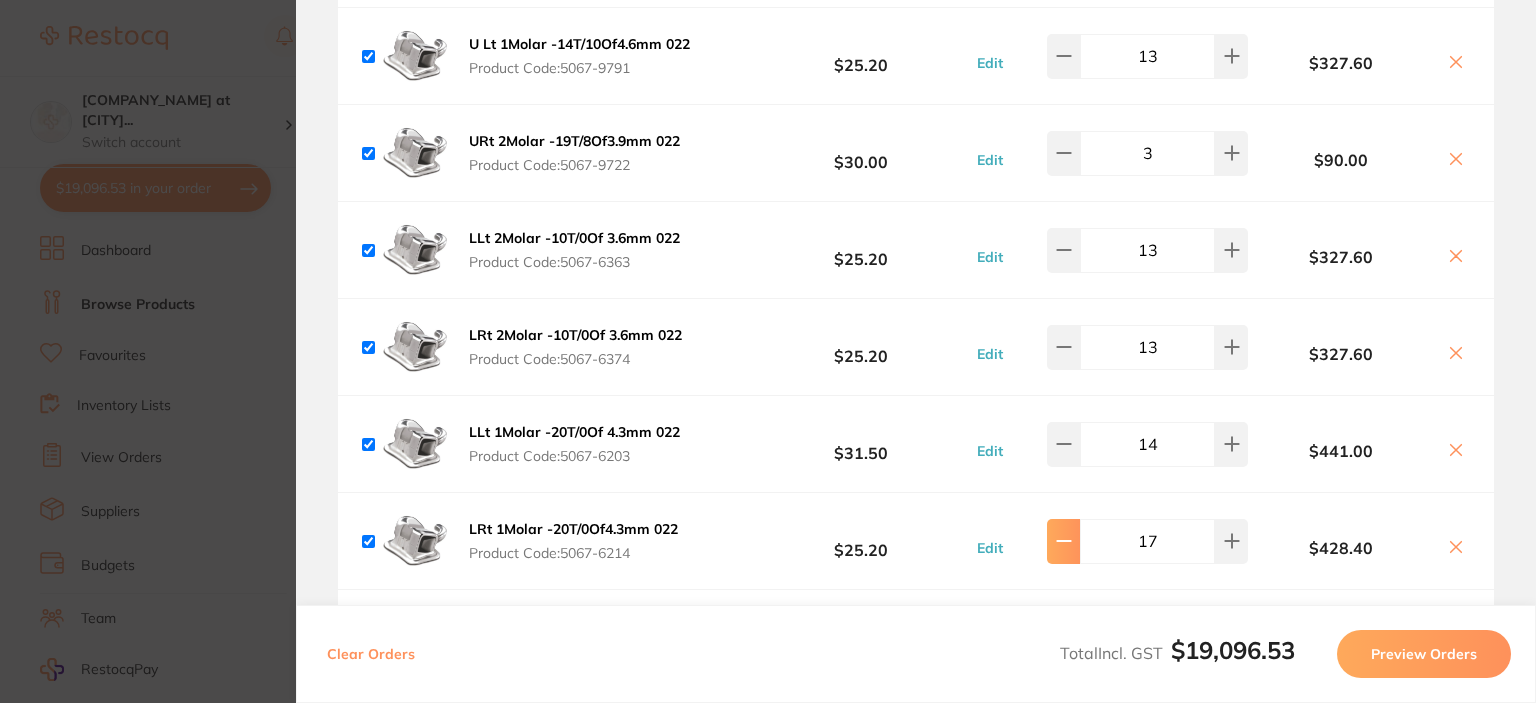 click at bounding box center (1063, -6542) 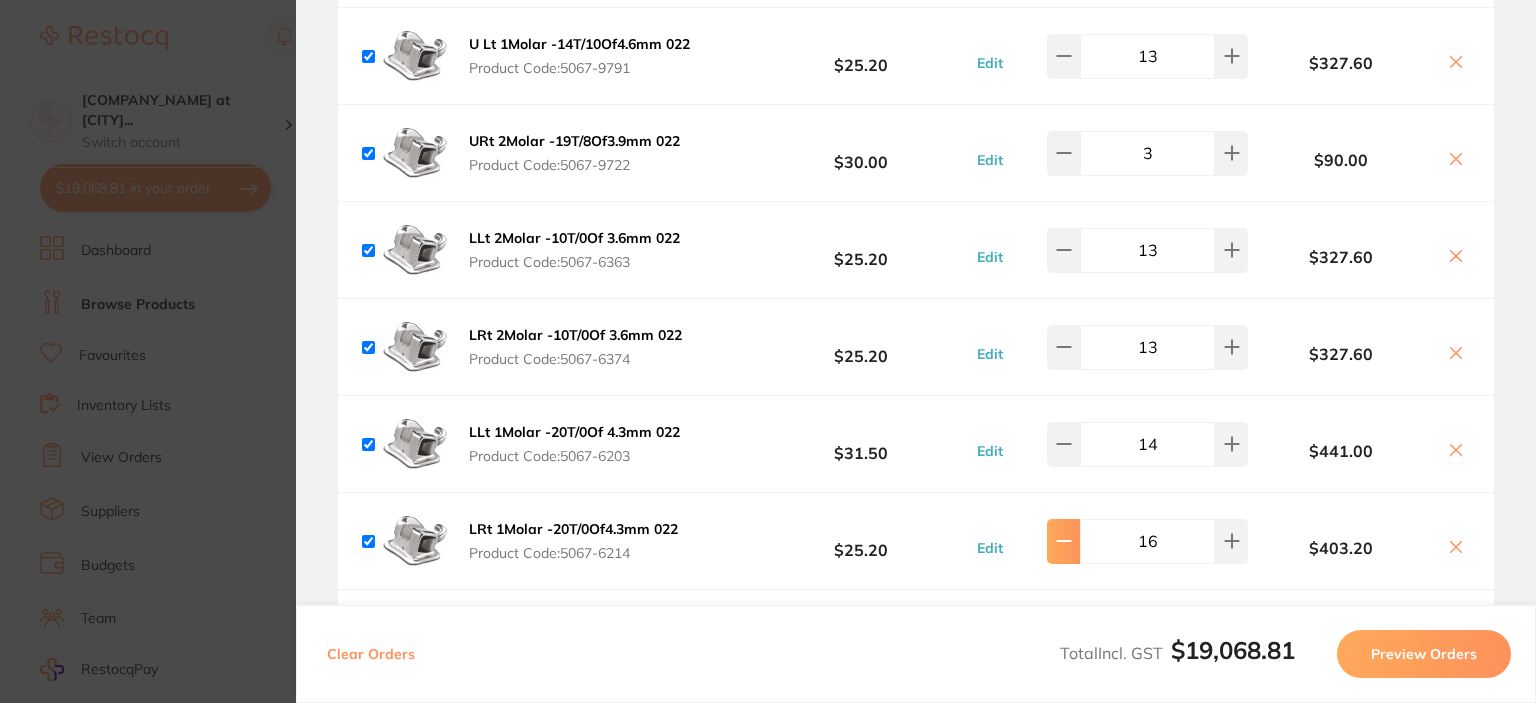 click at bounding box center (1063, -6542) 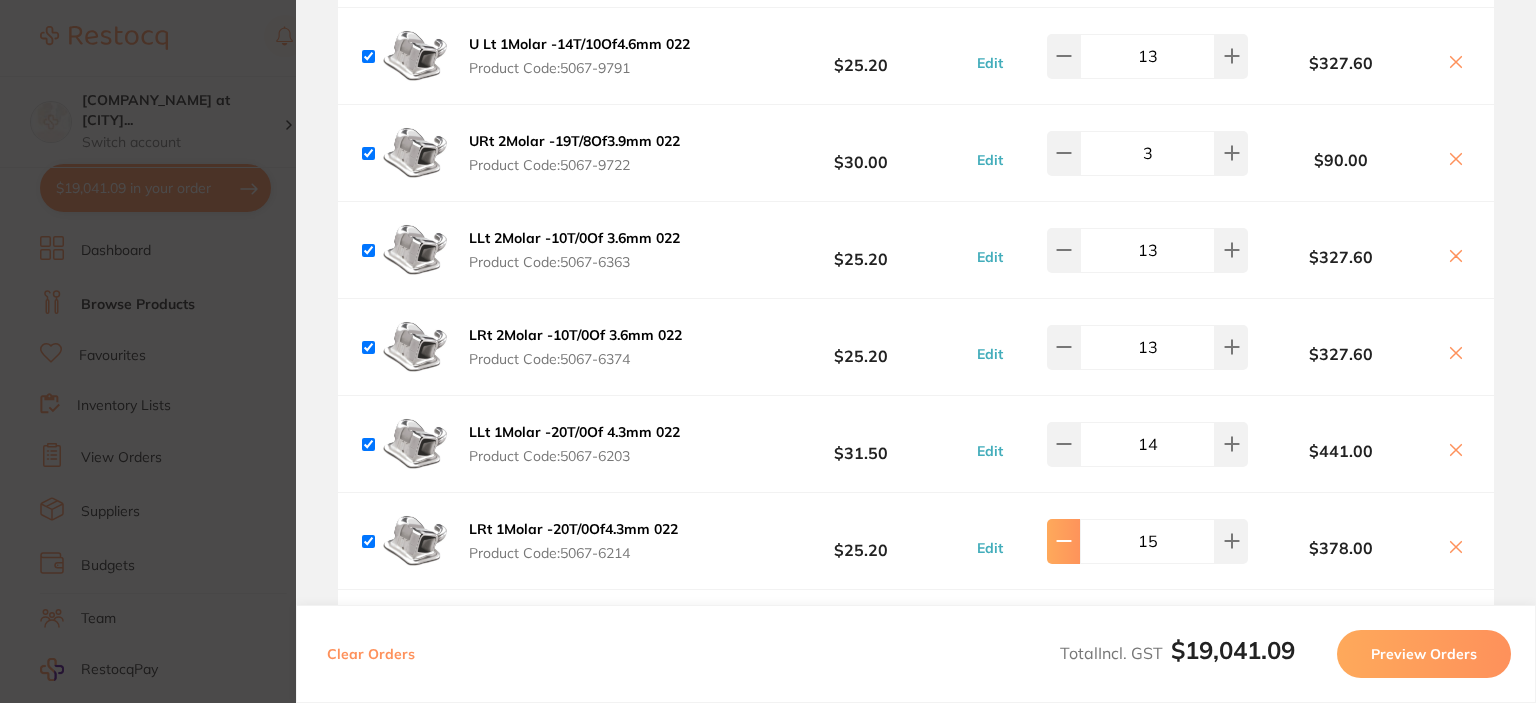 click at bounding box center (1063, -6542) 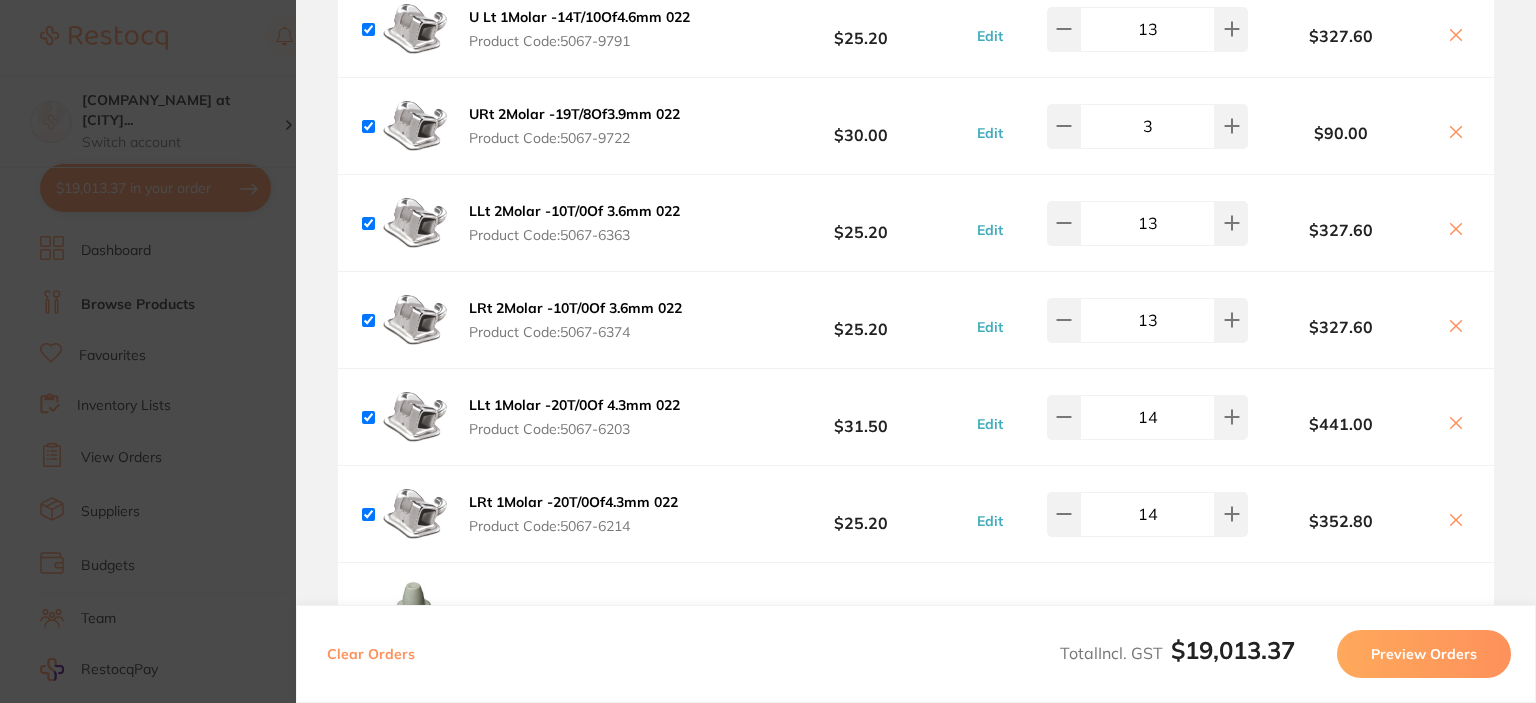 scroll, scrollTop: 6852, scrollLeft: 0, axis: vertical 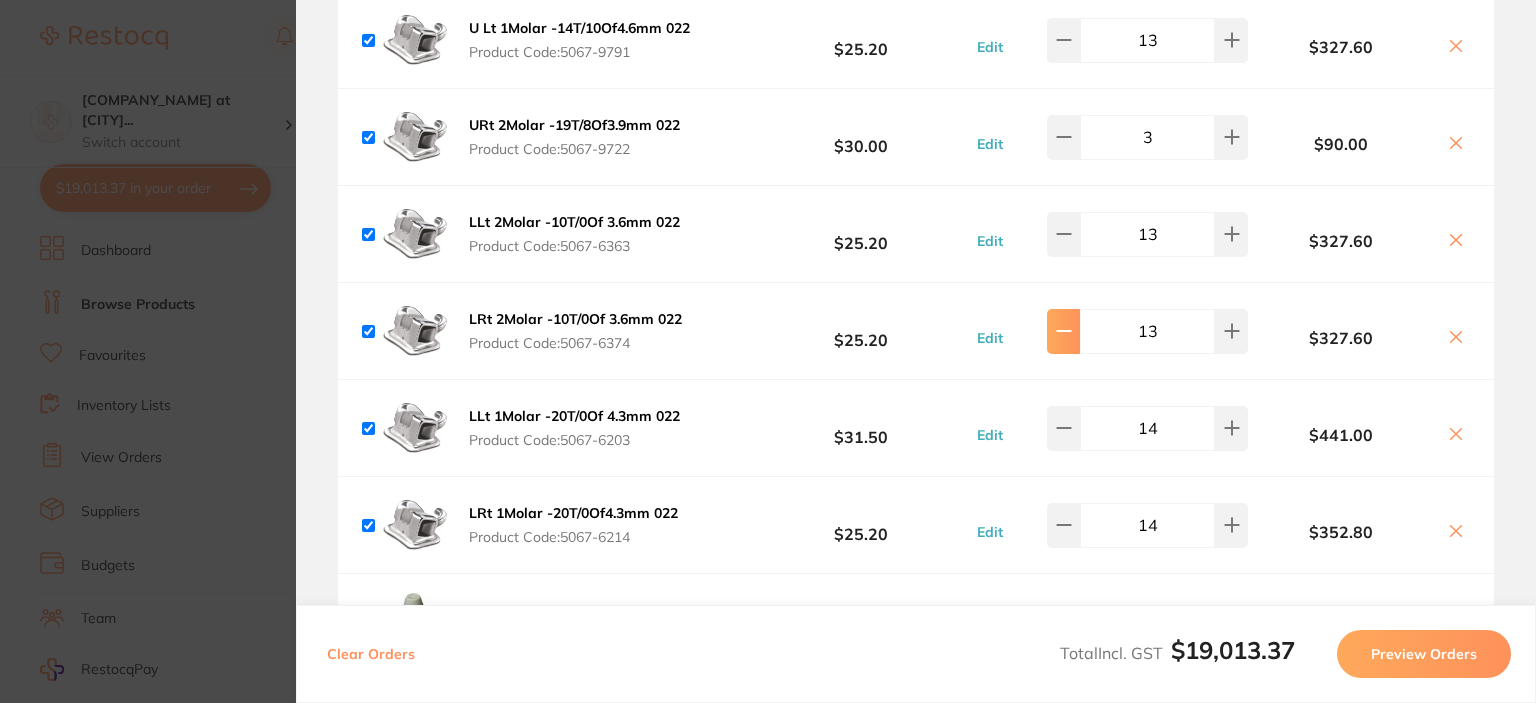 click at bounding box center (1063, -6558) 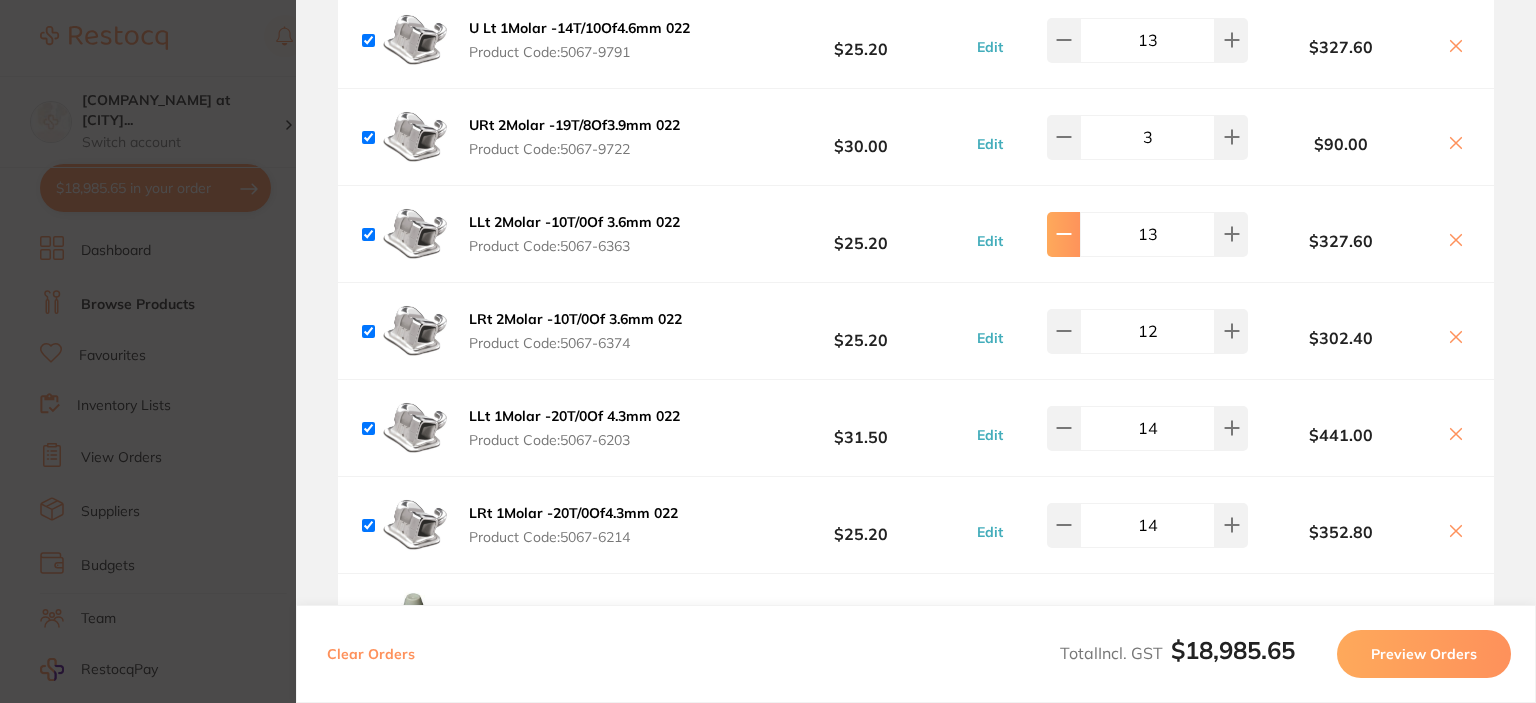 click at bounding box center (1063, -6558) 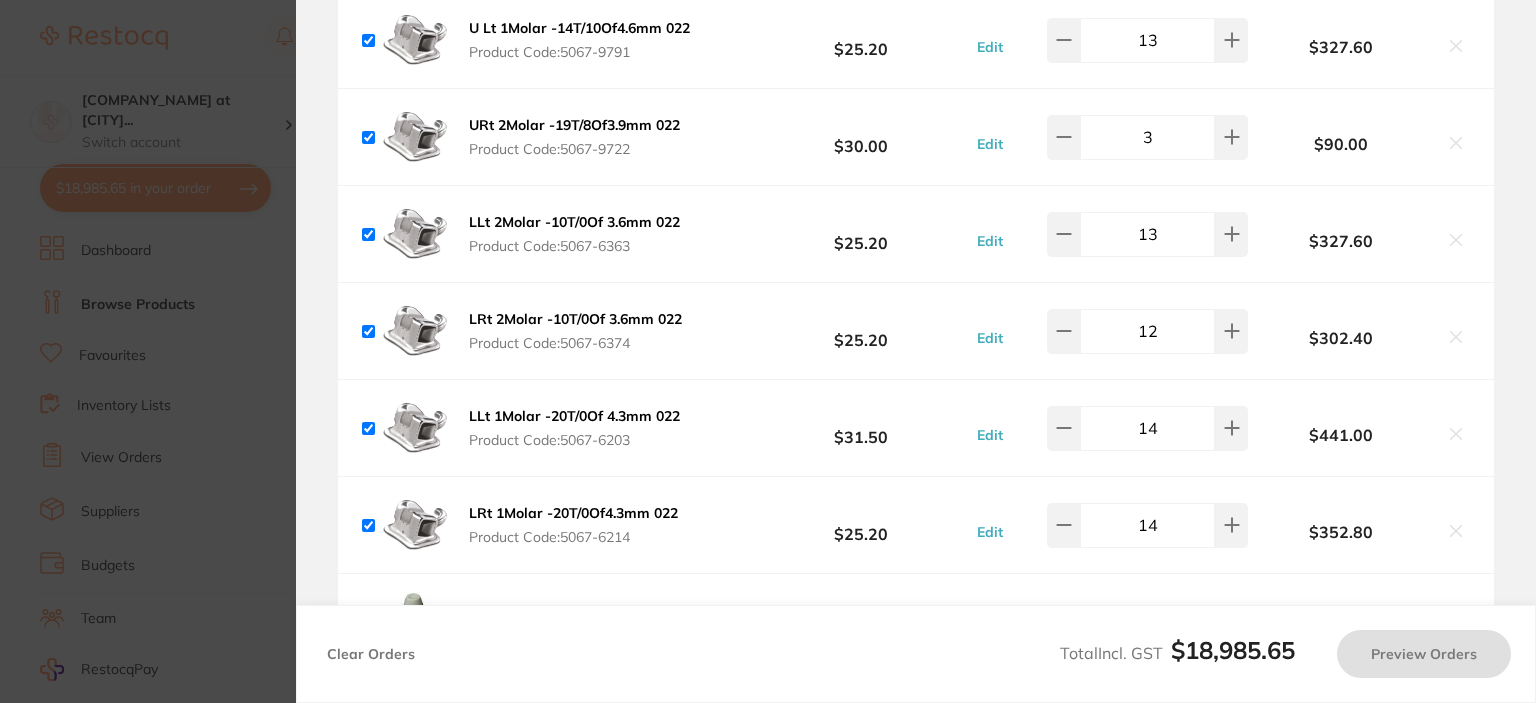 type on "12" 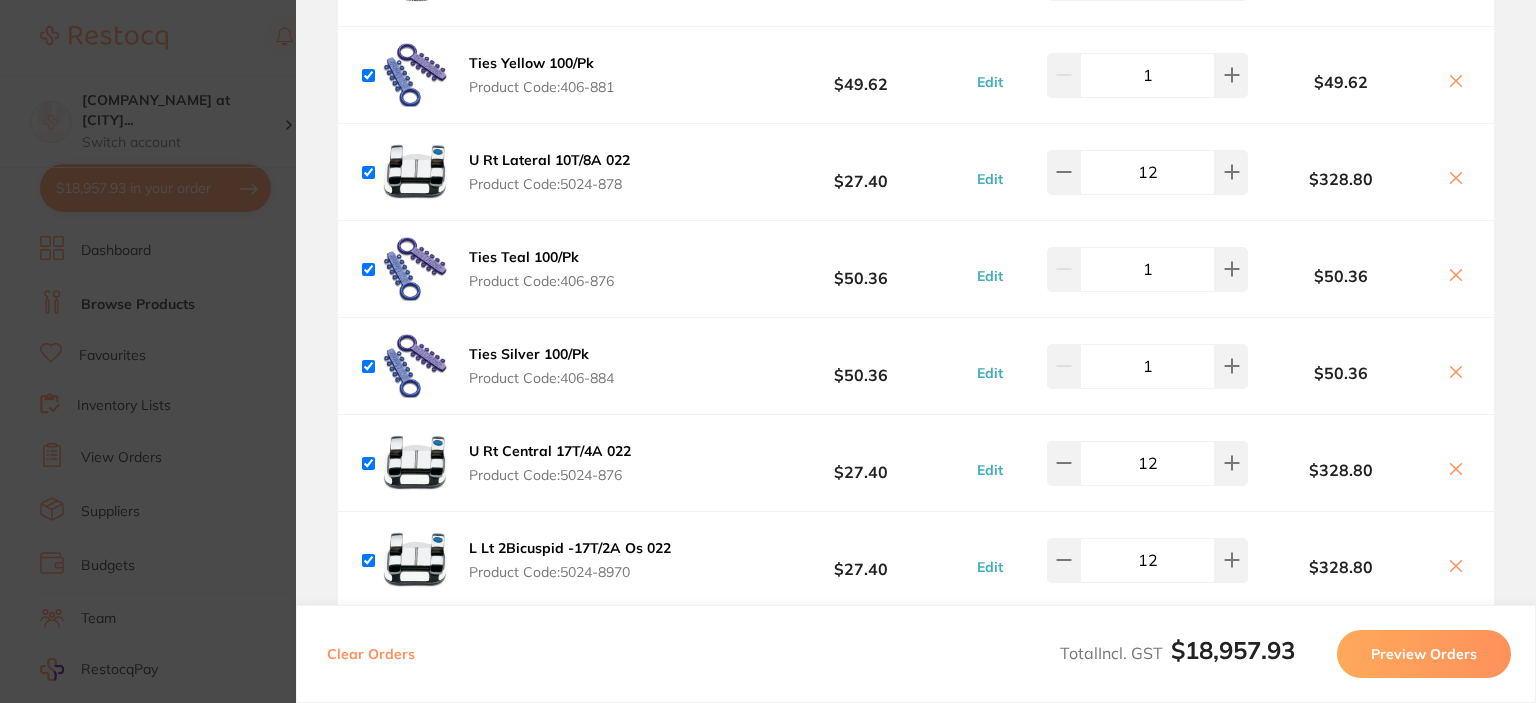 scroll, scrollTop: 4191, scrollLeft: 0, axis: vertical 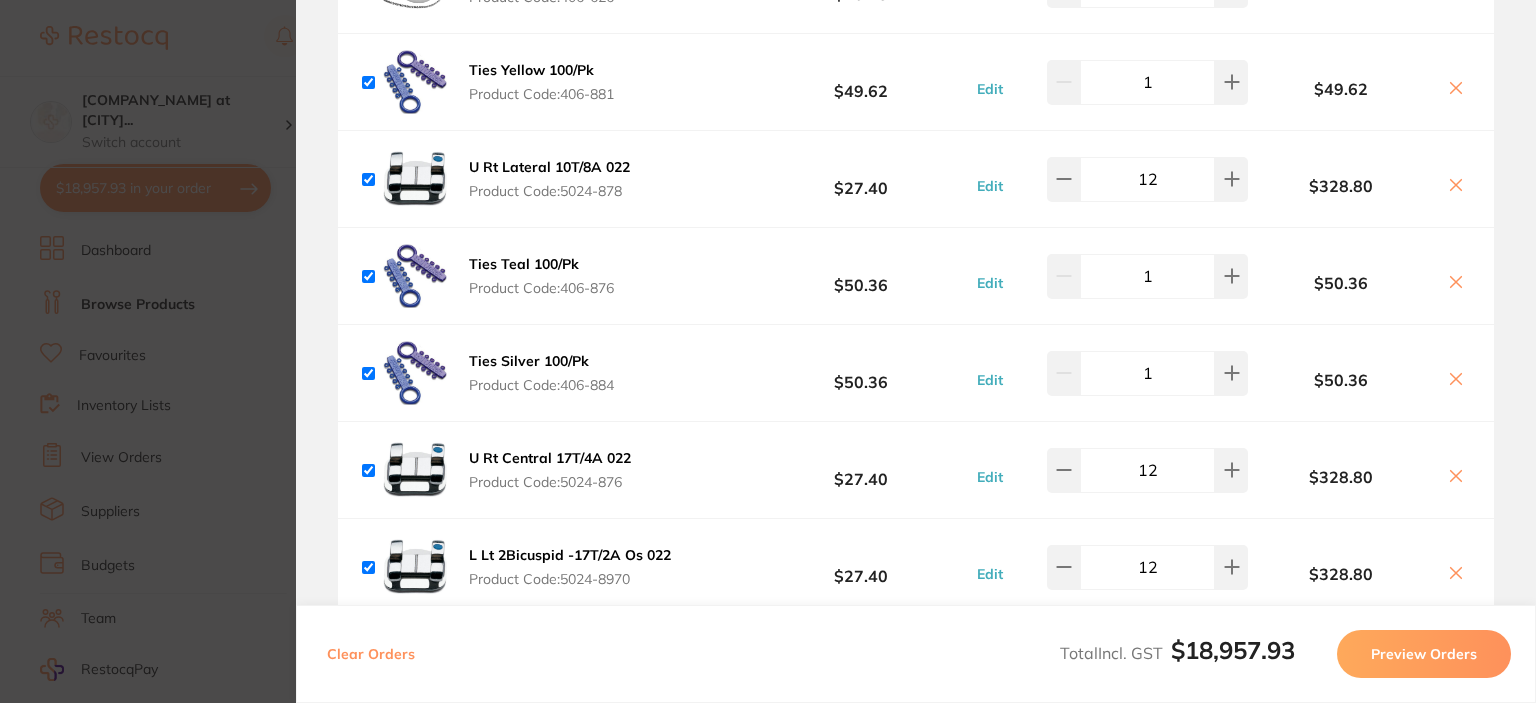 click on "Preview Orders" at bounding box center (1424, 654) 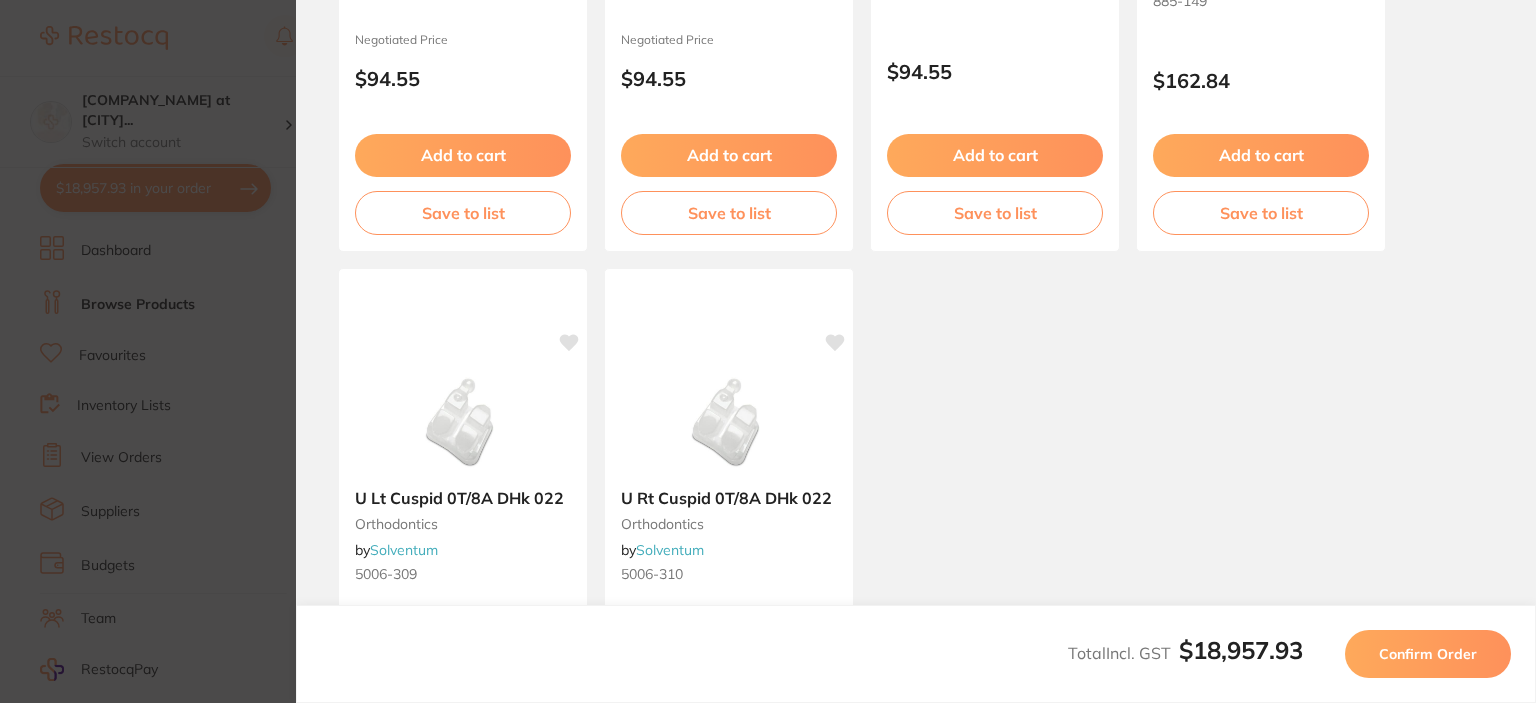 scroll, scrollTop: 0, scrollLeft: 0, axis: both 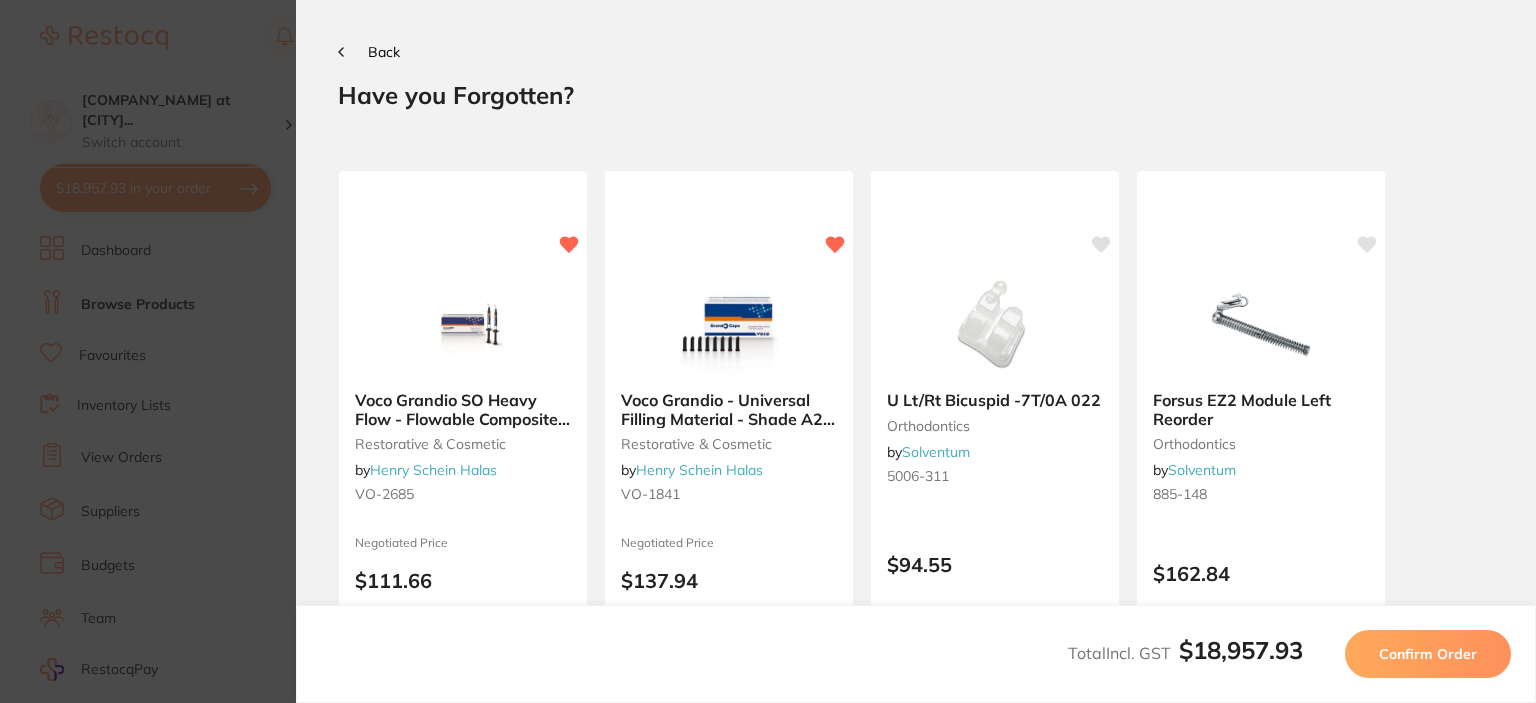 click on "Back" at bounding box center (384, 52) 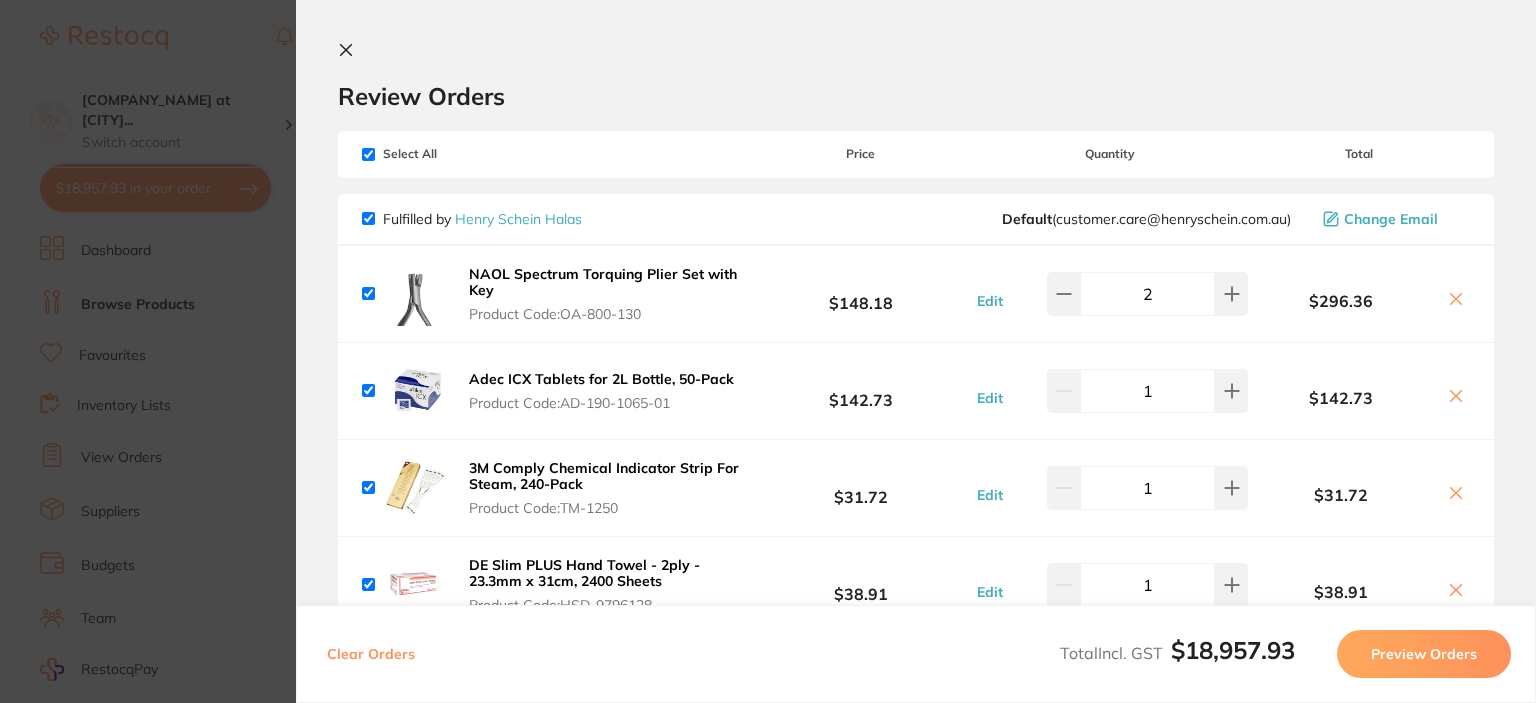 click 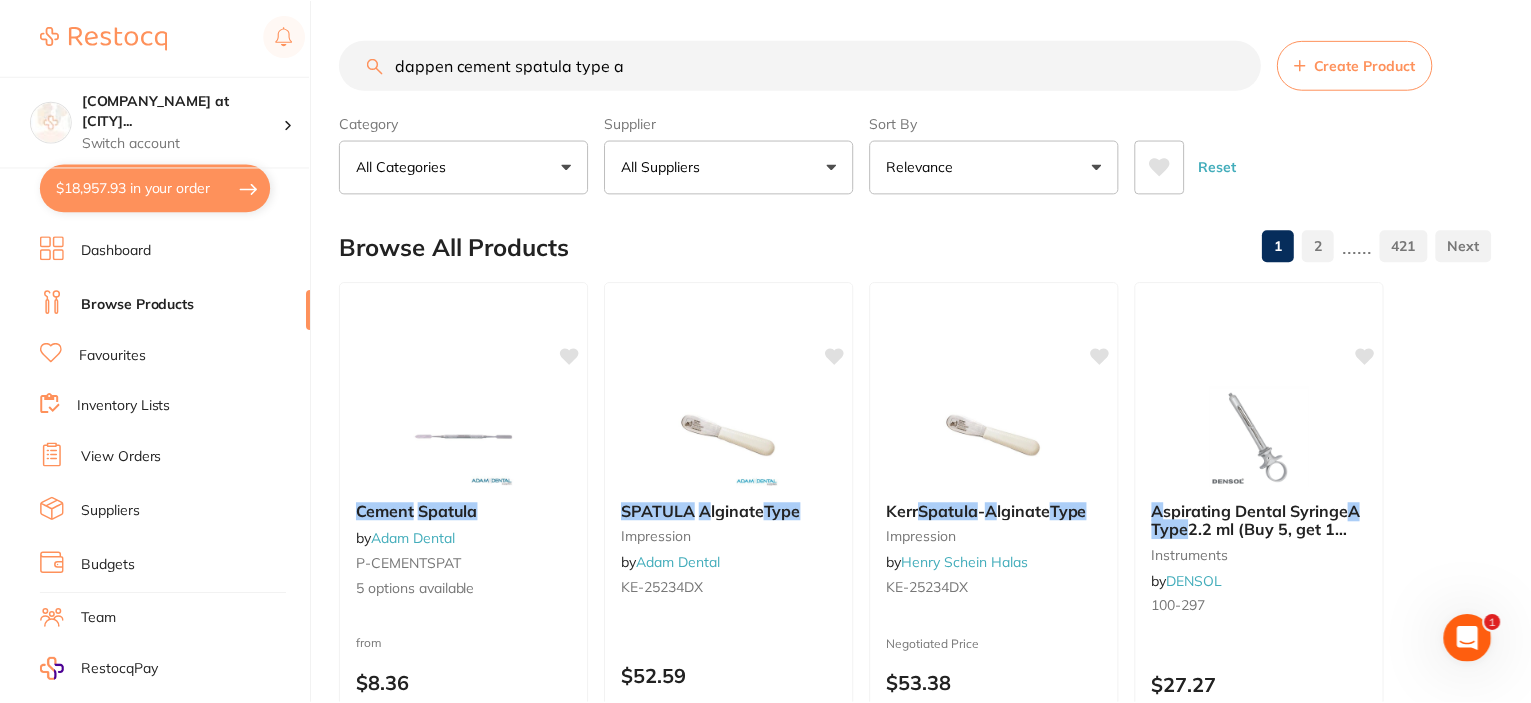 scroll, scrollTop: 63, scrollLeft: 0, axis: vertical 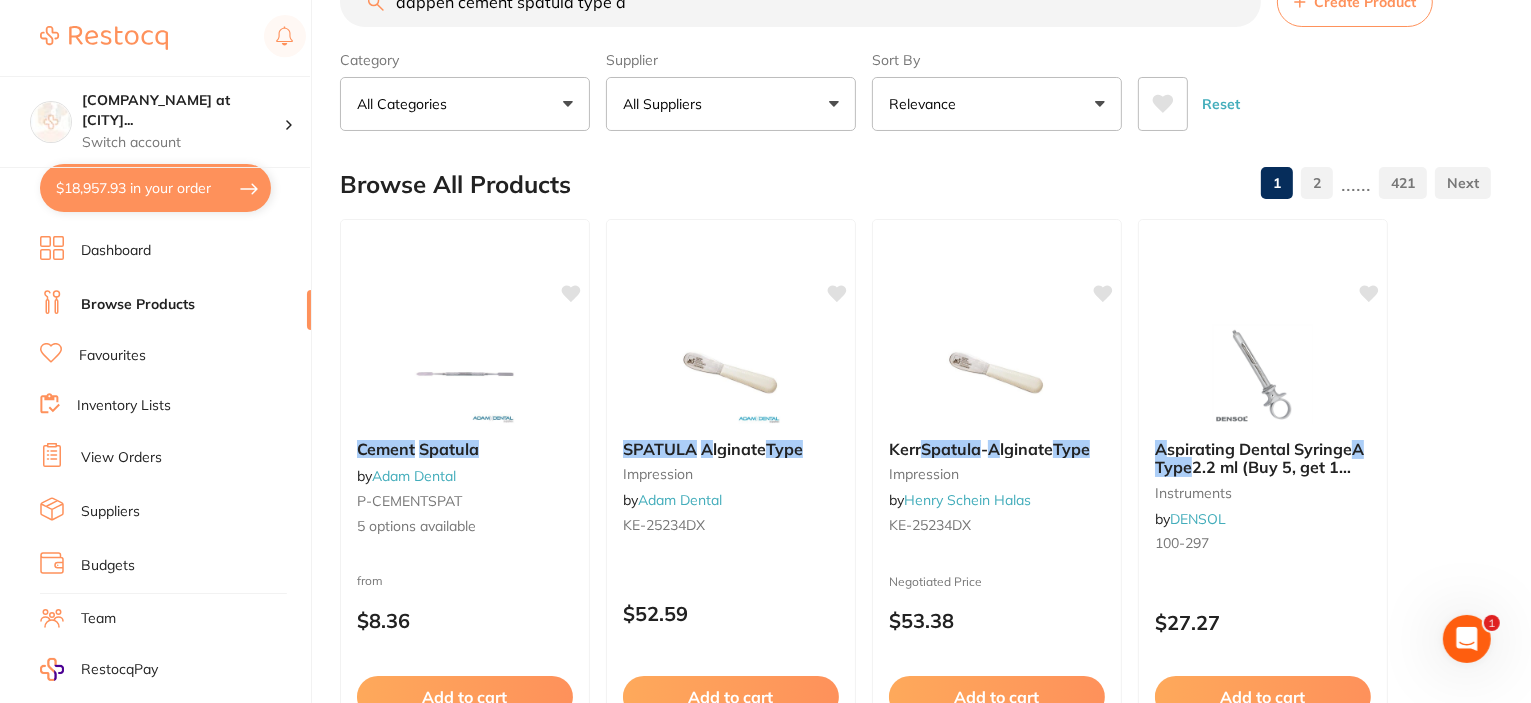 click on "$18,957.93   in your order" at bounding box center [155, 188] 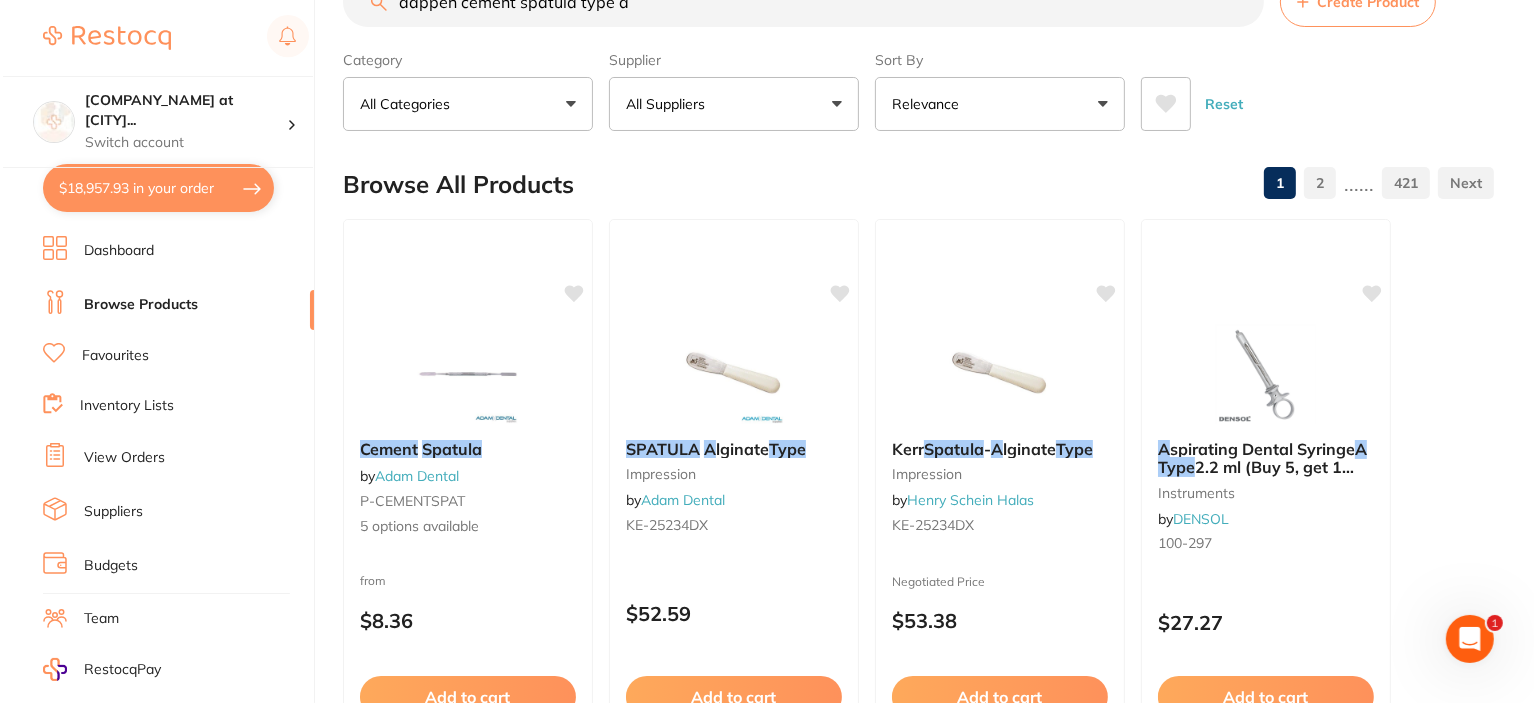 scroll, scrollTop: 0, scrollLeft: 0, axis: both 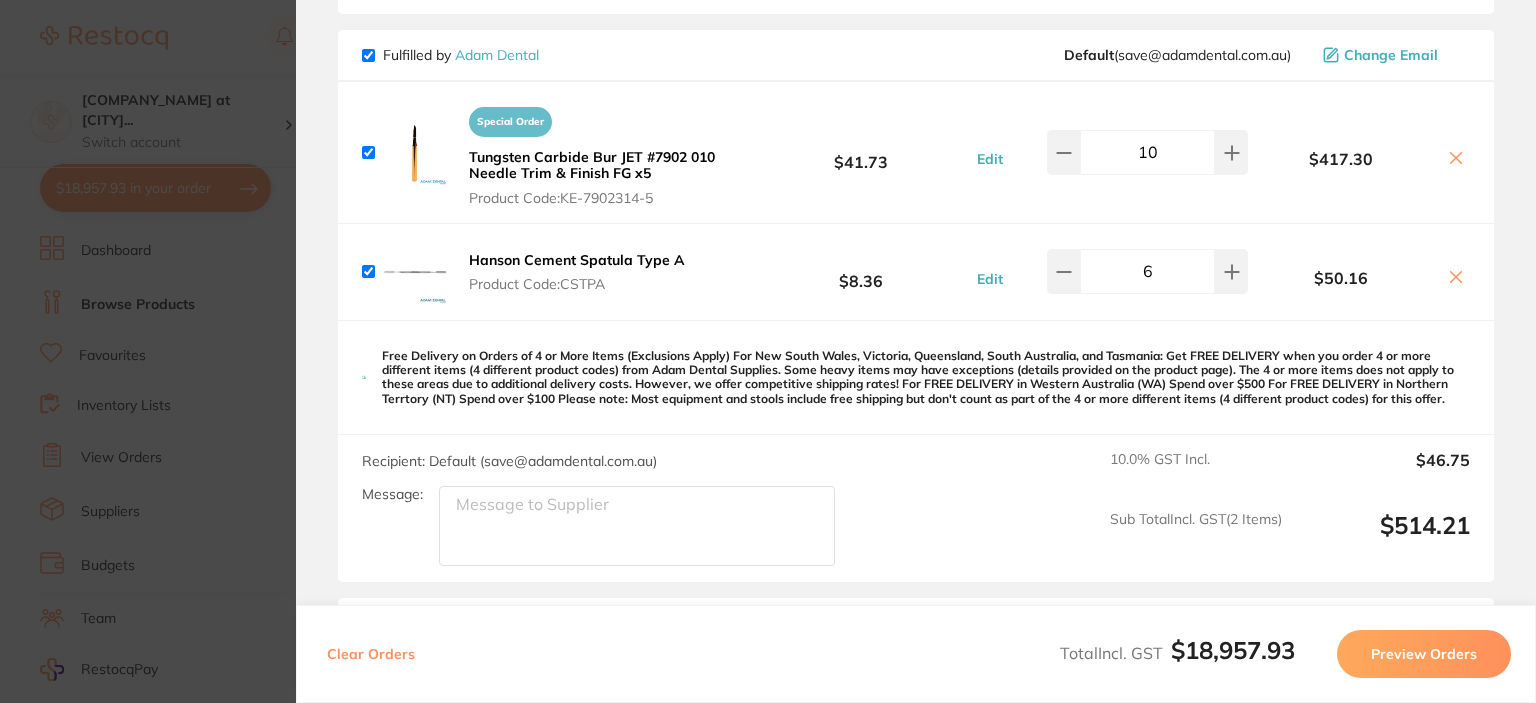 click on "Update RRP Set your pre negotiated price for this item. Item Agreed RRP (excl. GST) --   Update as new default RRP Update RRP Review Orders Your orders are being processed and we will notify you once we have placed the orders. You may close this window Back to Preview Orders Aug 4 2025, 16:22 Henry Schein Halas # 86727 Adam Dental # 86702 Numedical # 88715 Solventum # 88693 AB Orthodontics # 88694 ORMCO # 88717 Healthware Australia # 88697 Healthware Australia Ridley # 88714 Deliver To Kristie Corbett ( Orthodontics at Tamworth ) Level 2, 80 Bridge Street,  Tamworth, 2340, NSW (02) 6766 3030 kristie@mydentalteam.com.au Select All Price Quantity Total Fulfilled by   Henry Schein Halas Default ( customer.care@henryschein.com.au ) Change Email   NAOL Spectrum Torquing Plier Set with Key   Product Code:  OA-800-130     $148.18 Edit     2         $296.36   Adec ICX Tablets for 2L Bottle, 50-Pack   Product Code:  AD-190-1065-01     $142.73 Edit     1         $142.73     Product Code:  TM-1250     $31.72 Edit     1" at bounding box center (768, 351) 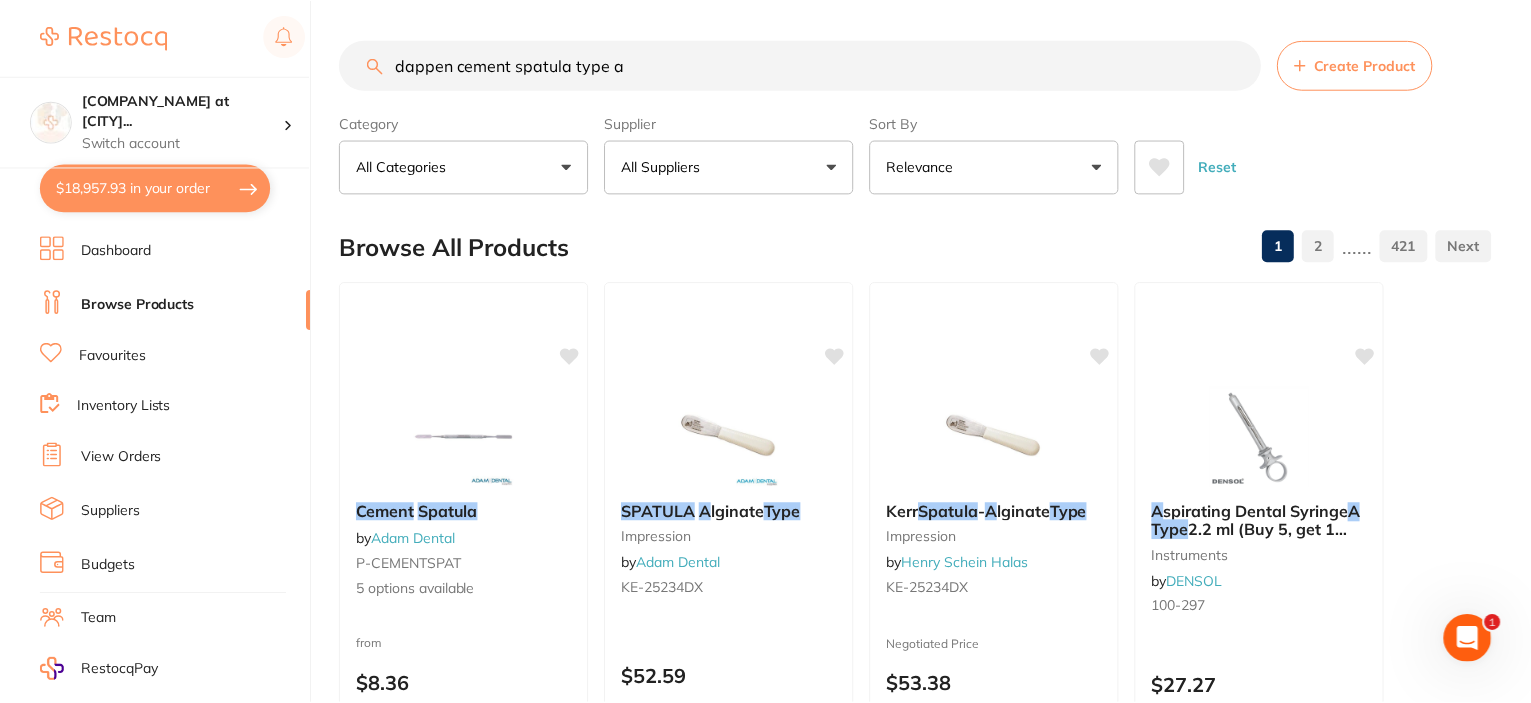 scroll, scrollTop: 63, scrollLeft: 0, axis: vertical 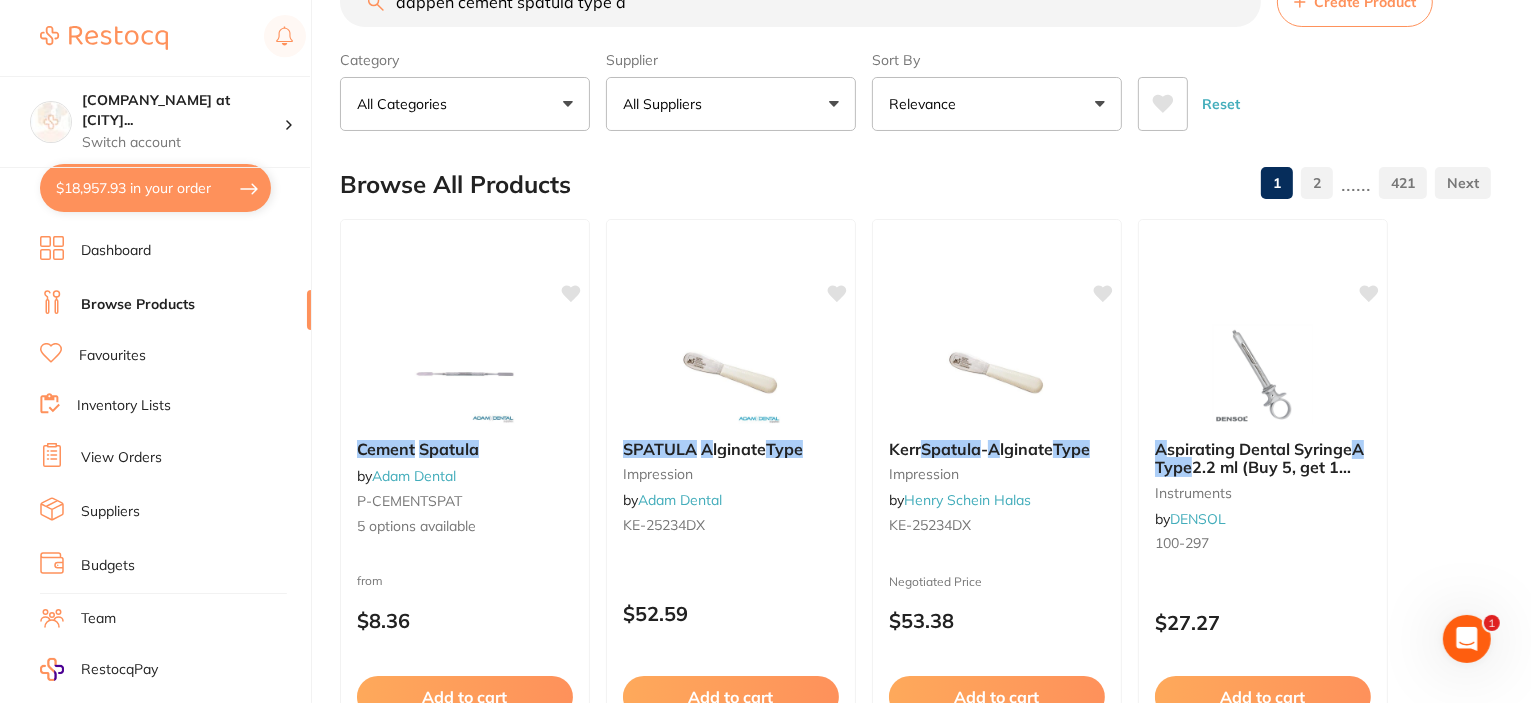 click on "Orthodontics at Tamwort..." at bounding box center [183, 110] 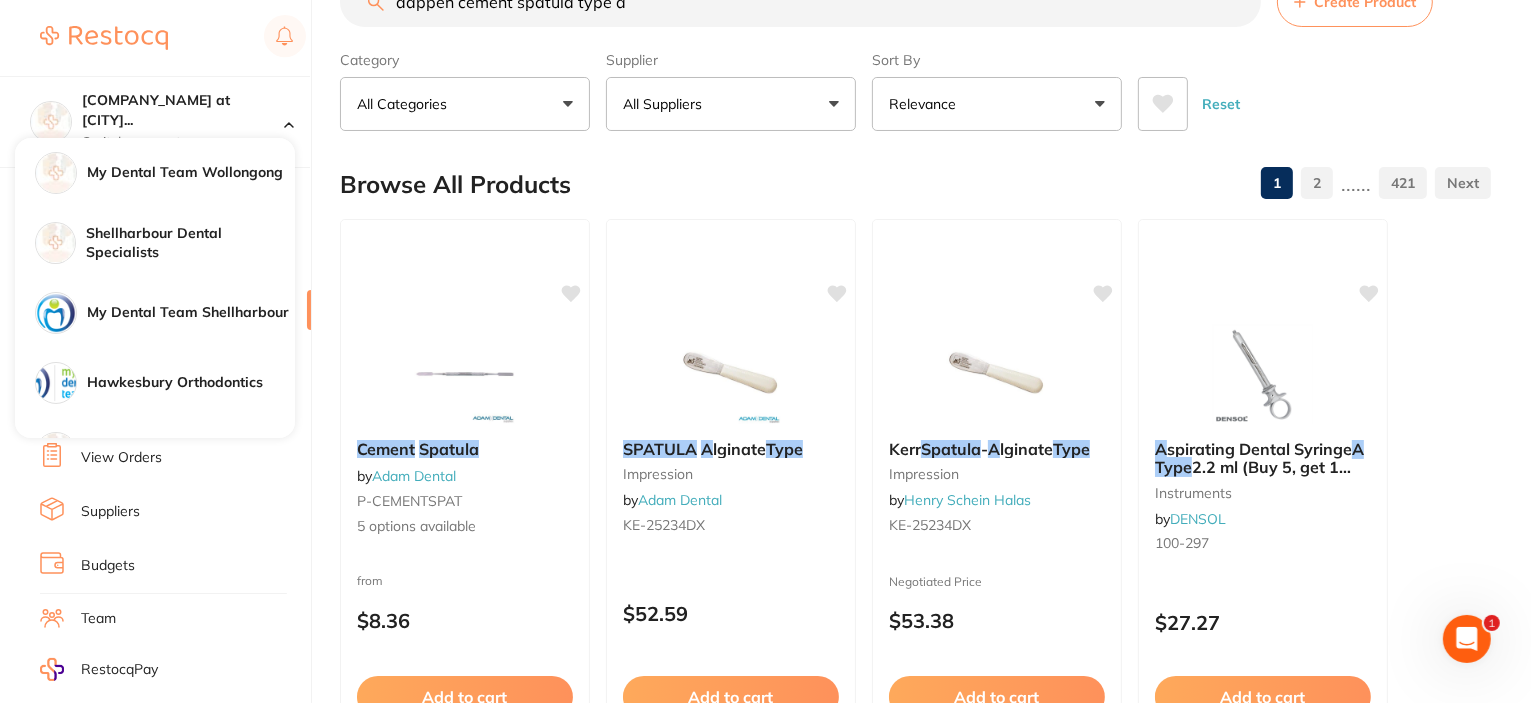 click on "Browse All Products" at bounding box center [455, 185] 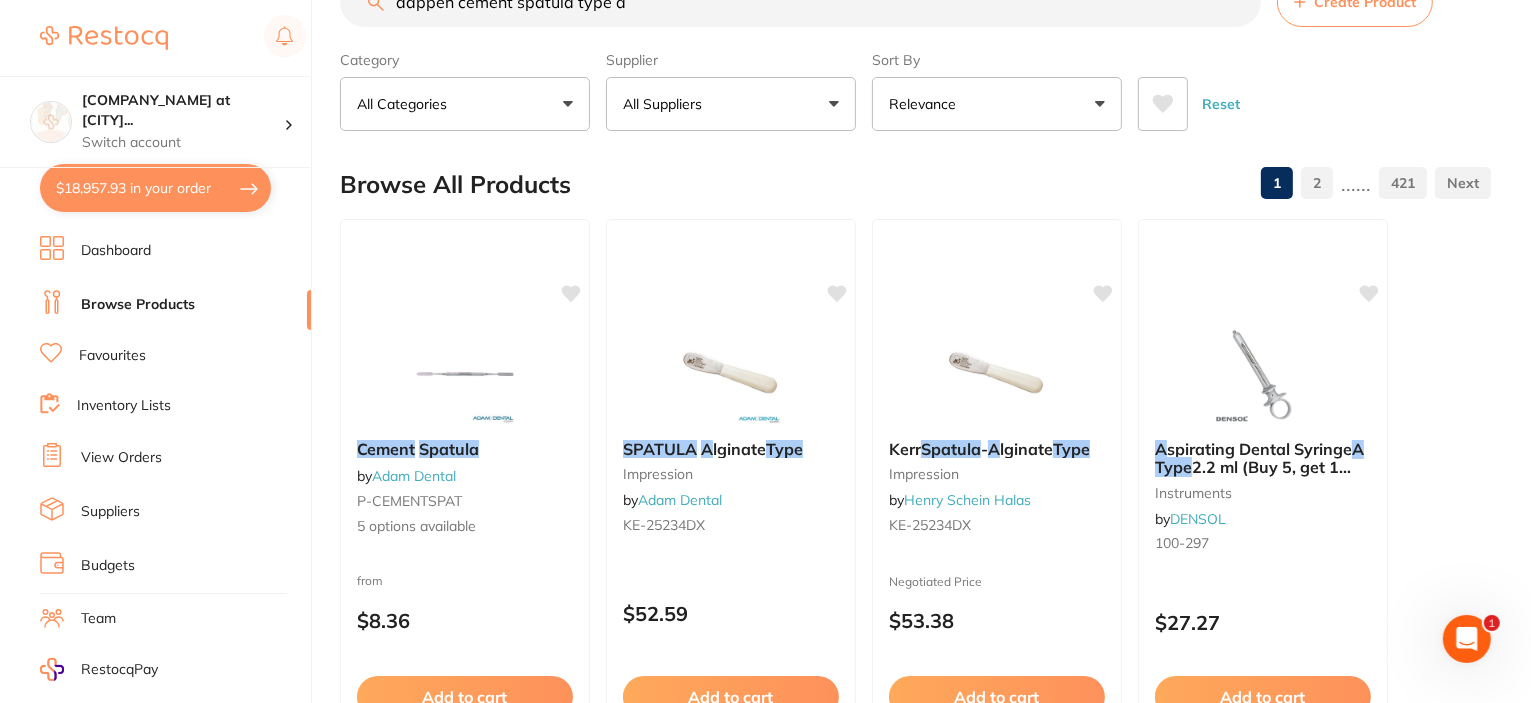 click on "All Suppliers" at bounding box center [731, 104] 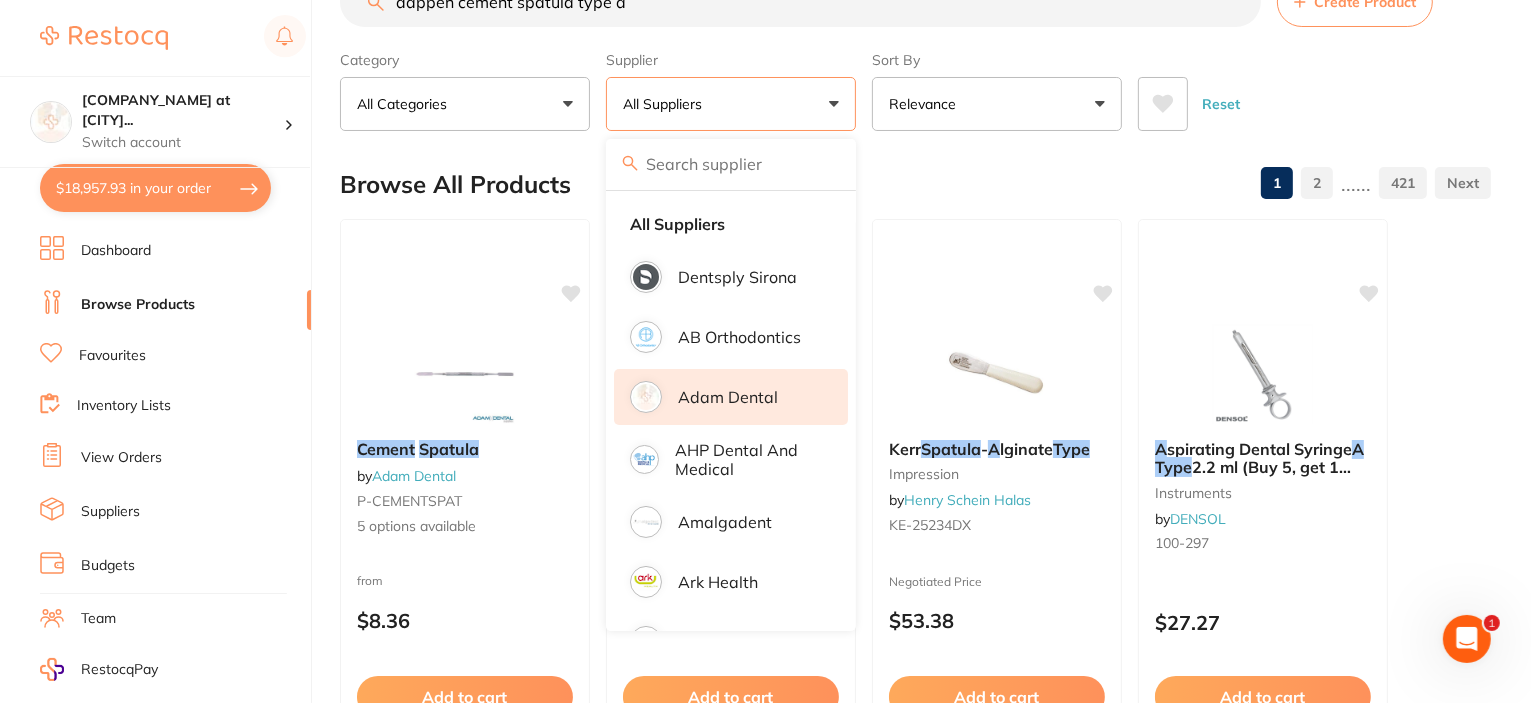 click on "Adam Dental" at bounding box center (728, 397) 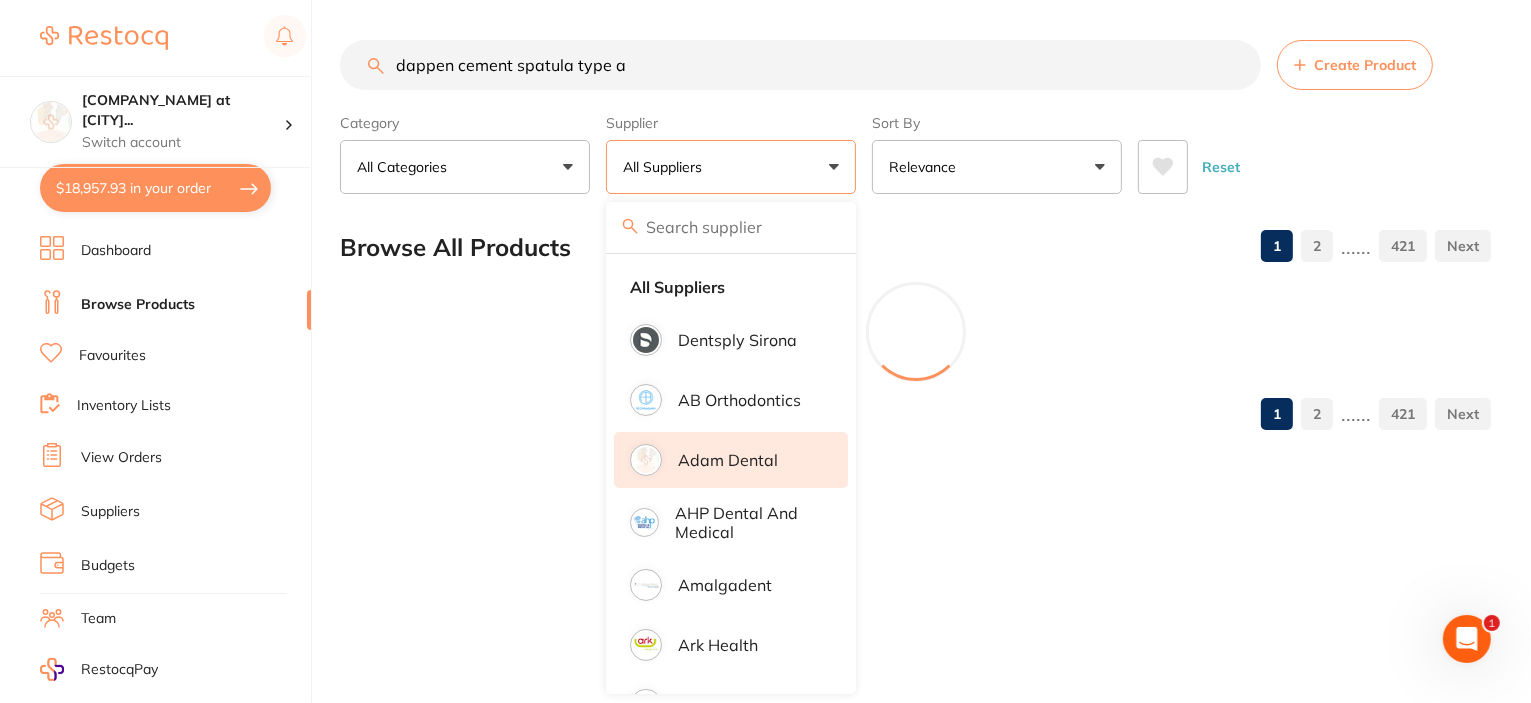 scroll, scrollTop: 0, scrollLeft: 0, axis: both 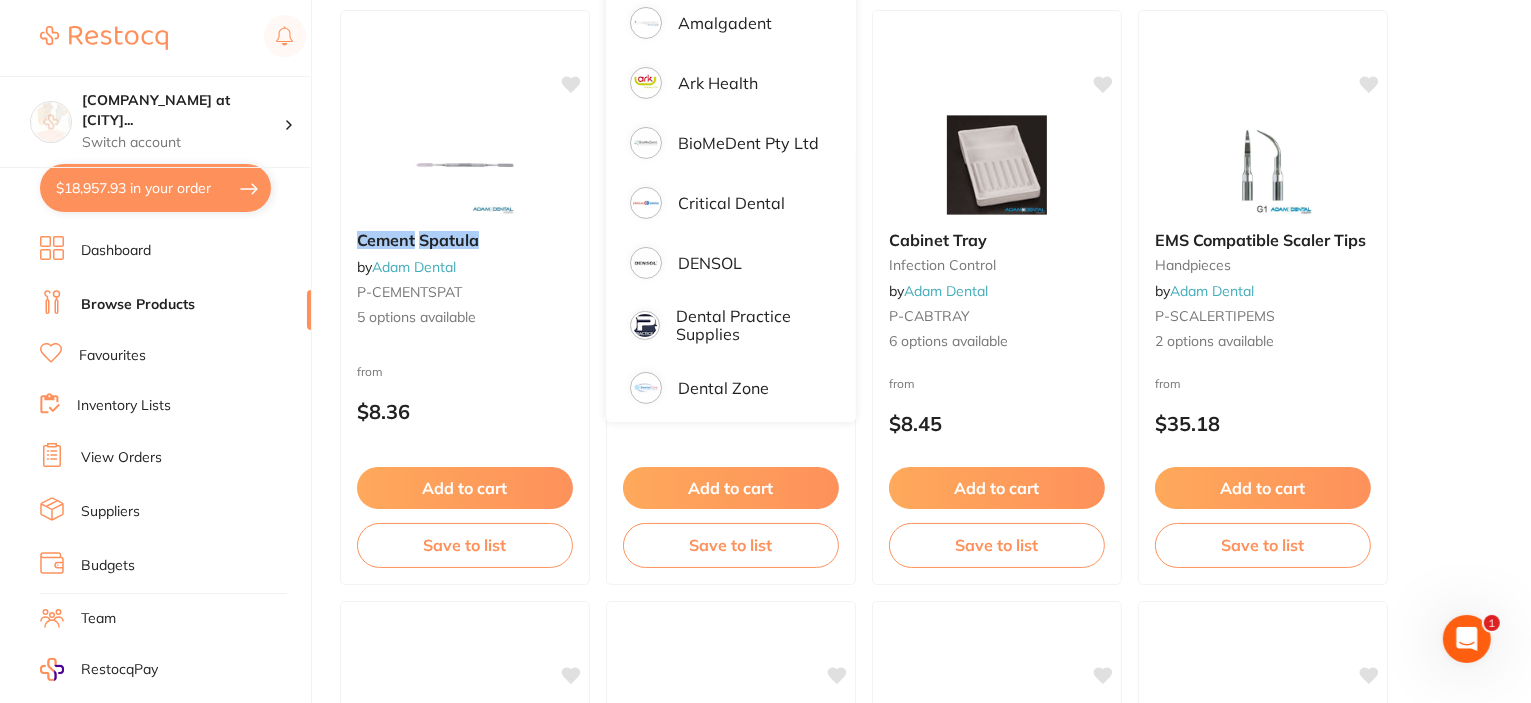 click on "dappen cement spatula type a         Create Product Category All Categories All Categories anaesthetic articulating burs crown & bridge disposables endodontics equipment finishing & polishing handpieces impression infection control laboratory oral surgery orthodontics photography preventative restorative & cosmetic rubber dam whitening xrays/imaging Clear Category   false    All Categories Category All Categories anaesthetic articulating burs crown & bridge disposables endodontics equipment finishing & polishing handpieces impression infection control laboratory oral surgery orthodontics photography preventative restorative & cosmetic rubber dam whitening xrays/imaging Supplier Adam Dental All Suppliers Dentsply Sirona AB Orthodontics Adam Dental AHP Dental and Medical Amalgadent Ark Health BioMeDent Pty Ltd Critical Dental DENSOL Dental Practice Supplies Dental Zone Erkodent Erskine Dental Geistlich Healthware Australia Healthware Australia Ridley Henry Schein Halas HIT Dental & Medical Supplies Kulzer ORMCO" at bounding box center (935, 4050) 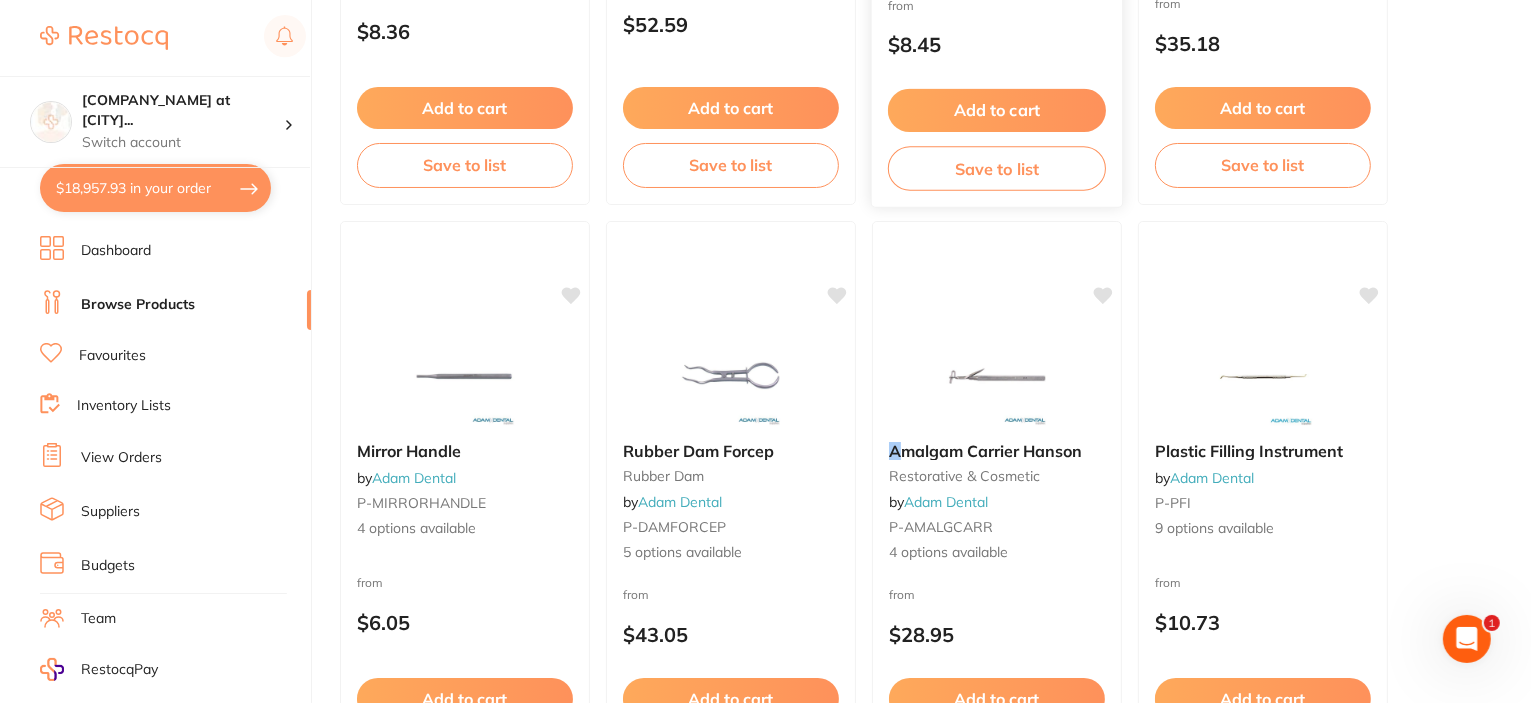 scroll, scrollTop: 0, scrollLeft: 0, axis: both 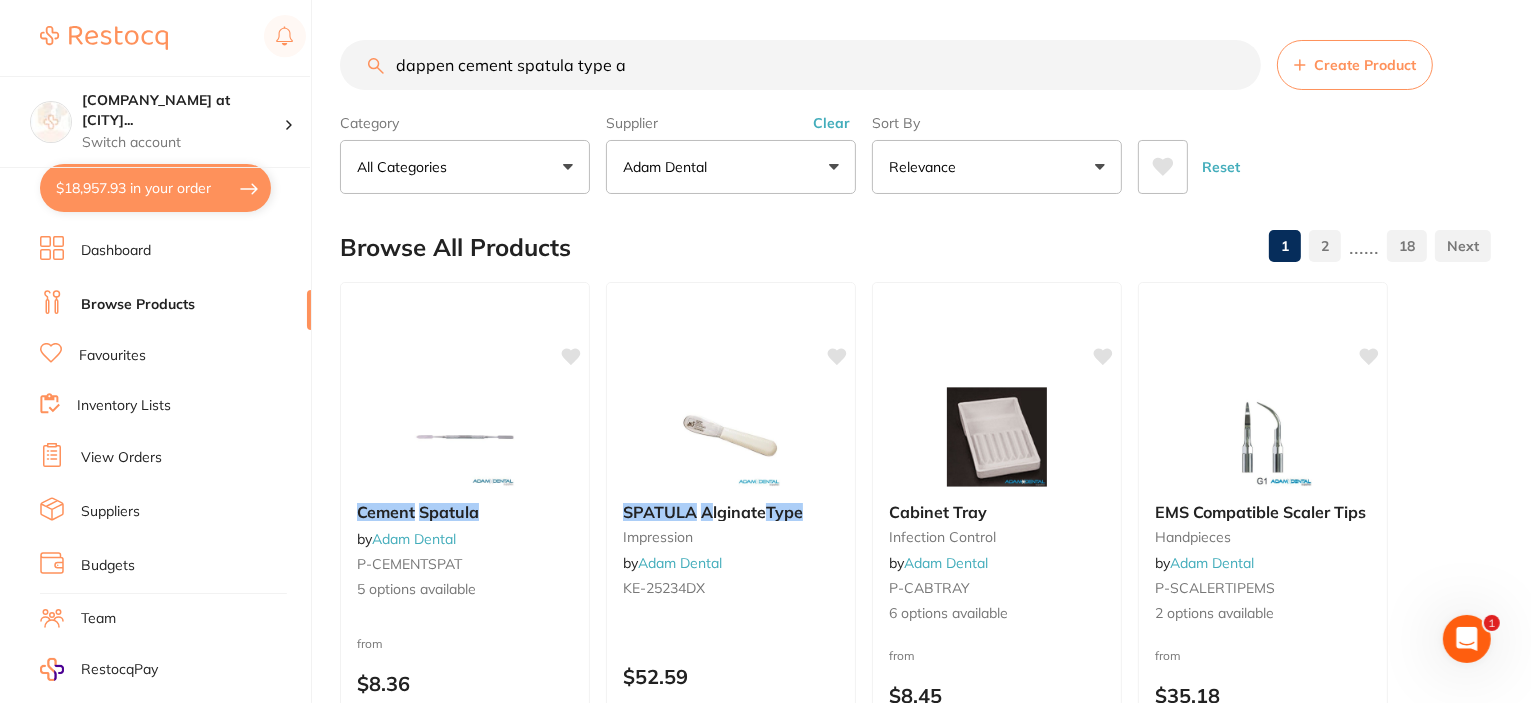 click on "dappen cement spatula type a" at bounding box center (800, 65) 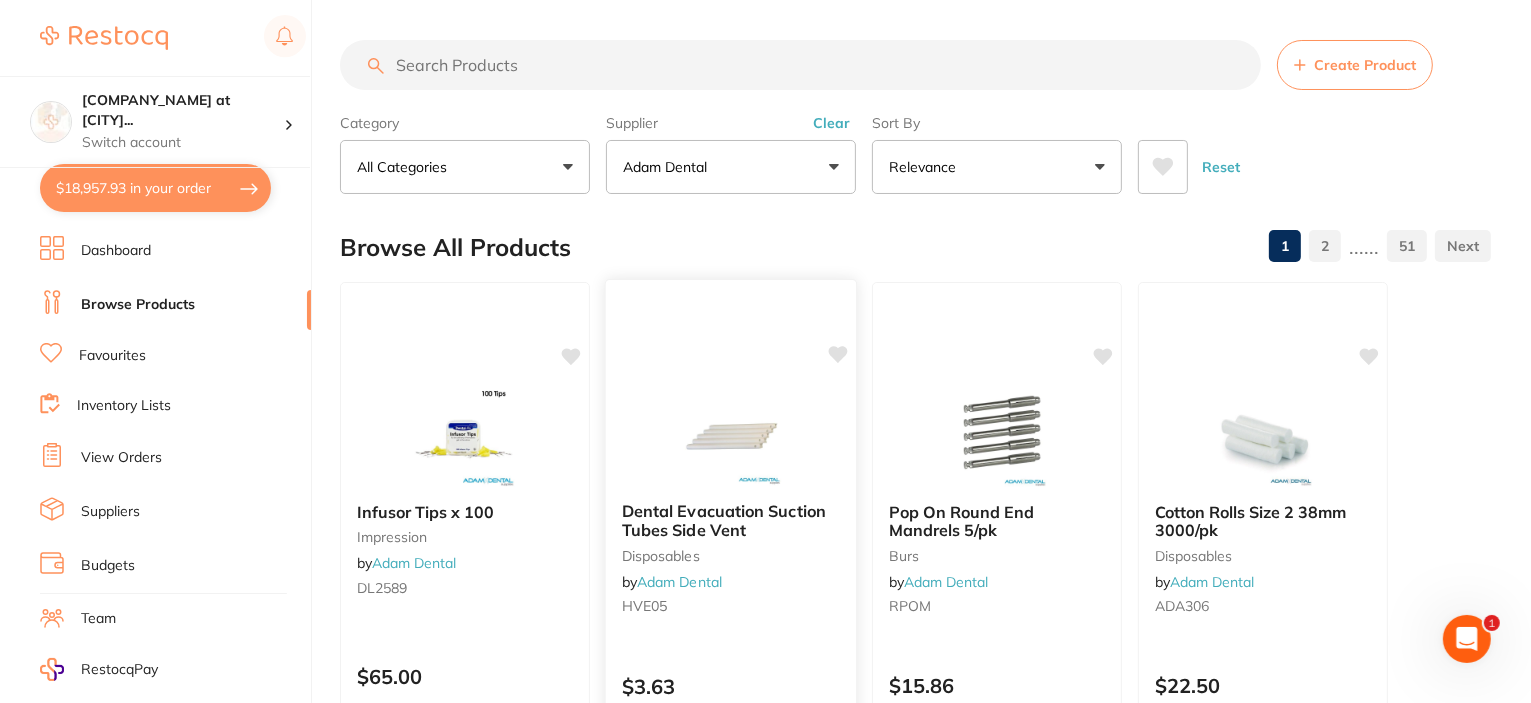 scroll, scrollTop: 0, scrollLeft: 0, axis: both 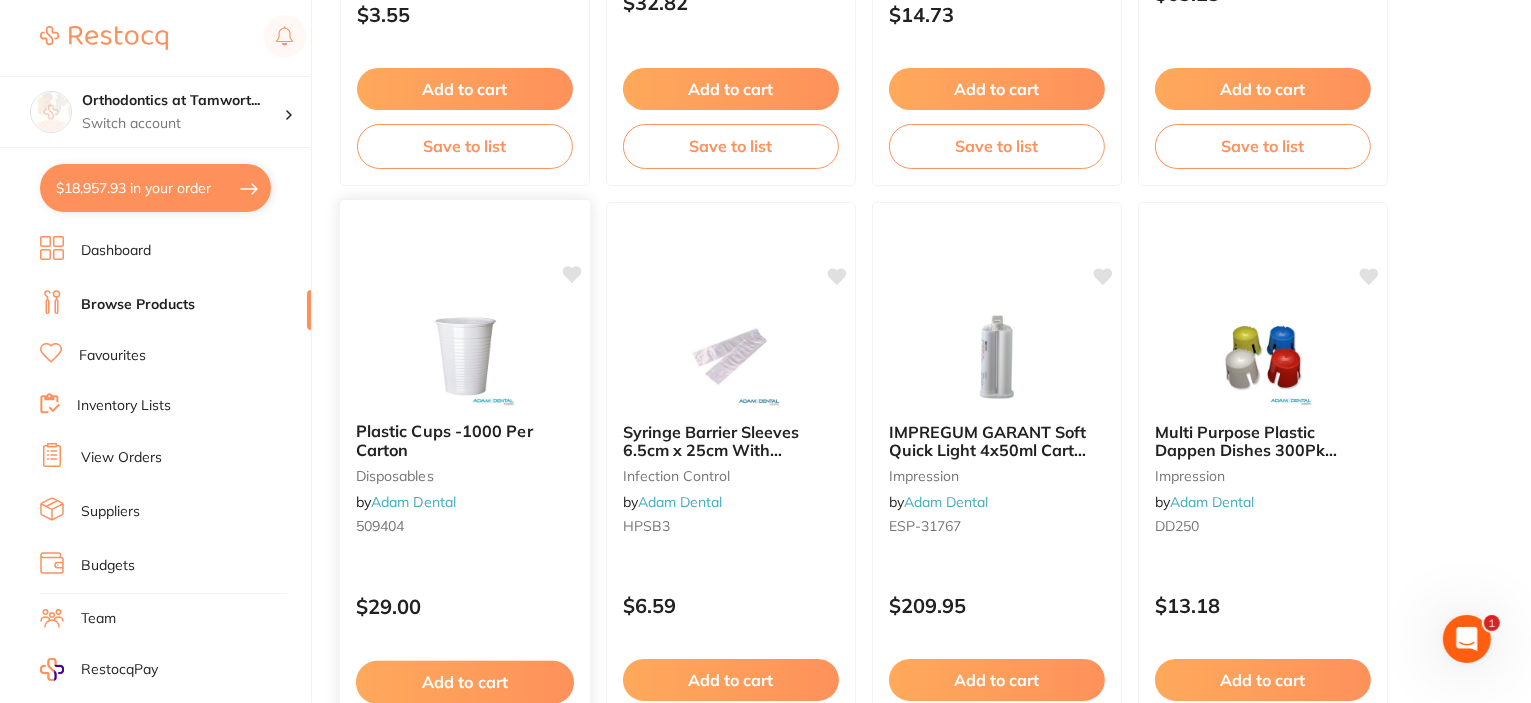 type 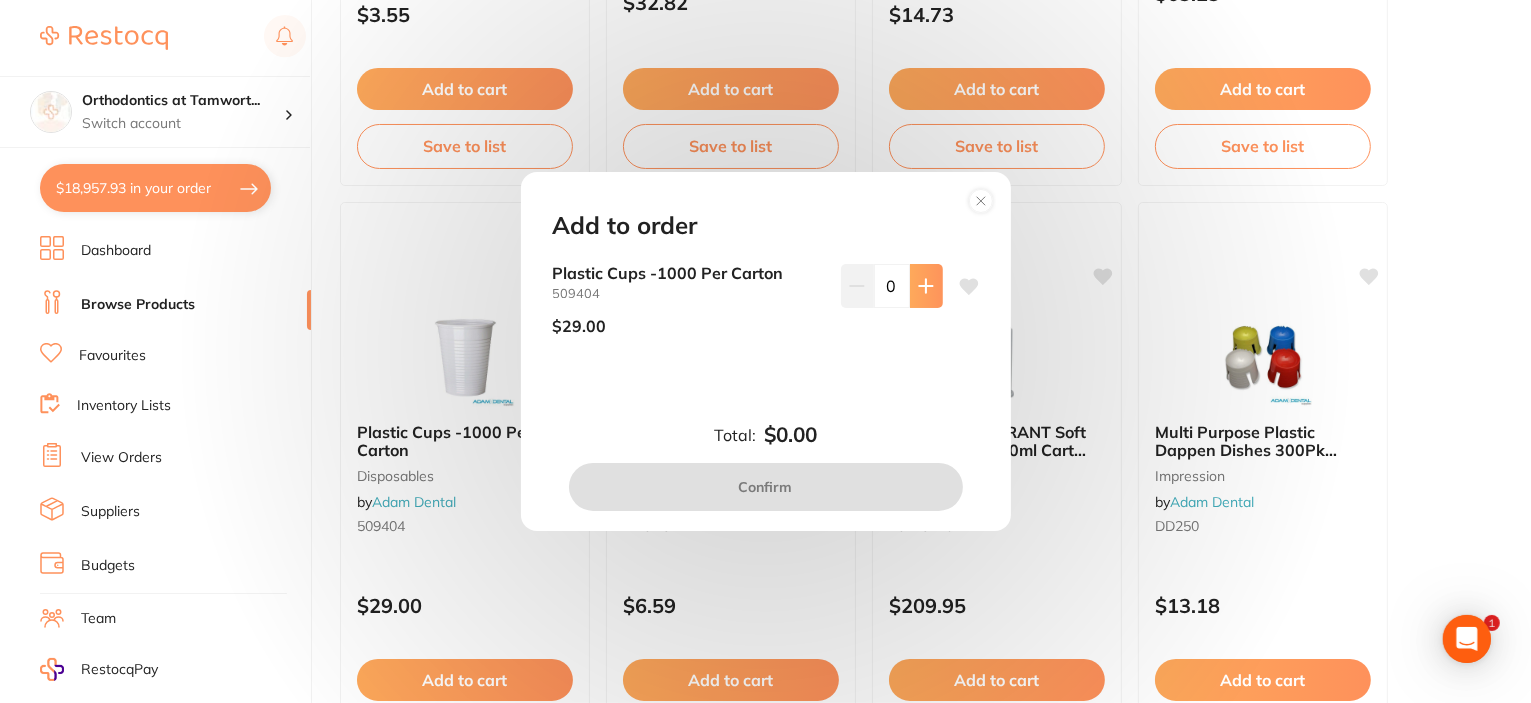 scroll, scrollTop: 0, scrollLeft: 0, axis: both 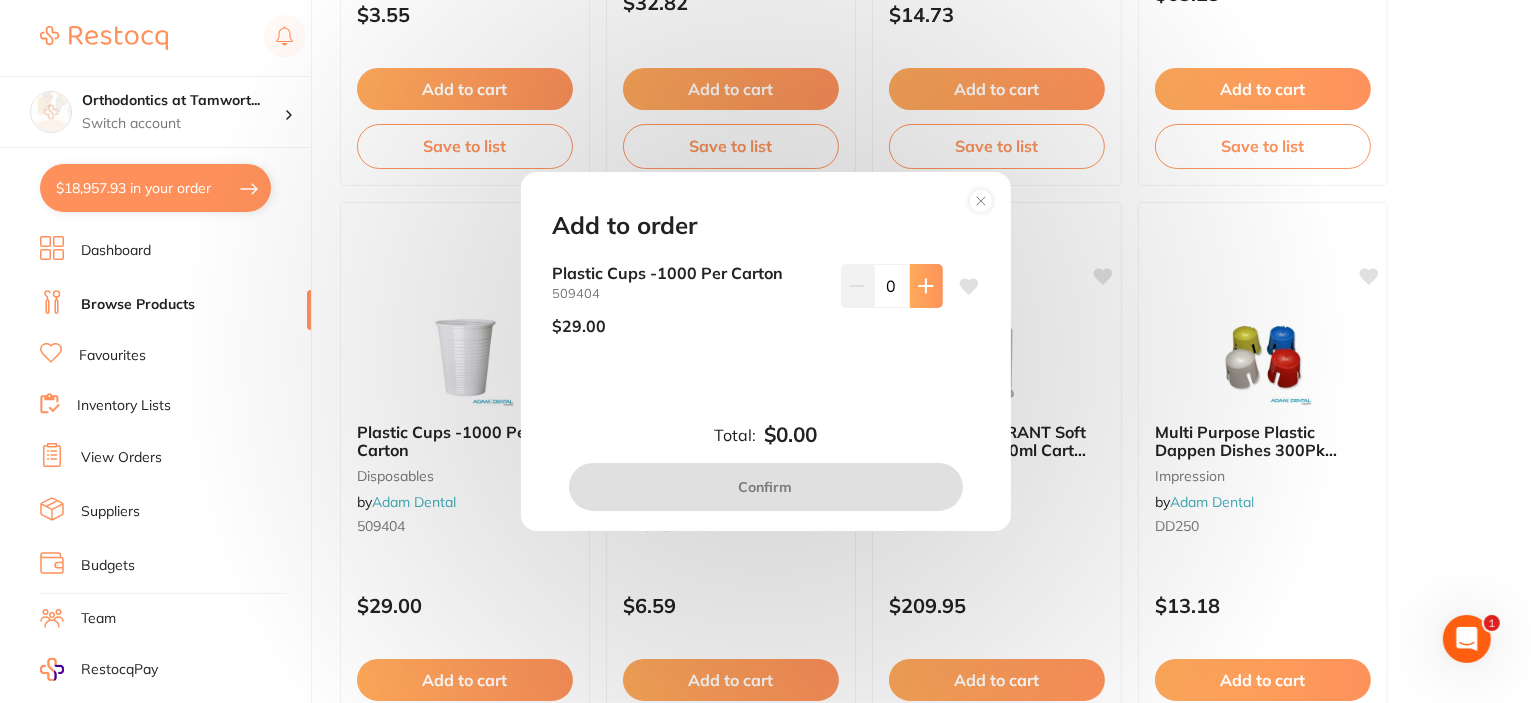 click at bounding box center [926, 286] 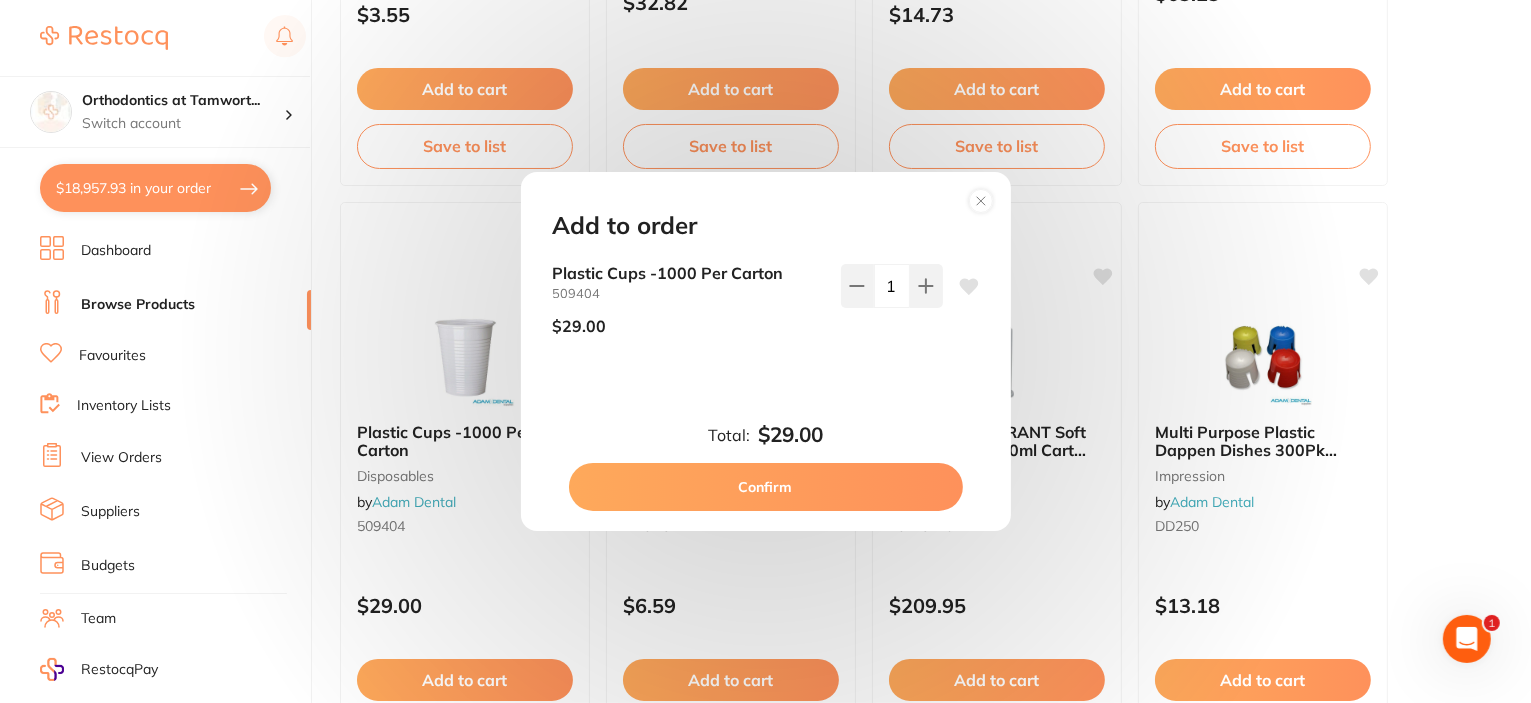 click on "Confirm" at bounding box center [766, 487] 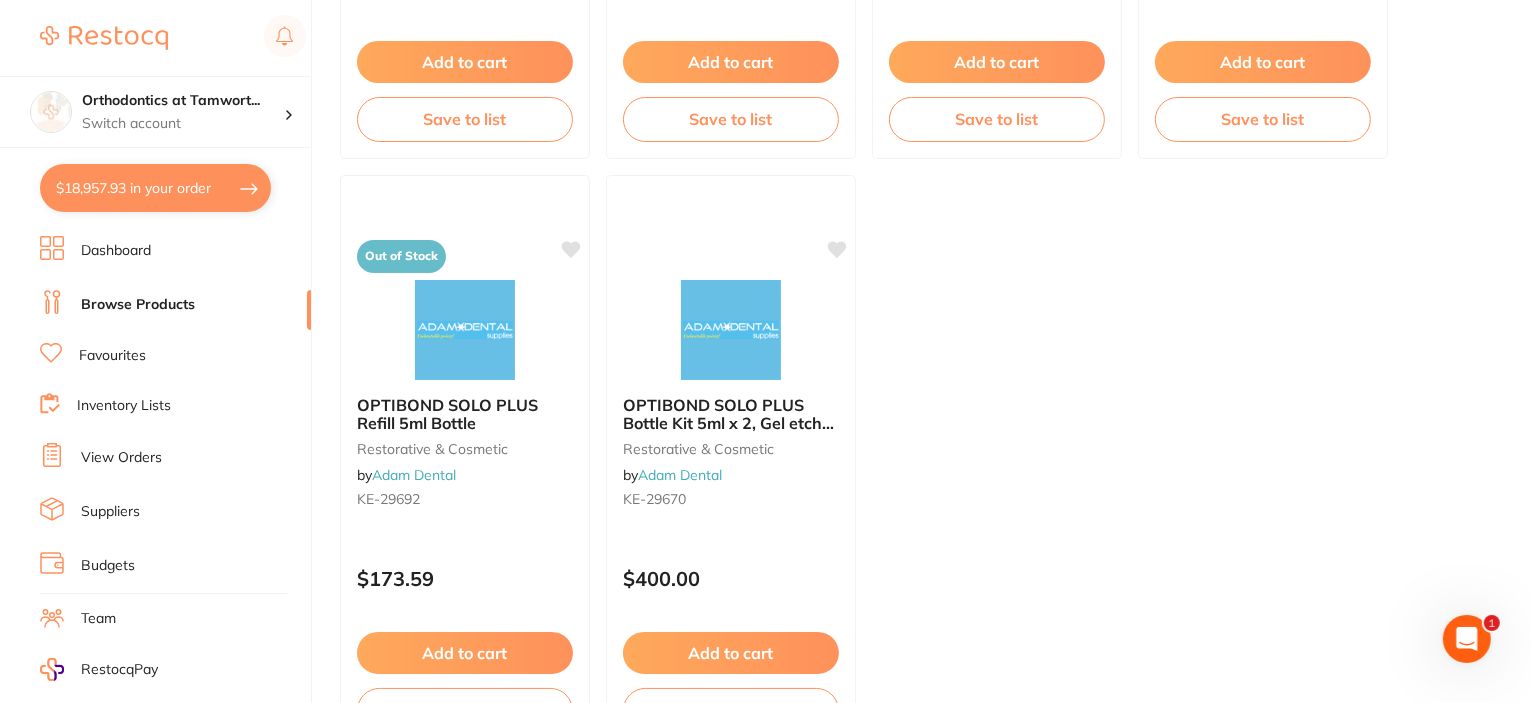 scroll, scrollTop: 7940, scrollLeft: 0, axis: vertical 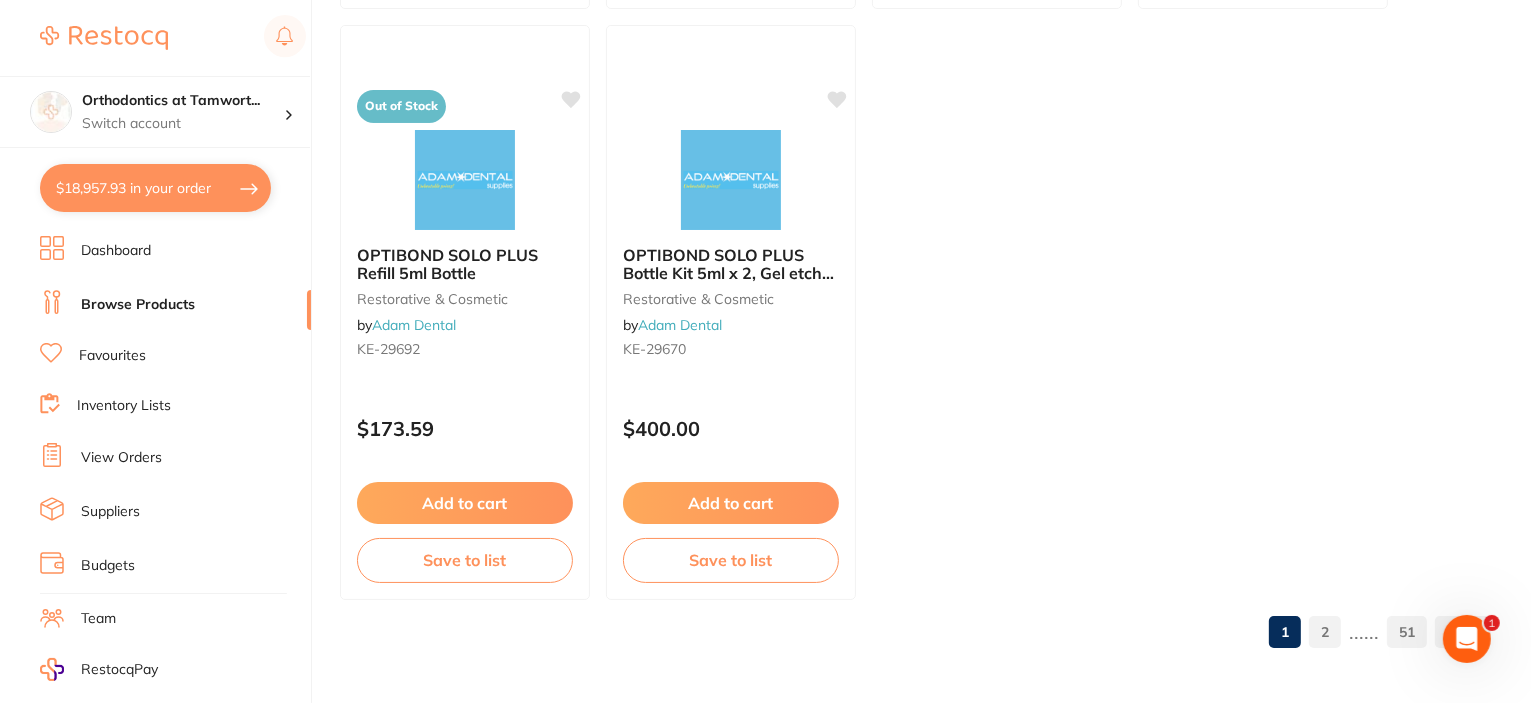 click on "2" at bounding box center (1325, 632) 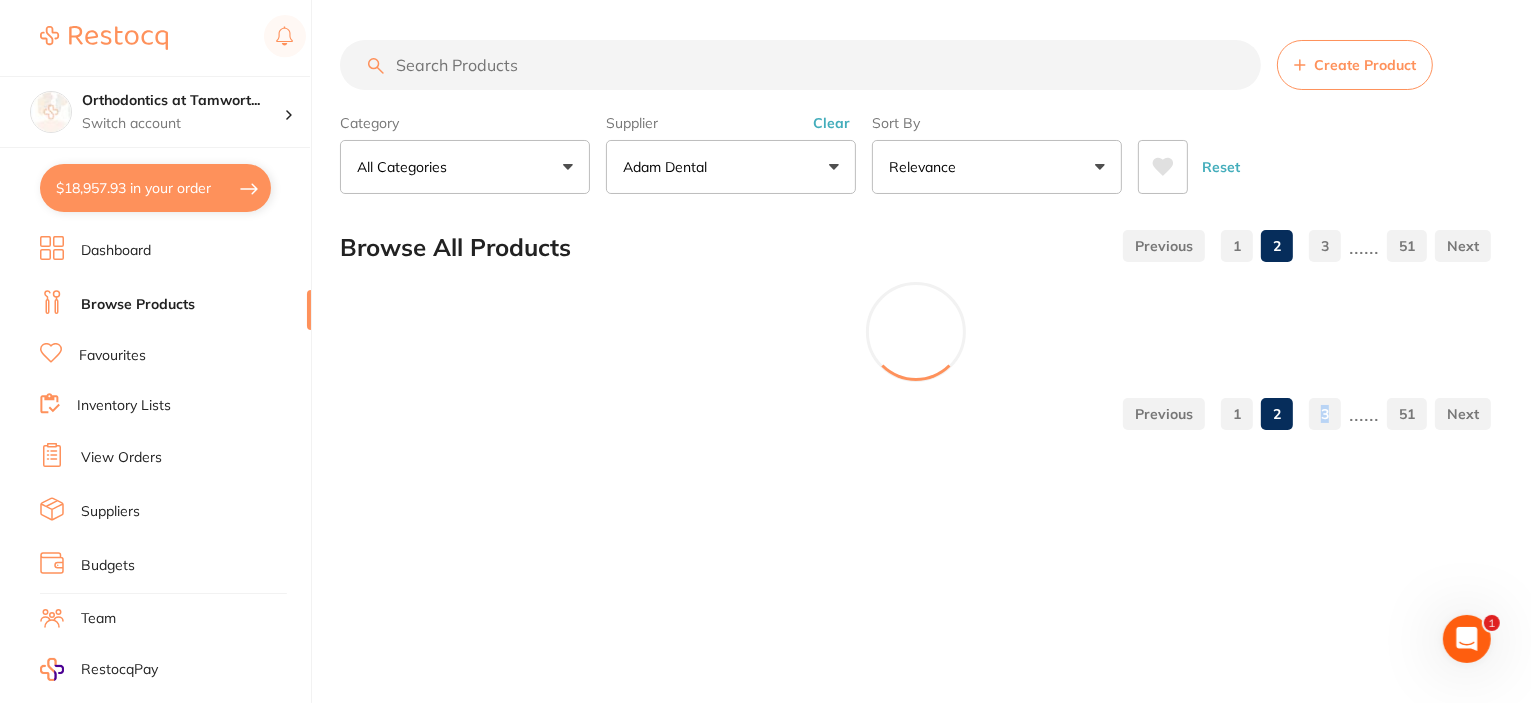 scroll, scrollTop: 0, scrollLeft: 0, axis: both 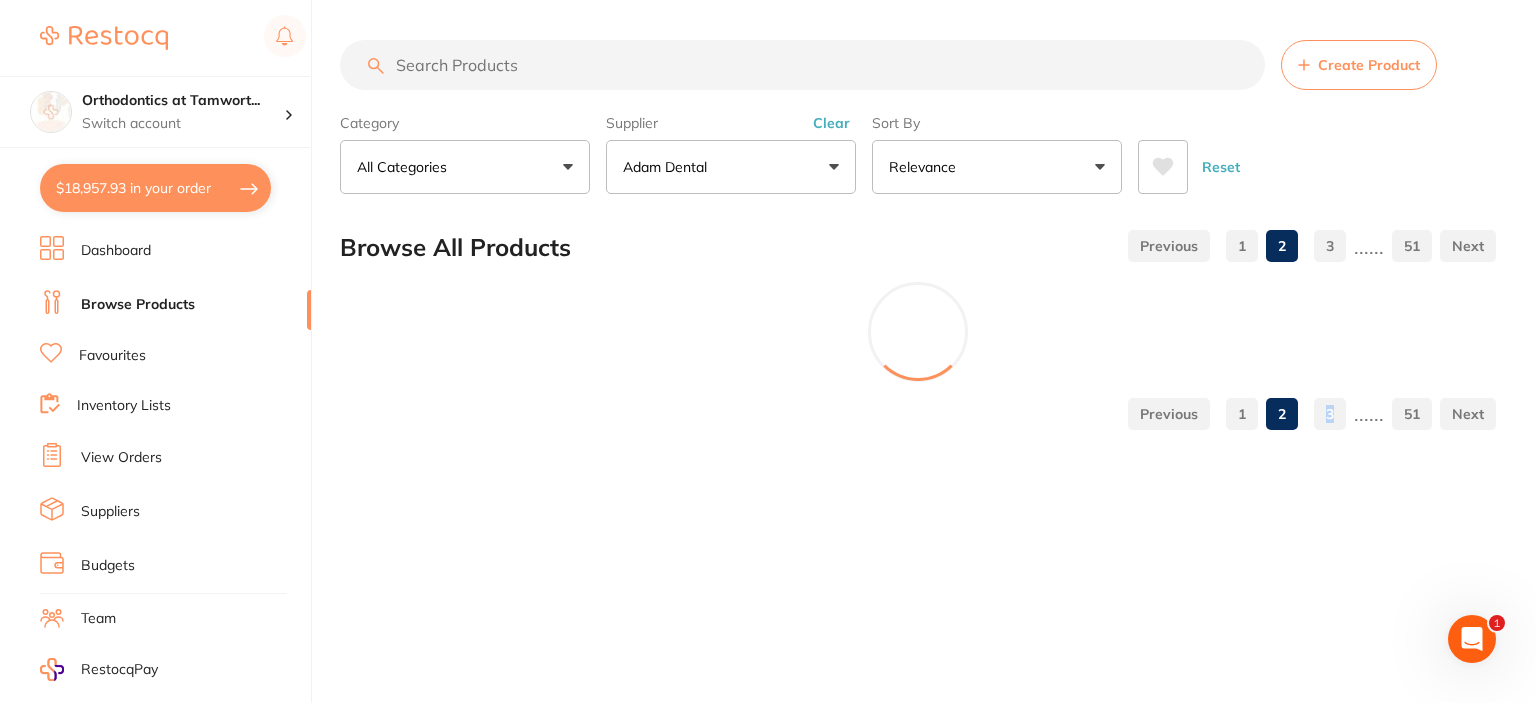 click on "Create Product Category All Categories All Categories anaesthetic articulating burs crown & bridge disposables endodontics equipment finishing & polishing handpieces impression infection control instruments laboratory oral surgery orthodontics photography preventative restorative & cosmetic rubber dam whitening xrays/imaging Clear Category false All Categories Category All Categories anaesthetic articulating burs crown & bridge disposables endodontics equipment finishing & polishing handpieces impression infection control instruments laboratory oral surgery orthodontics photography preventative restorative & cosmetic rubber dam whitening xrays/imaging Supplier Adam Dental All Suppliers Dentsply Sirona AB Orthodontics Adam Dental AHP Dental and Medical Amalgadent Ark Health BioMeDent Pty Ltd Critical Dental DENSOL Dental Practice Supplies Dental Zone Erkodent Erskine Dental Geistlich Healthware Australia Healthware Australia Ridley Henry Schein Halas HIT Dental & Medical Supplies Ivoclar Vivadent" at bounding box center (938, 351) 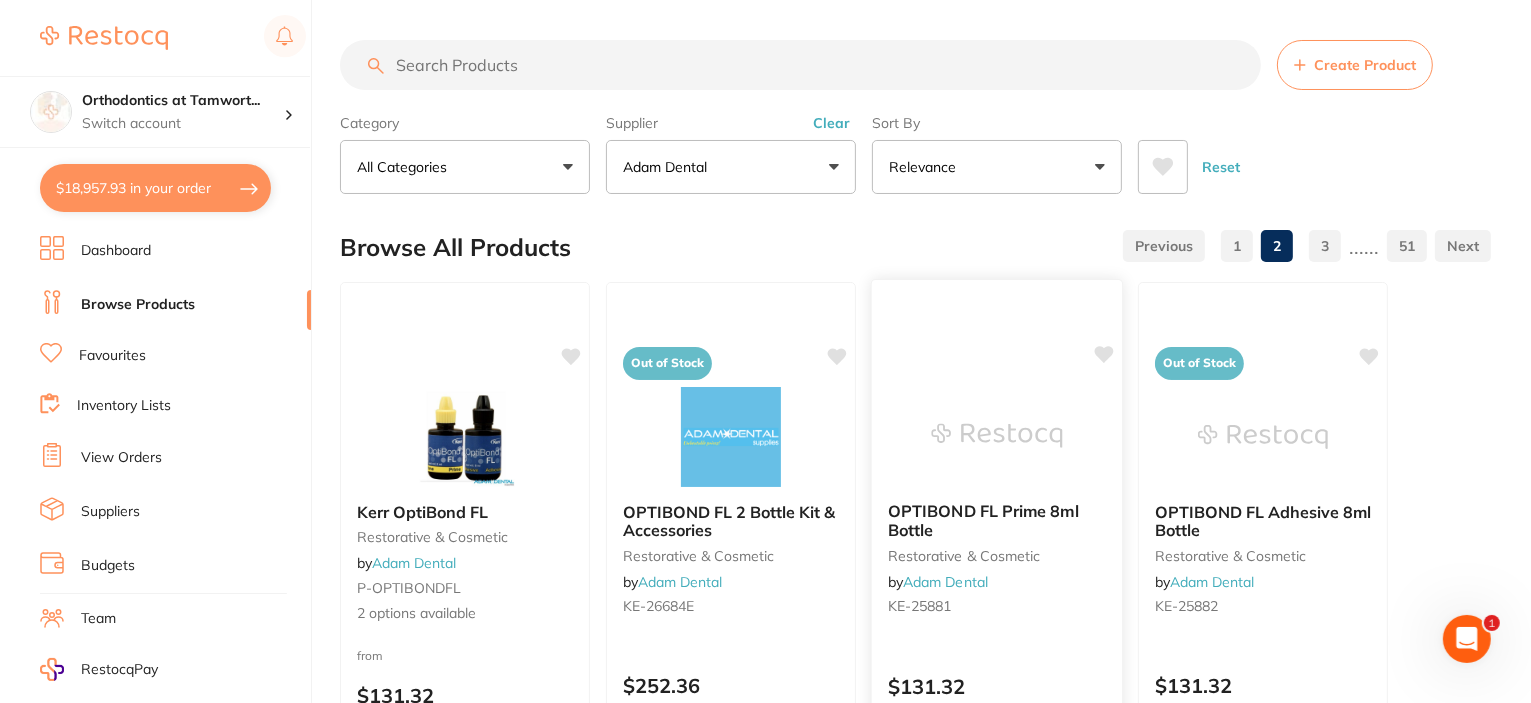 scroll, scrollTop: 0, scrollLeft: 0, axis: both 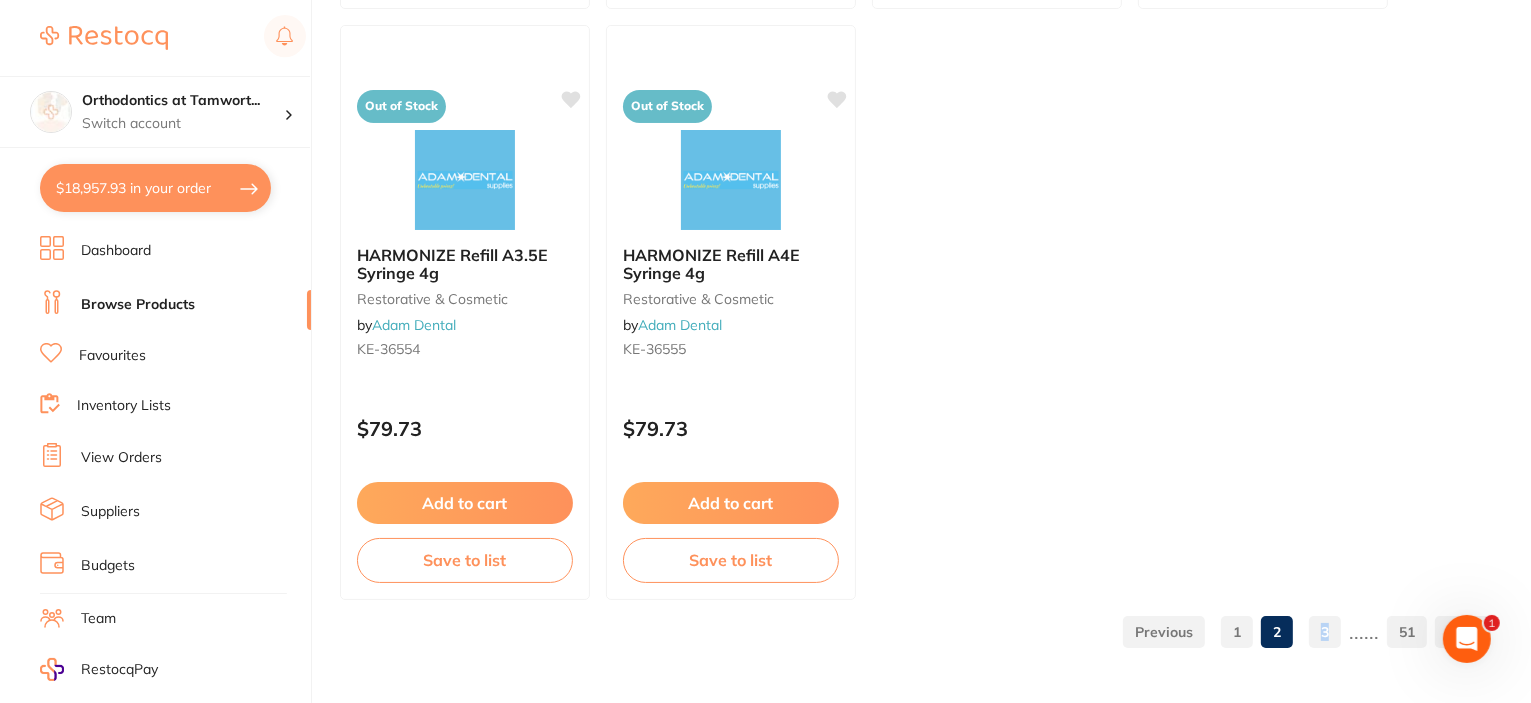 click on "3" at bounding box center (1325, 632) 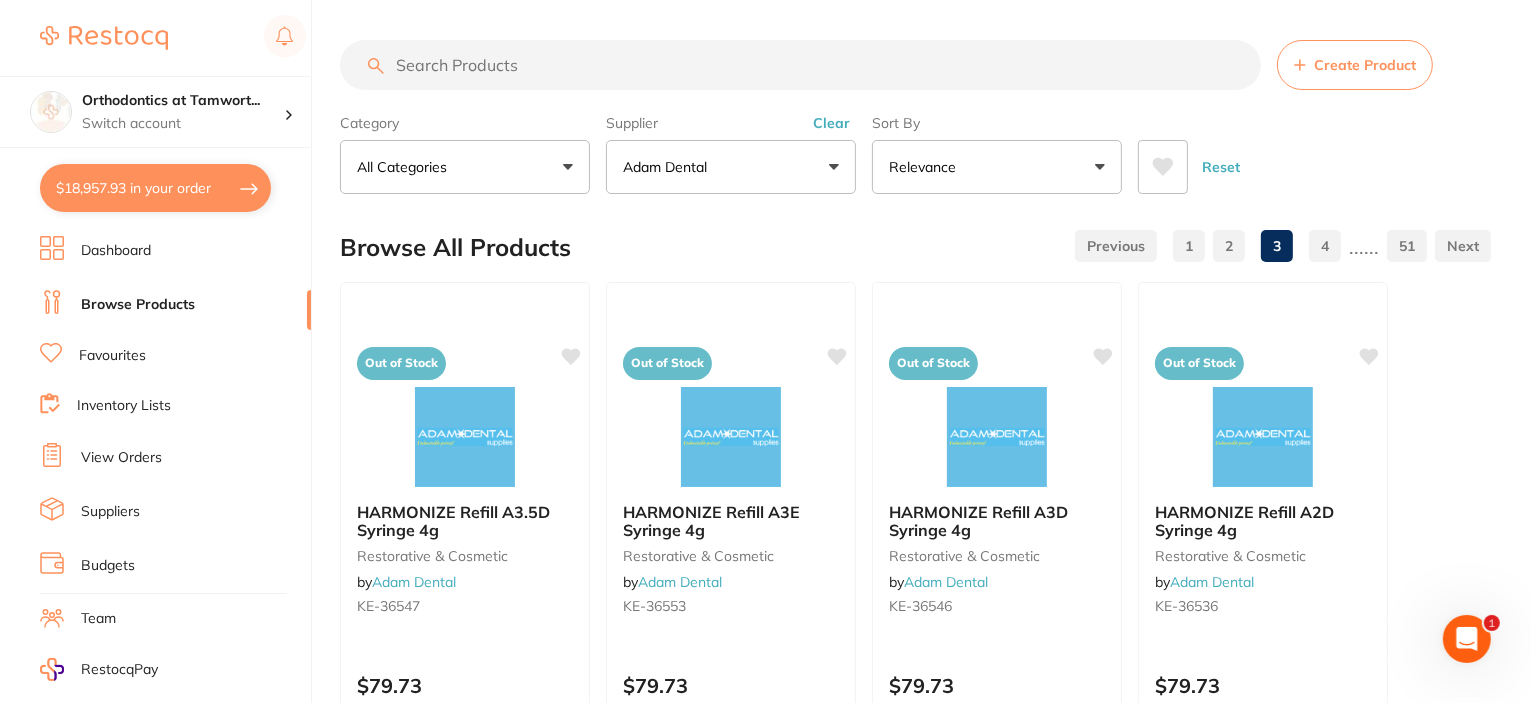 scroll, scrollTop: 0, scrollLeft: 0, axis: both 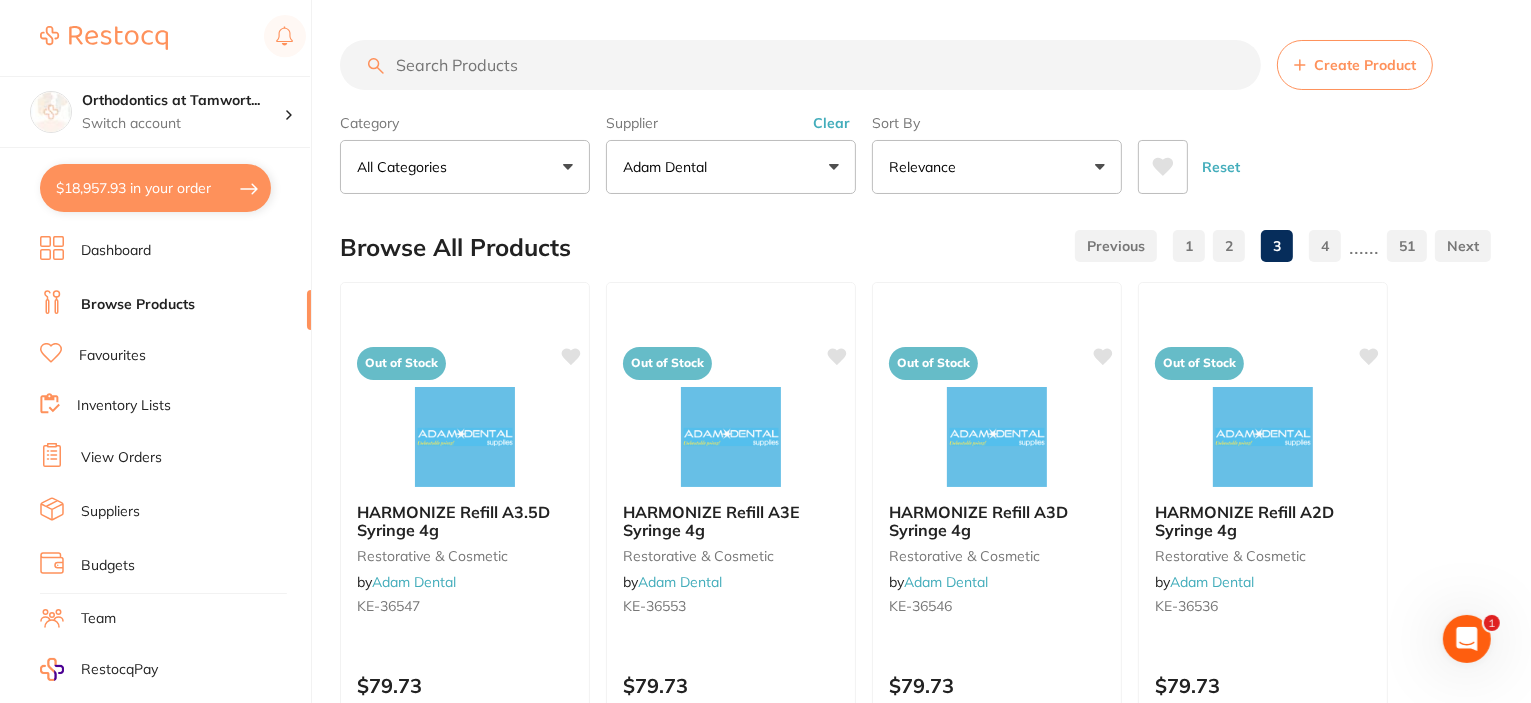 click at bounding box center (800, 65) 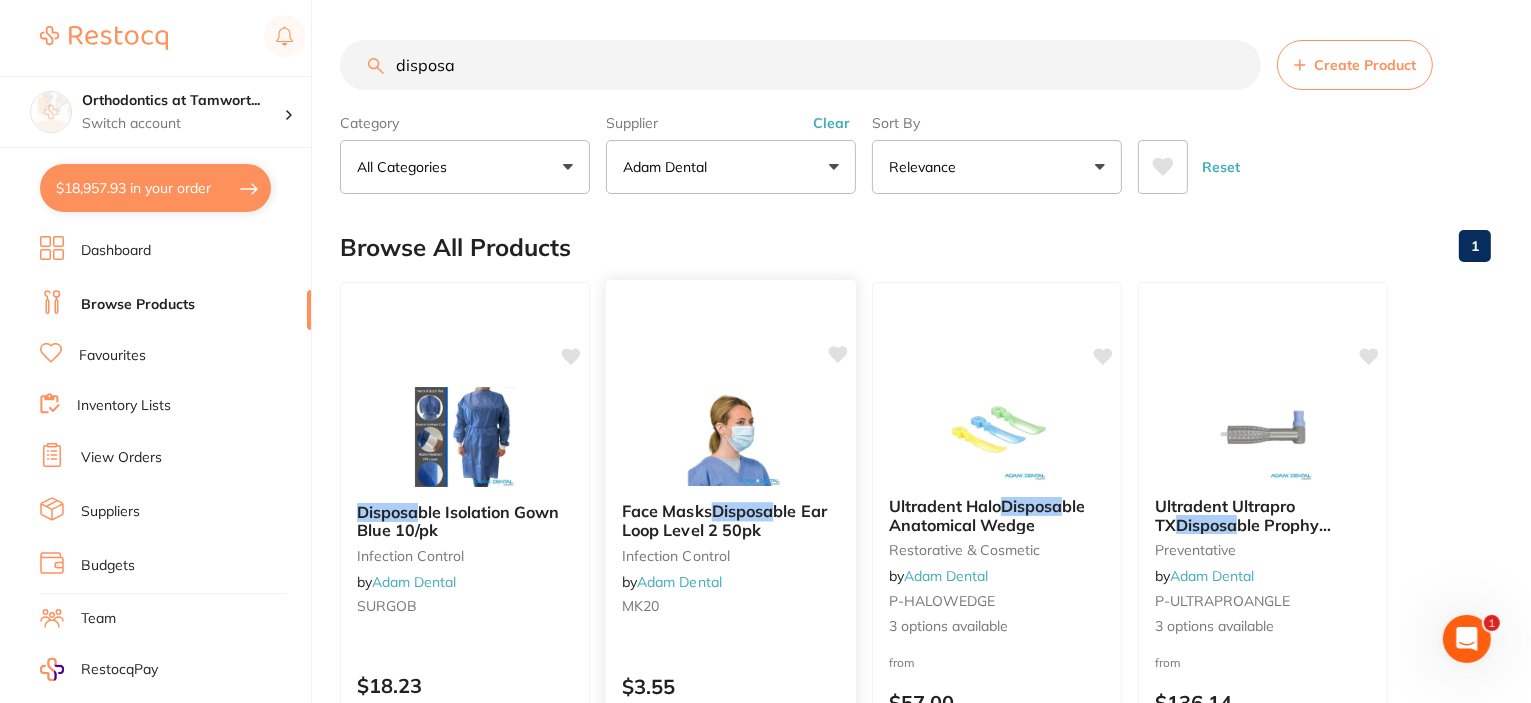 scroll, scrollTop: 0, scrollLeft: 0, axis: both 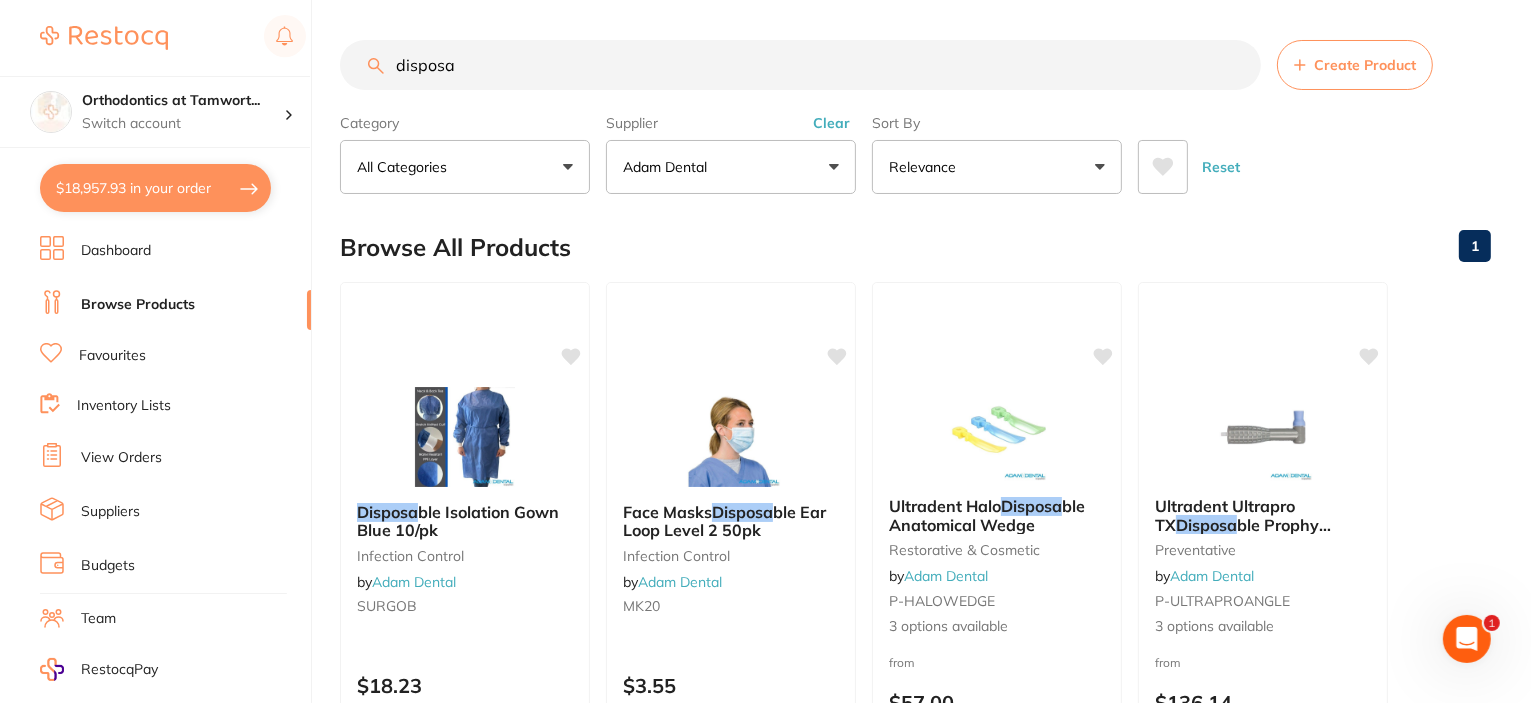 click on "disposa" at bounding box center [800, 65] 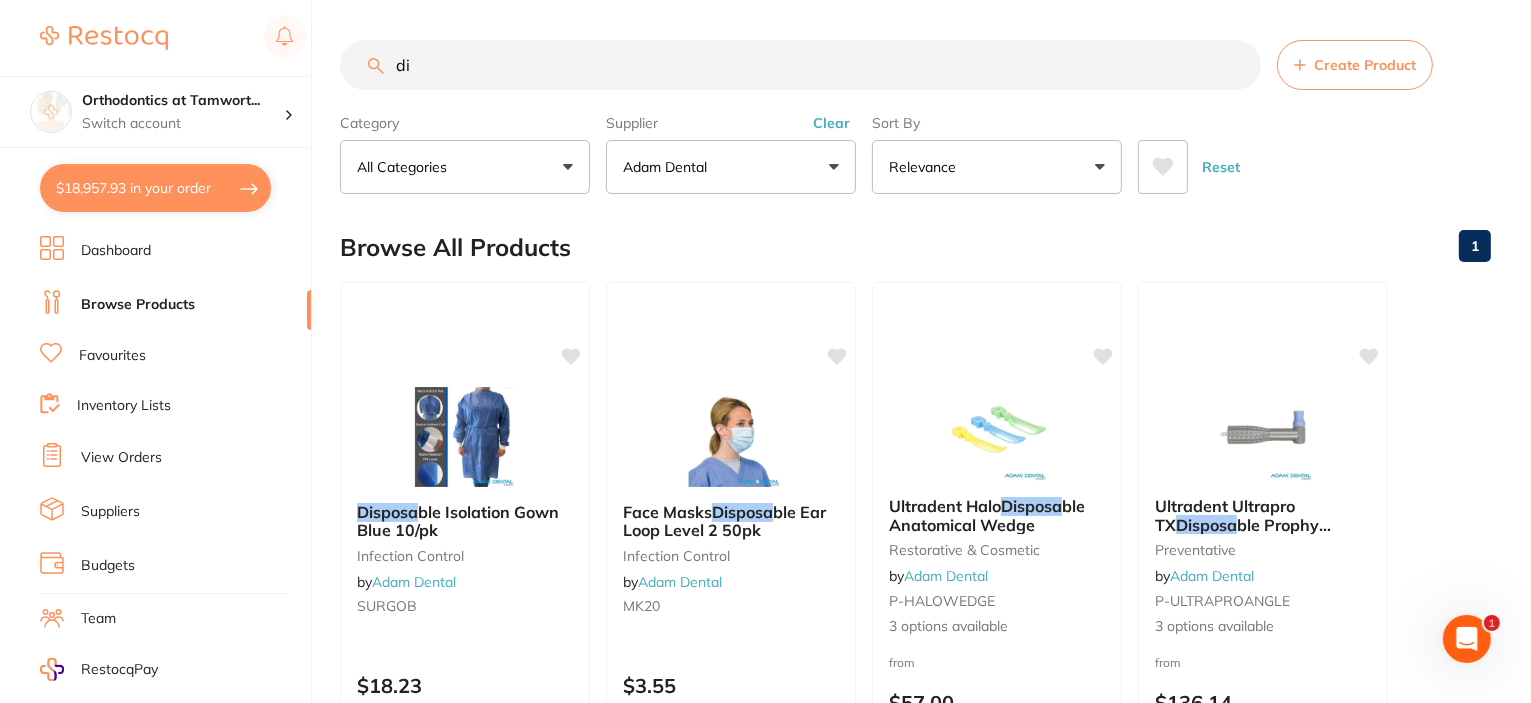 type on "d" 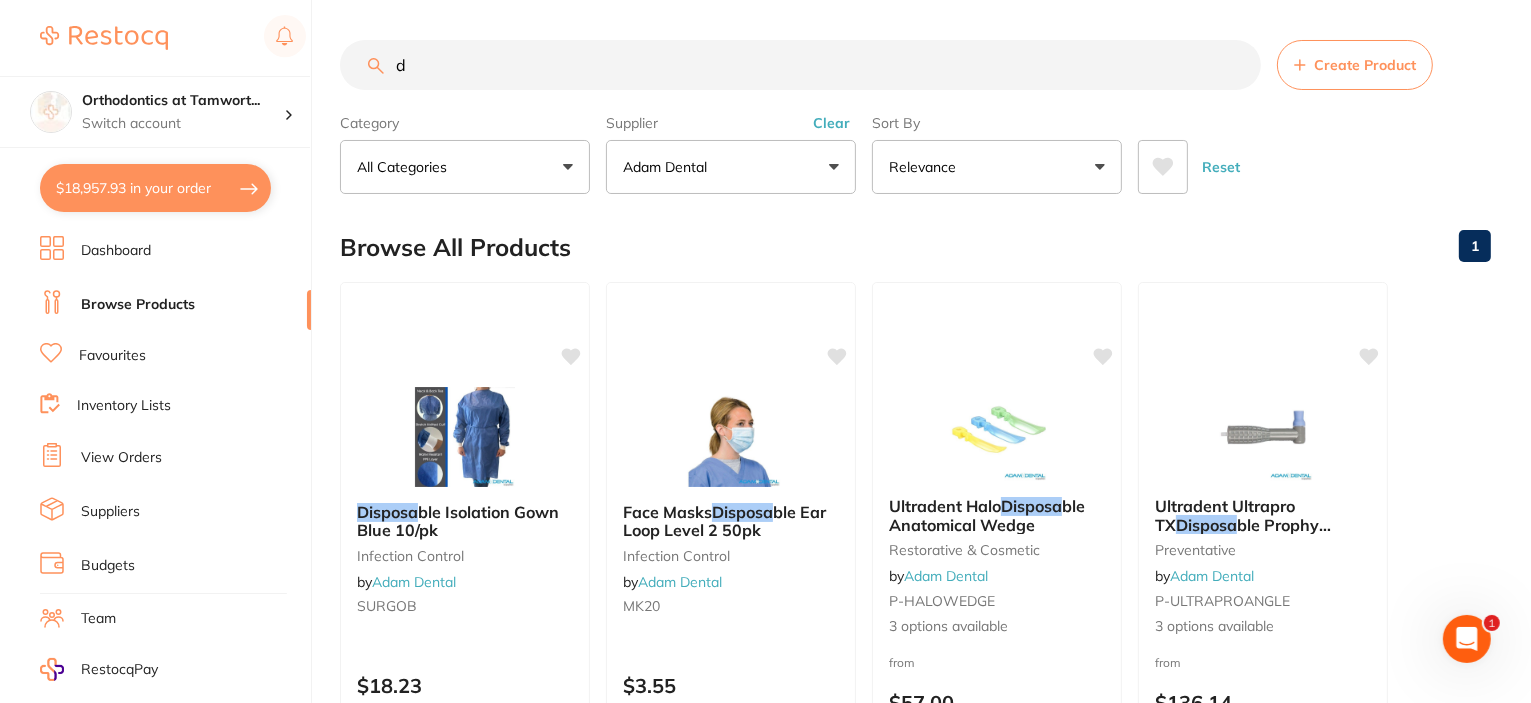 type 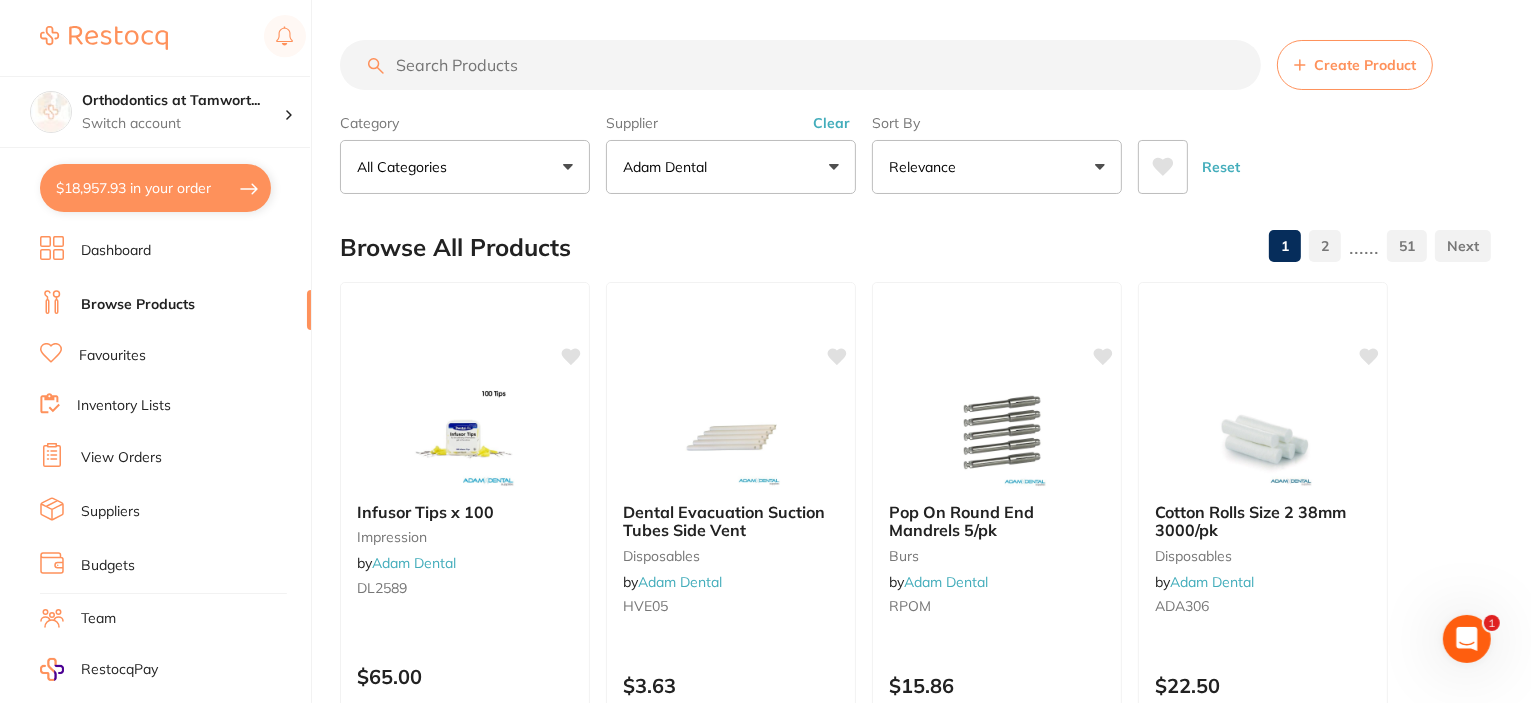 scroll, scrollTop: 0, scrollLeft: 0, axis: both 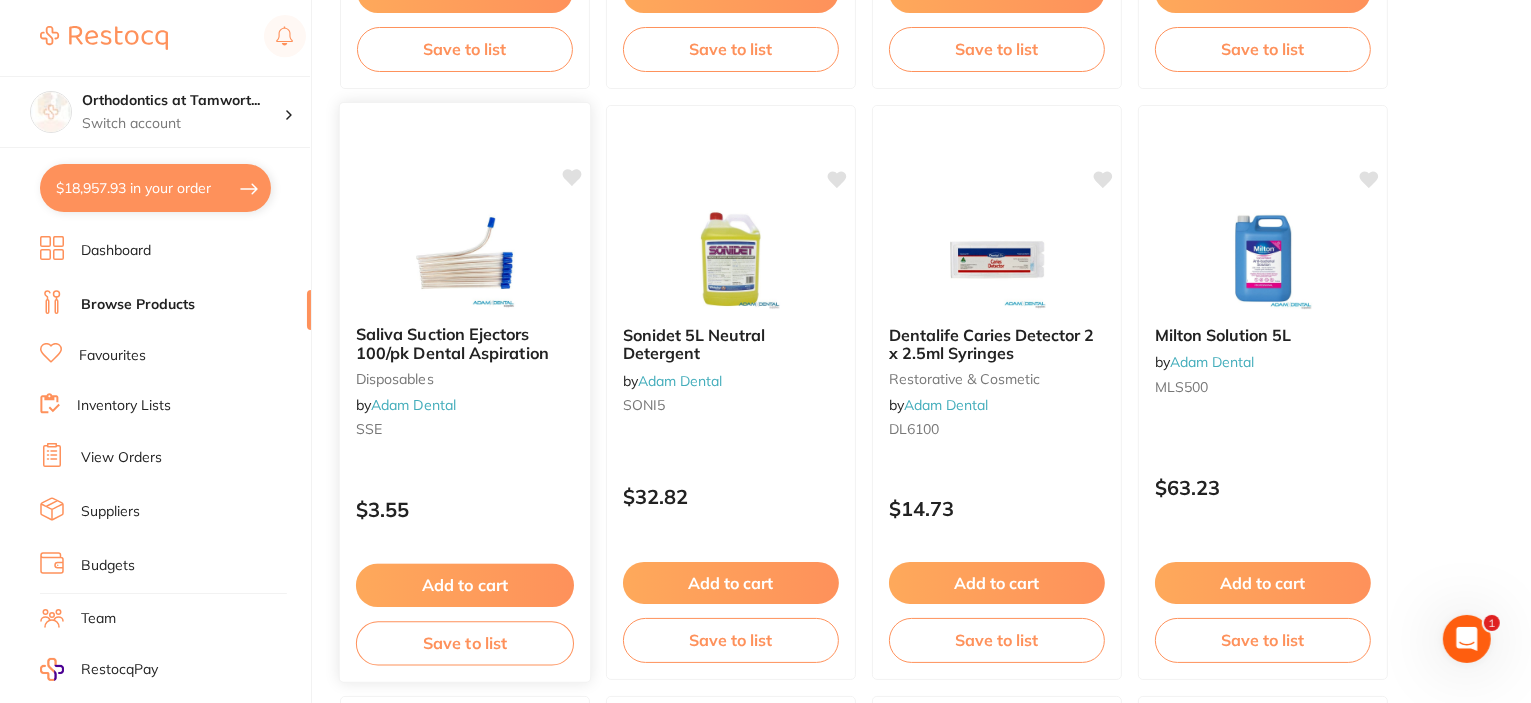 click on "Add to cart" at bounding box center (465, 585) 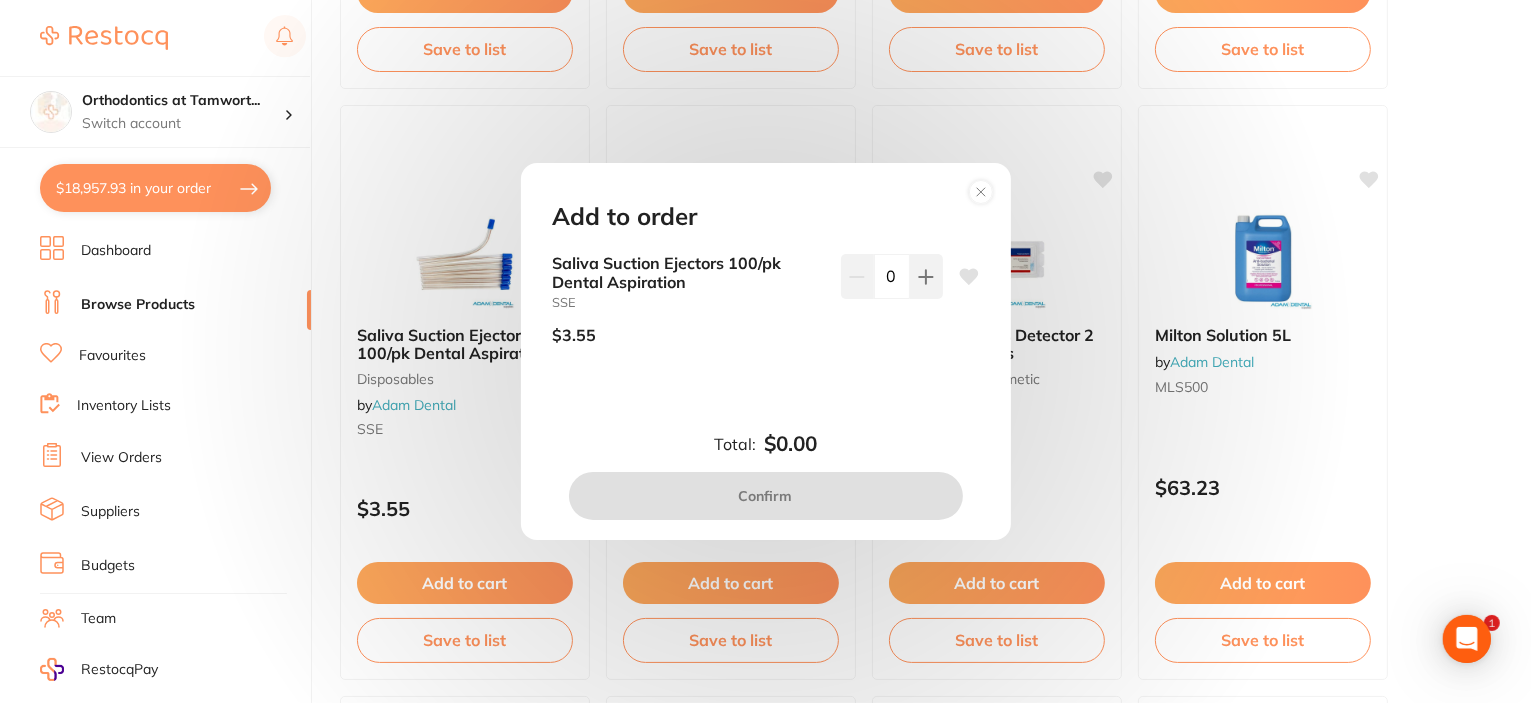 scroll, scrollTop: 0, scrollLeft: 0, axis: both 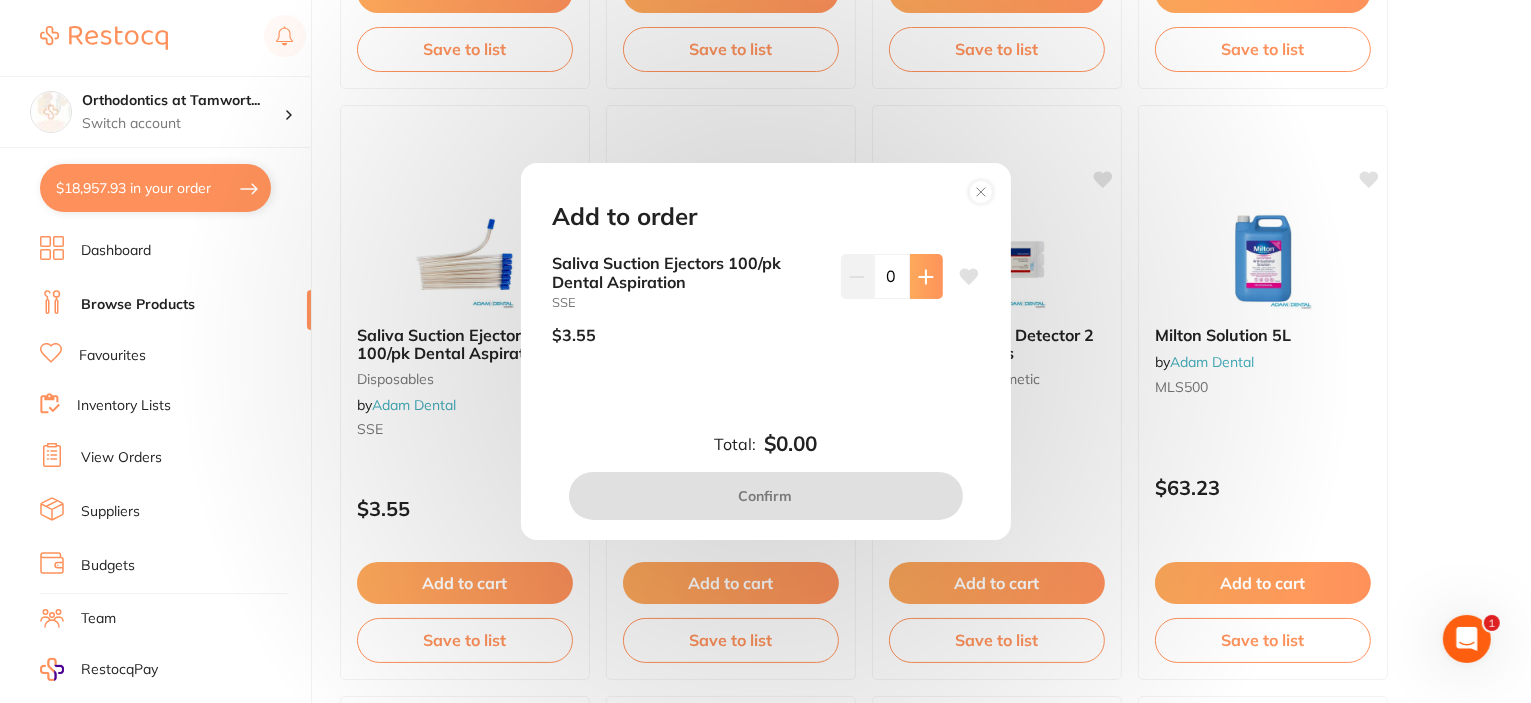 click at bounding box center (926, 276) 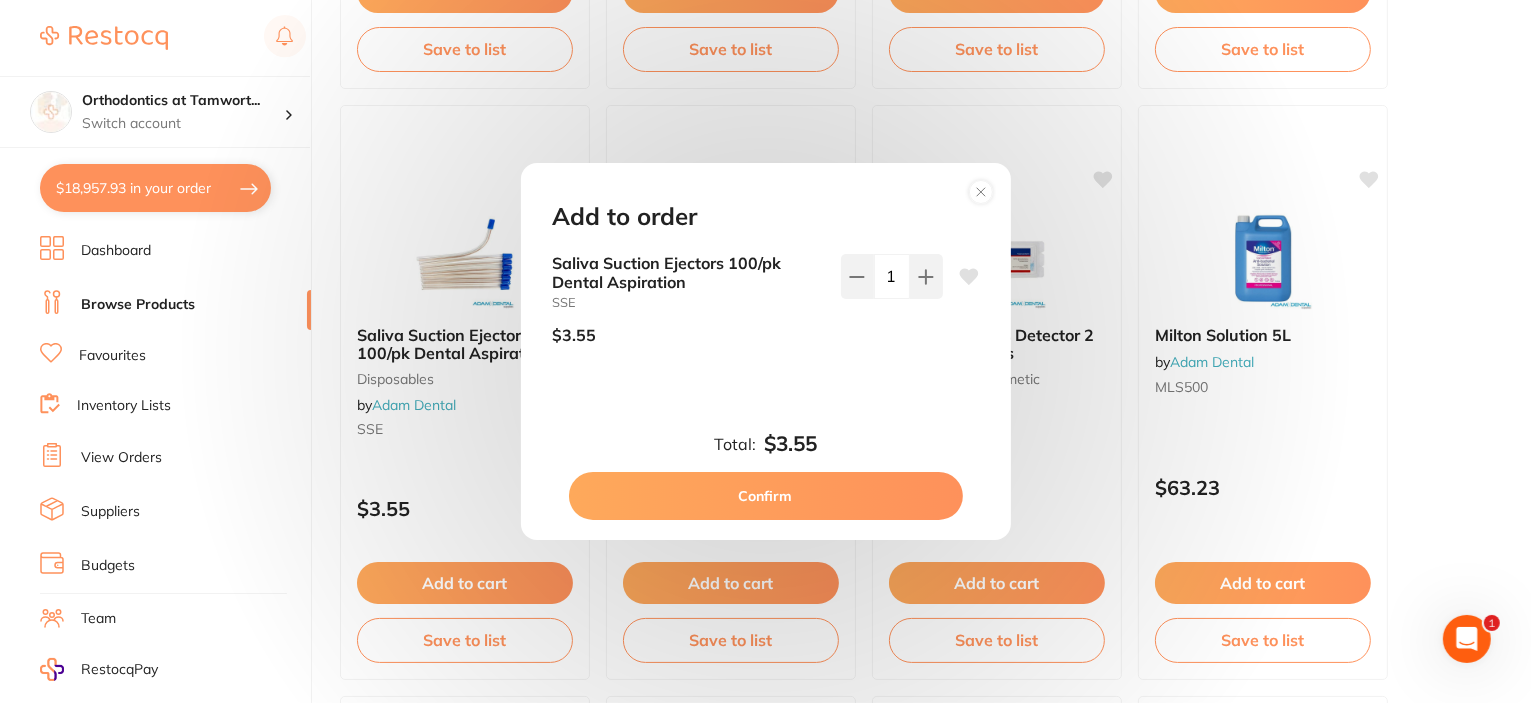 click on "Confirm" at bounding box center [766, 496] 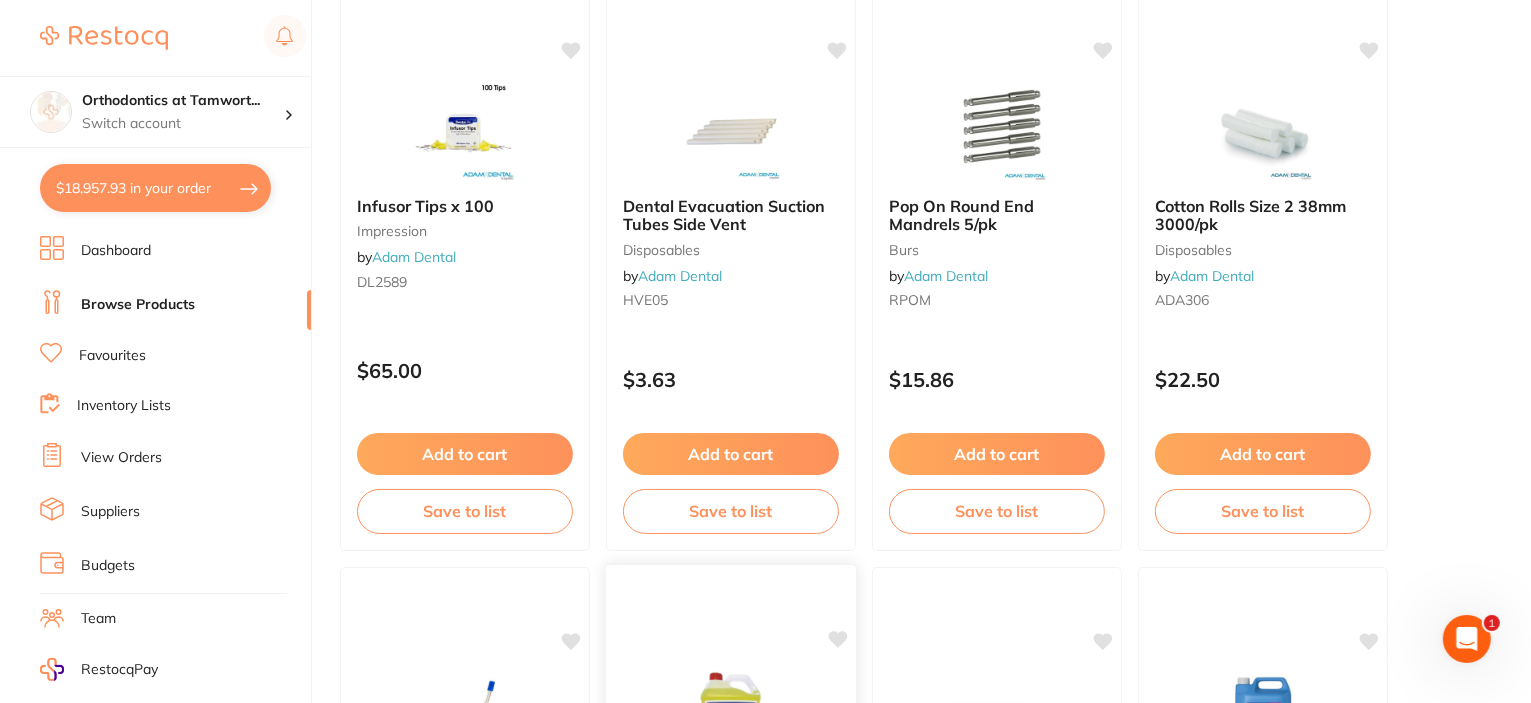 scroll, scrollTop: 308, scrollLeft: 0, axis: vertical 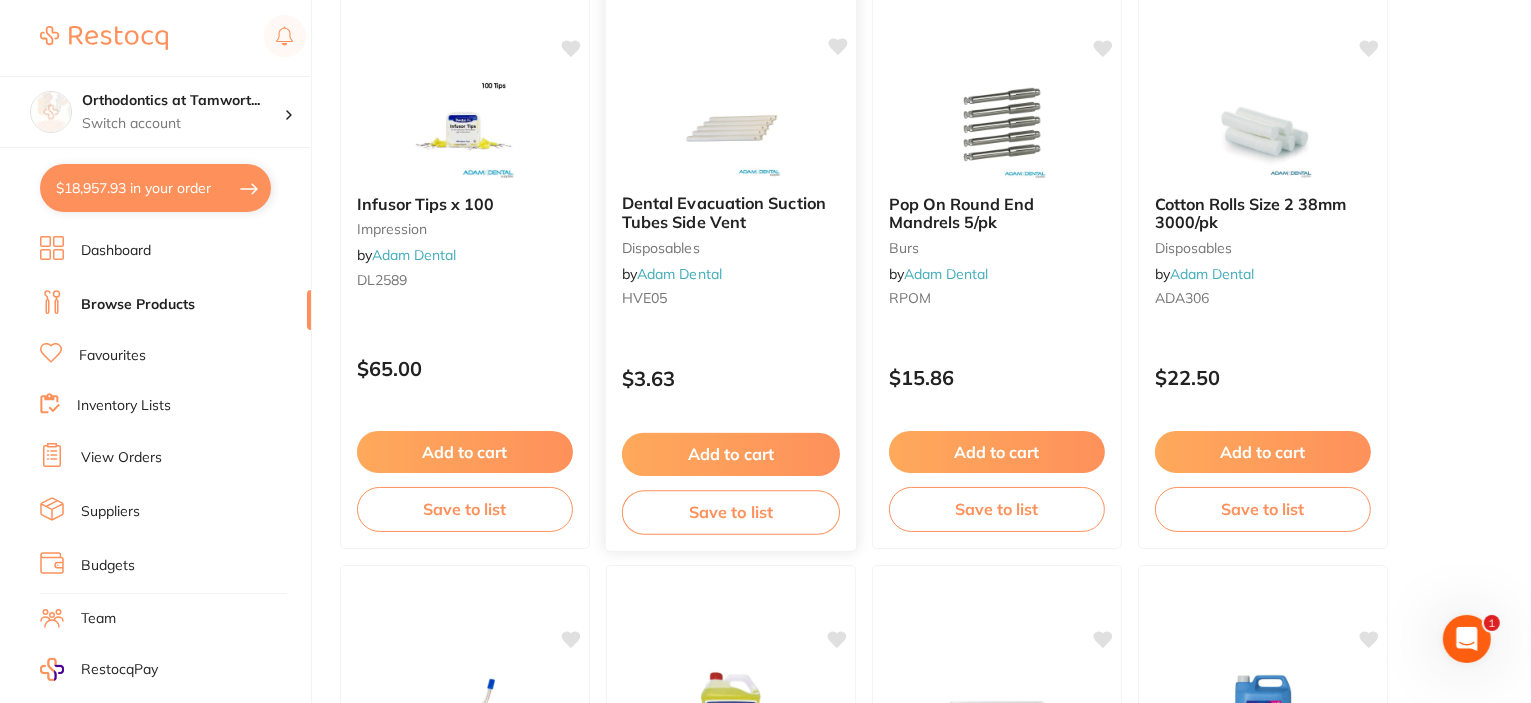 click on "Add to cart" at bounding box center (731, 454) 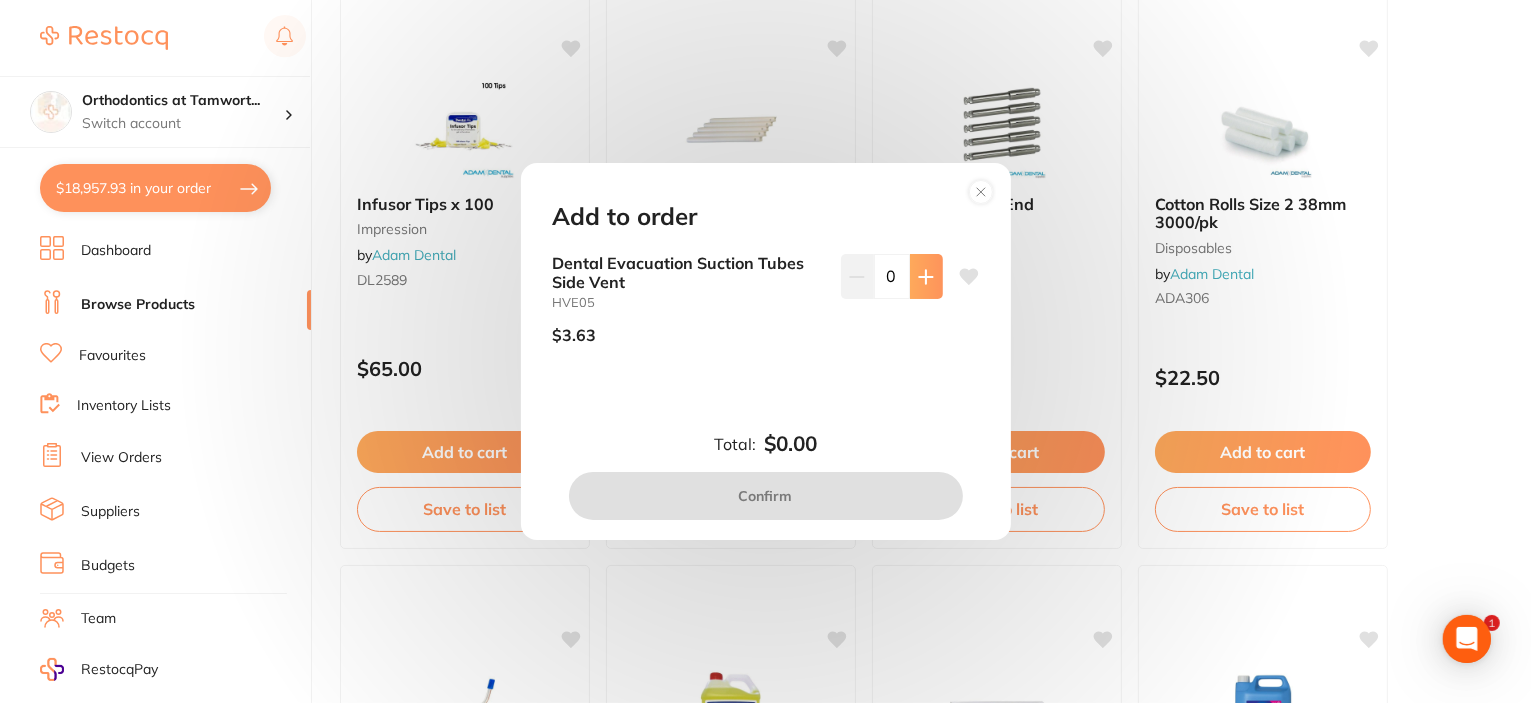 scroll, scrollTop: 0, scrollLeft: 0, axis: both 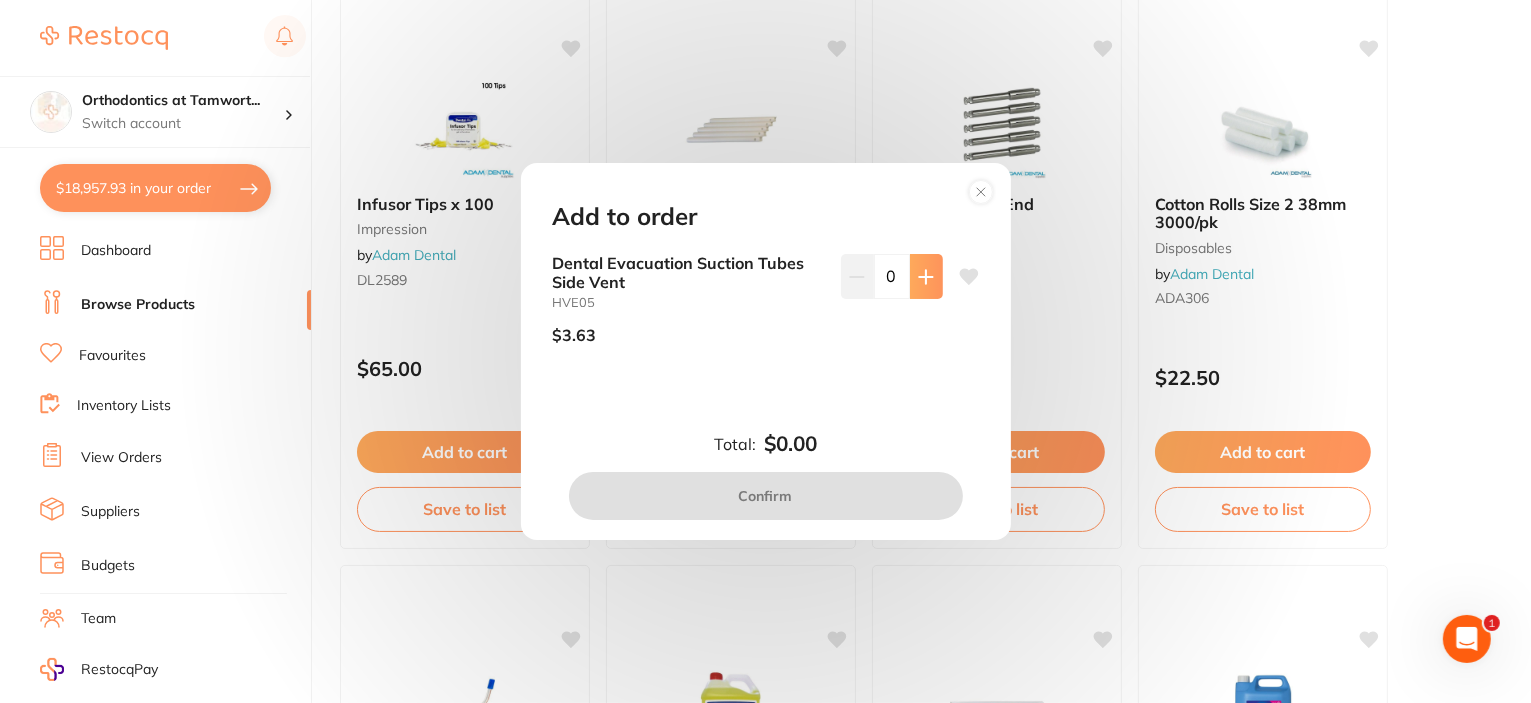 click at bounding box center [926, 276] 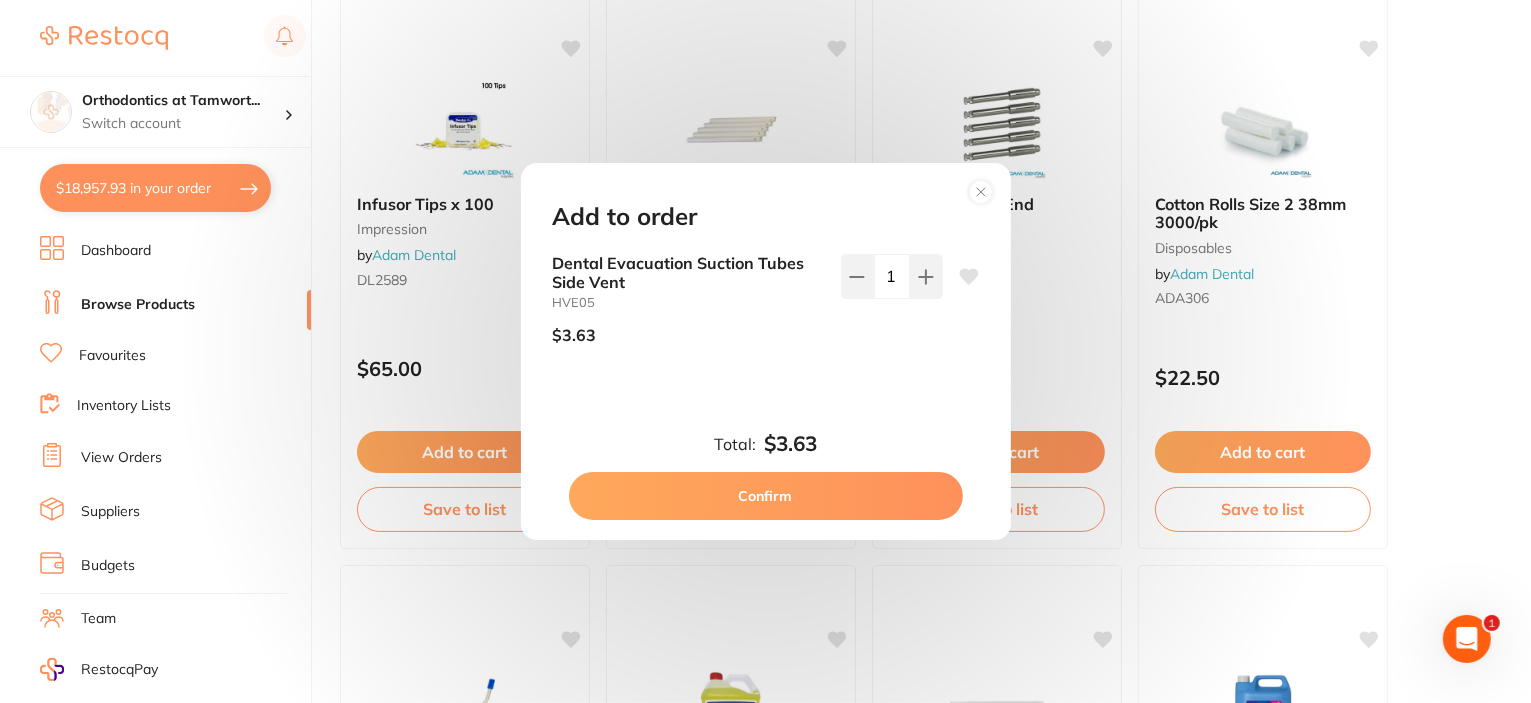 click on "Confirm" at bounding box center (766, 496) 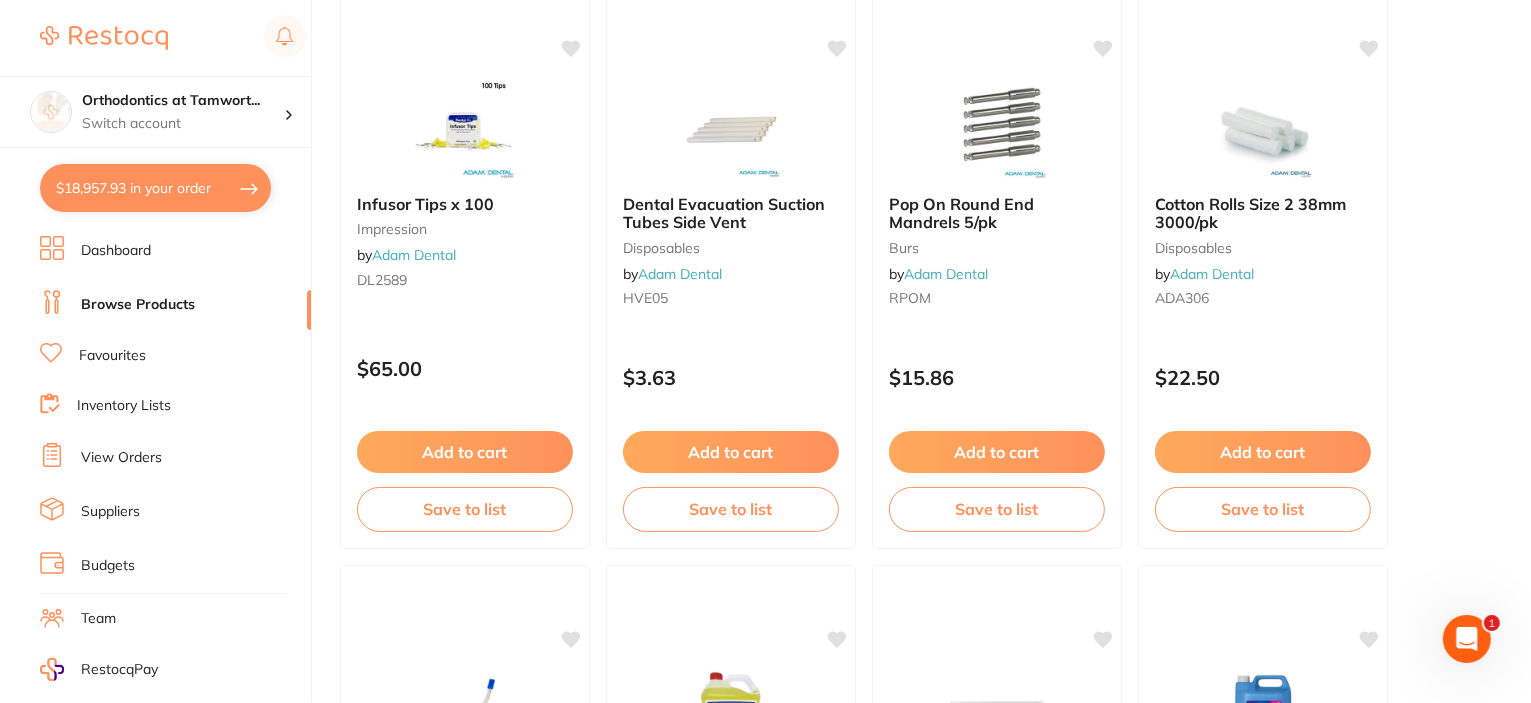 click on "$18,957.93   in your order" at bounding box center (155, 188) 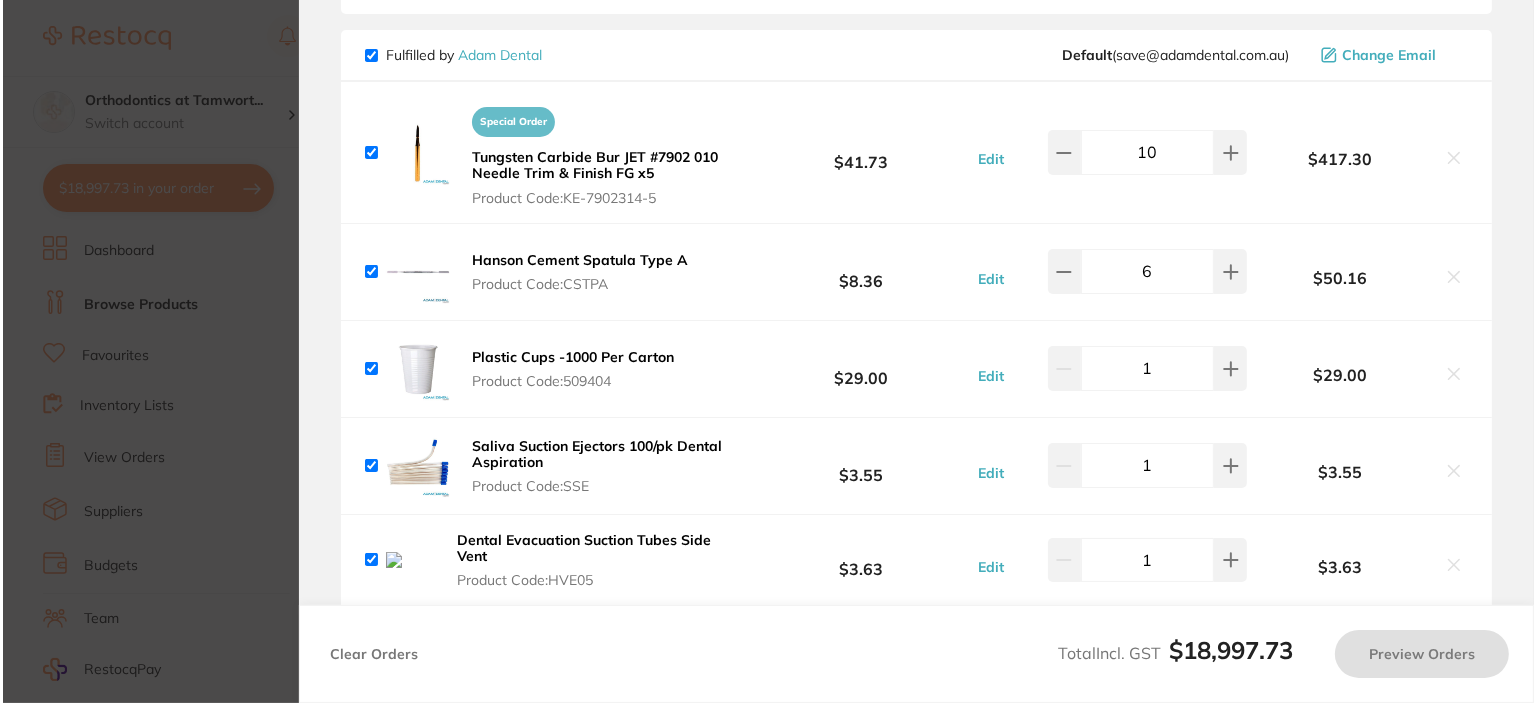 scroll, scrollTop: 0, scrollLeft: 0, axis: both 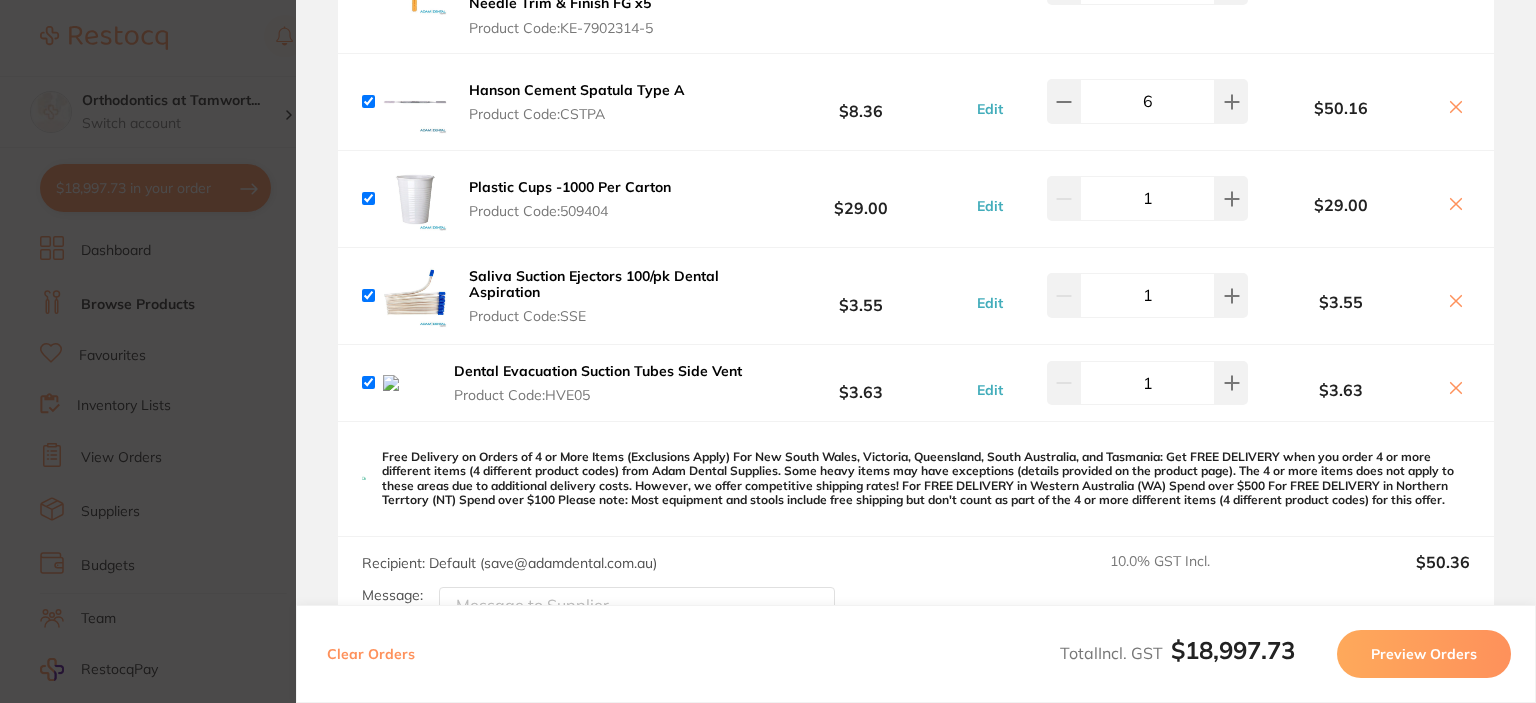click 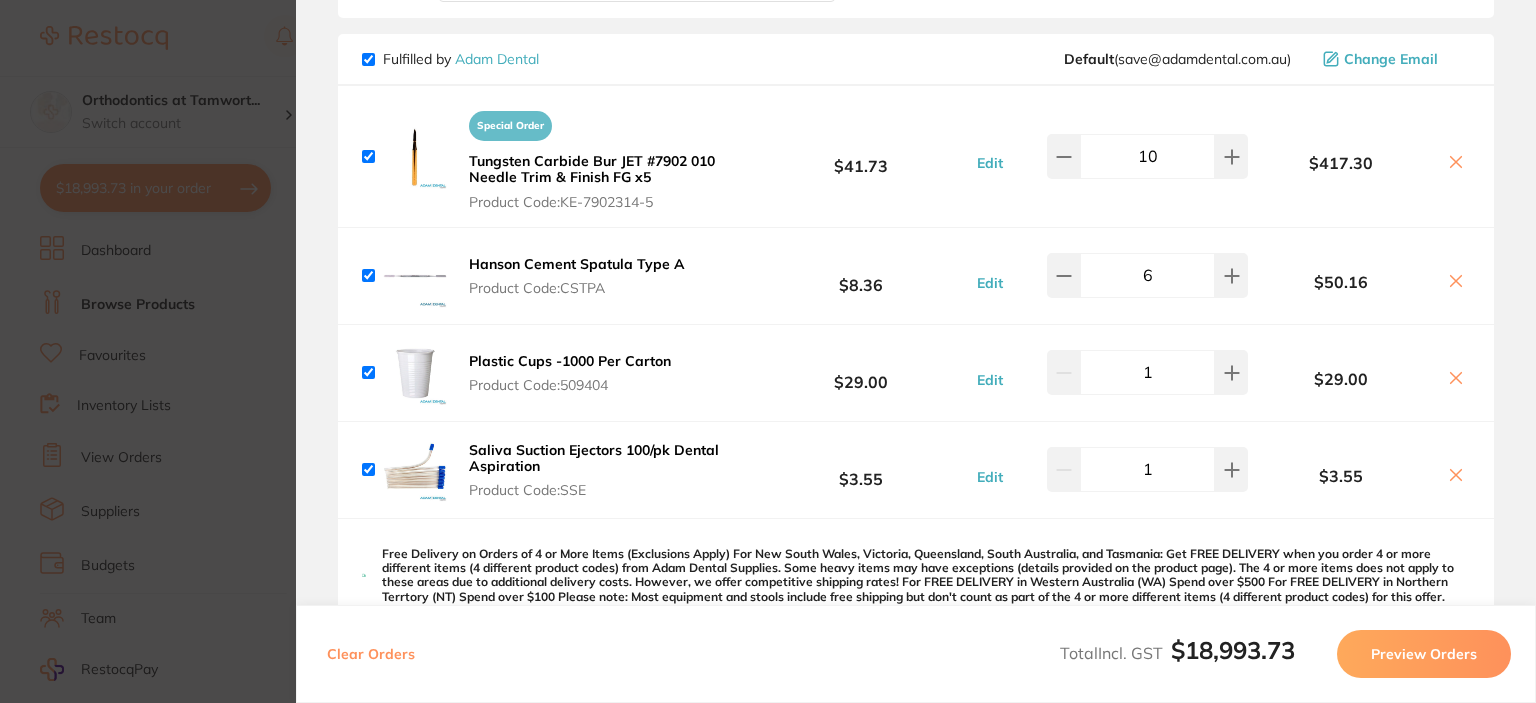 checkbox on "true" 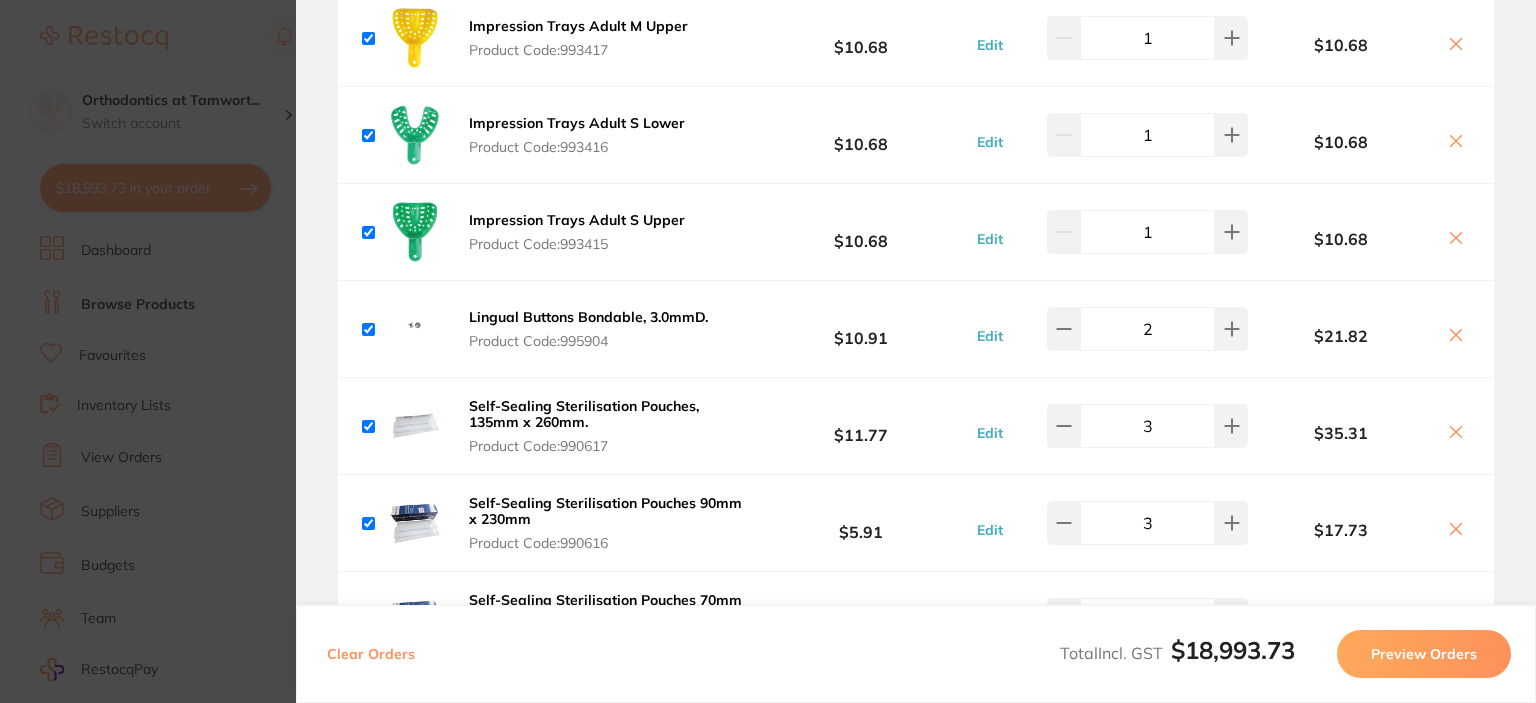 scroll, scrollTop: 2804, scrollLeft: 0, axis: vertical 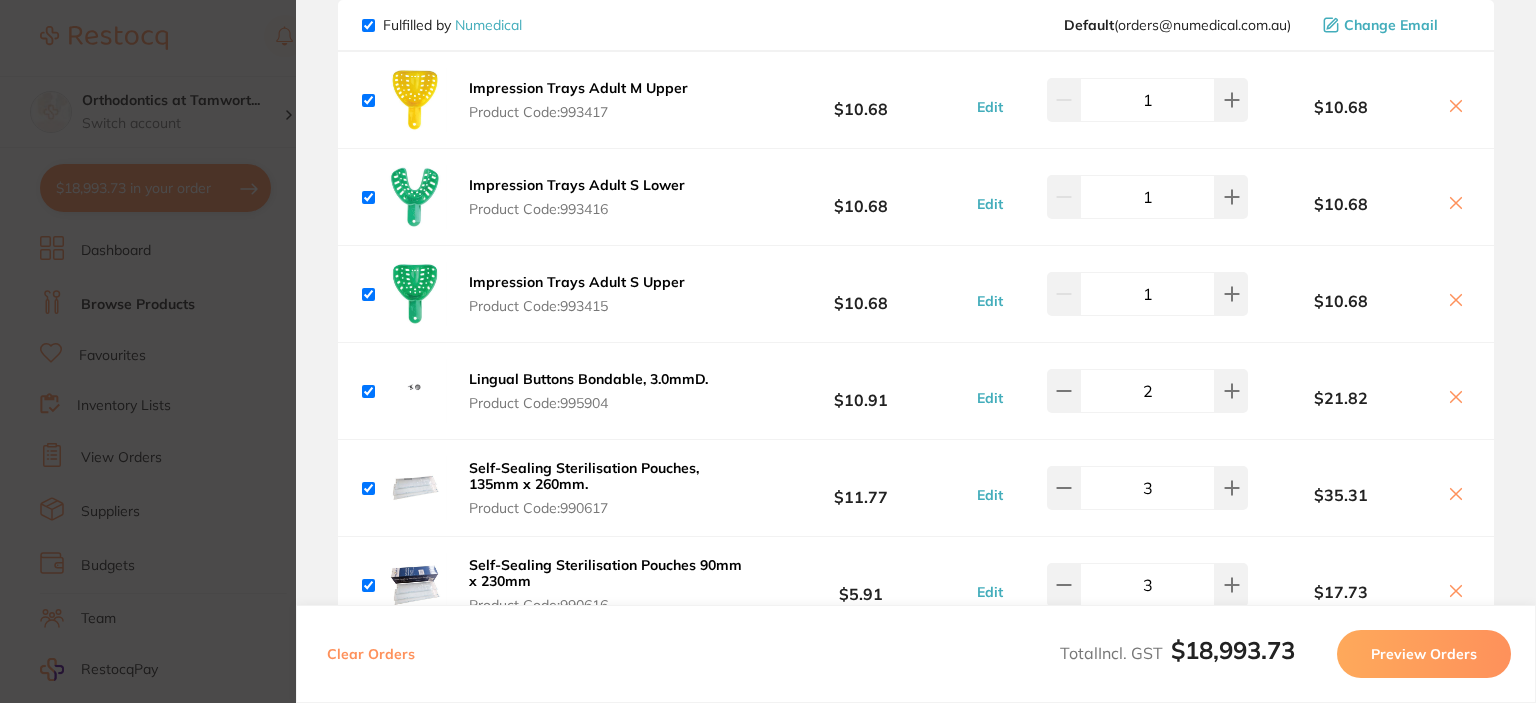 click on "Impression Trays Adult S Upper" at bounding box center (577, 282) 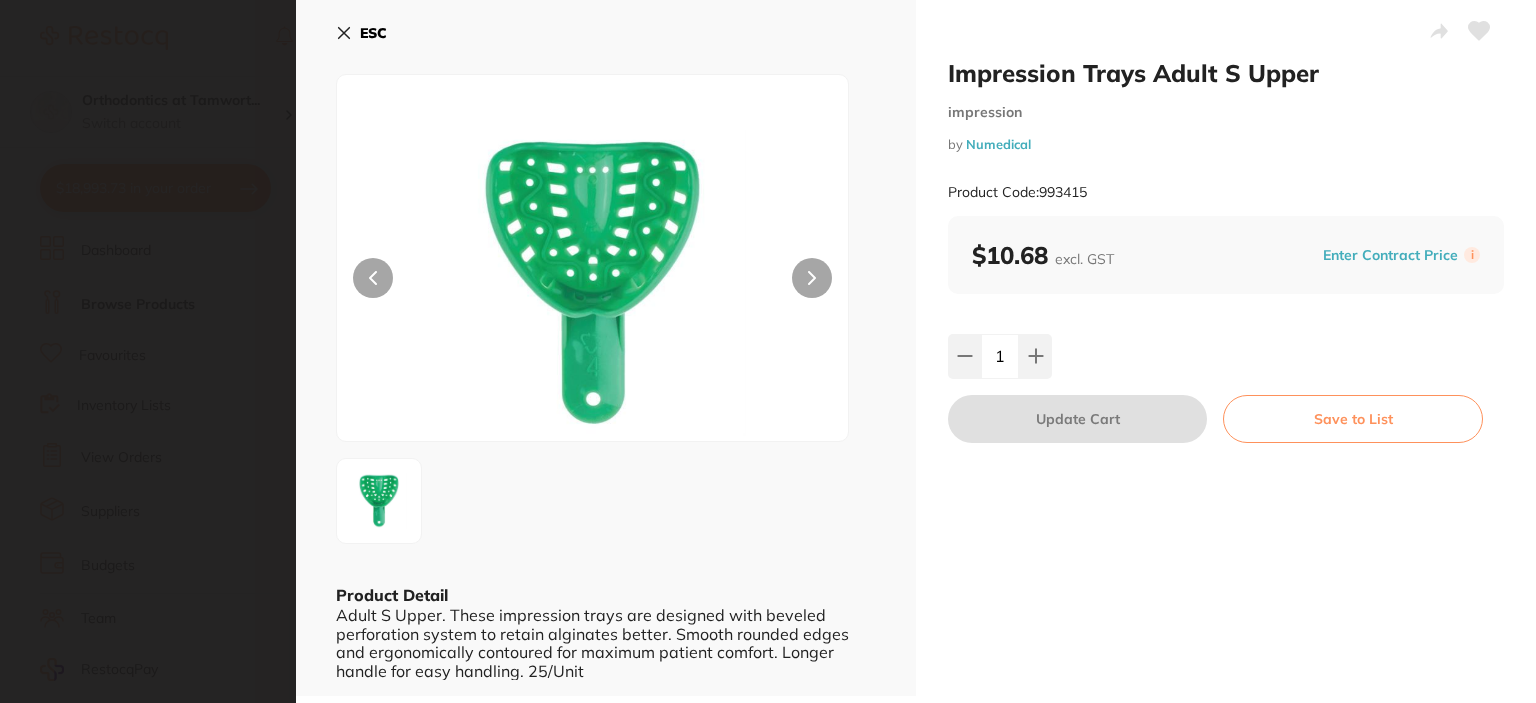 scroll, scrollTop: 0, scrollLeft: 0, axis: both 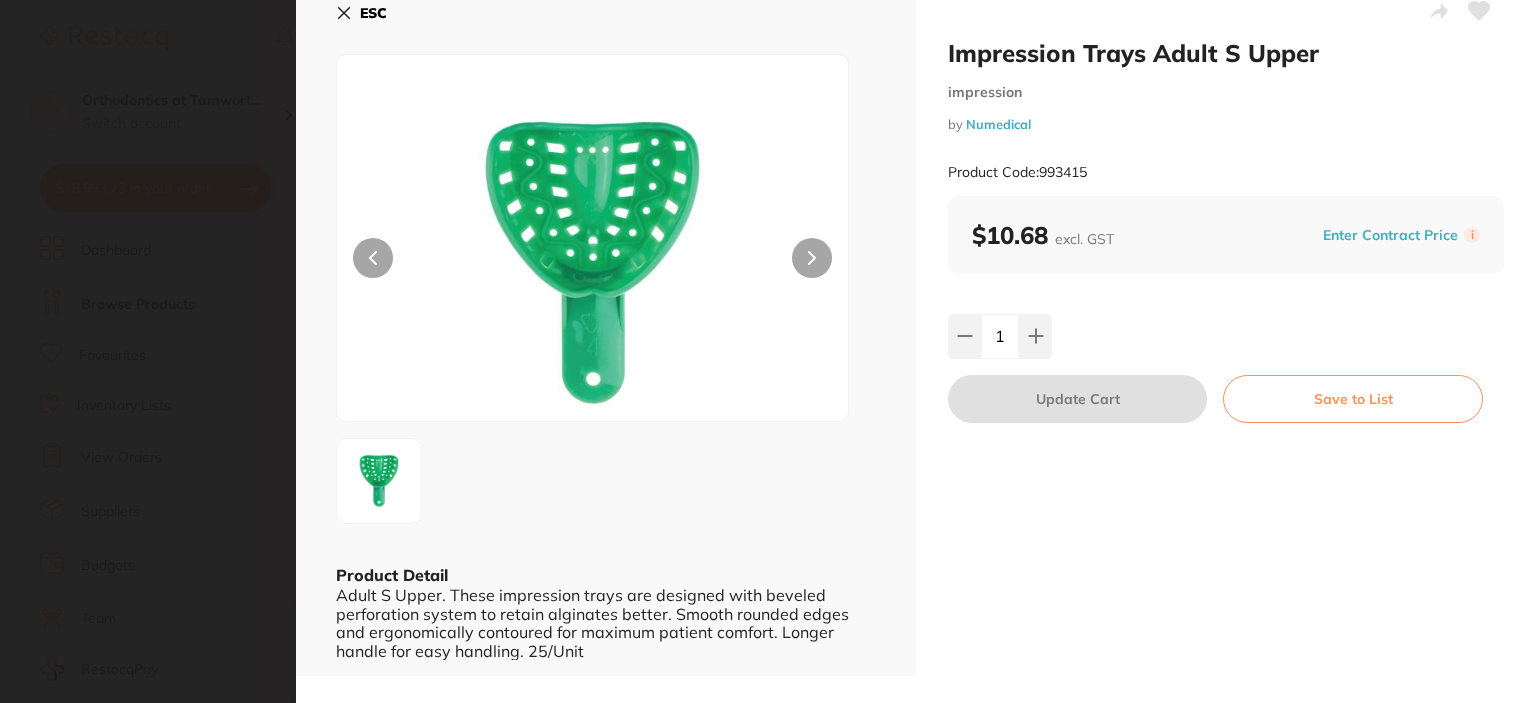 click 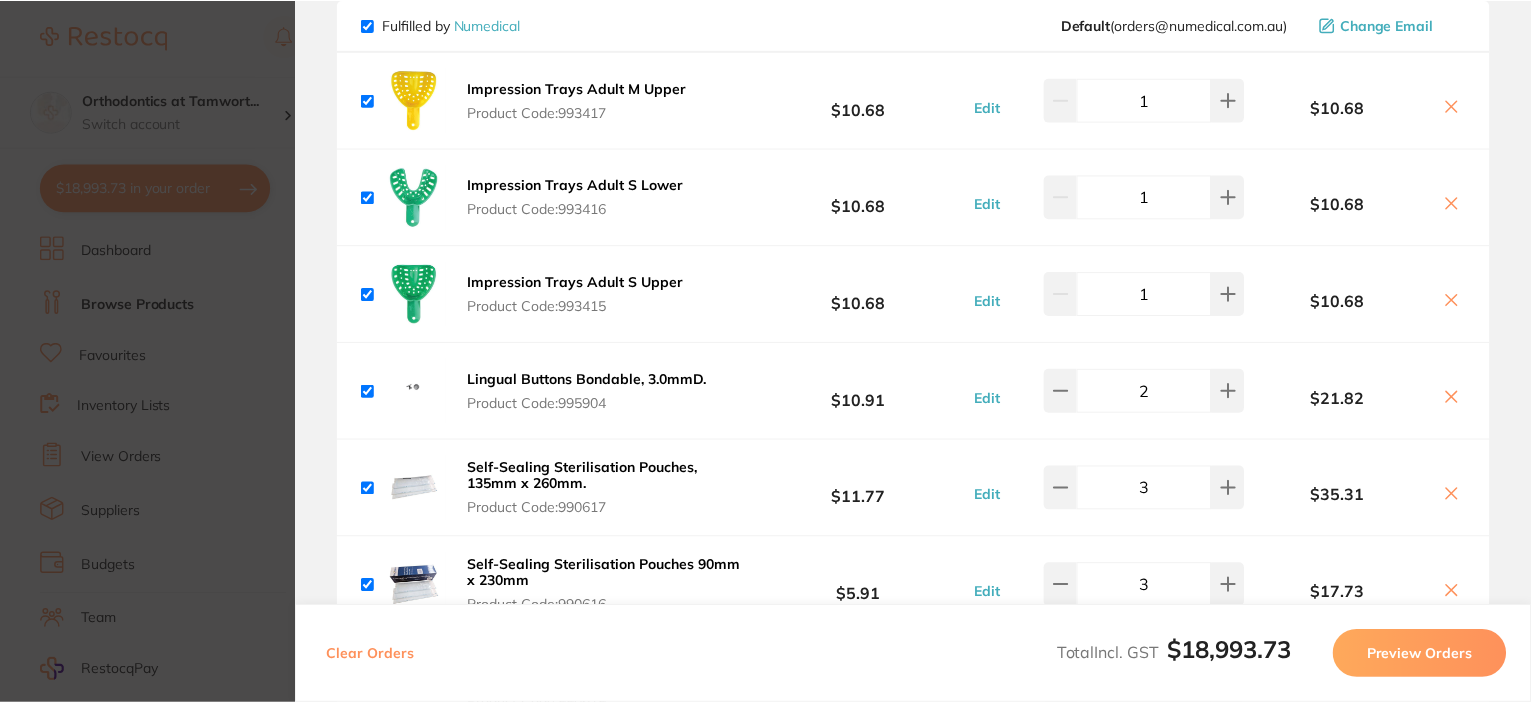 scroll, scrollTop: 308, scrollLeft: 0, axis: vertical 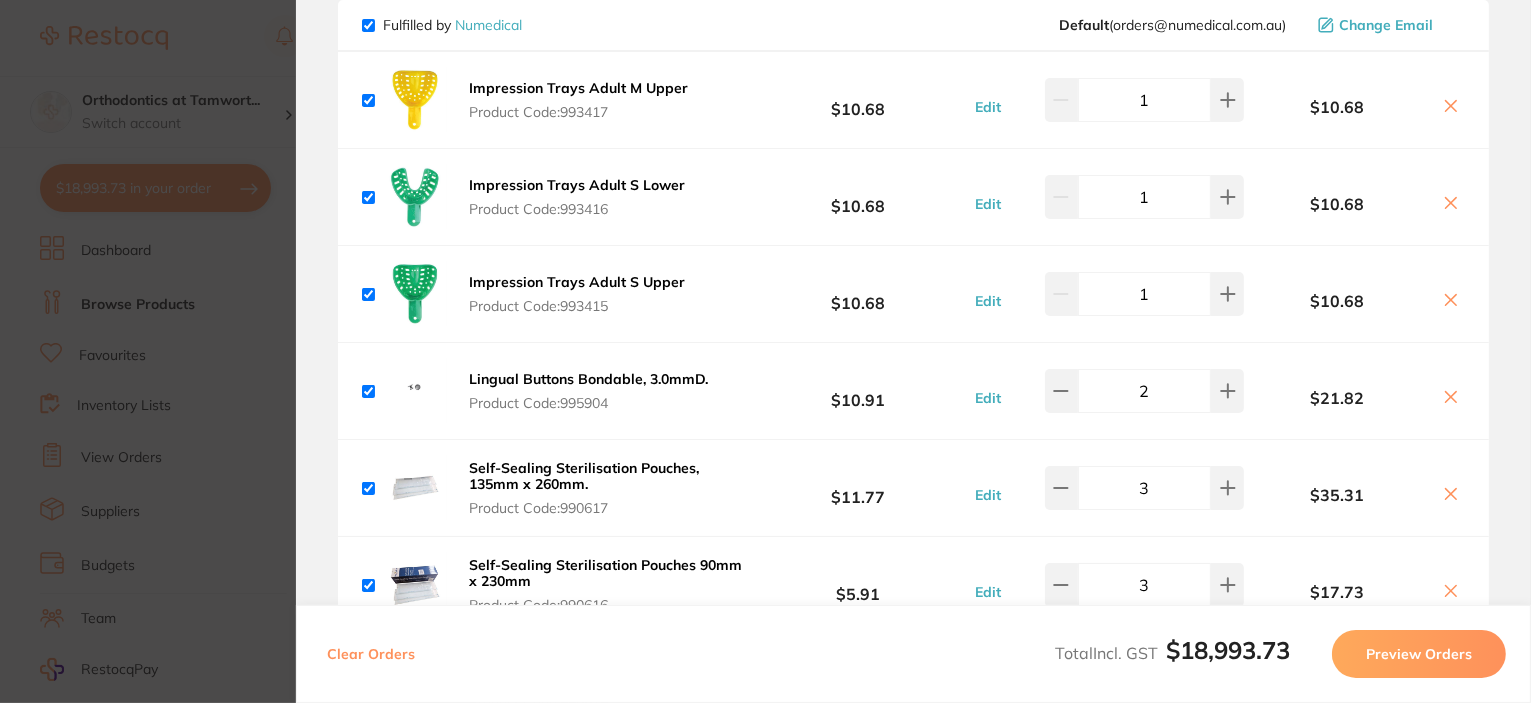 click on "Update RRP Set your pre negotiated price for this item. Item Agreed RRP (excl. GST) --   Update as new default RRP Update RRP Review Orders Your orders are being processed and we will notify you once we have placed the orders. You may close this window Back to Preview Orders Aug 4 2025, 16:28 Henry Schein Halas # 86727 Adam Dental # 86702 Numedical # 88715 Solventum # 88693 AB Orthodontics # 88694 ORMCO # 88717 Healthware Australia # 88697 Healthware Australia Ridley # 88714 Deliver To Kristie Corbett ( Orthodontics at Tamworth ) Level 2, 80 Bridge Street,  Tamworth, 2340, NSW (02) 6766 3030 kristie@mydentalteam.com.au Select All Price Quantity Total Fulfilled by   Henry Schein Halas Default ( customer.care@henryschein.com.au ) Change Email   NAOL Spectrum Torquing Plier Set with Key   Product Code:  OA-800-130     $148.18 Edit     2         $296.36   Adec ICX Tablets for 2L Bottle, 50-Pack   Product Code:  AD-190-1065-01     $142.73 Edit     1         $142.73     Product Code:  TM-1250     $31.72 Edit     1" at bounding box center [765, 351] 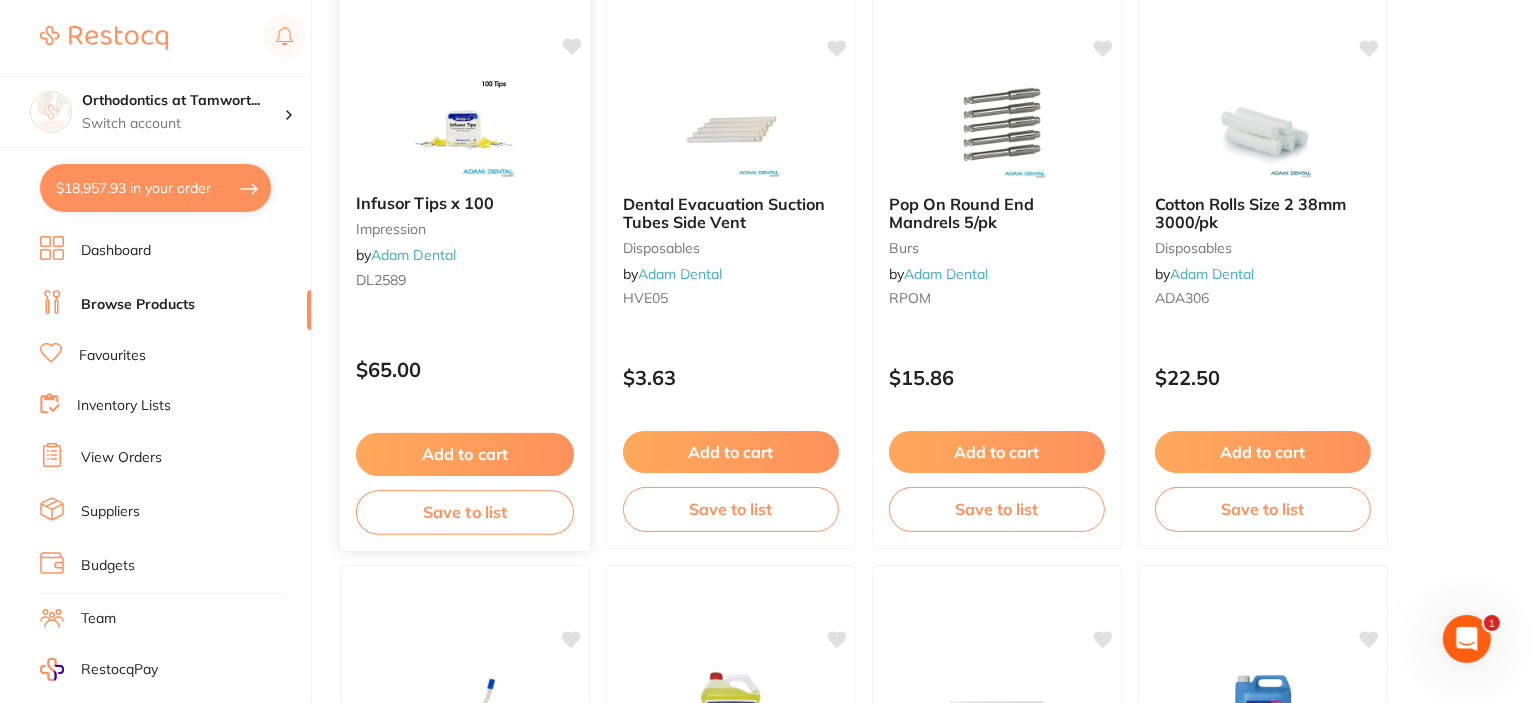 scroll, scrollTop: 0, scrollLeft: 0, axis: both 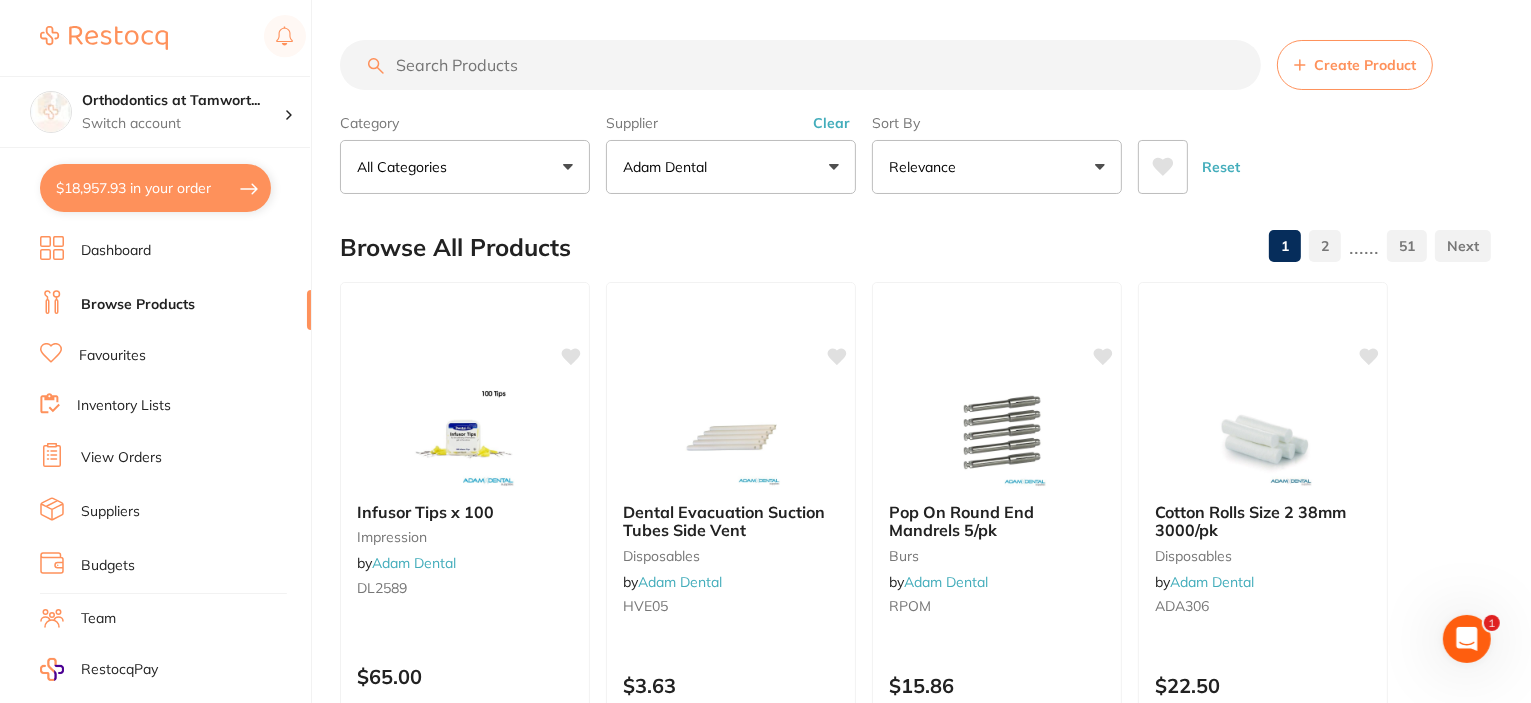 click at bounding box center (800, 65) 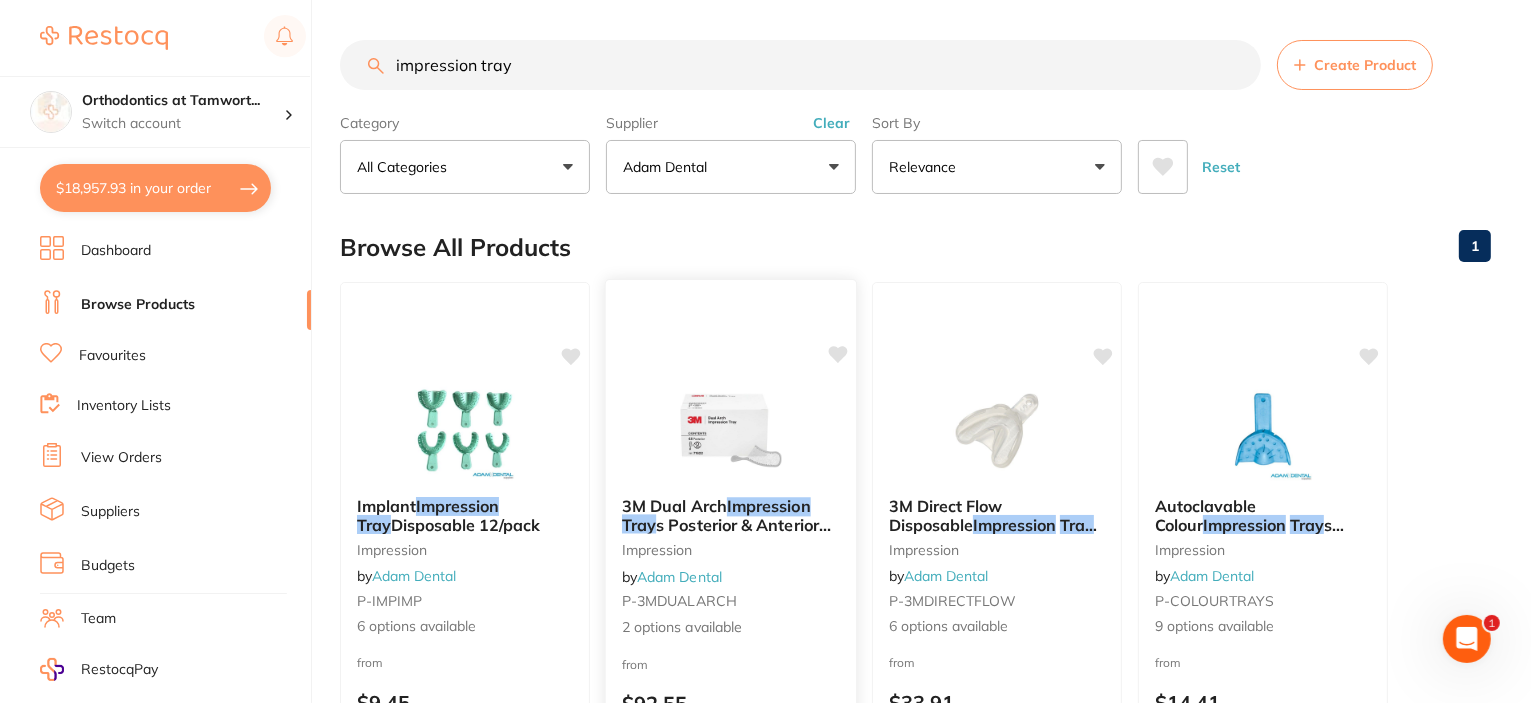 scroll, scrollTop: 0, scrollLeft: 0, axis: both 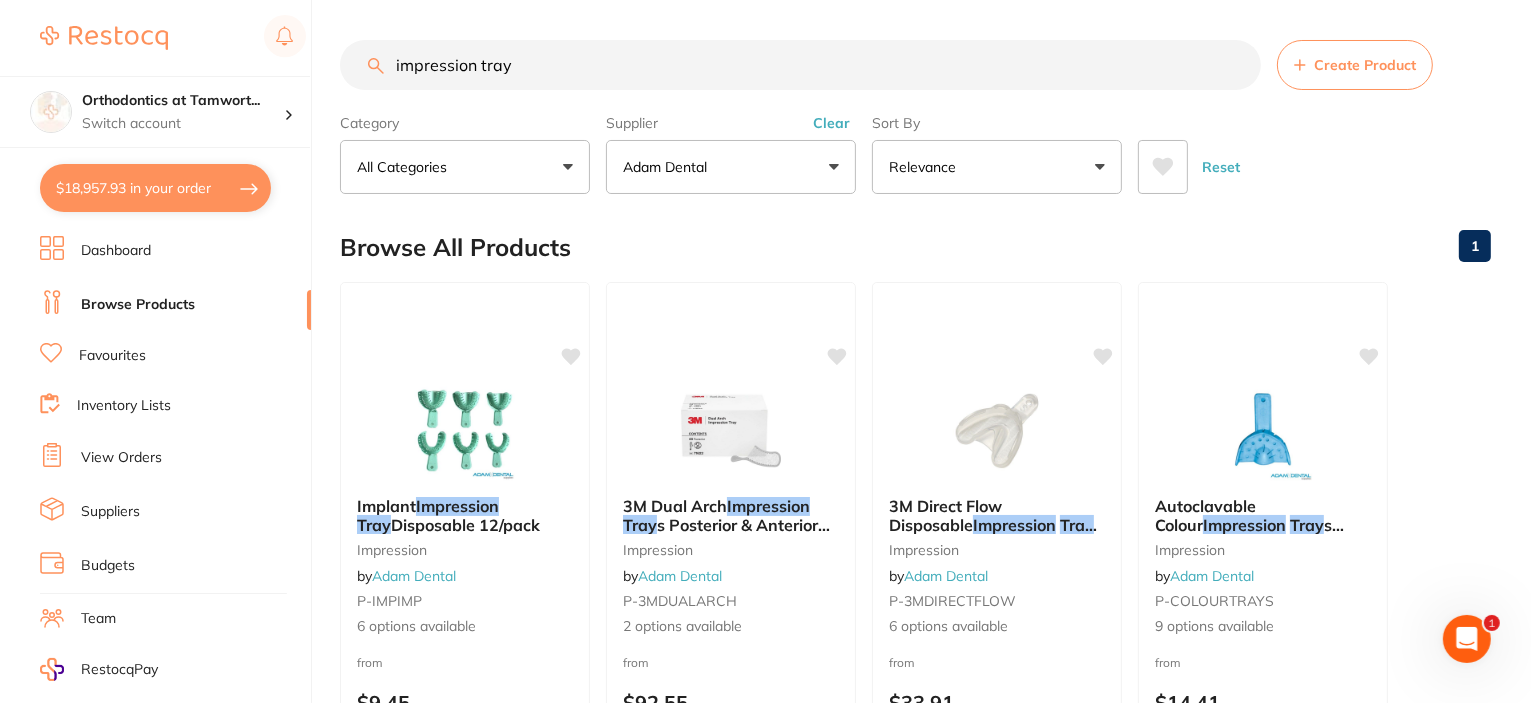 click on "impression tray" at bounding box center (800, 65) 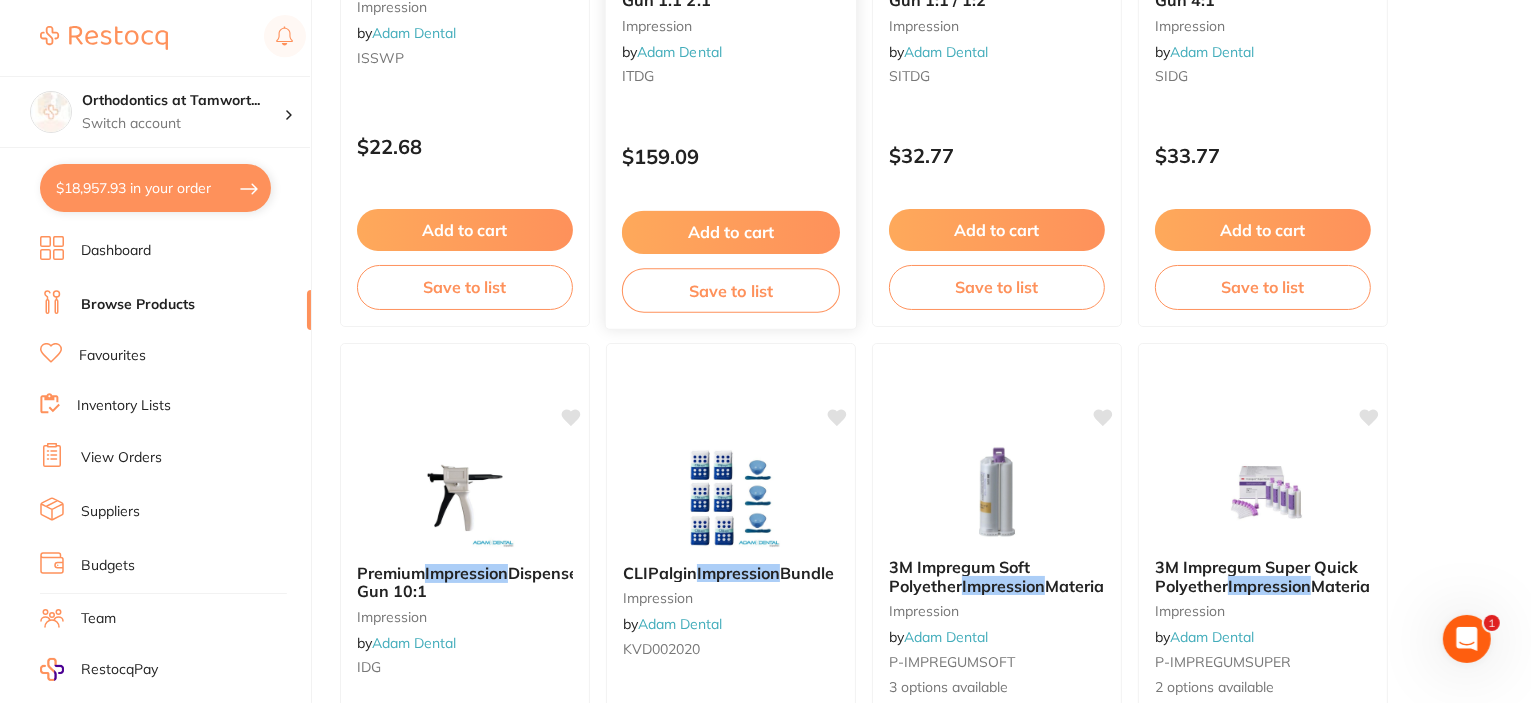 scroll, scrollTop: 0, scrollLeft: 0, axis: both 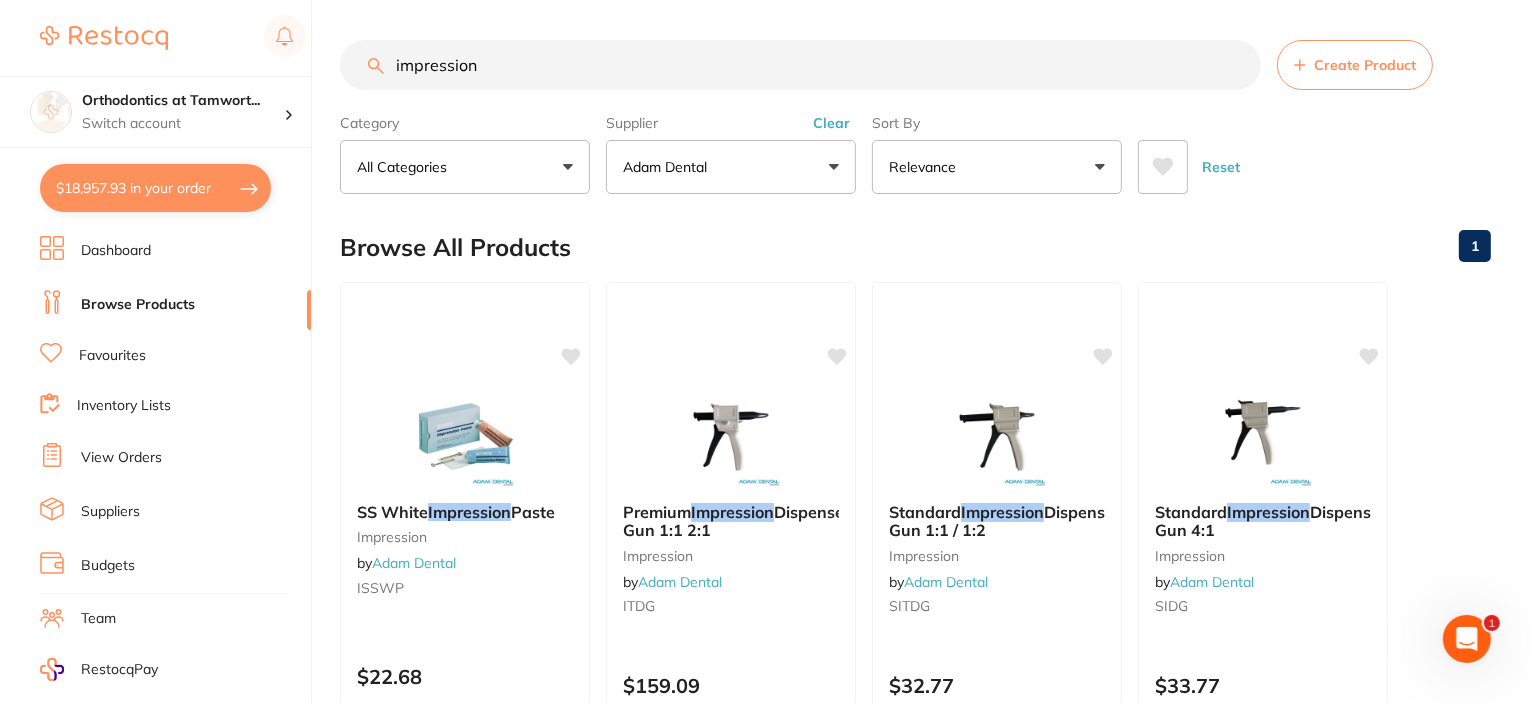 click on "$18,957.93   in your order" at bounding box center (155, 188) 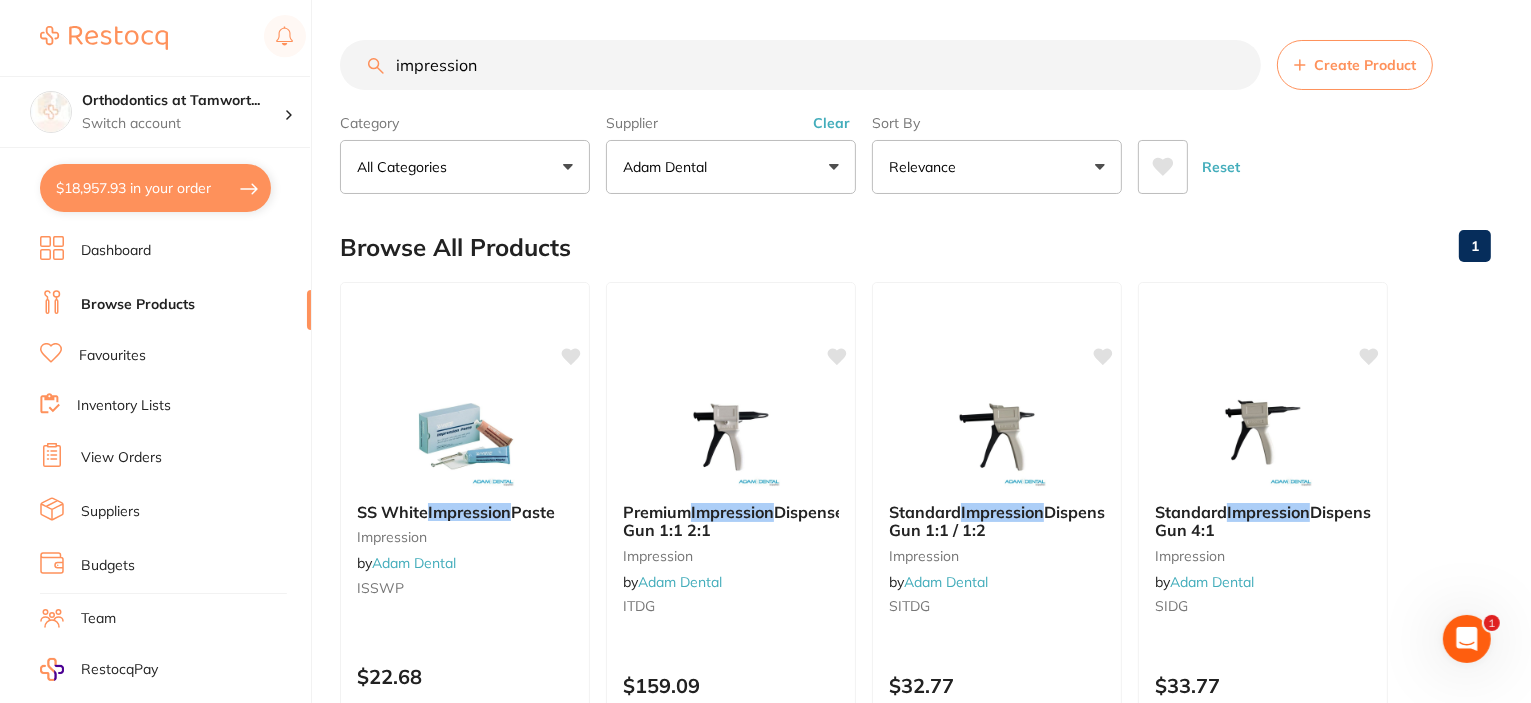 scroll, scrollTop: 33, scrollLeft: 0, axis: vertical 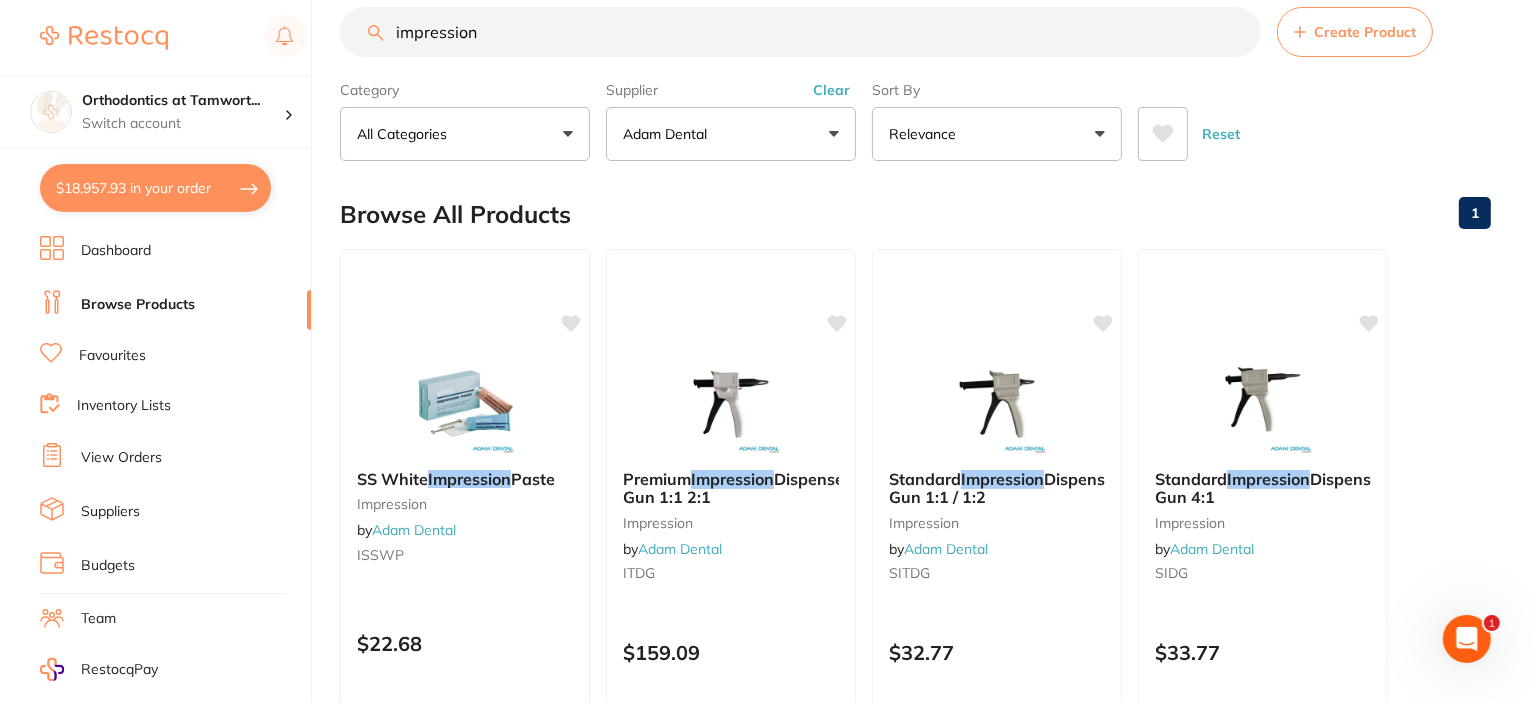 click on "$18,957.93   in your order" at bounding box center (155, 188) 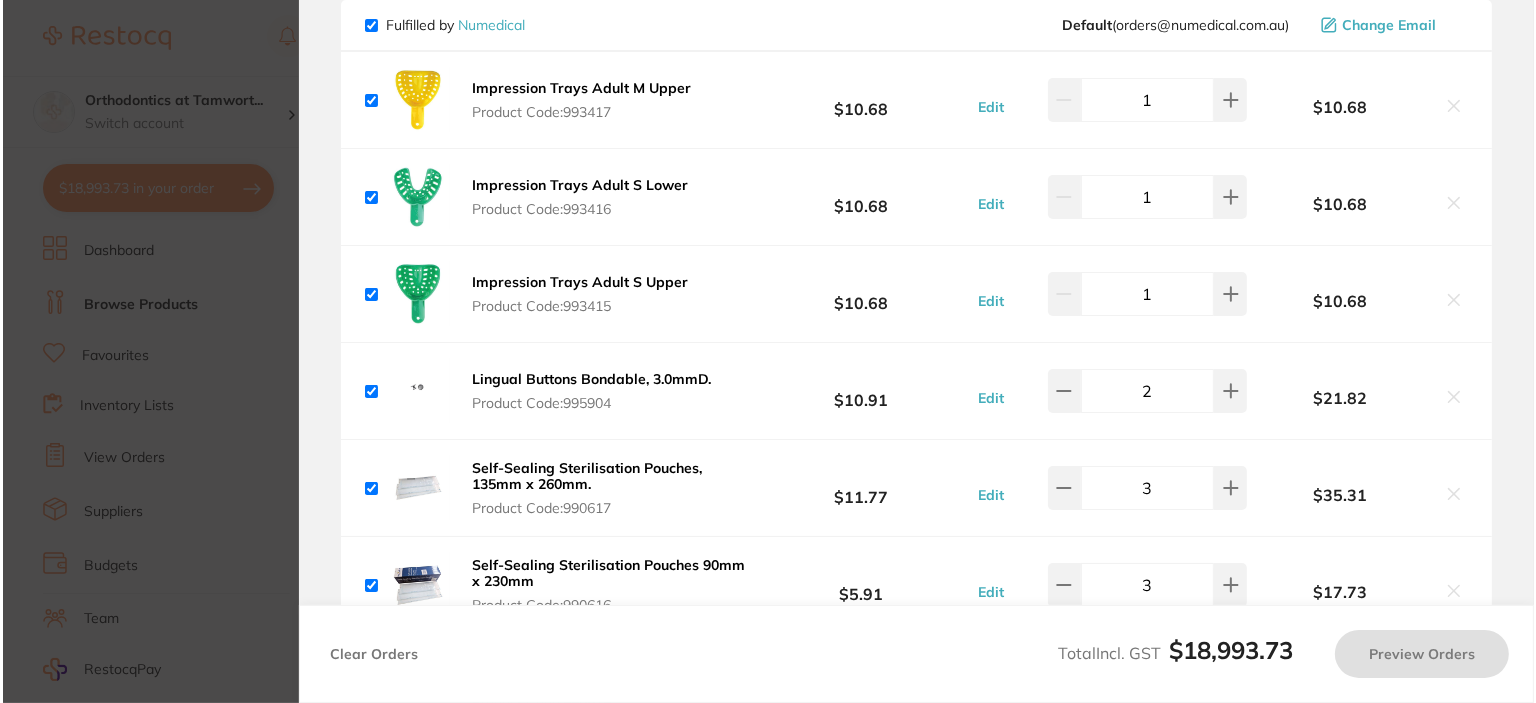 scroll, scrollTop: 0, scrollLeft: 0, axis: both 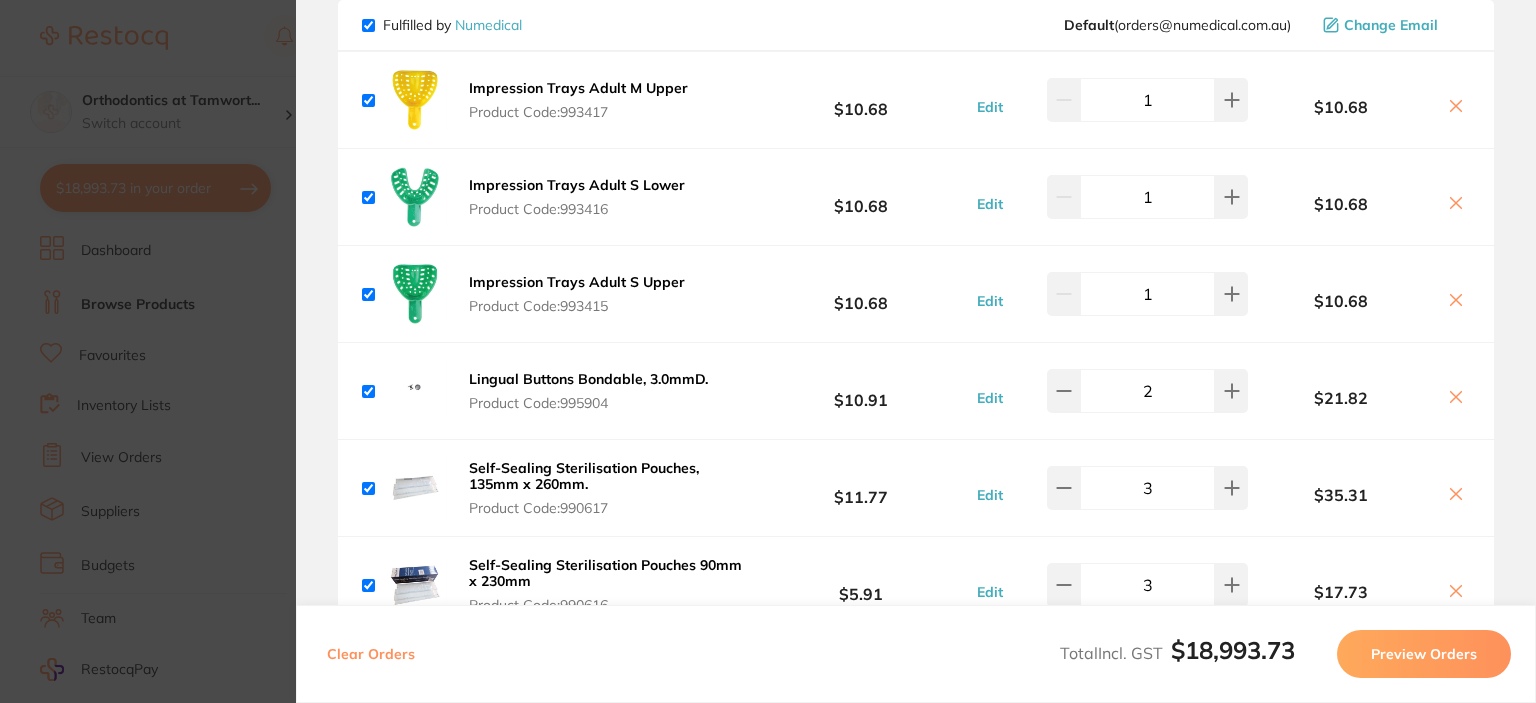 click on "Update RRP Set your pre negotiated price for this item. Item Agreed RRP (excl. GST) --   Update as new default RRP Update RRP Review Orders Your orders are being processed and we will notify you once we have placed the orders. You may close this window Back to Preview Orders Aug 4 2025, 16:29 Henry Schein Halas # 86727 Adam Dental # 86702 Numedical # 88715 Solventum # 88693 AB Orthodontics # 88694 ORMCO # 88717 Healthware Australia # 88697 Healthware Australia Ridley # 88714 Deliver To Kristie Corbett ( Orthodontics at Tamworth ) Level 2, 80 Bridge Street,  Tamworth, 2340, NSW (02) 6766 3030 kristie@mydentalteam.com.au Select All Price Quantity Total Fulfilled by   Henry Schein Halas Default ( customer.care@henryschein.com.au ) Change Email   NAOL Spectrum Torquing Plier Set with Key   Product Code:  OA-800-130     $148.18 Edit     2         $296.36   Adec ICX Tablets for 2L Bottle, 50-Pack   Product Code:  AD-190-1065-01     $142.73 Edit     1         $142.73     Product Code:  TM-1250     $31.72 Edit     1" at bounding box center [768, 351] 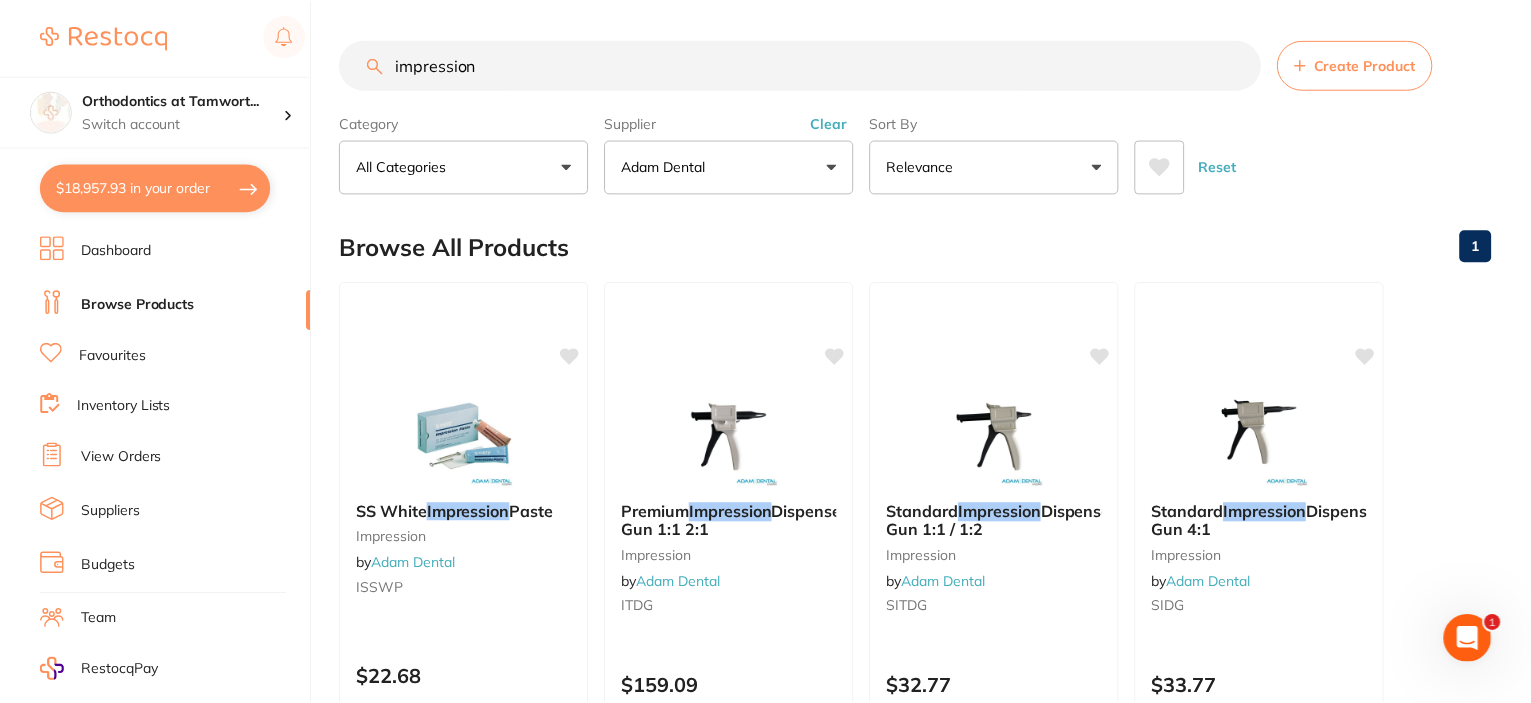 scroll, scrollTop: 33, scrollLeft: 0, axis: vertical 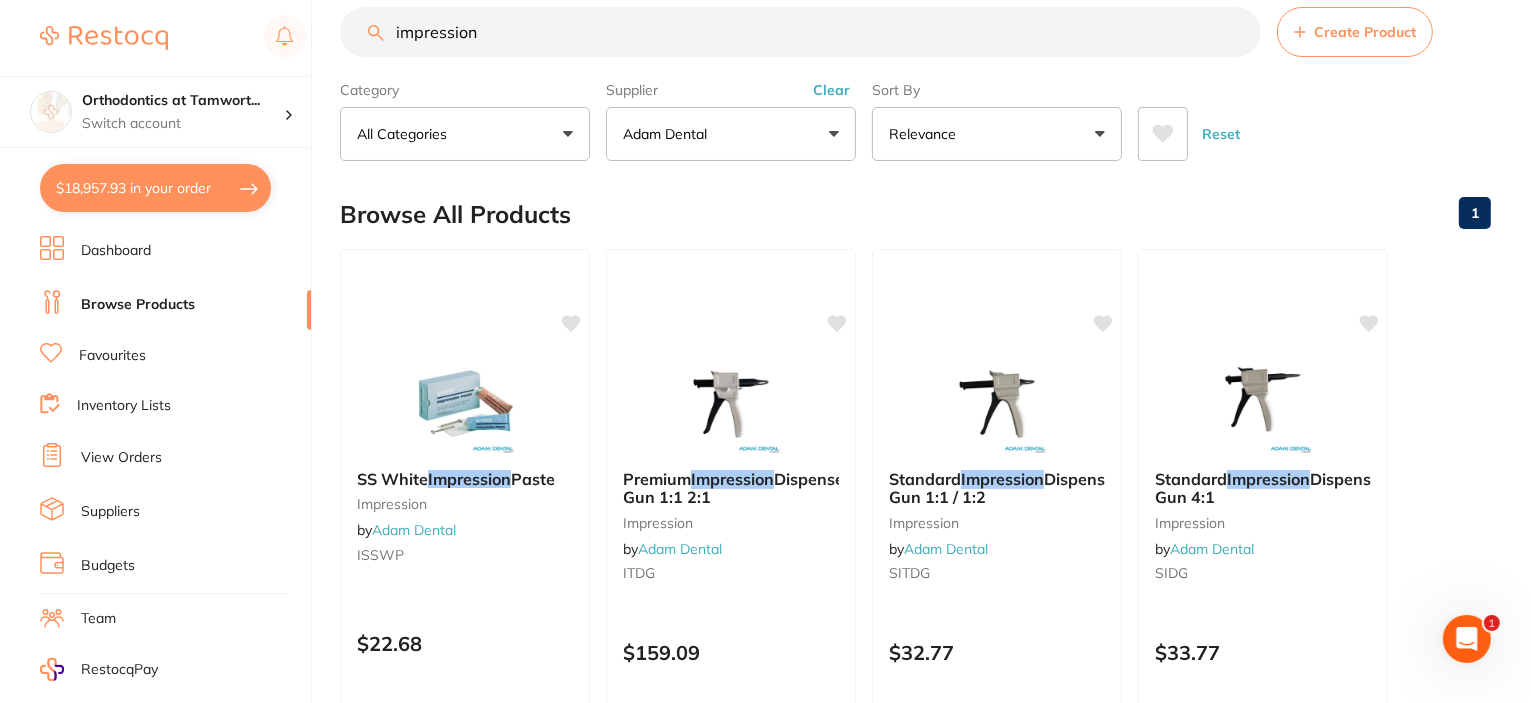 click on "impression         Create Product Category All Categories All Categories crown & bridge impression infection control Clear Category   false    All Categories Category All Categories crown & bridge impression infection control Supplier Adam Dental All Suppliers Dentsply Sirona AB Orthodontics Adam Dental AHP Dental and Medical Amalgadent Ark Health Critical Dental DENSOL Dental Zone Erskine Dental Healthware Australia Healthware Australia Ridley Henry Schein Halas HIT Dental & Medical Supplies Independent Dental Ivoclar Vivadent Leepac Medical and Dental Livingstone International Main Orthodontics Matrixdental Megagen Implant Numedical Orien dental Origin Dental Quovo Raypurt Dental Straumann VP Dental & Medical Supplies Clear Supplier   false    Adam Dental Supplier Dentsply Sirona AB Orthodontics Adam Dental AHP Dental and Medical Amalgadent Ark Health Critical Dental DENSOL Dental Zone Erskine Dental Healthware Australia Healthware Australia Ridley Henry Schein Halas HIT Dental & Medical Supplies Numedical" at bounding box center (935, 3993) 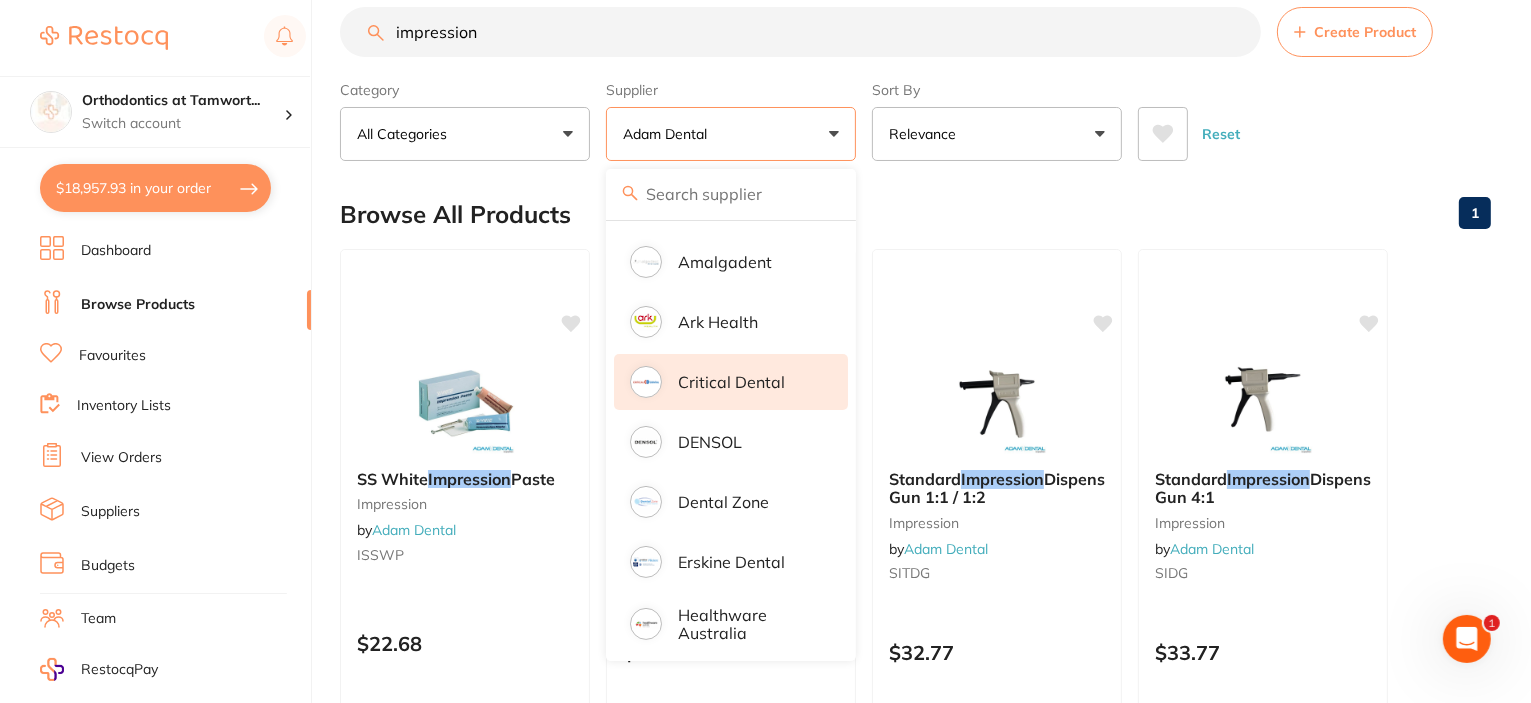 scroll, scrollTop: 0, scrollLeft: 0, axis: both 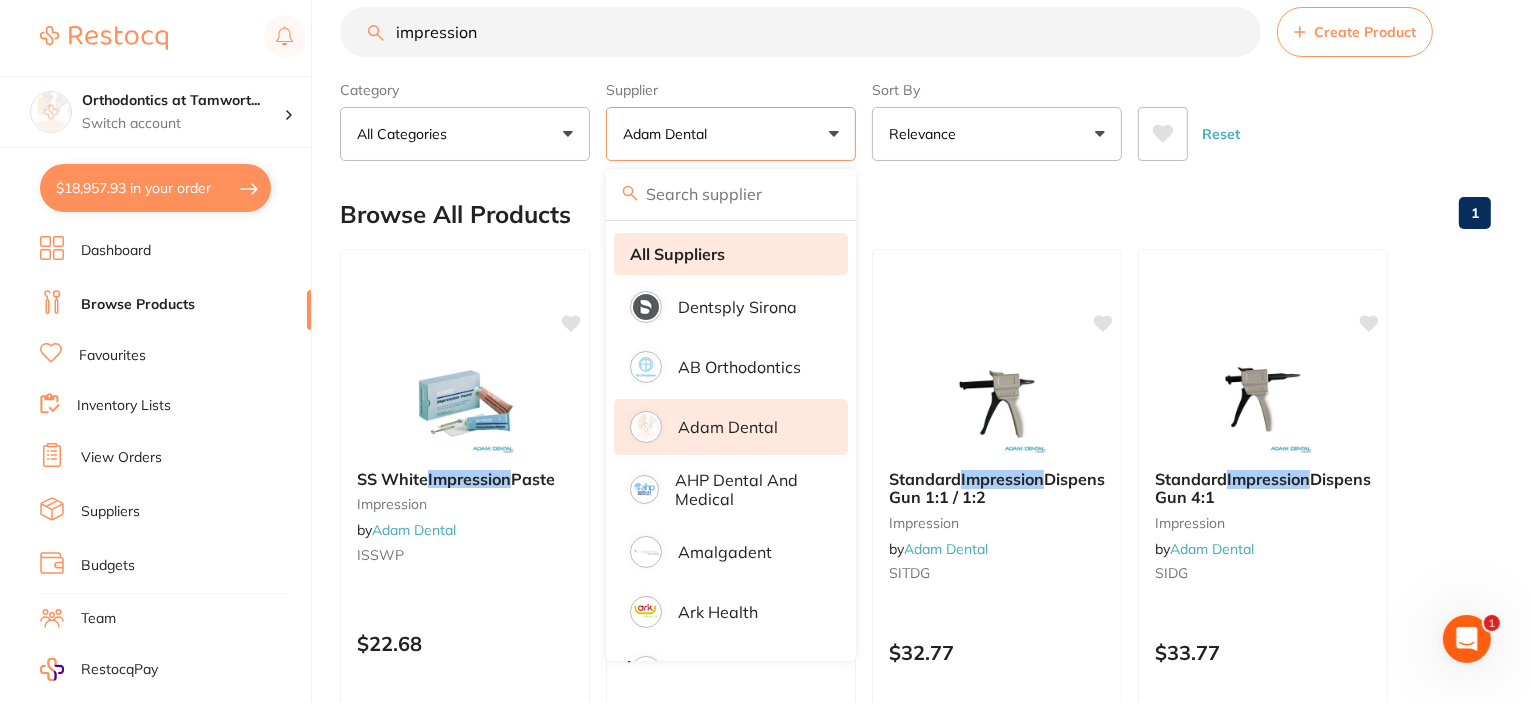 click on "All Suppliers" at bounding box center [731, 254] 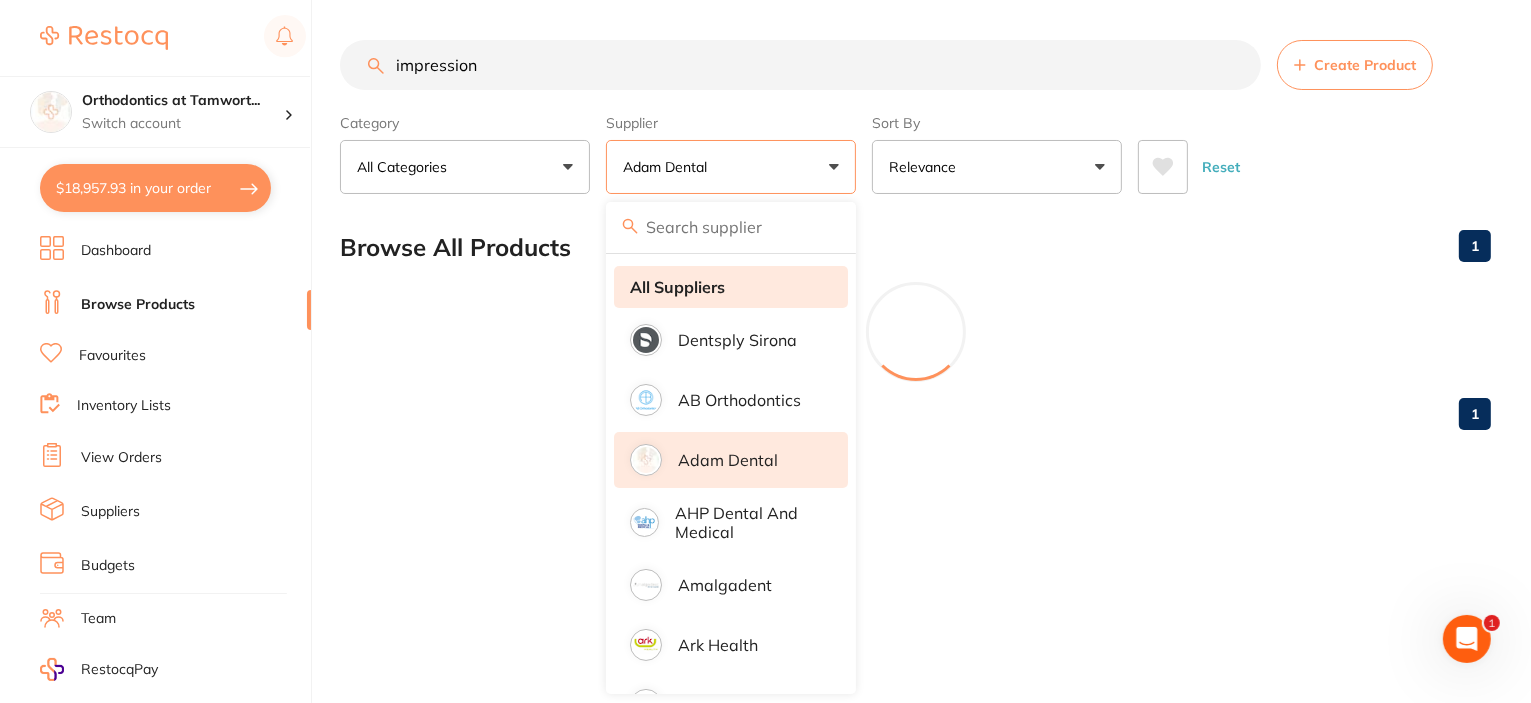 scroll, scrollTop: 0, scrollLeft: 0, axis: both 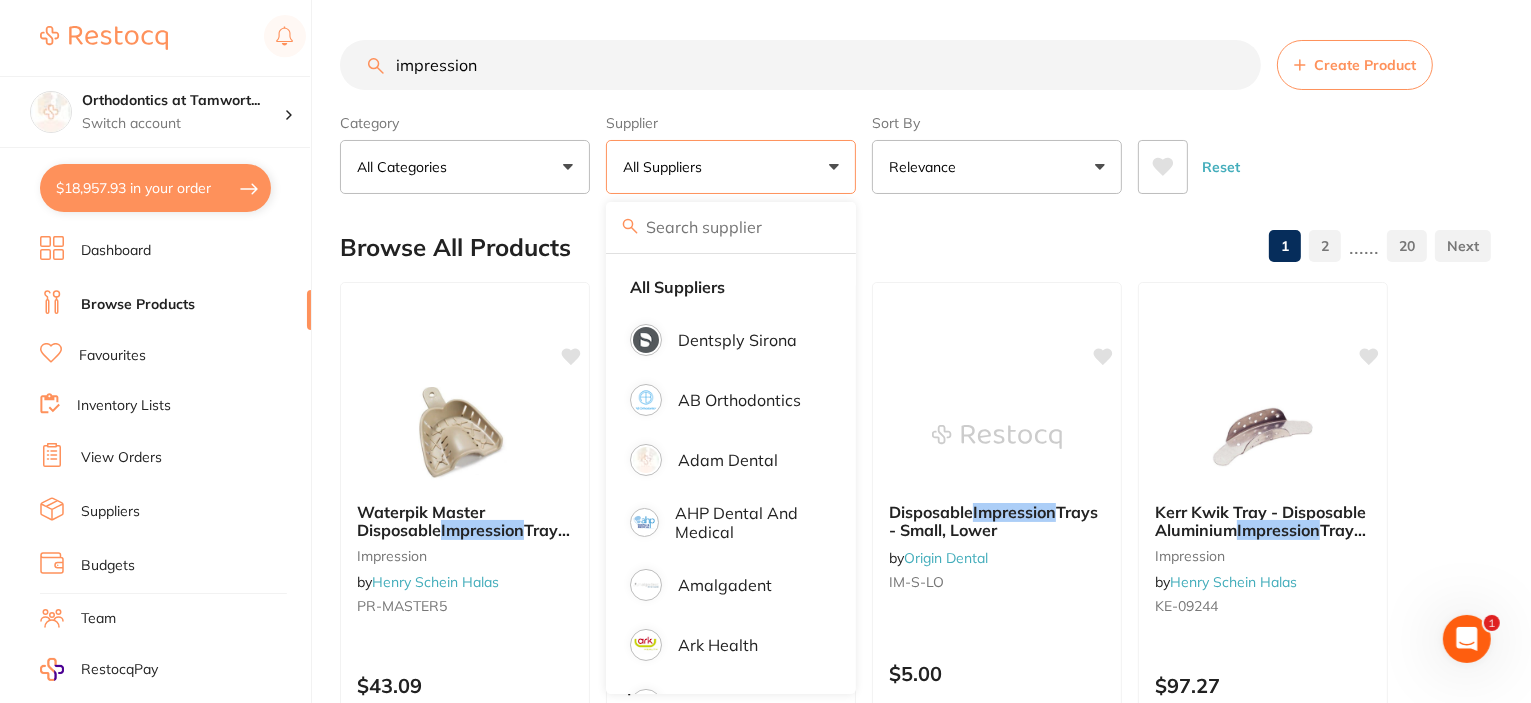 click on "Browse All Products 1 2 ...... 20" at bounding box center (915, 247) 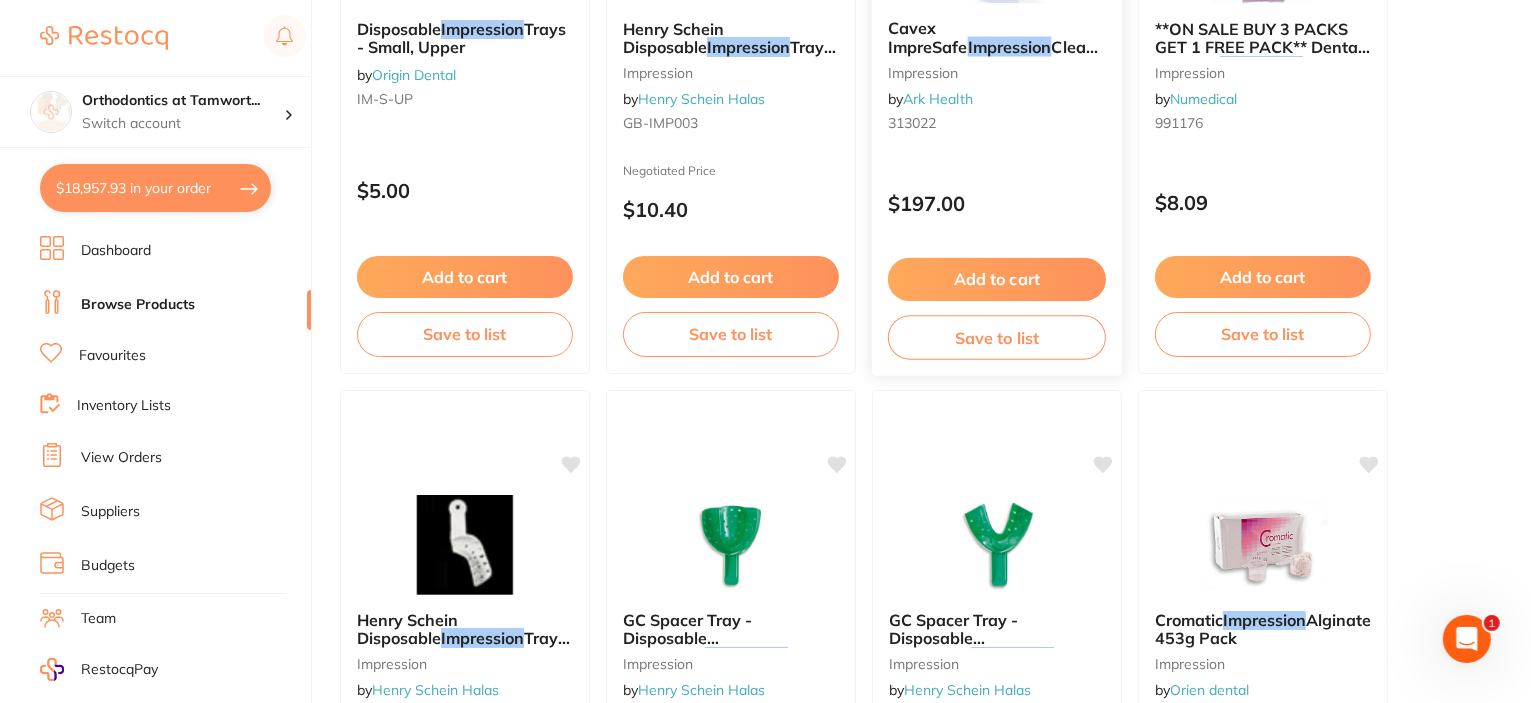 scroll, scrollTop: 2476, scrollLeft: 0, axis: vertical 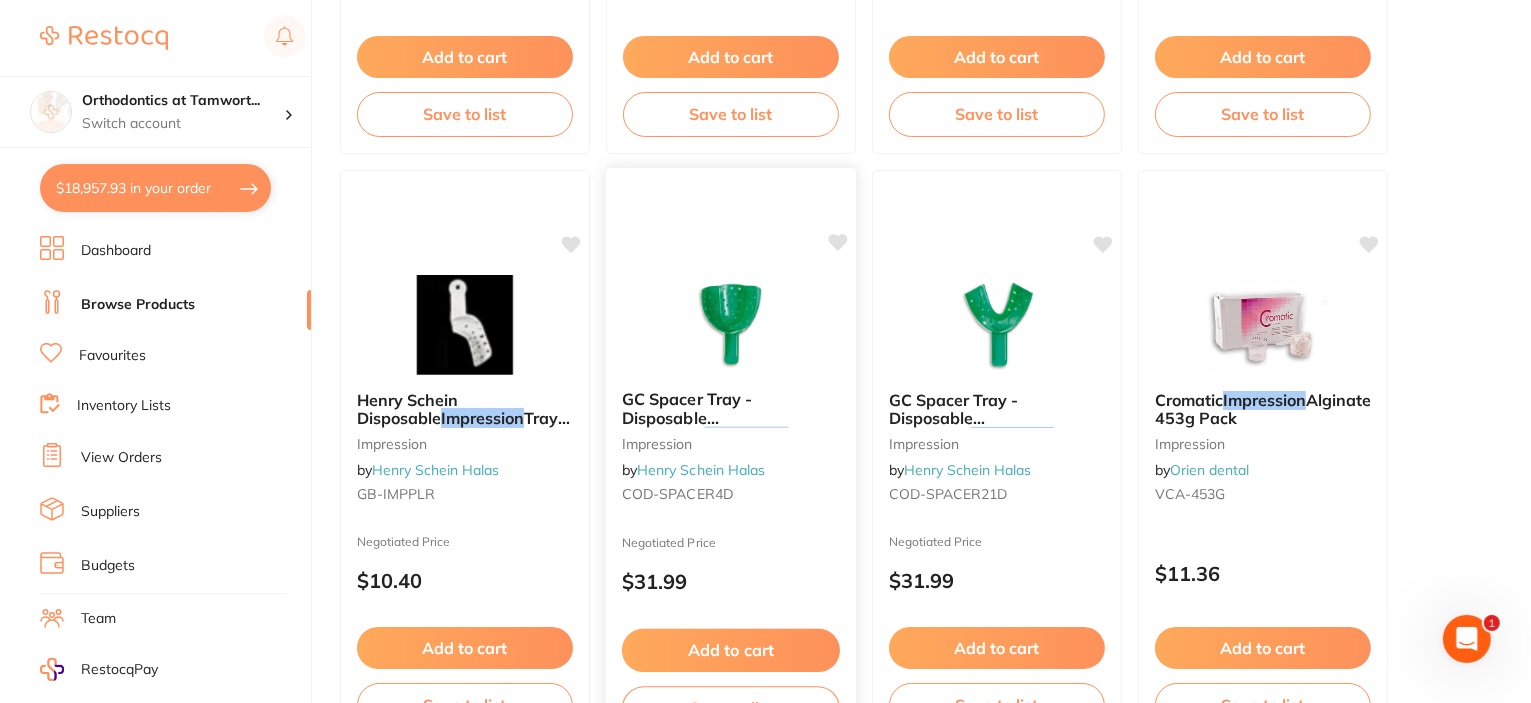 click on "GC Spacer Tray - Disposable Perforated" at bounding box center (687, 417) 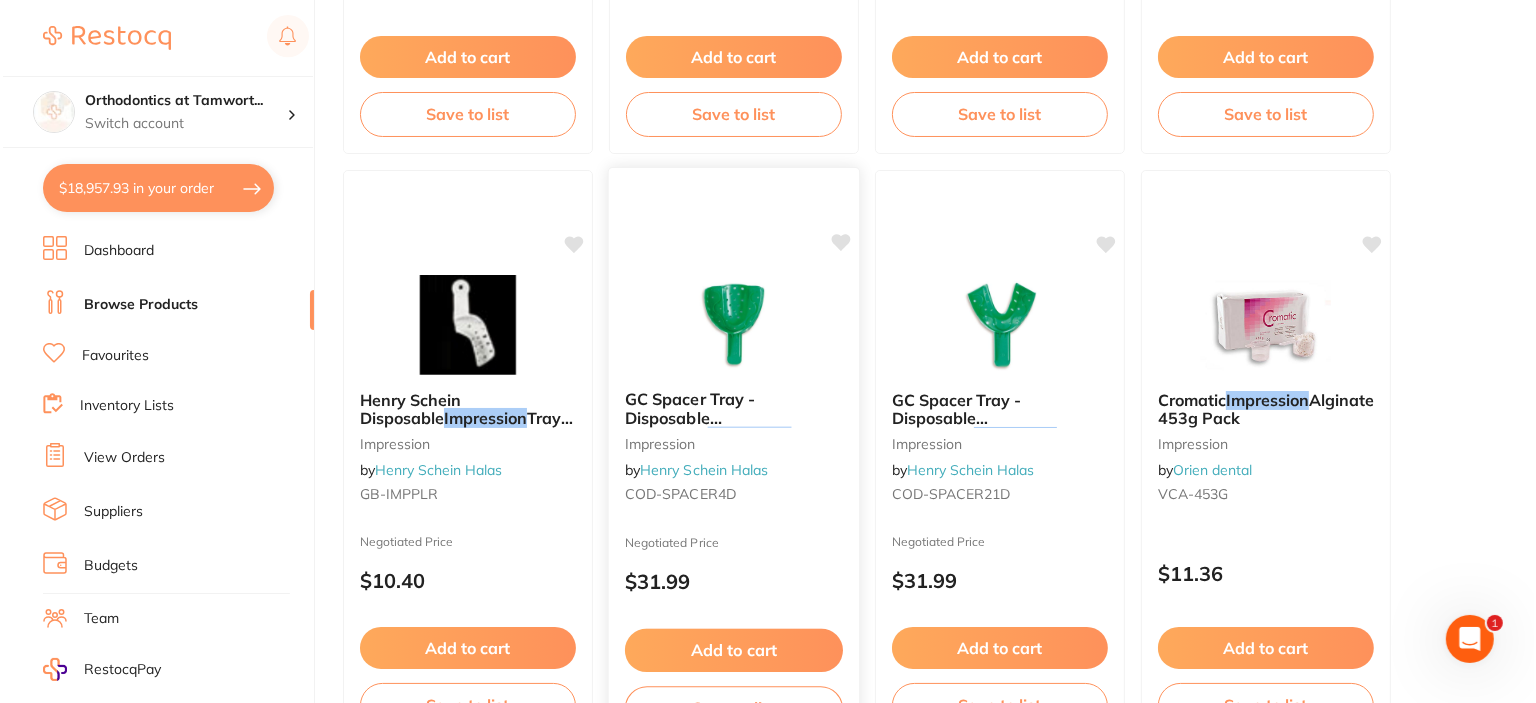 scroll, scrollTop: 0, scrollLeft: 0, axis: both 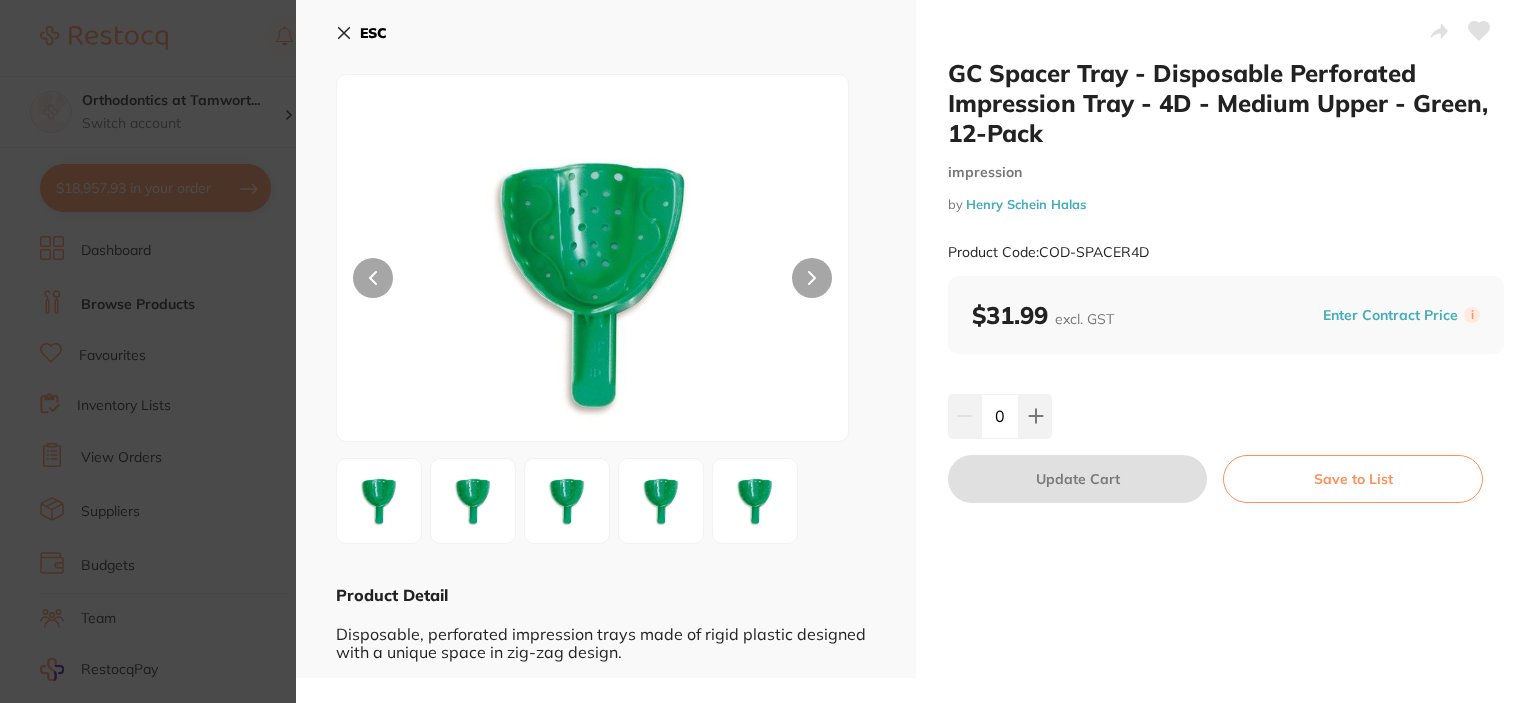click on "ESC" at bounding box center [361, 33] 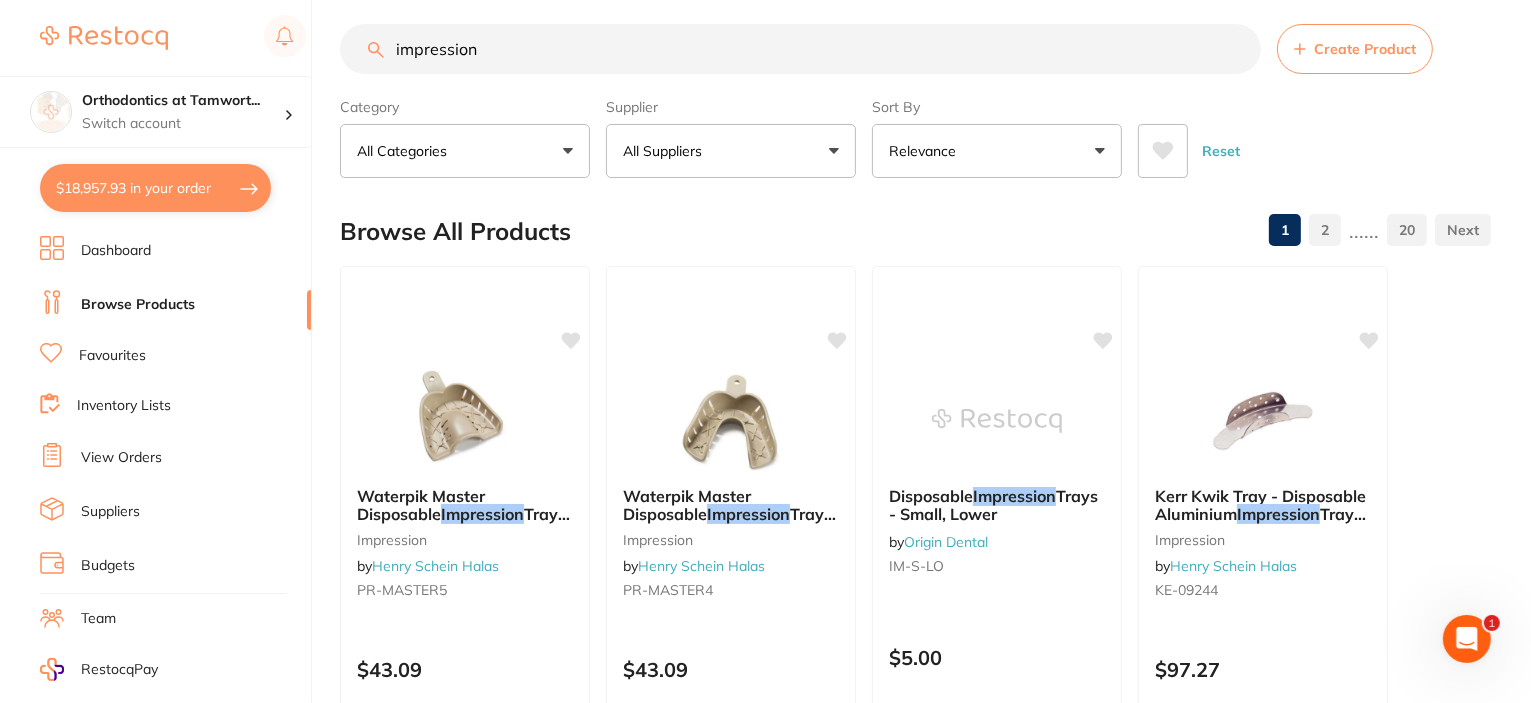 scroll, scrollTop: 0, scrollLeft: 0, axis: both 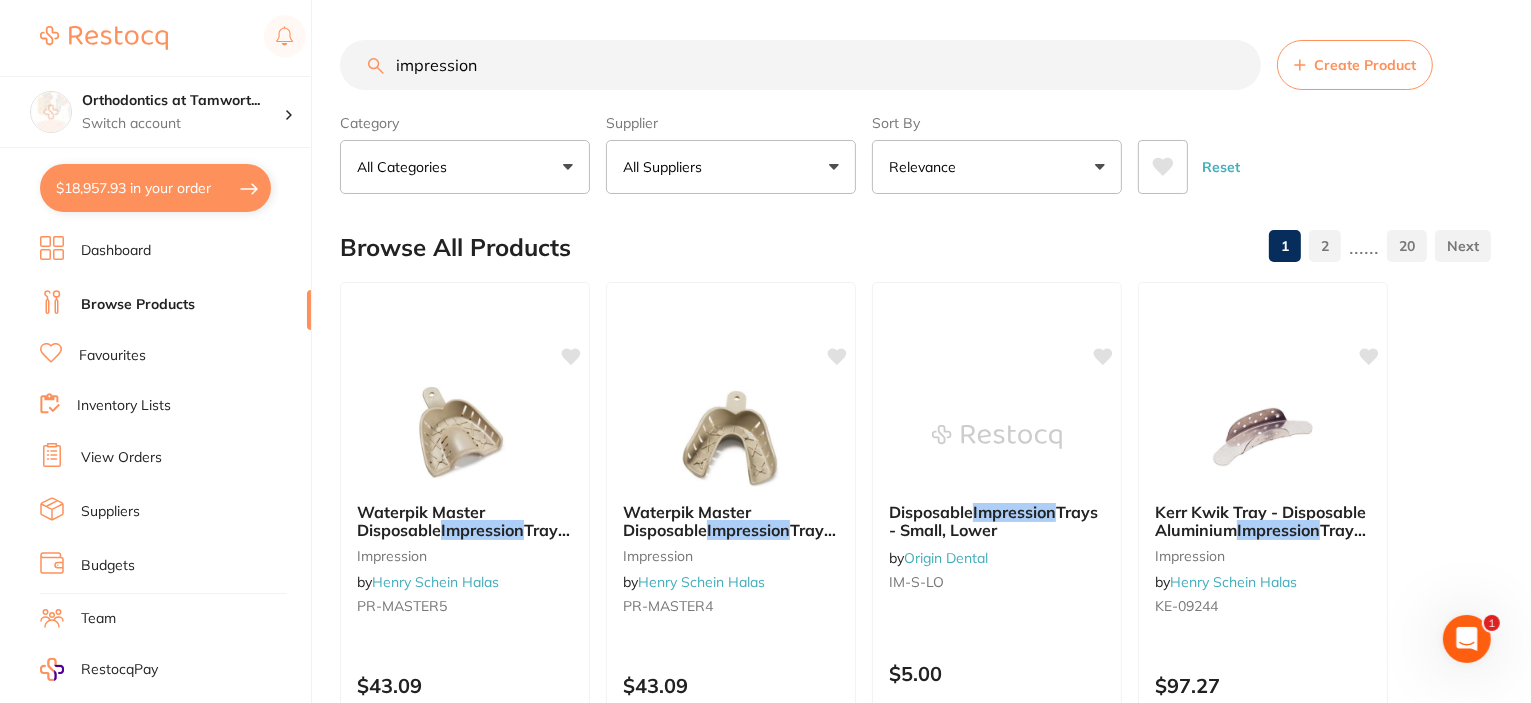 click on "impression" at bounding box center (800, 65) 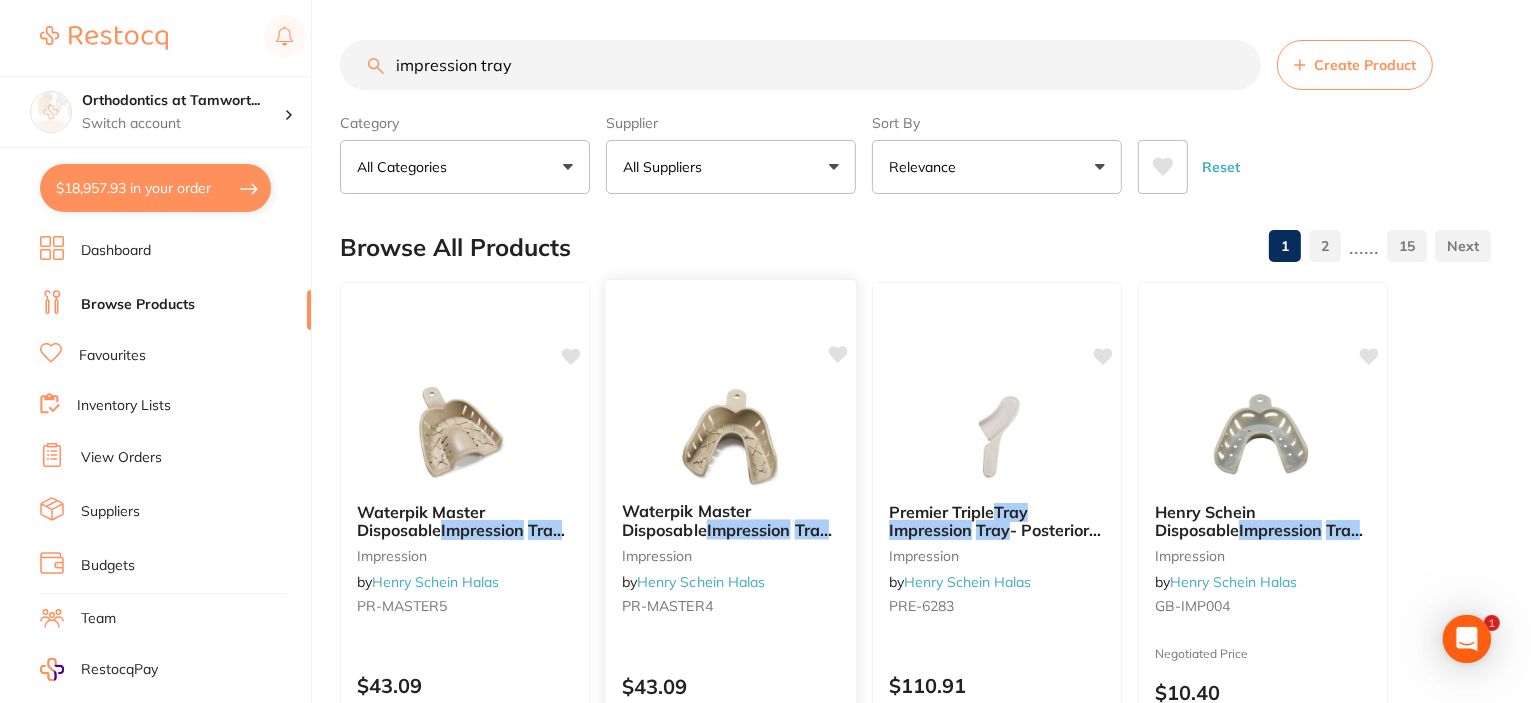 scroll, scrollTop: 0, scrollLeft: 0, axis: both 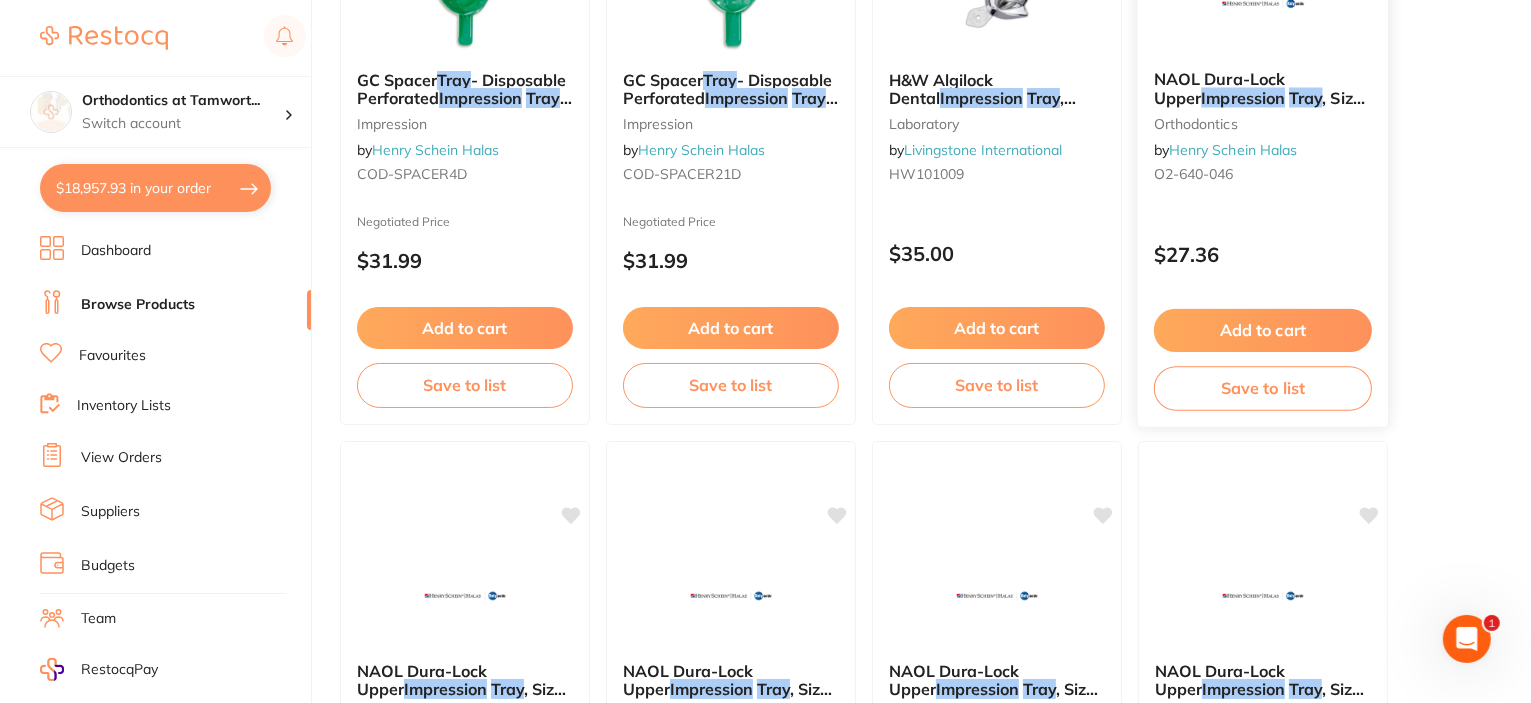 click on "Impression" at bounding box center [1243, 98] 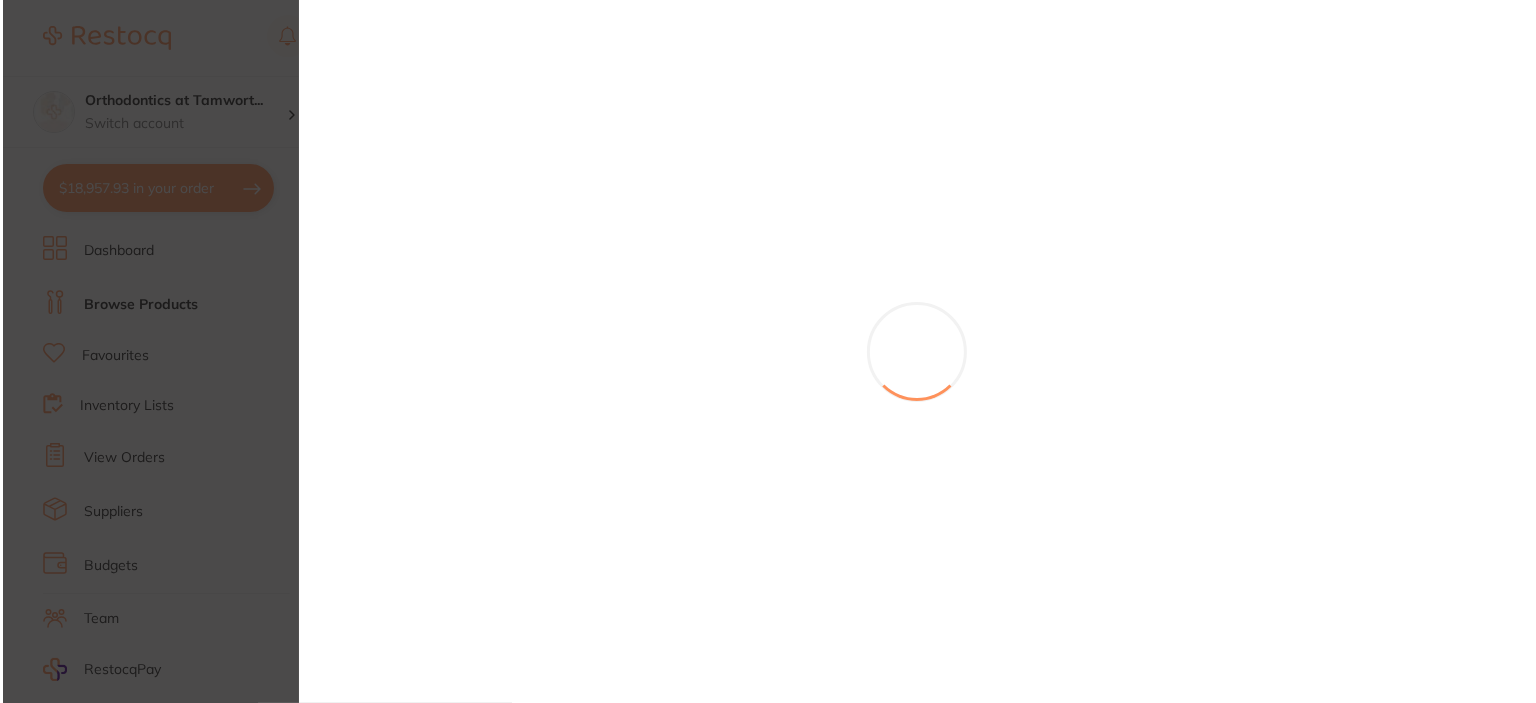 scroll, scrollTop: 0, scrollLeft: 0, axis: both 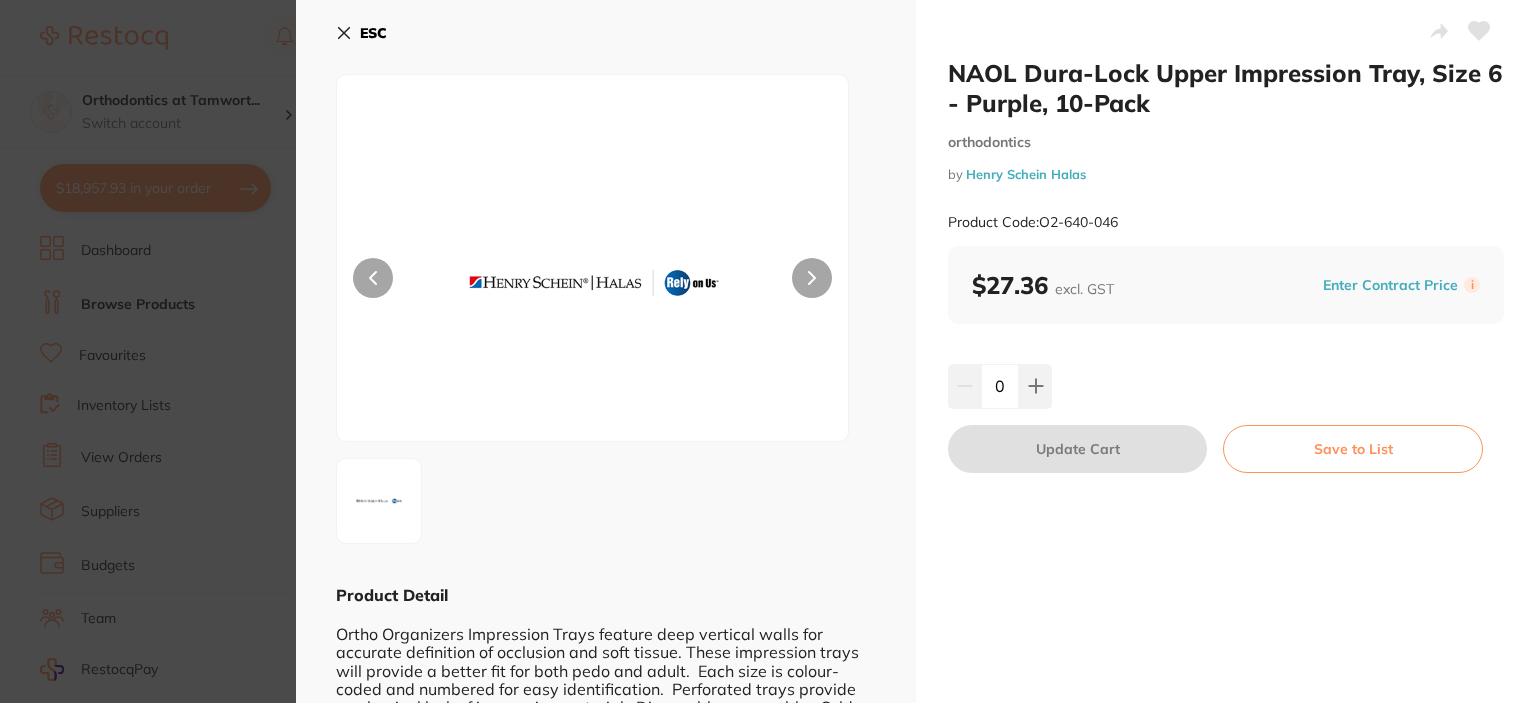 click on "ESC" at bounding box center [373, 33] 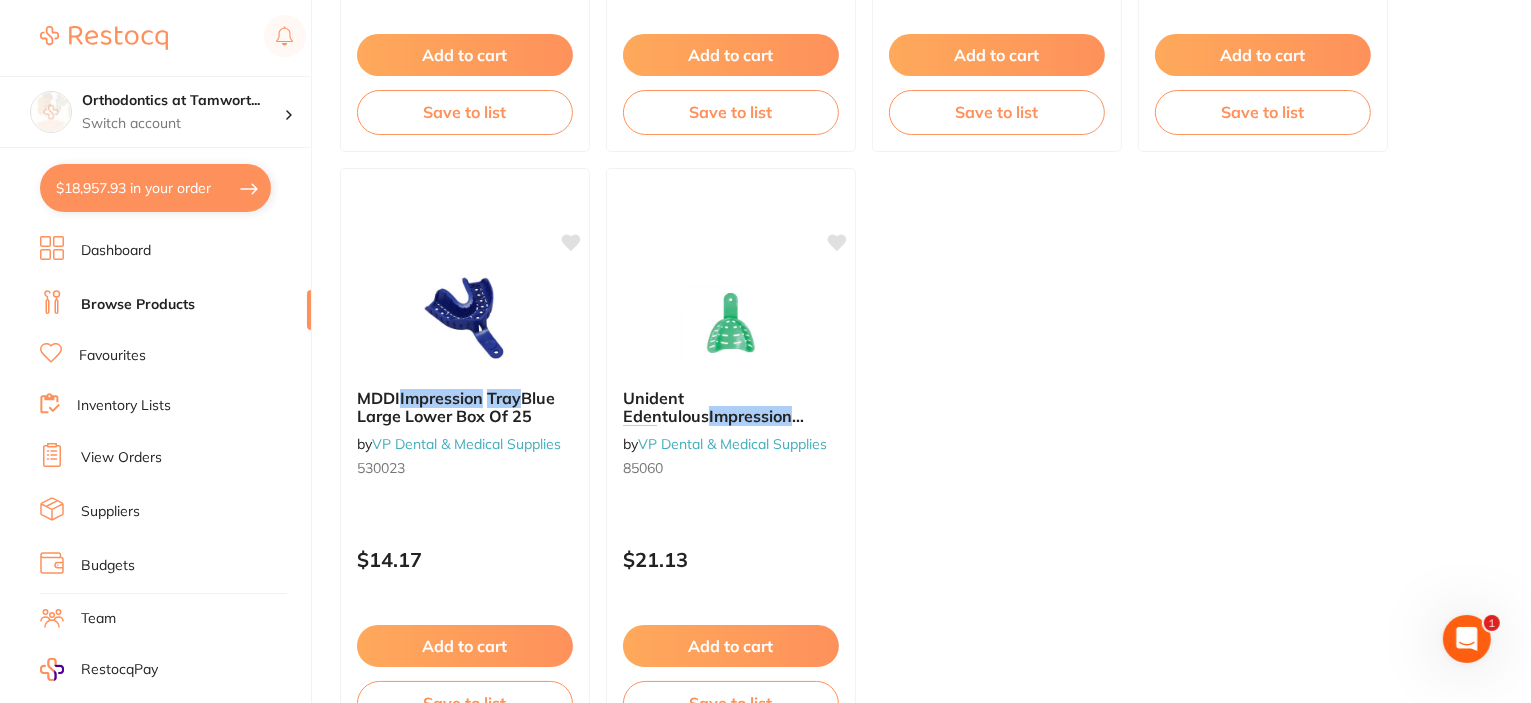 scroll, scrollTop: 7940, scrollLeft: 0, axis: vertical 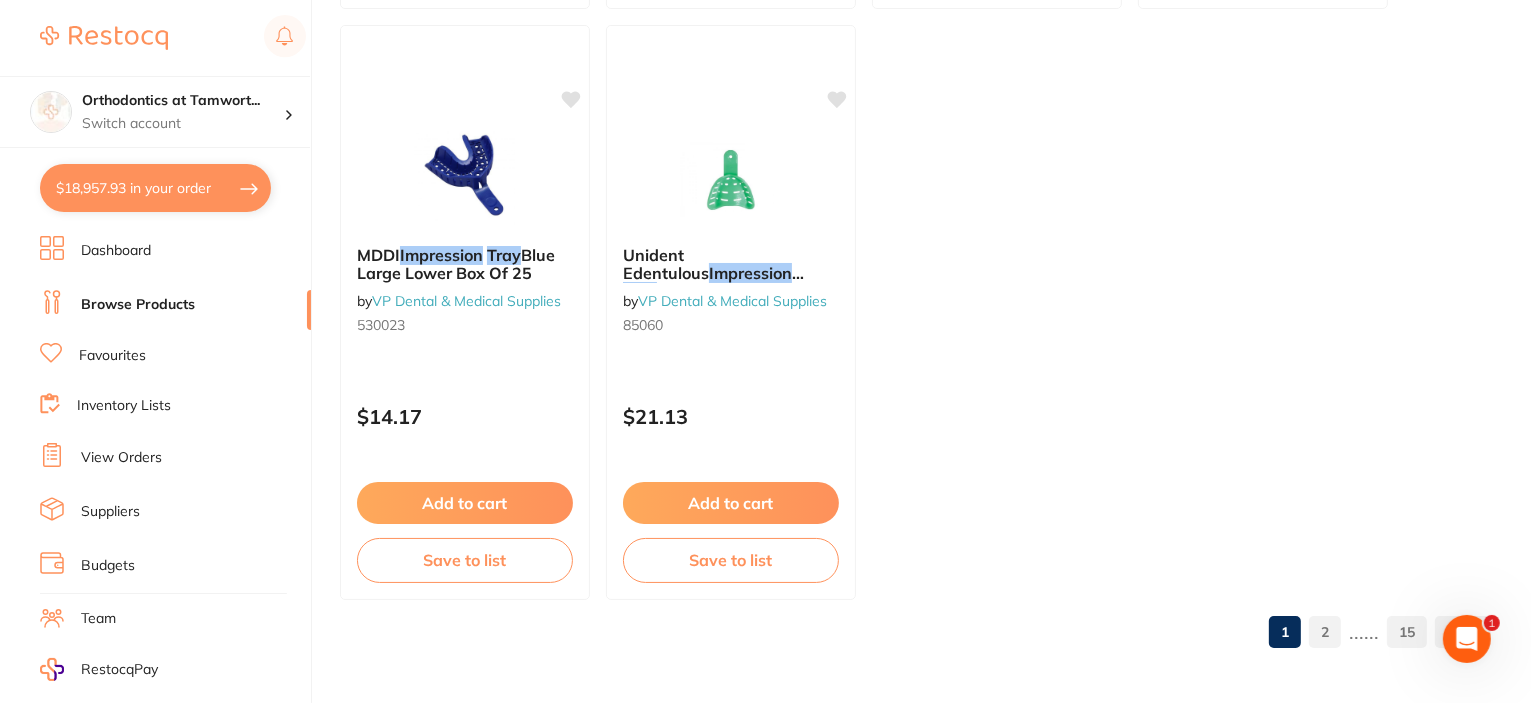 click on "2" at bounding box center [1325, 632] 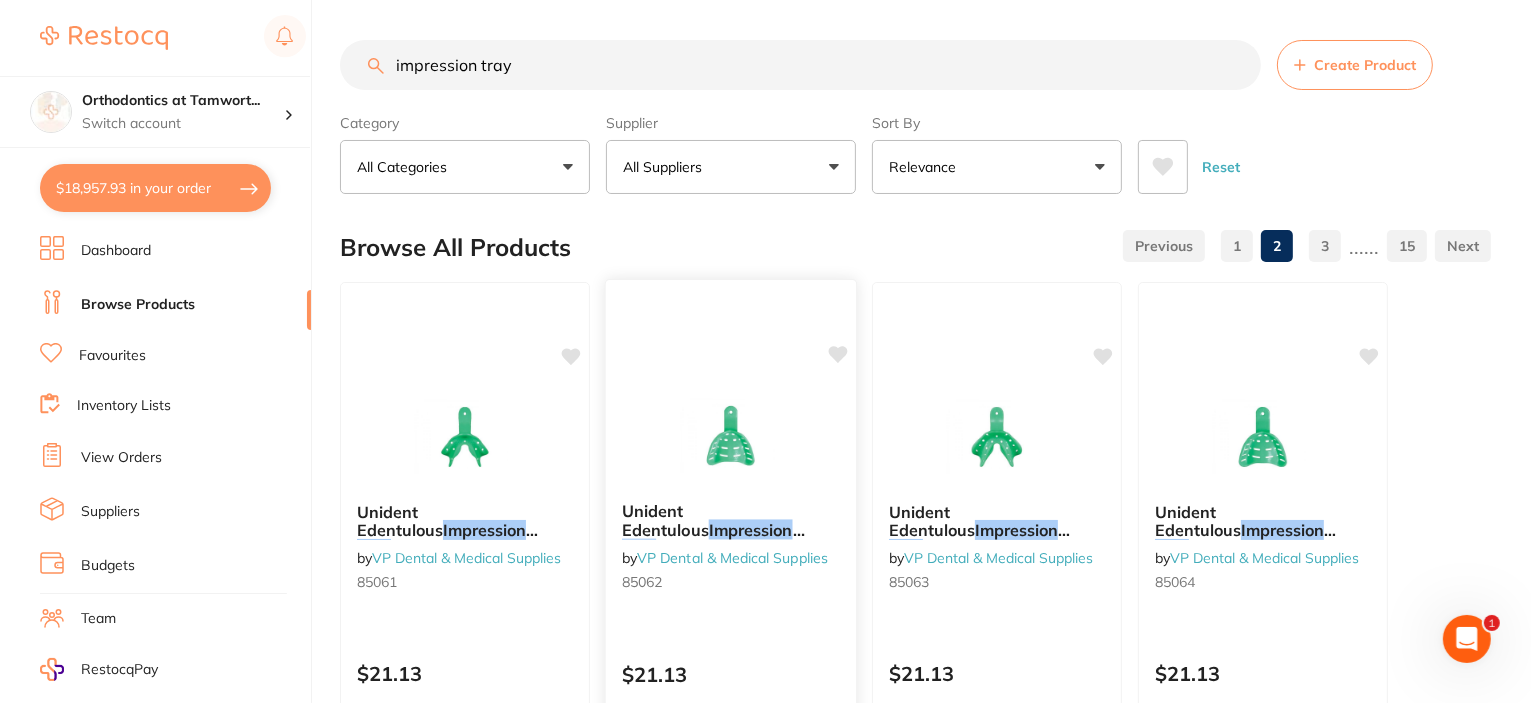 scroll, scrollTop: 0, scrollLeft: 0, axis: both 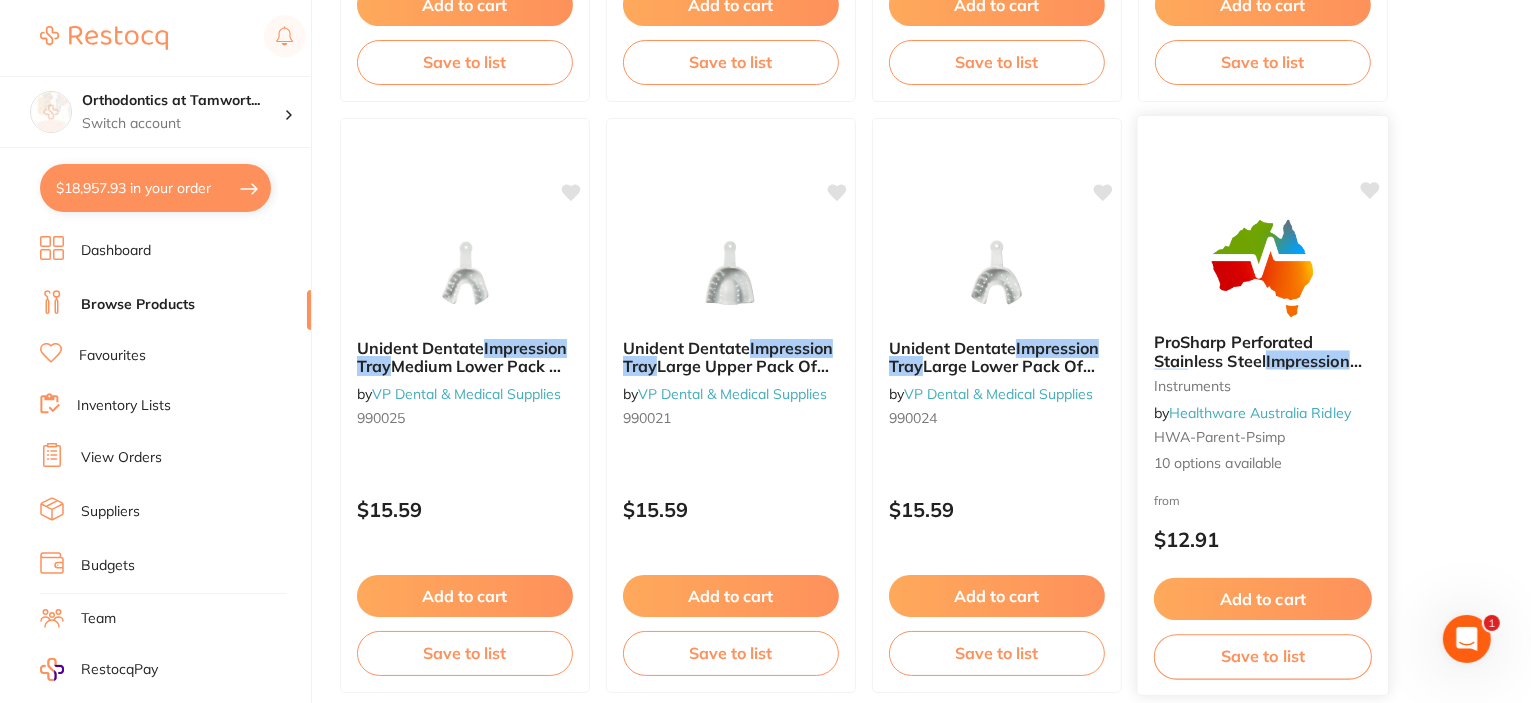 click on "HWA-parent-psimp" at bounding box center (1219, 437) 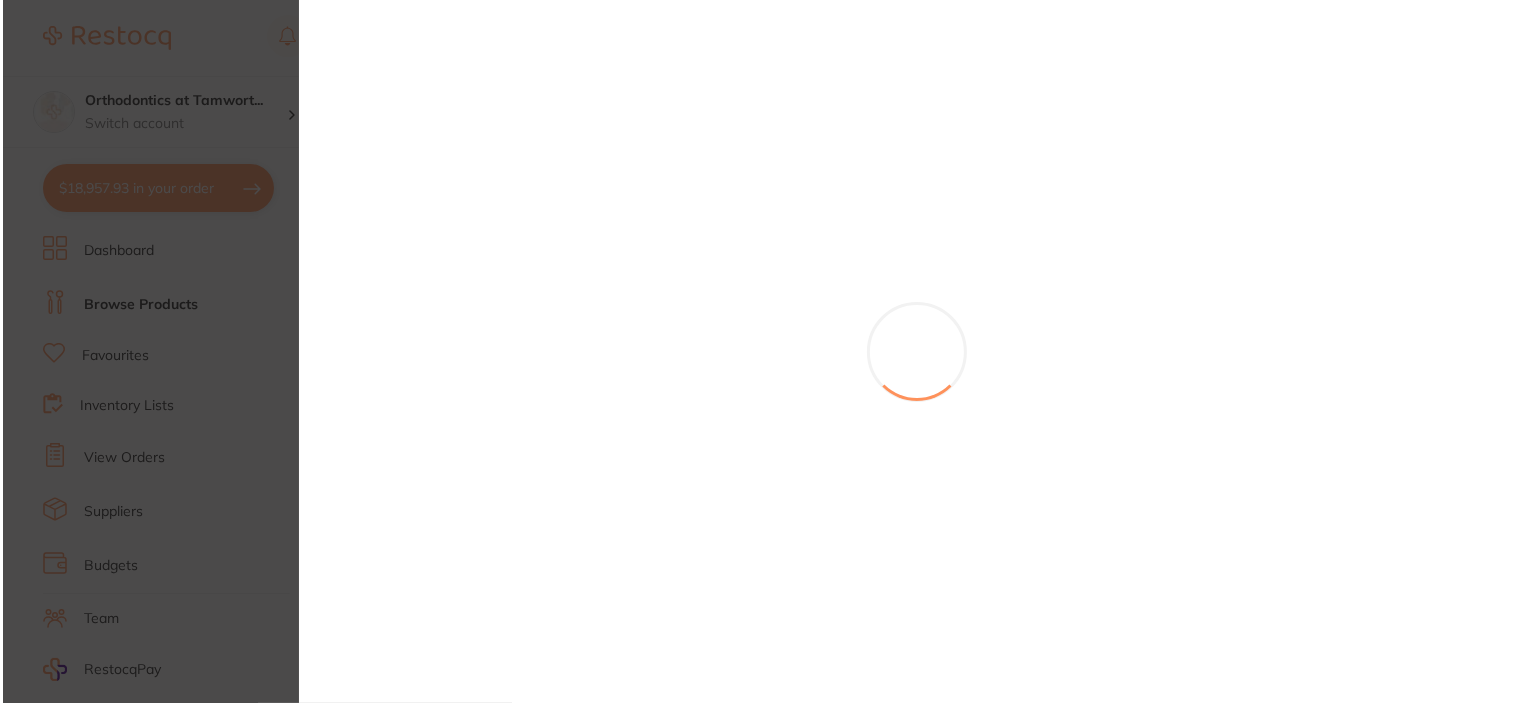 scroll, scrollTop: 0, scrollLeft: 0, axis: both 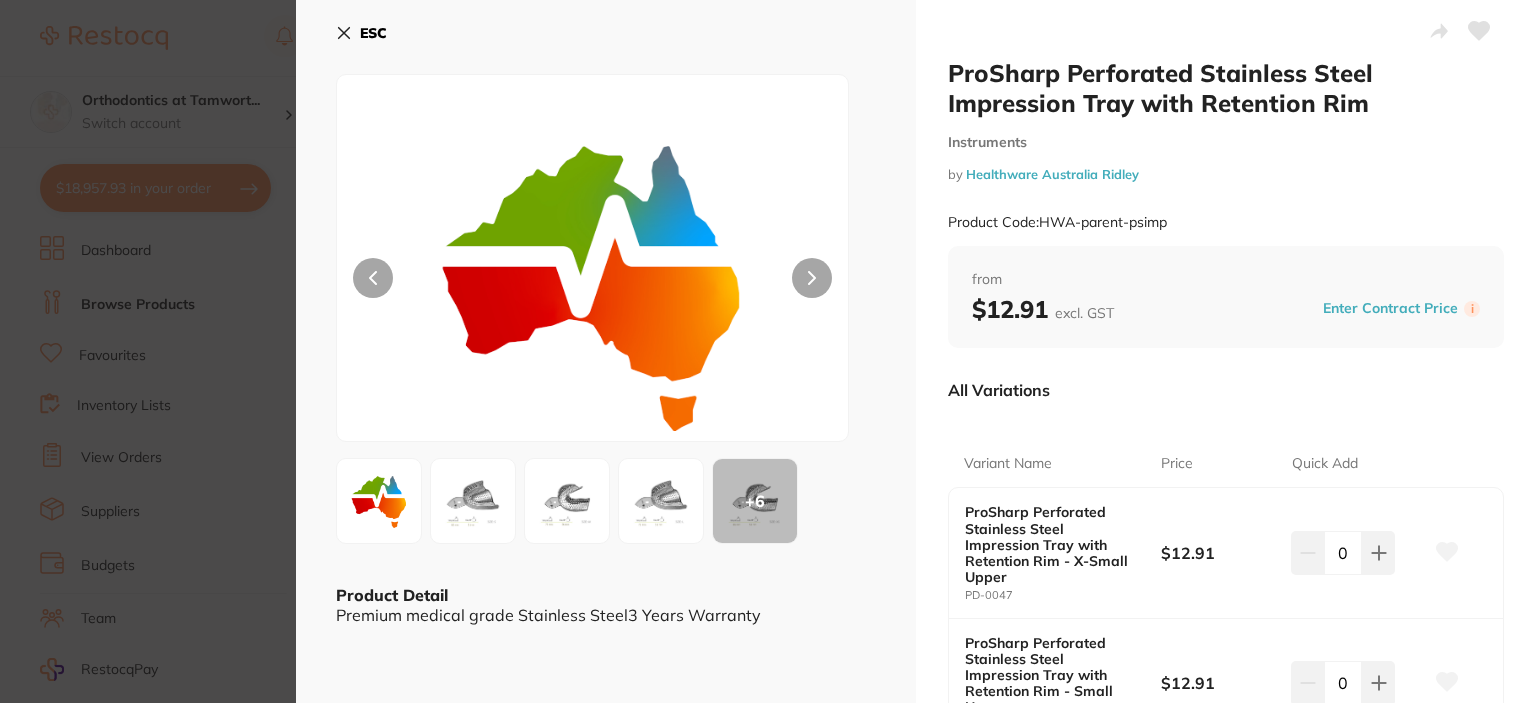 click 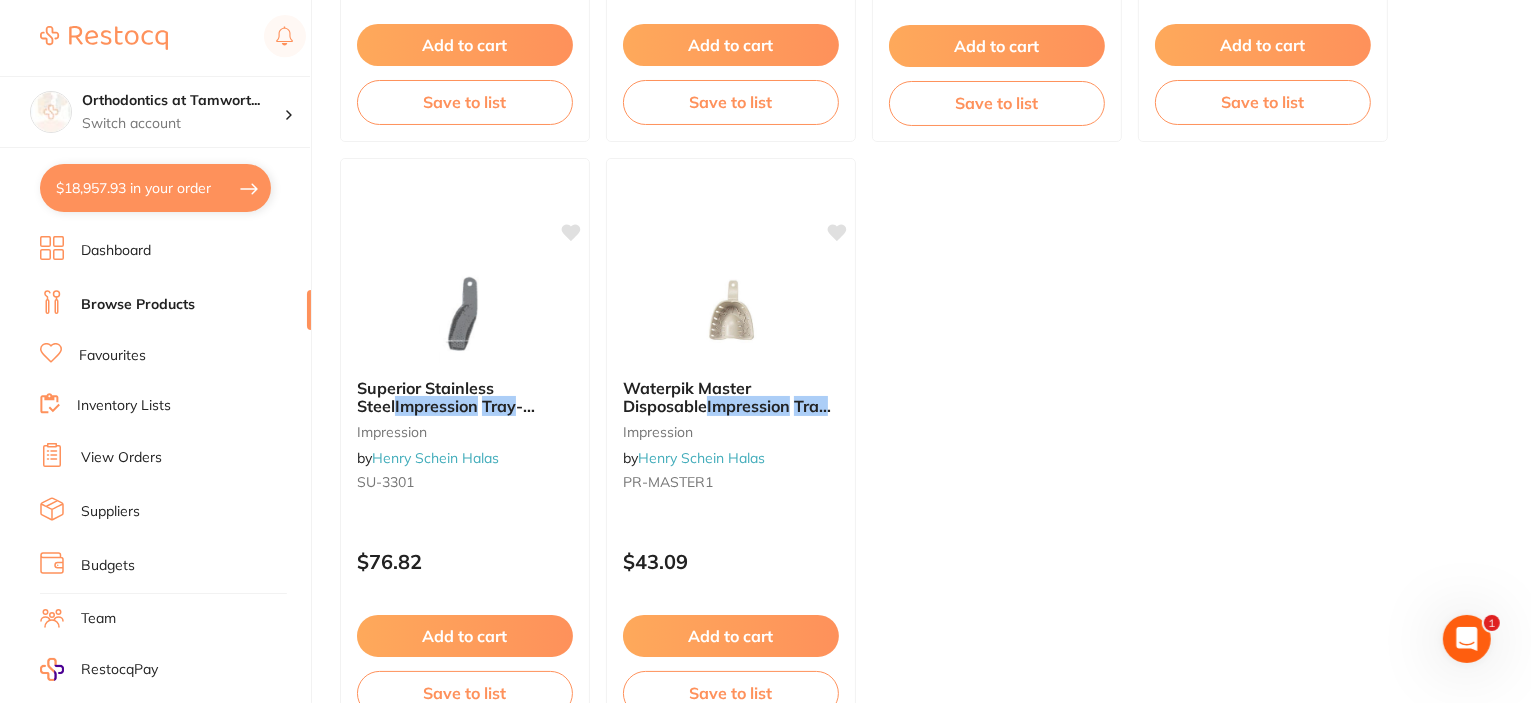 scroll, scrollTop: 7940, scrollLeft: 0, axis: vertical 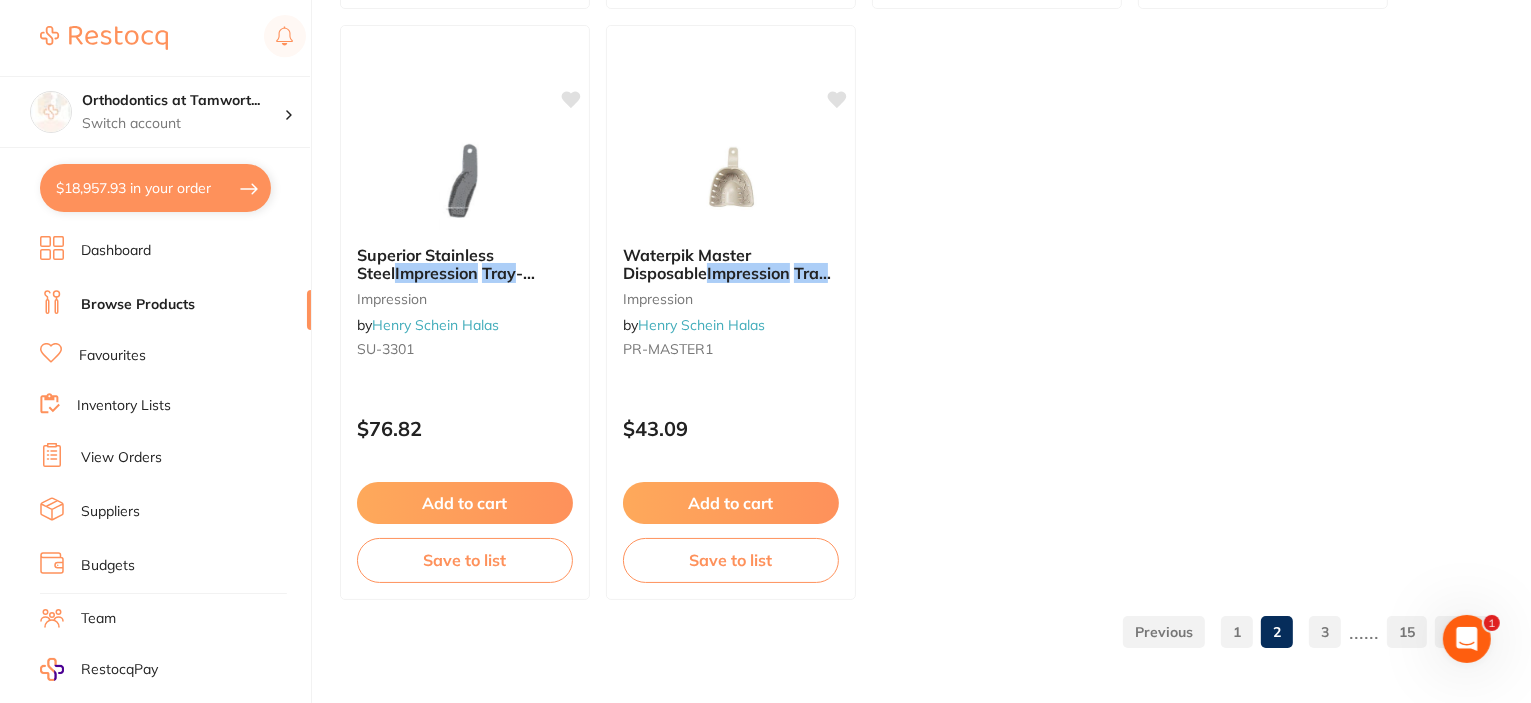click on "3" at bounding box center (1325, 632) 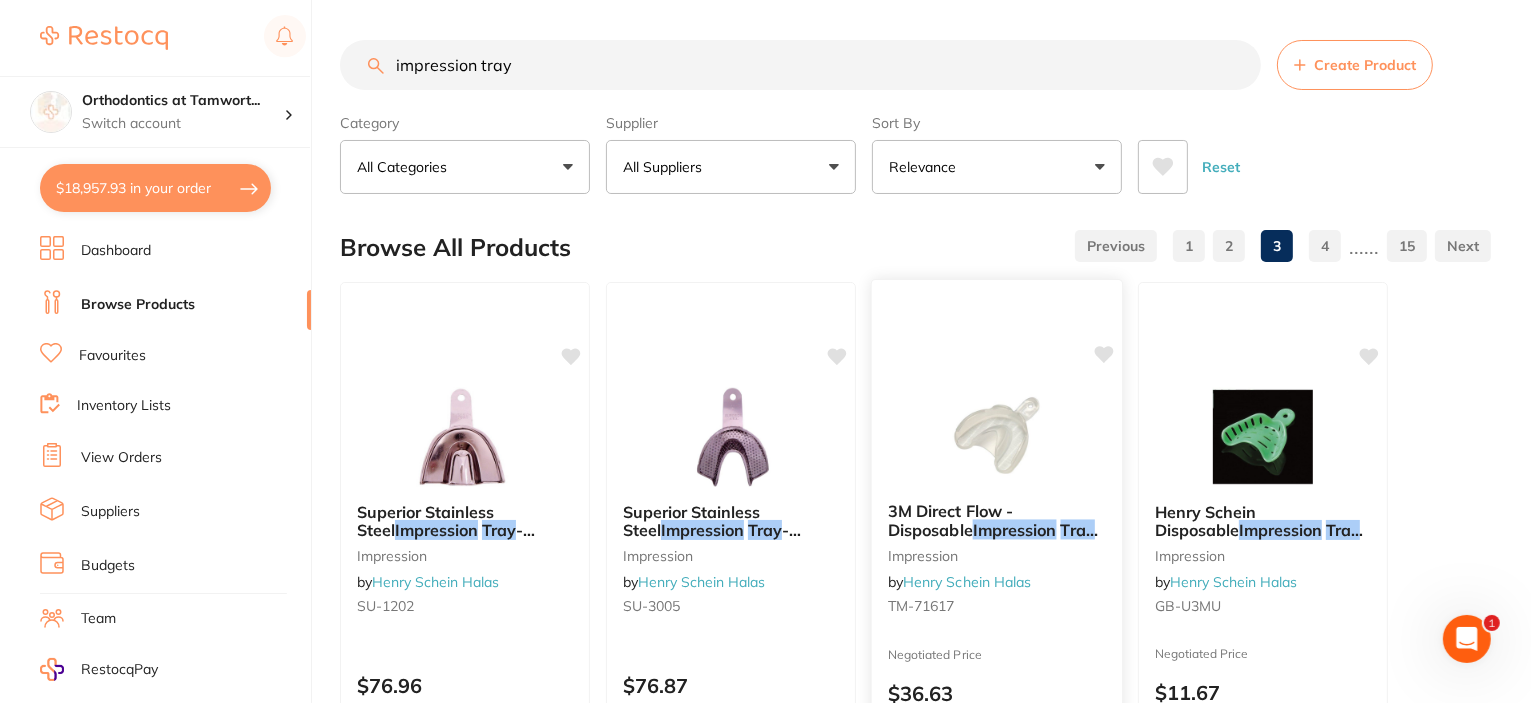 scroll, scrollTop: 0, scrollLeft: 0, axis: both 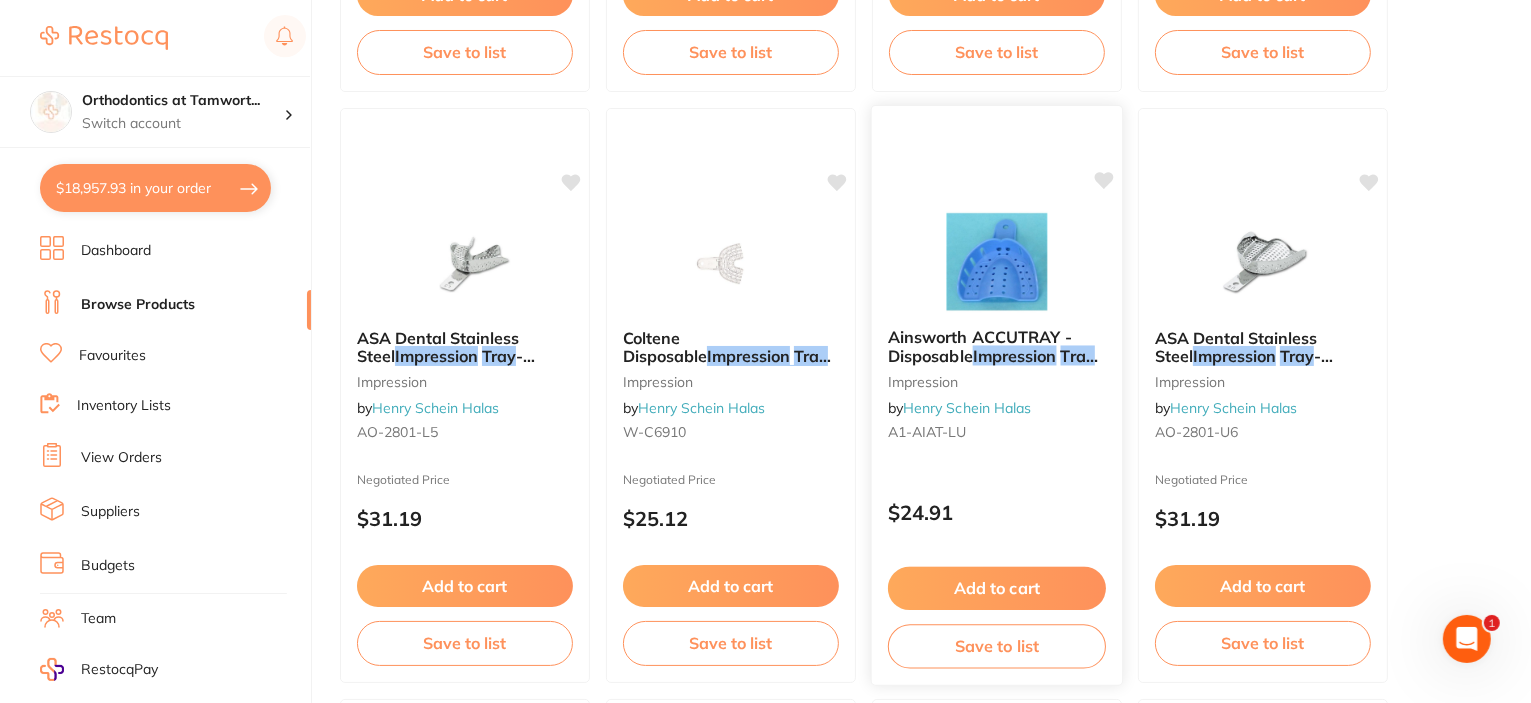 click on "Ainsworth ACCUTRAY - Disposable" at bounding box center [980, 346] 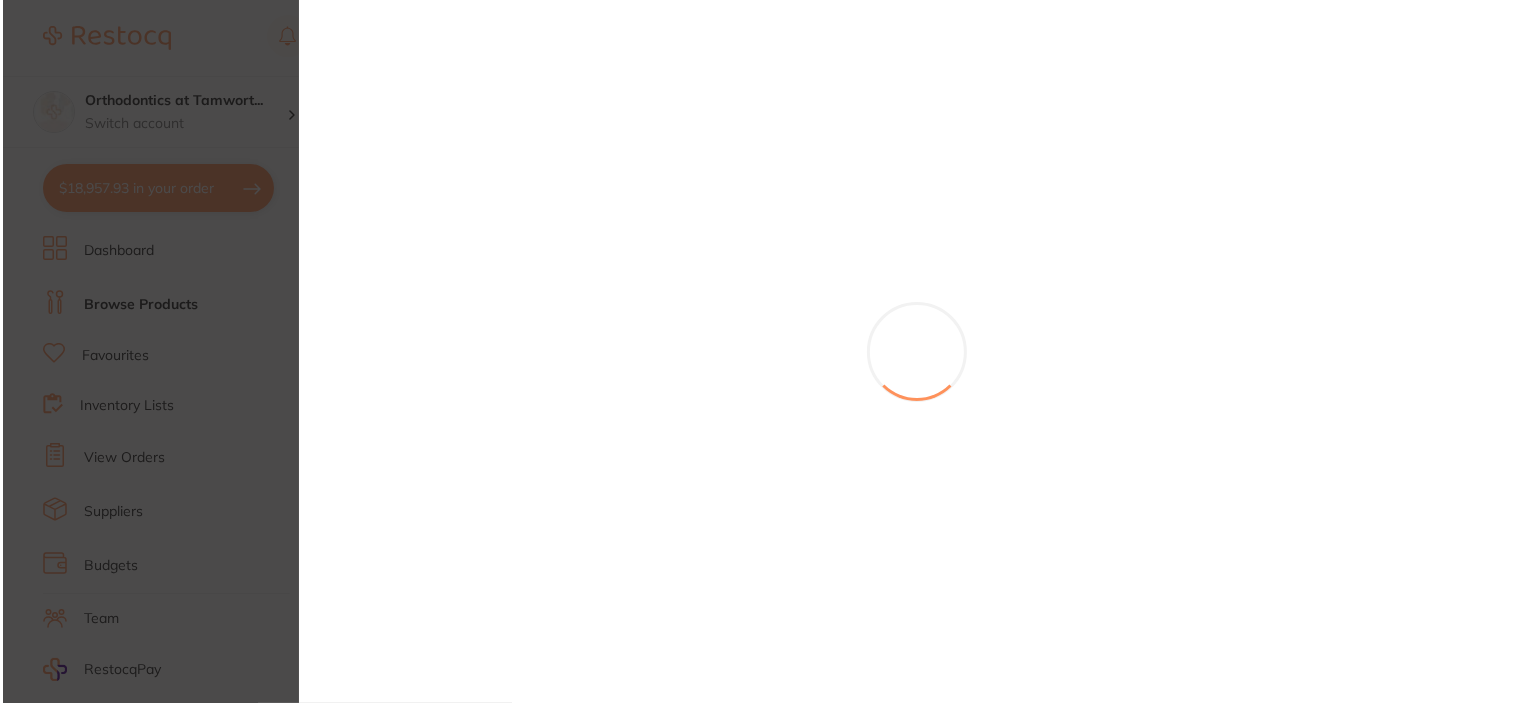 scroll, scrollTop: 0, scrollLeft: 0, axis: both 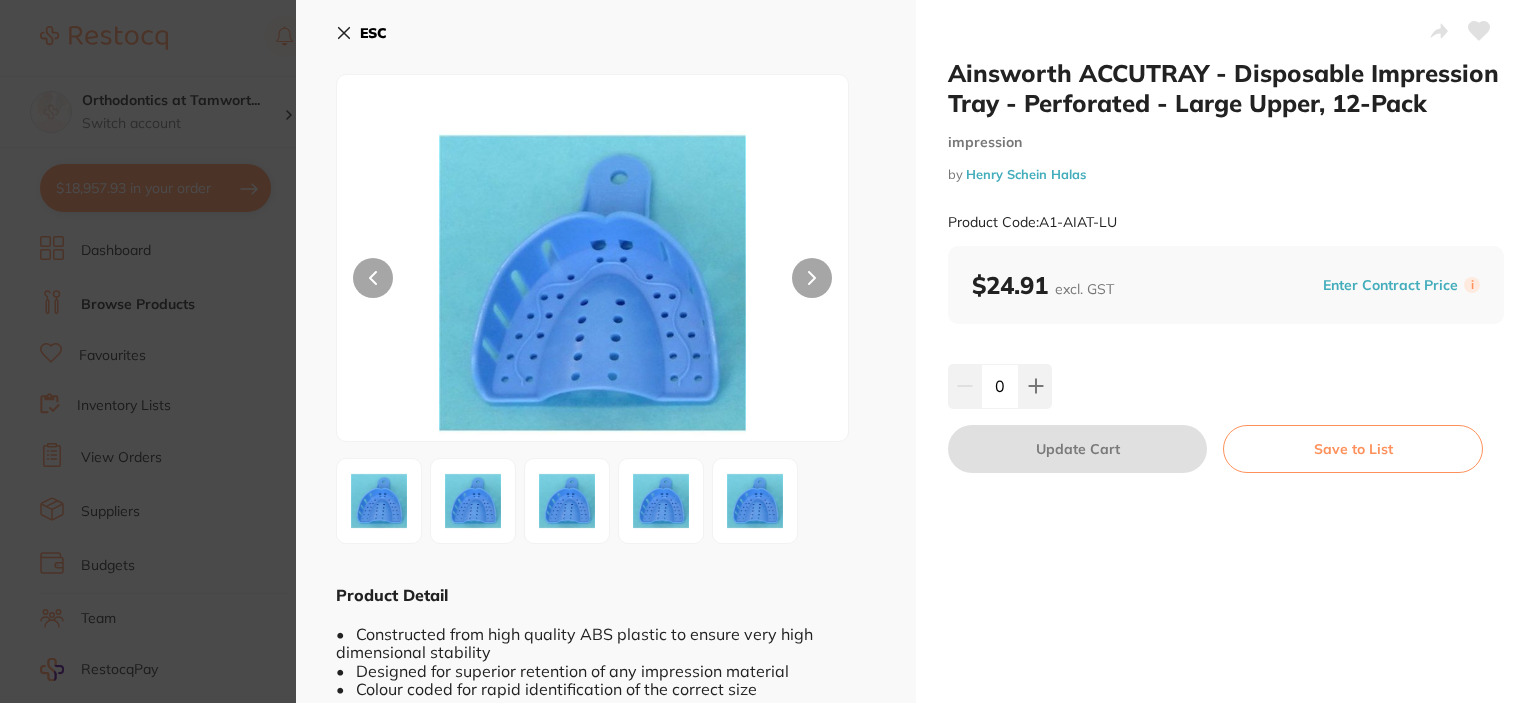 click 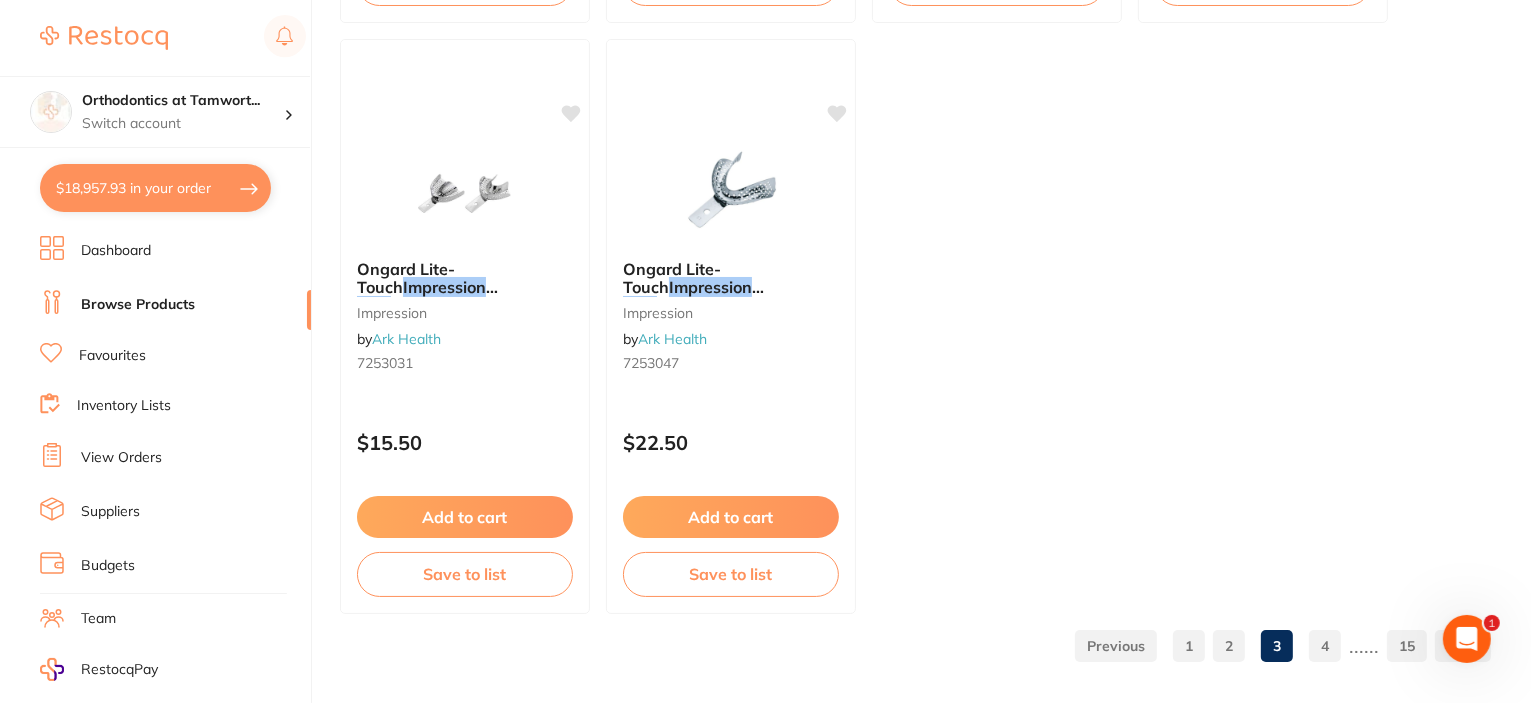scroll, scrollTop: 7940, scrollLeft: 0, axis: vertical 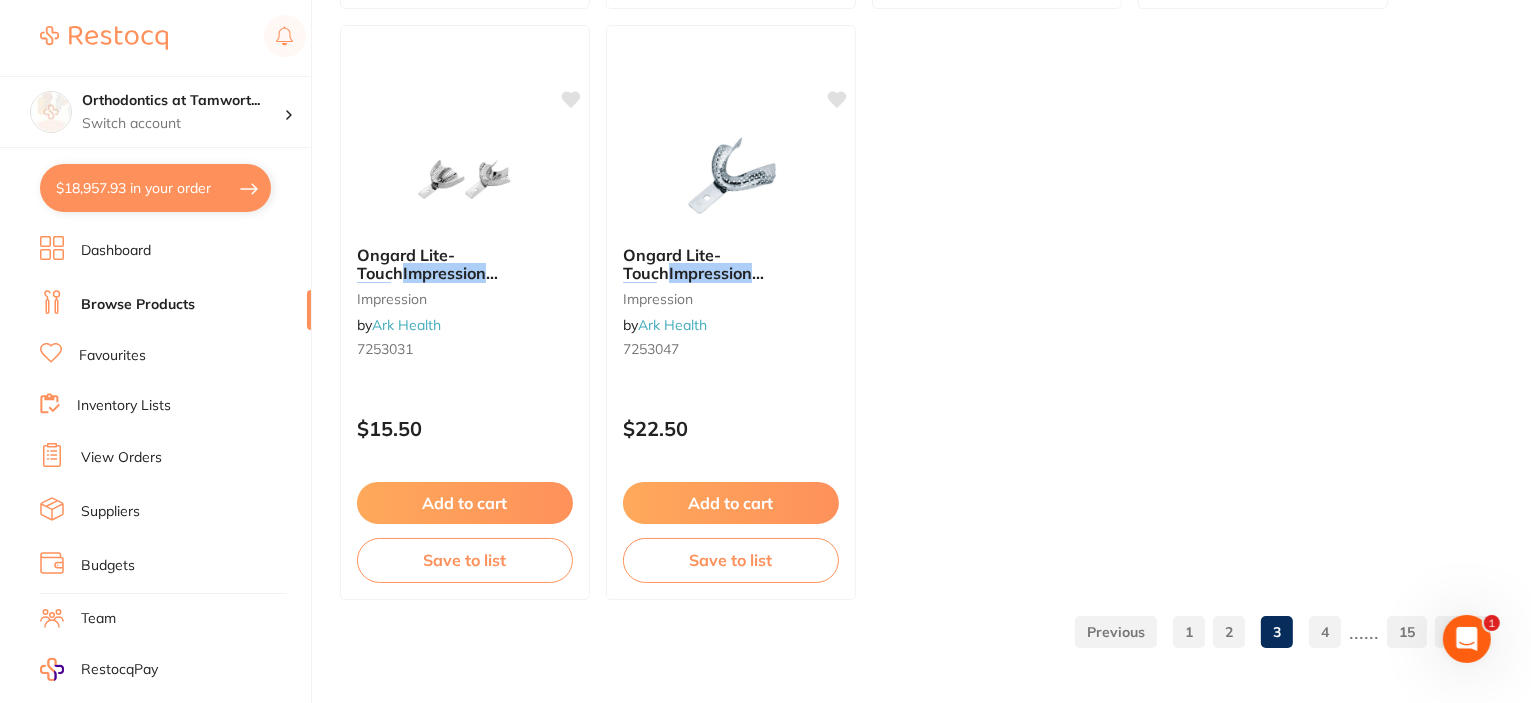 click on "4" at bounding box center (1325, 632) 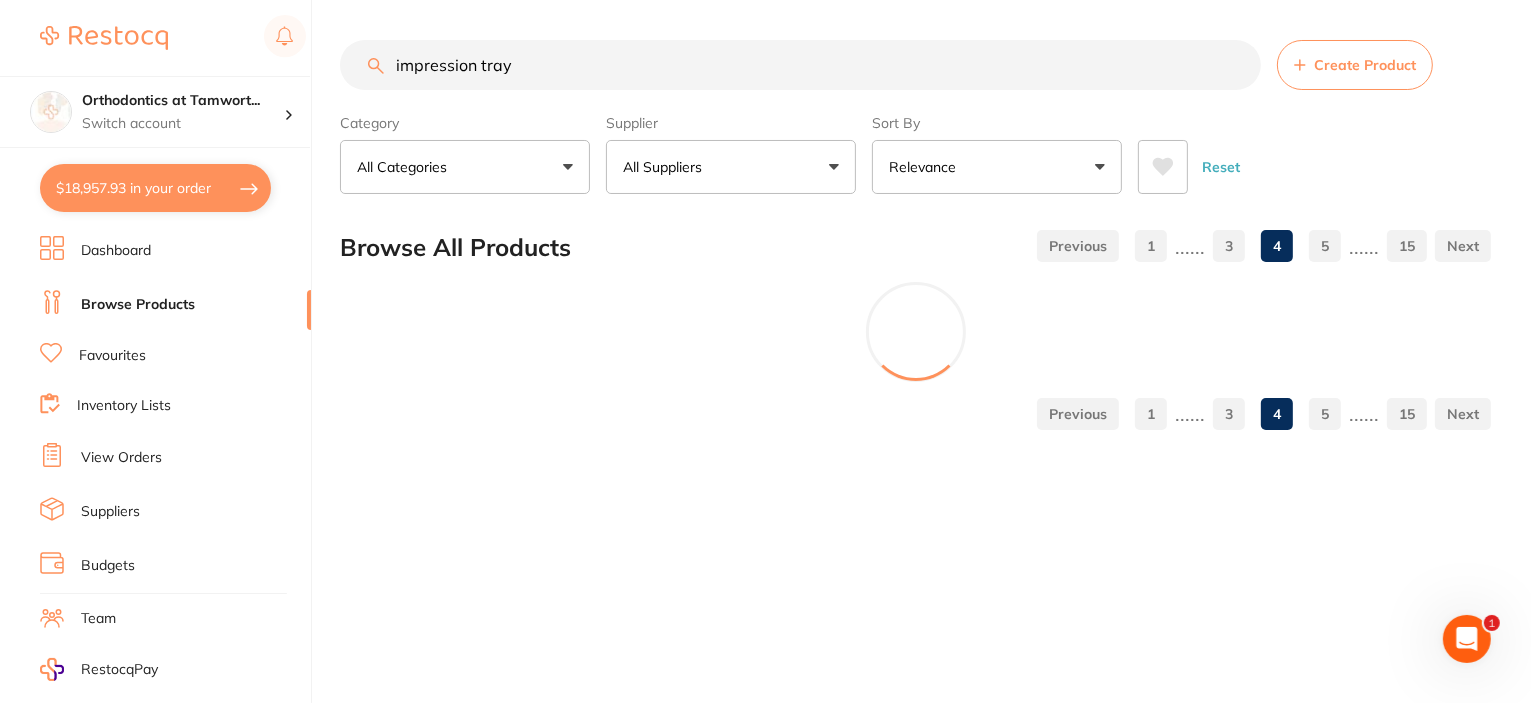 scroll, scrollTop: 0, scrollLeft: 0, axis: both 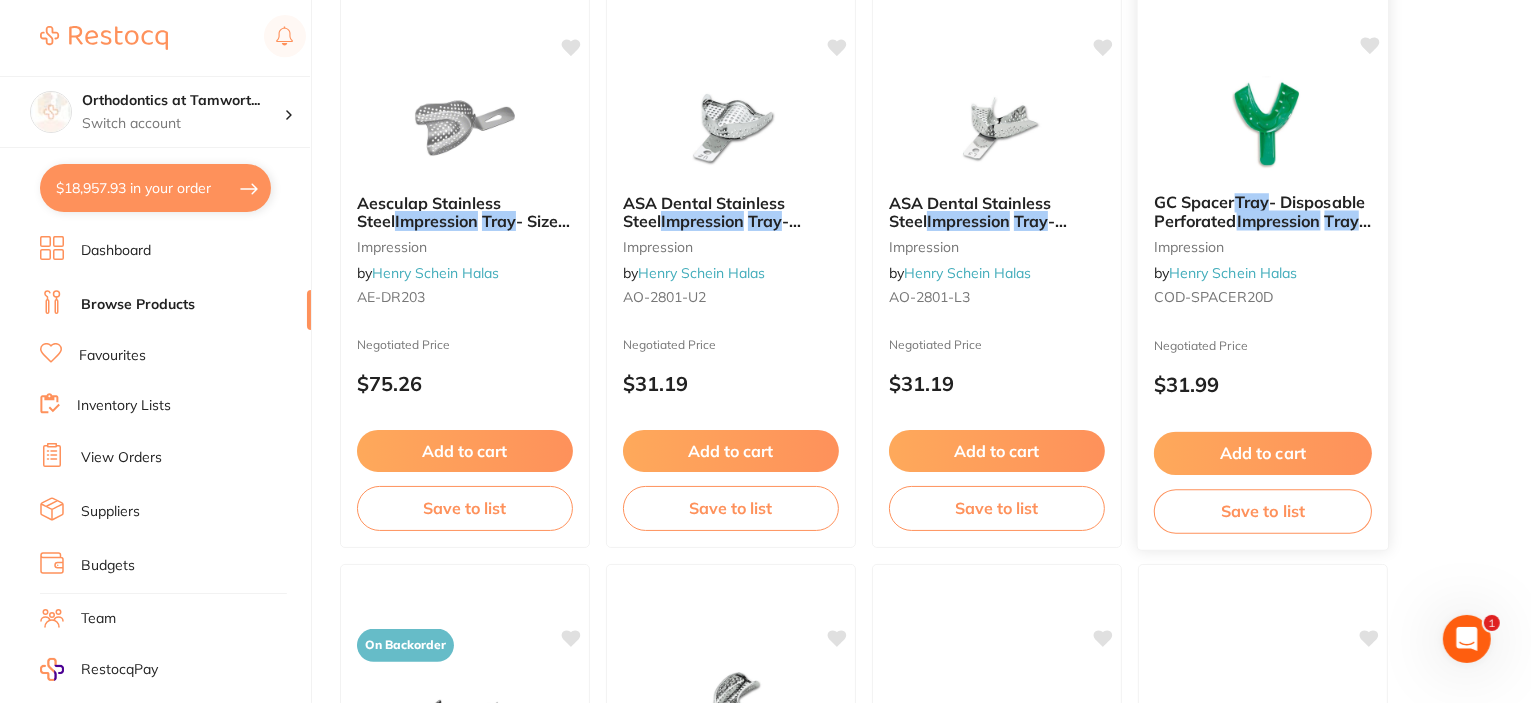 click on "- Disposable Perforated" at bounding box center [1259, 211] 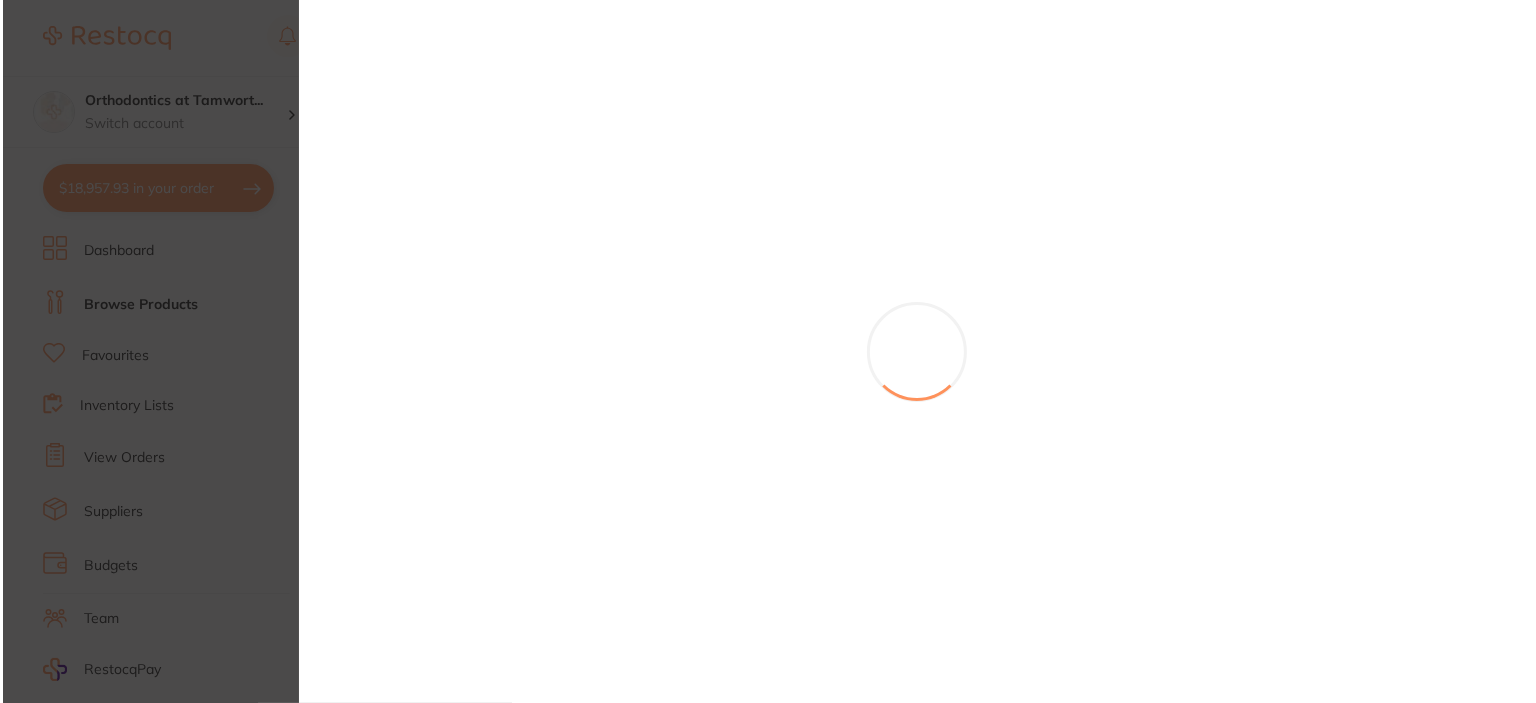 scroll, scrollTop: 0, scrollLeft: 0, axis: both 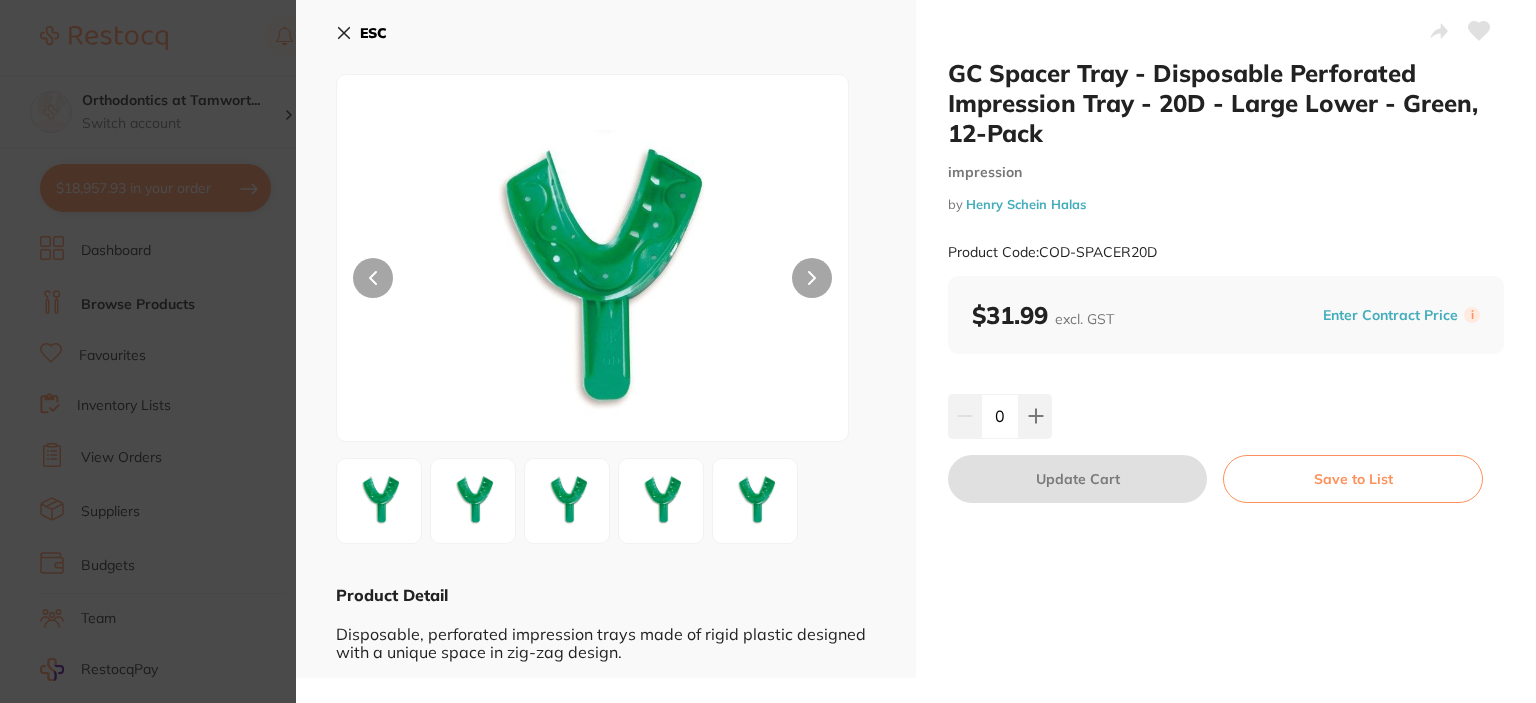 click 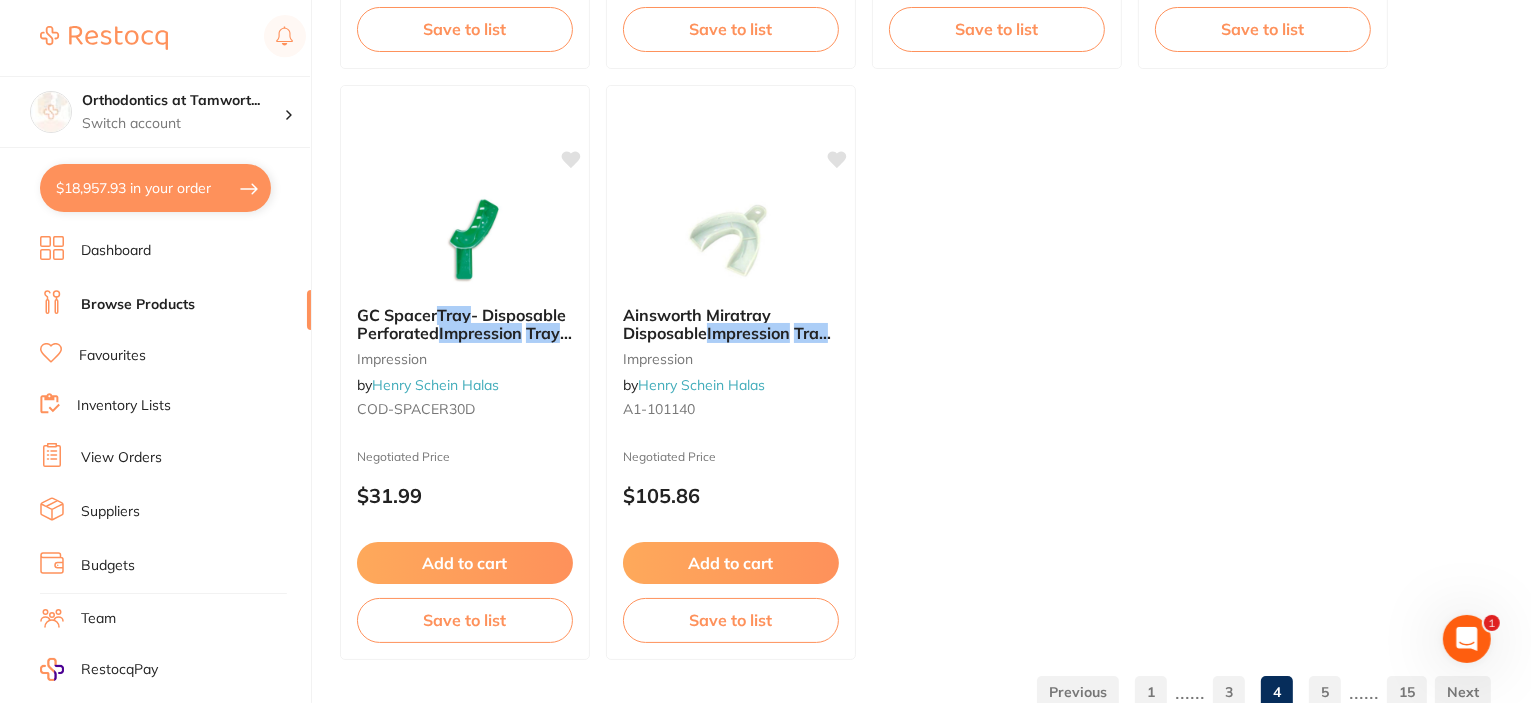 scroll, scrollTop: 7940, scrollLeft: 0, axis: vertical 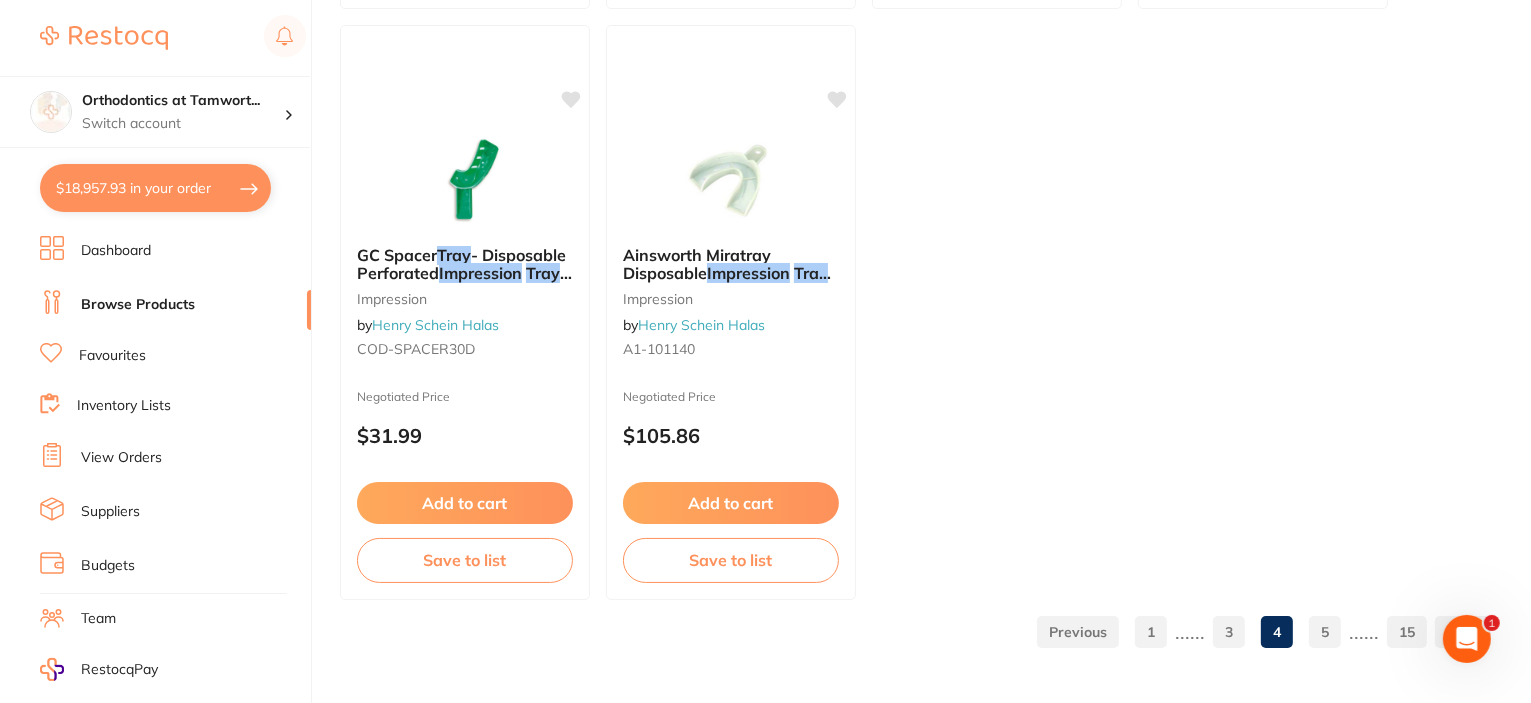 click on "5" at bounding box center (1325, 632) 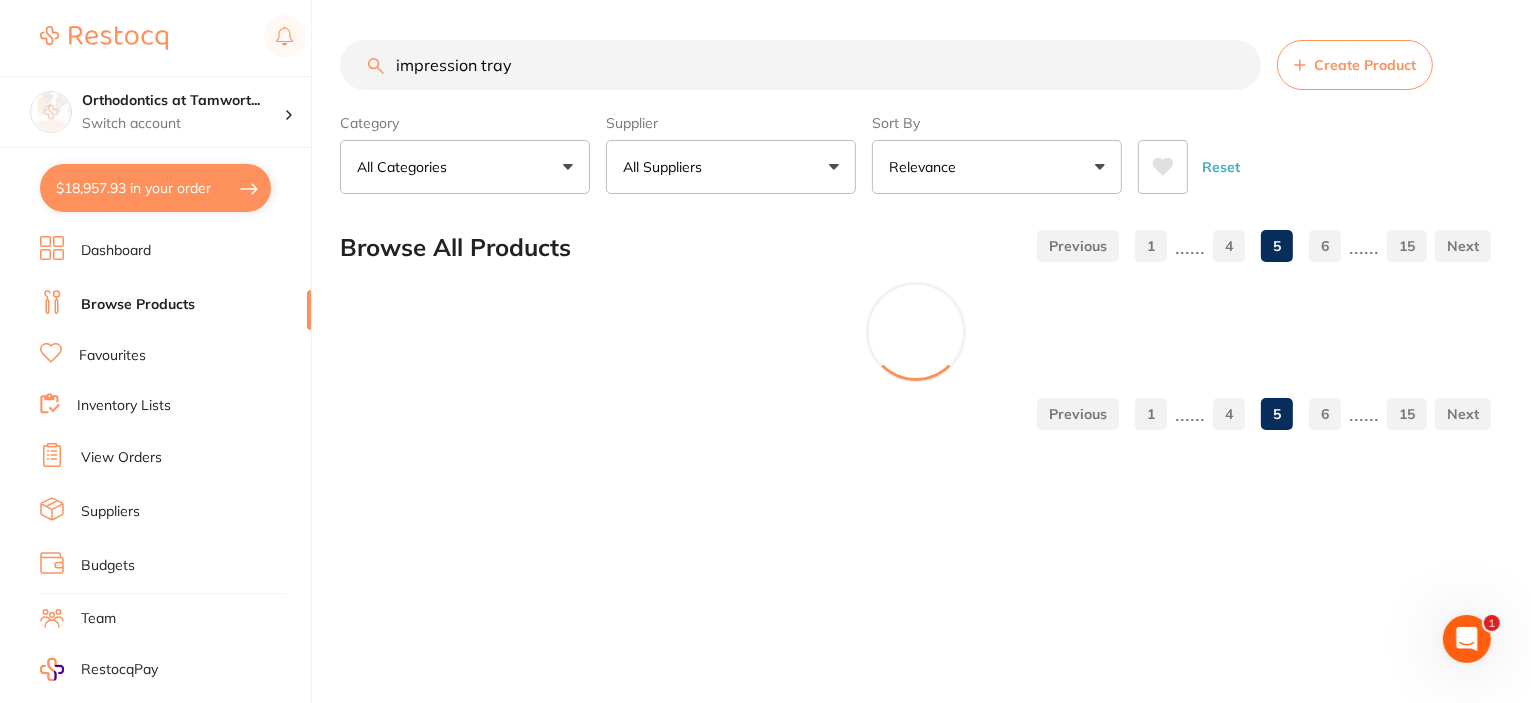 scroll, scrollTop: 0, scrollLeft: 0, axis: both 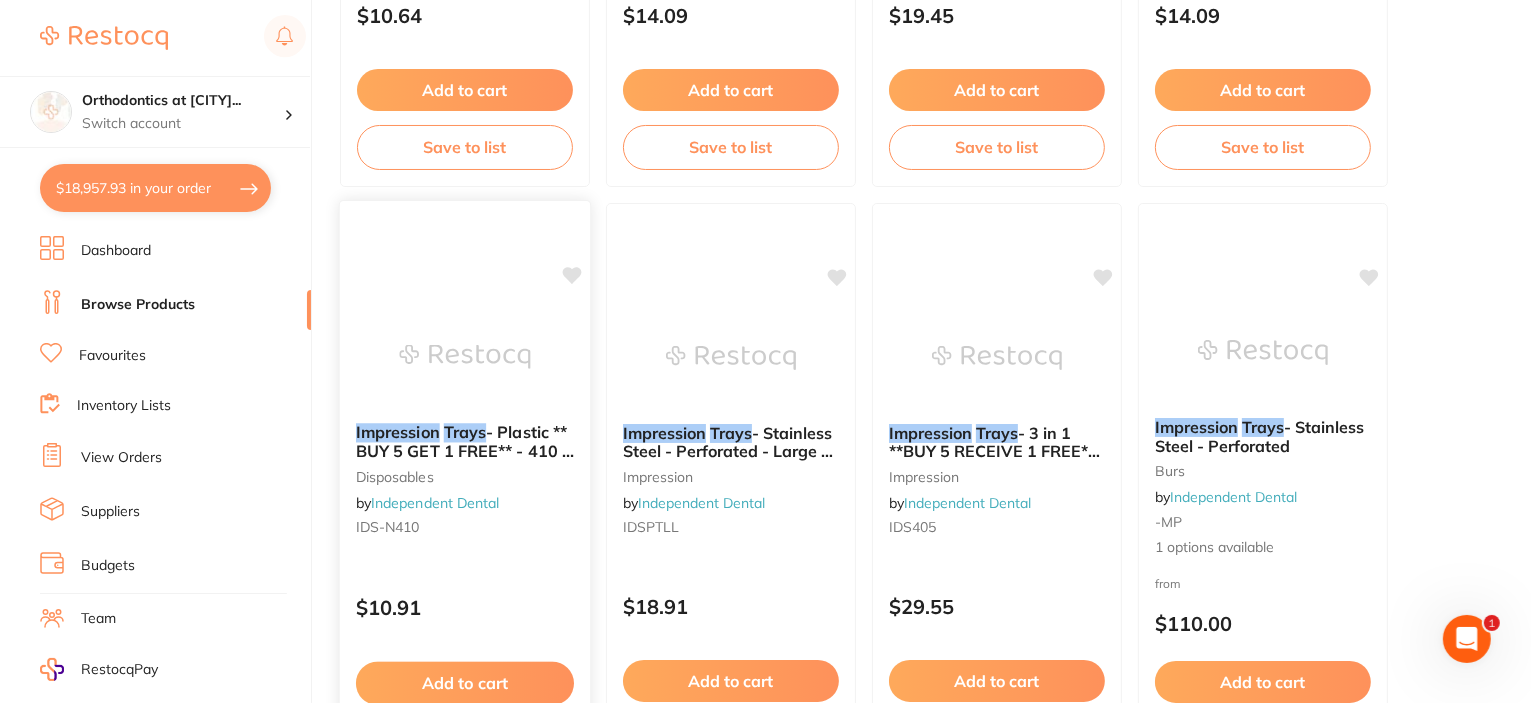 type on "impression trays" 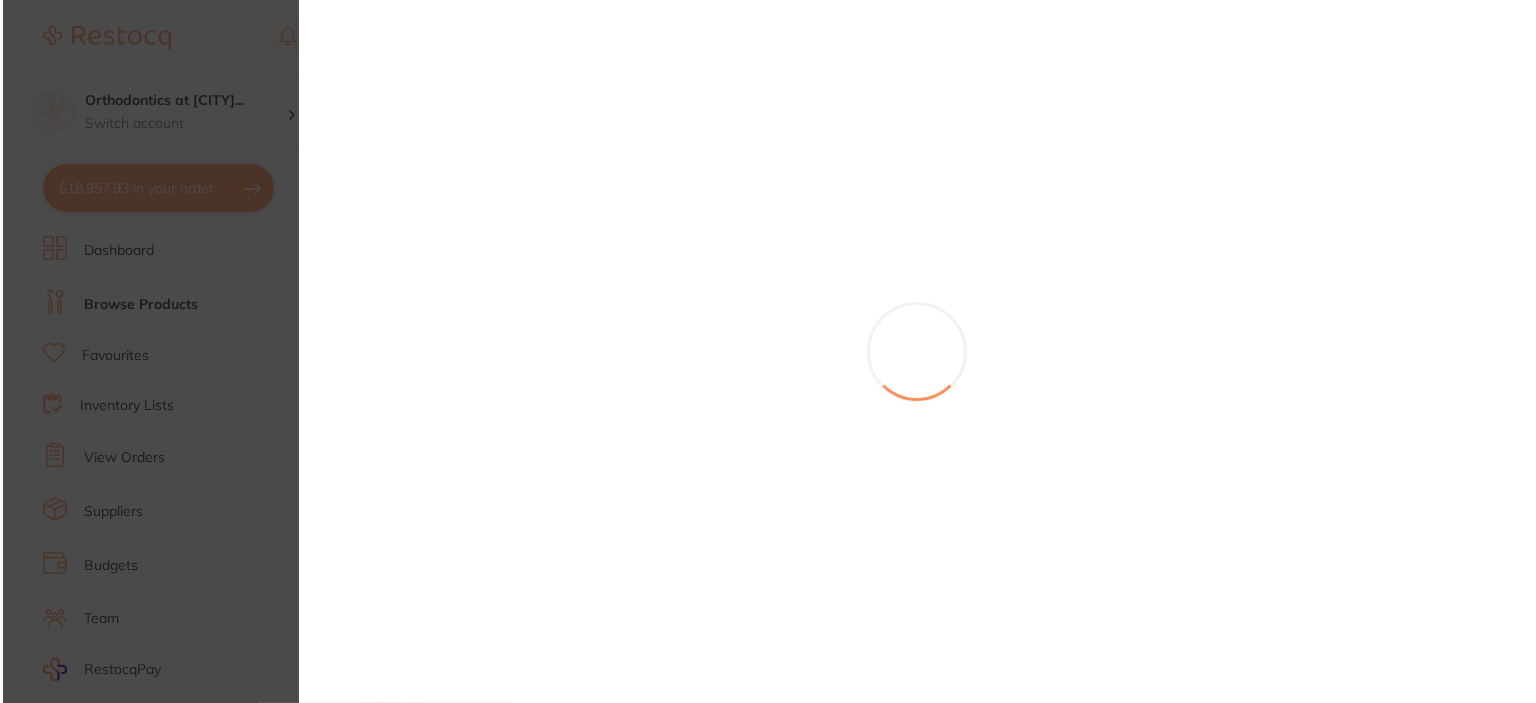 scroll, scrollTop: 0, scrollLeft: 0, axis: both 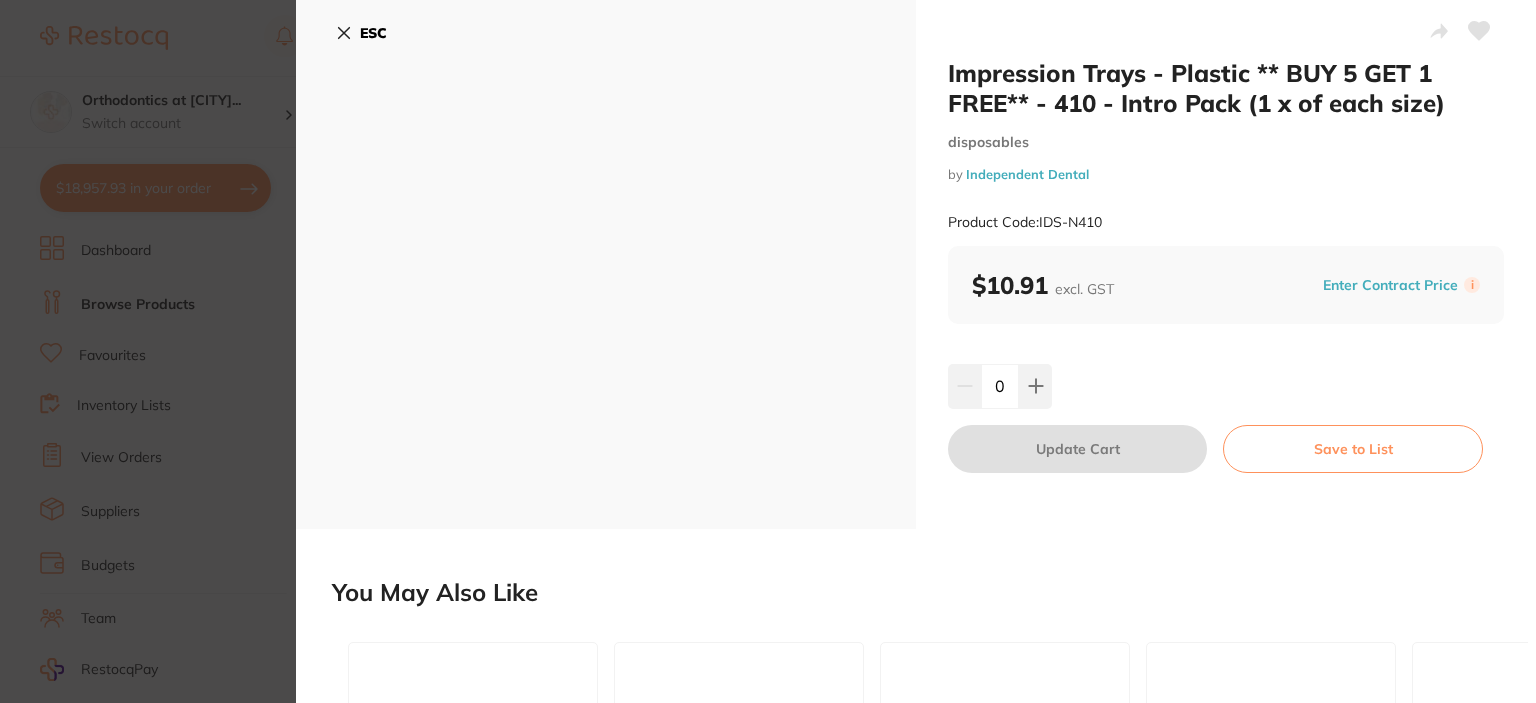 click on "ESC" at bounding box center [373, 33] 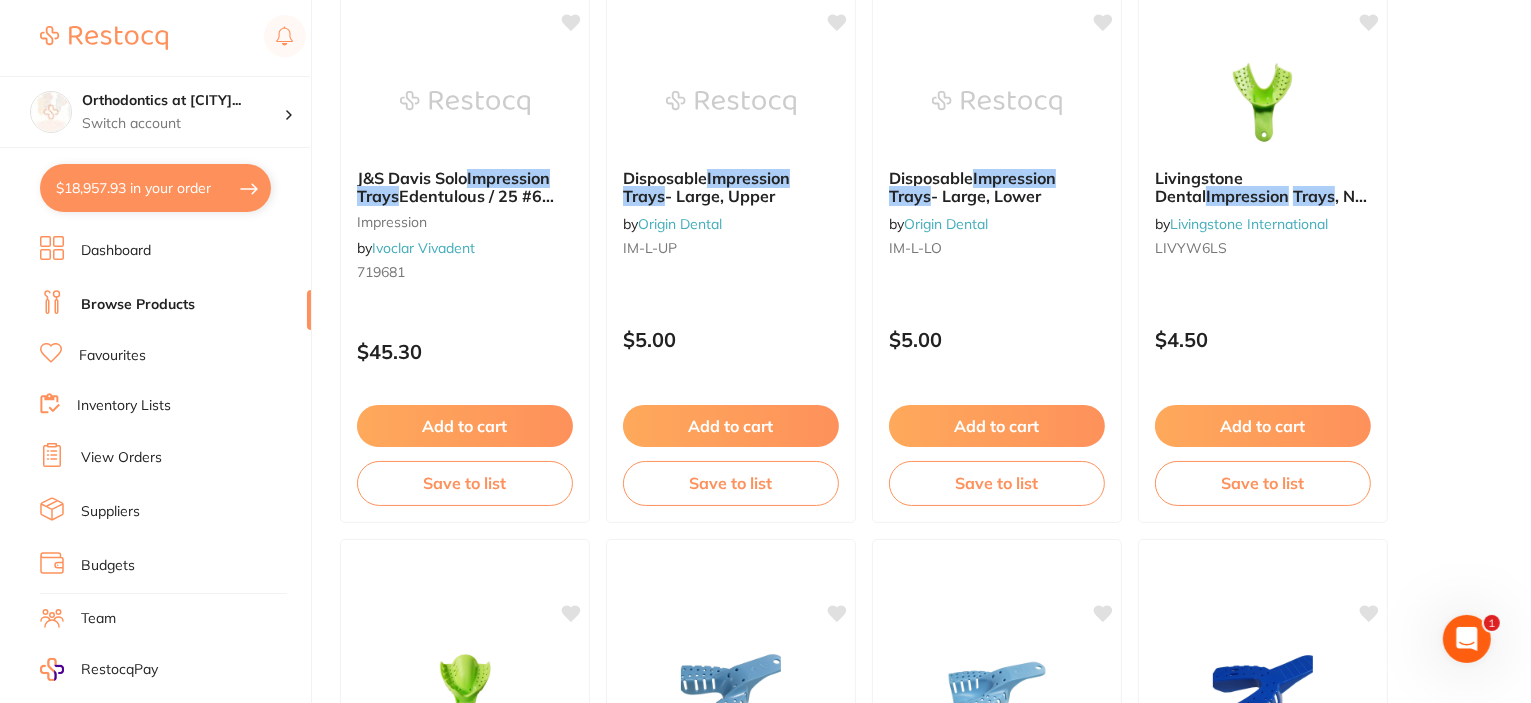 scroll, scrollTop: 4746, scrollLeft: 0, axis: vertical 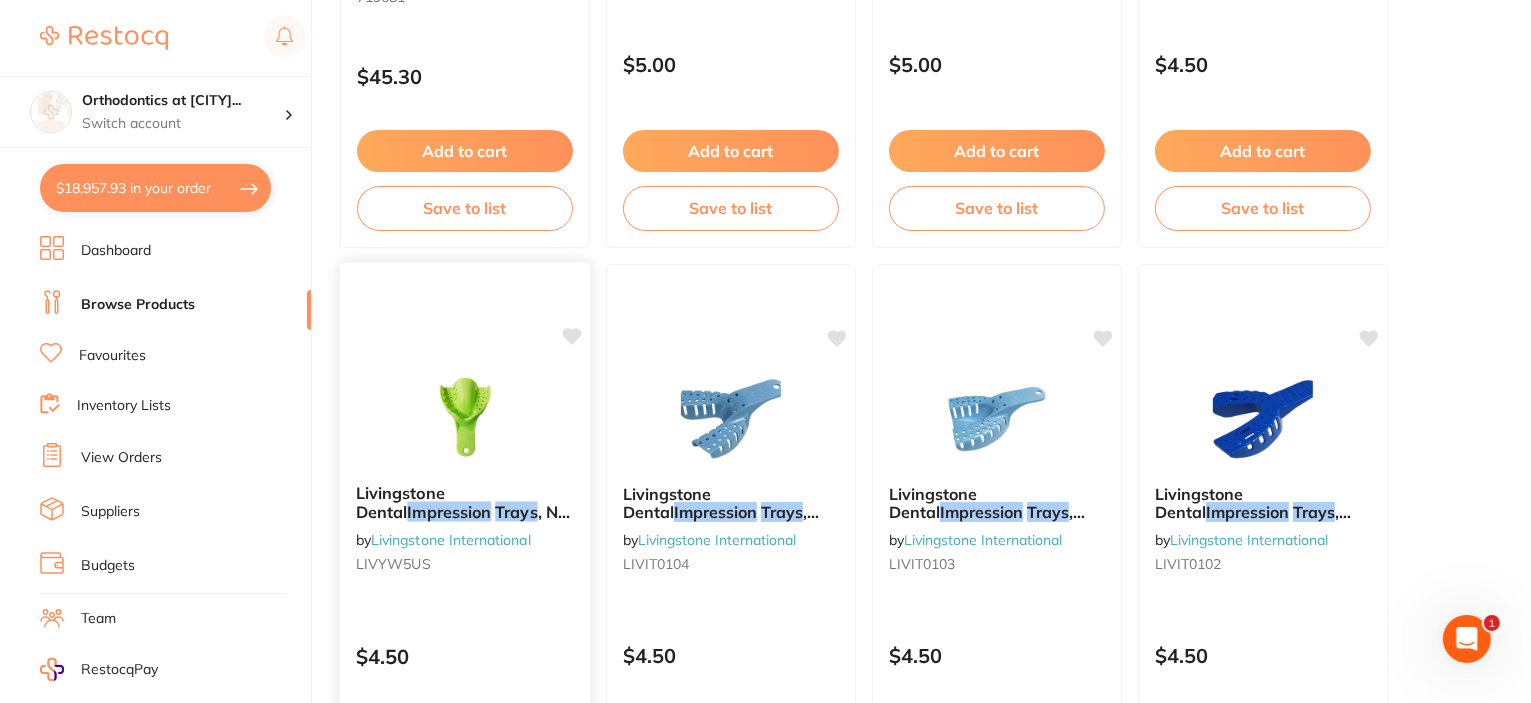 click at bounding box center (464, 417) 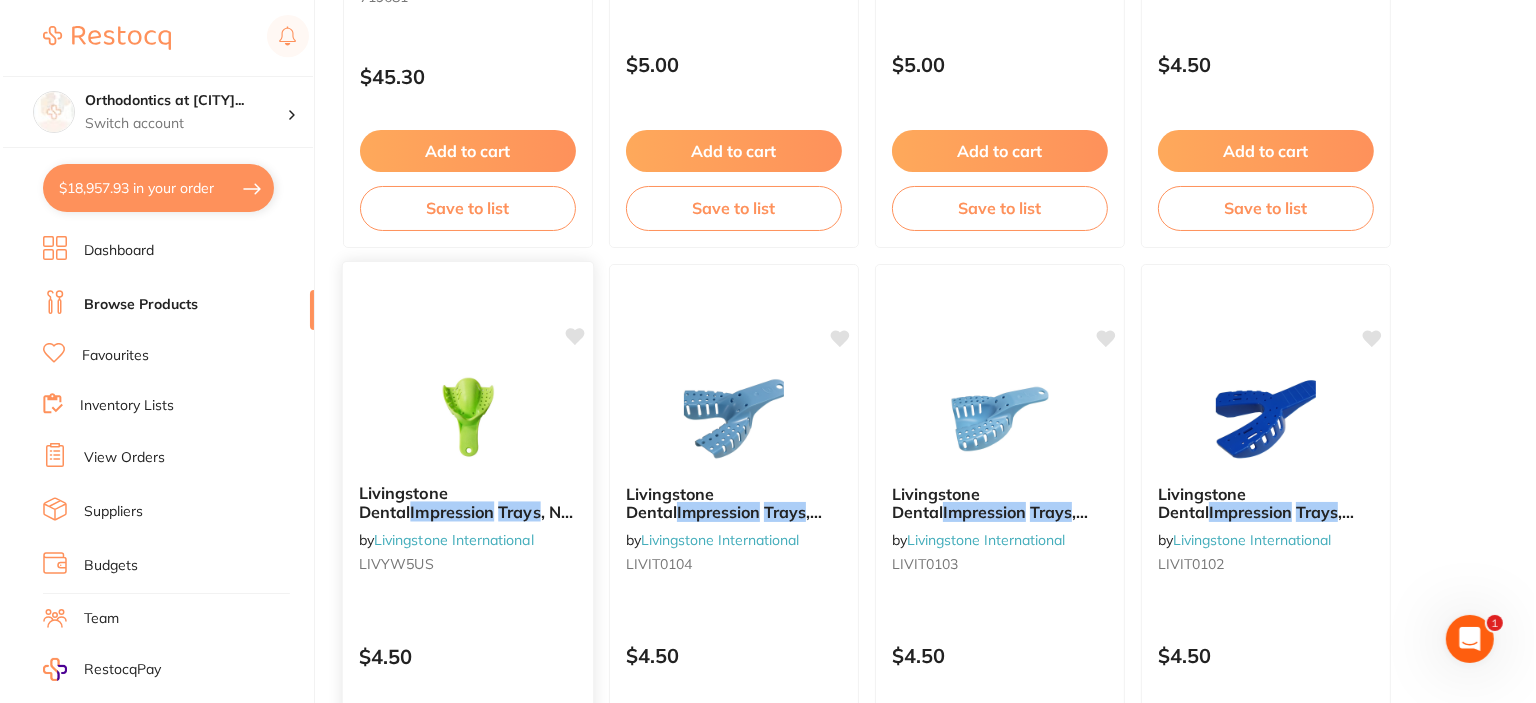 scroll, scrollTop: 0, scrollLeft: 0, axis: both 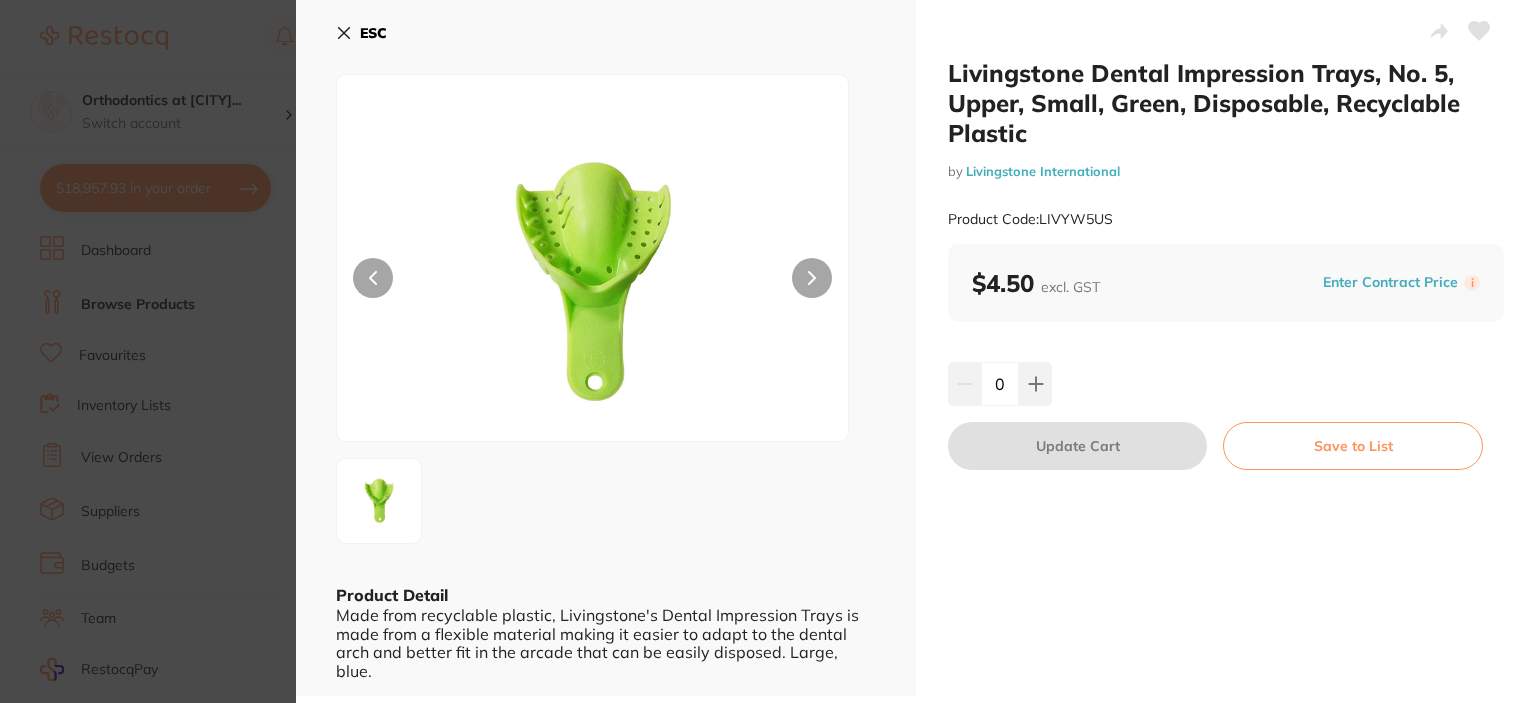 click on "ESC" at bounding box center (361, 33) 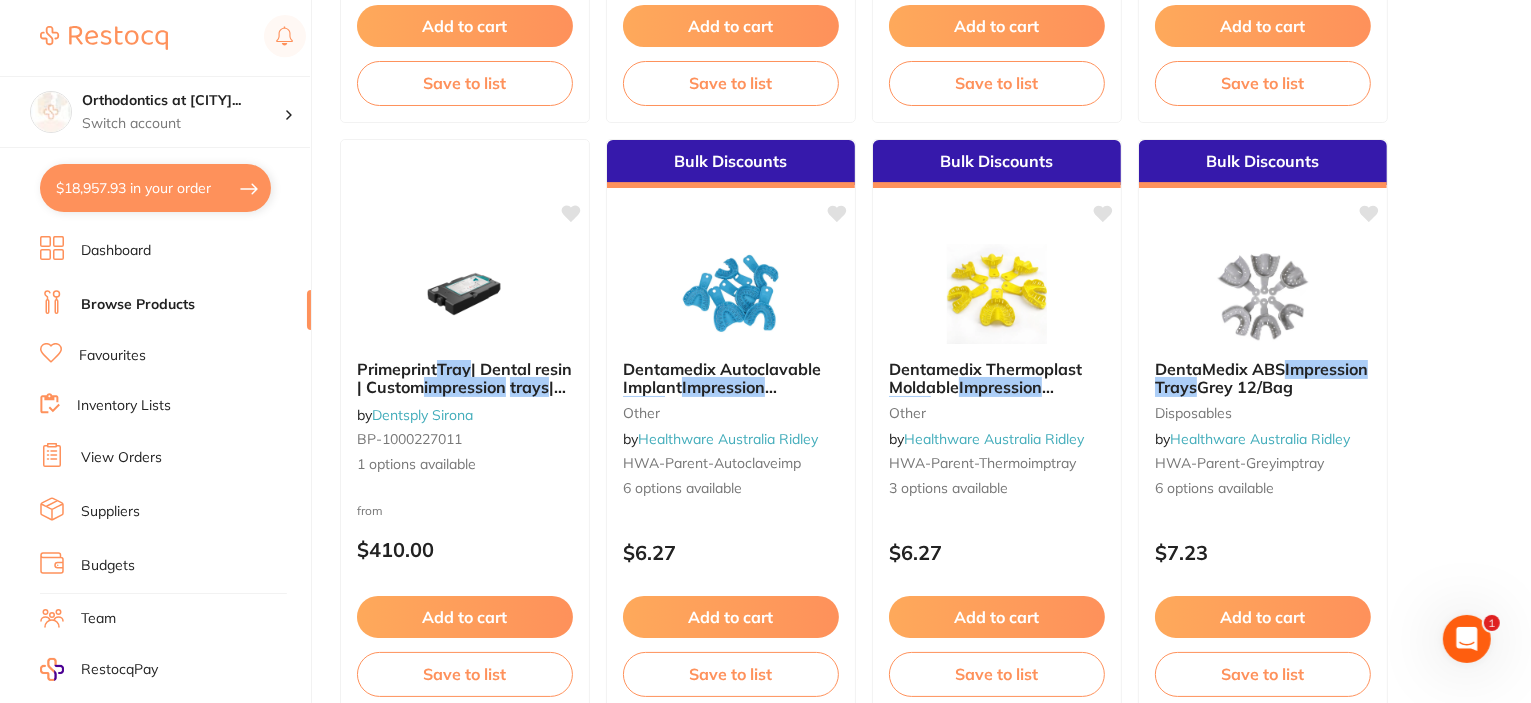 scroll, scrollTop: 6645, scrollLeft: 0, axis: vertical 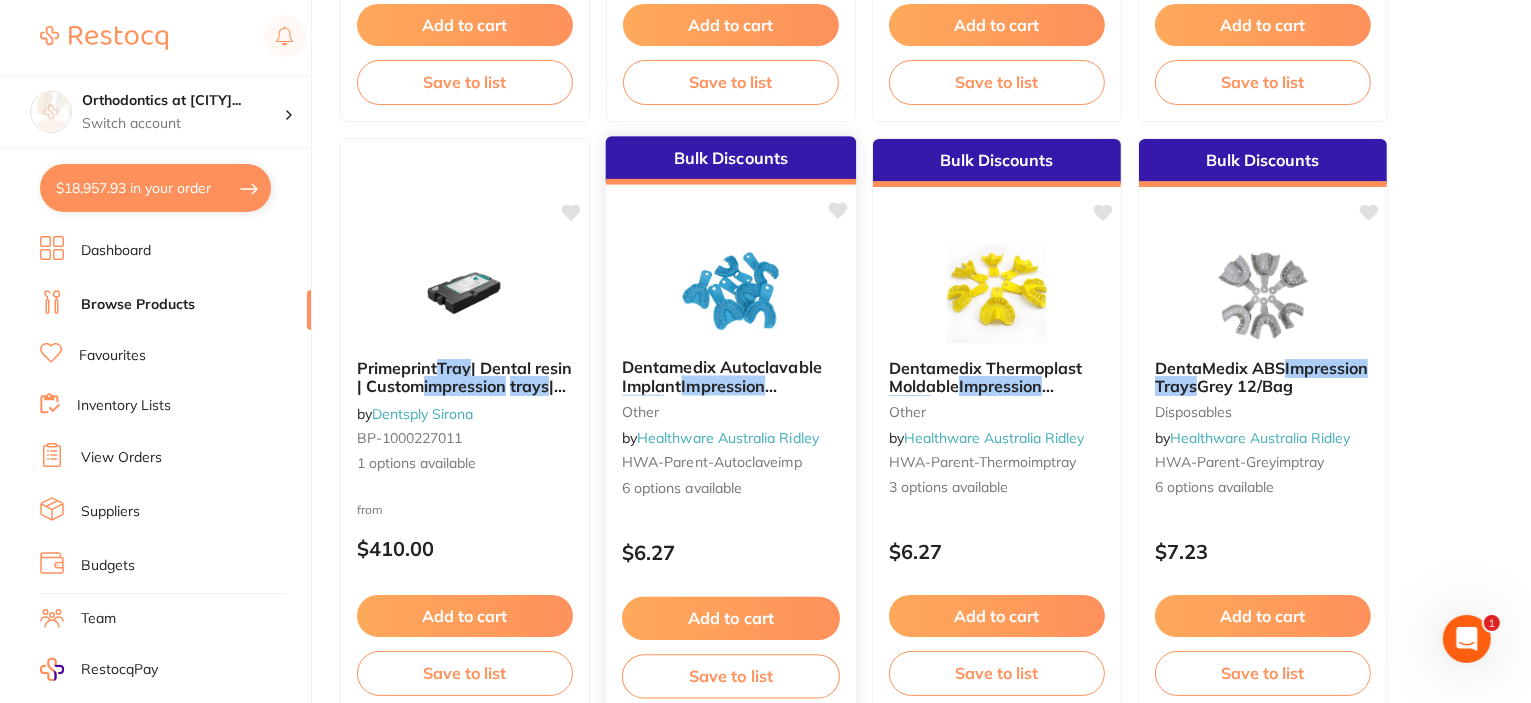 click on "other" at bounding box center (731, 411) 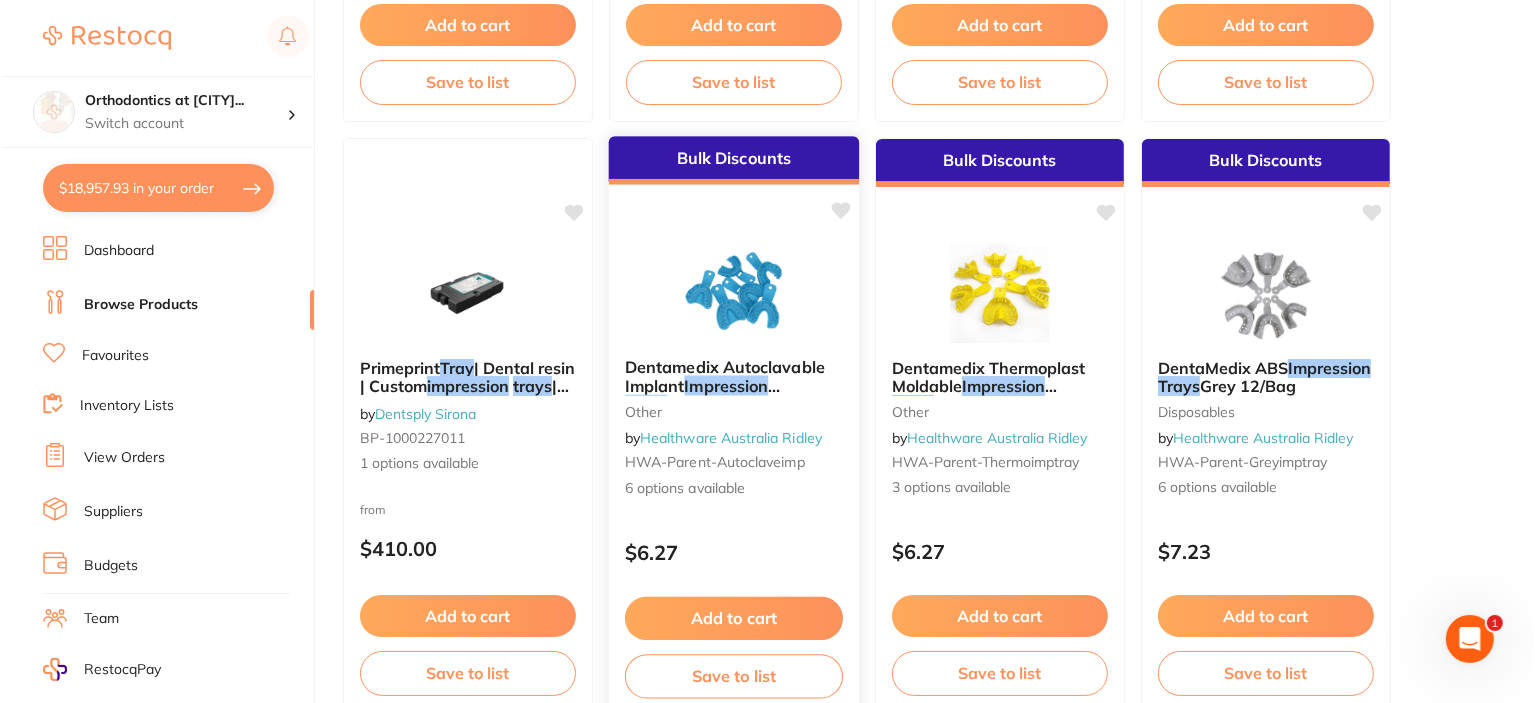 scroll, scrollTop: 0, scrollLeft: 0, axis: both 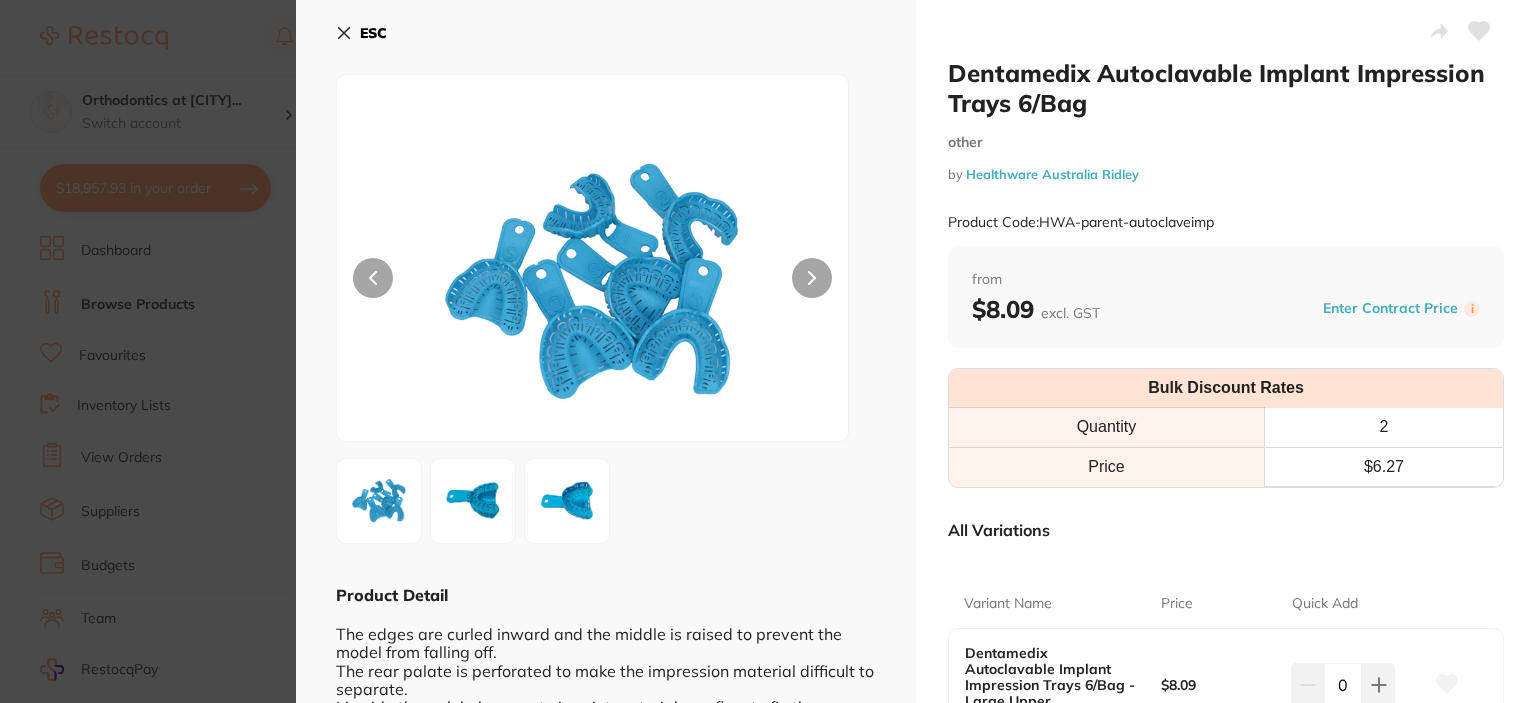 click 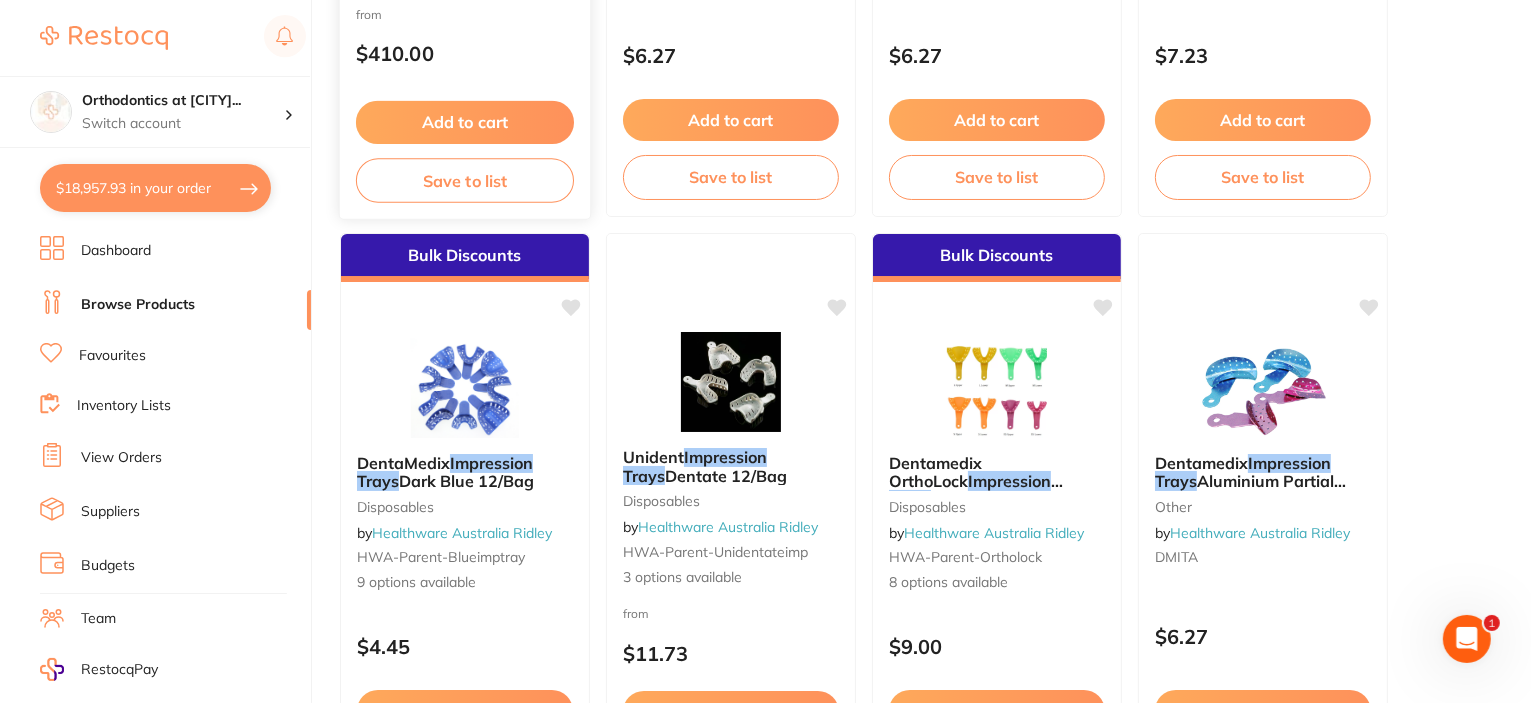 scroll, scrollTop: 7142, scrollLeft: 0, axis: vertical 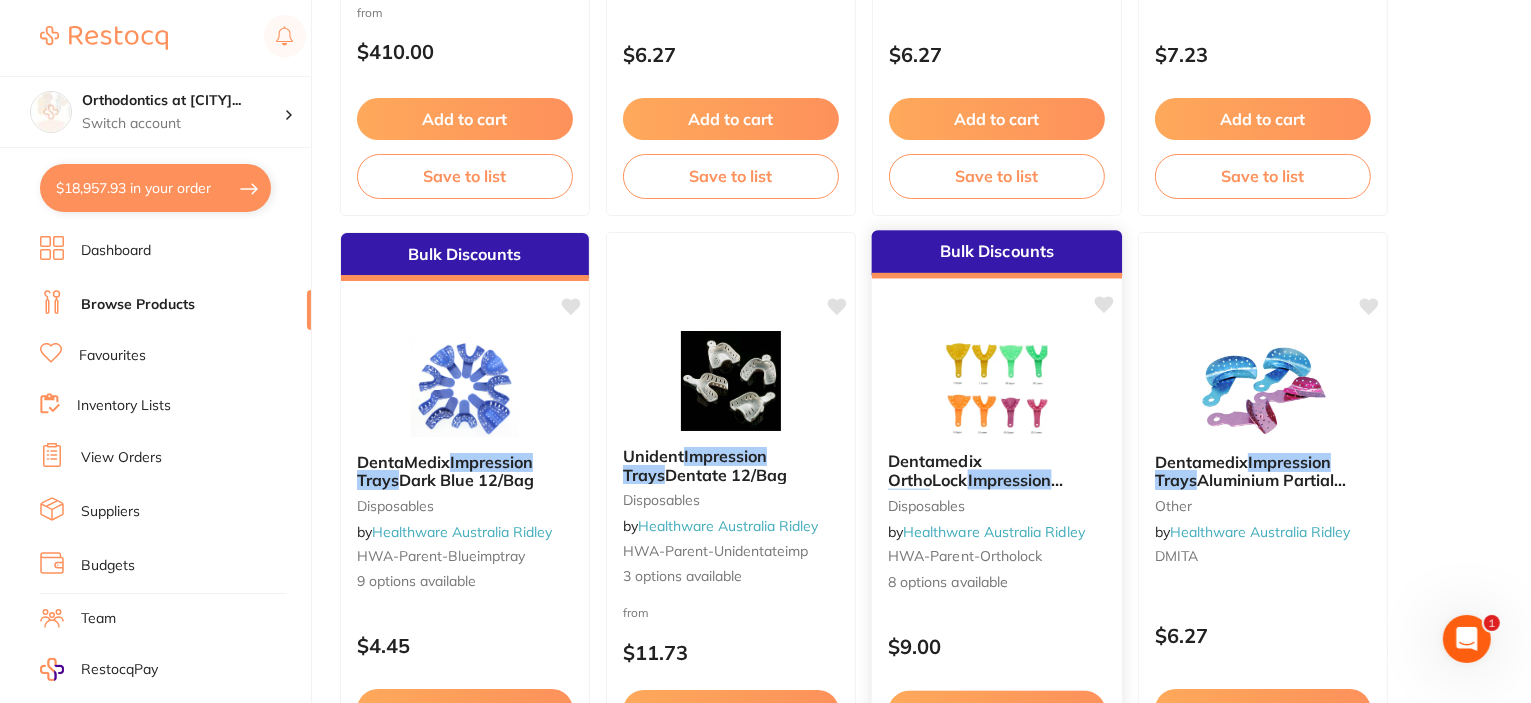 click on "Dentamedix OrthoLock  Impression   Trays  12/Bag   Disposables by  Healthware Australia Ridley HWA-parent-ortholock   8 options available" at bounding box center (997, 522) 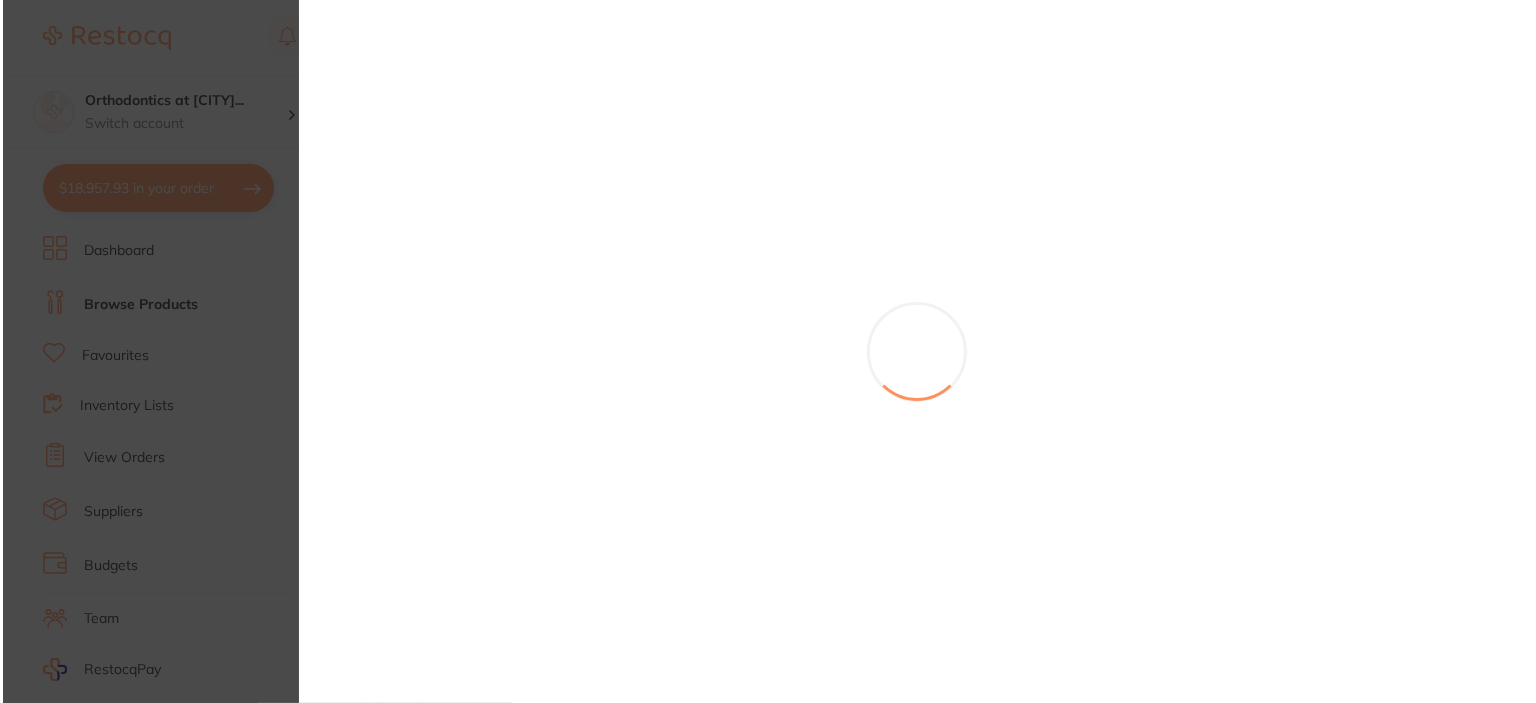 scroll, scrollTop: 0, scrollLeft: 0, axis: both 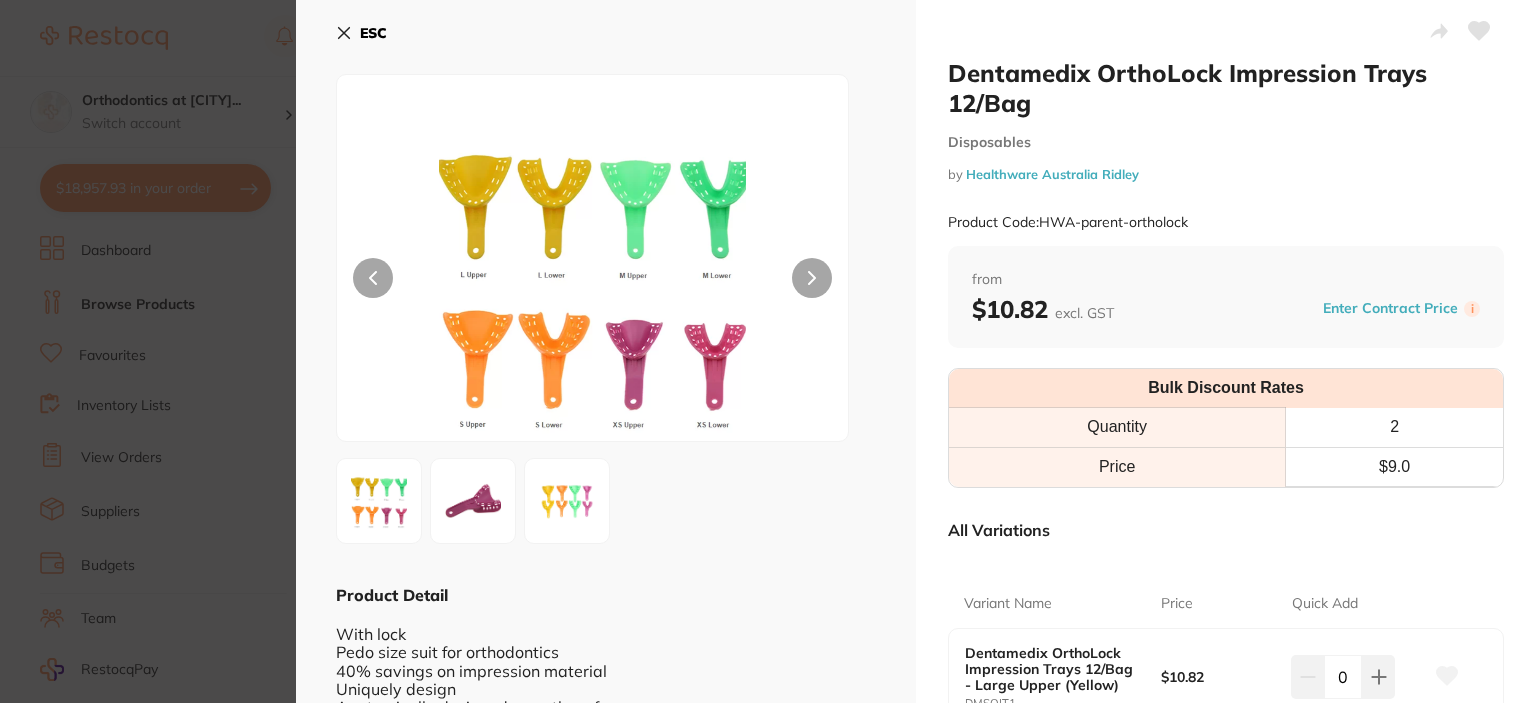 click at bounding box center [812, 278] 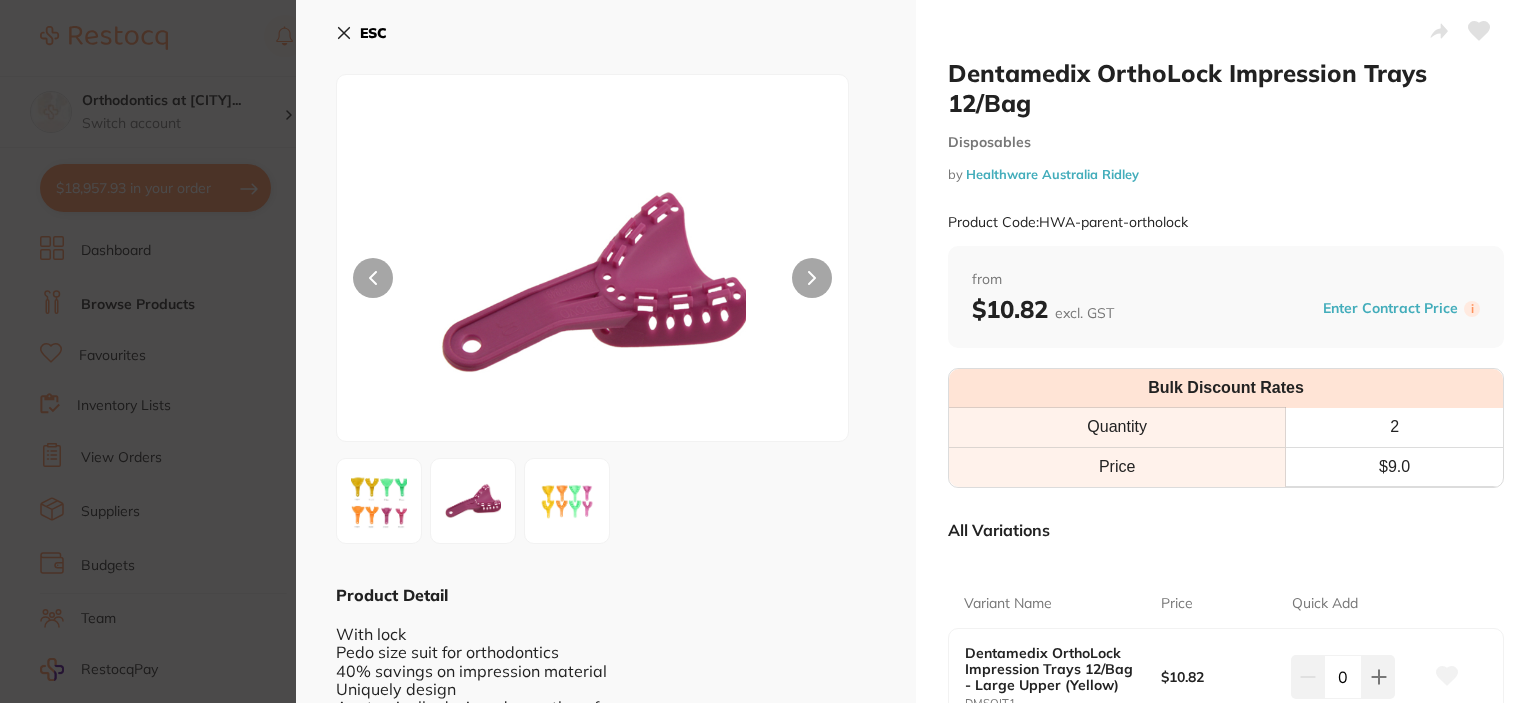 scroll, scrollTop: 0, scrollLeft: 0, axis: both 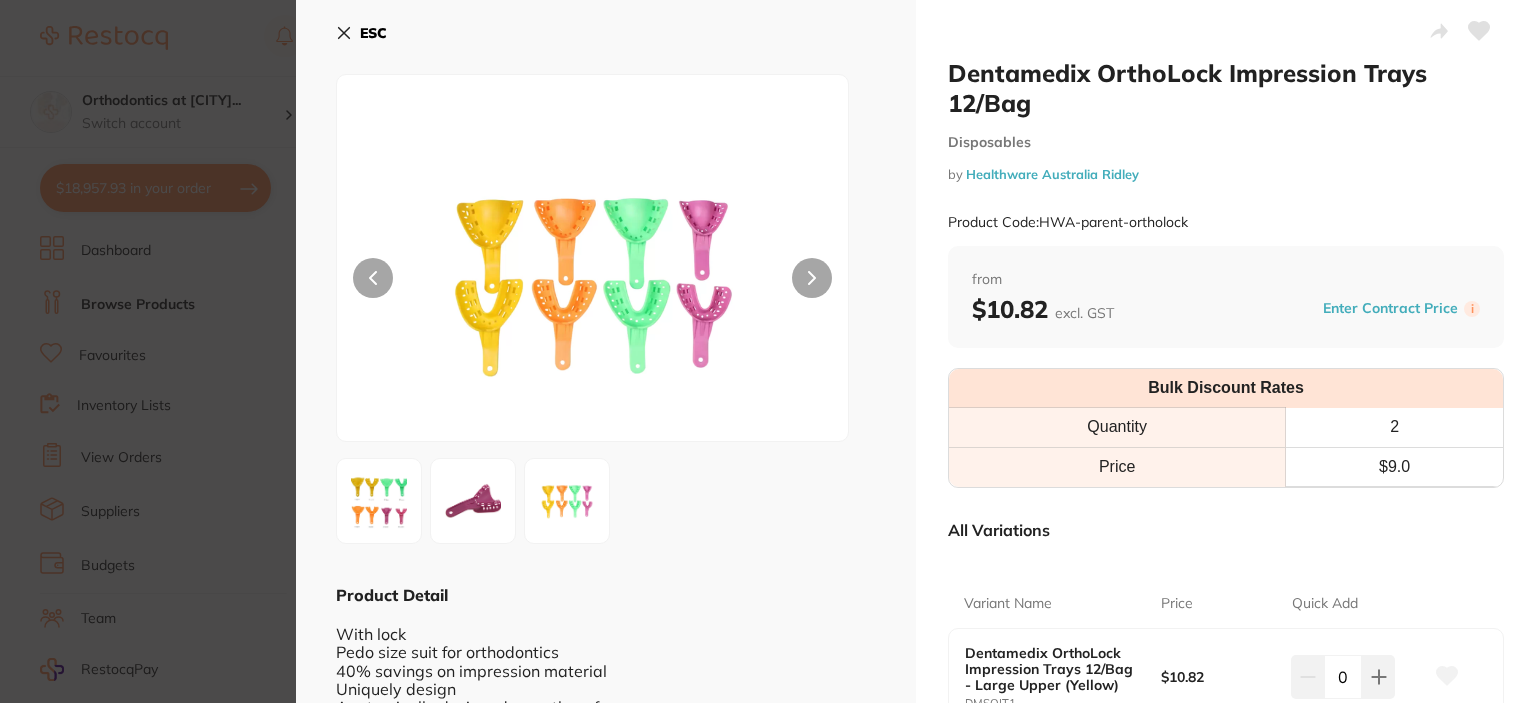 click at bounding box center [812, 278] 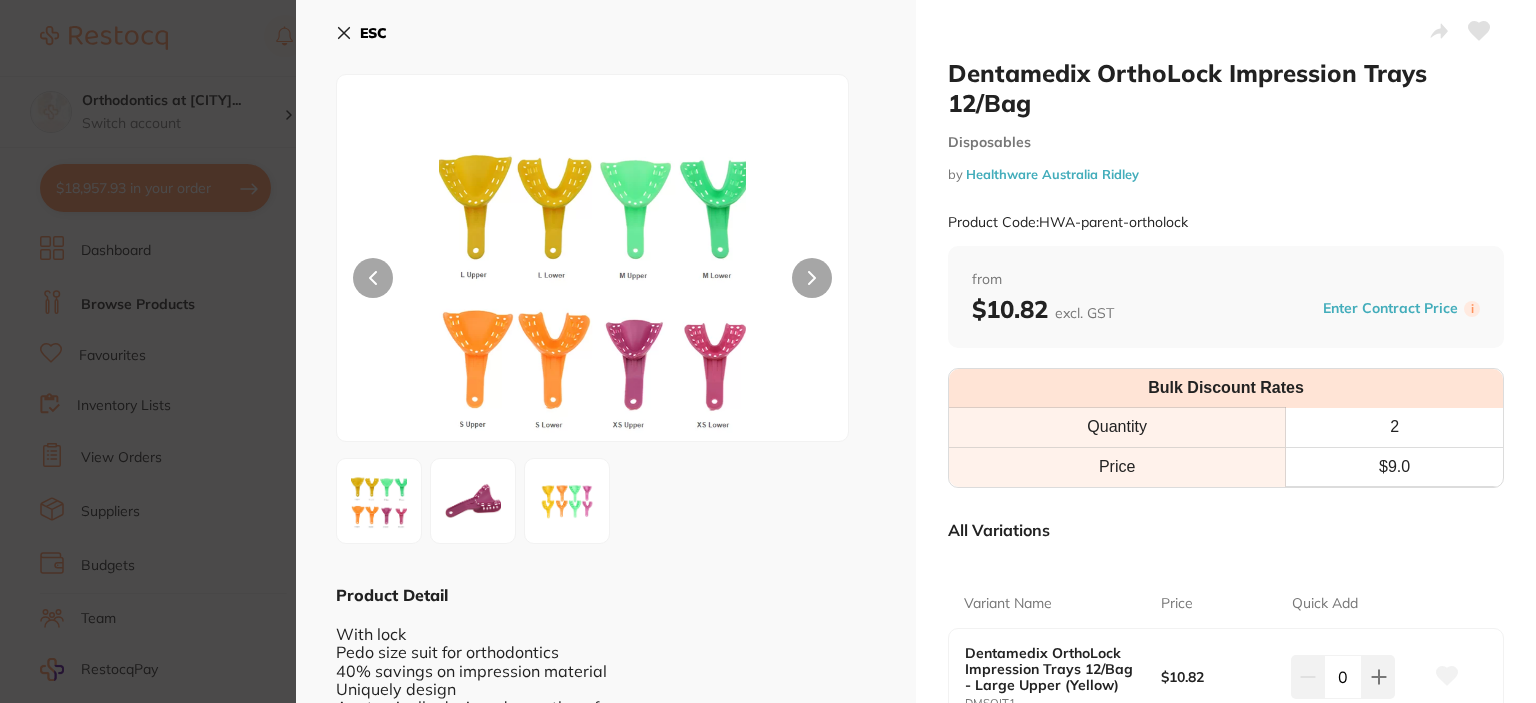 click at bounding box center (812, 278) 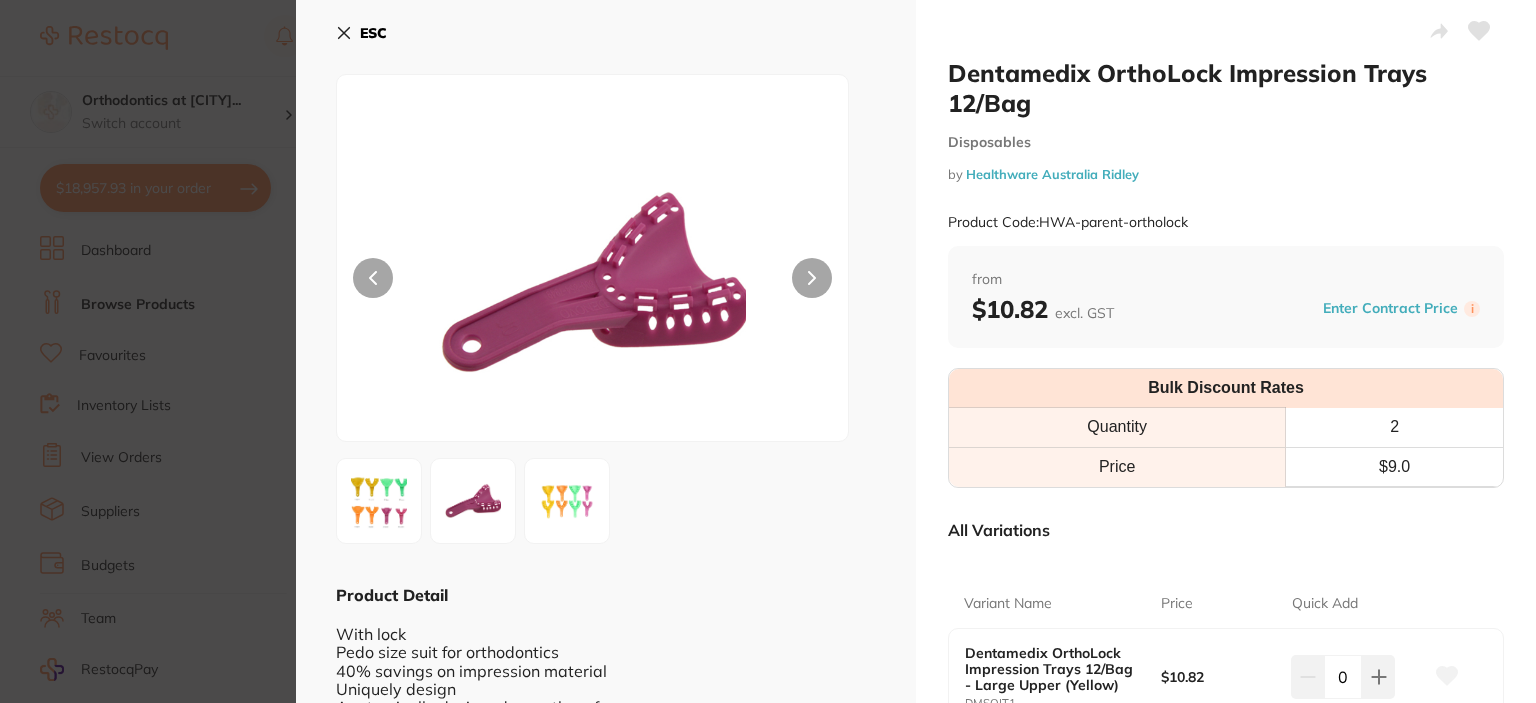 click at bounding box center [812, 278] 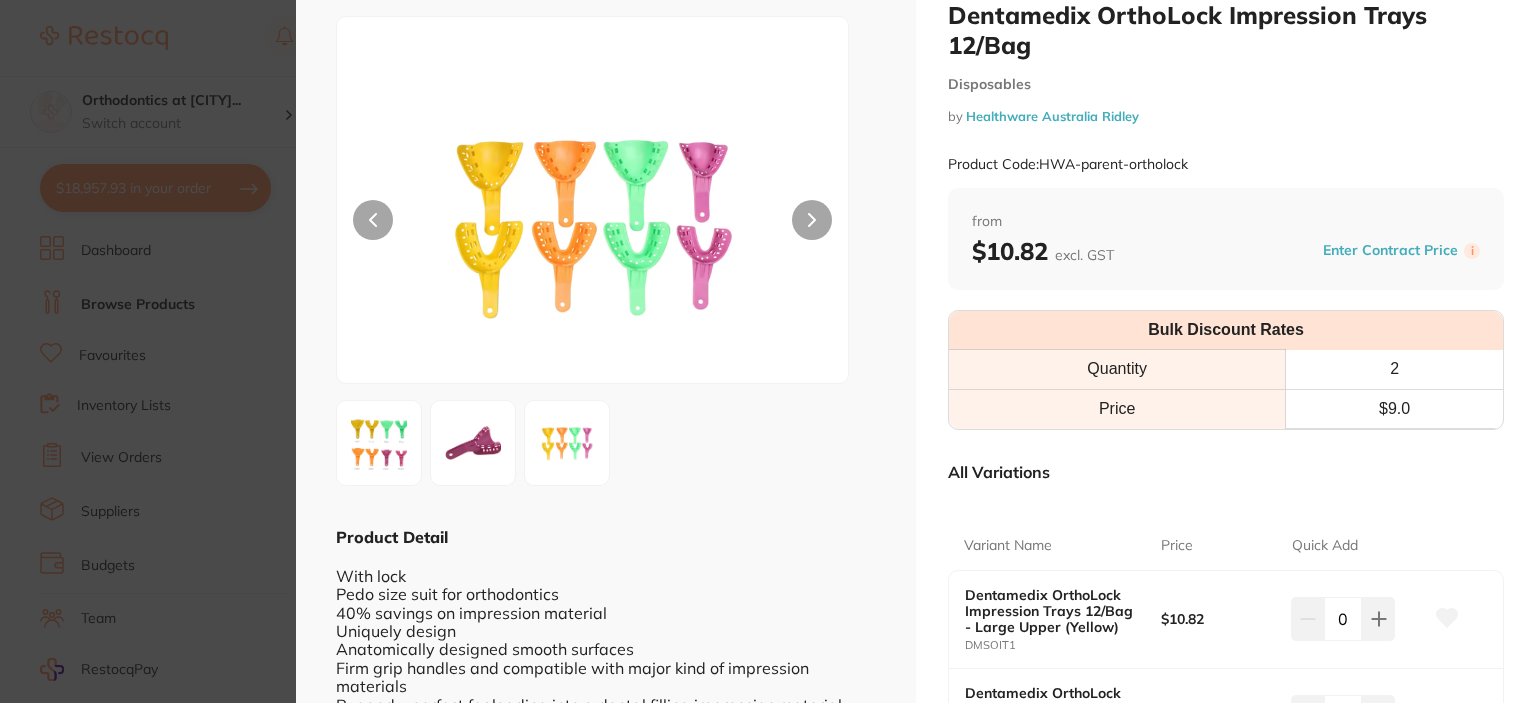 scroll, scrollTop: 62, scrollLeft: 0, axis: vertical 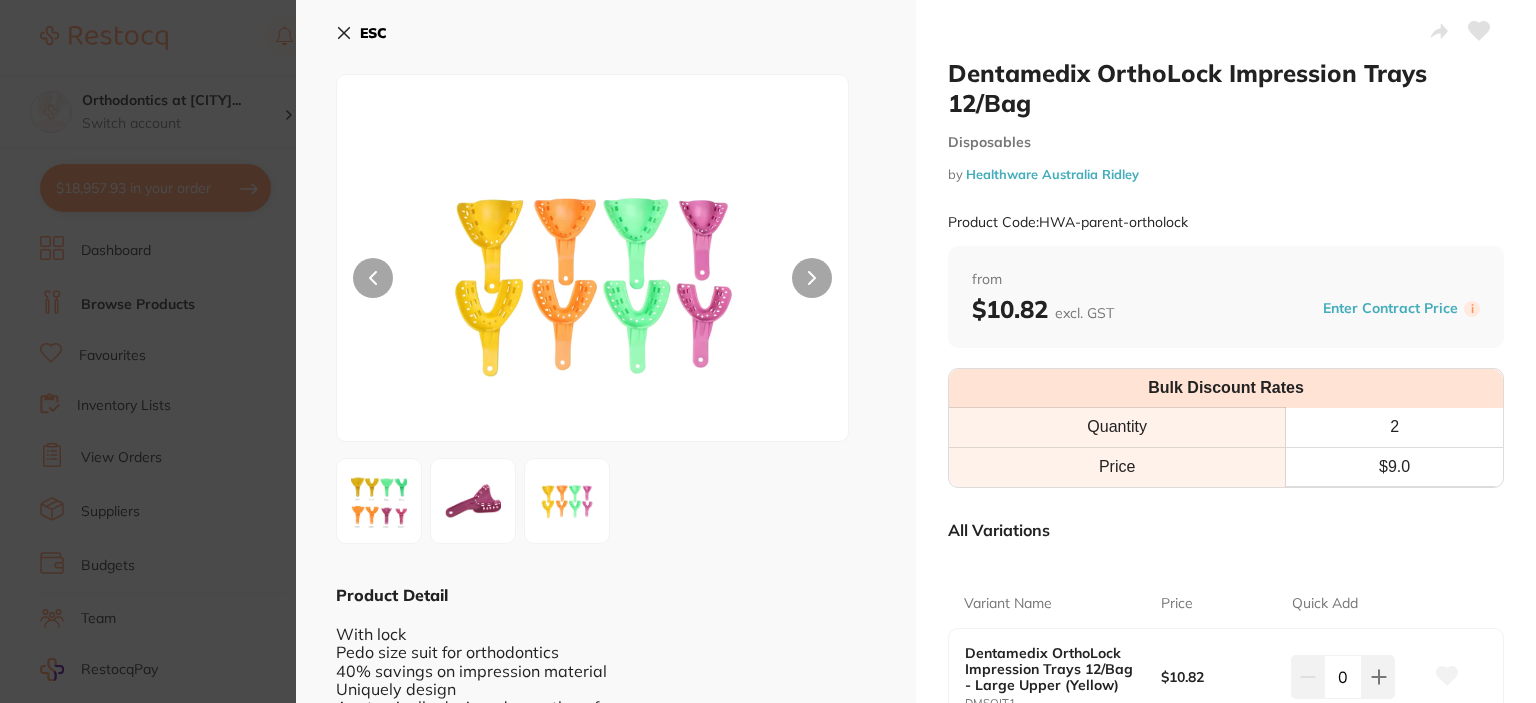 click 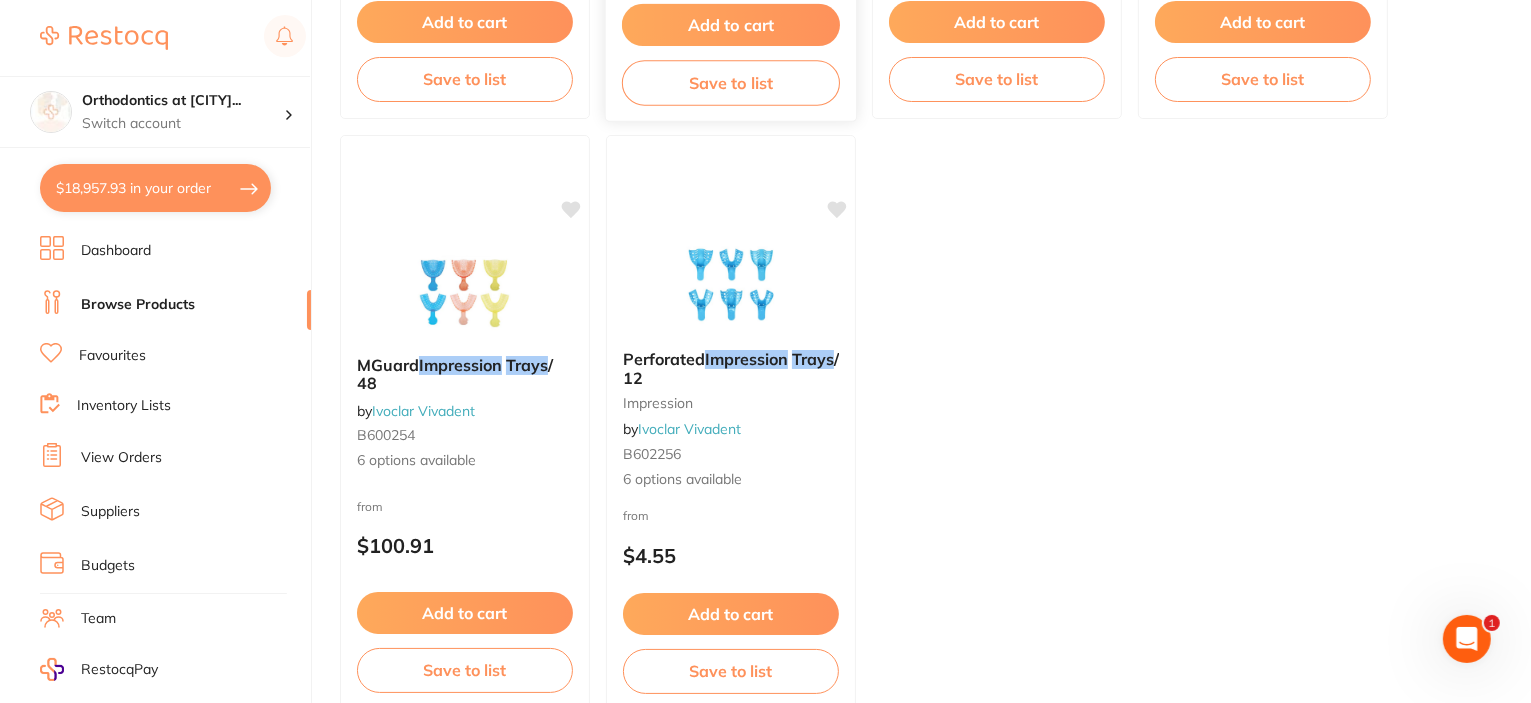 scroll, scrollTop: 7940, scrollLeft: 0, axis: vertical 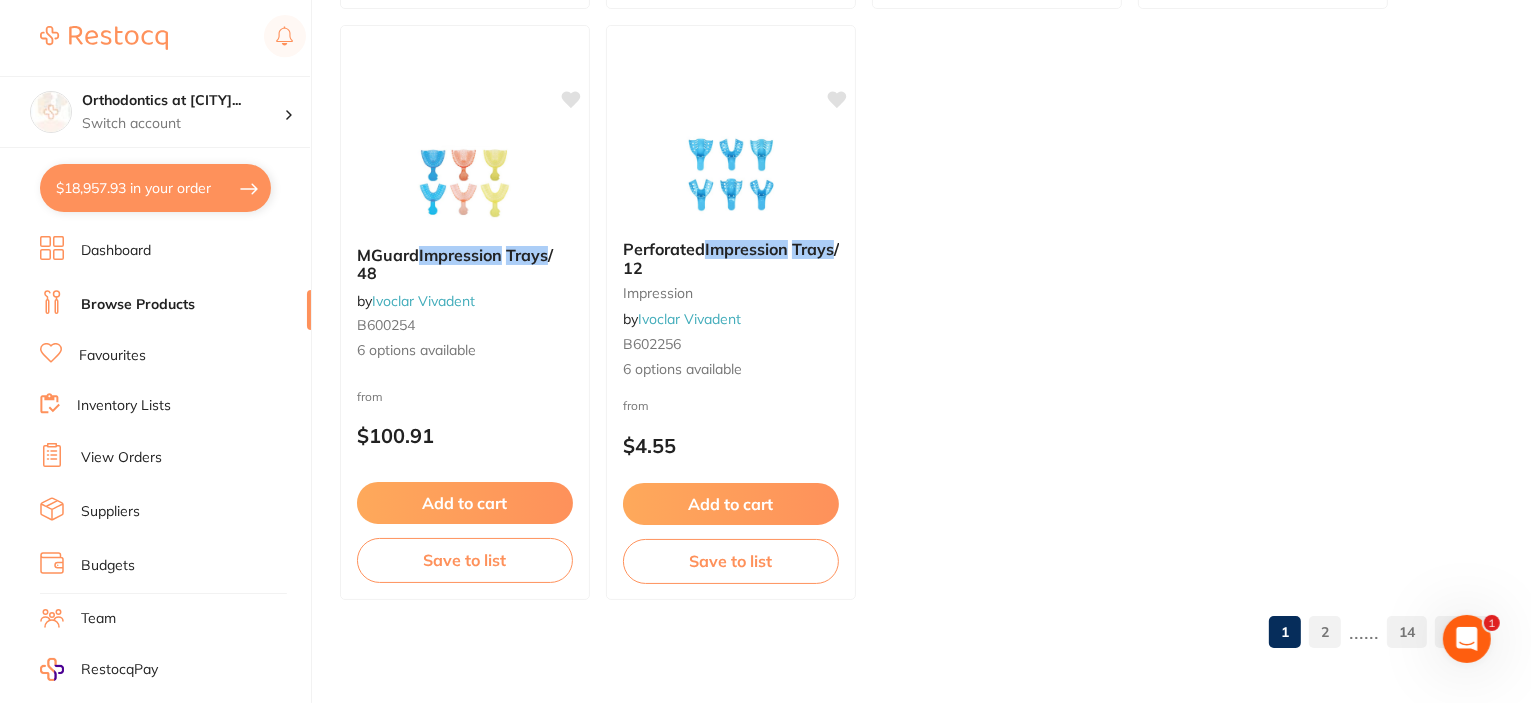 click on "2" at bounding box center [1325, 632] 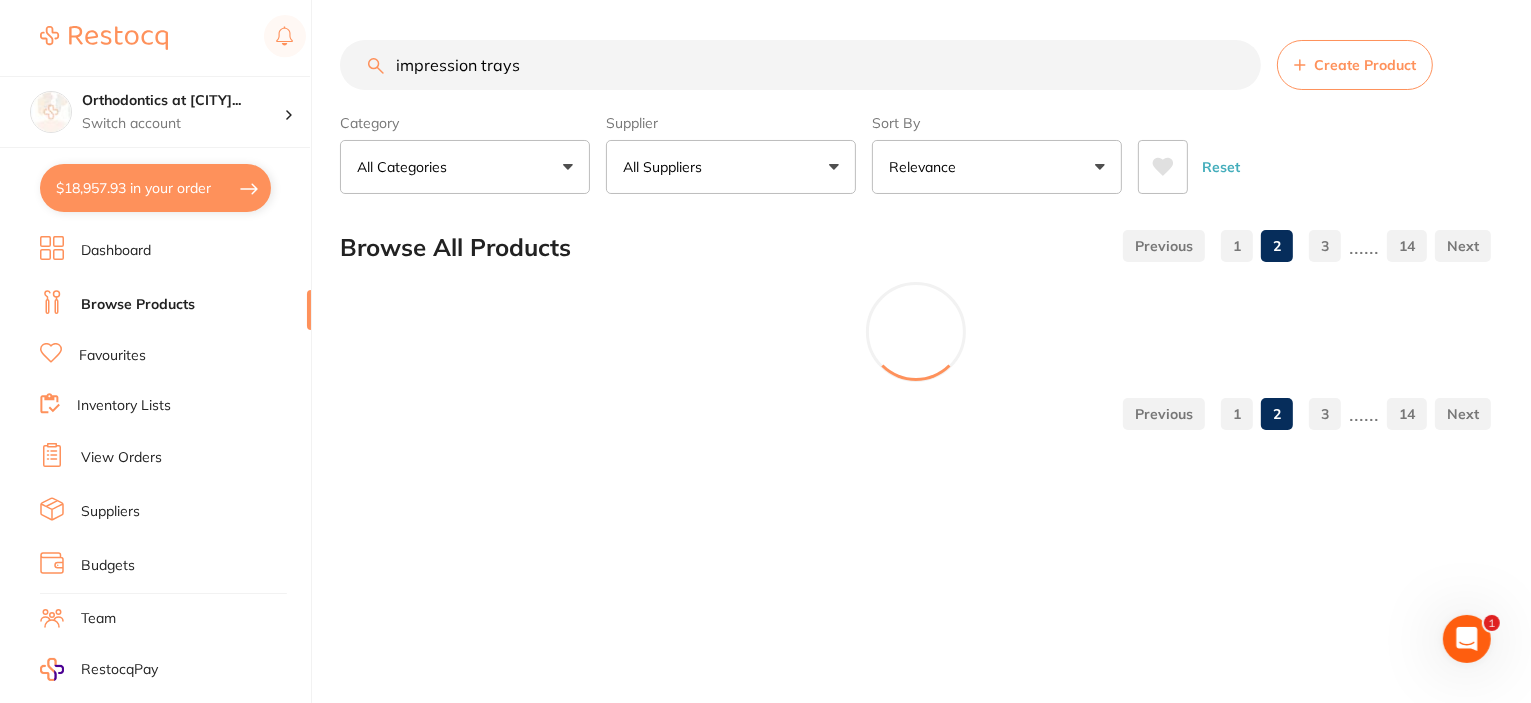 scroll, scrollTop: 0, scrollLeft: 0, axis: both 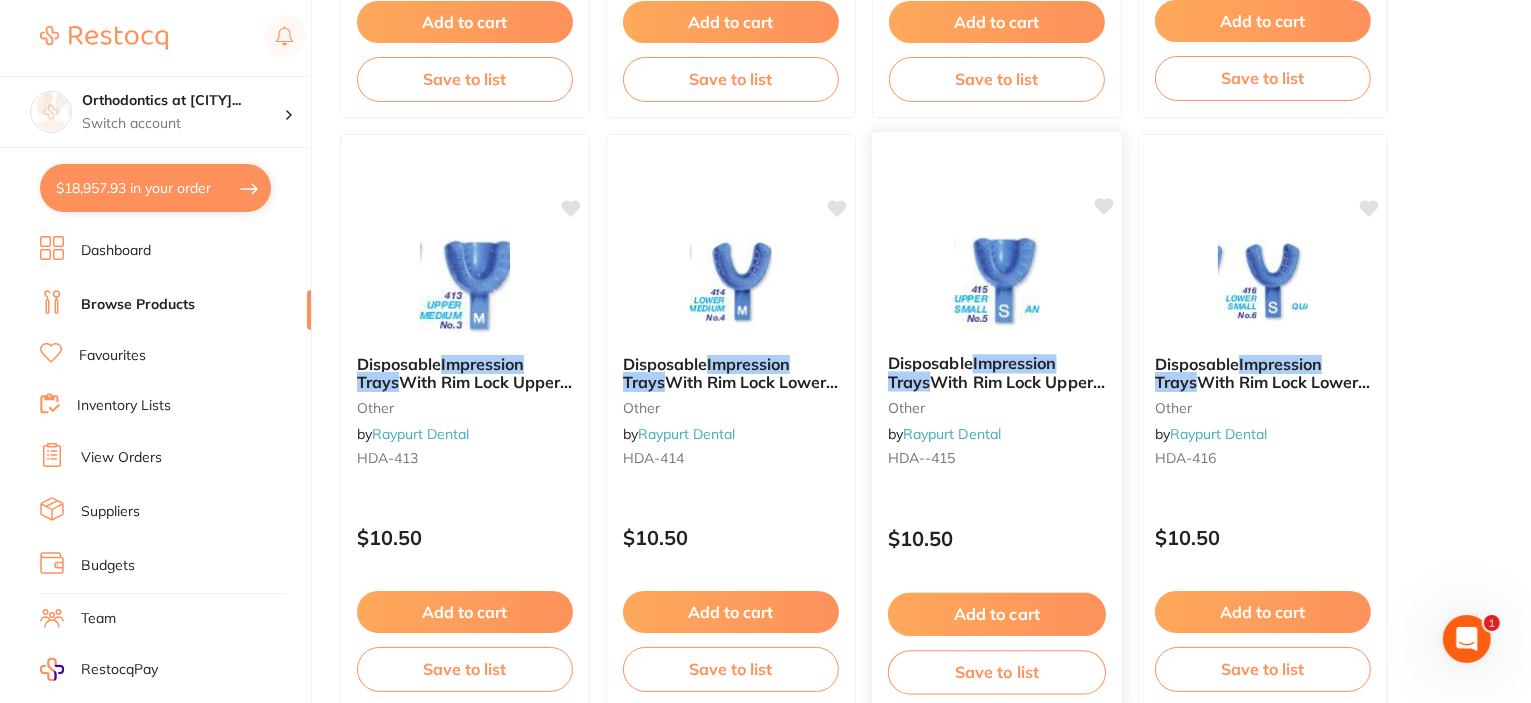 click on "Impression" at bounding box center (1015, 363) 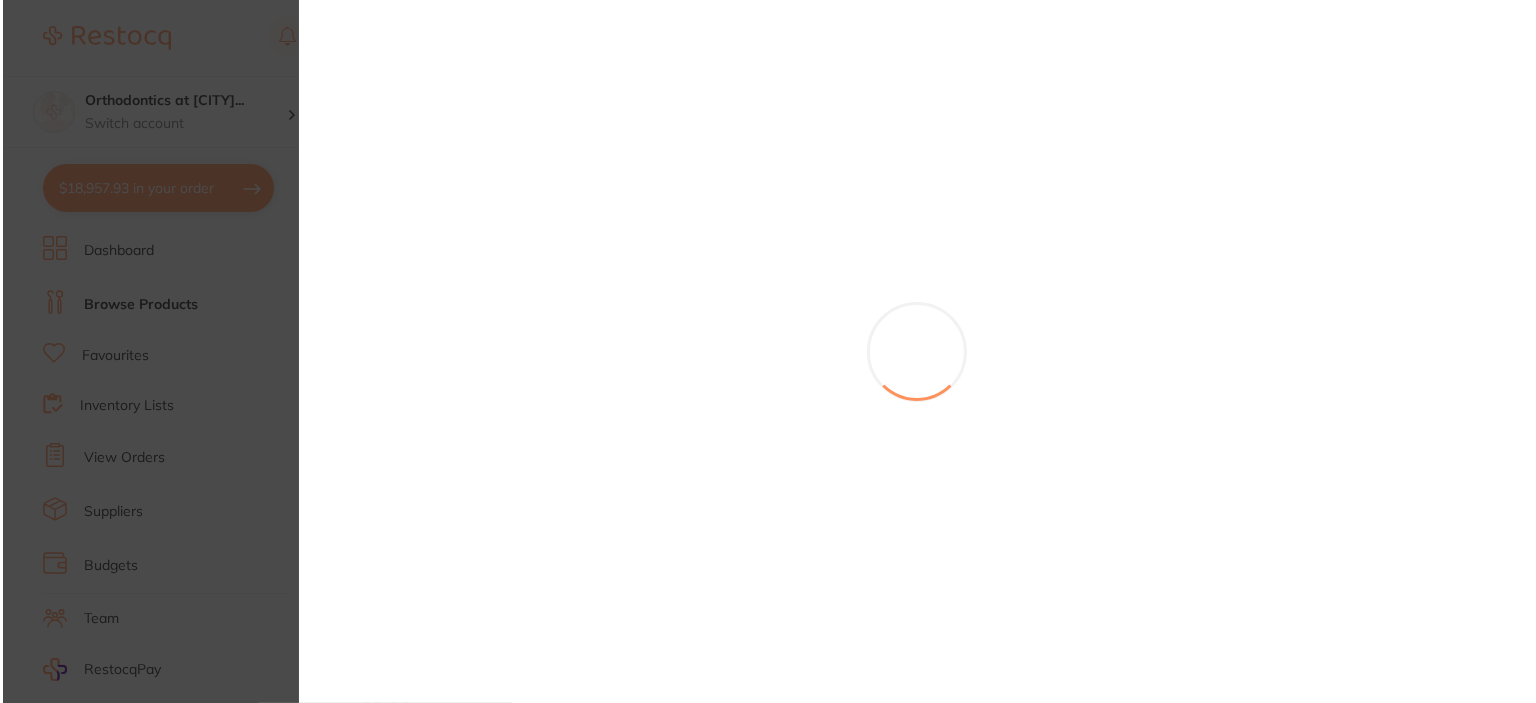scroll, scrollTop: 0, scrollLeft: 0, axis: both 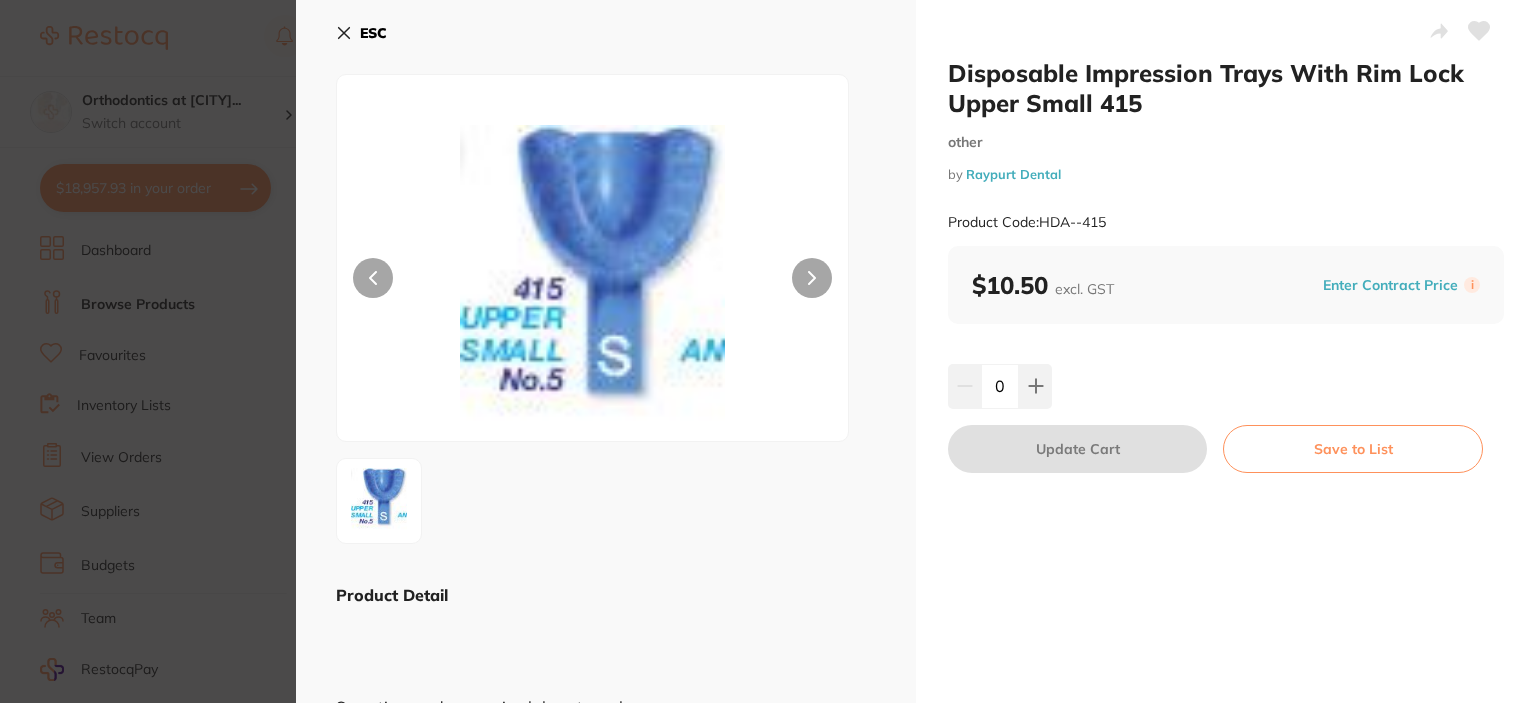 click 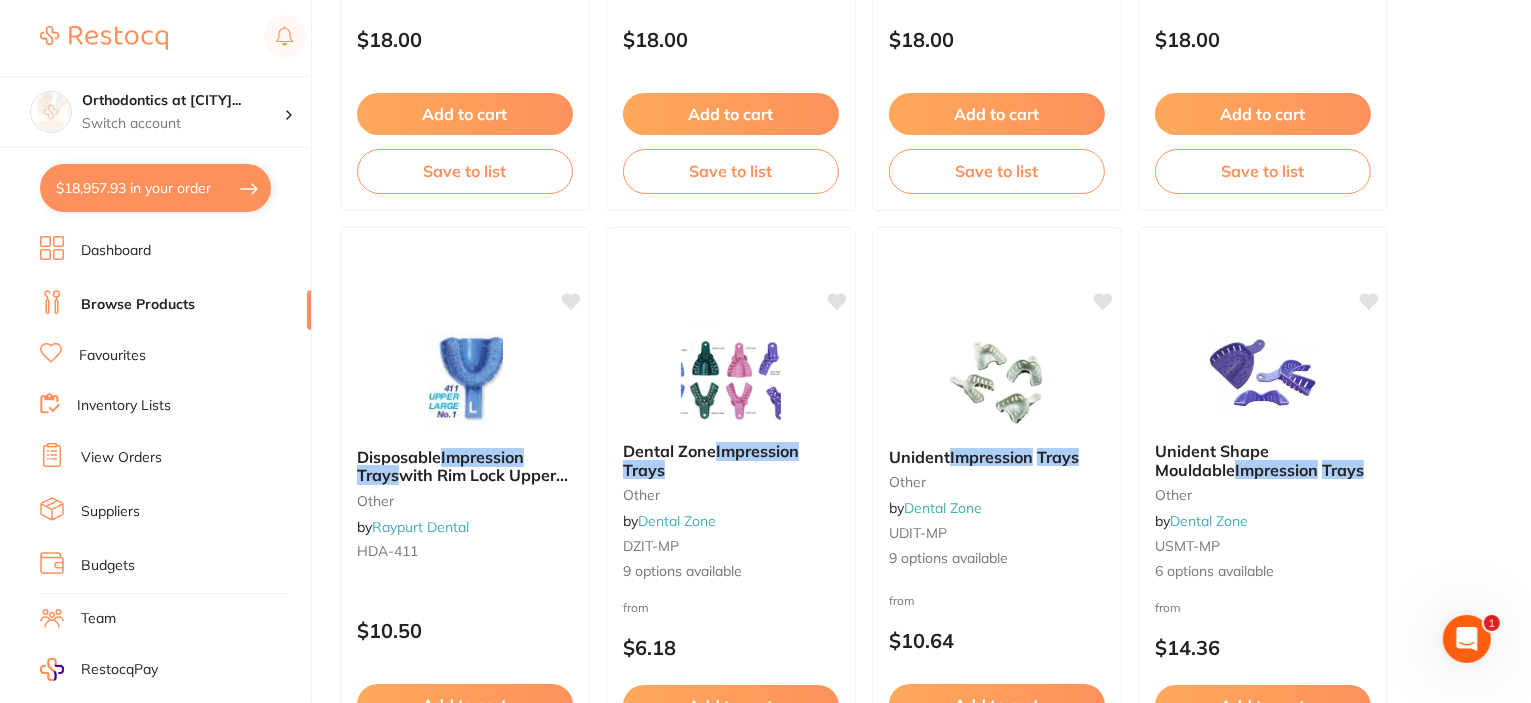 scroll, scrollTop: 6072, scrollLeft: 0, axis: vertical 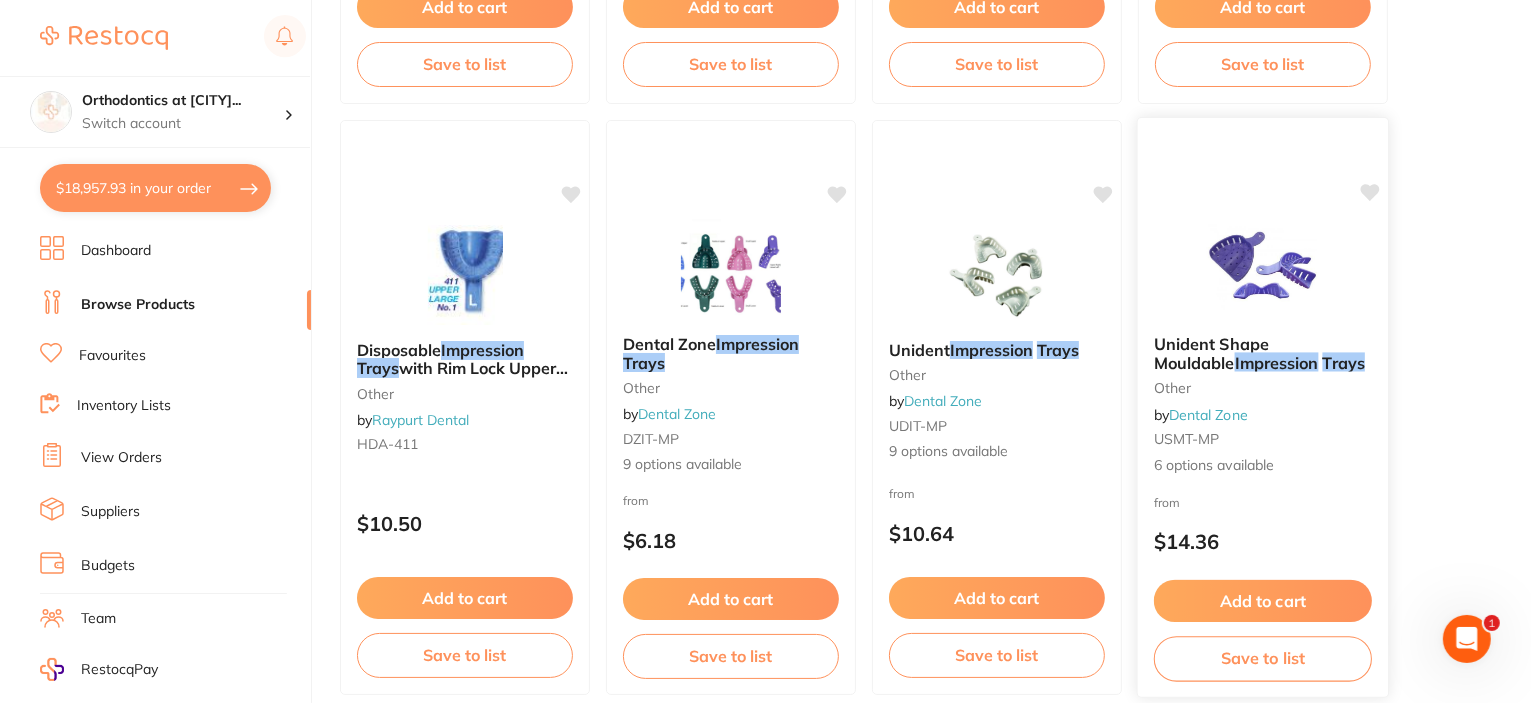click on "Trays" at bounding box center (1344, 362) 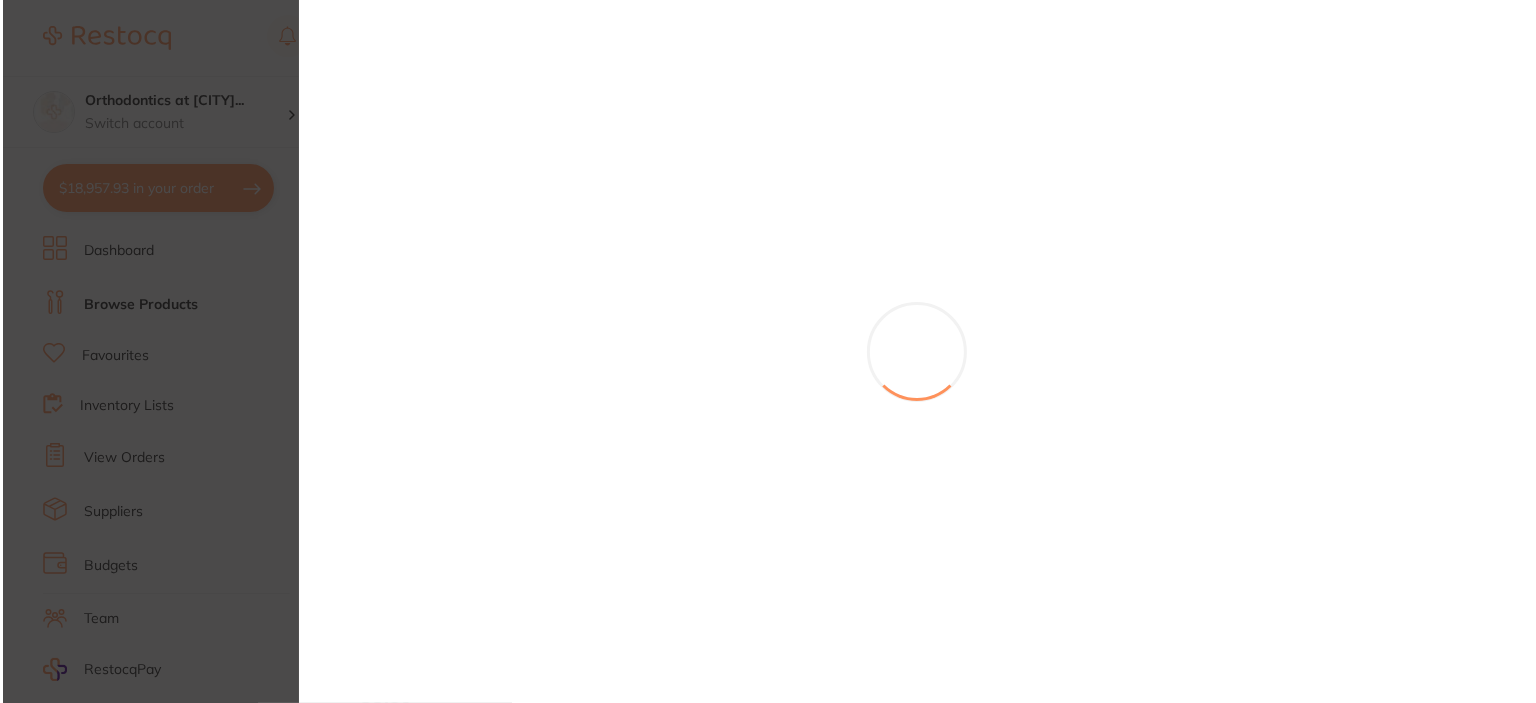 scroll, scrollTop: 0, scrollLeft: 0, axis: both 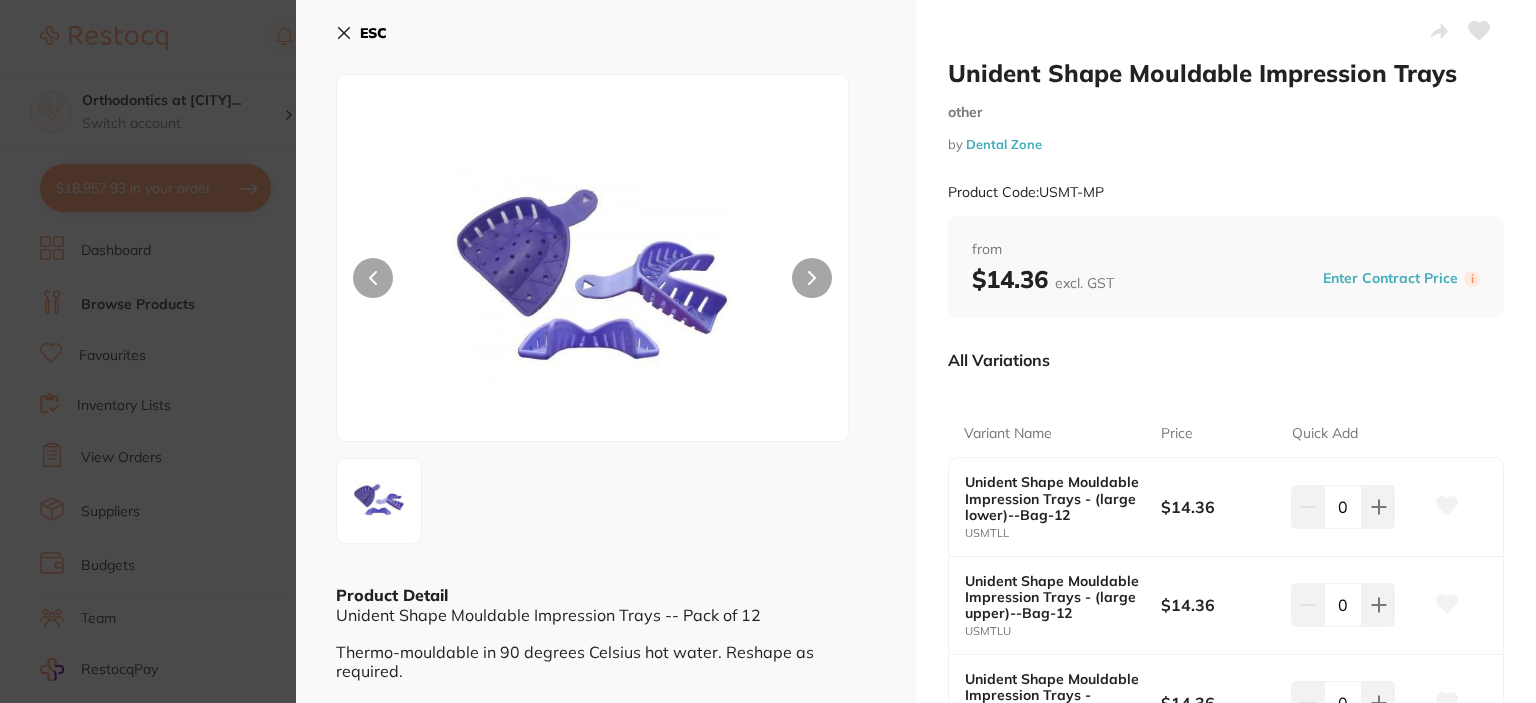 click 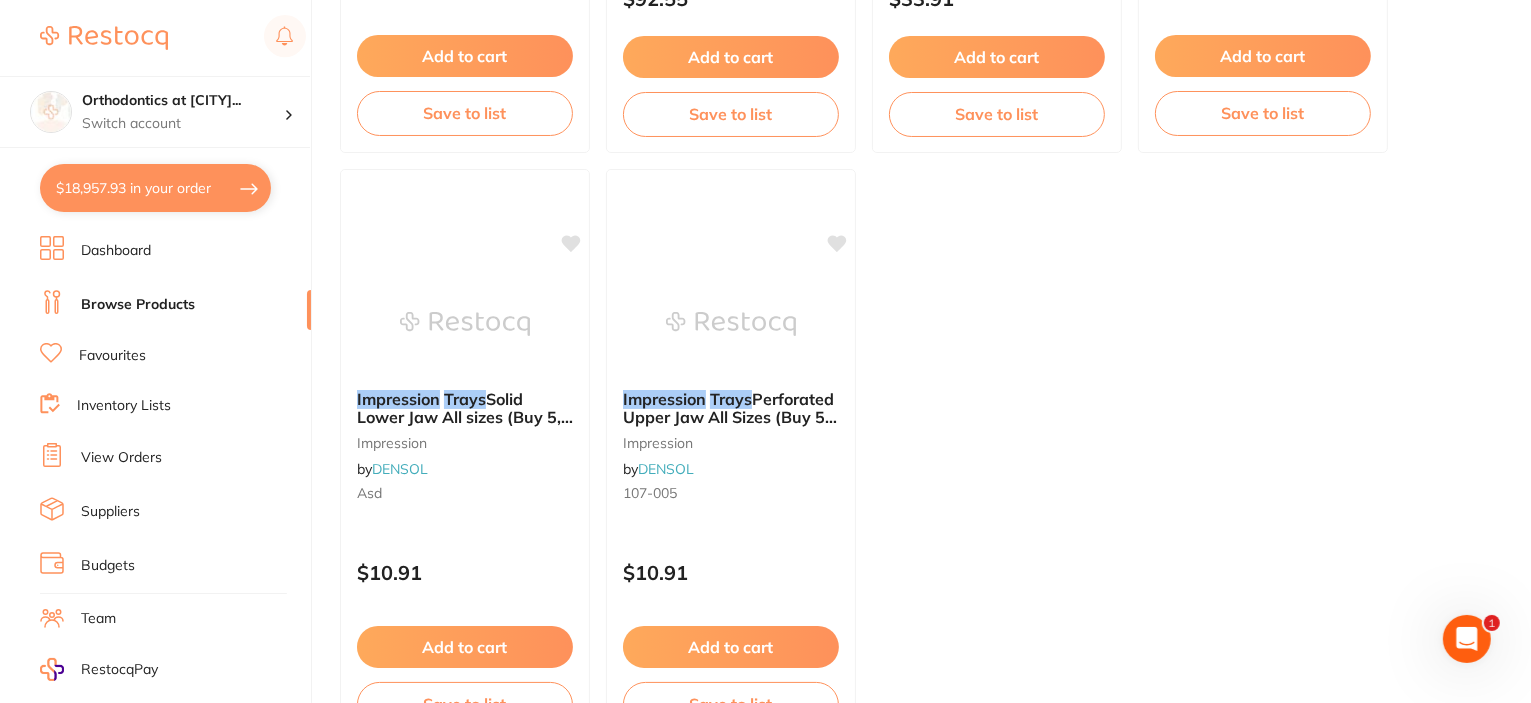 scroll, scrollTop: 7940, scrollLeft: 0, axis: vertical 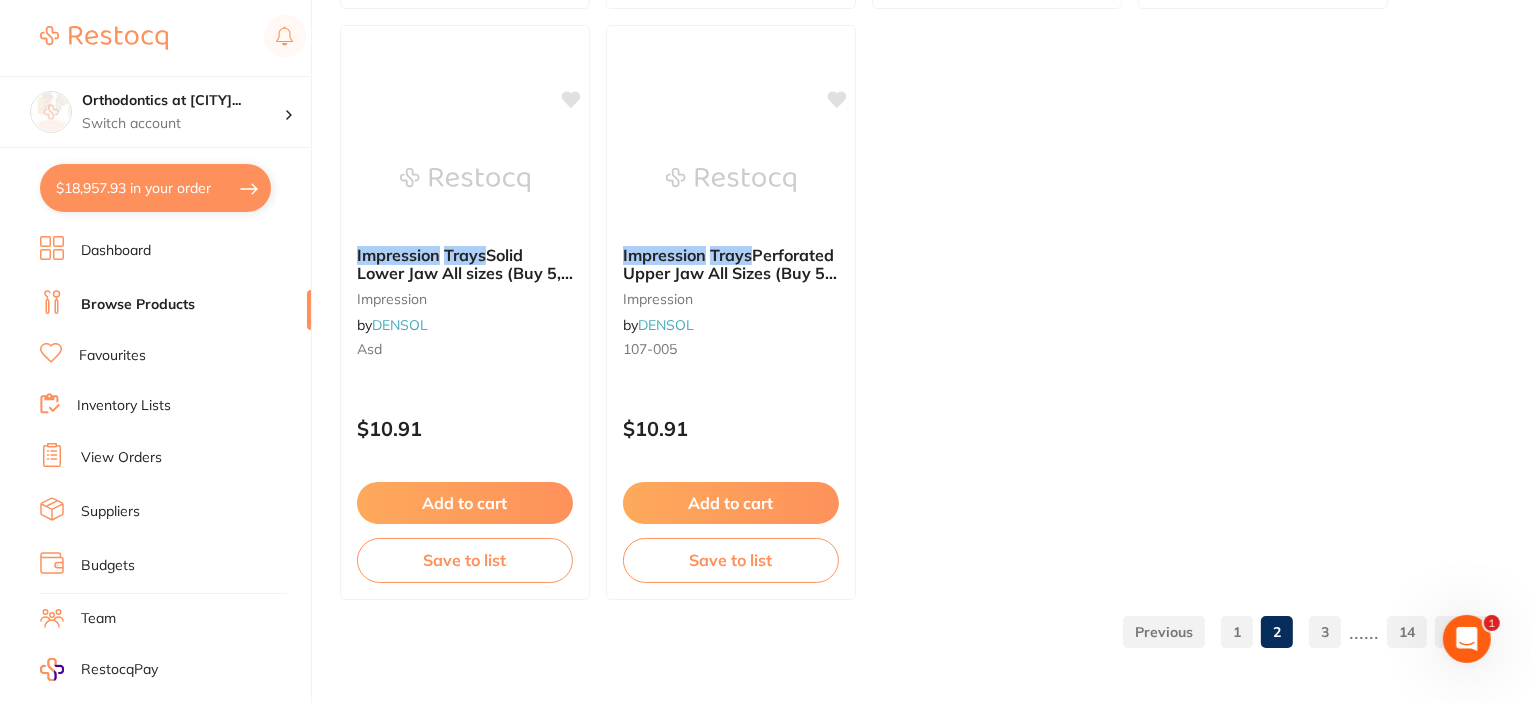 click on "$18,957.93   in your order" at bounding box center [155, 188] 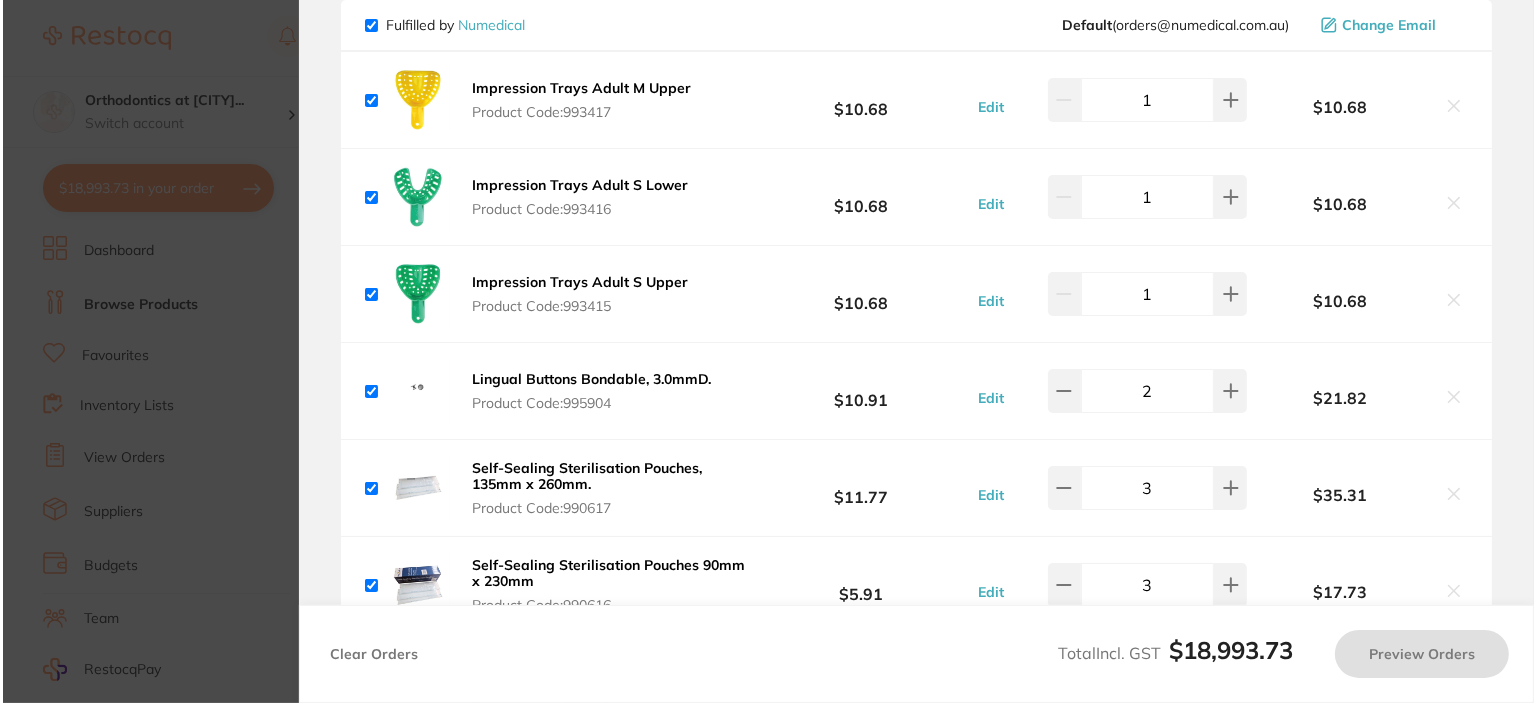 scroll, scrollTop: 0, scrollLeft: 0, axis: both 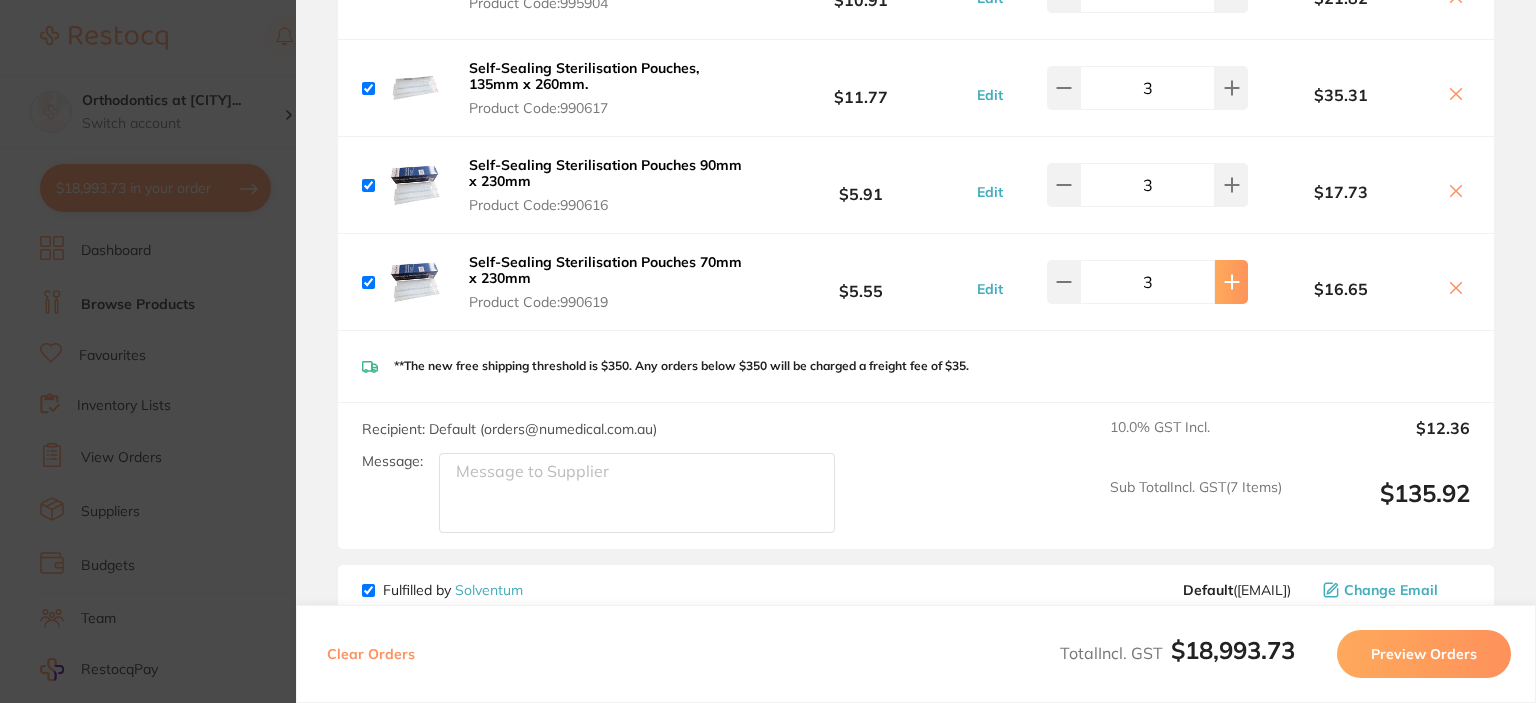 click 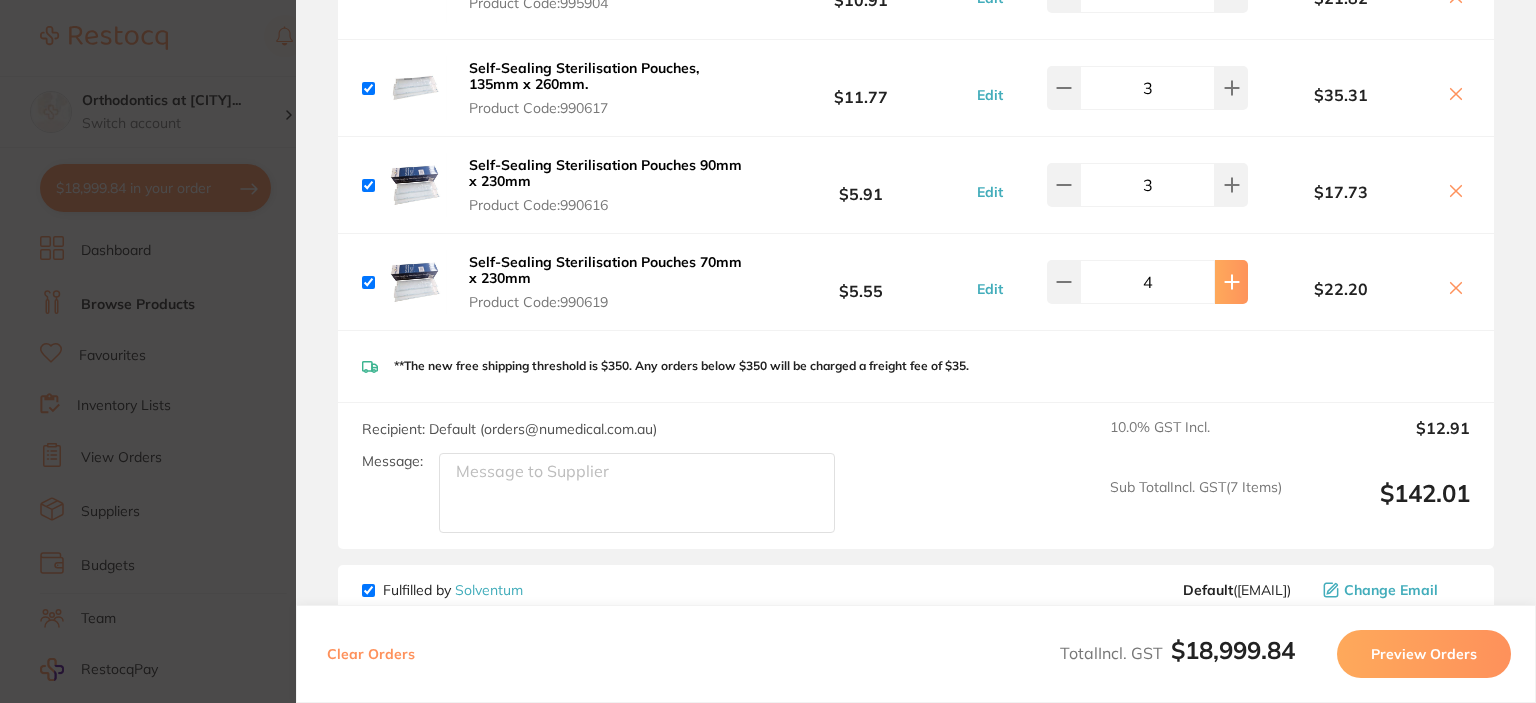 click 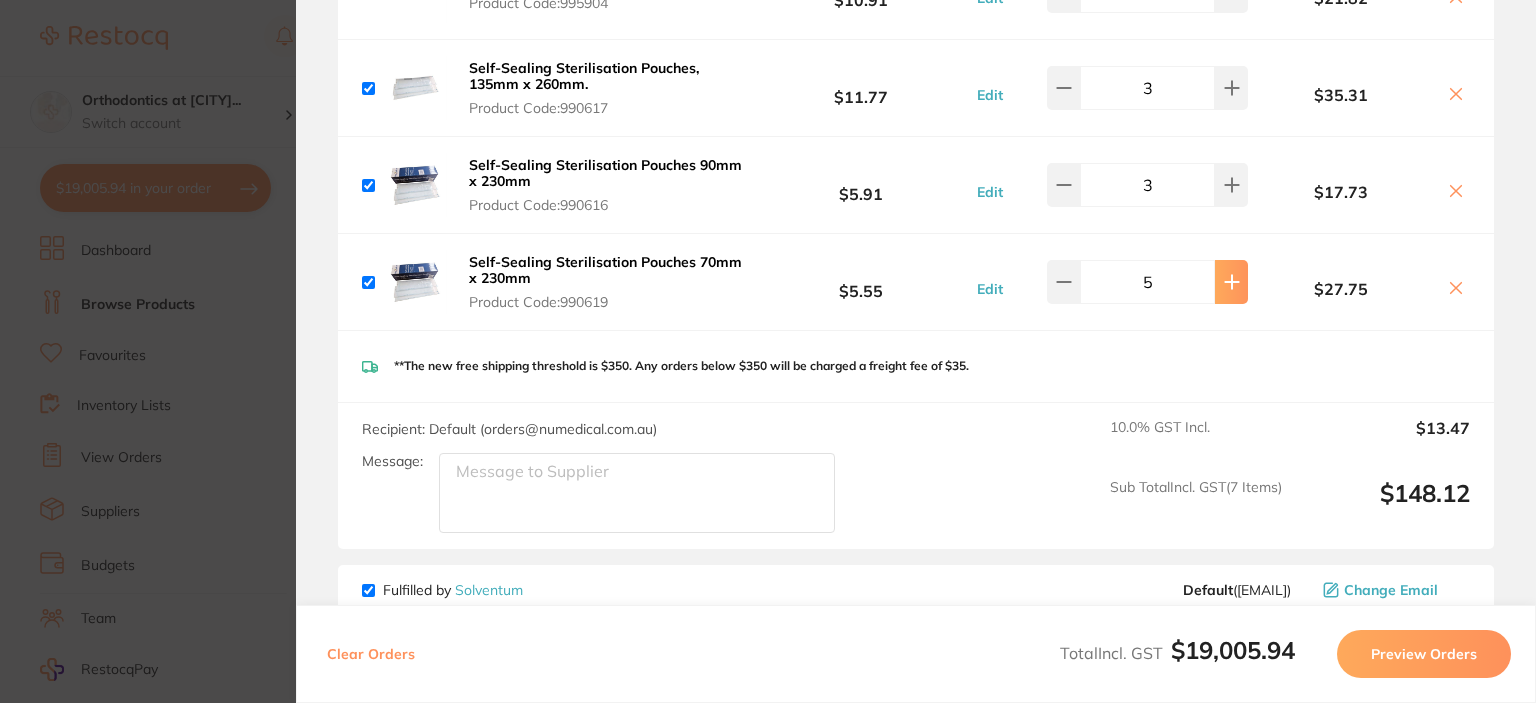 click 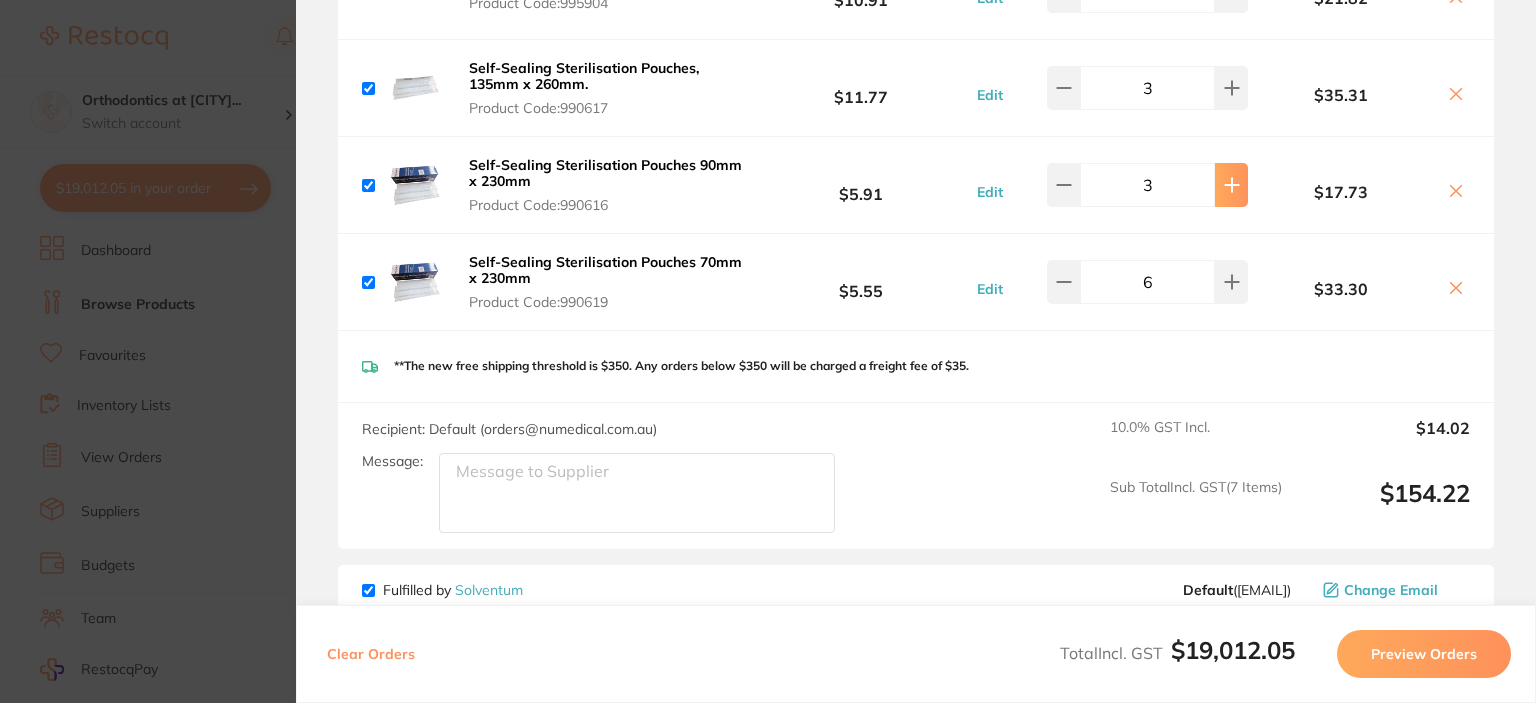 click 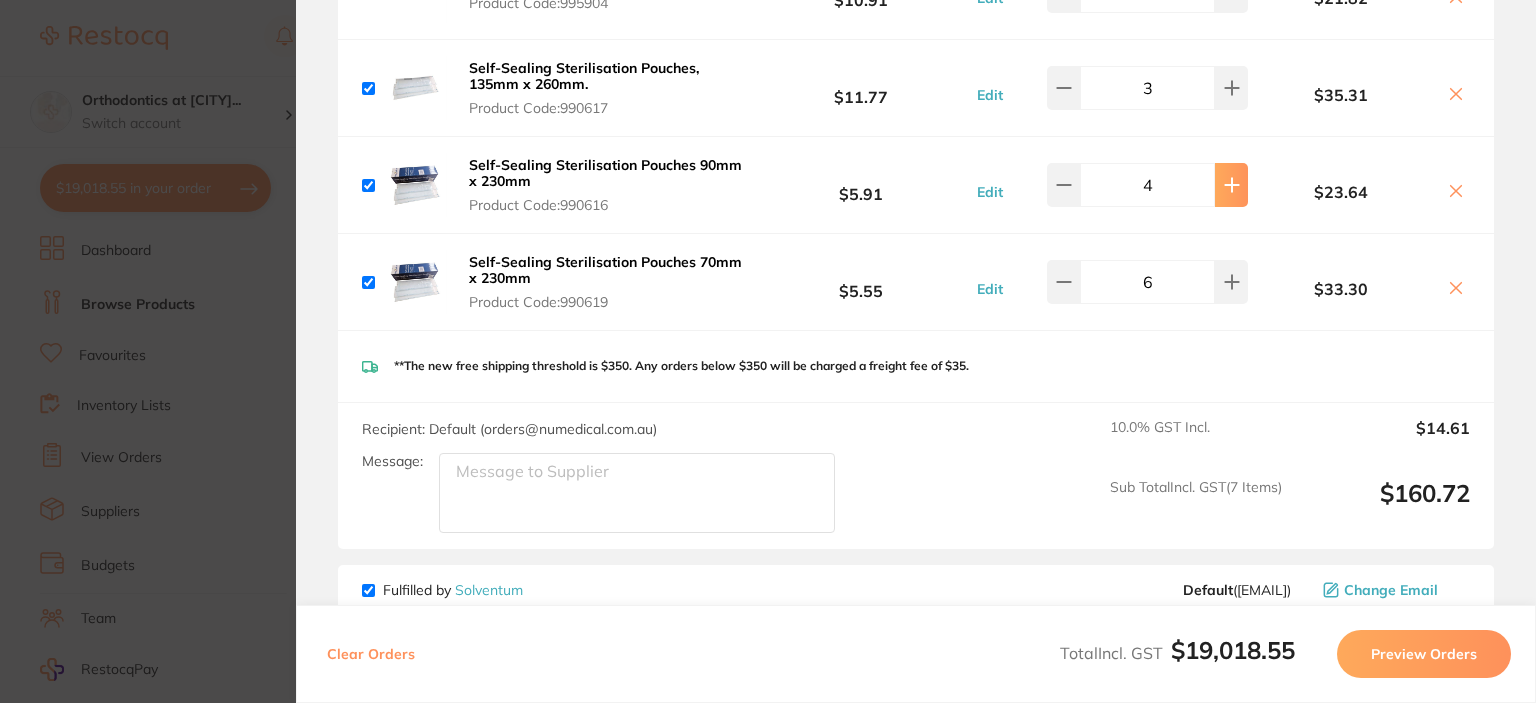 click 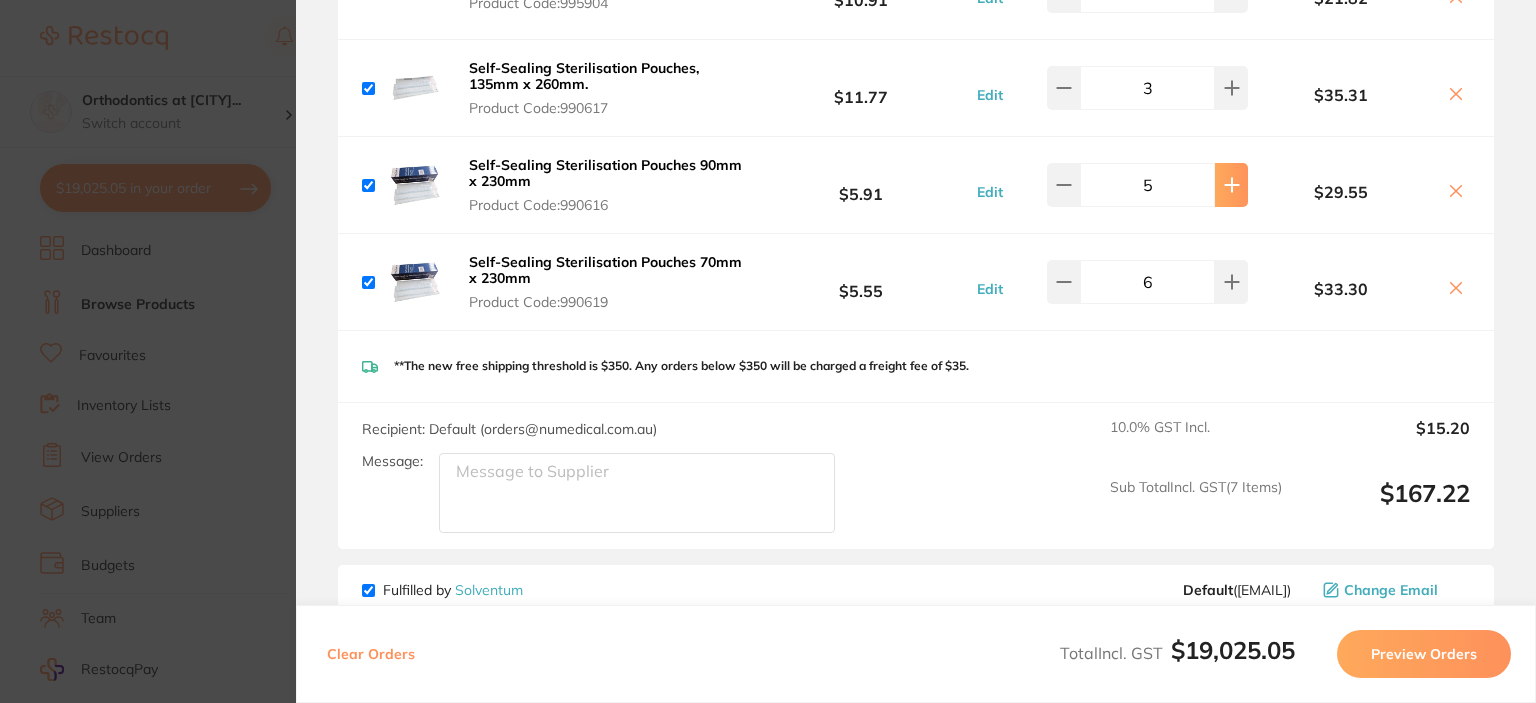 click 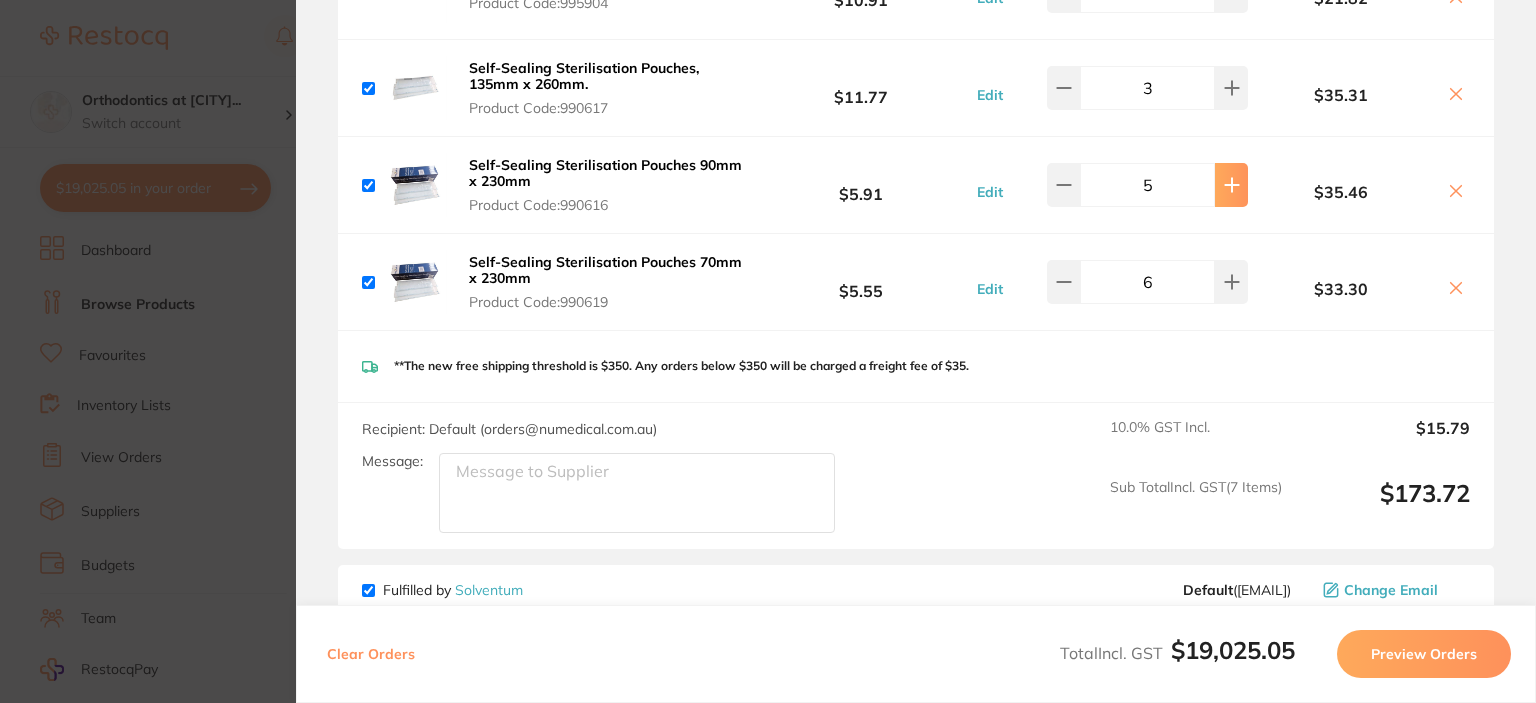 type on "6" 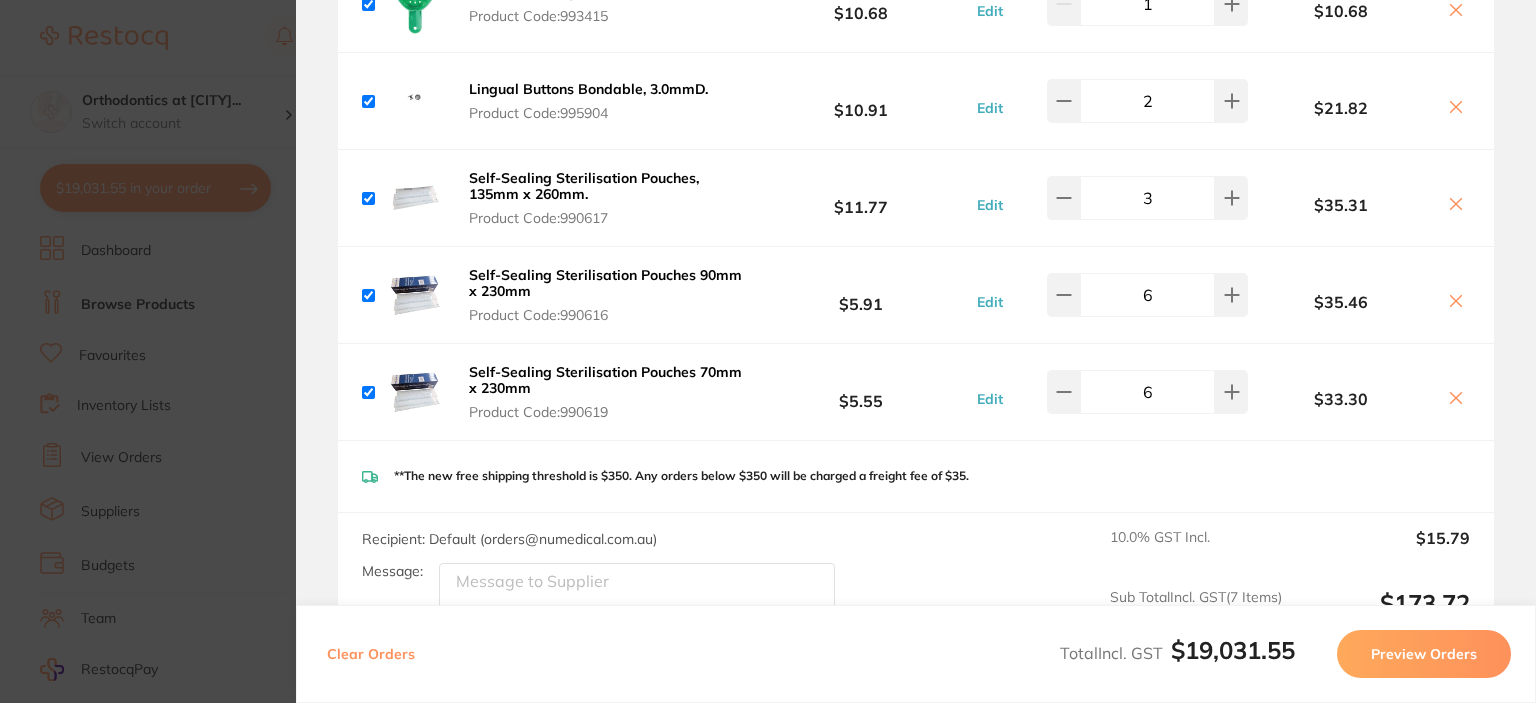scroll, scrollTop: 3064, scrollLeft: 0, axis: vertical 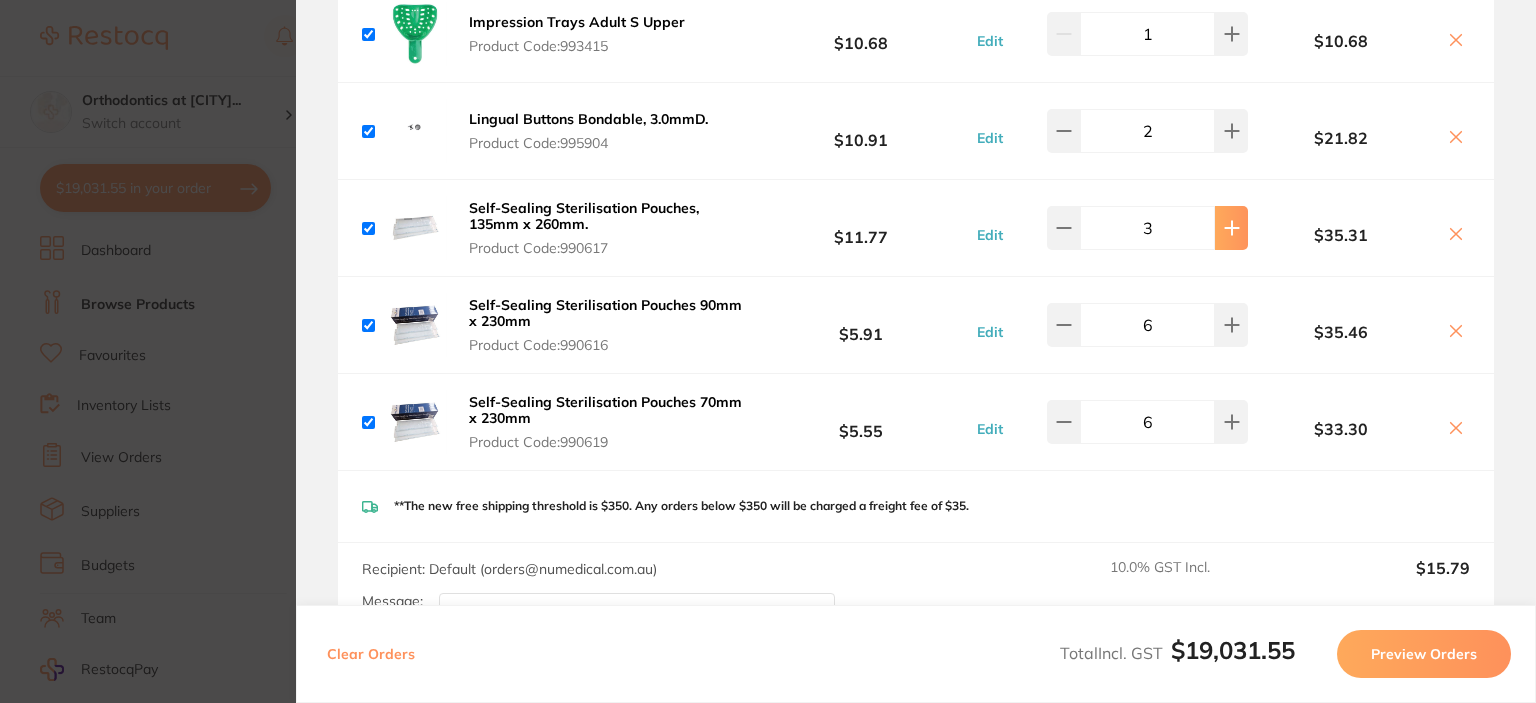 click 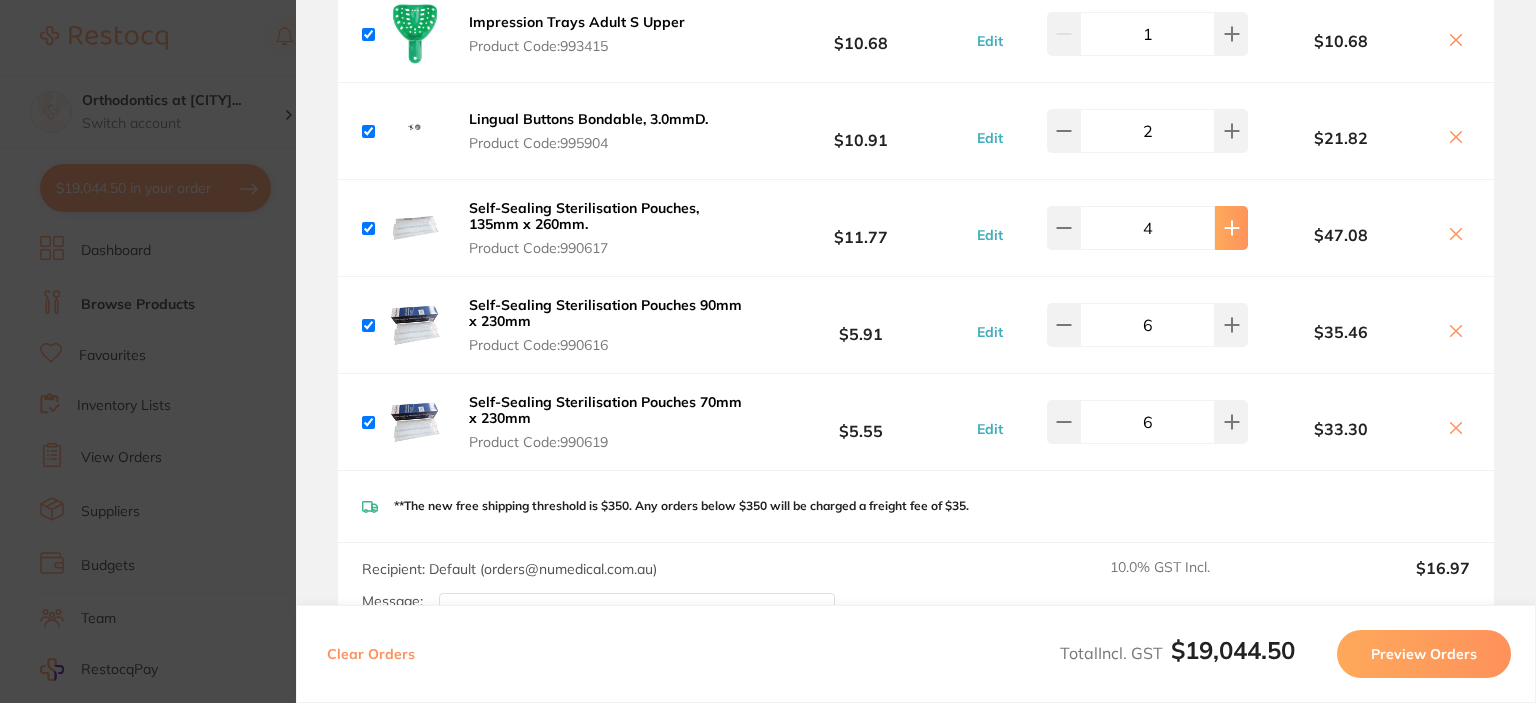 click 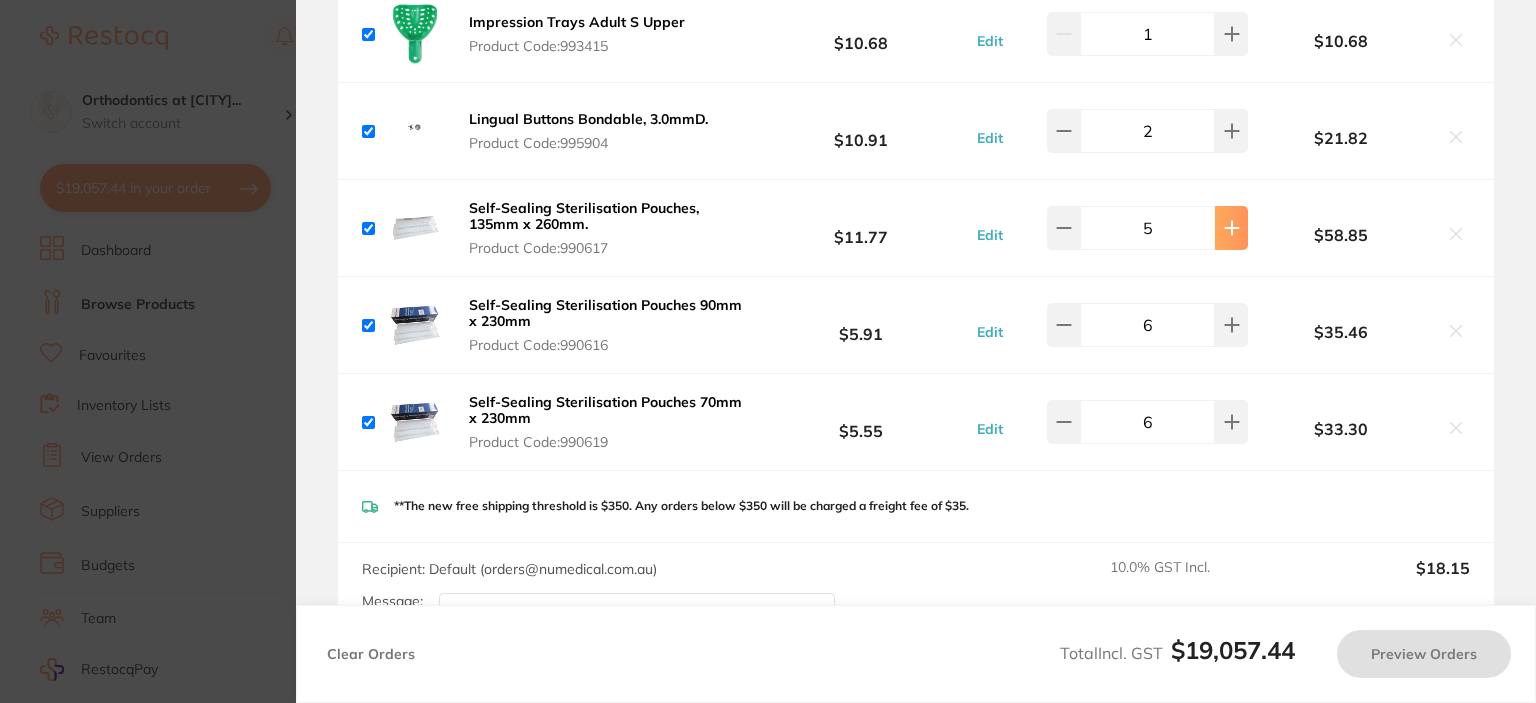 click 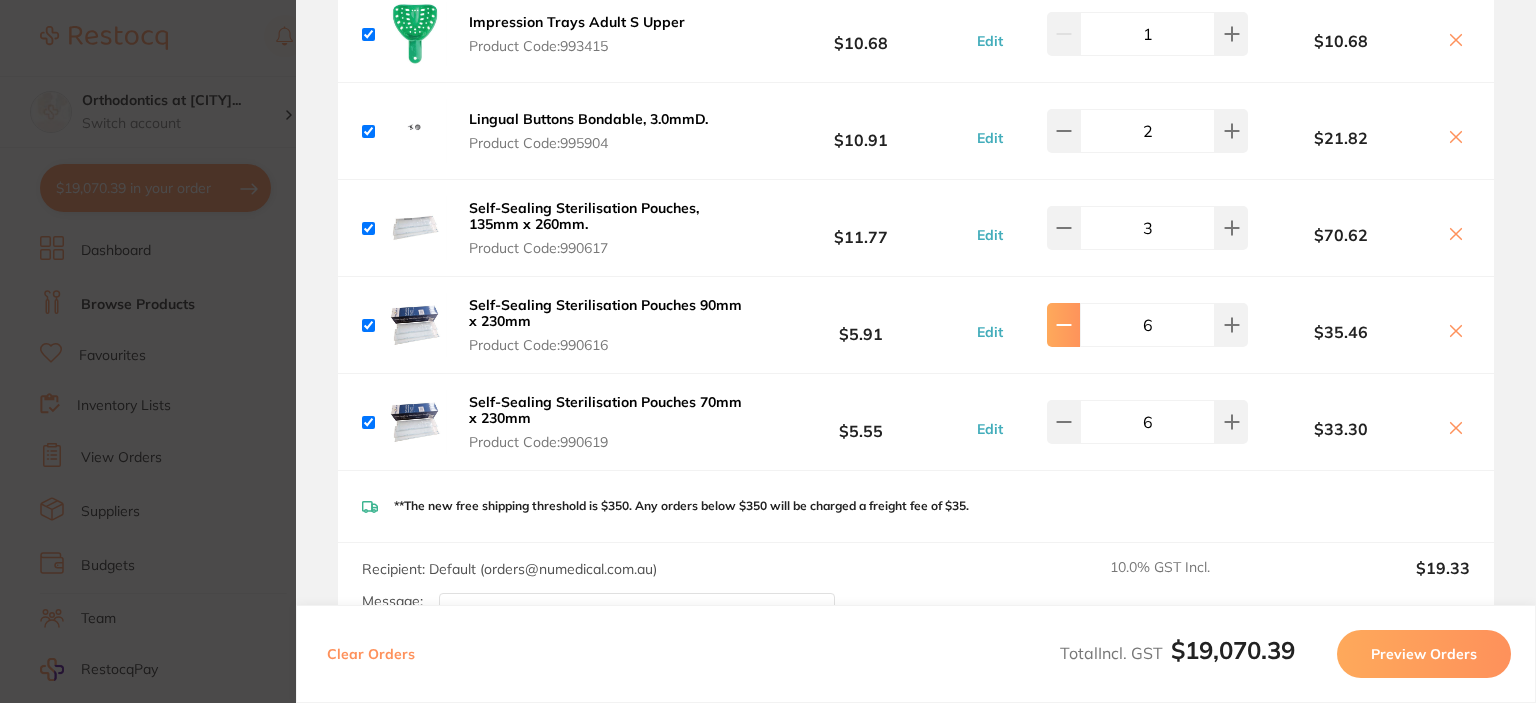 type on "6" 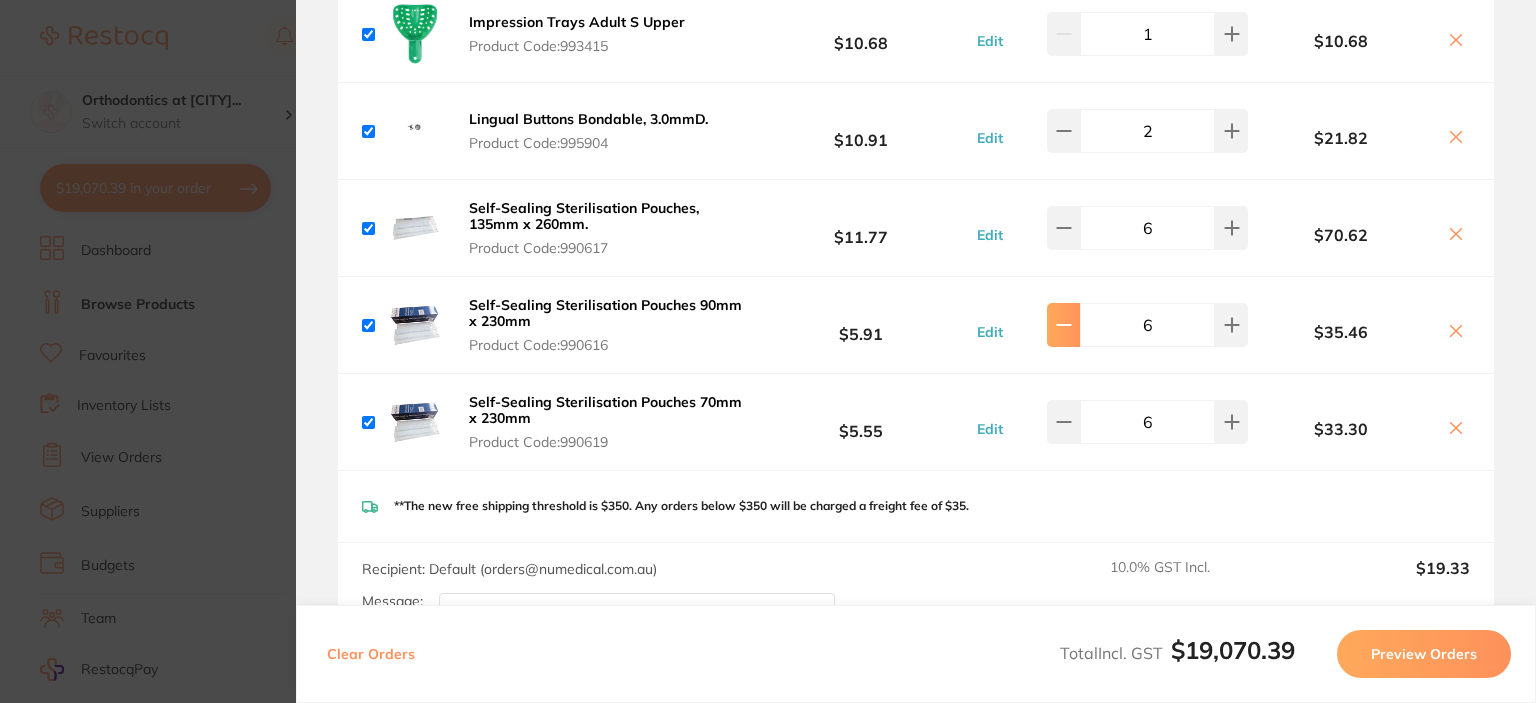 click 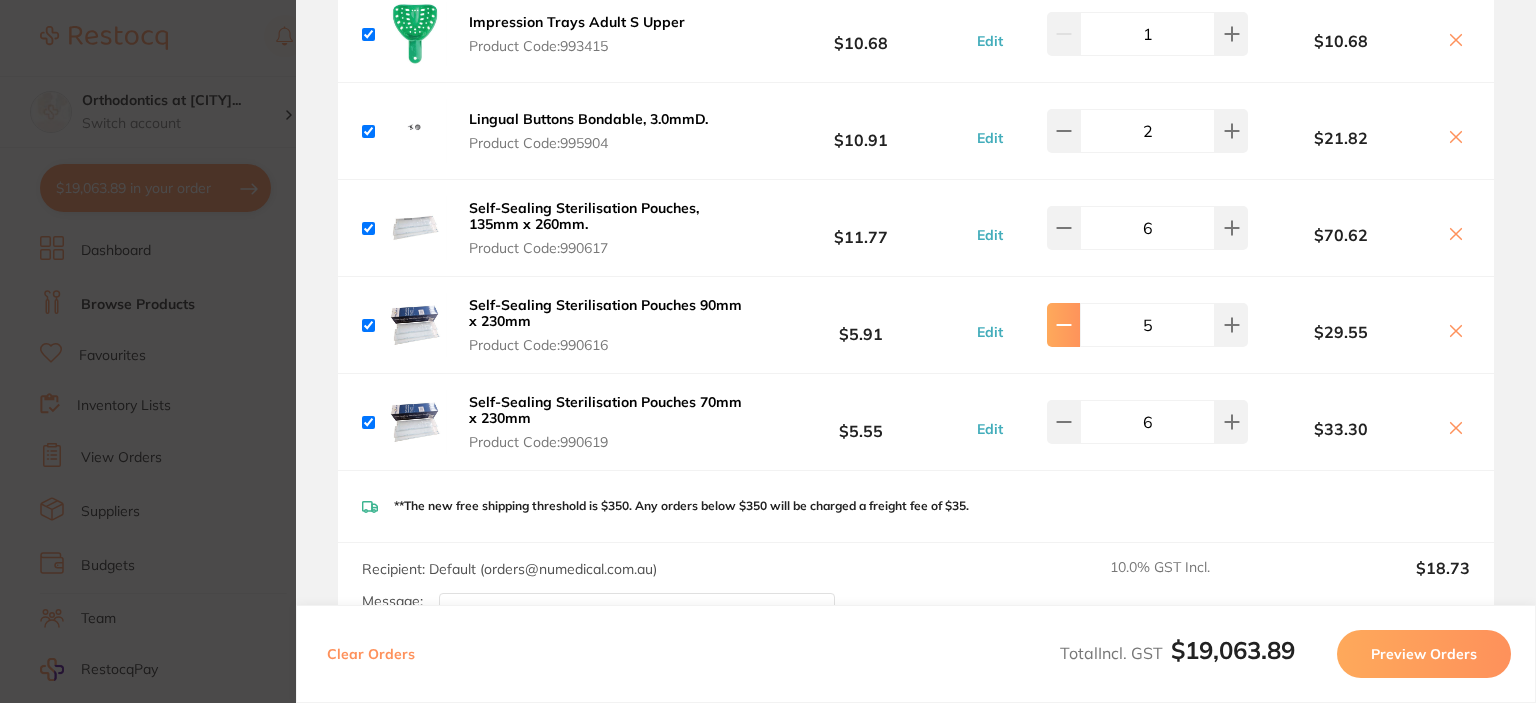 click 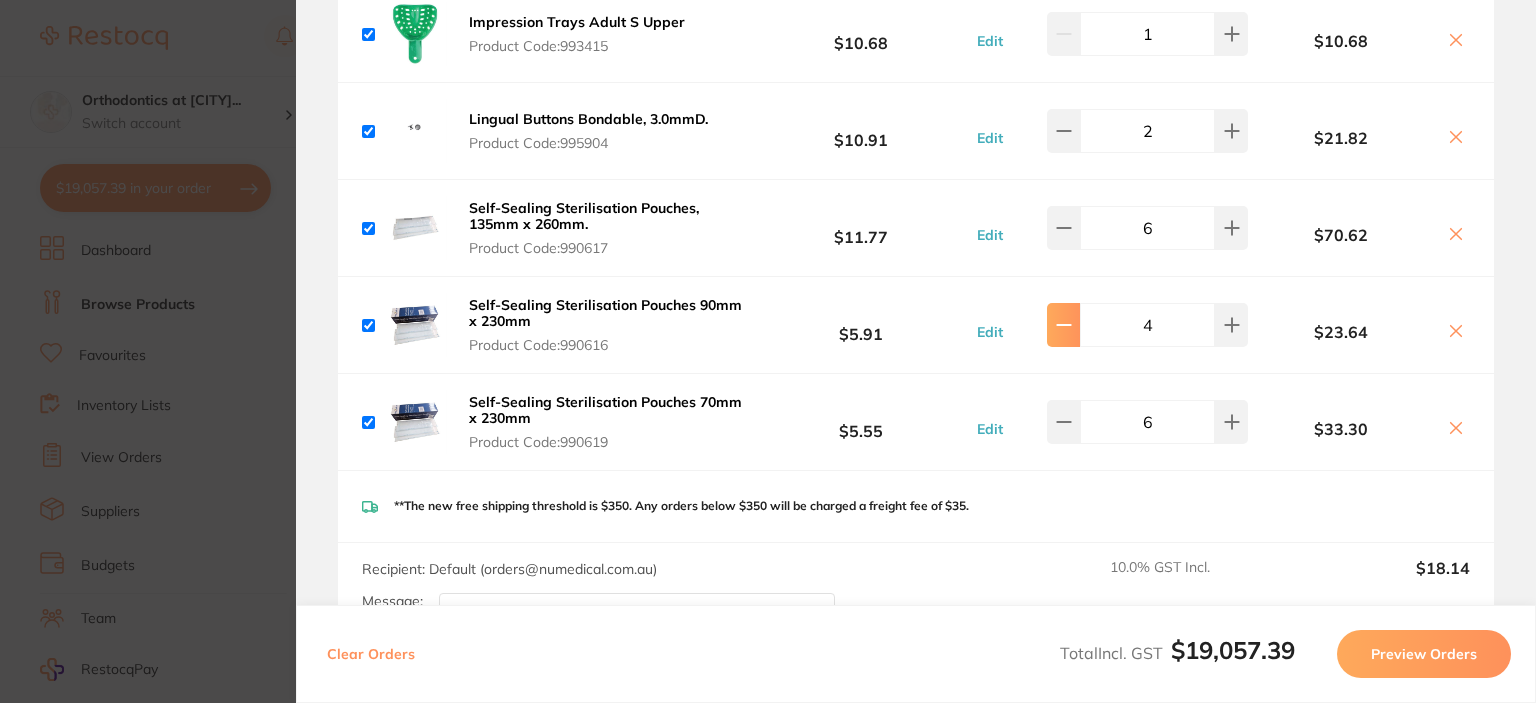 click 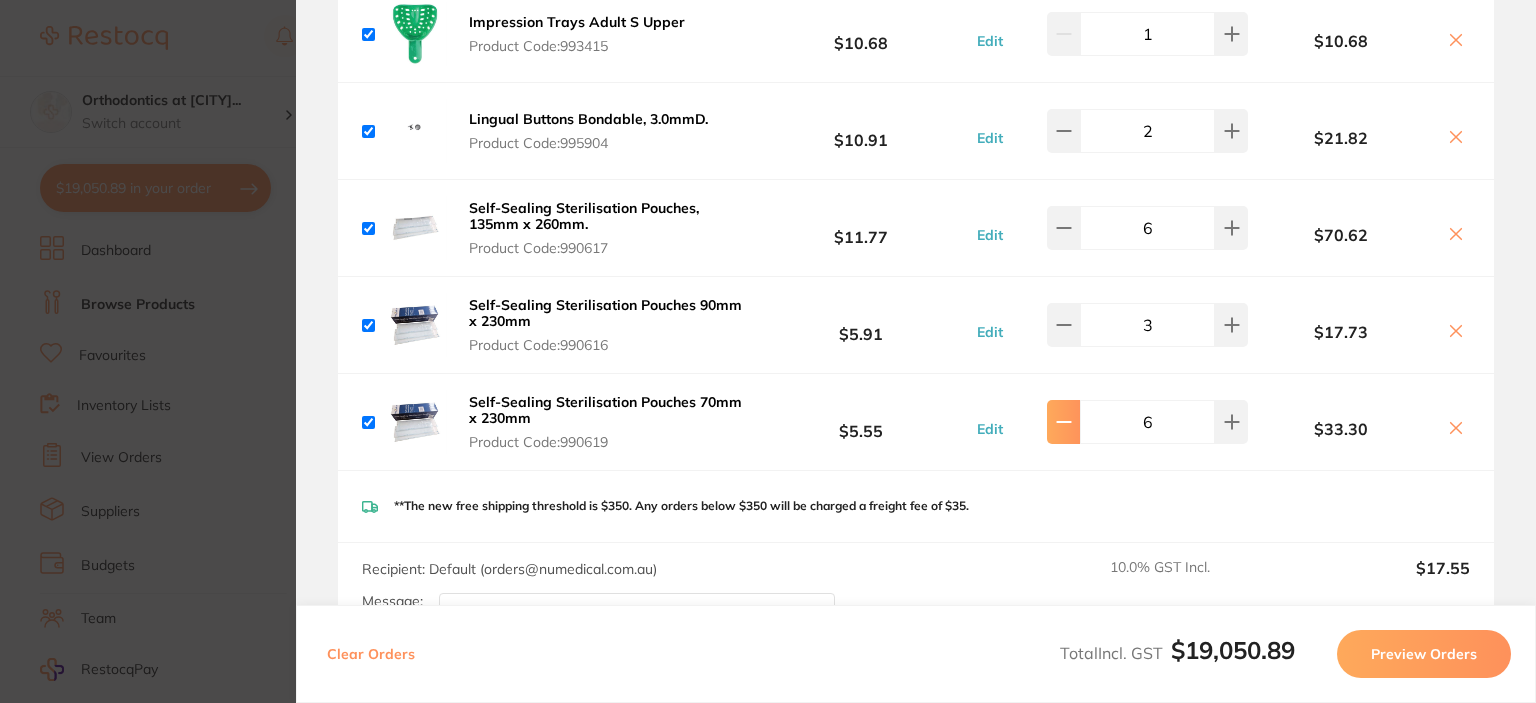 click 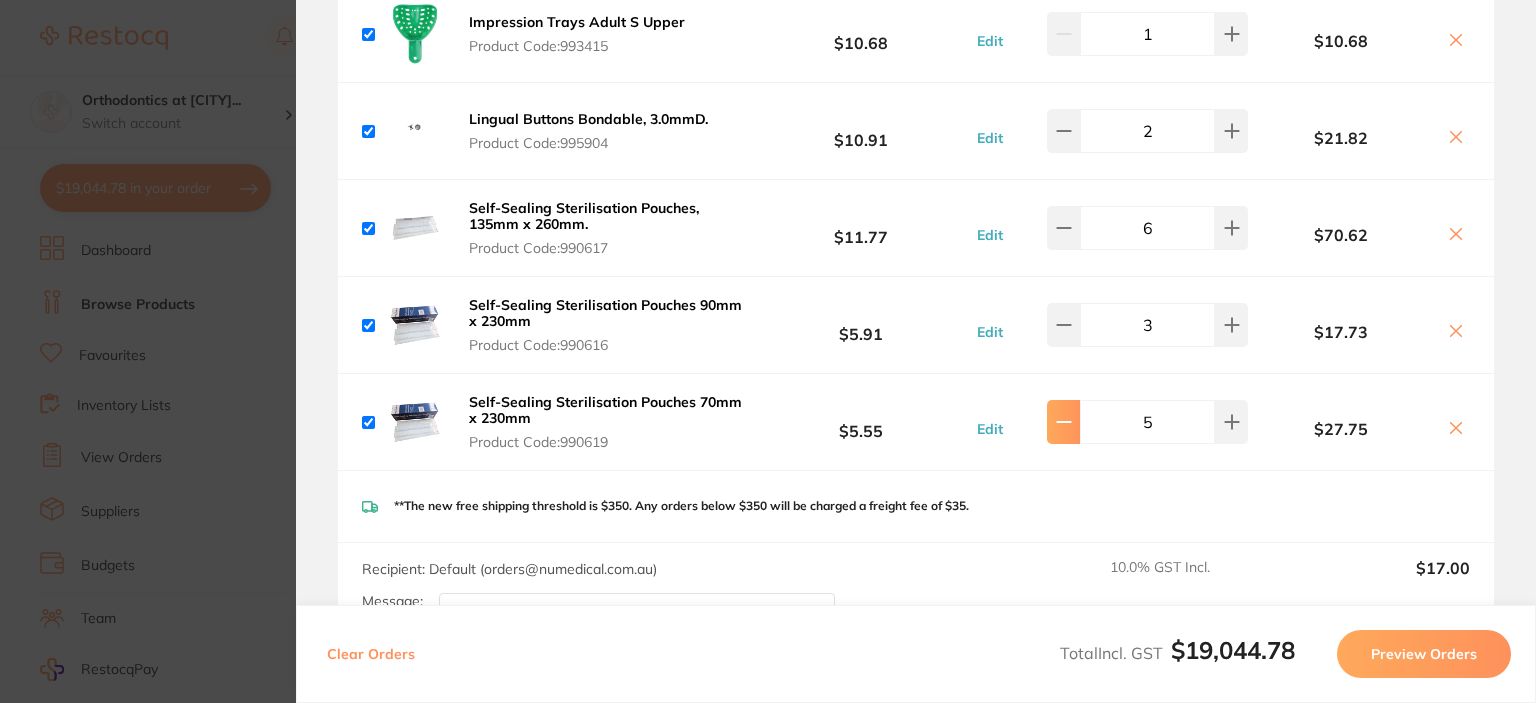 click 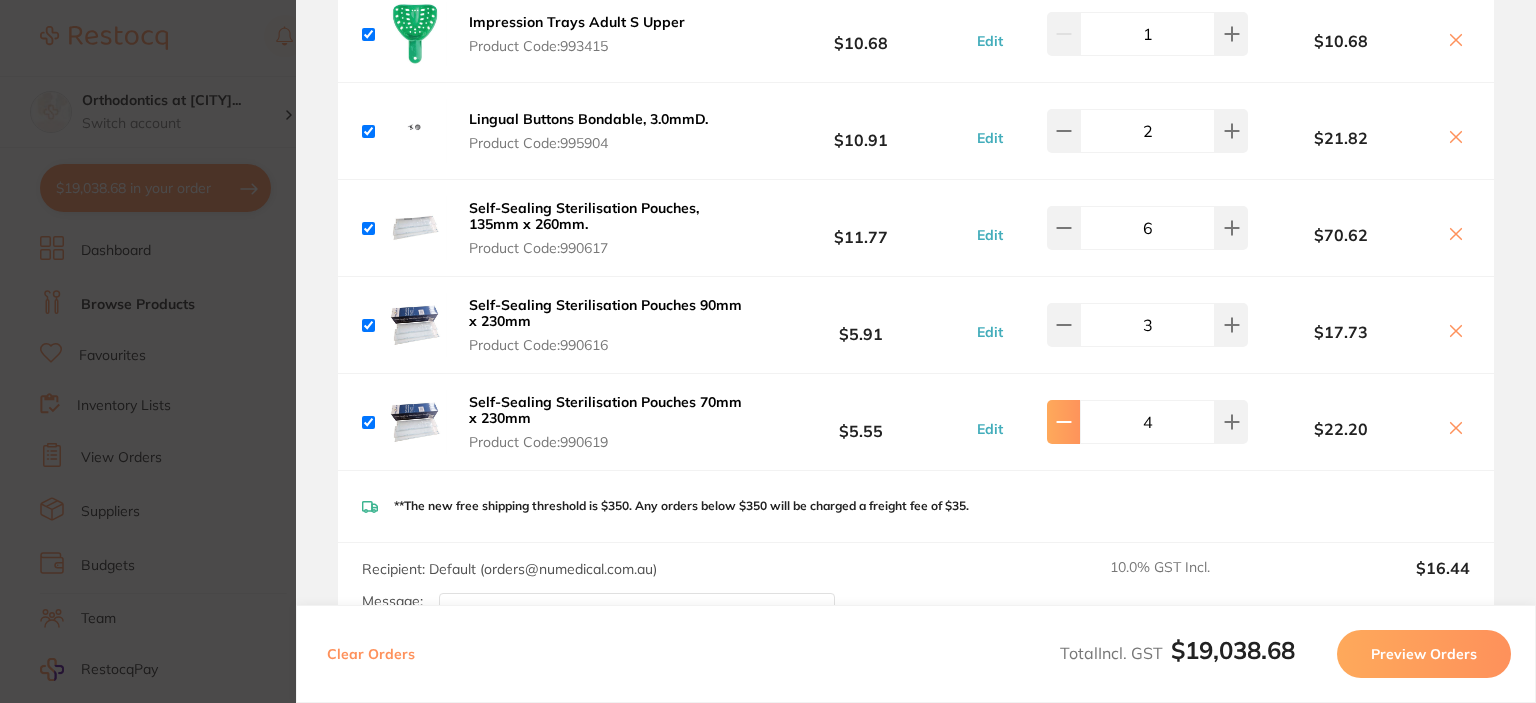 click 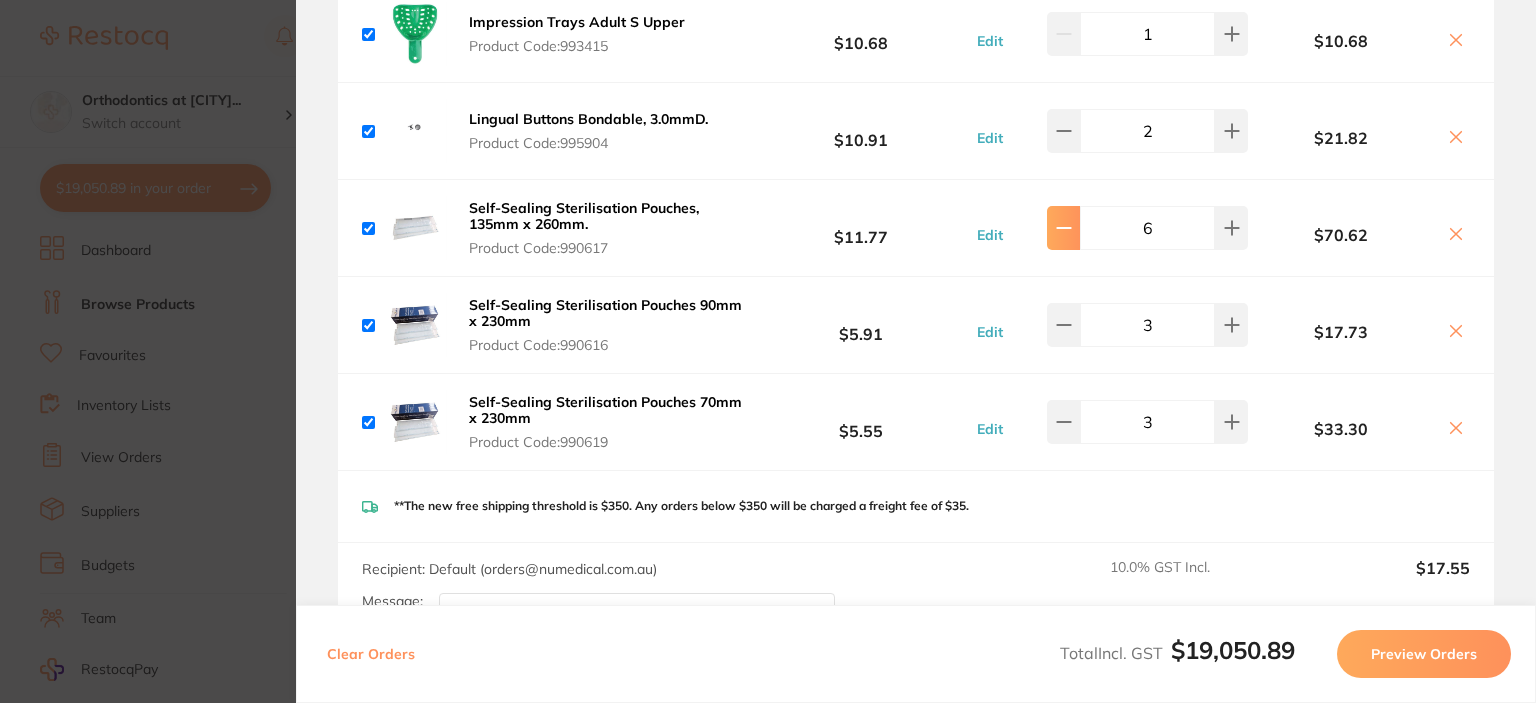 type on "6" 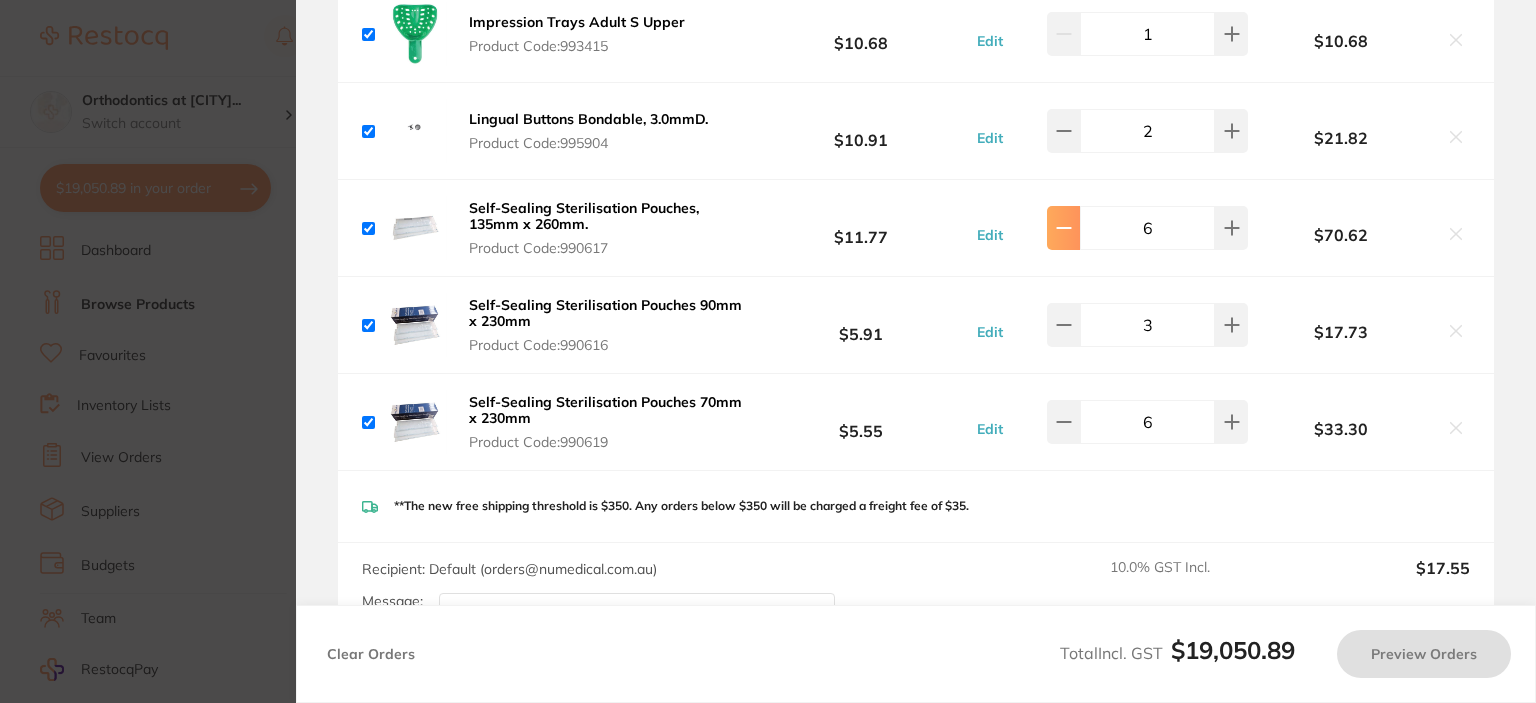 click 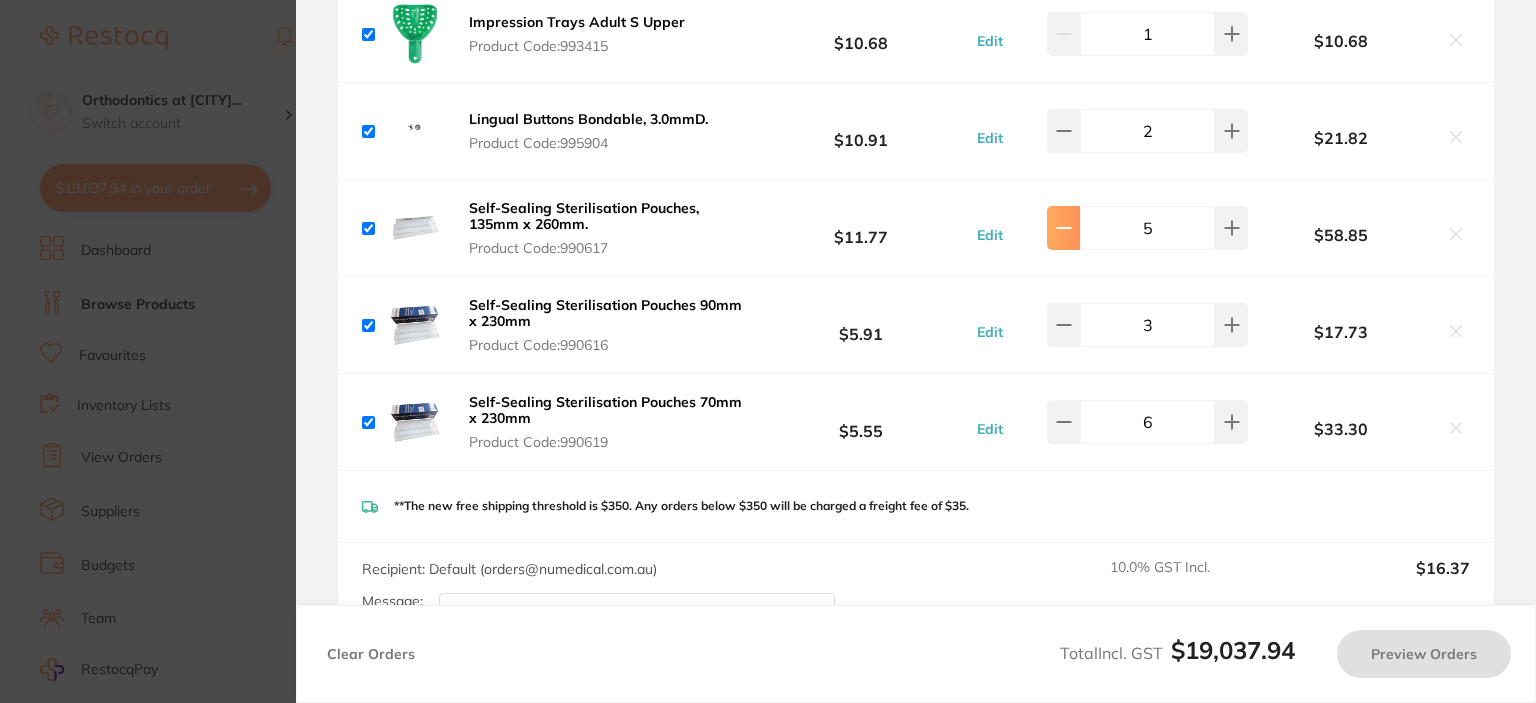 click 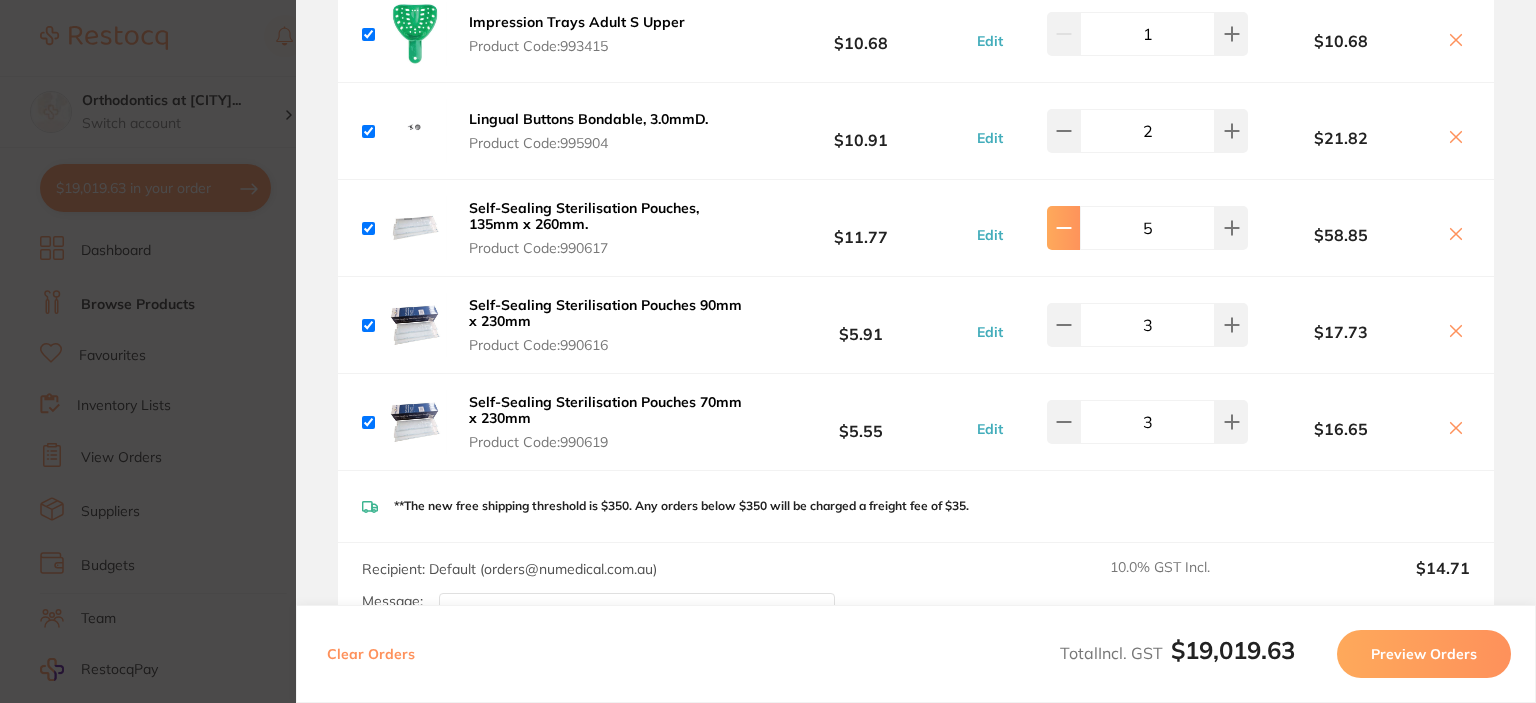 click 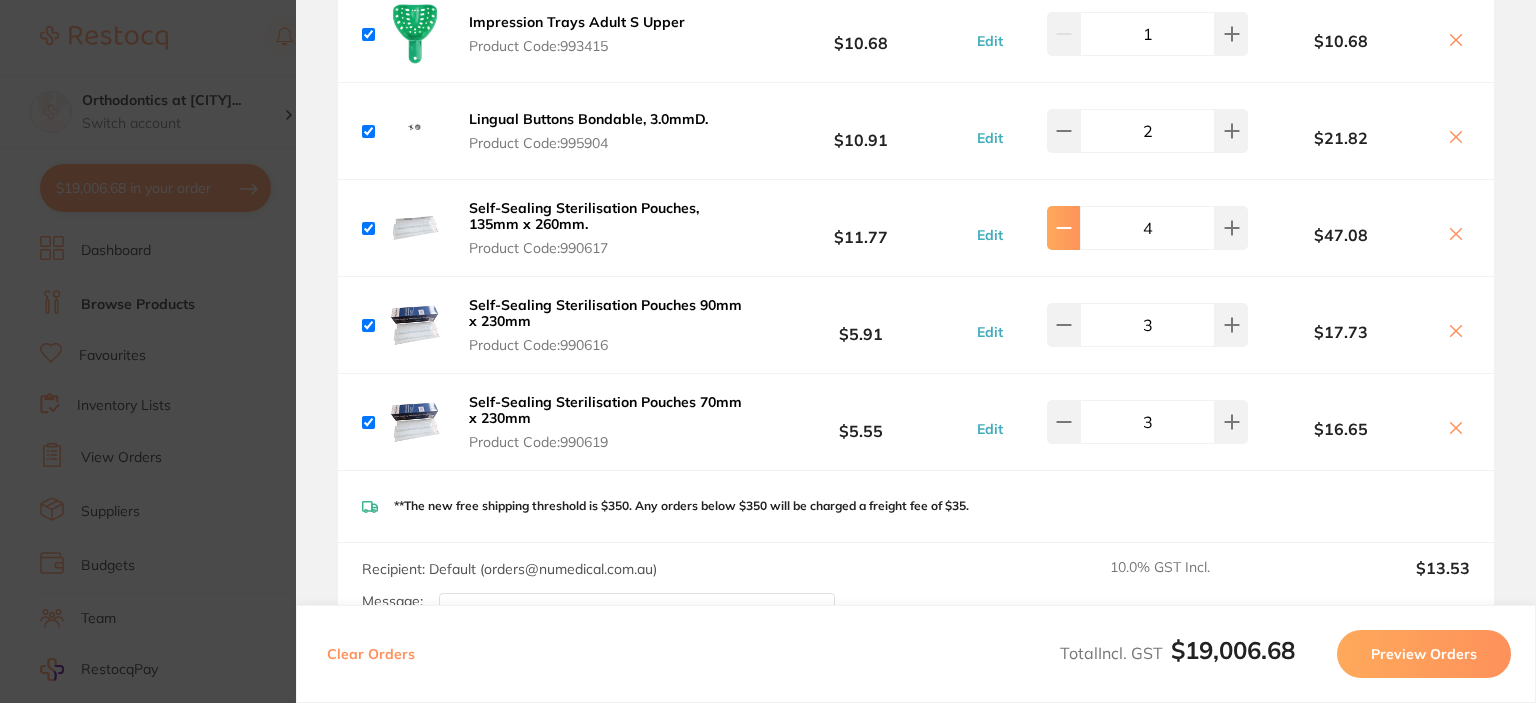 click 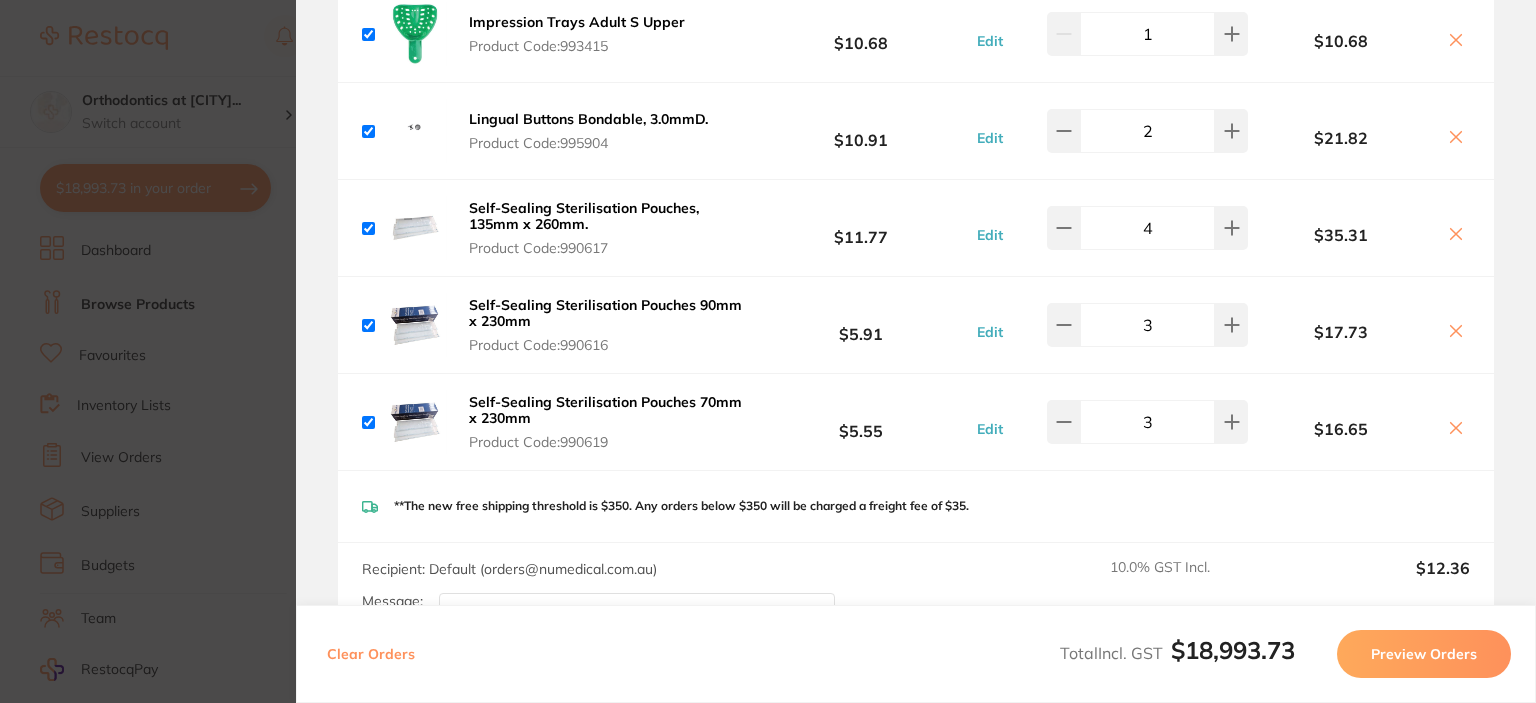 type on "3" 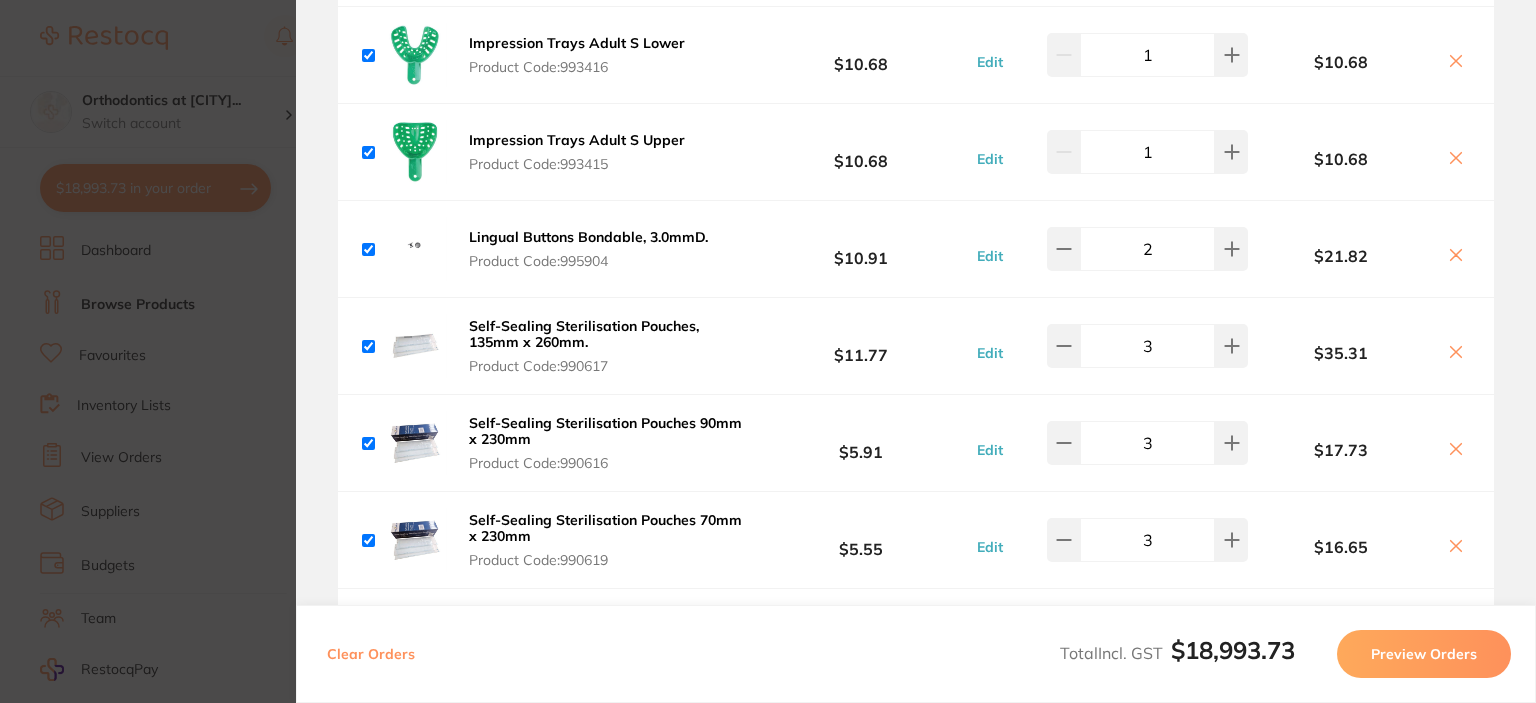 scroll, scrollTop: 2888, scrollLeft: 0, axis: vertical 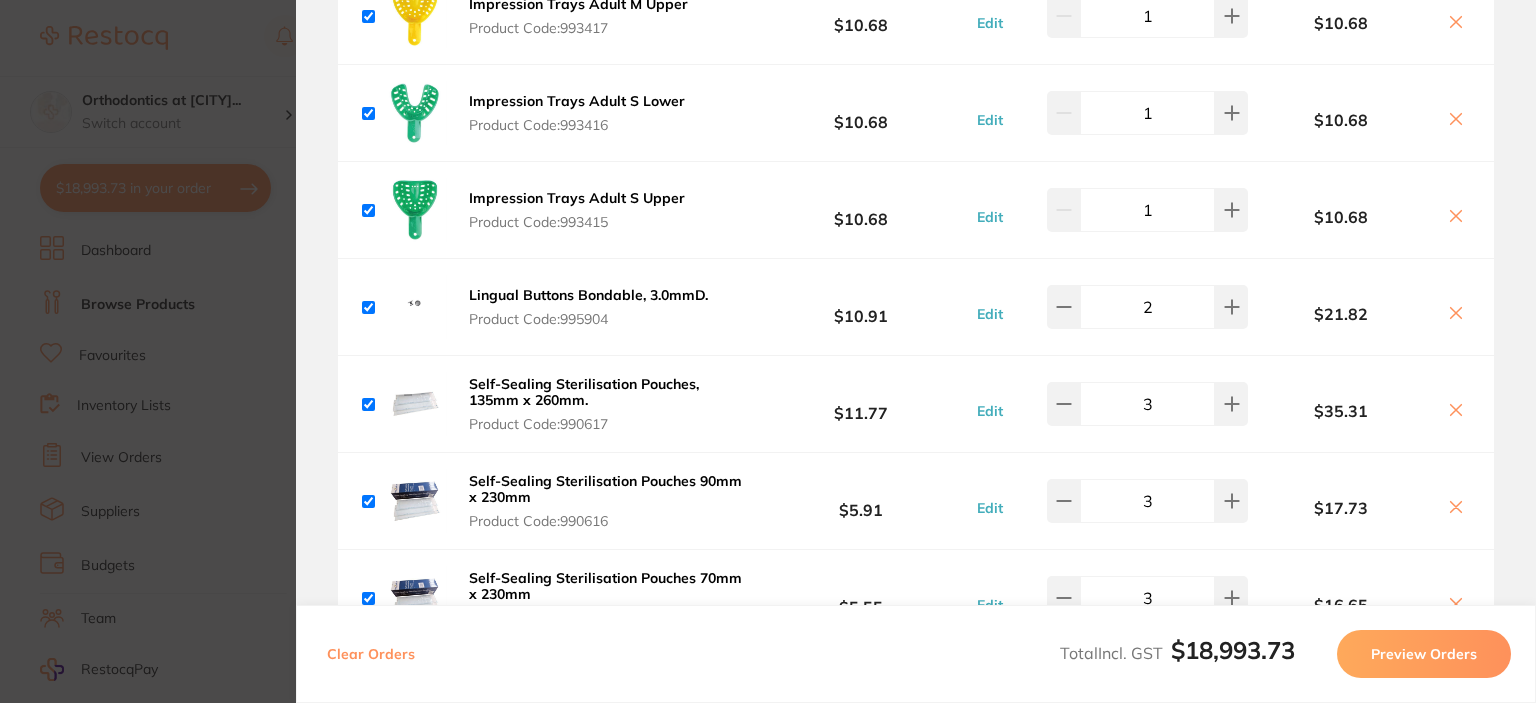 click on "Update RRP Set your pre negotiated price for this item. Item Agreed RRP (excl. GST) --   Update as new default RRP Update RRP Review Orders Your orders are being processed and we will notify you once we have placed the orders. You may close this window Back to Preview Orders Aug 4 2025, 16:41 Henry Schein Halas # 86727 Adam Dental # 86702 Numedical # 88715 Solventum # 88693 AB Orthodontics # 88694 ORMCO # 88717 Healthware Australia # 88697 Healthware Australia Ridley # 88714 Deliver To Kristie Corbett ( Orthodontics at Tamworth ) Level 2, 80 Bridge Street,  Tamworth, 2340, NSW (02) 6766 3030 kristie@mydentalteam.com.au Select All Price Quantity Total Fulfilled by   Henry Schein Halas Default ( customer.care@henryschein.com.au ) Change Email   NAOL Spectrum Torquing Plier Set with Key   Product Code:  OA-800-130     $148.18 Edit     2         $296.36   Adec ICX Tablets for 2L Bottle, 50-Pack   Product Code:  AD-190-1065-01     $142.73 Edit     1         $142.73     Product Code:  TM-1250     $31.72 Edit     1" at bounding box center [768, 351] 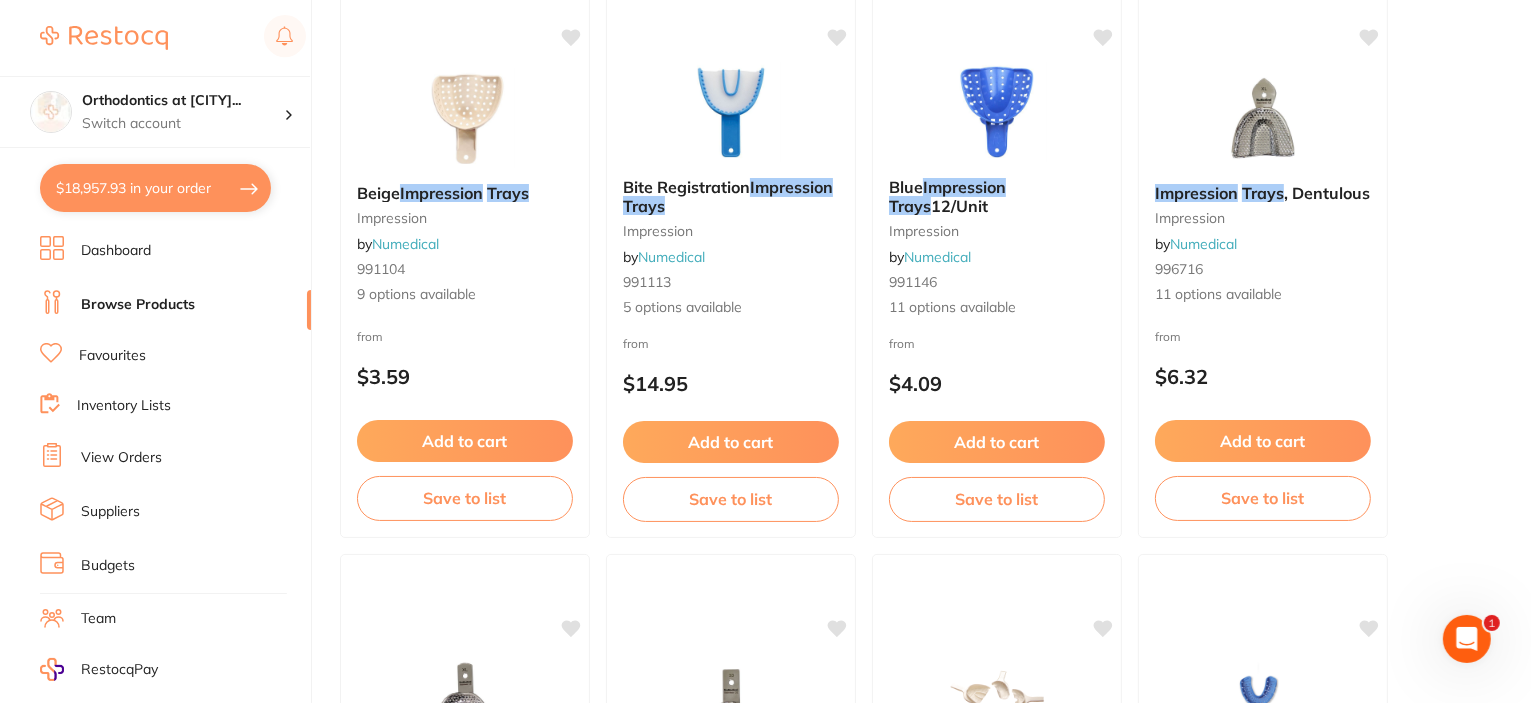 scroll, scrollTop: 0, scrollLeft: 0, axis: both 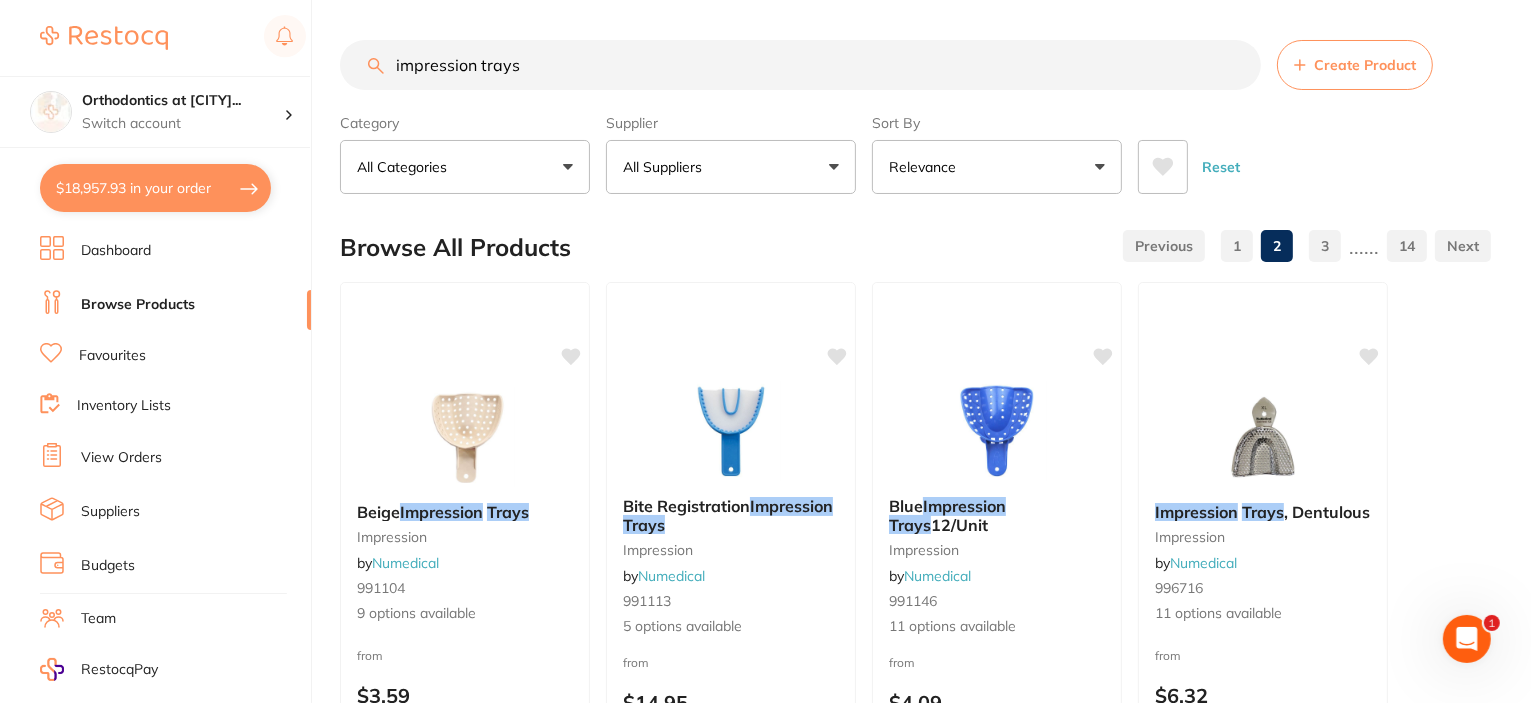 click on "impression trays" at bounding box center (800, 65) 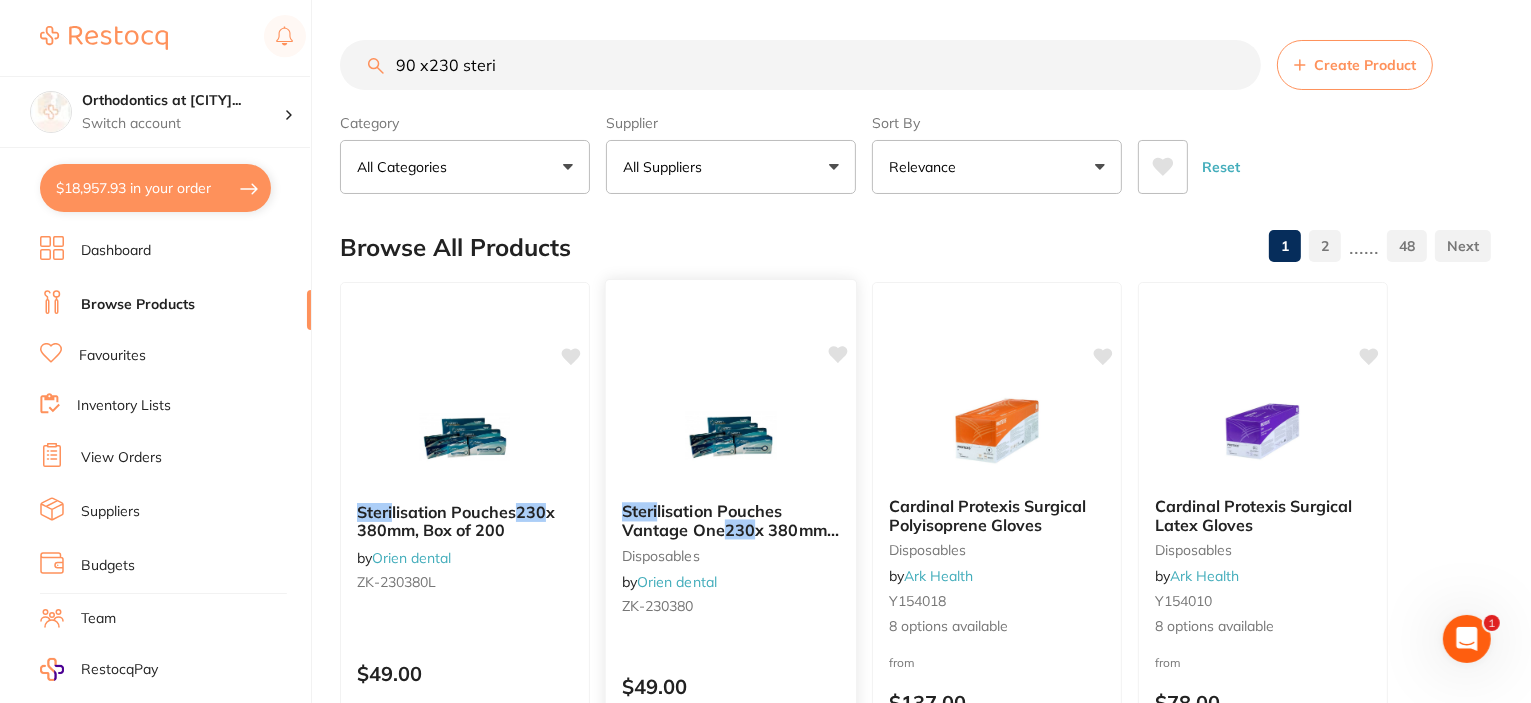 scroll, scrollTop: 0, scrollLeft: 0, axis: both 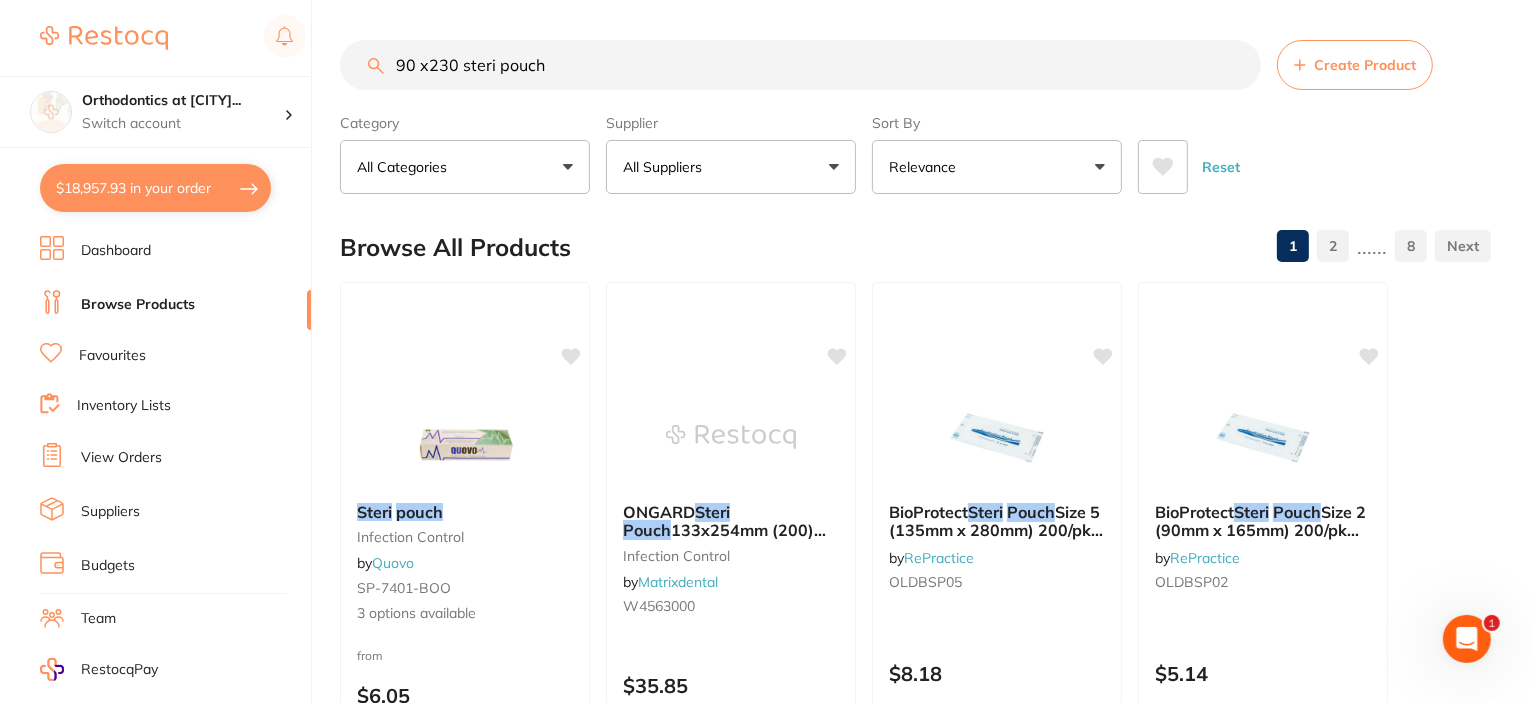 click on "$18,957.93   in your order" at bounding box center [155, 188] 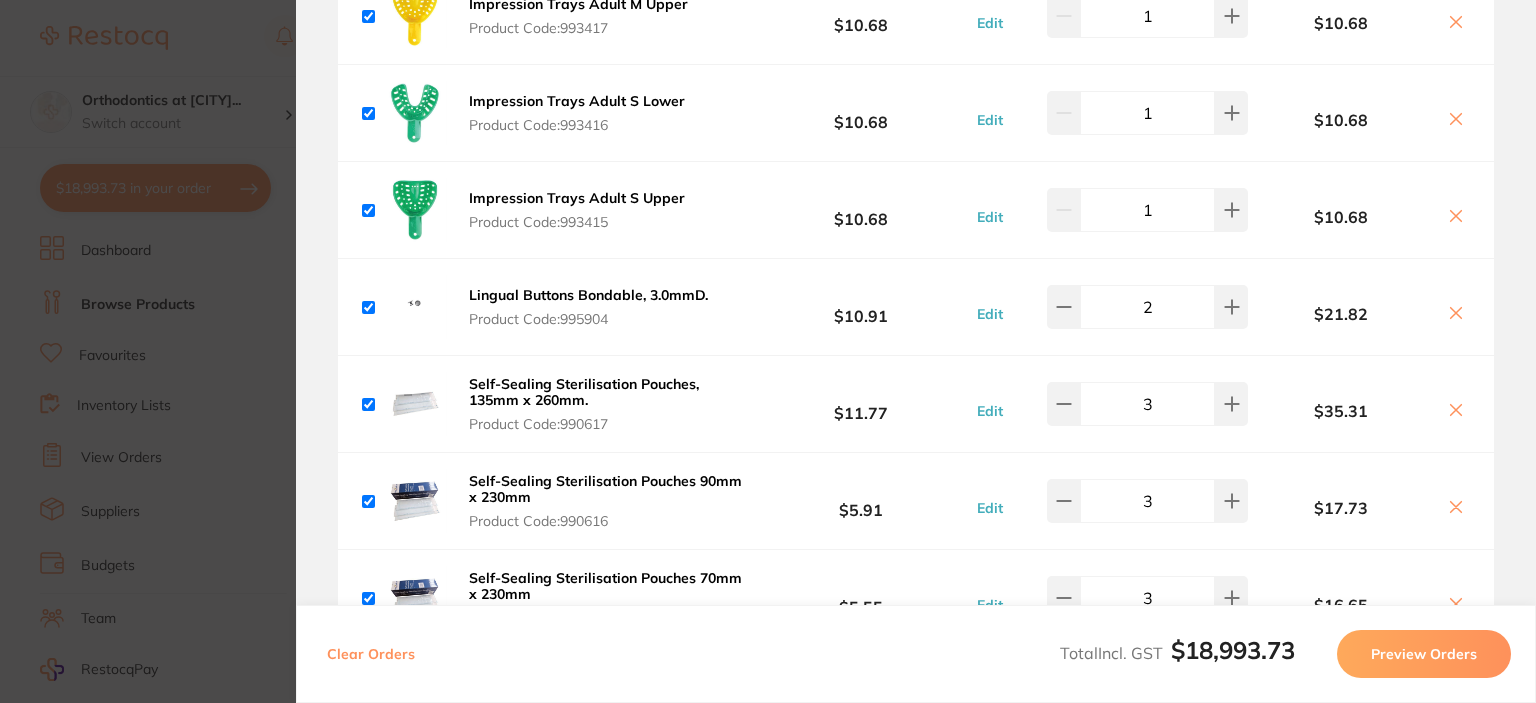 click on "Self-Sealing Sterilisation Pouches, 135mm x 260mm." at bounding box center (584, 392) 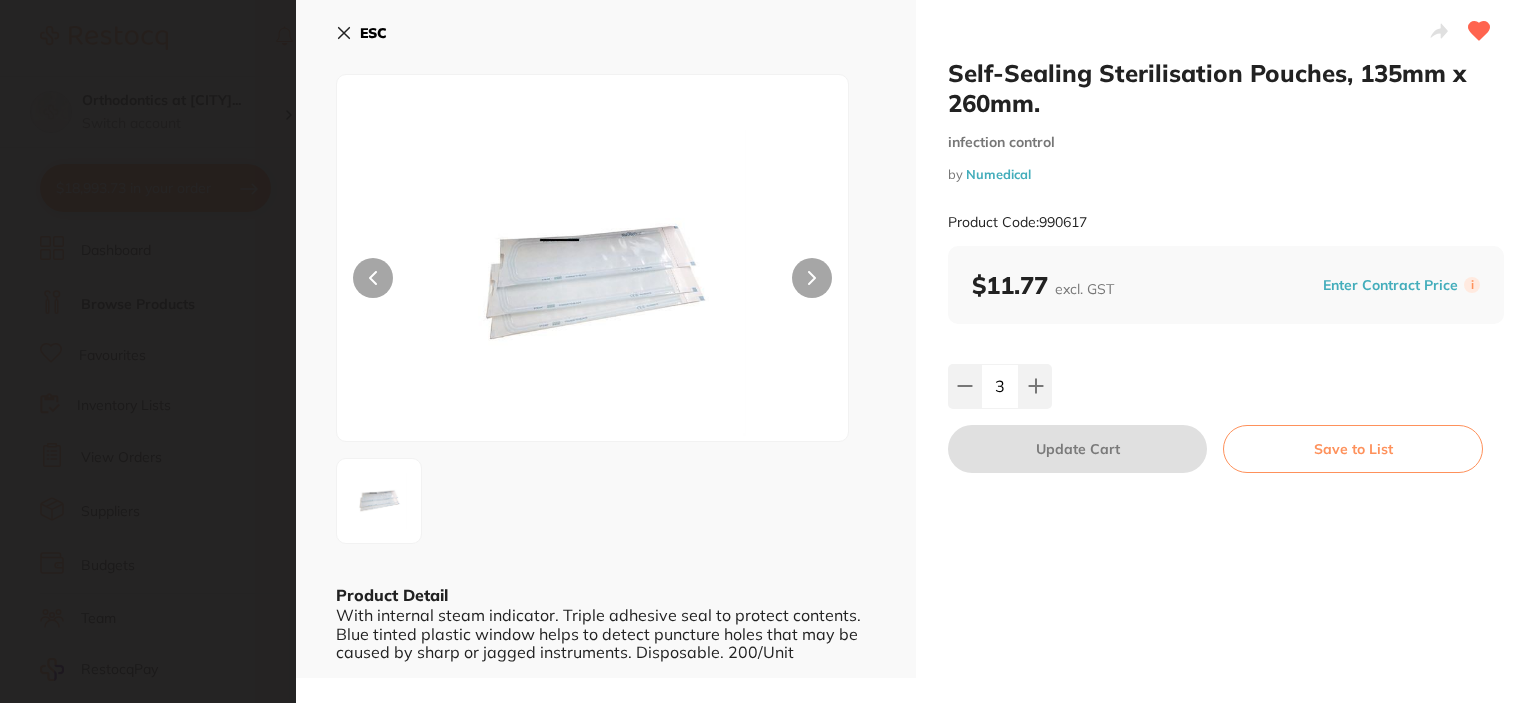 scroll, scrollTop: 0, scrollLeft: 0, axis: both 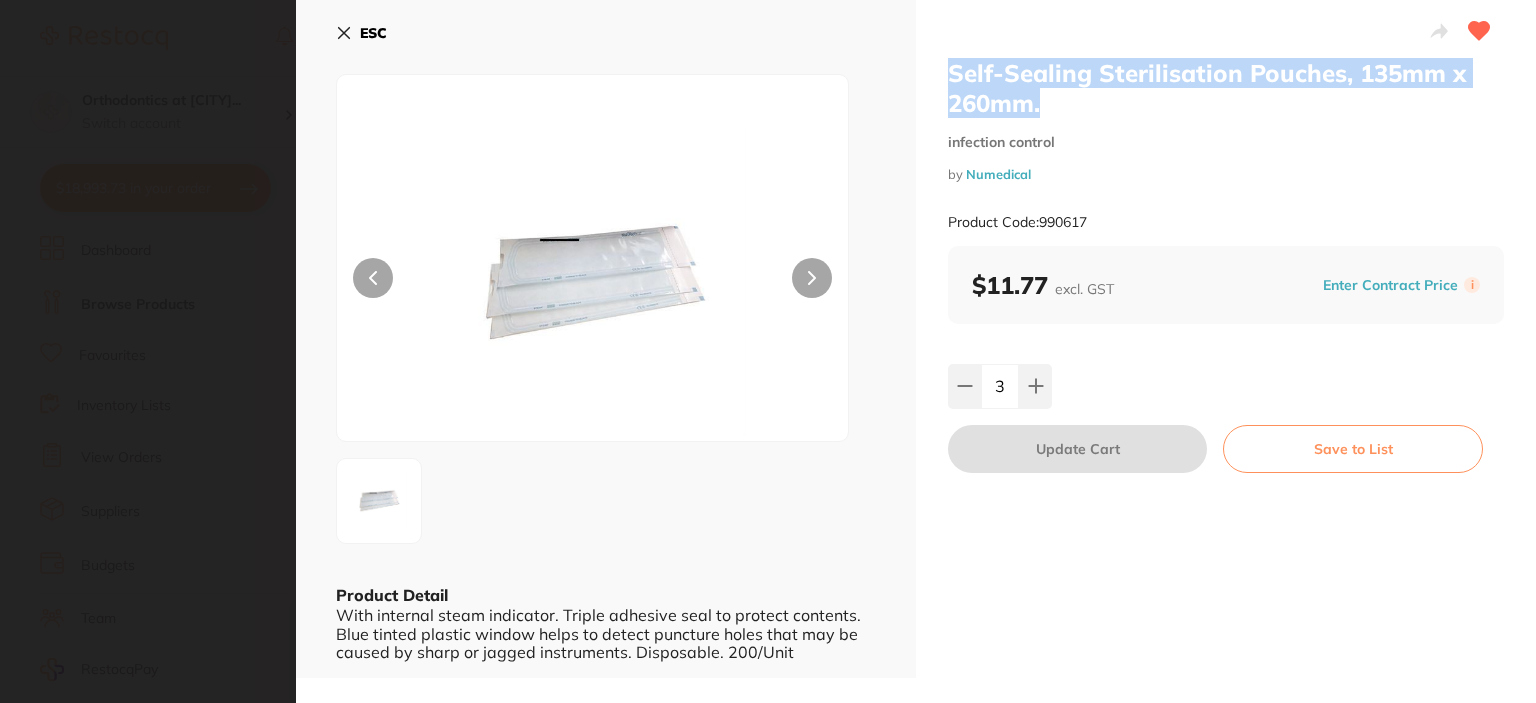 drag, startPoint x: 948, startPoint y: 69, endPoint x: 1069, endPoint y: 101, distance: 125.1599 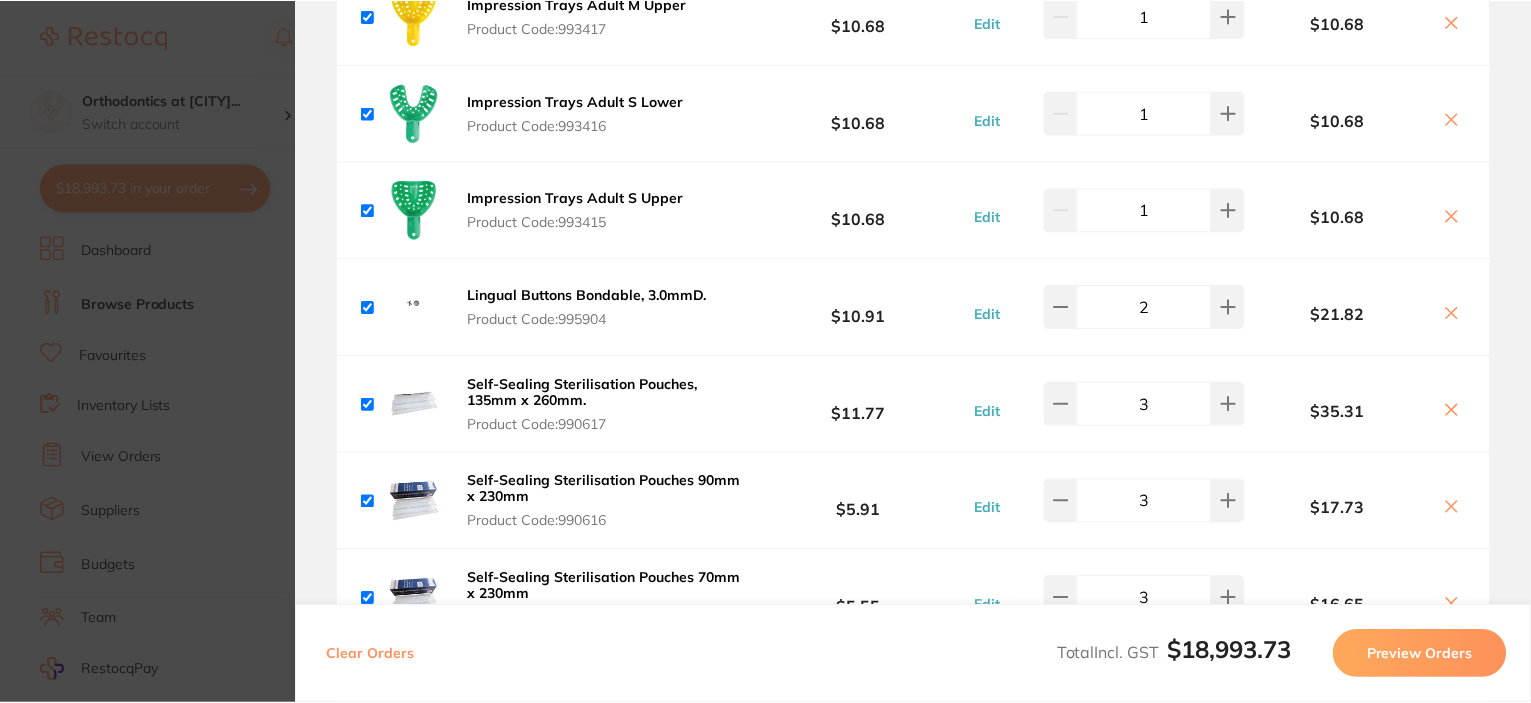 scroll, scrollTop: 14, scrollLeft: 0, axis: vertical 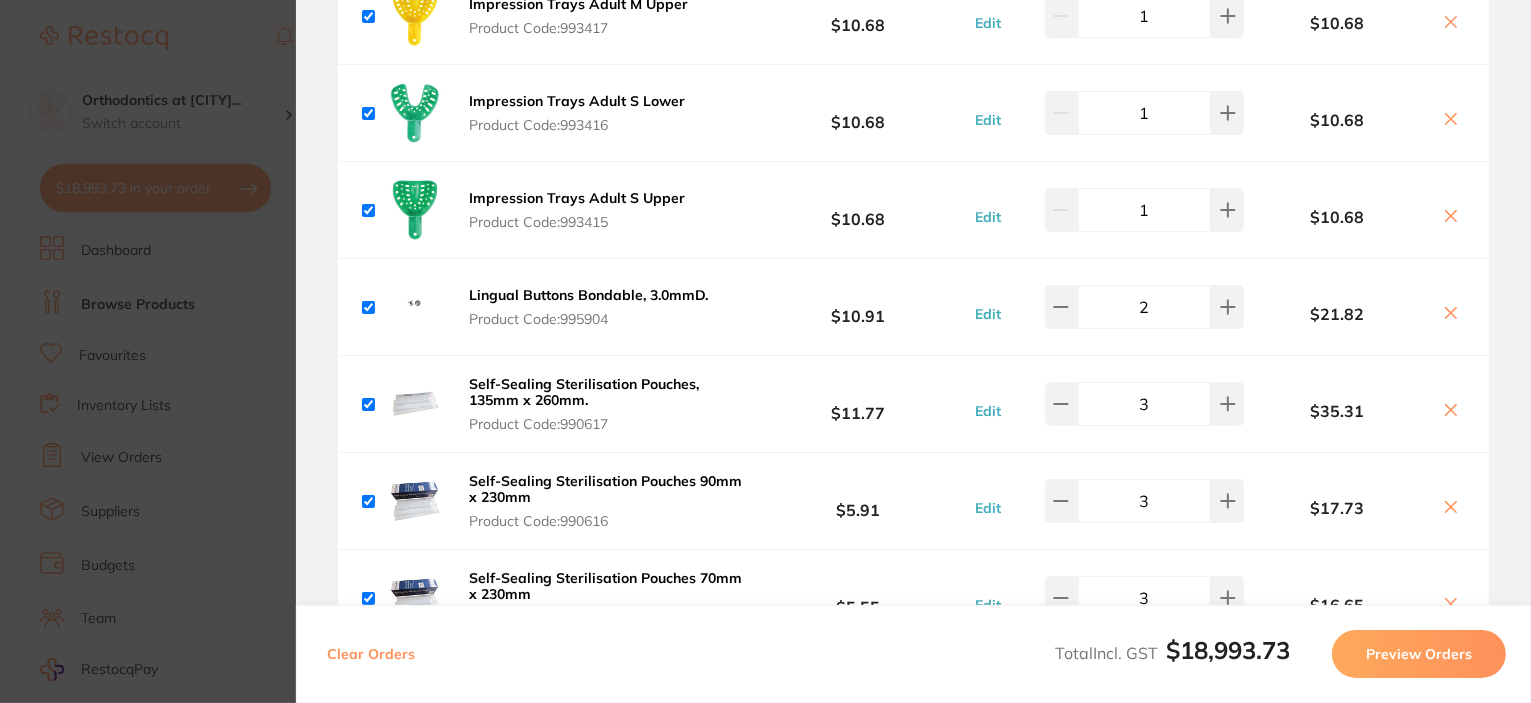 click on "Update RRP Set your pre negotiated price for this item. Item Agreed RRP (excl. GST) --   Update as new default RRP Update RRP Review Orders Your orders are being processed and we will notify you once we have placed the orders. You may close this window Back to Preview Orders Aug 4 2025, 16:43 Henry Schein Halas # 86727 Adam Dental # 86702 Numedical # 88715 Solventum # 88693 AB Orthodontics # 88694 ORMCO # 88717 Healthware Australia # 88697 Healthware Australia Ridley # 88714 Deliver To Kristie Corbett ( Orthodontics at Tamworth ) Level 2, 80 Bridge Street,  Tamworth, 2340, NSW (02) 6766 3030 kristie@mydentalteam.com.au Select All Price Quantity Total Fulfilled by   Henry Schein Halas Default ( customer.care@henryschein.com.au ) Change Email   NAOL Spectrum Torquing Plier Set with Key   Product Code:  OA-800-130     $148.18 Edit     2         $296.36   Adec ICX Tablets for 2L Bottle, 50-Pack   Product Code:  AD-190-1065-01     $142.73 Edit     1         $142.73     Product Code:  TM-1250     $31.72 Edit     1" at bounding box center [765, 351] 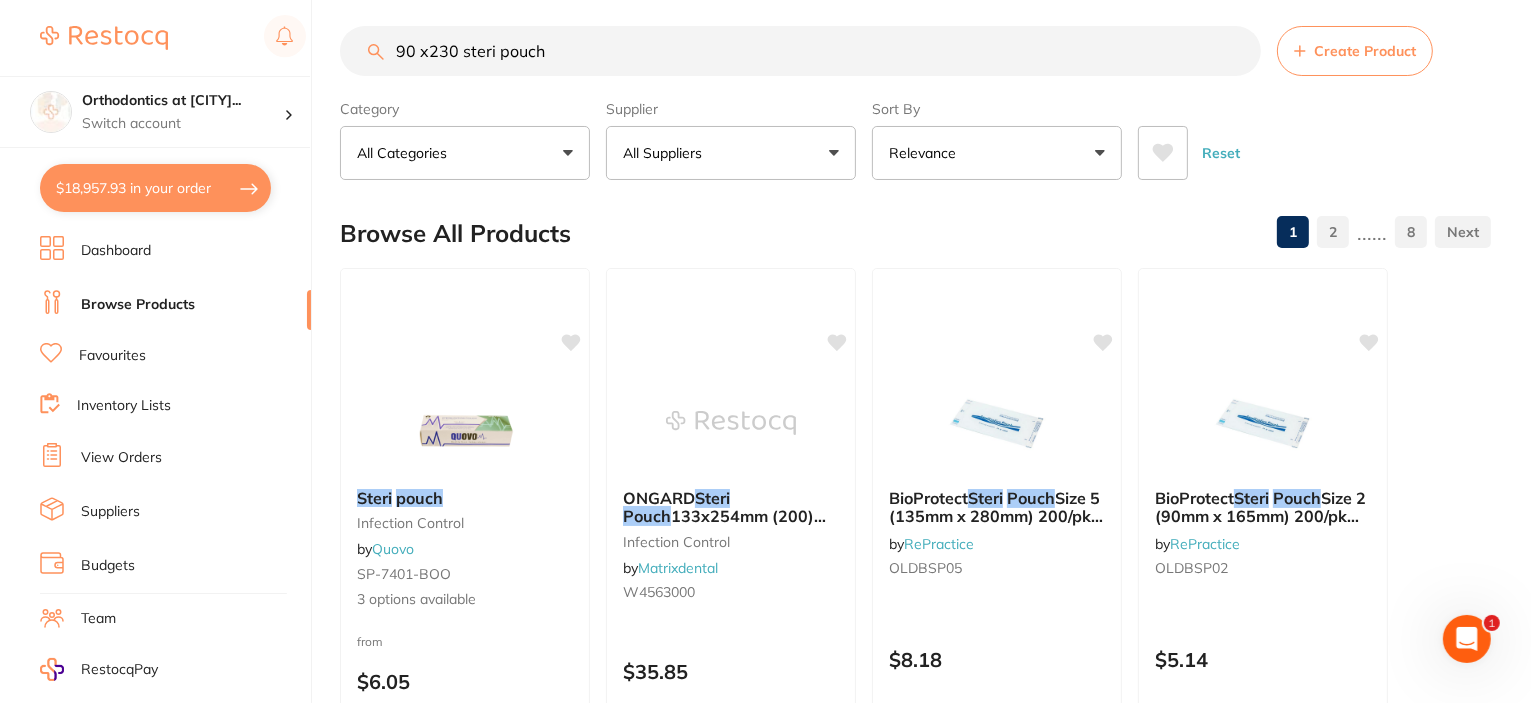 click on "90 x230 steri pouch" at bounding box center (800, 51) 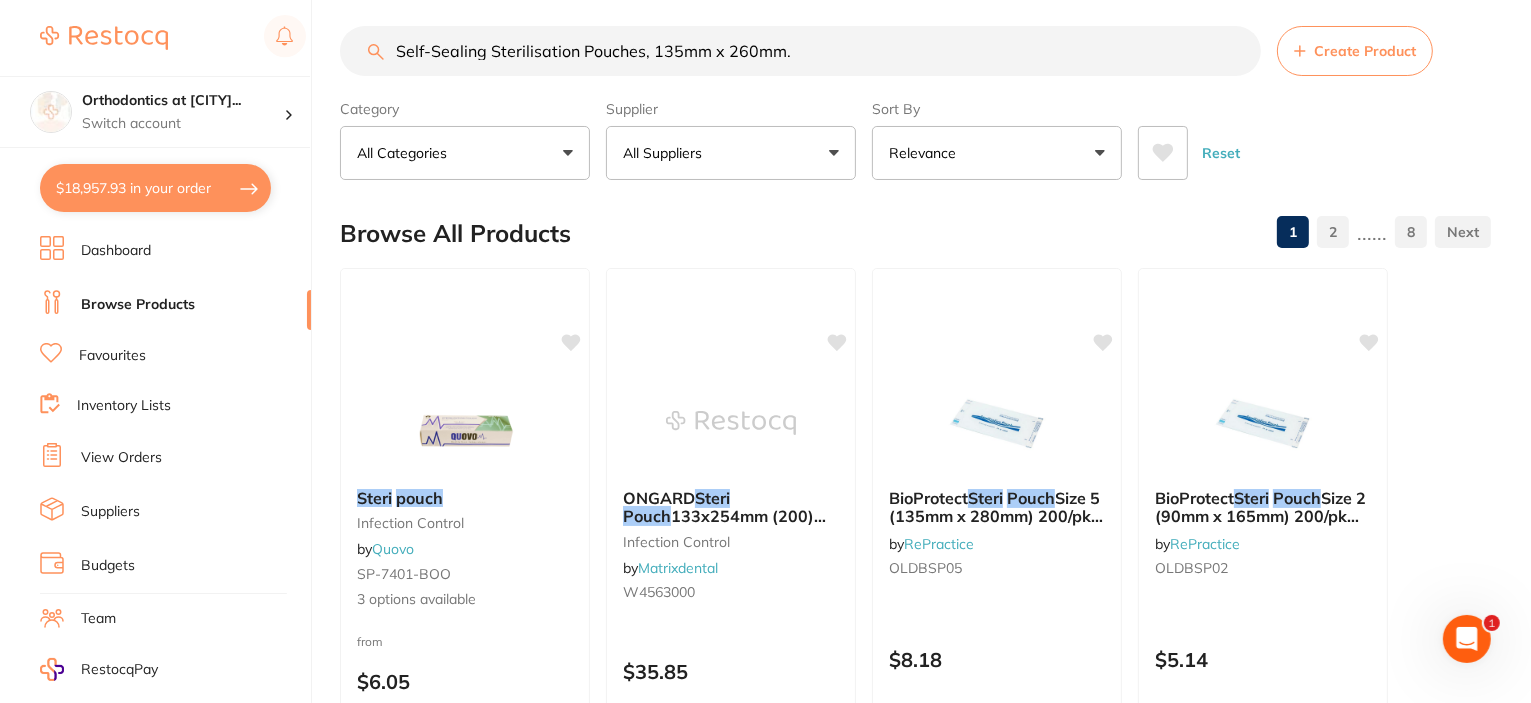 scroll, scrollTop: 0, scrollLeft: 0, axis: both 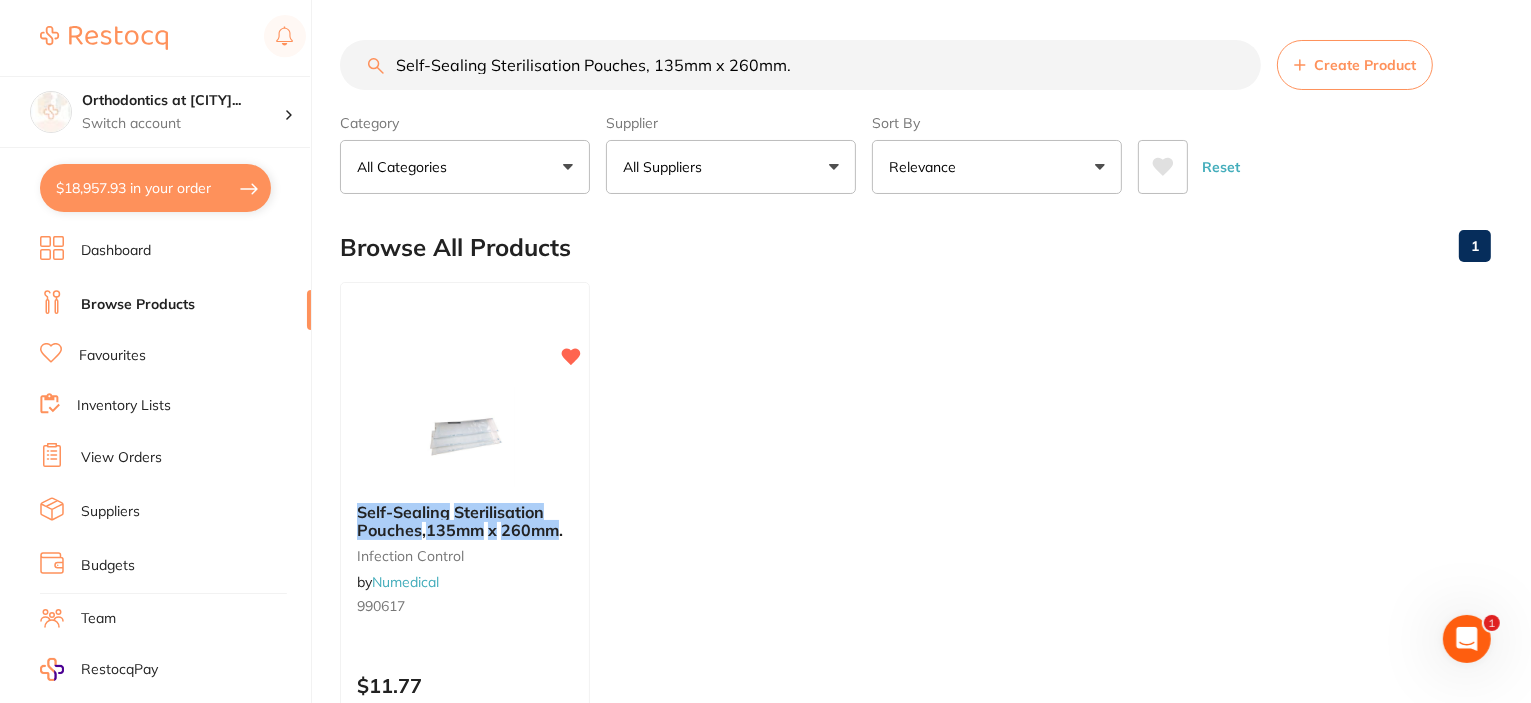 click on "Self-Sealing Sterilisation Pouches, 135mm x 260mm." at bounding box center [800, 65] 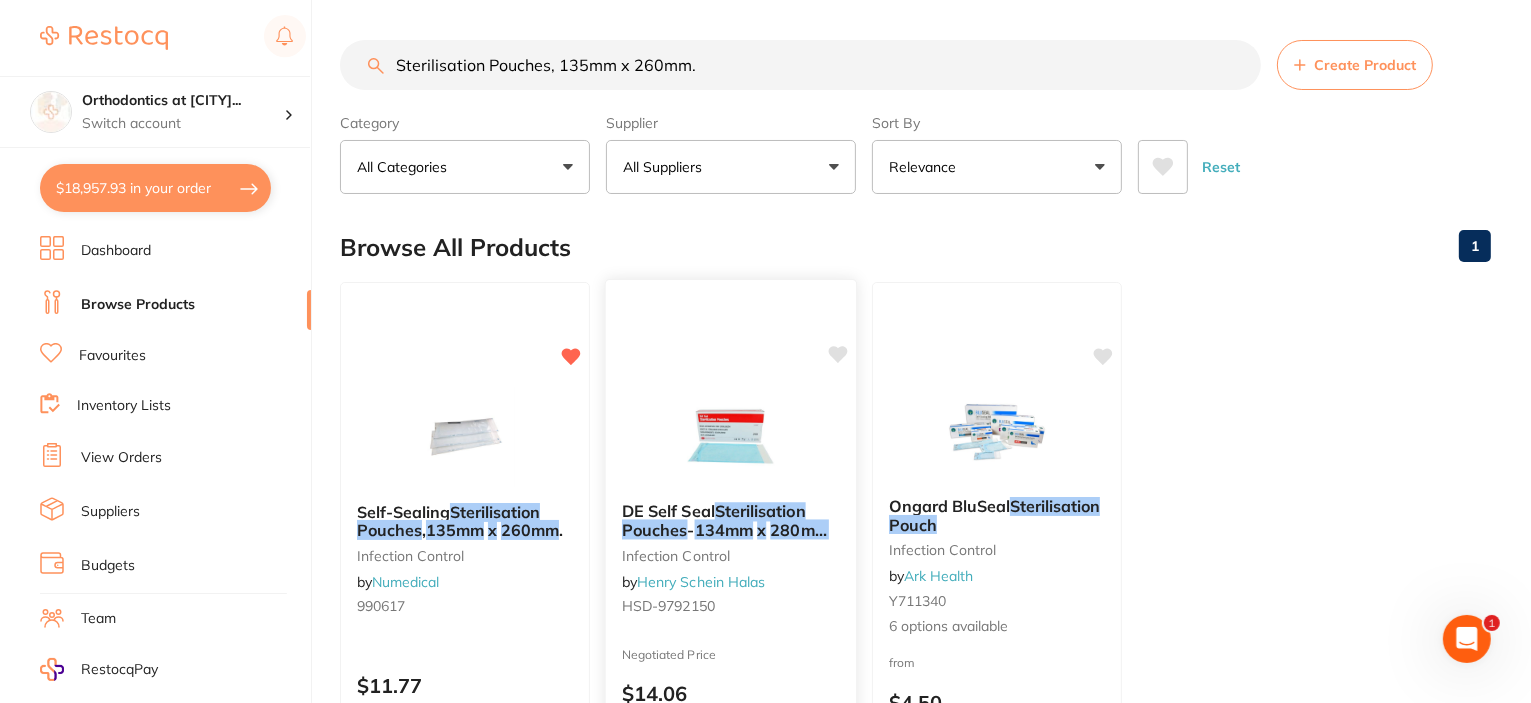 scroll, scrollTop: 0, scrollLeft: 0, axis: both 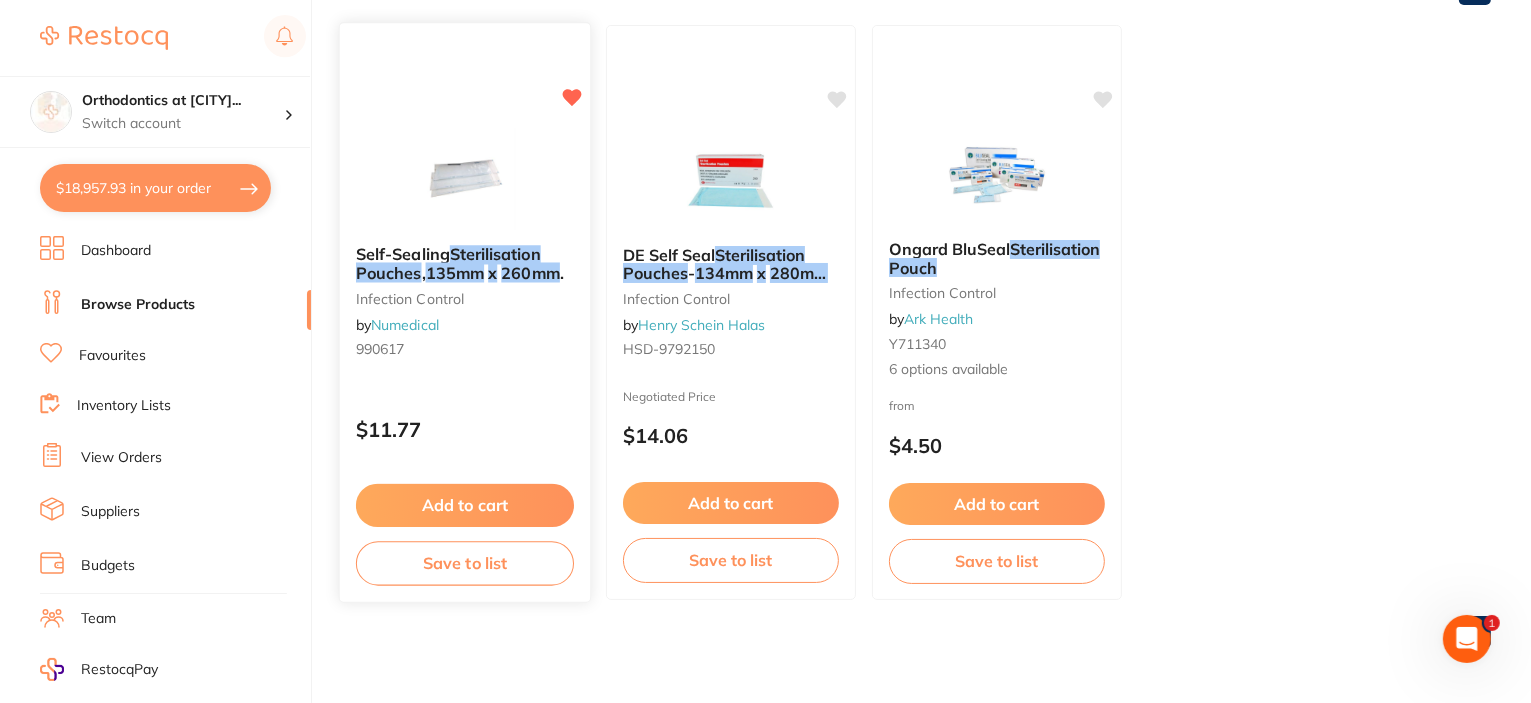 type on "Sterilisation Pouches, 135mm x 260mm." 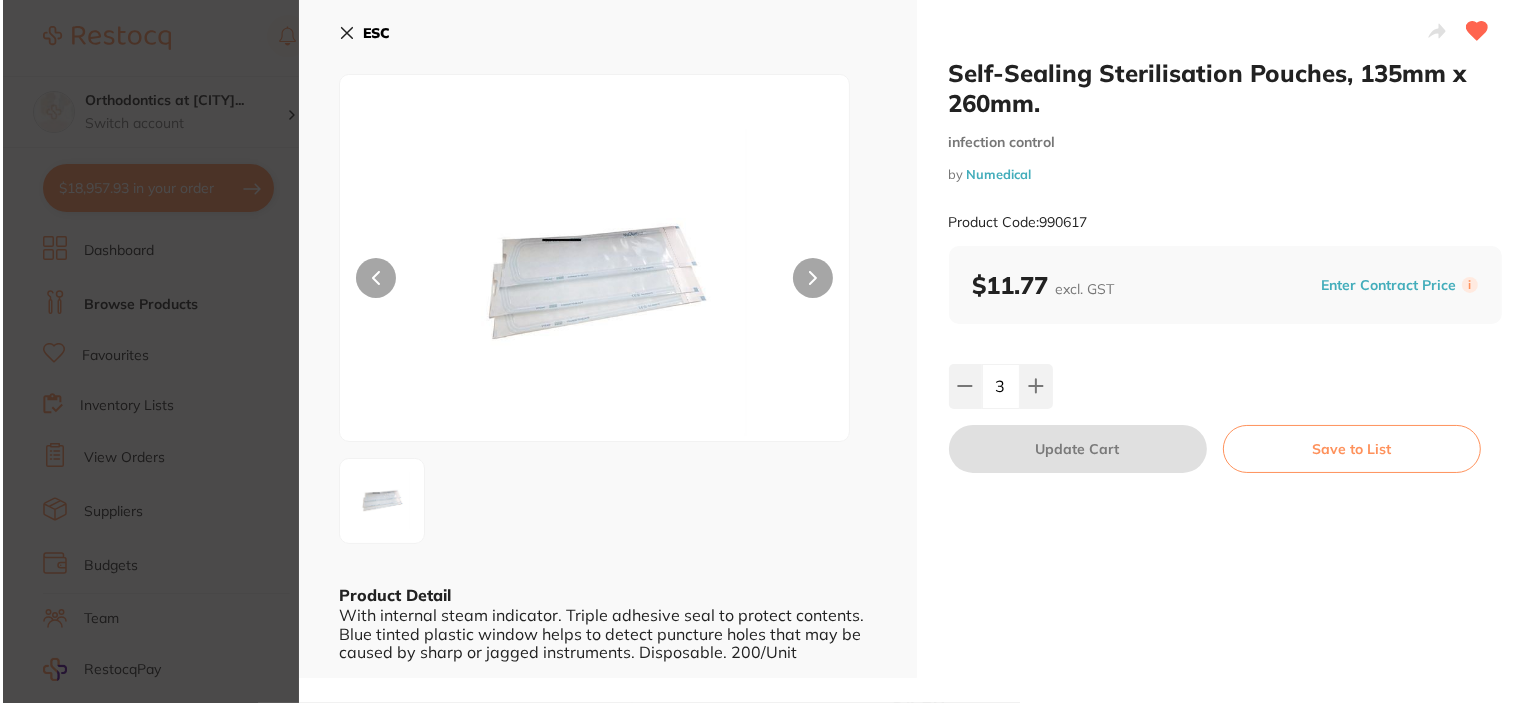 scroll, scrollTop: 0, scrollLeft: 0, axis: both 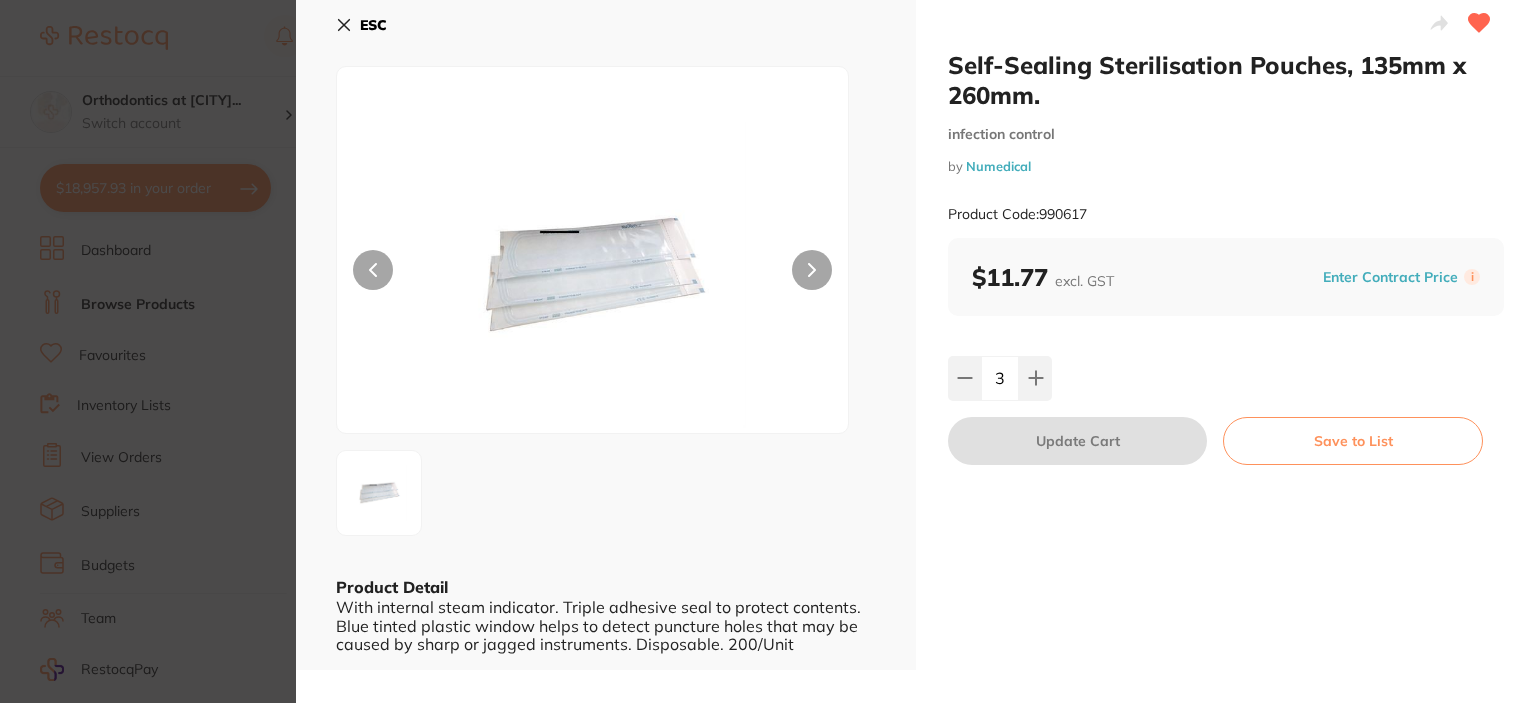 click 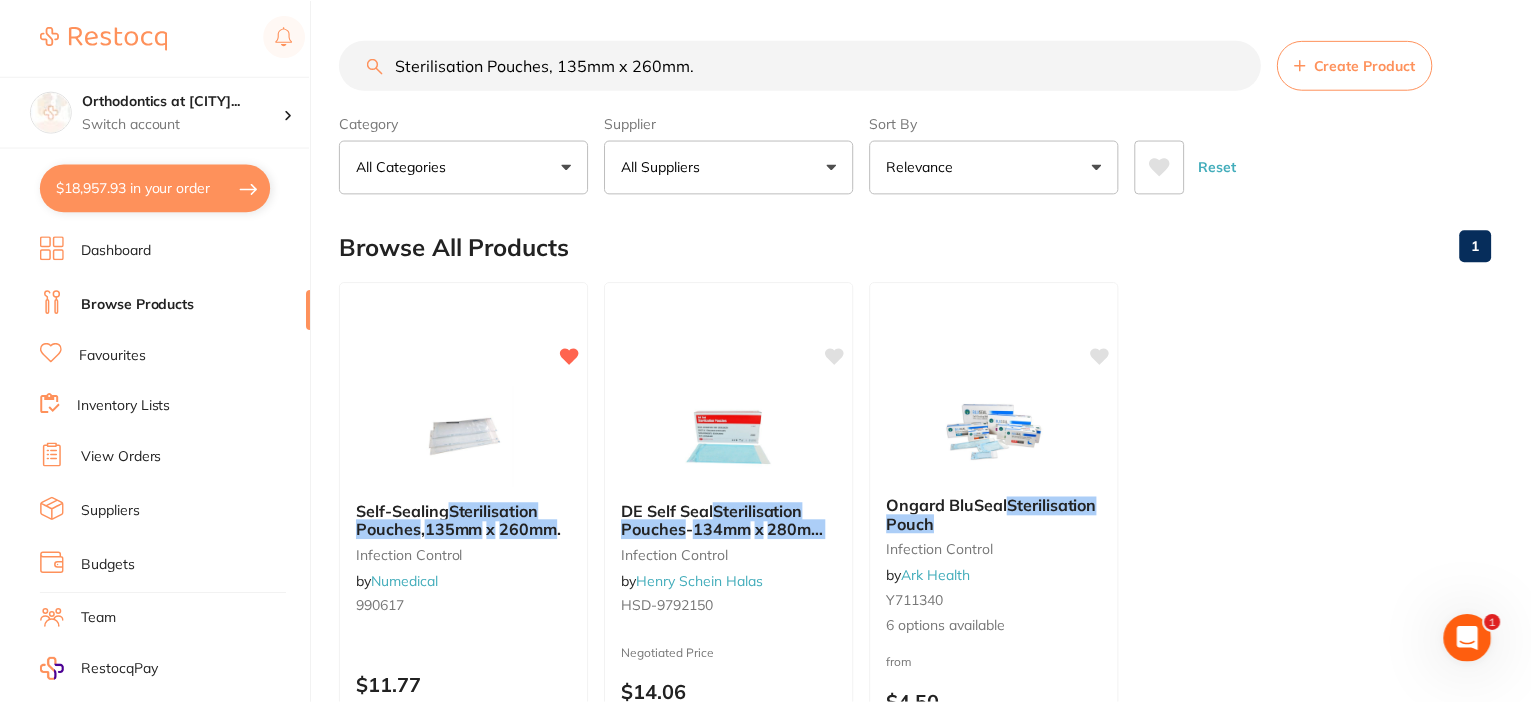scroll, scrollTop: 257, scrollLeft: 0, axis: vertical 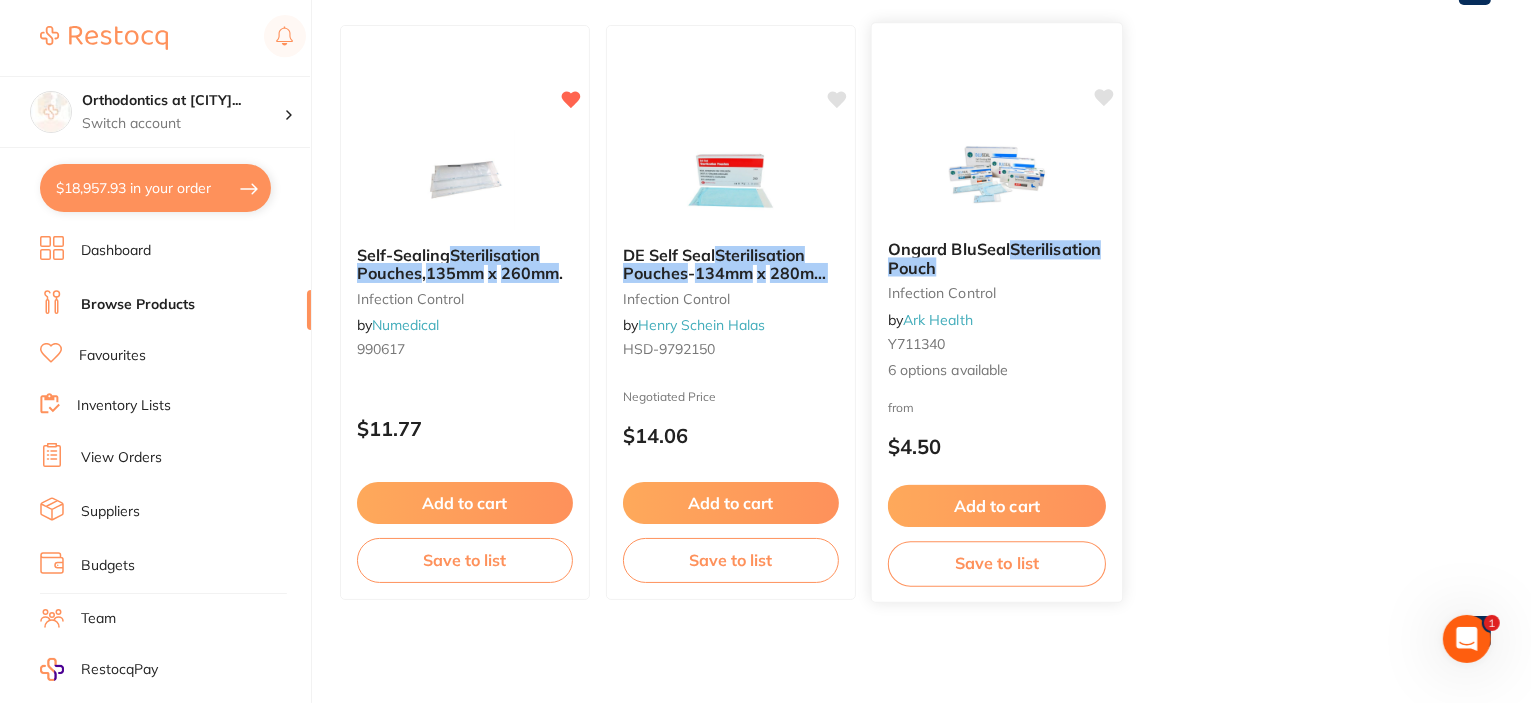 click on "Ongard BluSeal  Sterilisation   Pouch   infection control by  Ark Health Y711340   6 options available" at bounding box center [997, 310] 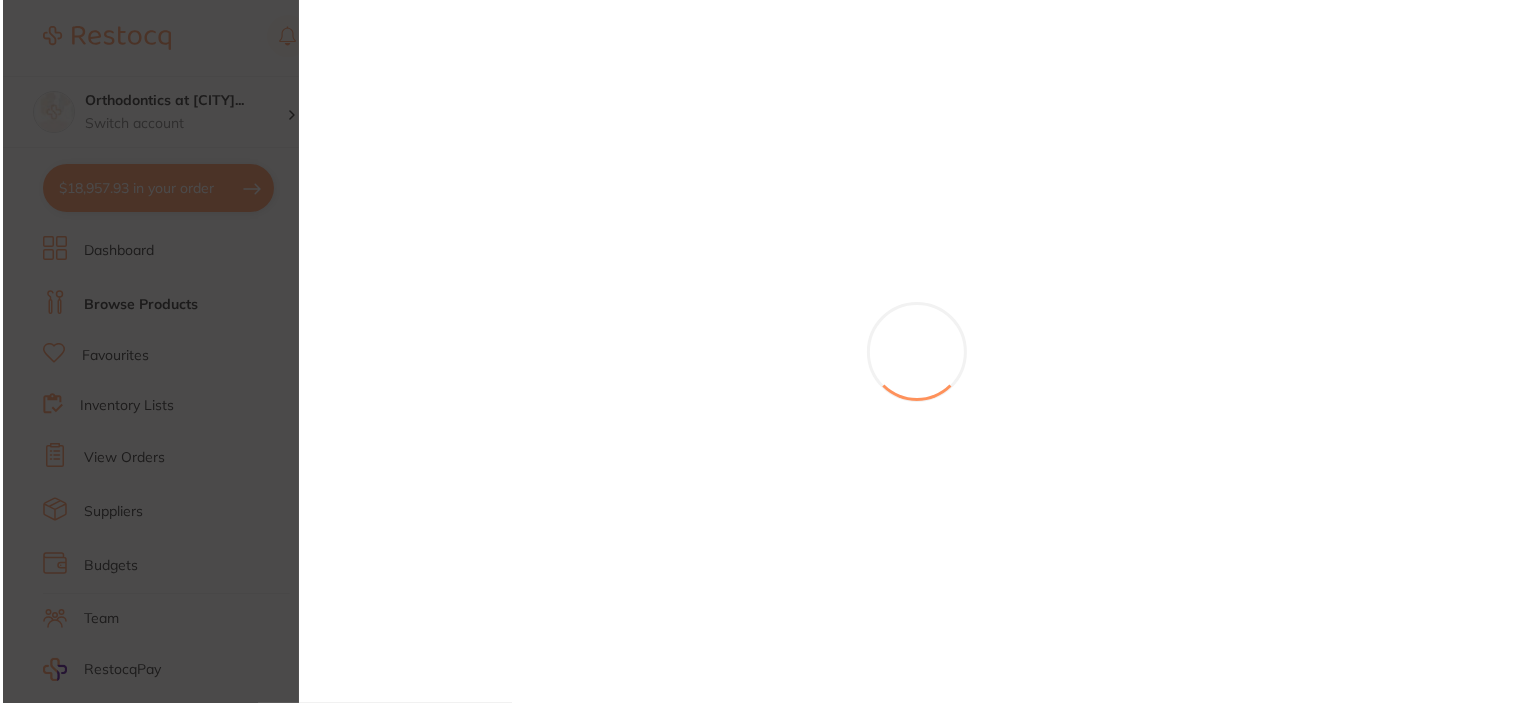 scroll, scrollTop: 0, scrollLeft: 0, axis: both 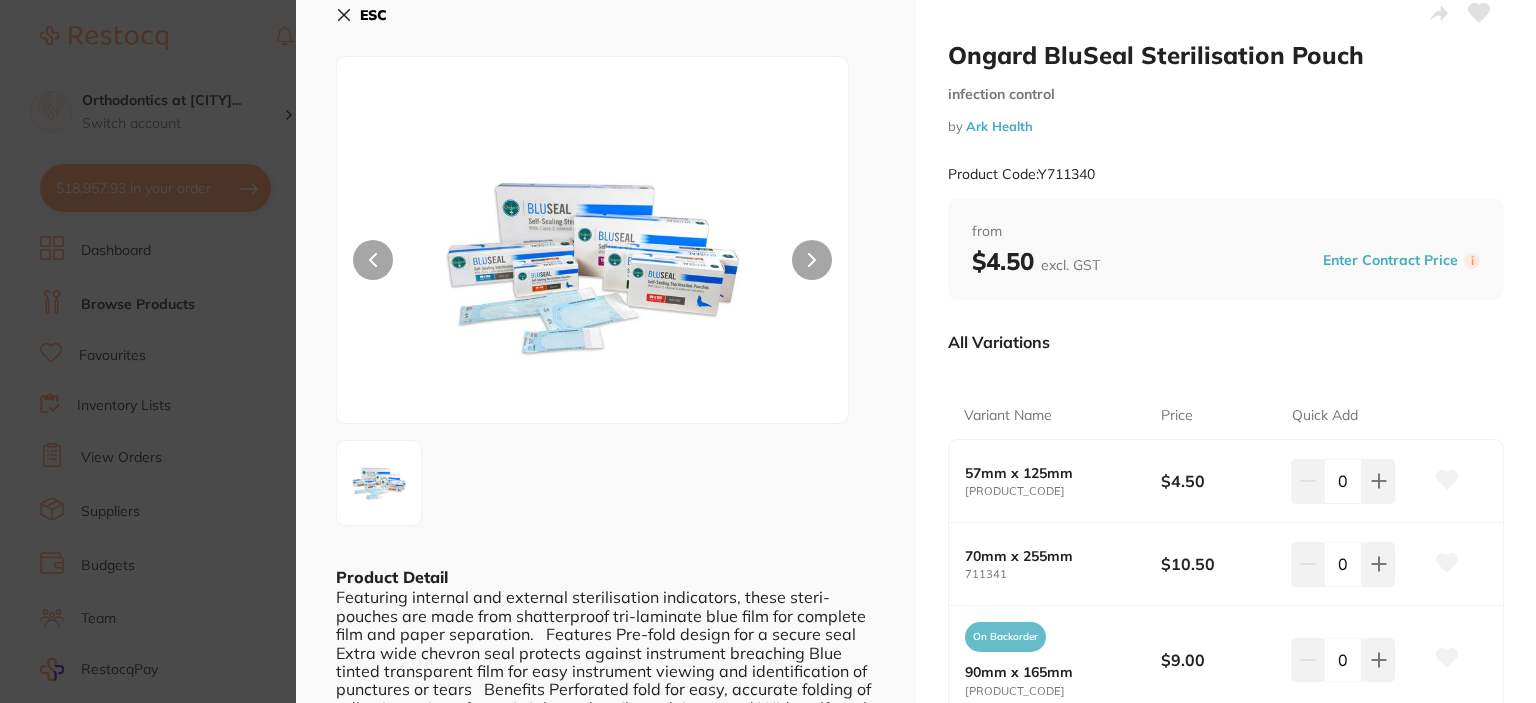 click on "ESC" at bounding box center (373, 15) 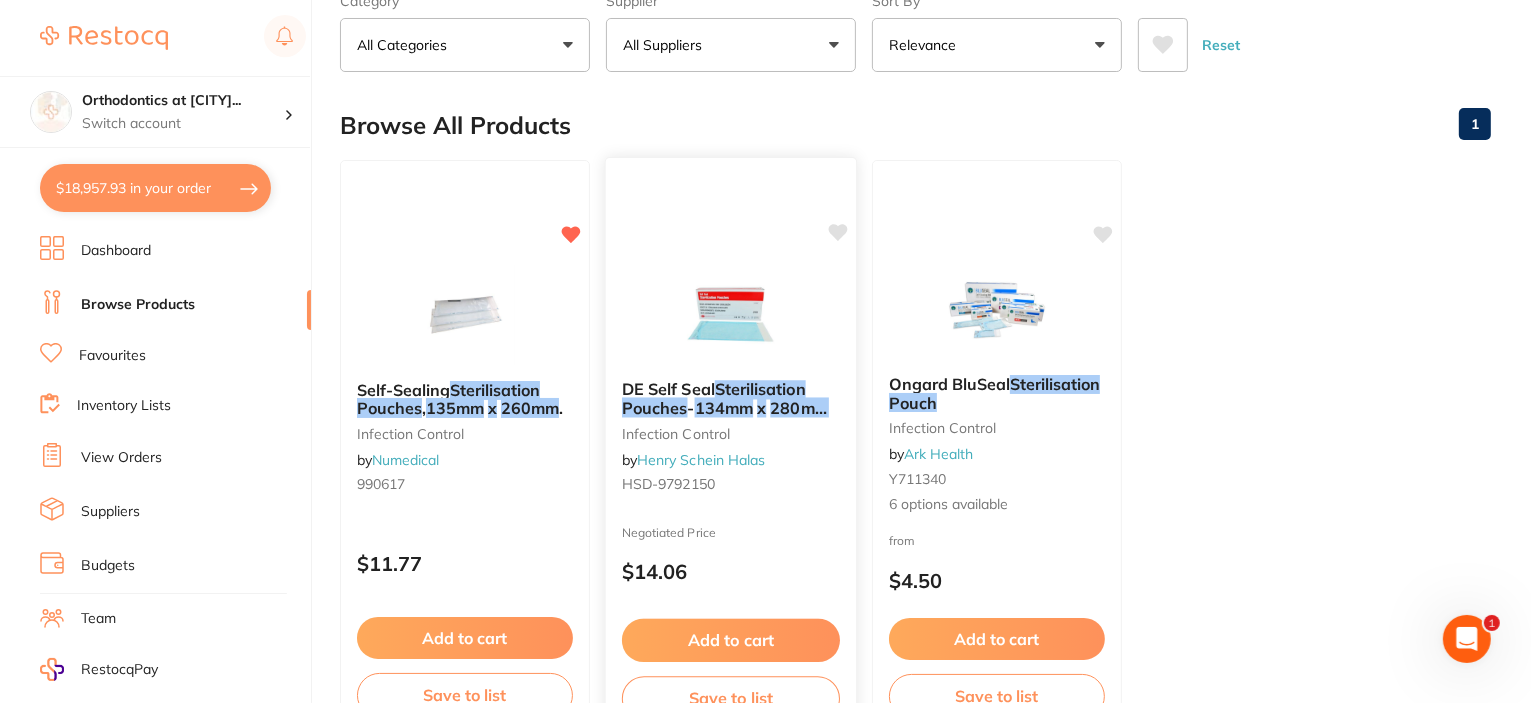 scroll, scrollTop: 0, scrollLeft: 0, axis: both 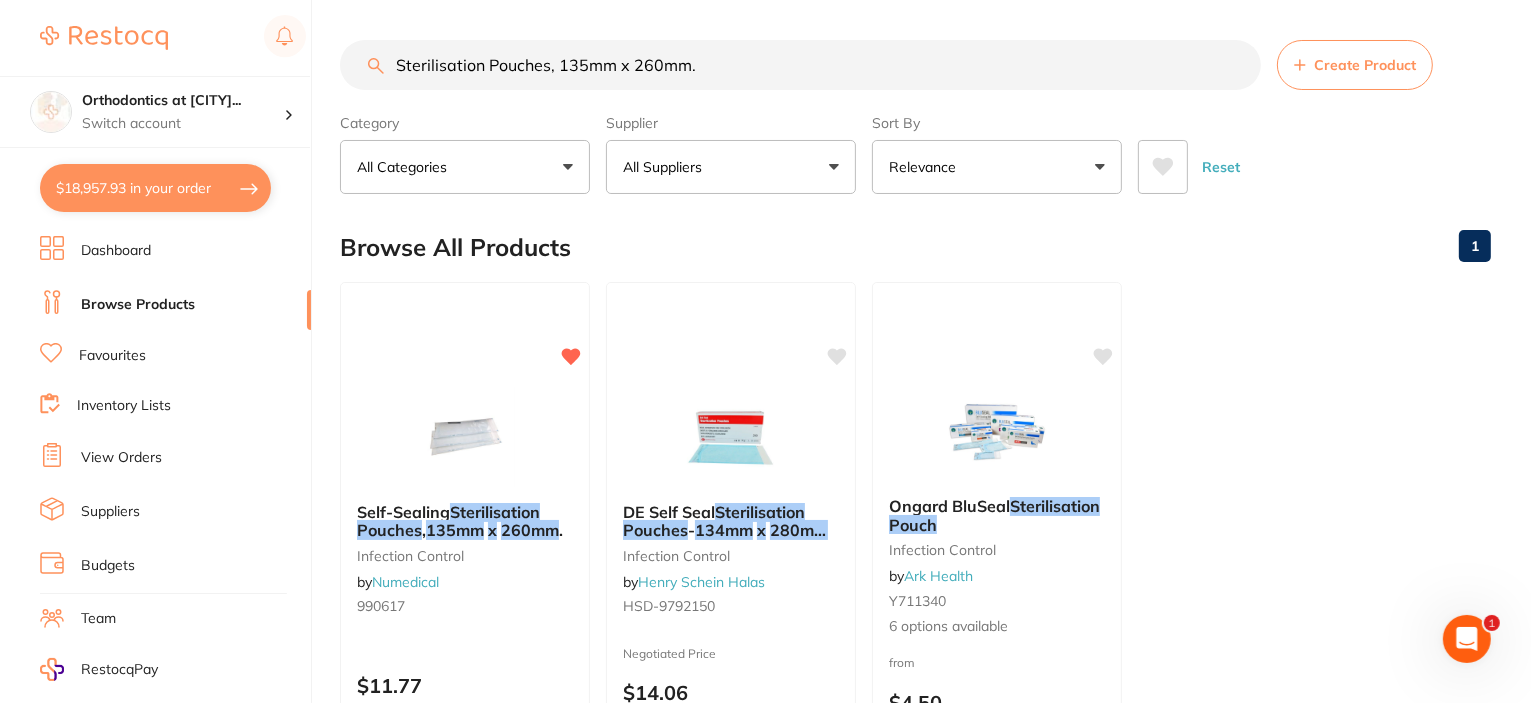 click on "Sterilisation Pouches, 135mm x 260mm." at bounding box center (800, 65) 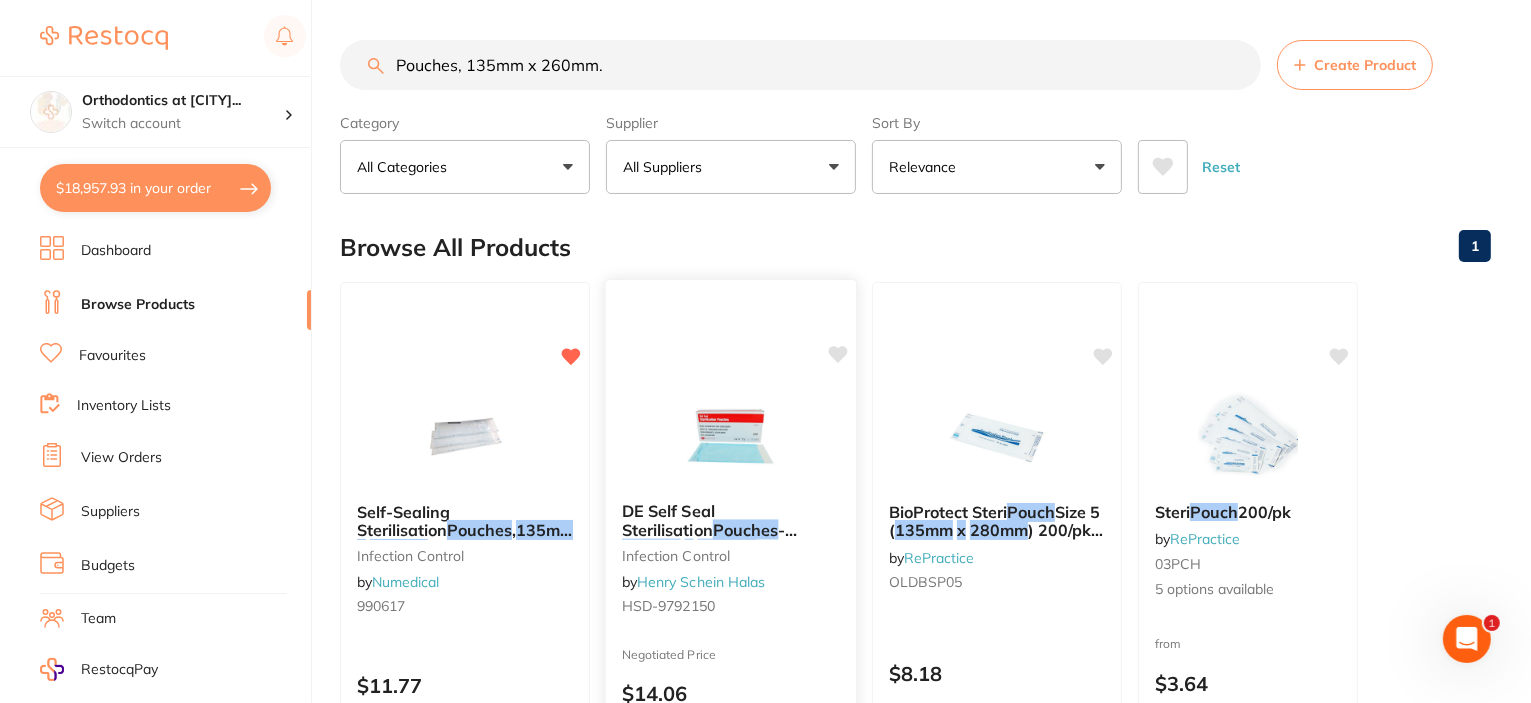 scroll, scrollTop: 0, scrollLeft: 0, axis: both 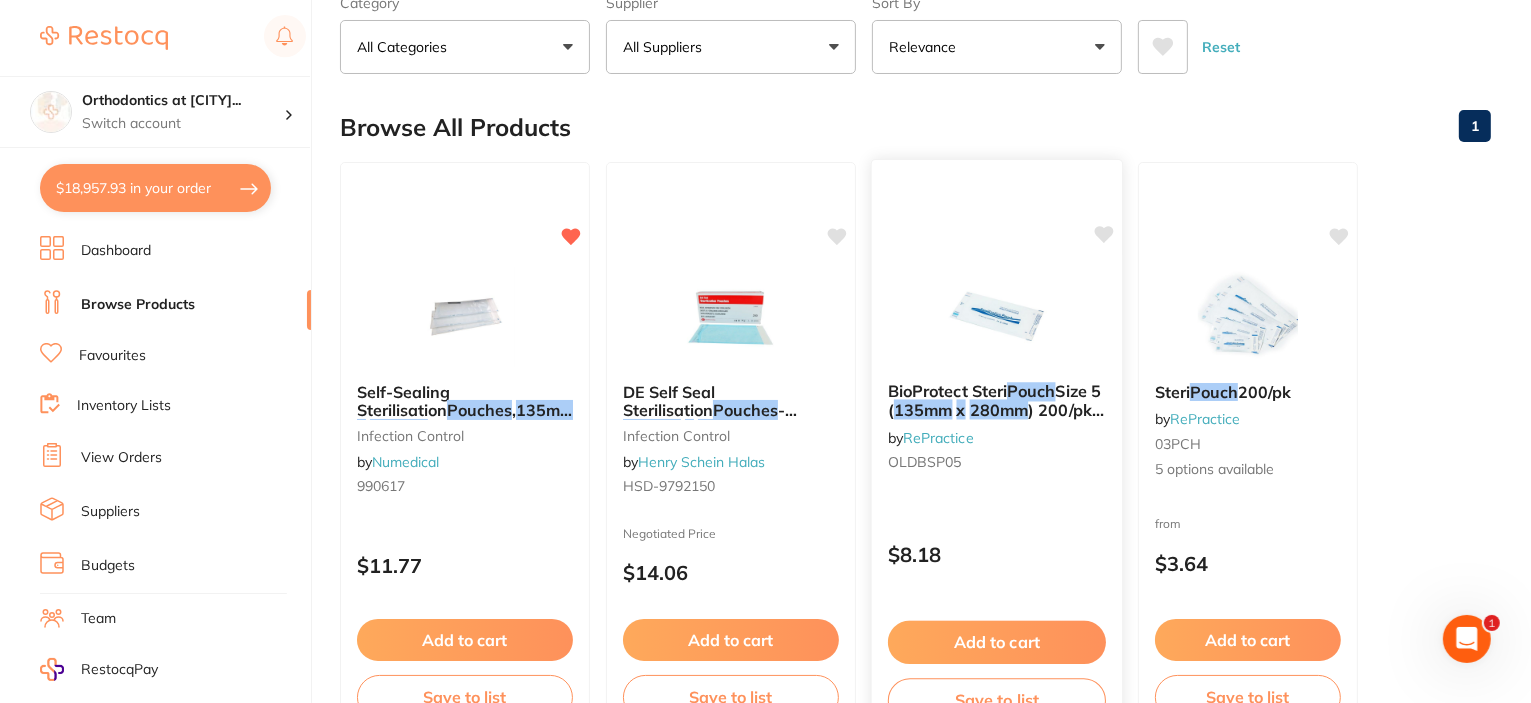 type on "Pouches, 135mm x 260mm." 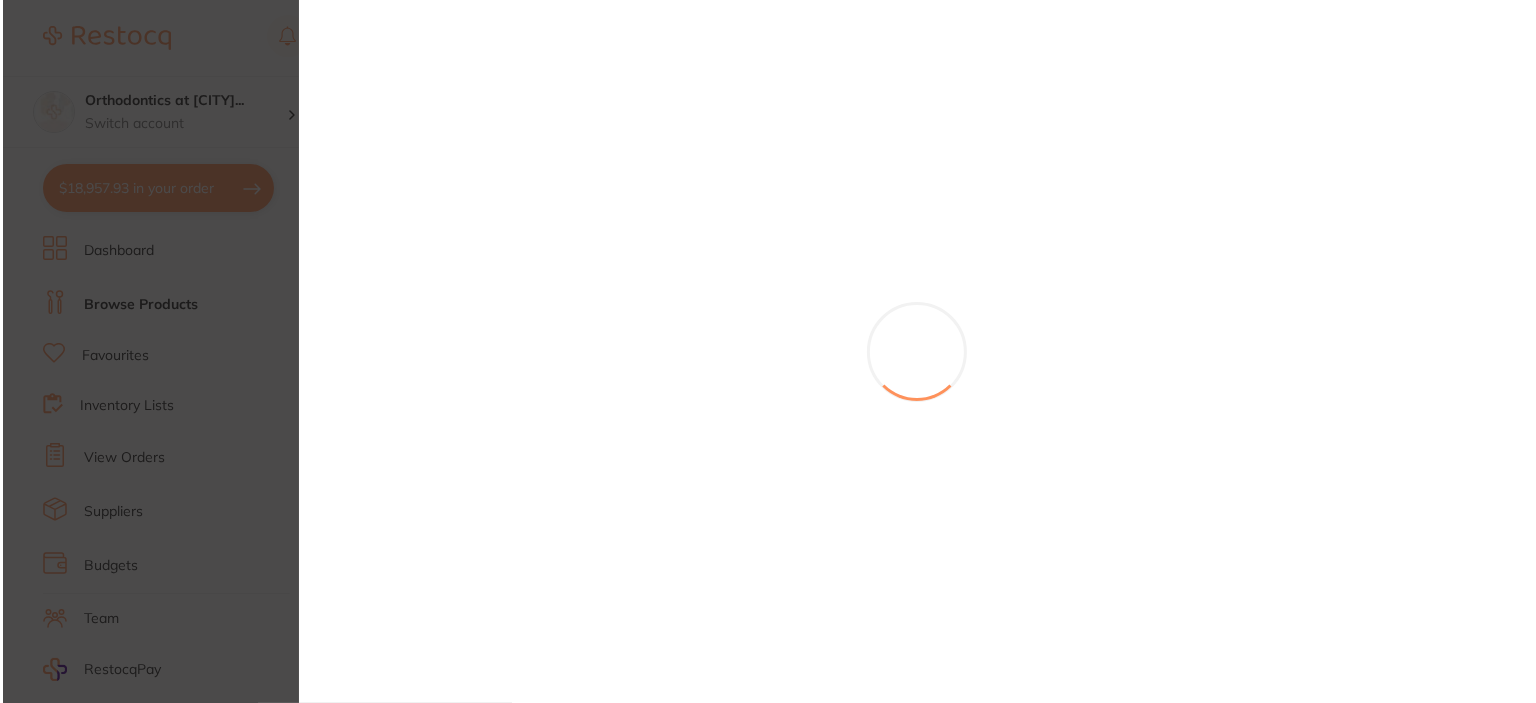 scroll, scrollTop: 0, scrollLeft: 0, axis: both 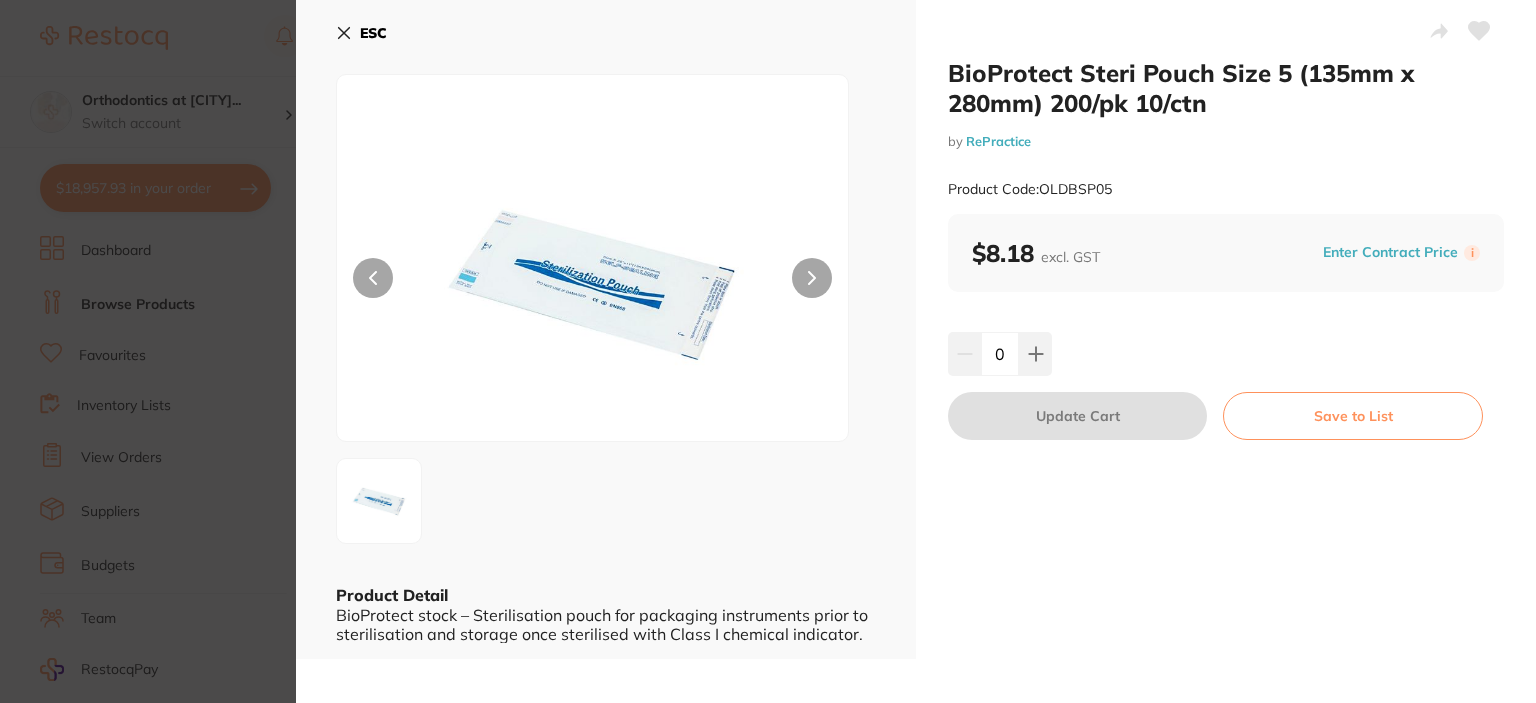 click at bounding box center (812, 278) 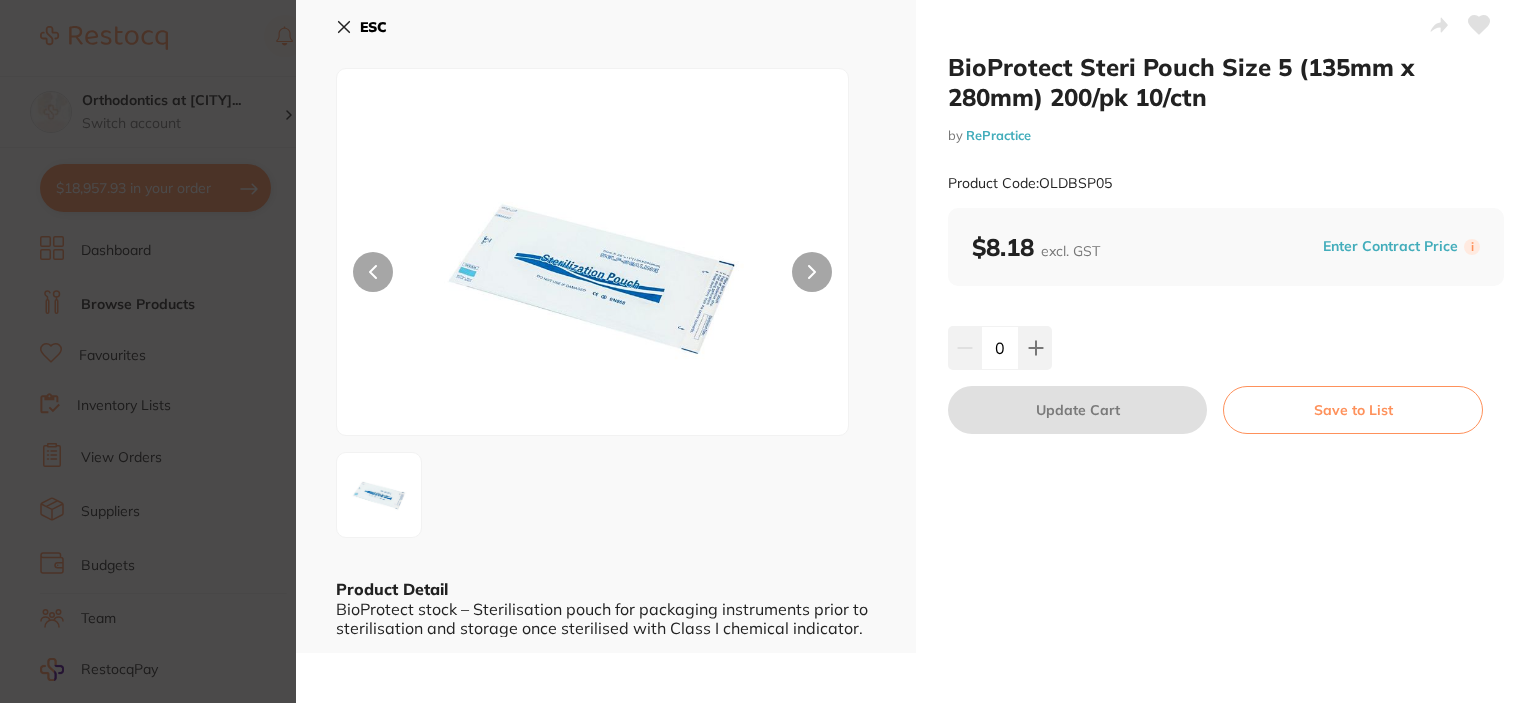 click on "ESC" at bounding box center (373, 27) 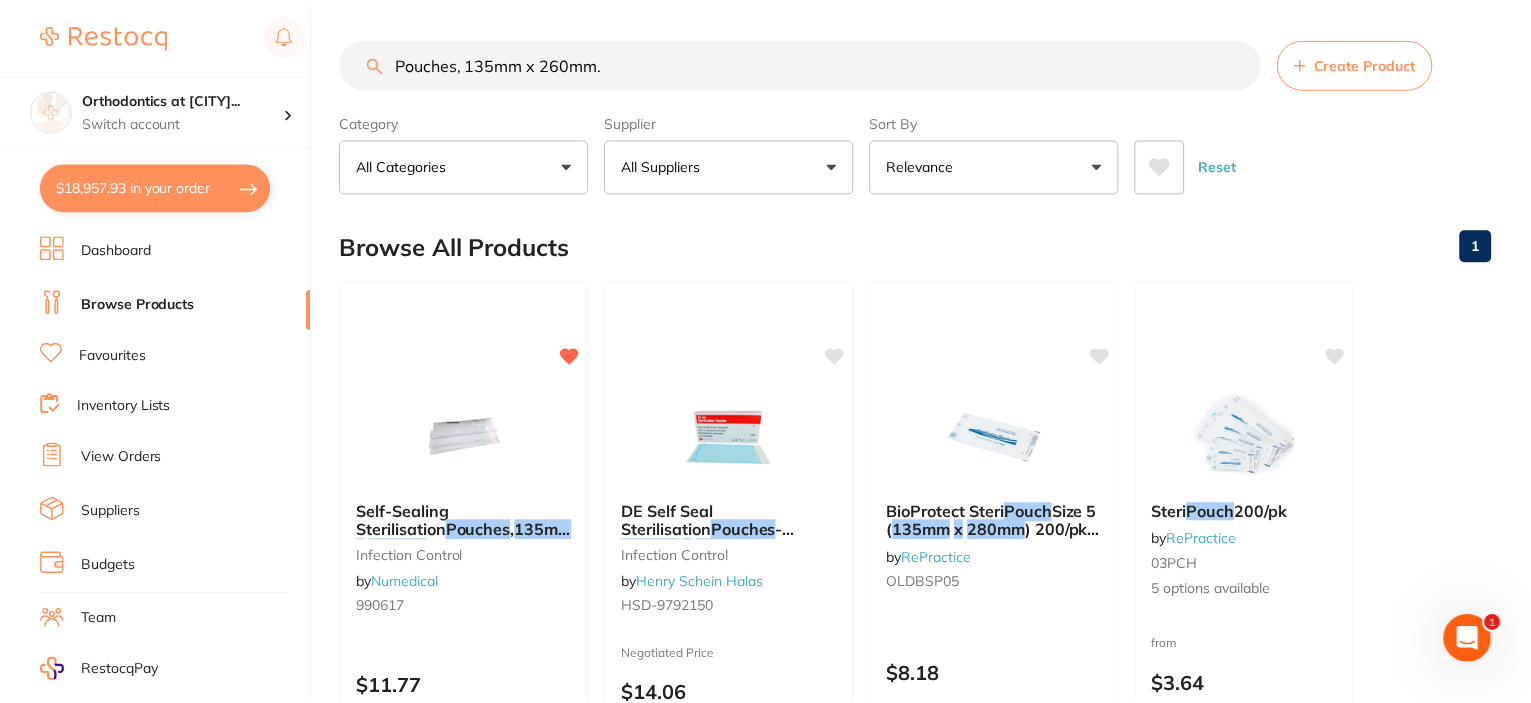 scroll, scrollTop: 120, scrollLeft: 0, axis: vertical 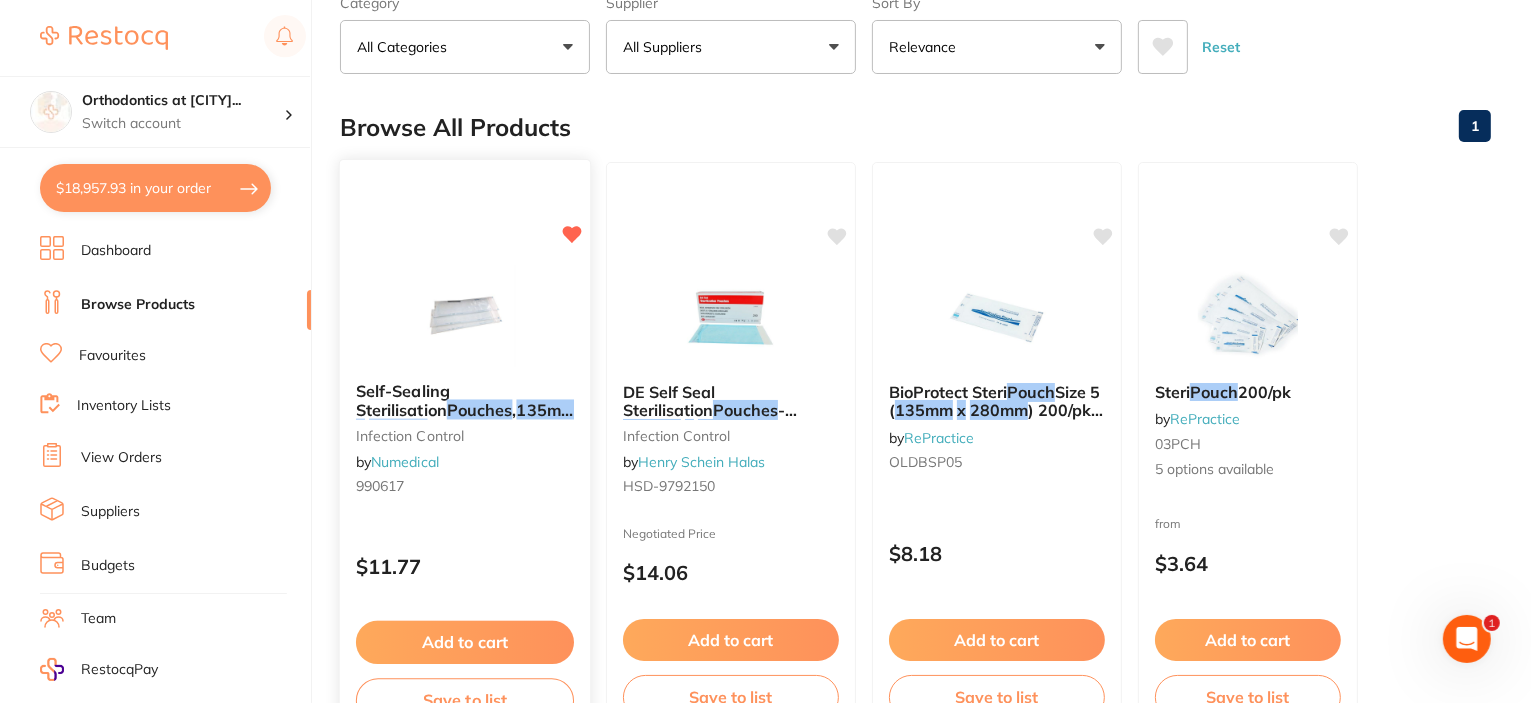 click at bounding box center [575, 410] 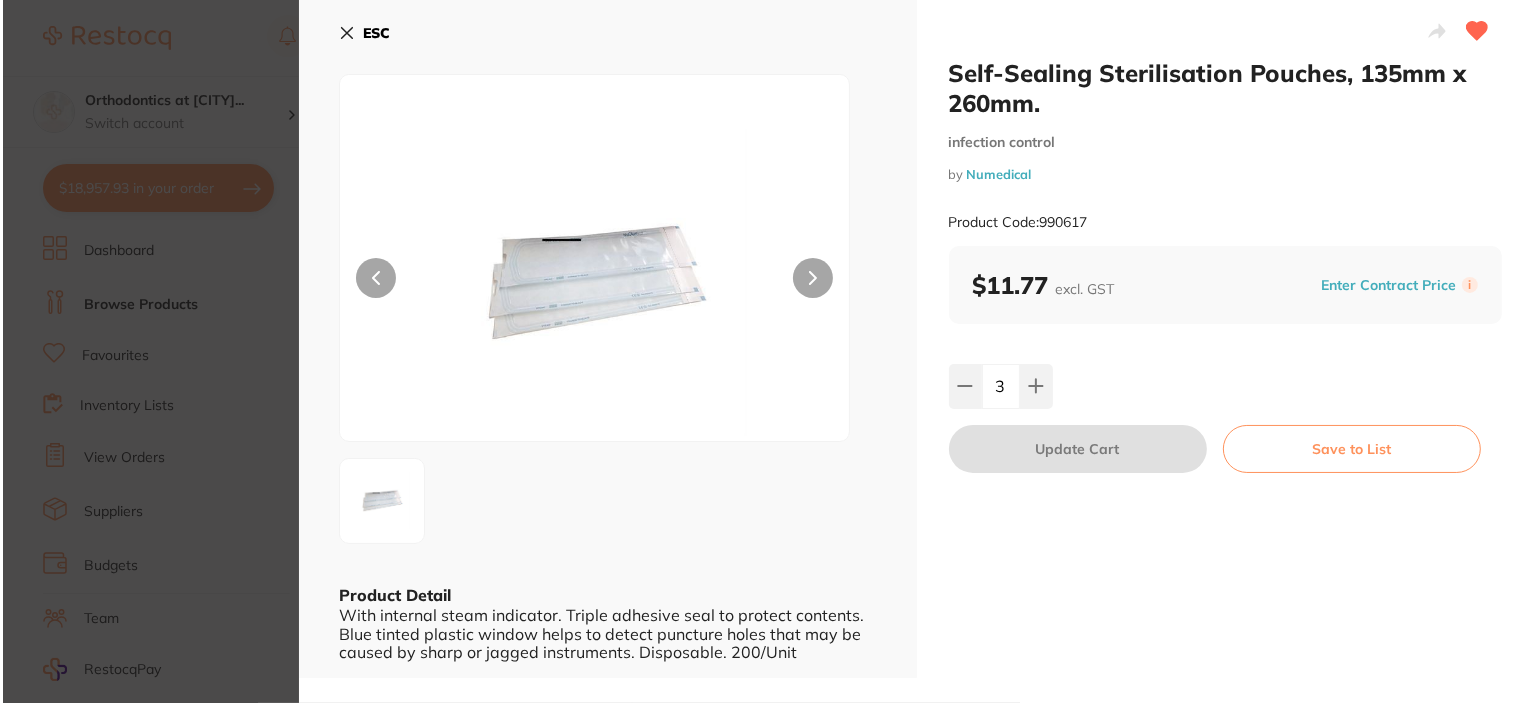 scroll, scrollTop: 0, scrollLeft: 0, axis: both 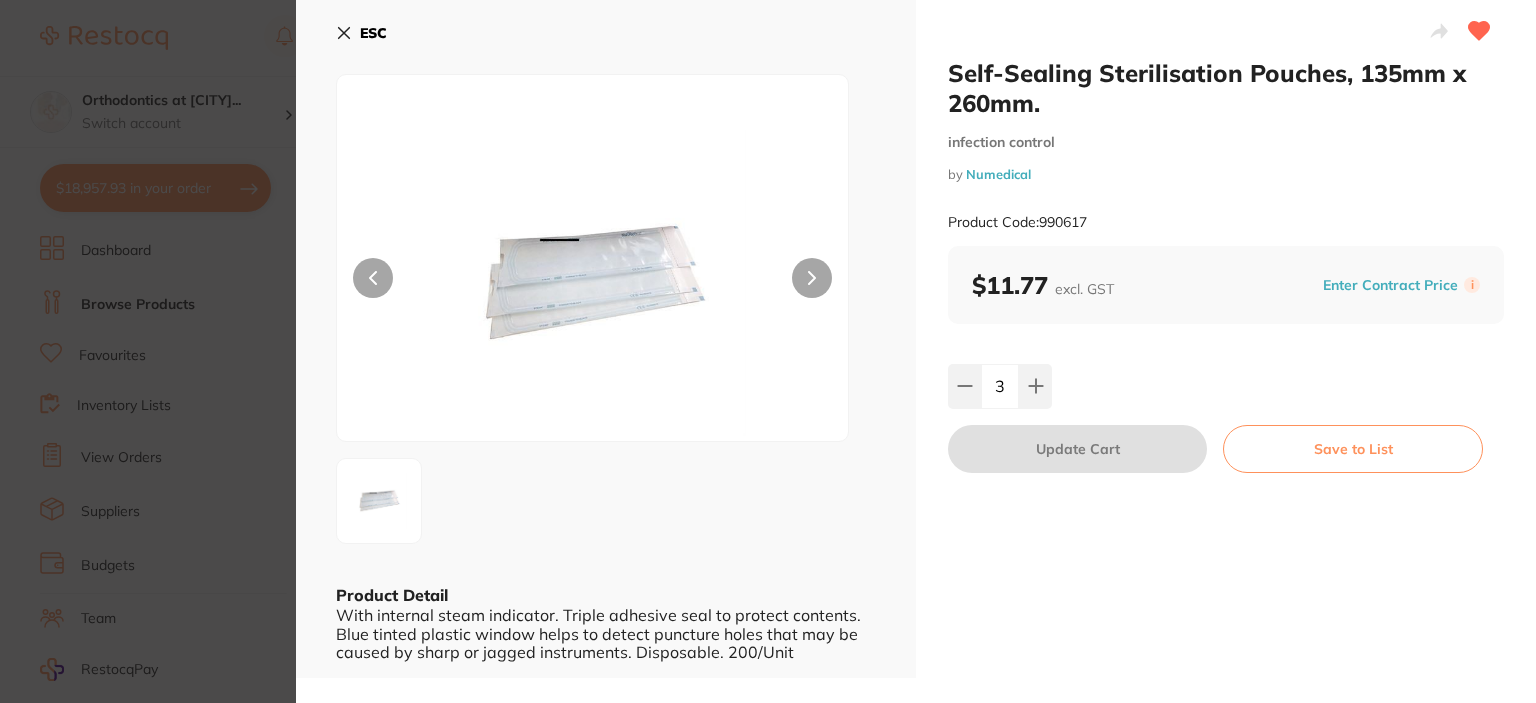 click on "ESC" at bounding box center [361, 33] 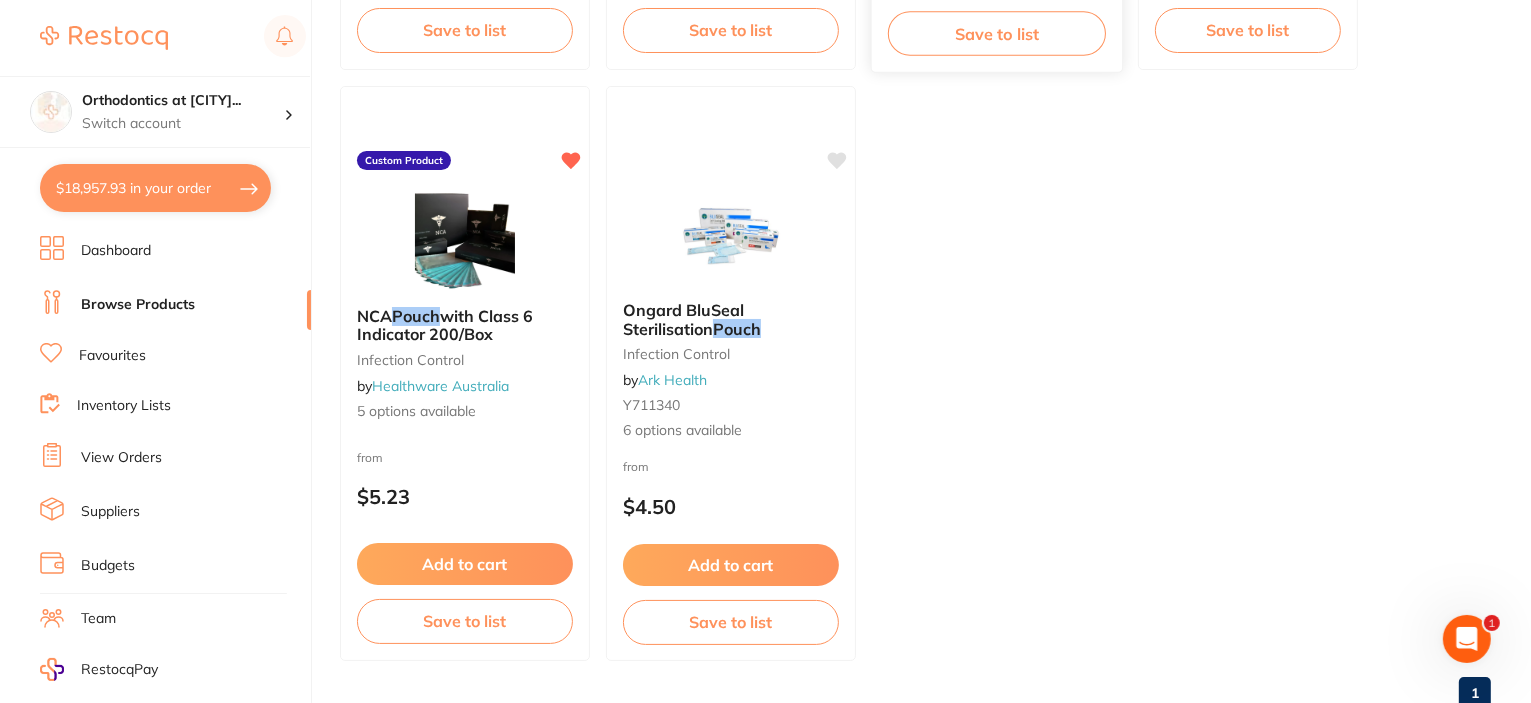 scroll, scrollTop: 848, scrollLeft: 0, axis: vertical 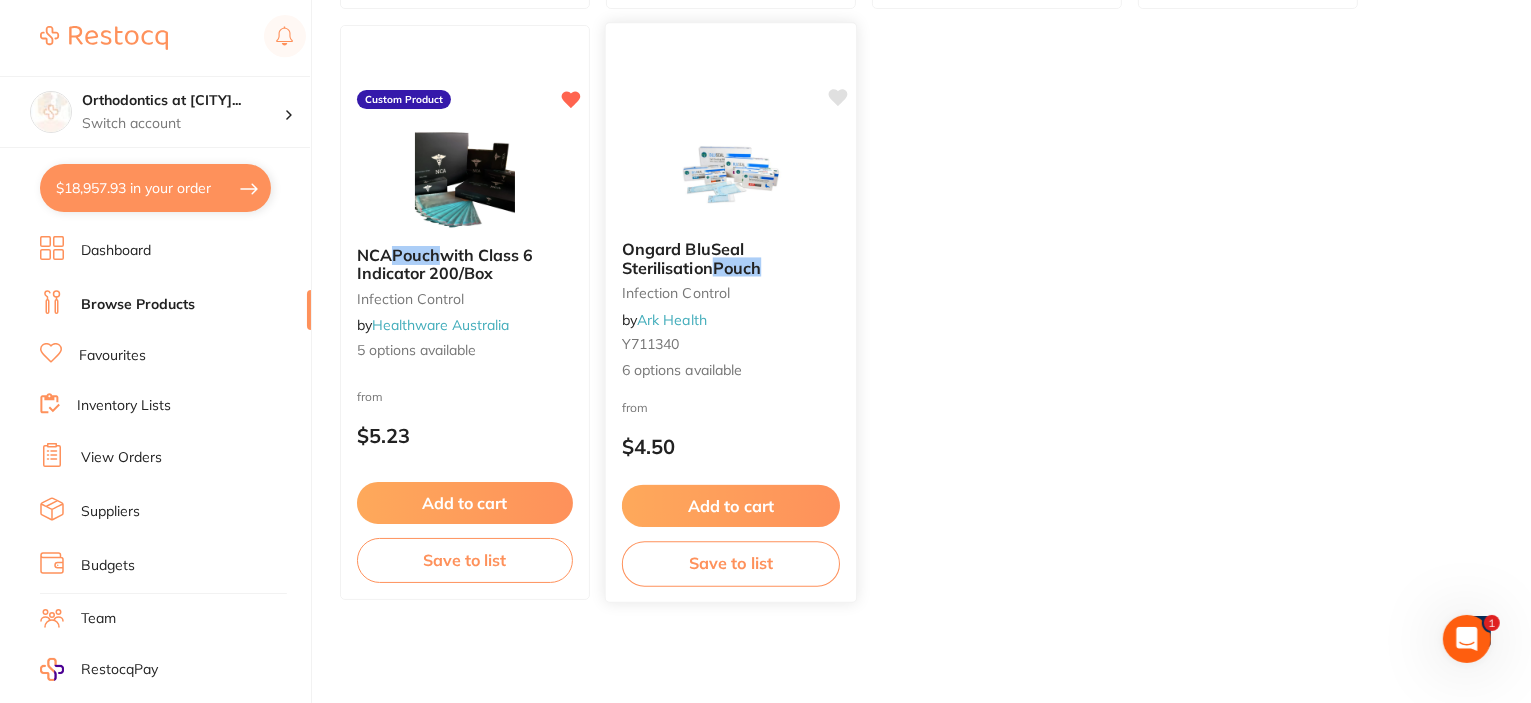 click on "Ongard BluSeal Sterilisation" at bounding box center [683, 258] 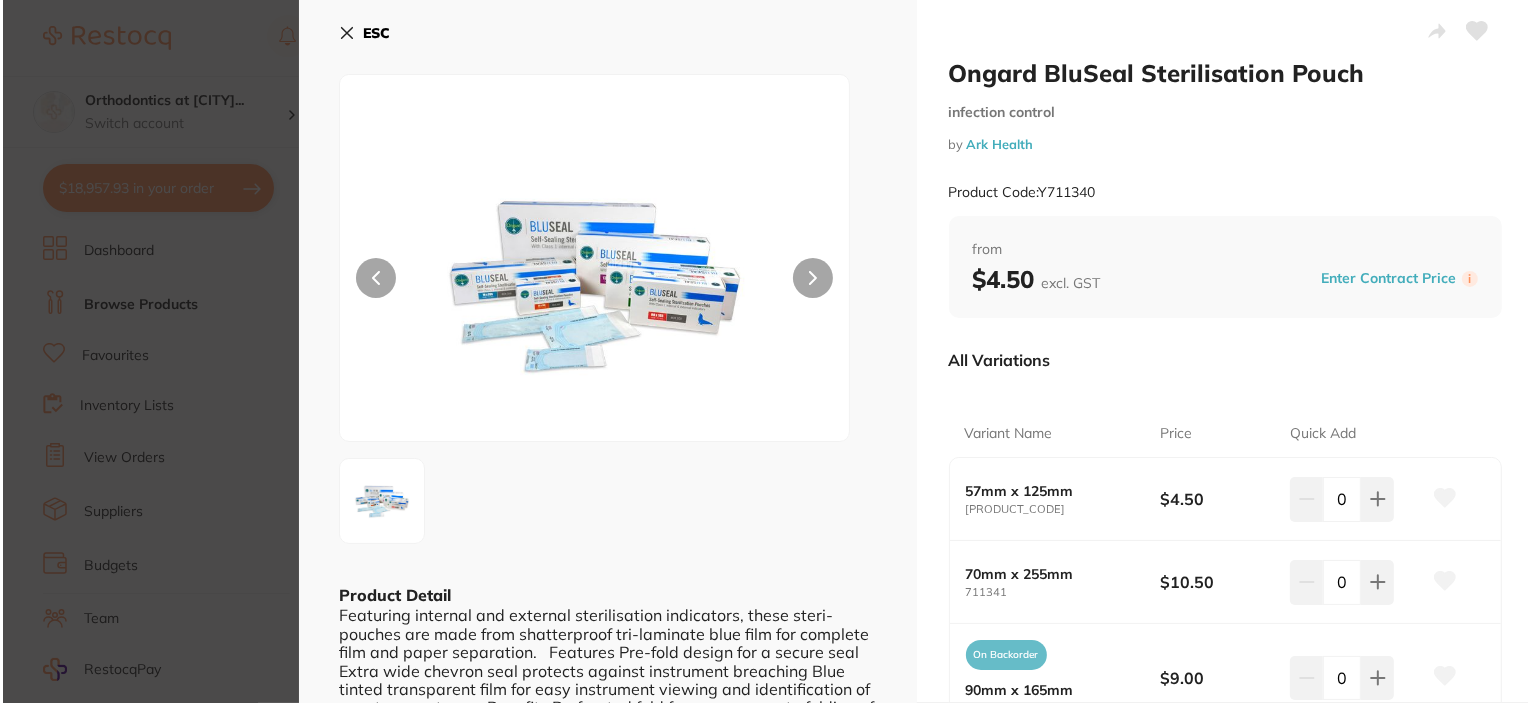 scroll, scrollTop: 0, scrollLeft: 0, axis: both 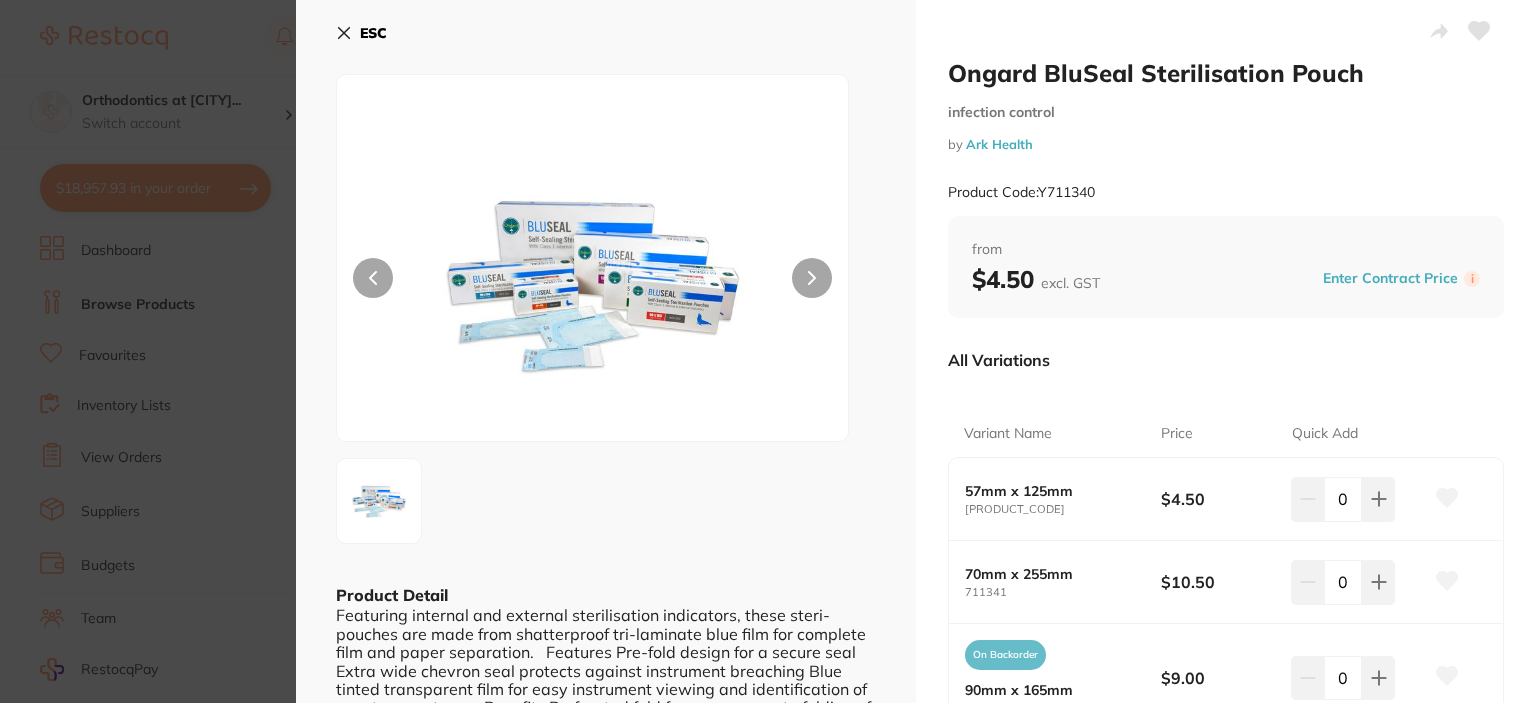 click on "ESC" at bounding box center (373, 33) 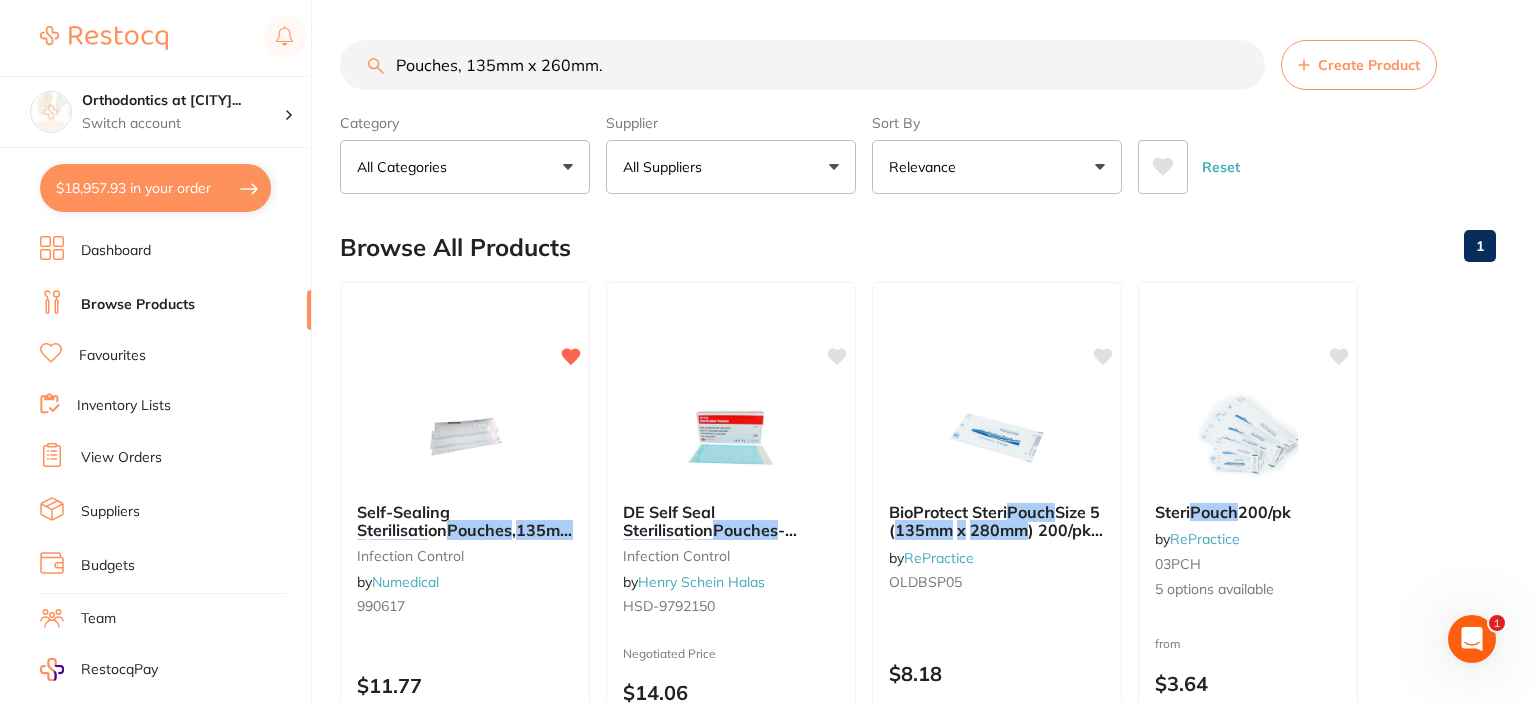 click at bounding box center (465, 899) 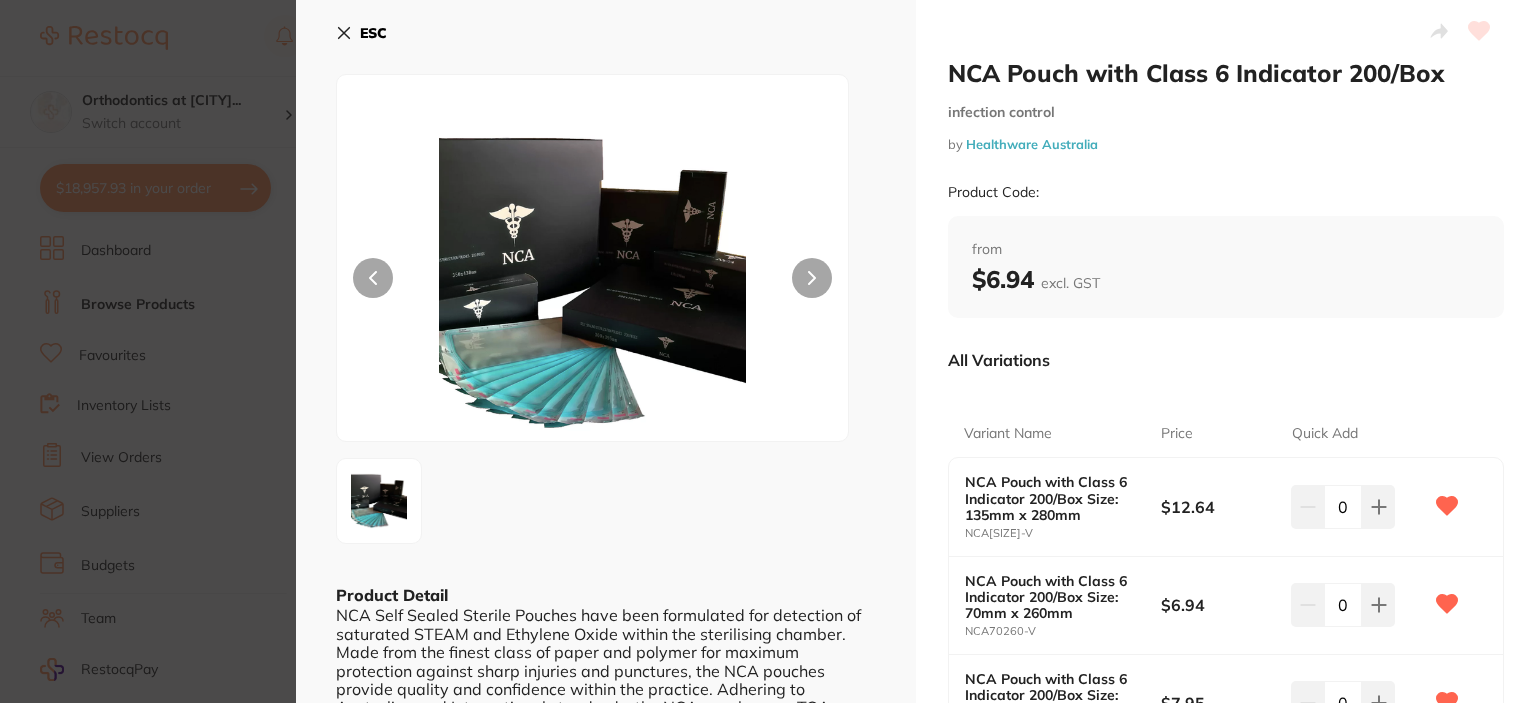 click on "ESC" at bounding box center [373, 33] 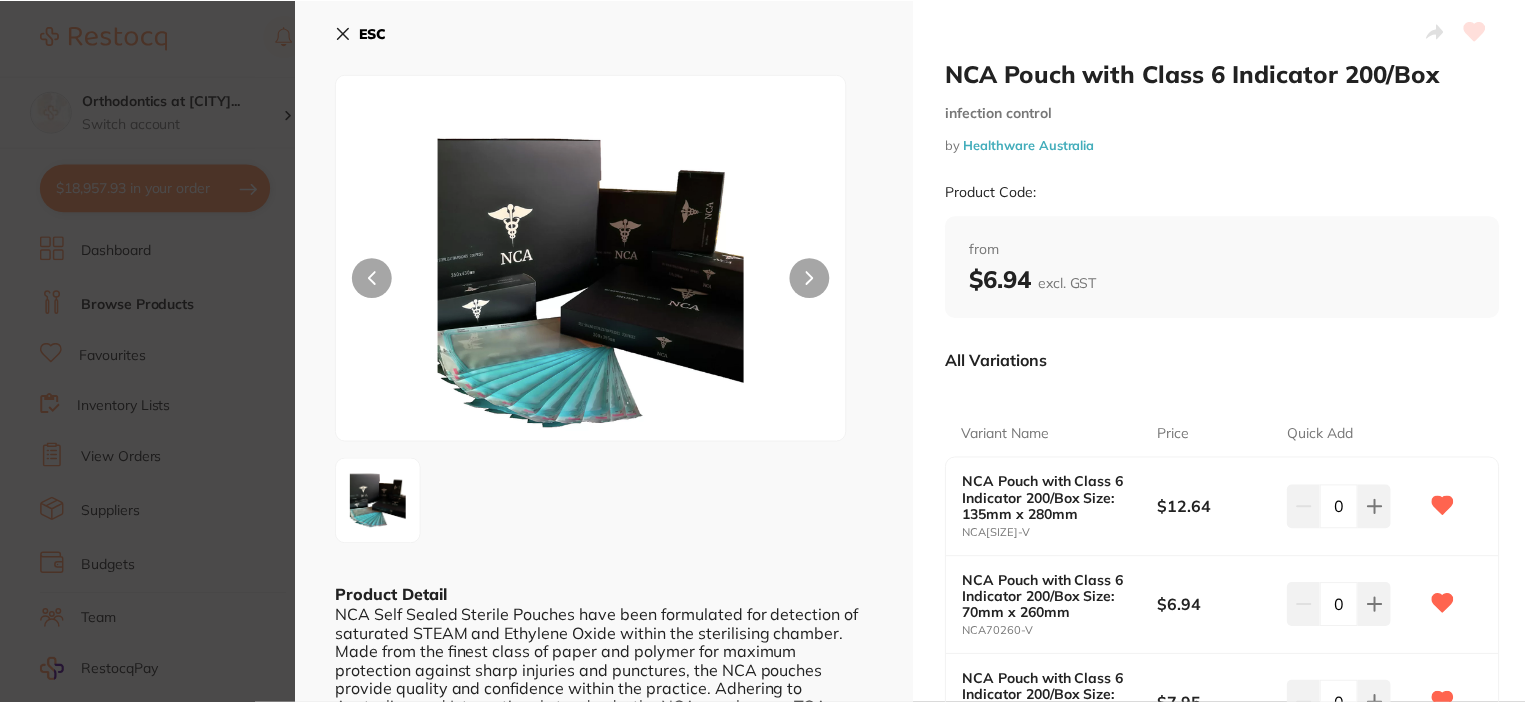 scroll, scrollTop: 848, scrollLeft: 0, axis: vertical 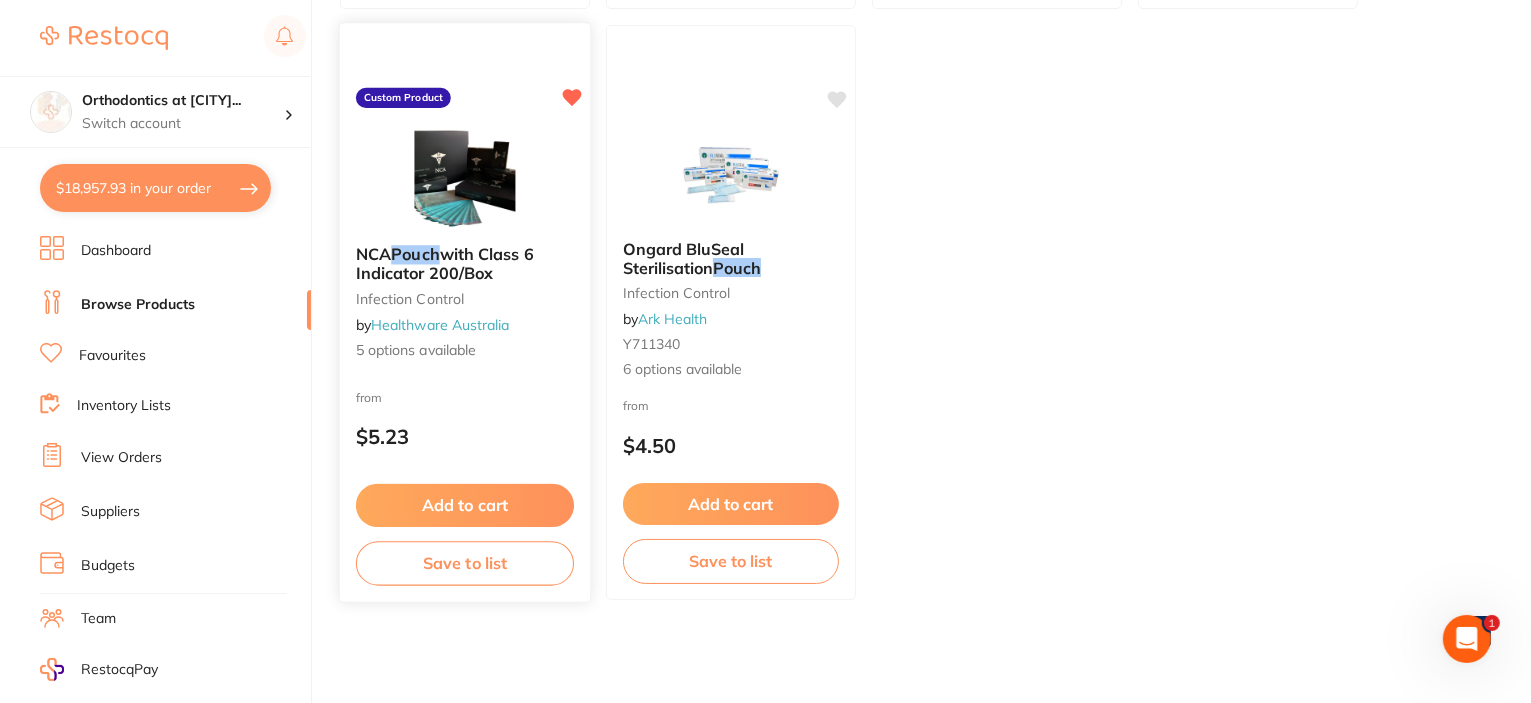 click on "with Class 6 Indicator 200/Box" at bounding box center [445, 263] 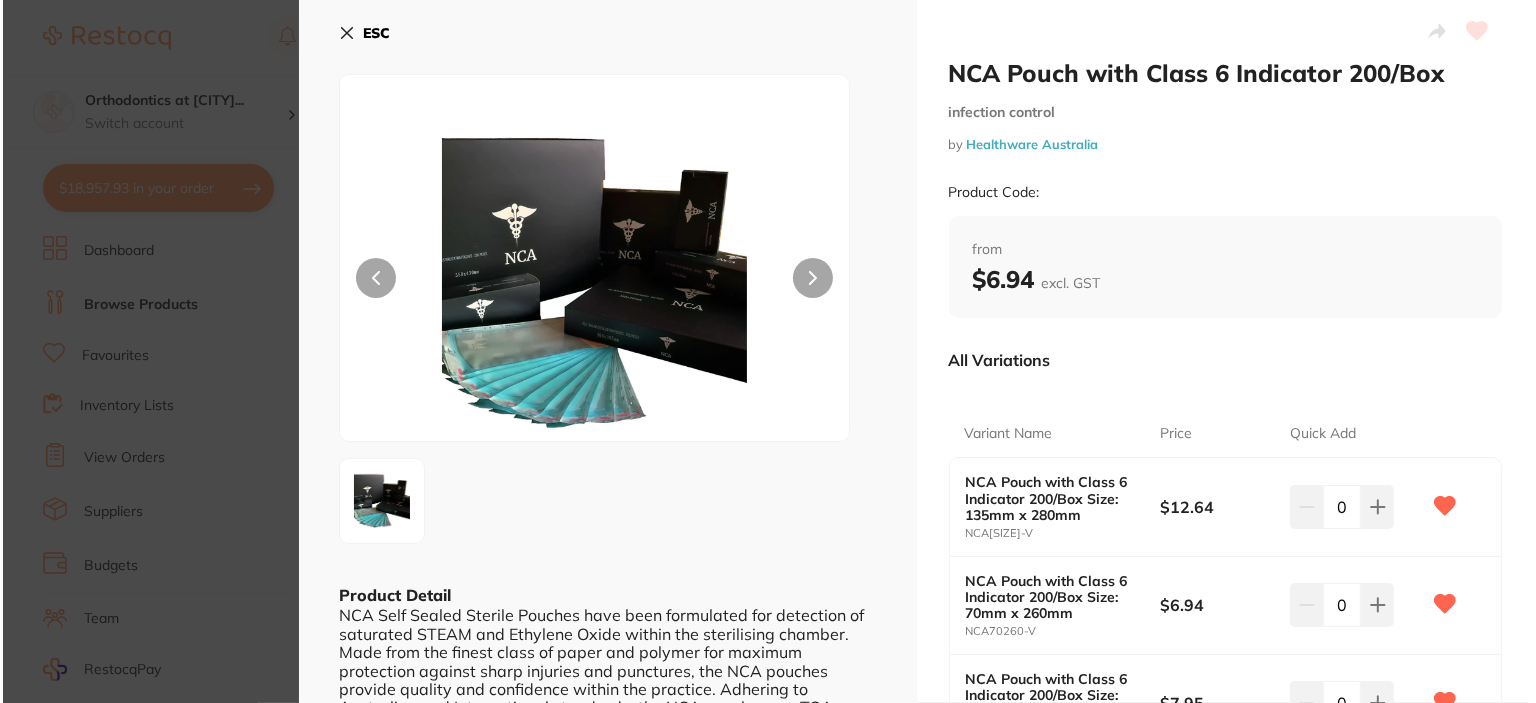 scroll, scrollTop: 0, scrollLeft: 0, axis: both 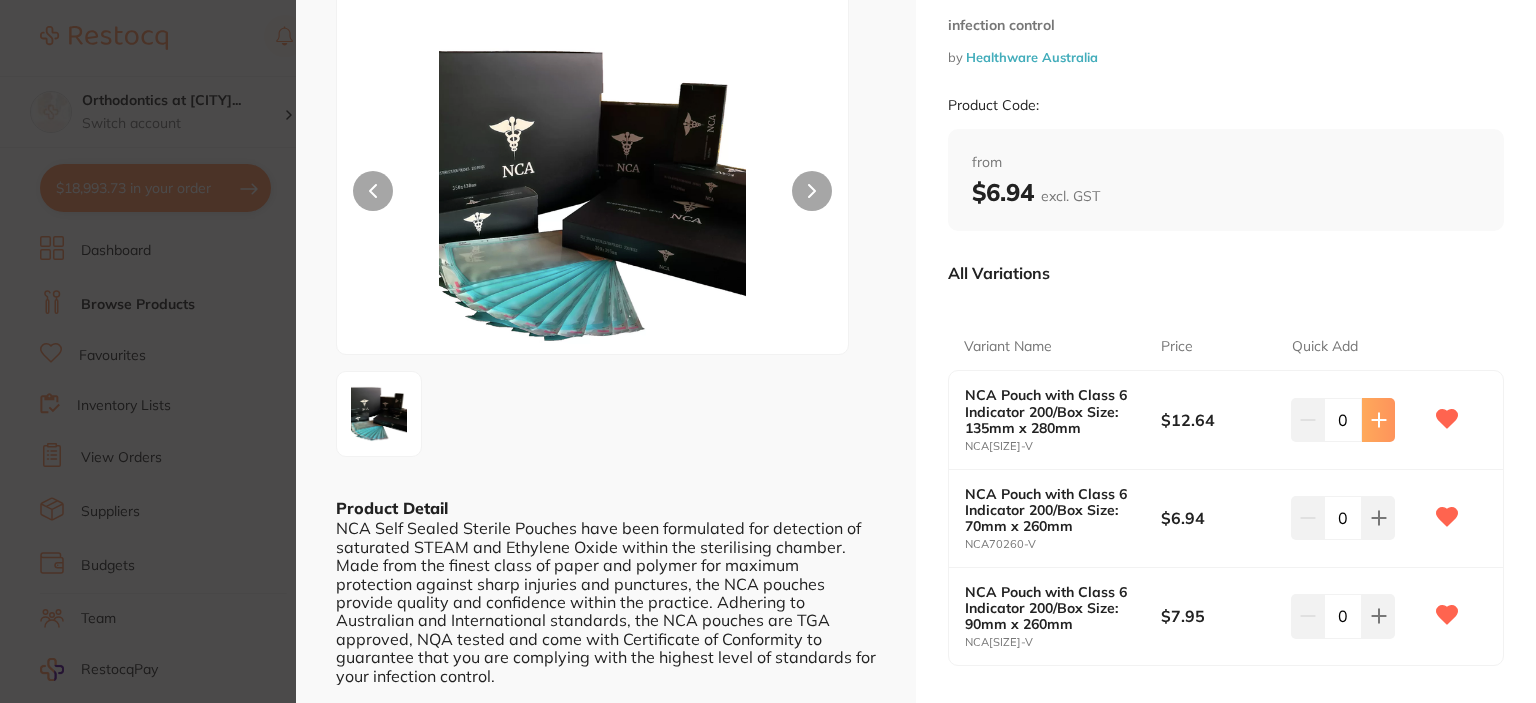 click 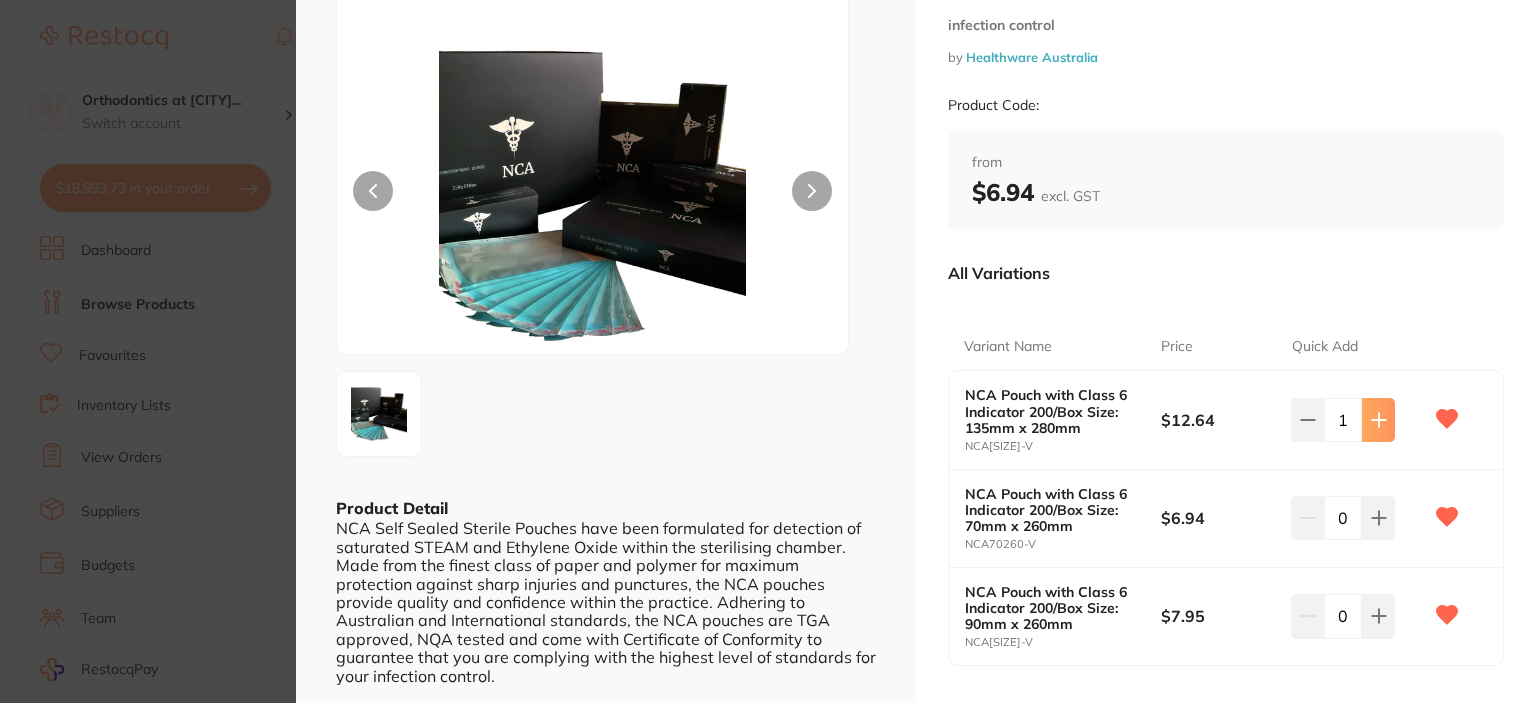 click at bounding box center [1378, 420] 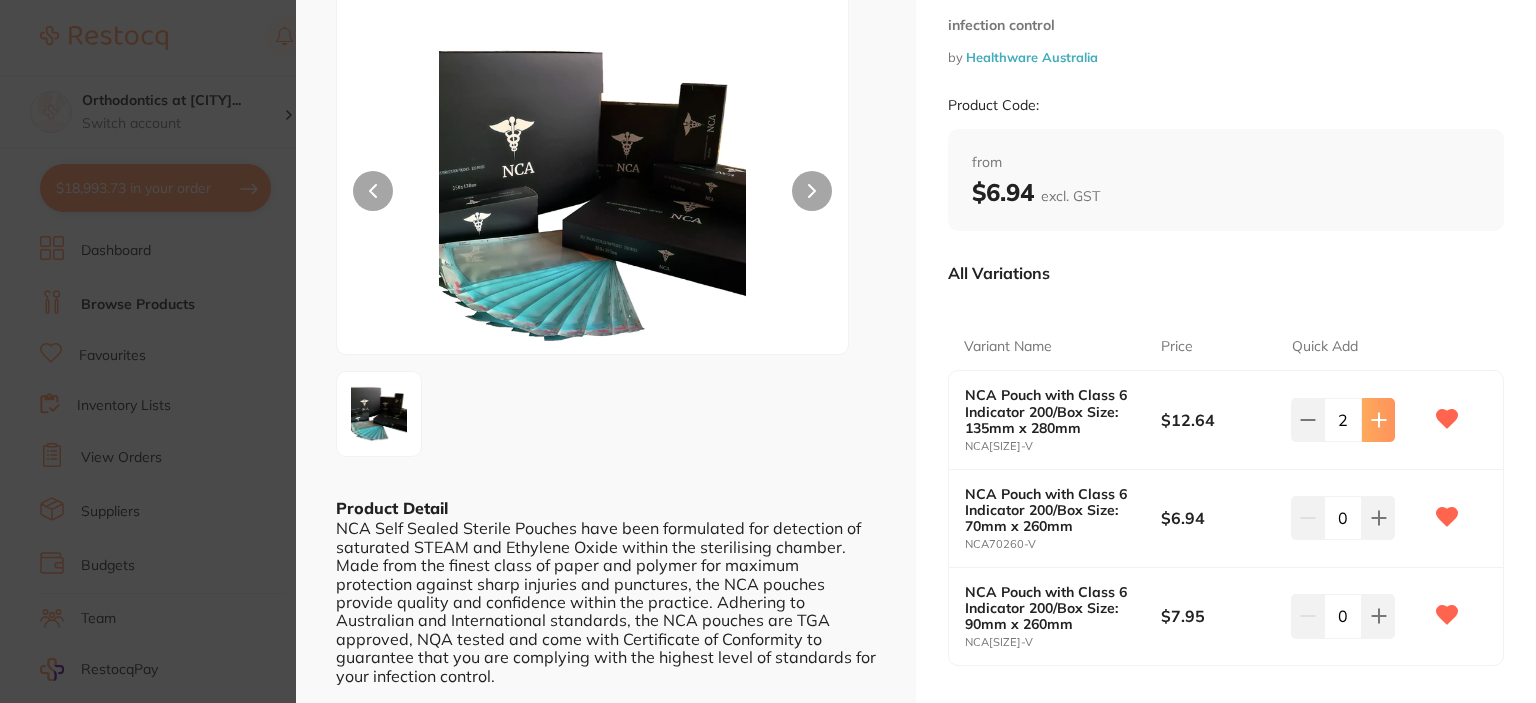 click at bounding box center (1378, 420) 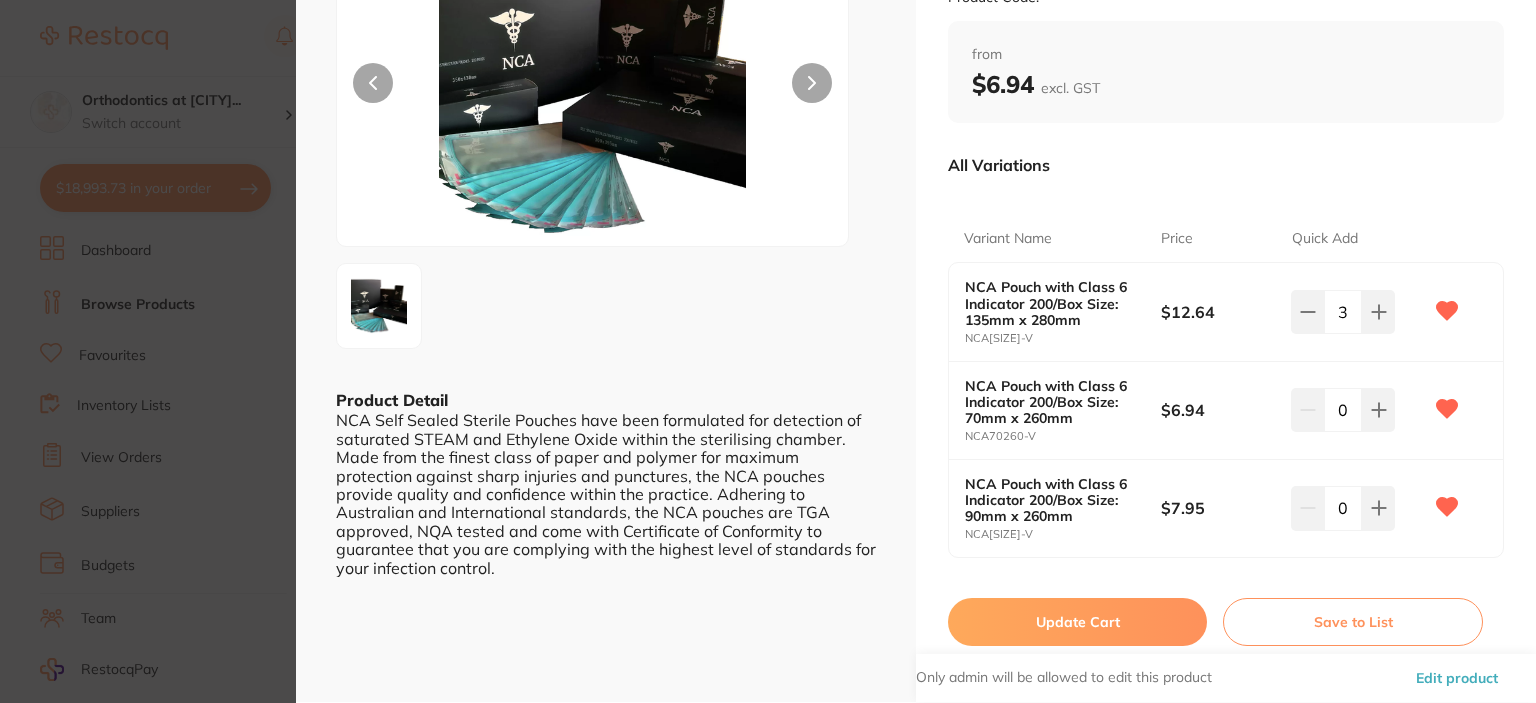 scroll, scrollTop: 211, scrollLeft: 0, axis: vertical 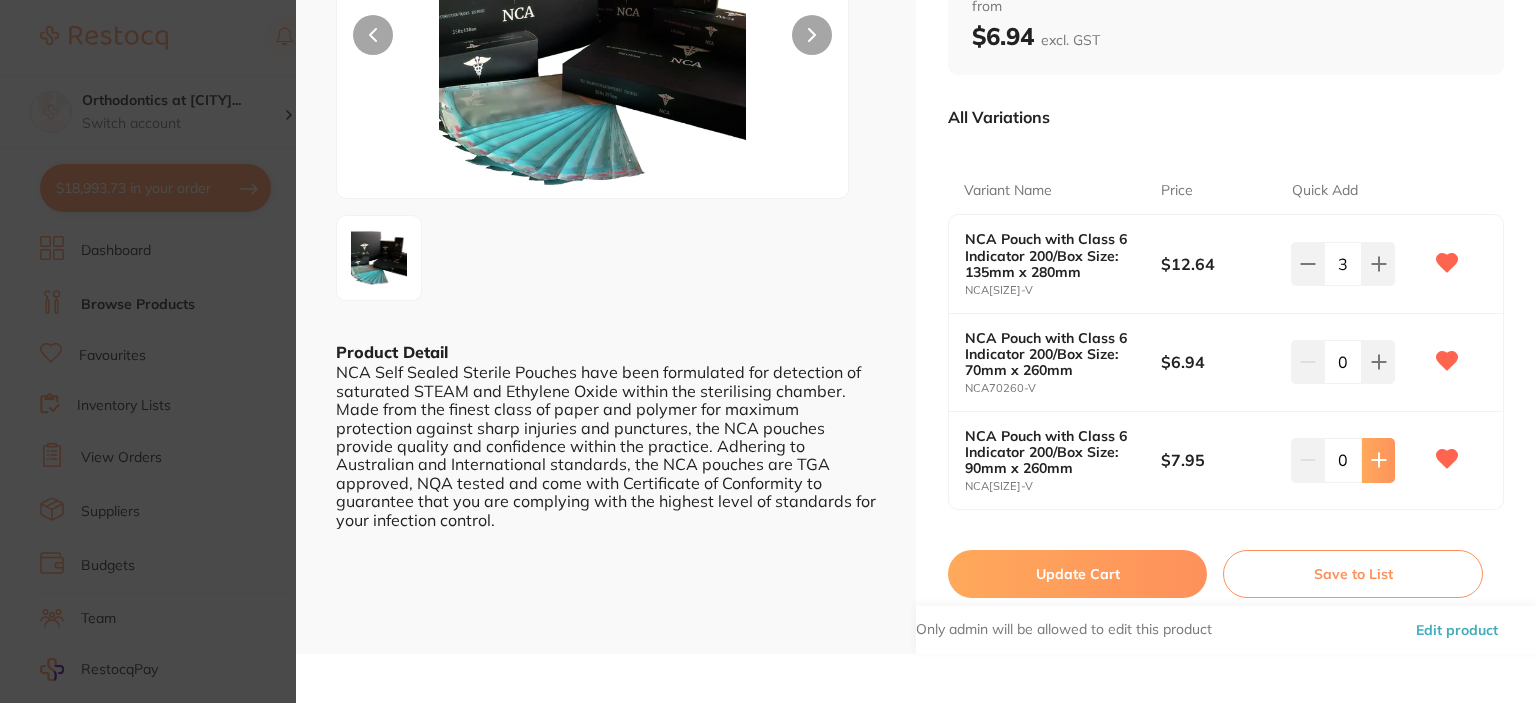 click 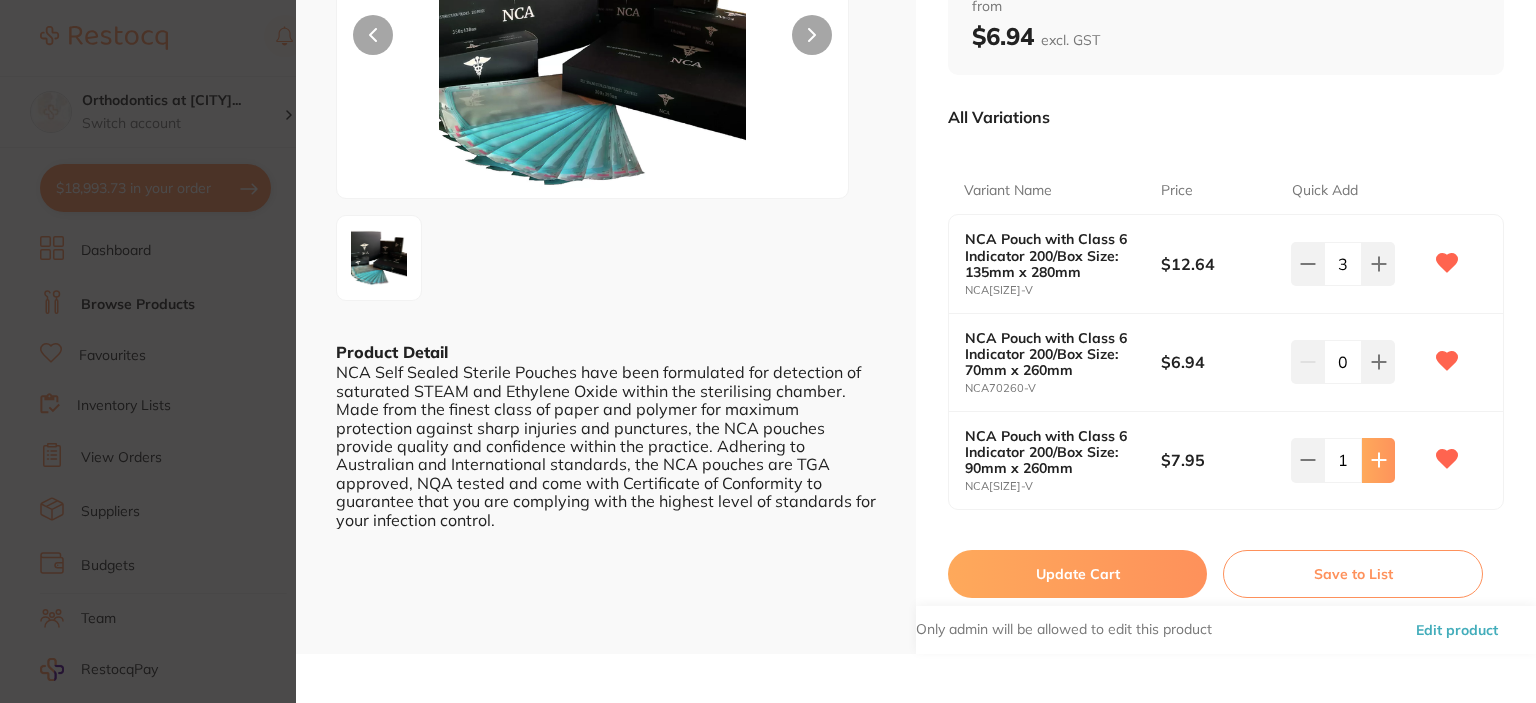 click 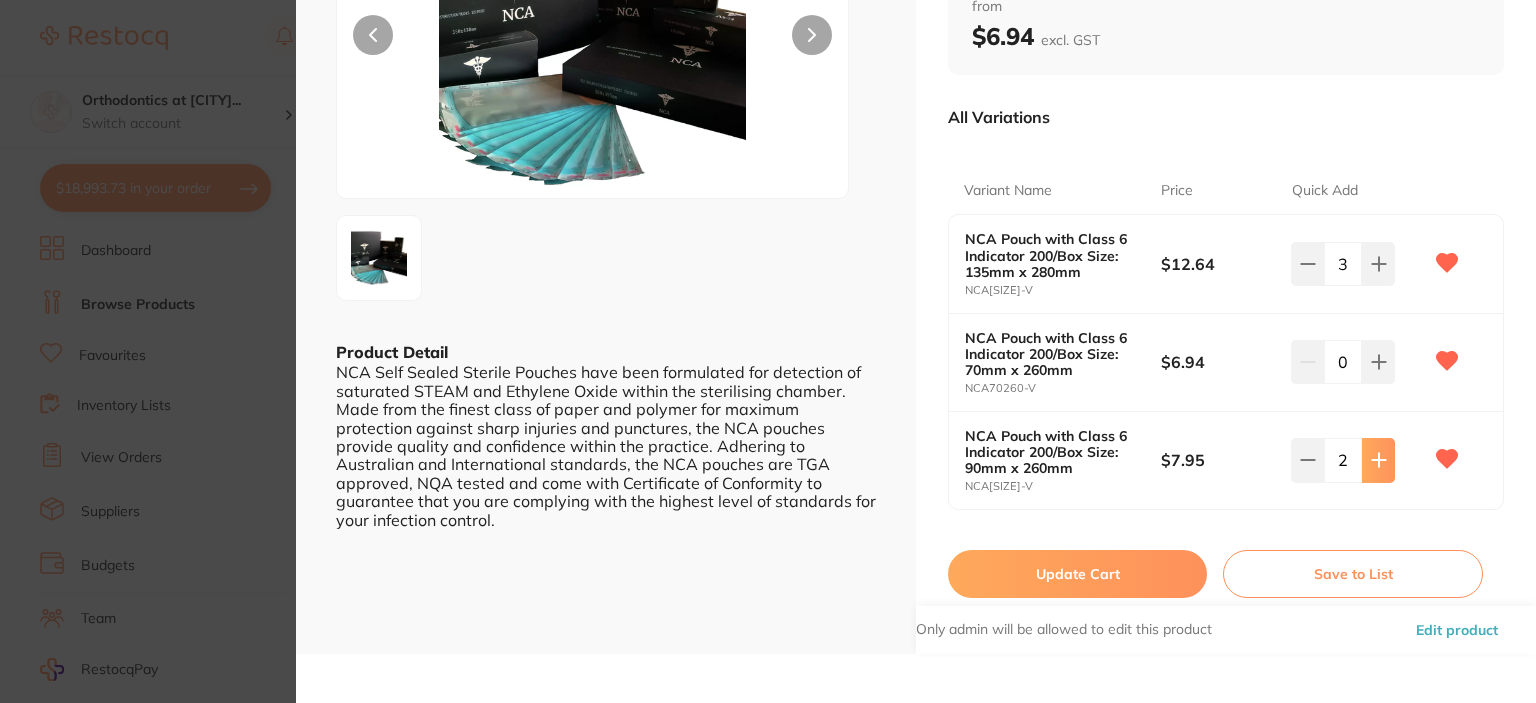 click 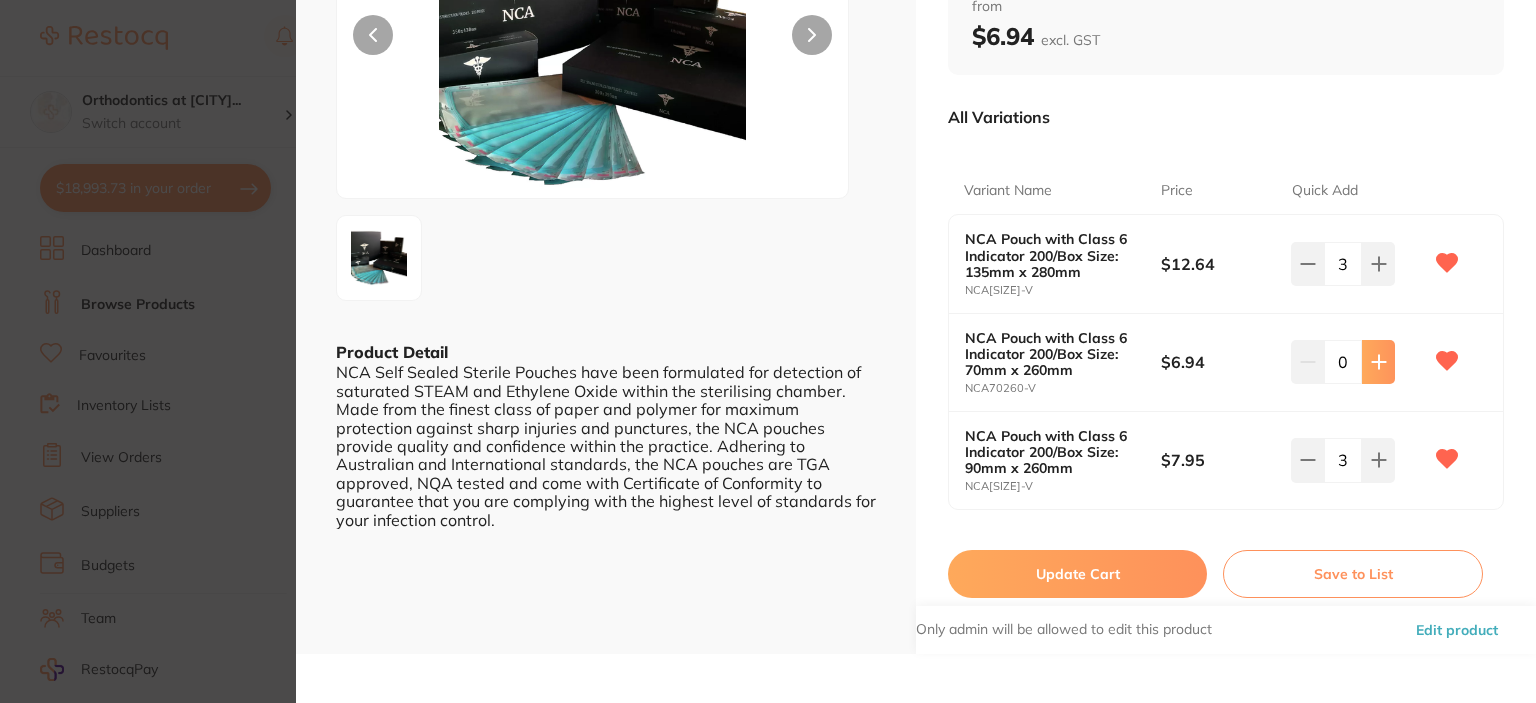 click 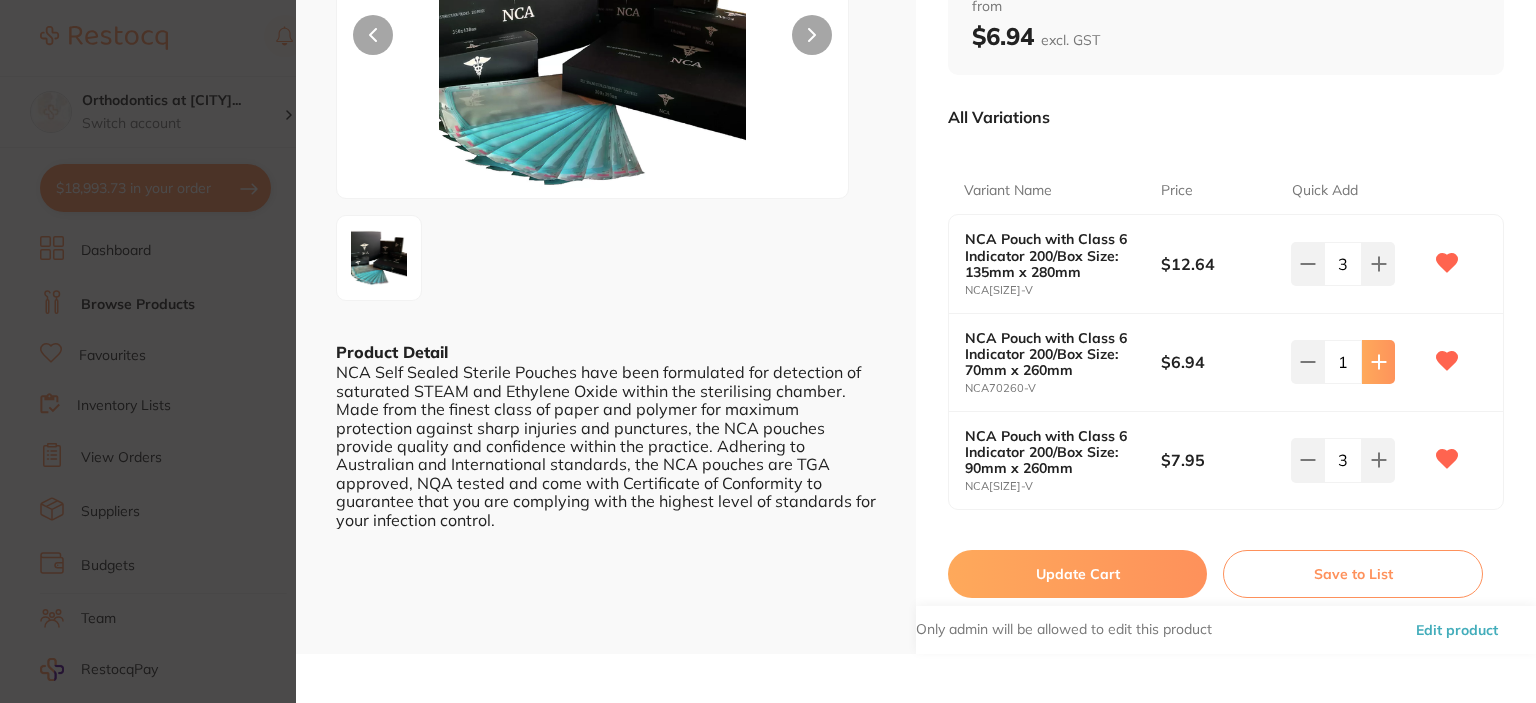 click 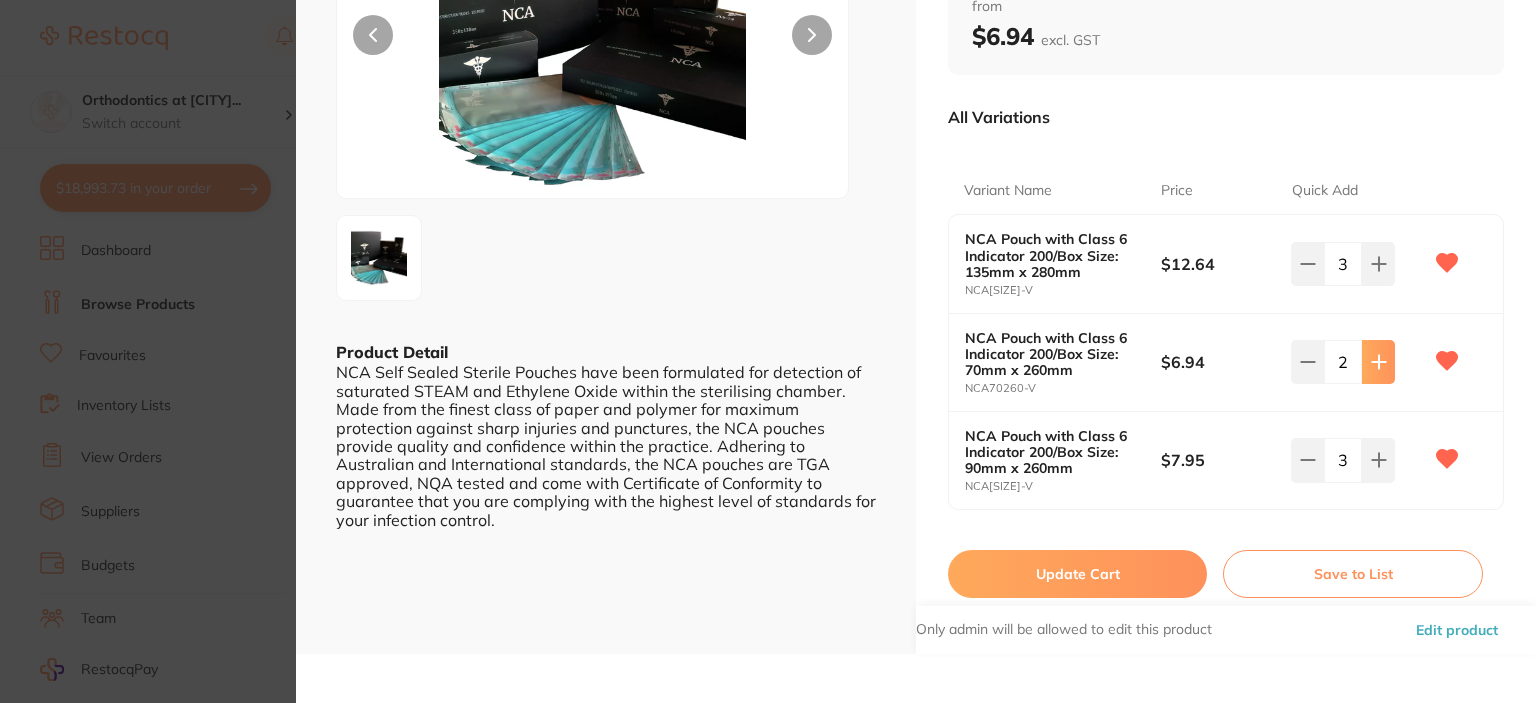 click 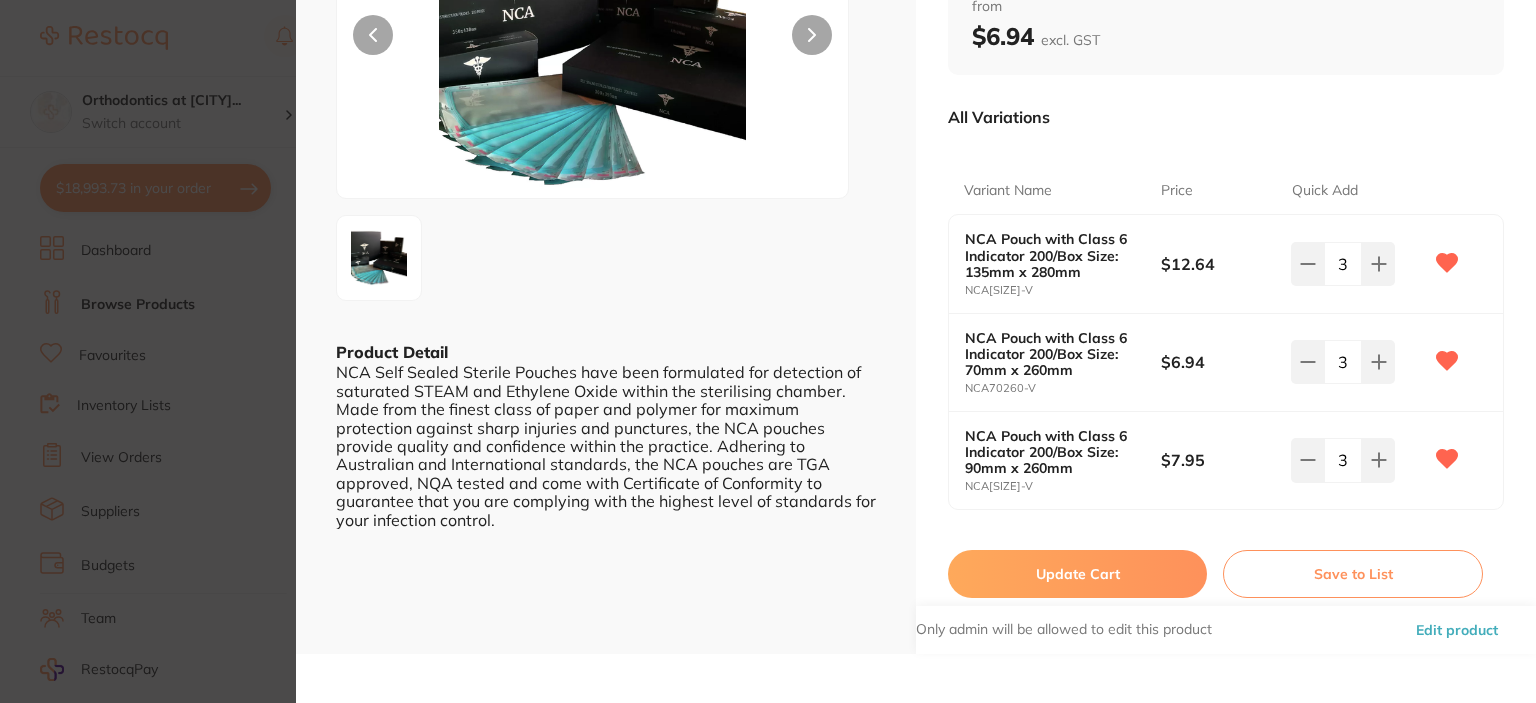 click on "ESC         Product Detail NCA Self Sealed Sterile Pouches have been formulated for detection of saturated STEAM and Ethylene Oxide within the sterilising chamber. Made from the finest class of paper and polymer for maximum protection against sharp injuries and punctures, the NCA pouches provide quality and confidence within the practice. Adhering to Australian and International standards, the NCA pouches are TGA approved, NQA tested and come with Certificate of Conformity to guarantee that you are complying with the highest level of standards for your infection control." at bounding box center [606, 205] 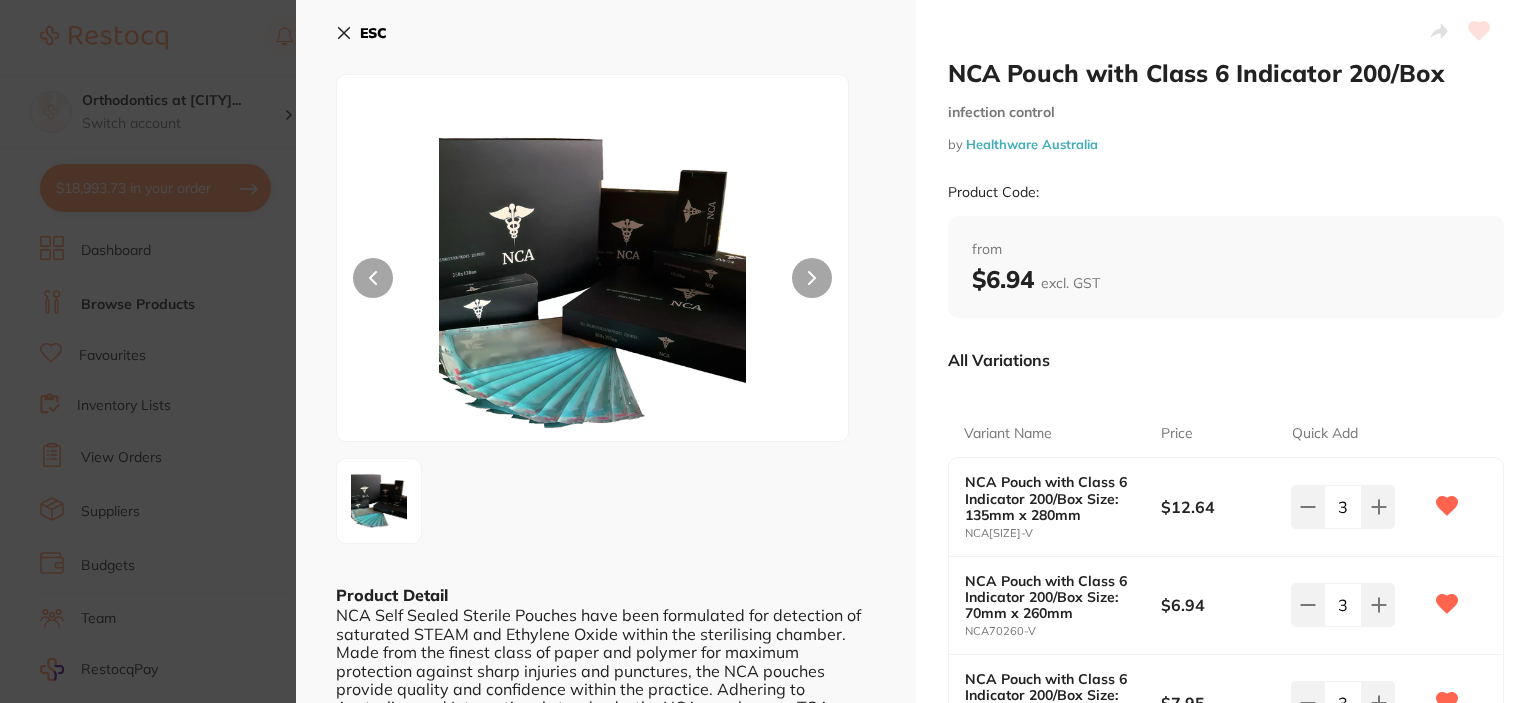 click at bounding box center [592, 283] 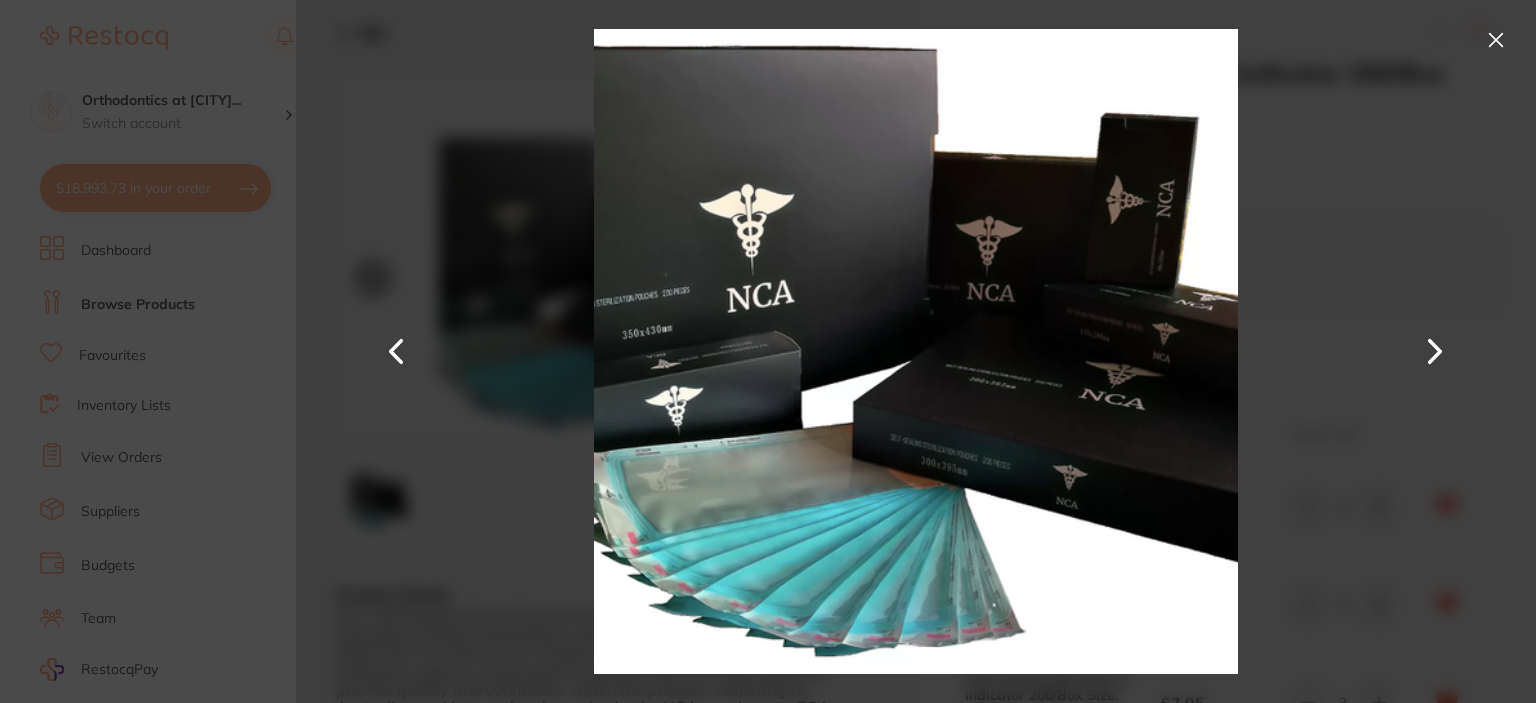 click at bounding box center [916, 351] 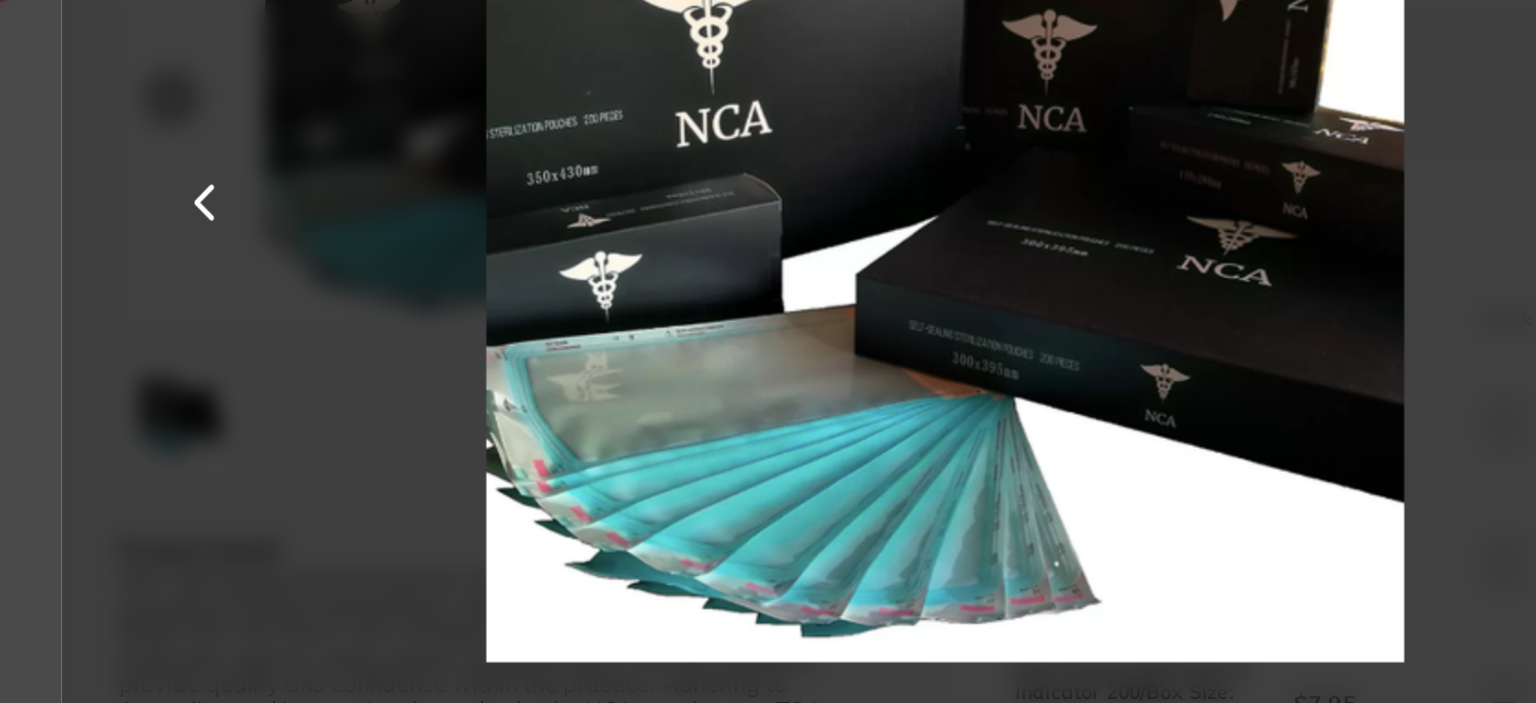 scroll, scrollTop: 0, scrollLeft: 0, axis: both 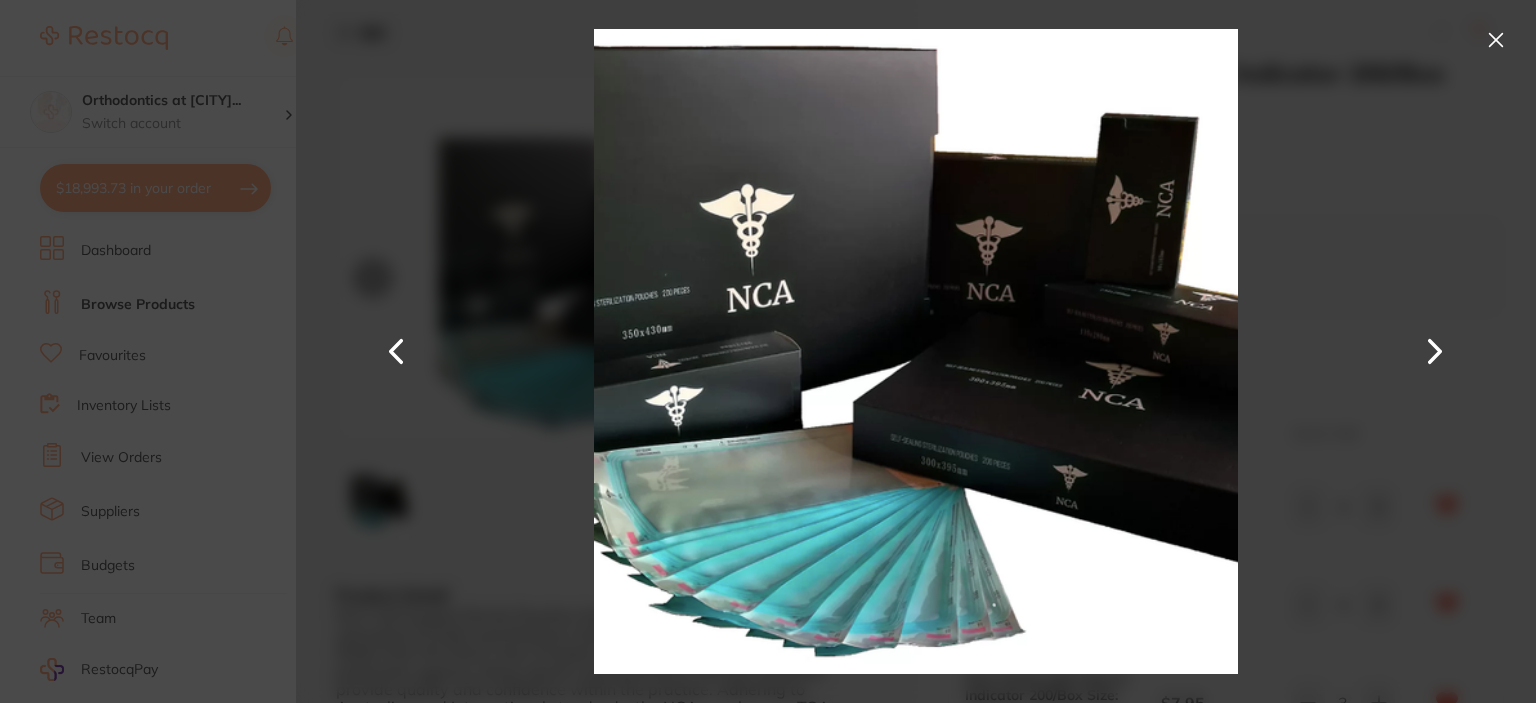 click at bounding box center (1496, 40) 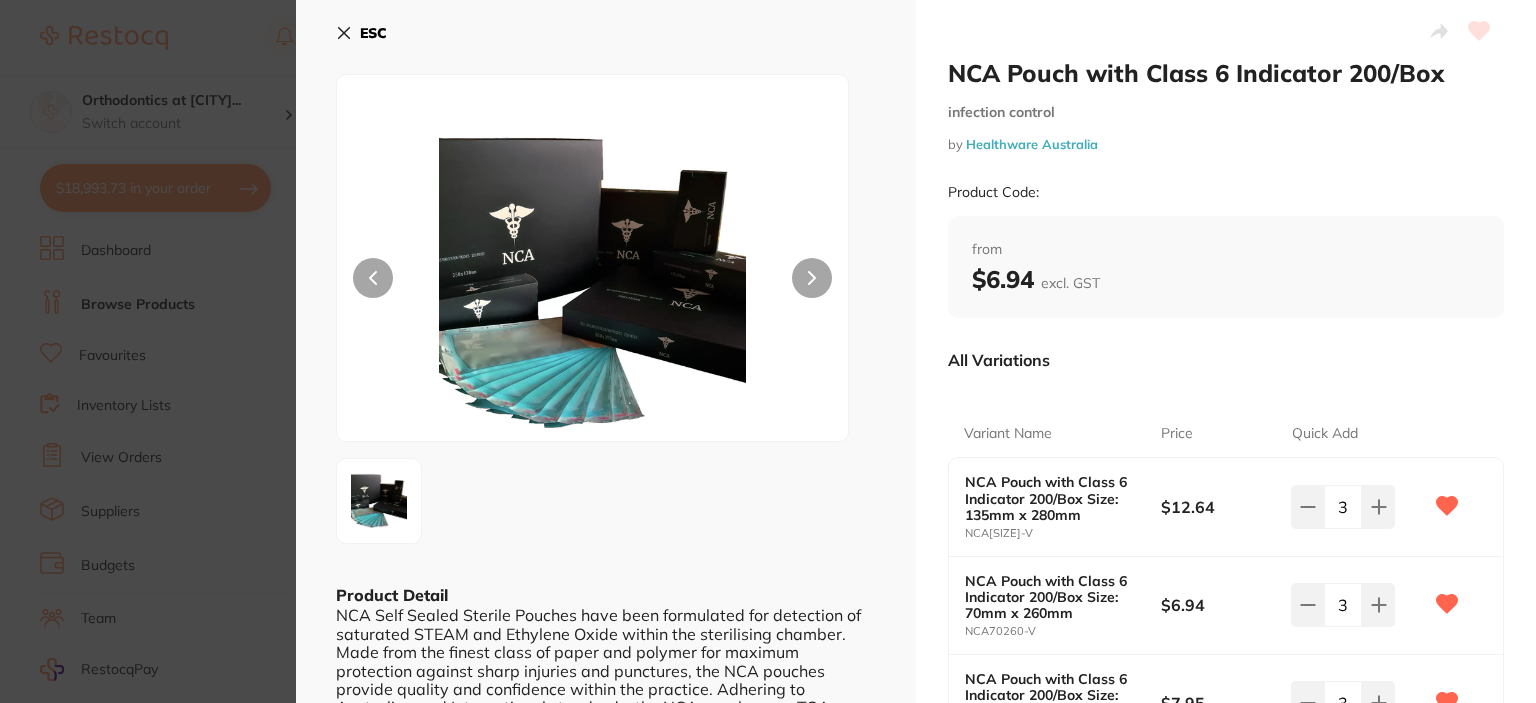 scroll, scrollTop: 243, scrollLeft: 0, axis: vertical 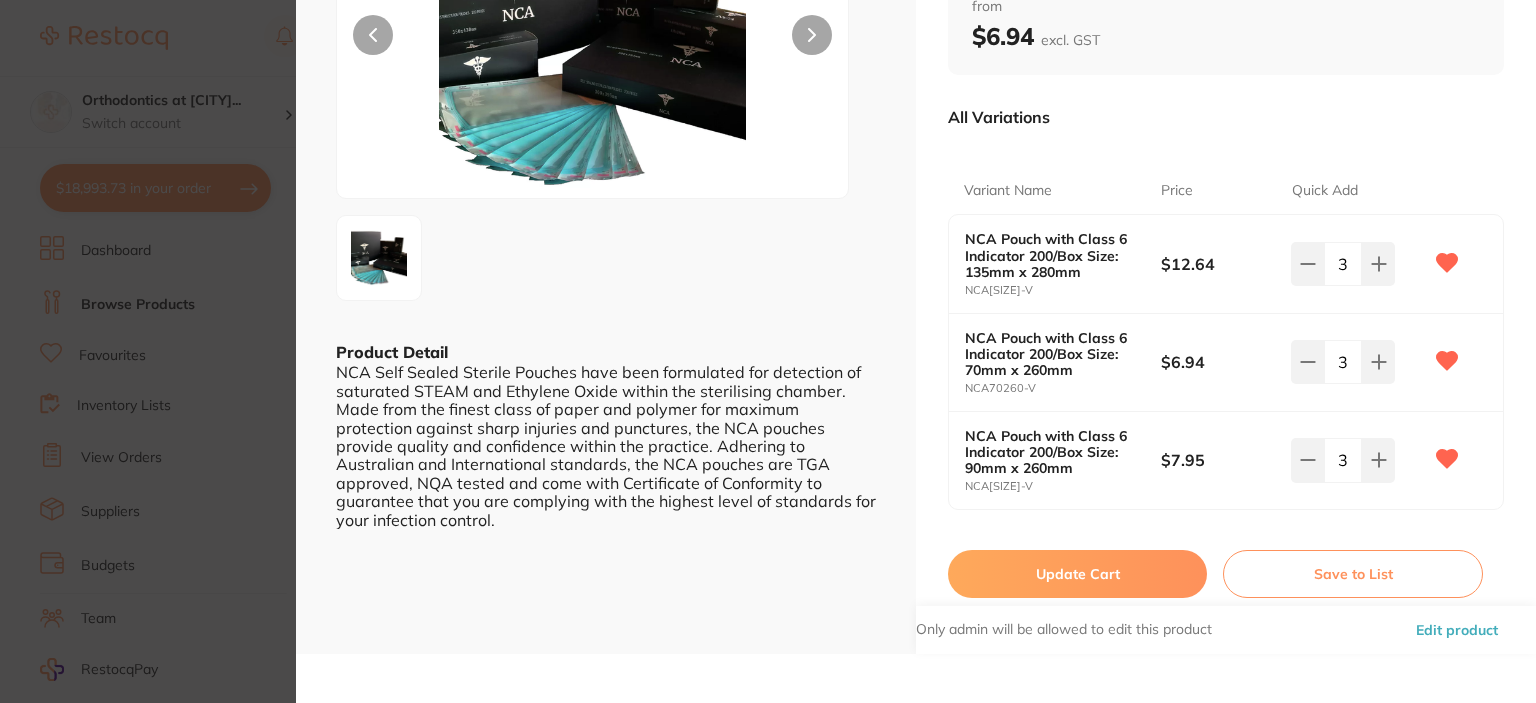 click on "Update Cart" at bounding box center (1077, 574) 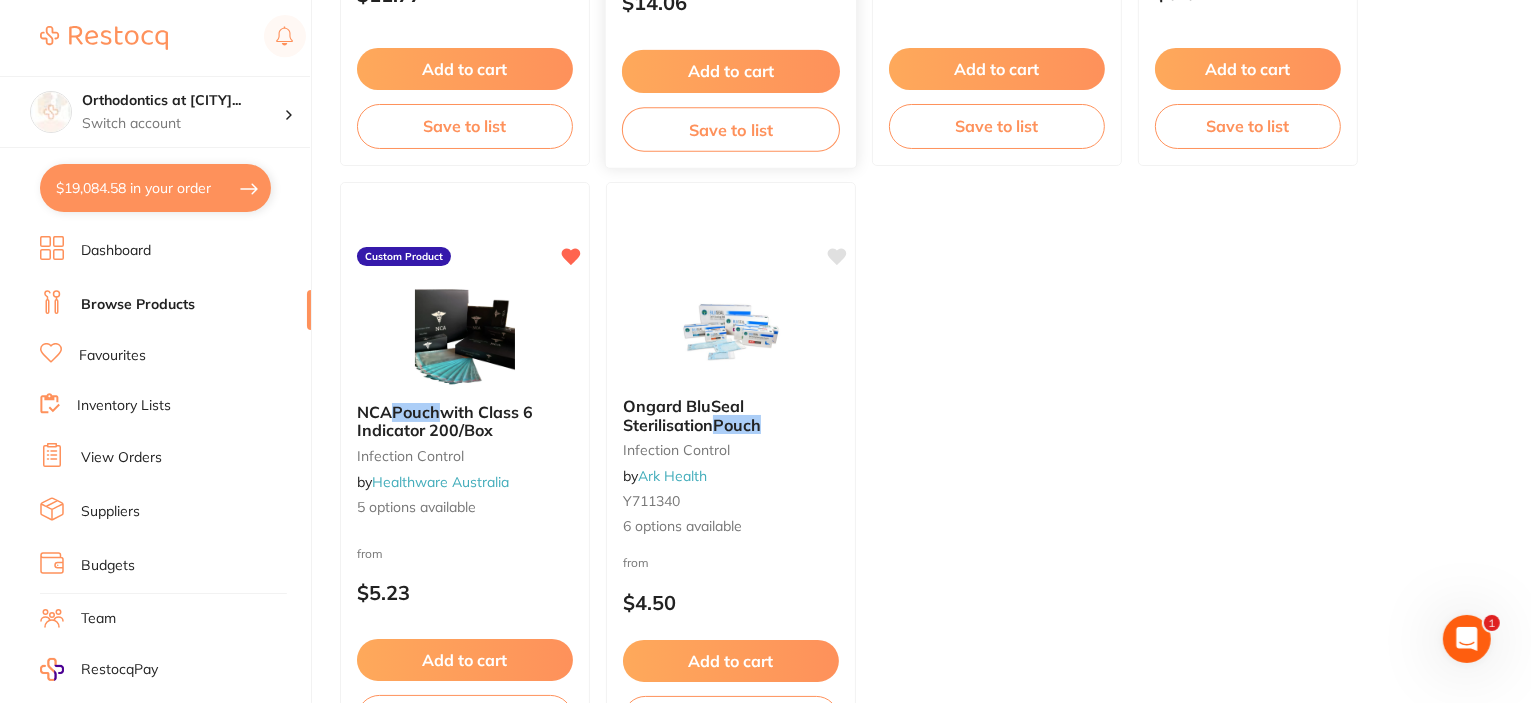 scroll, scrollTop: 692, scrollLeft: 0, axis: vertical 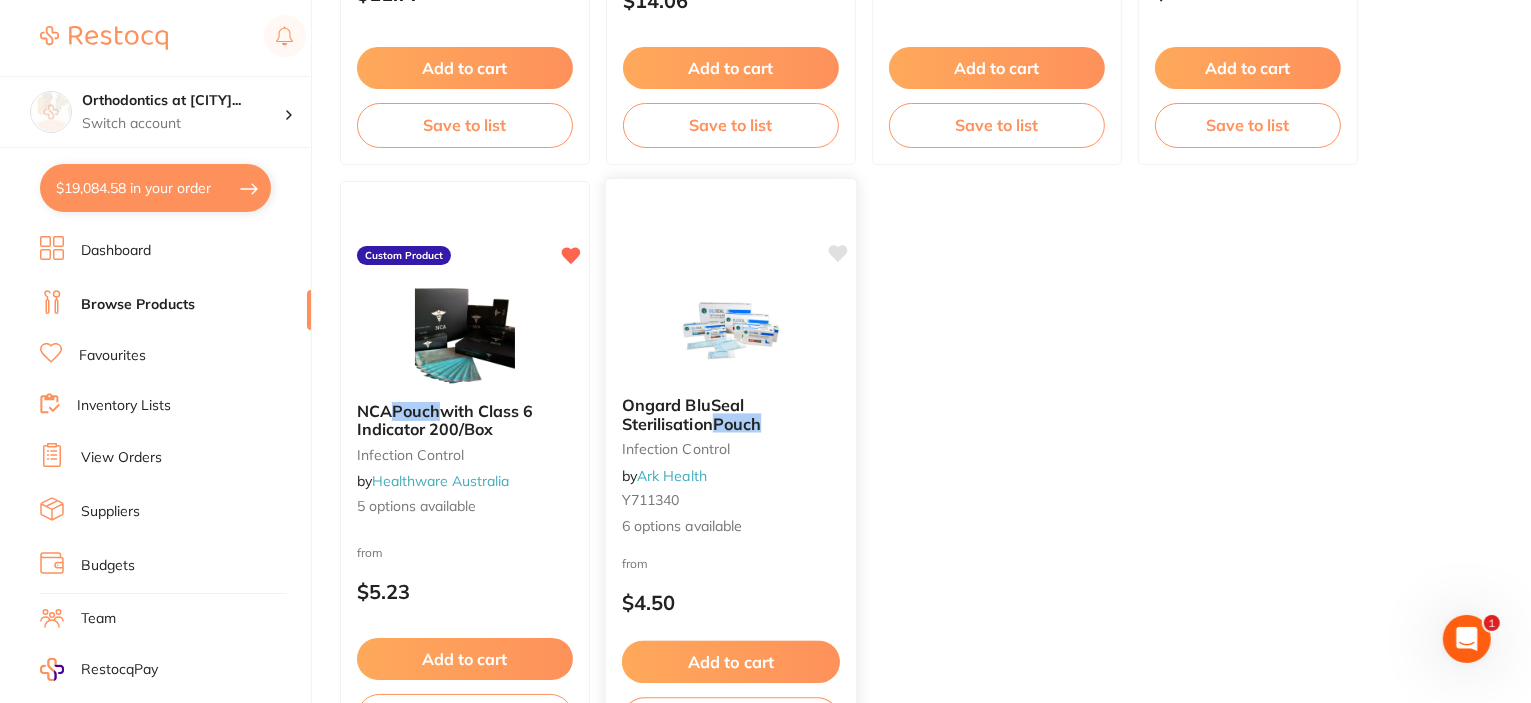 click at bounding box center (730, 329) 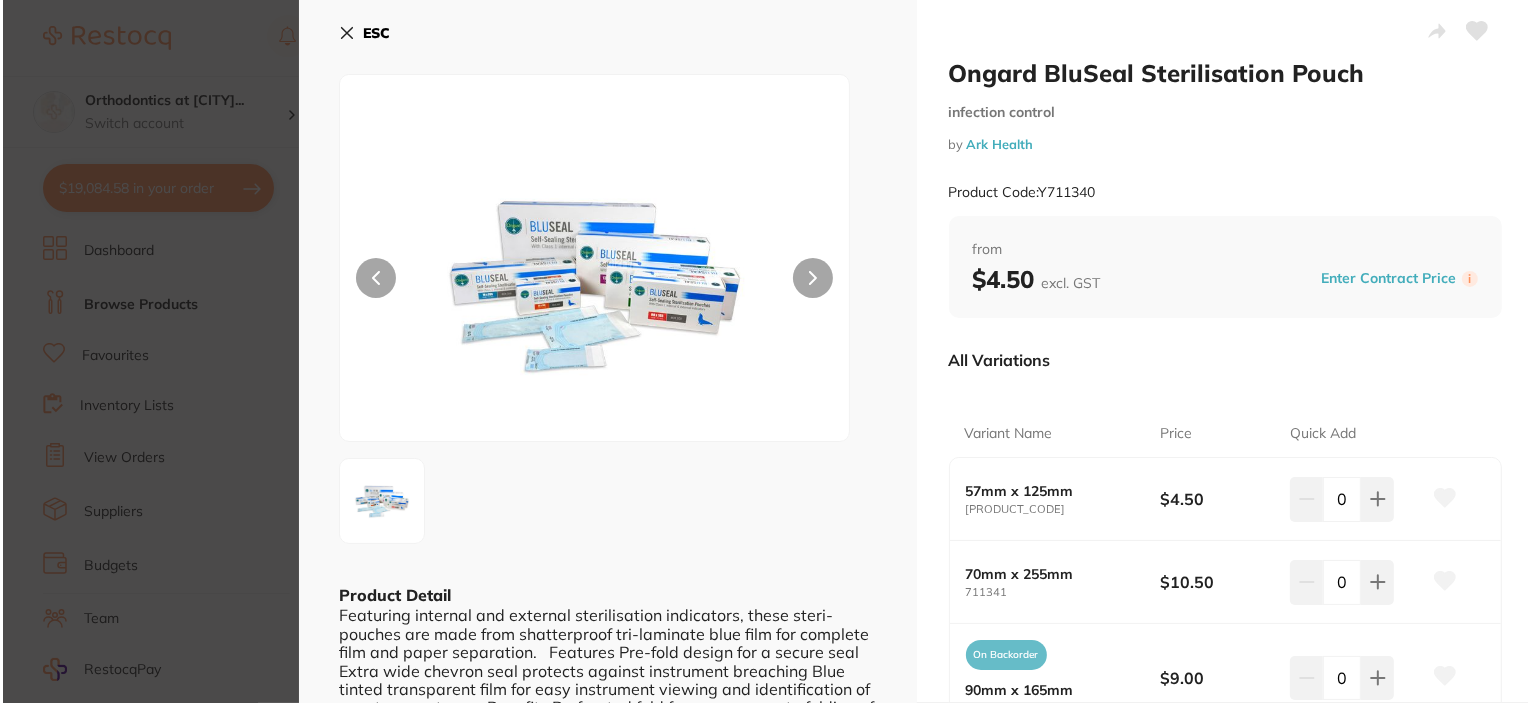 scroll, scrollTop: 0, scrollLeft: 0, axis: both 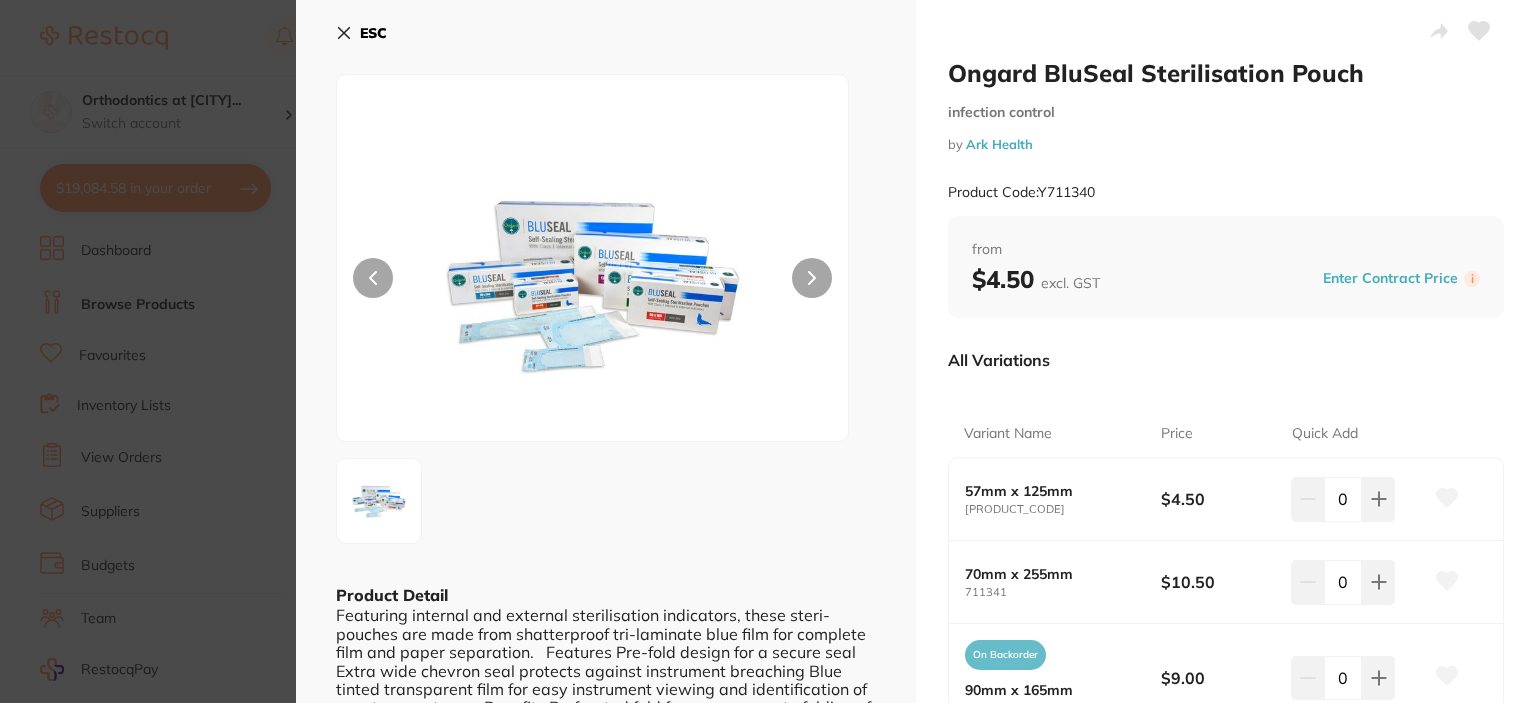 click on "ESC" at bounding box center (373, 33) 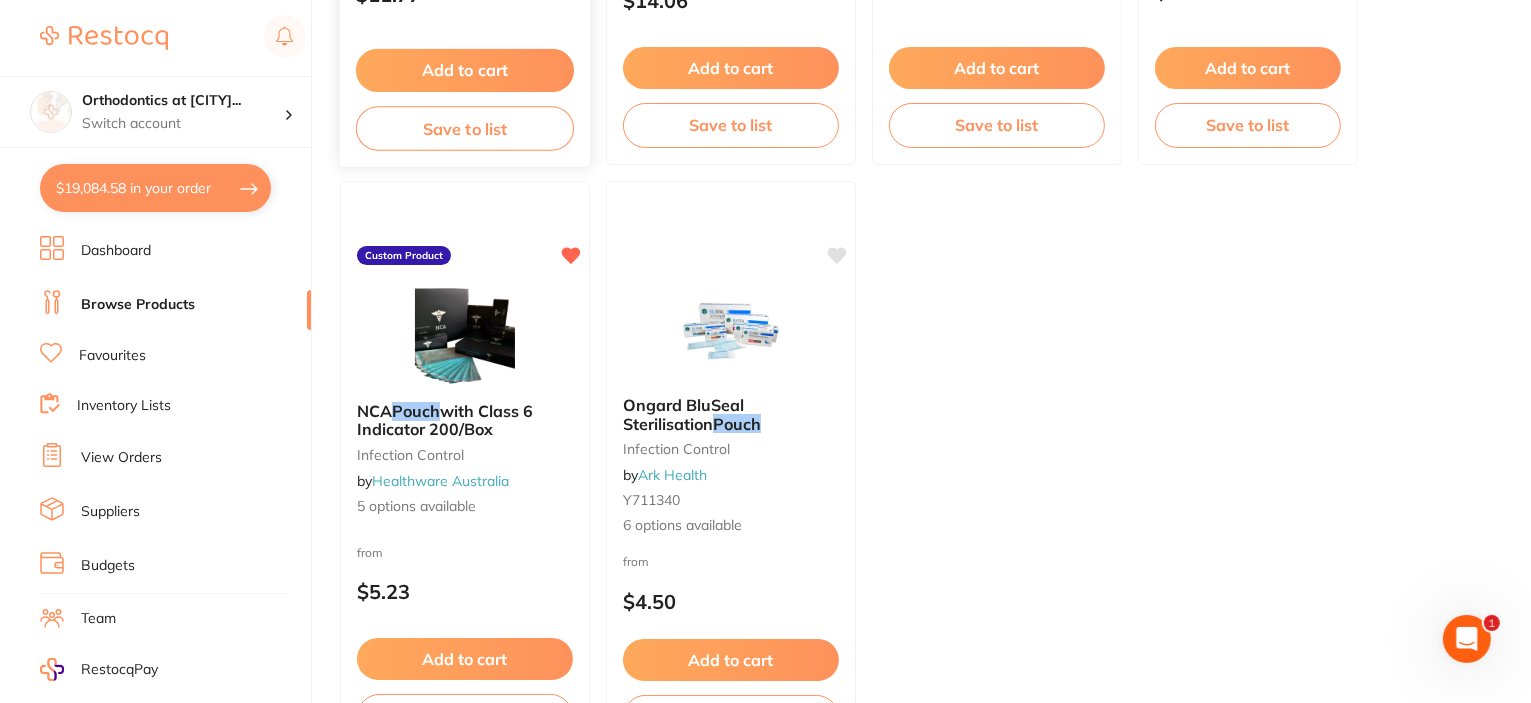 scroll, scrollTop: 0, scrollLeft: 0, axis: both 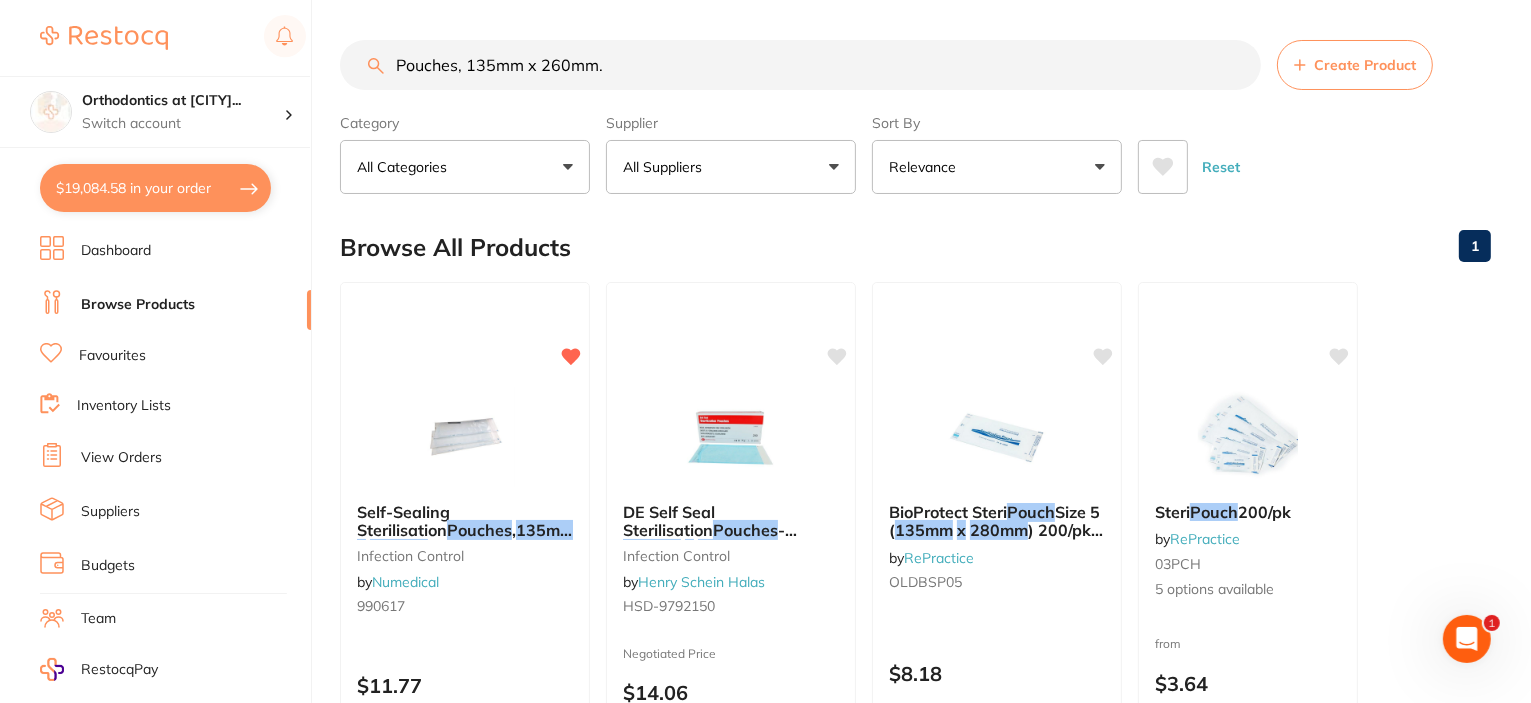 click on "Pouches, 135mm x 260mm." at bounding box center (800, 65) 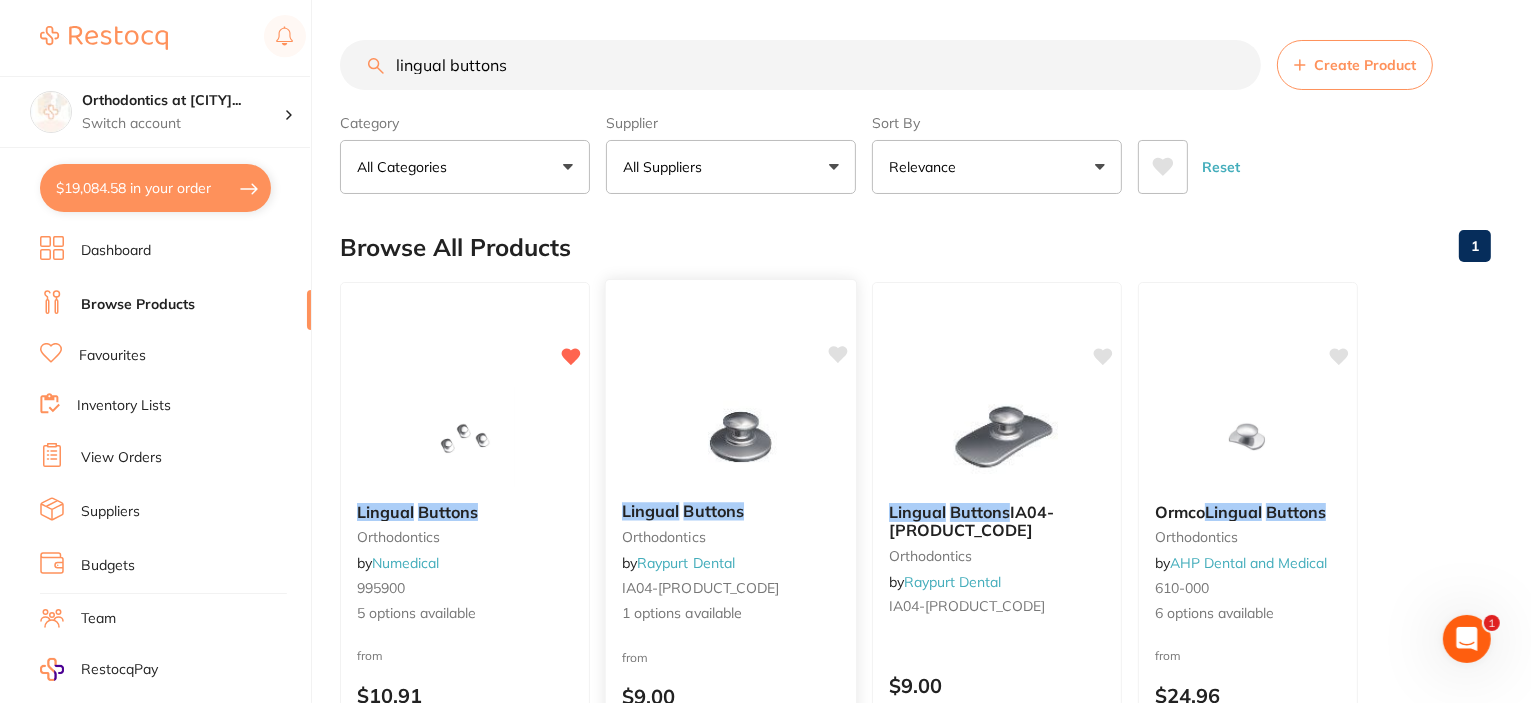 scroll, scrollTop: 0, scrollLeft: 0, axis: both 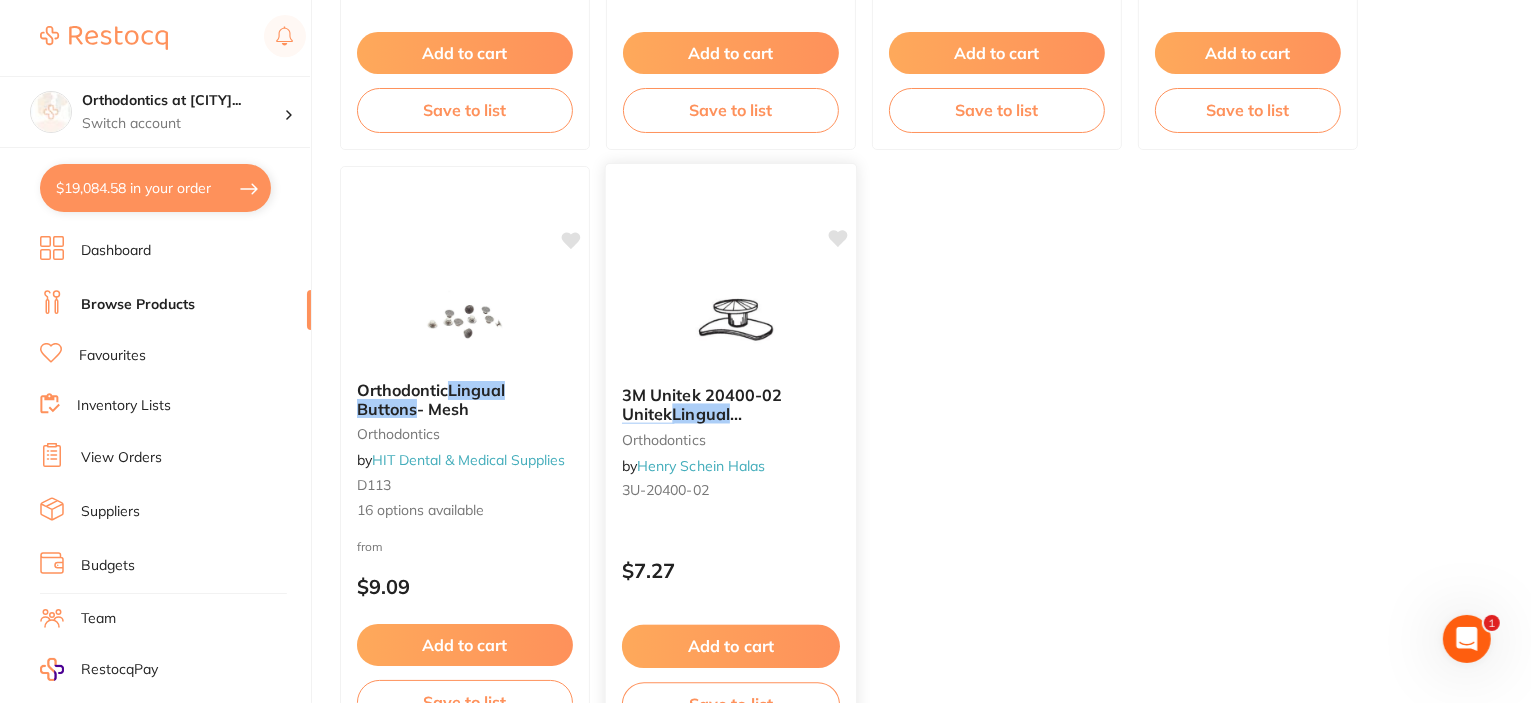 type on "lingual buttons" 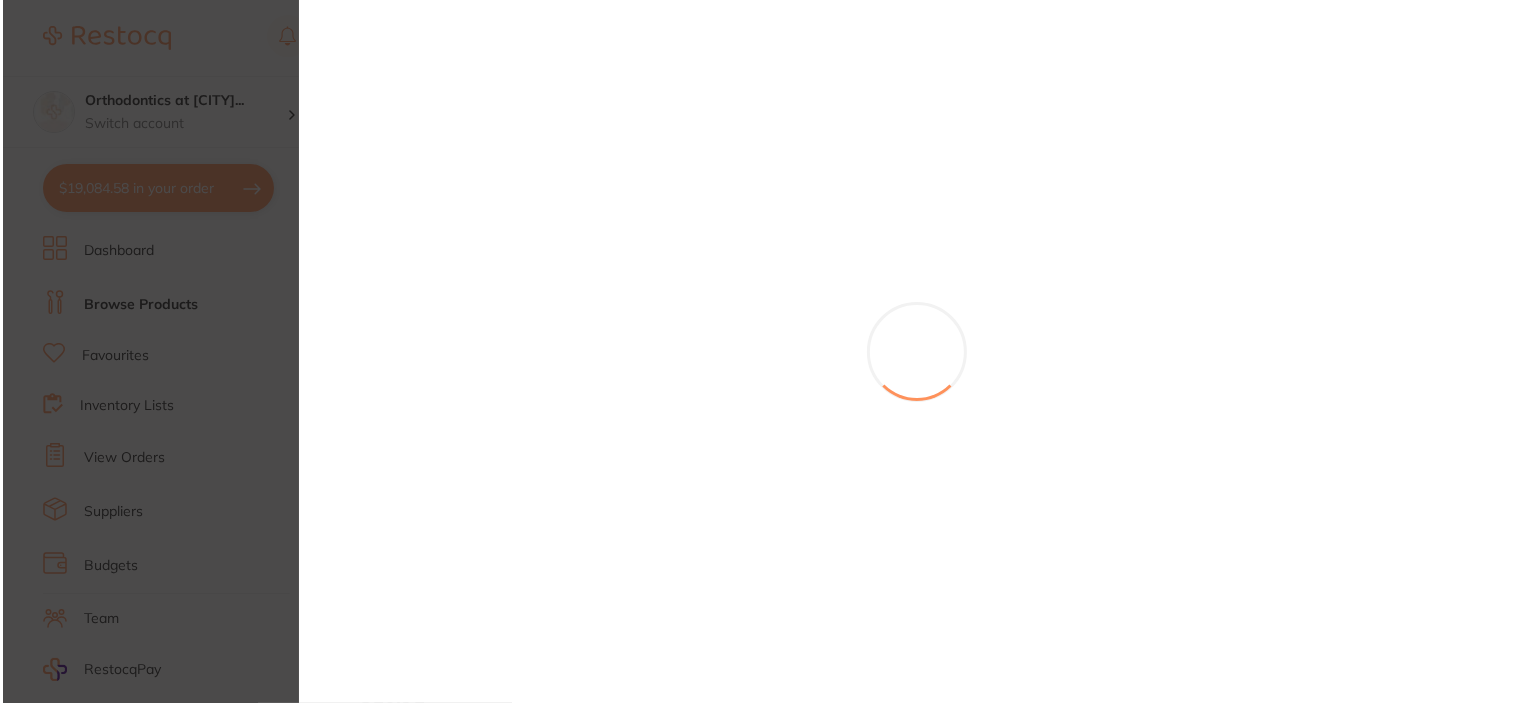 scroll, scrollTop: 0, scrollLeft: 0, axis: both 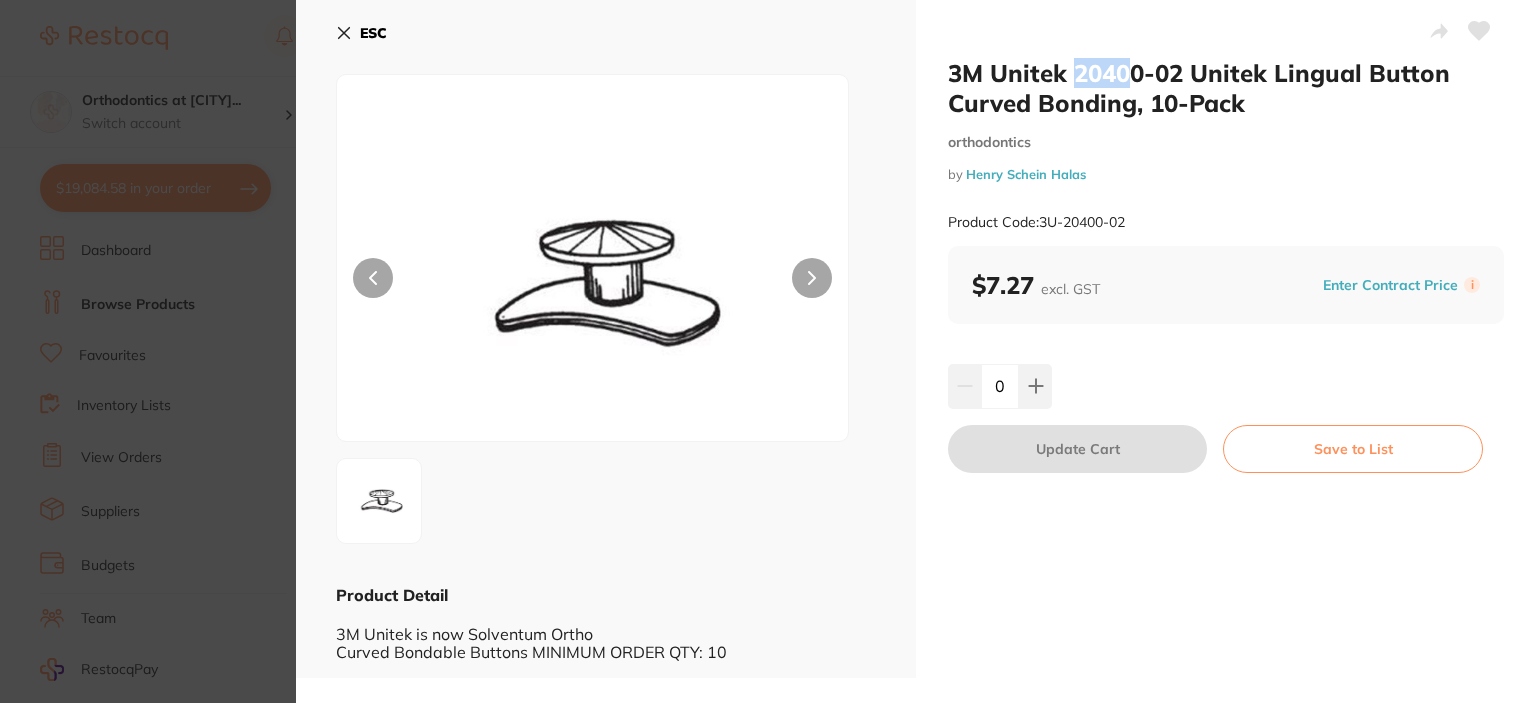 drag, startPoint x: 1069, startPoint y: 69, endPoint x: 1136, endPoint y: 69, distance: 67 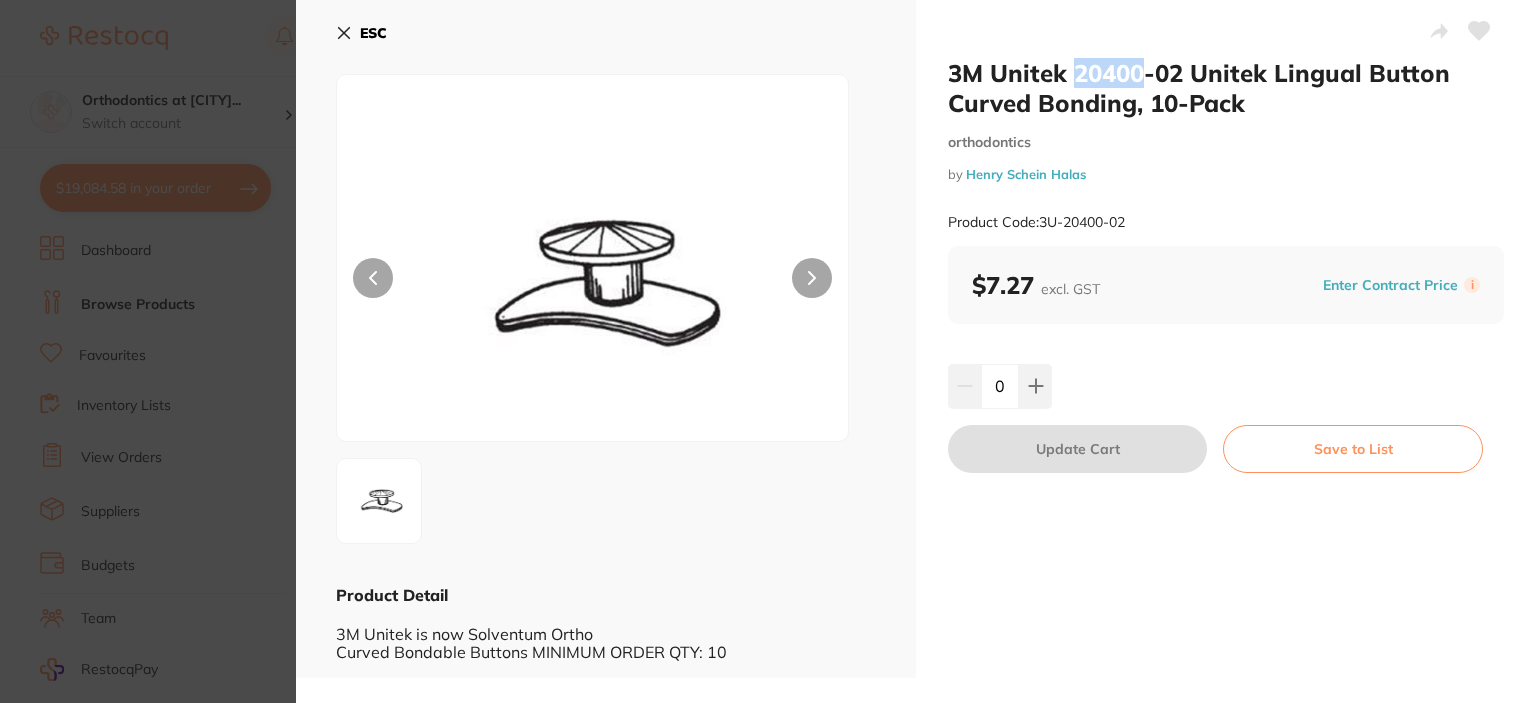 click on "ESC" at bounding box center [373, 33] 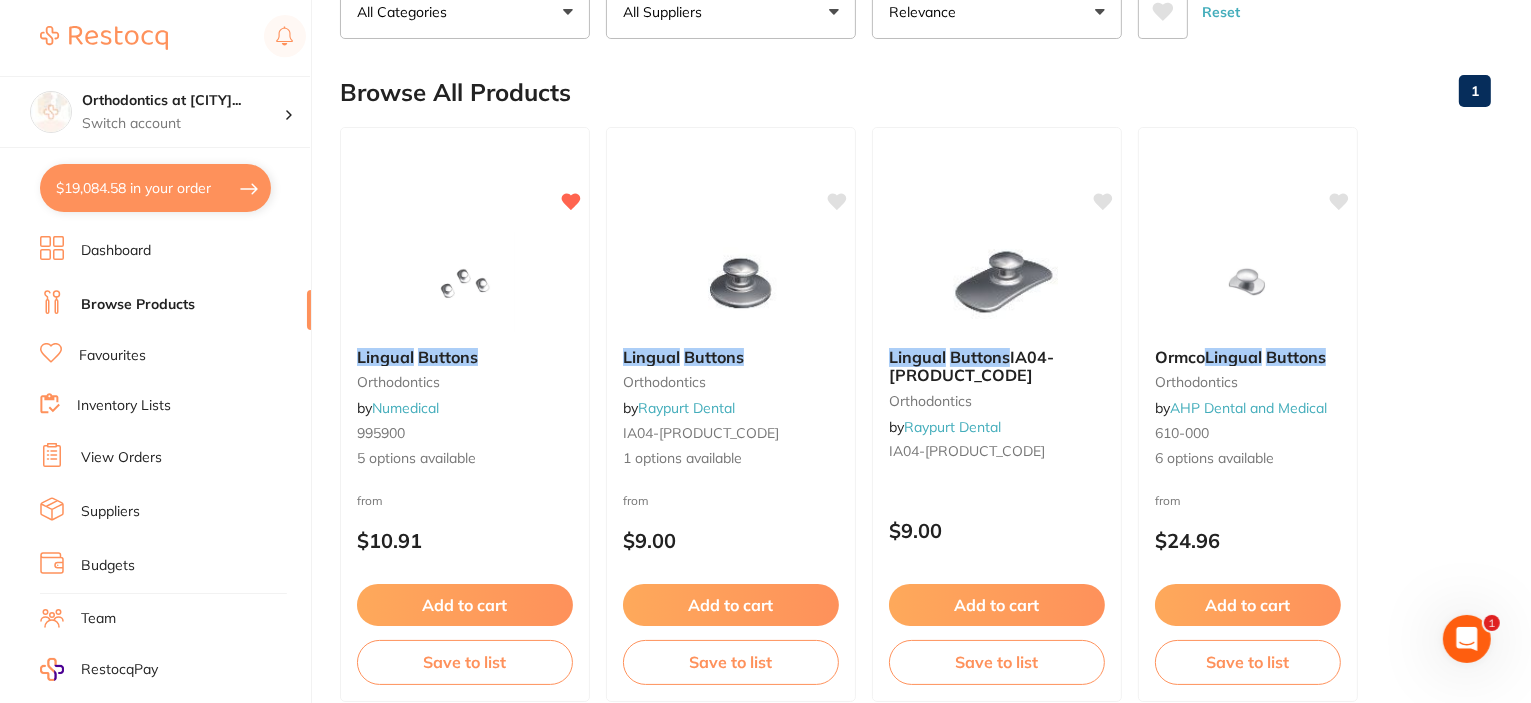 scroll, scrollTop: 0, scrollLeft: 0, axis: both 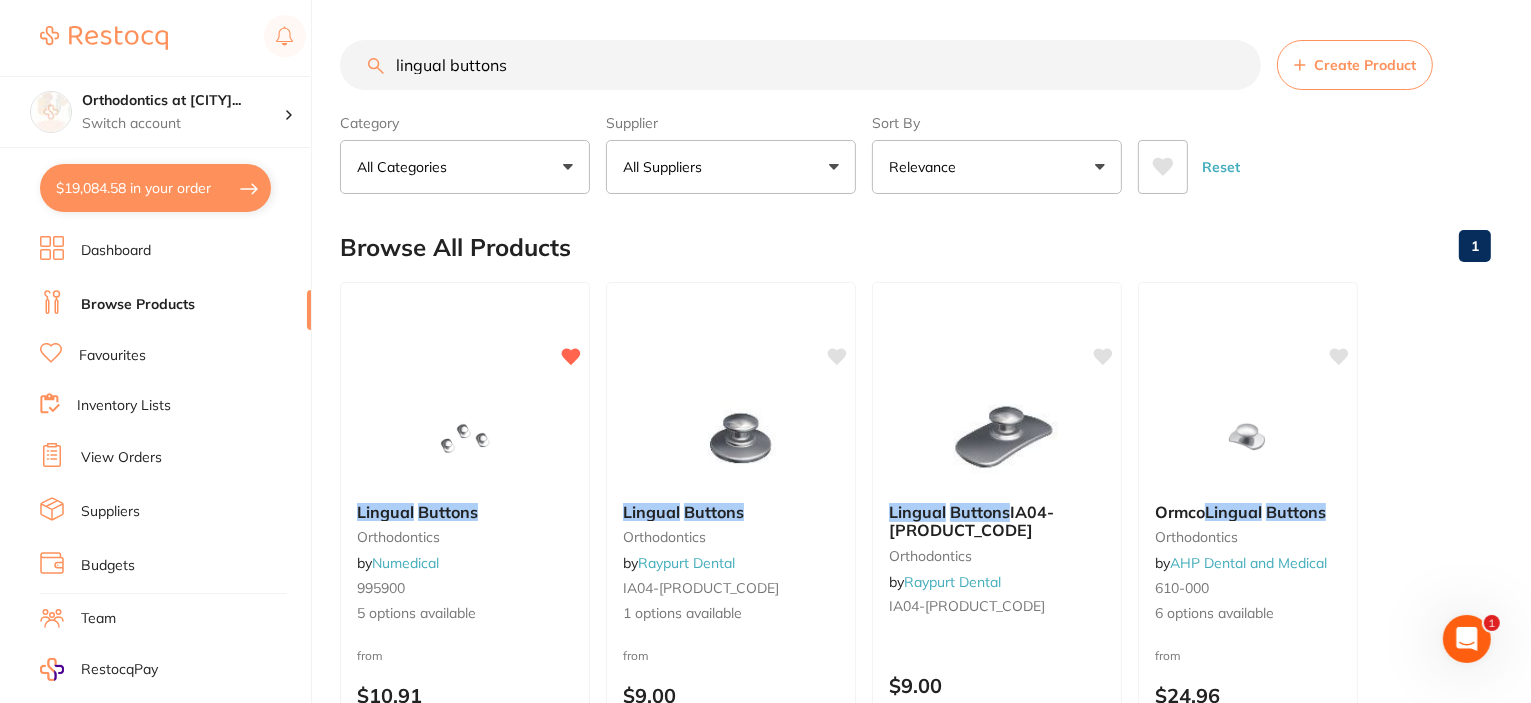 click on "All Suppliers" at bounding box center (666, 167) 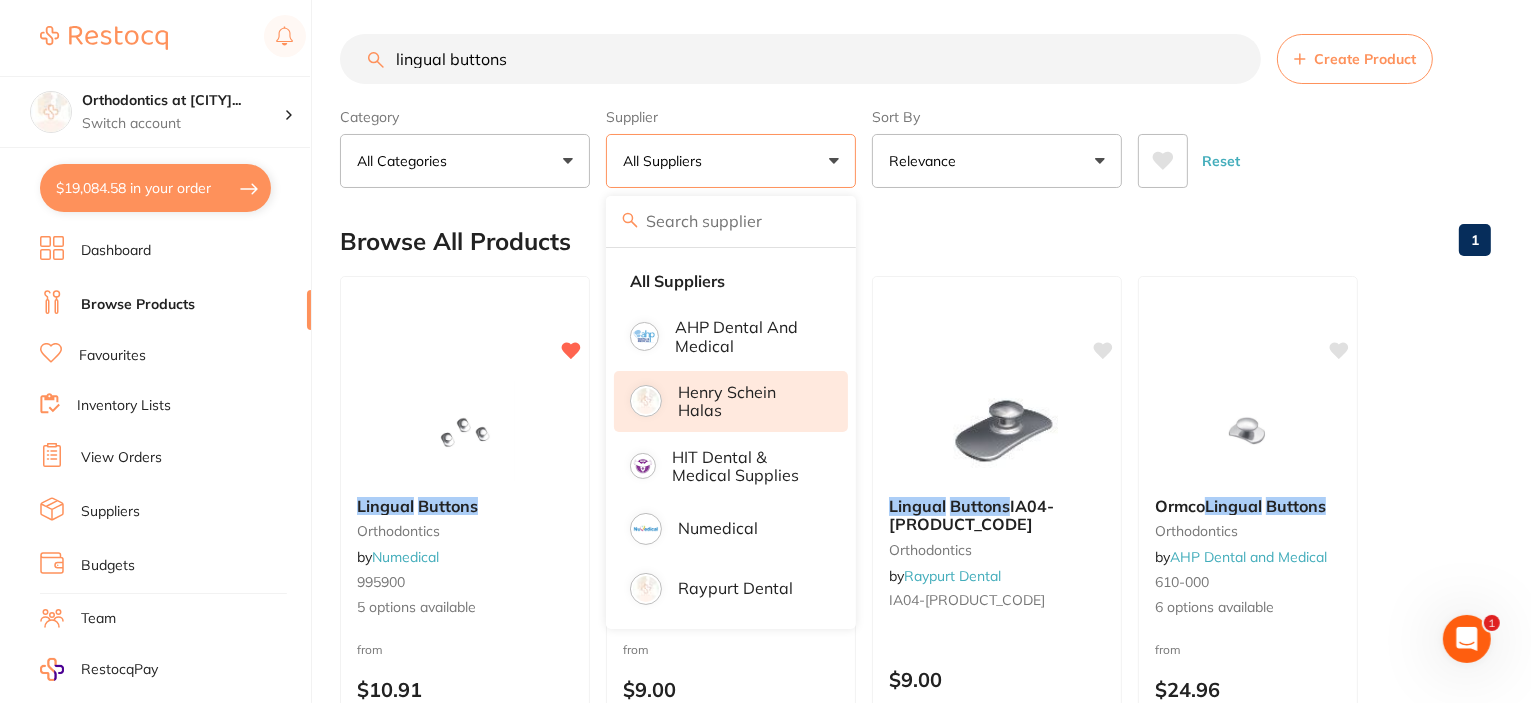 scroll, scrollTop: 0, scrollLeft: 0, axis: both 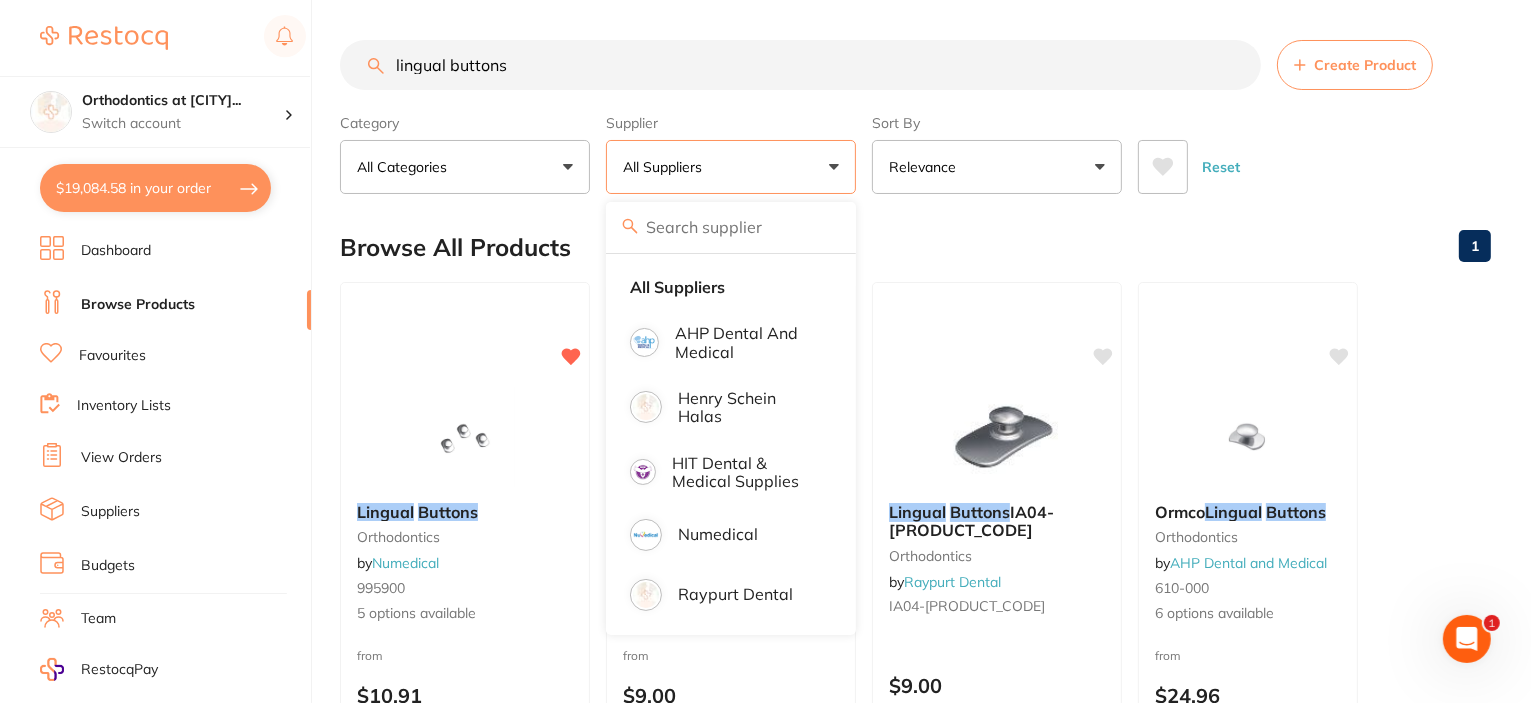 click at bounding box center (731, 227) 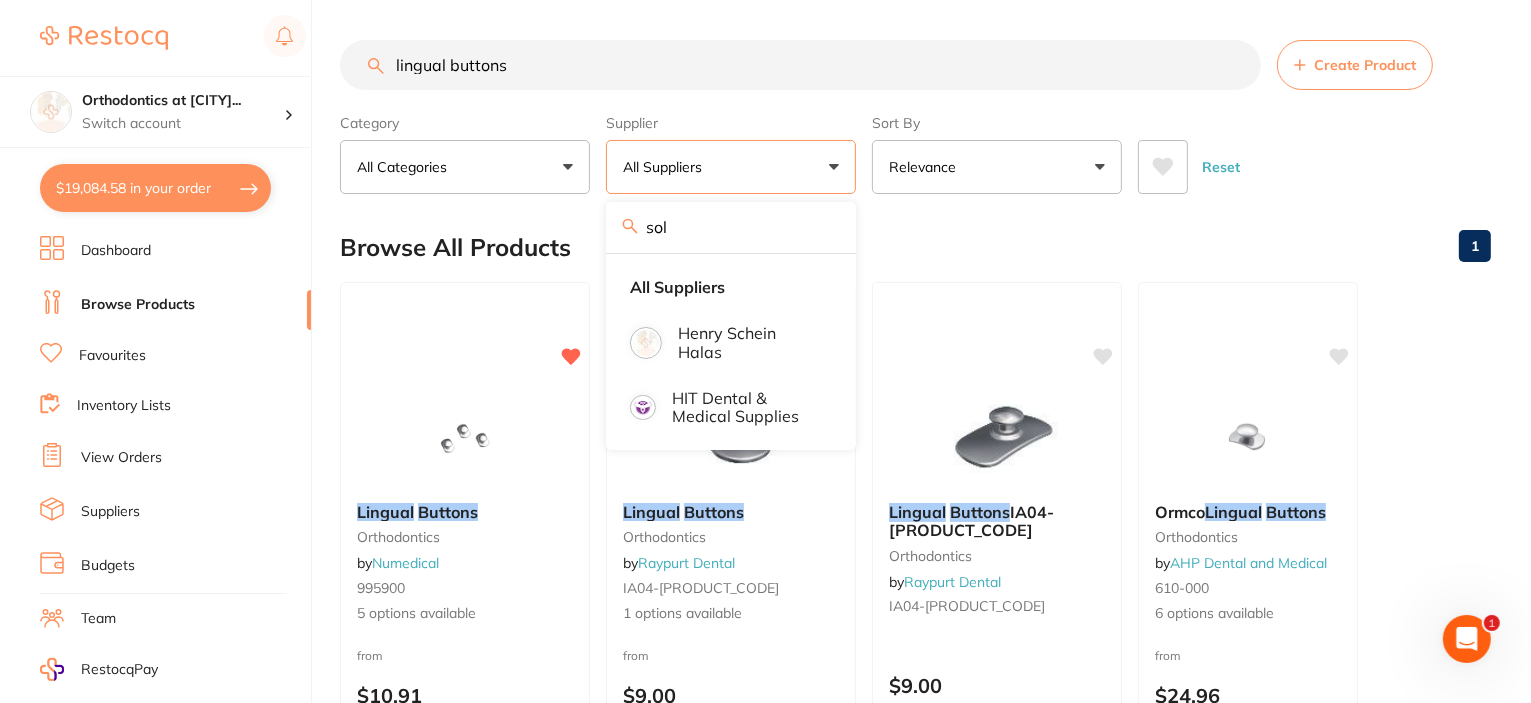 type on "solv" 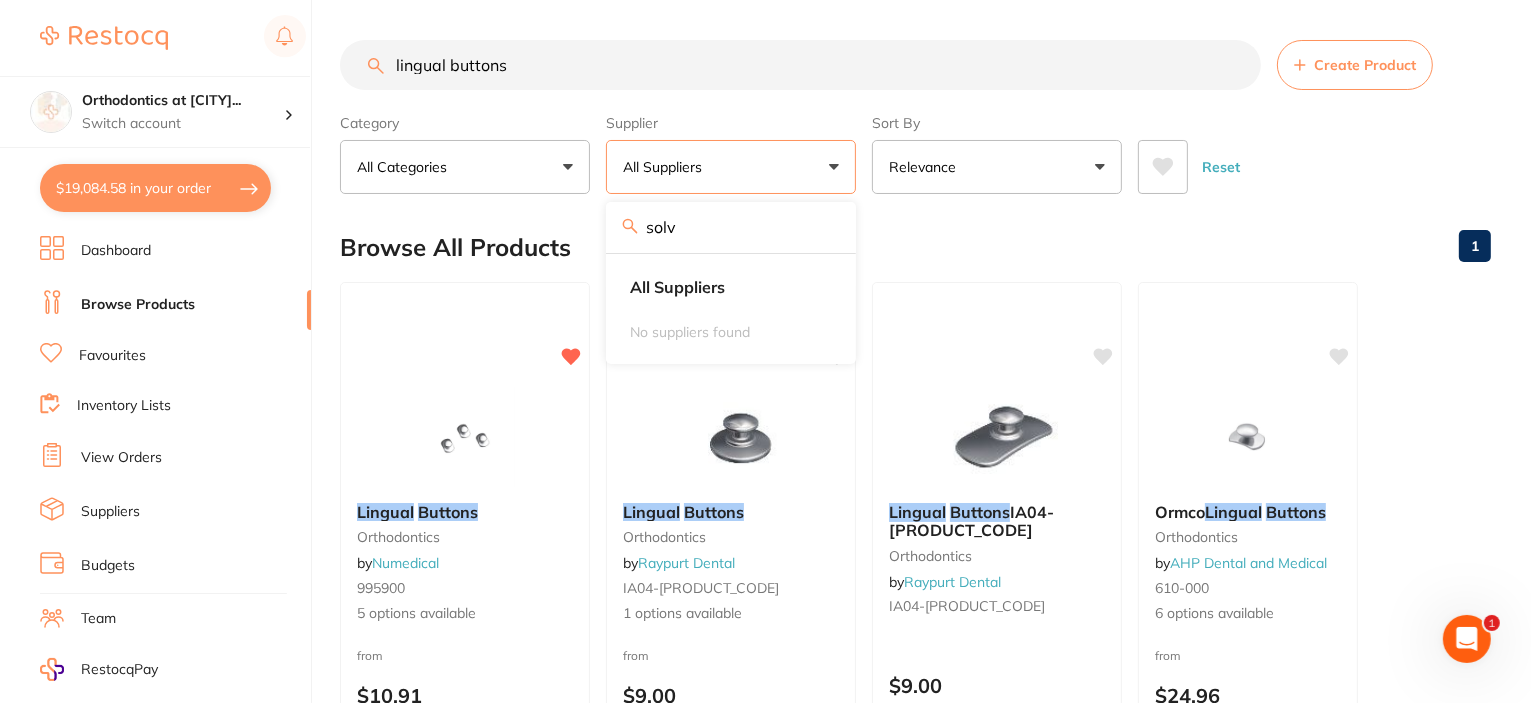 drag, startPoint x: 830, startPoint y: 235, endPoint x: 822, endPoint y: 228, distance: 10.630146 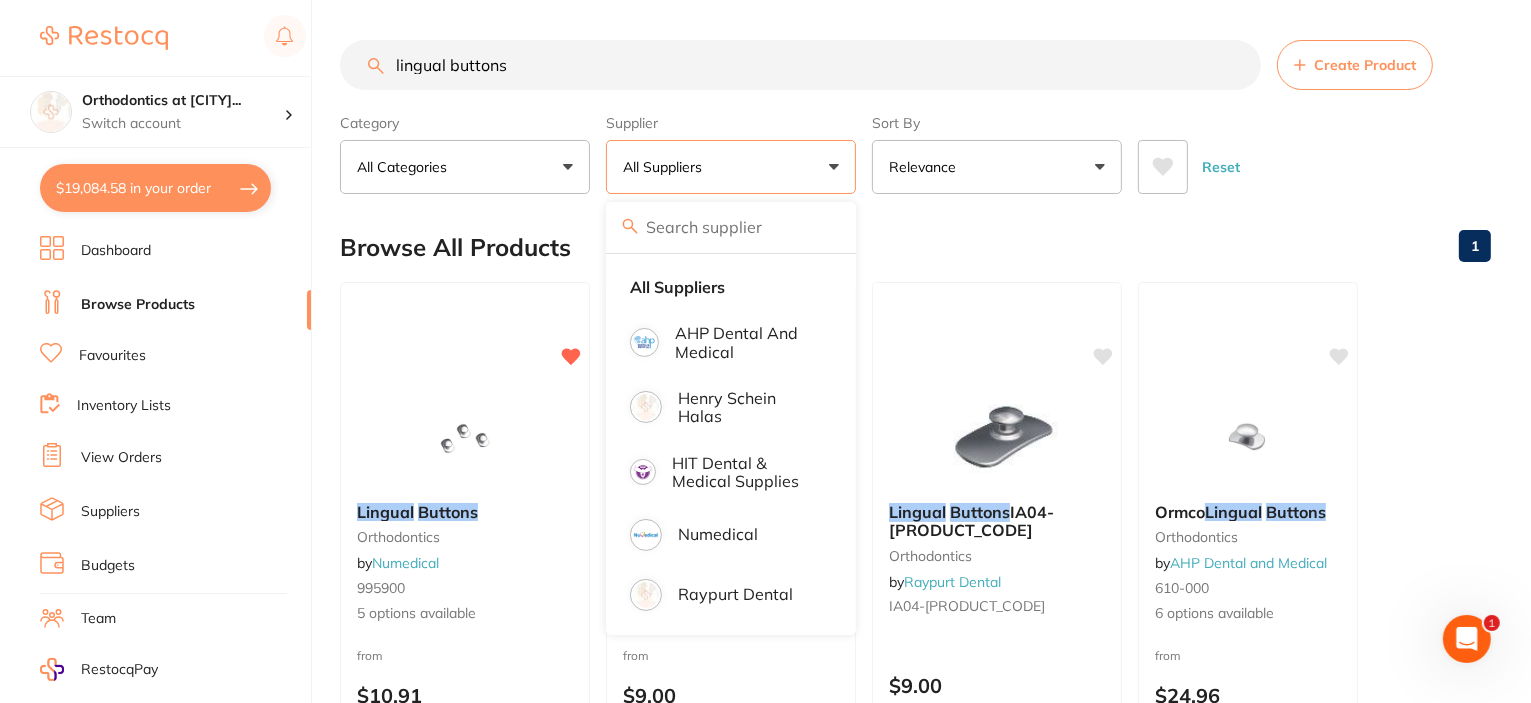 click on "lingual buttons" at bounding box center (800, 65) 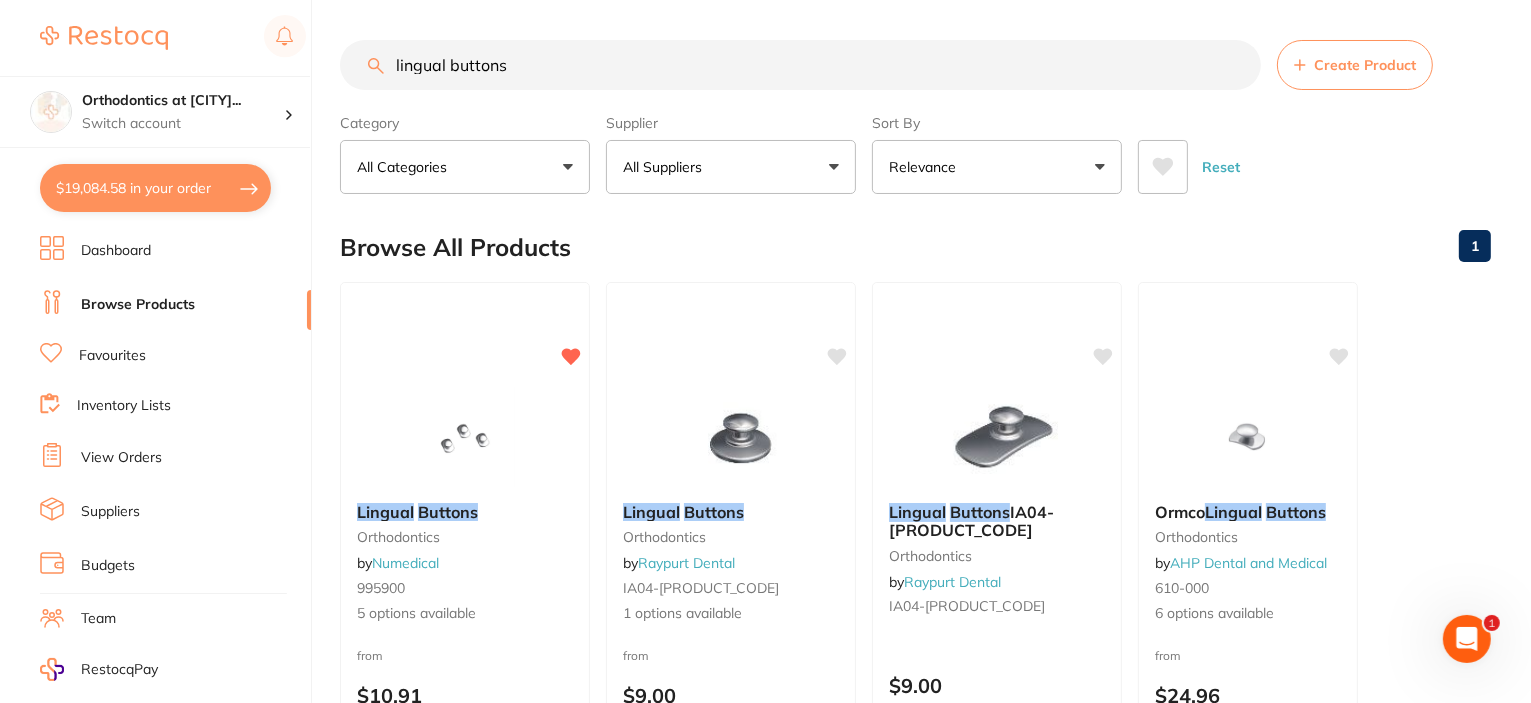 click on "lingual buttons" at bounding box center [800, 65] 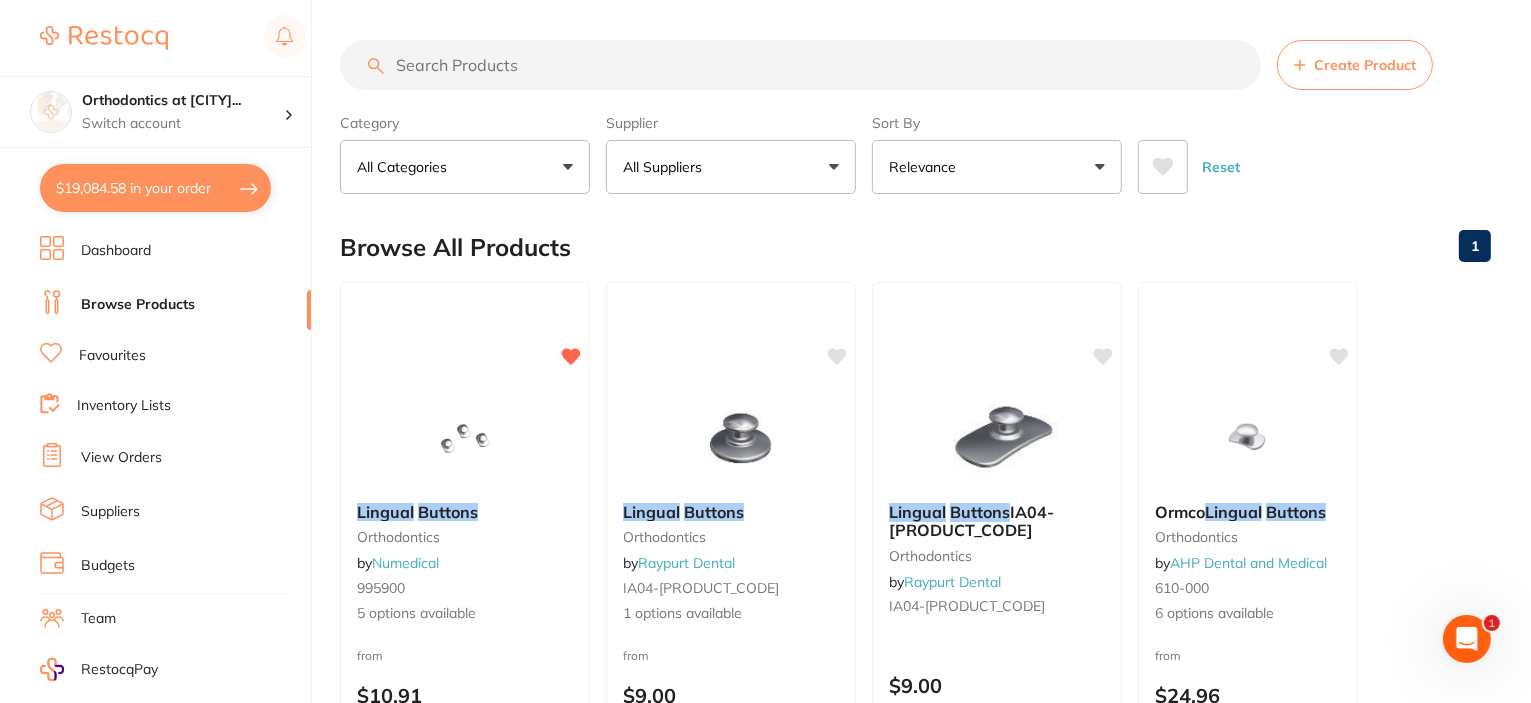 scroll, scrollTop: 0, scrollLeft: 0, axis: both 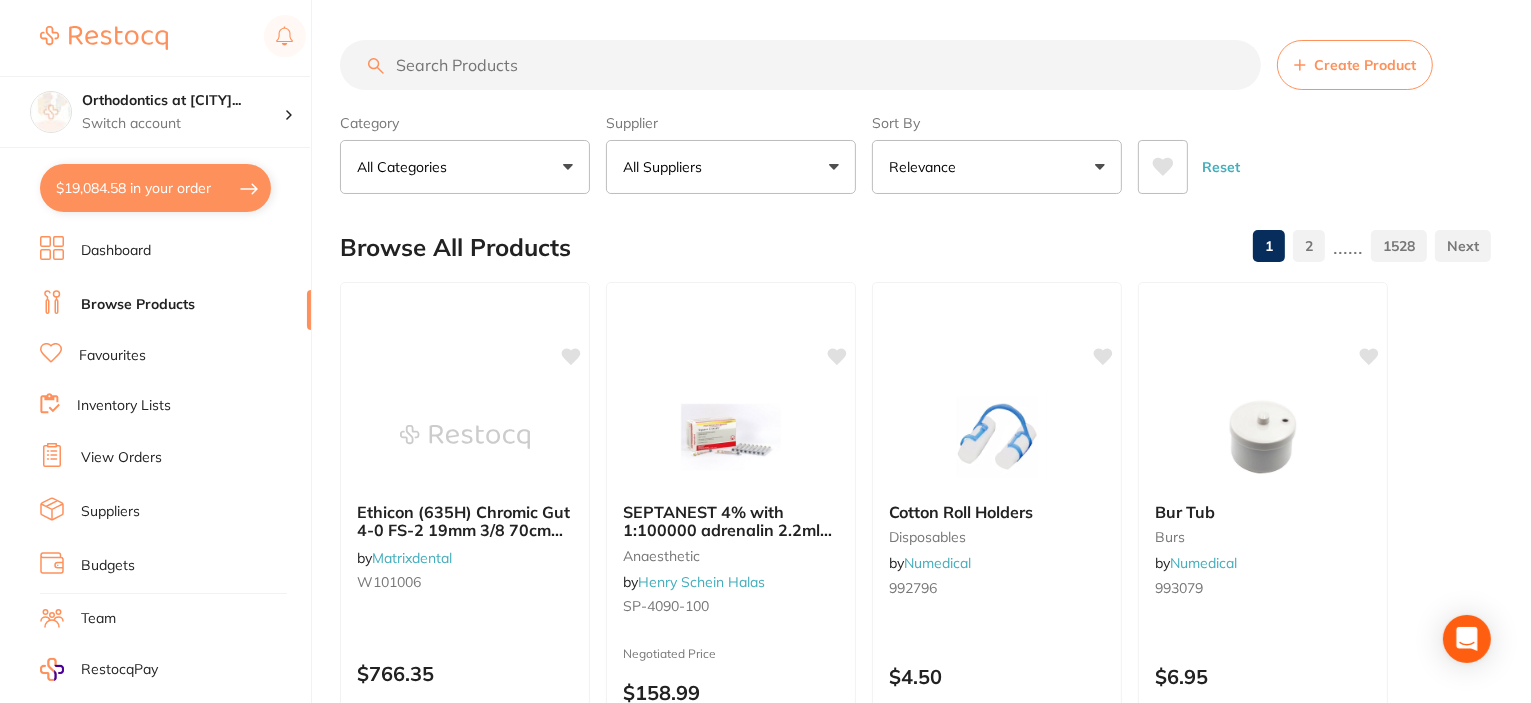 type 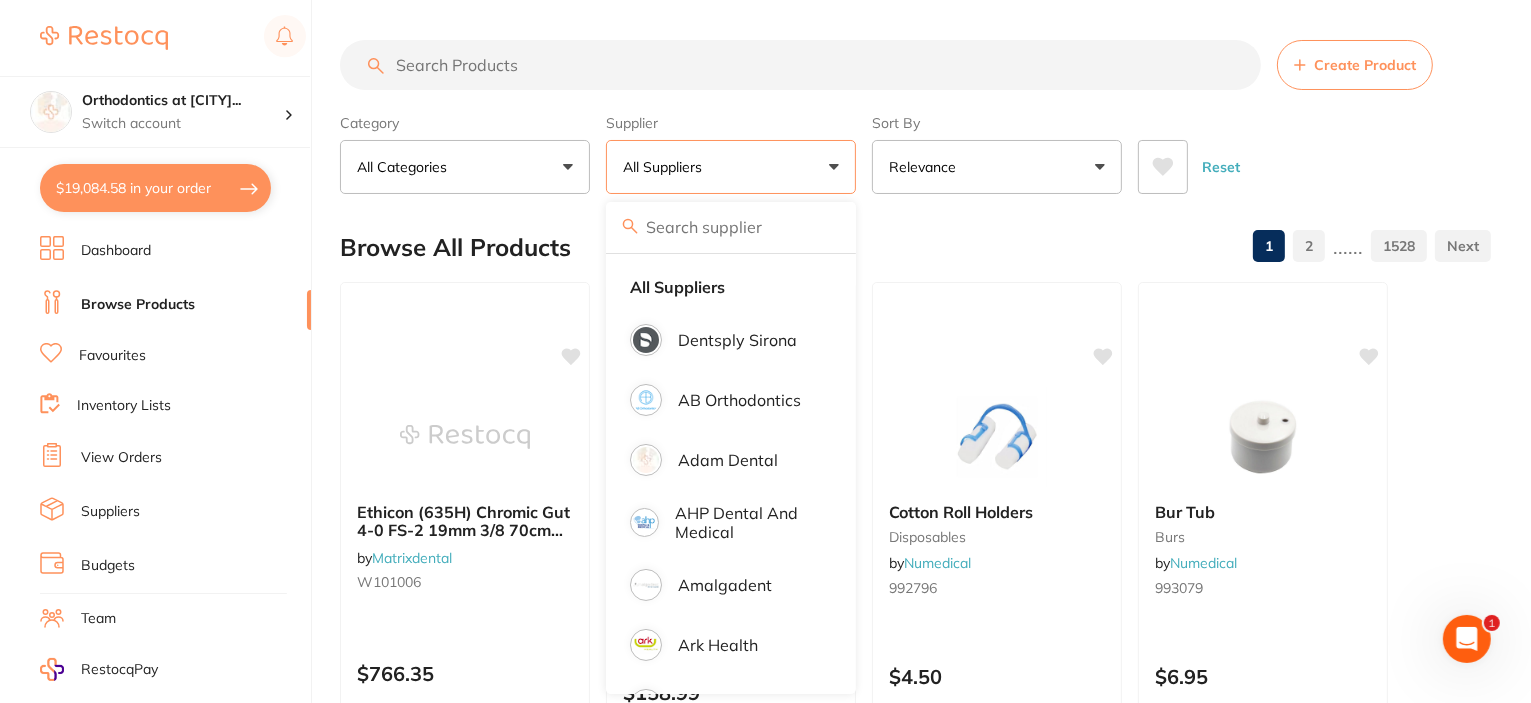 scroll, scrollTop: 0, scrollLeft: 0, axis: both 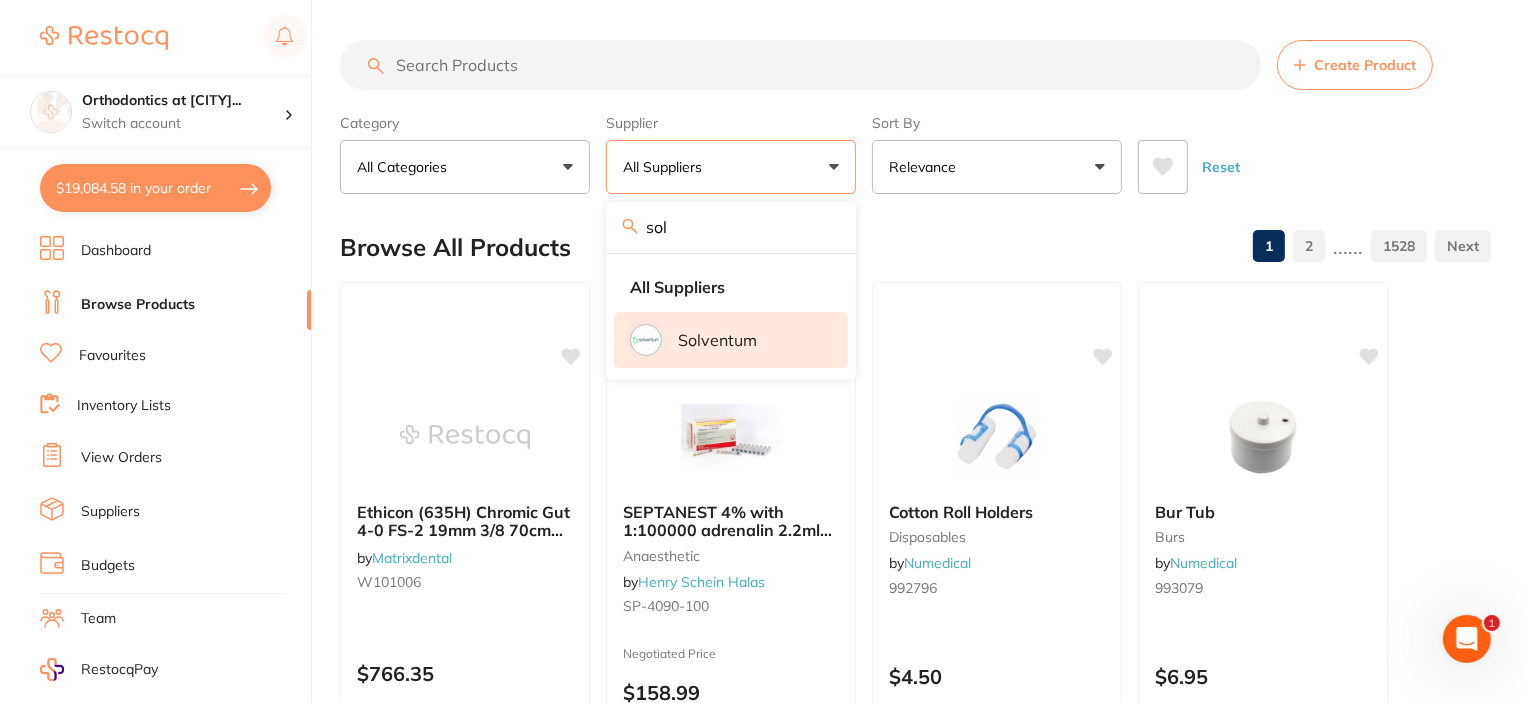 type on "sol" 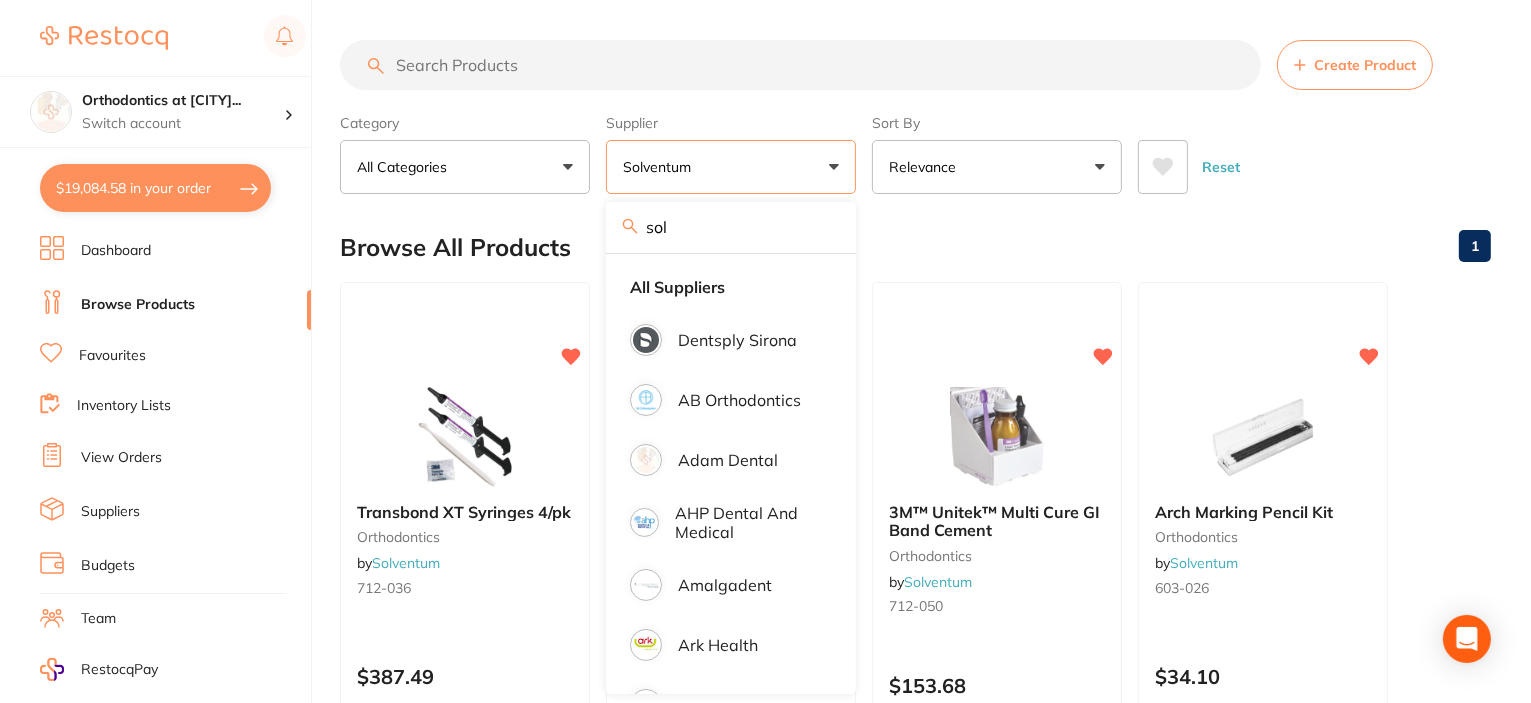 click on "Browse All Products 1" at bounding box center [915, 247] 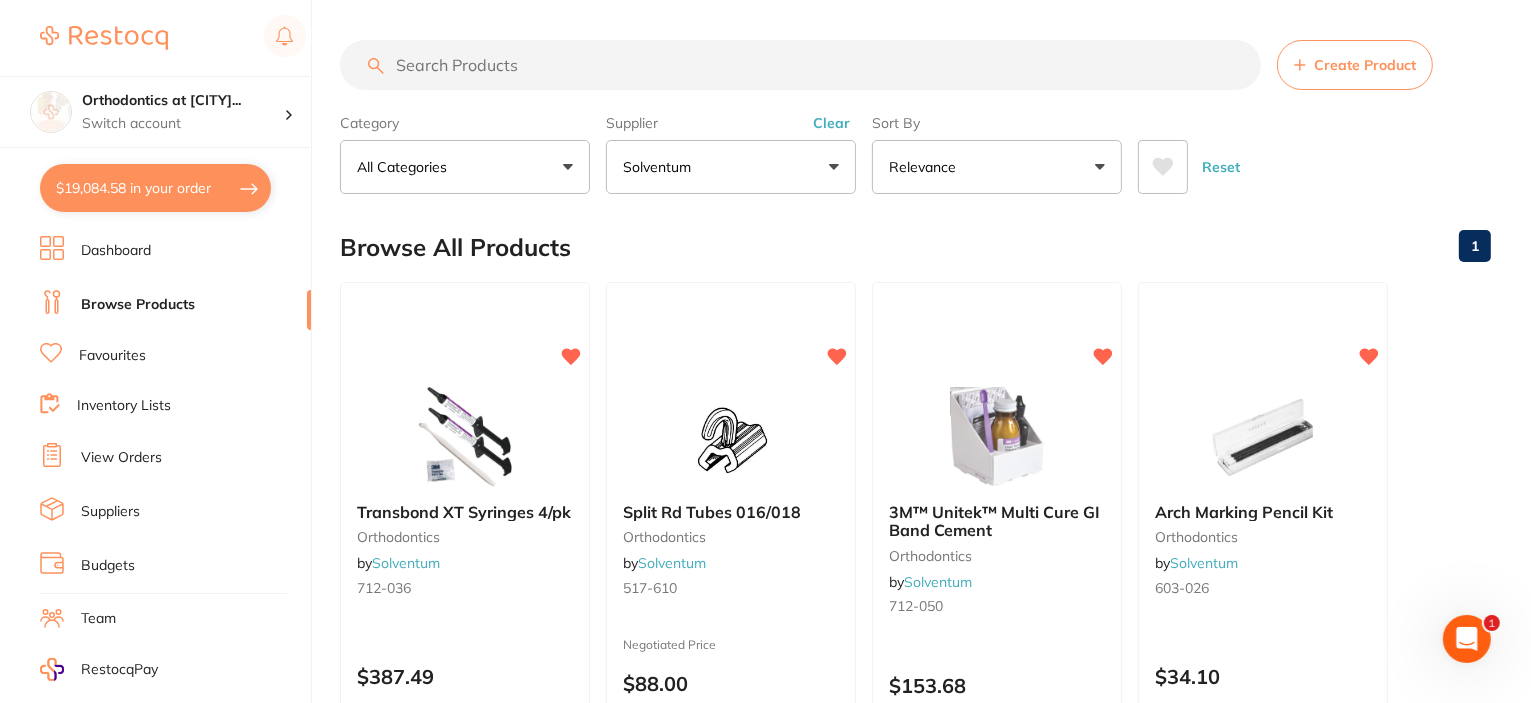 scroll, scrollTop: 0, scrollLeft: 0, axis: both 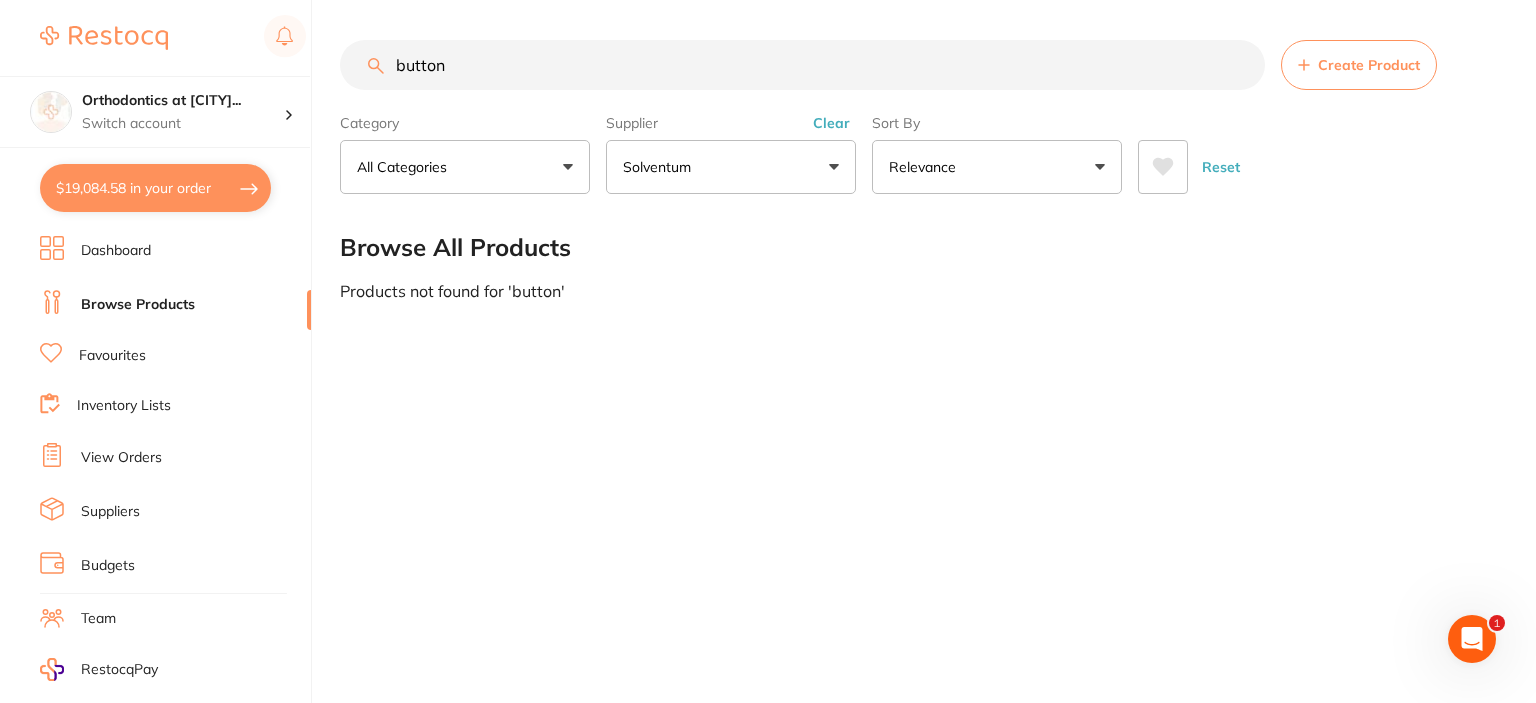 click on "button" at bounding box center [802, 65] 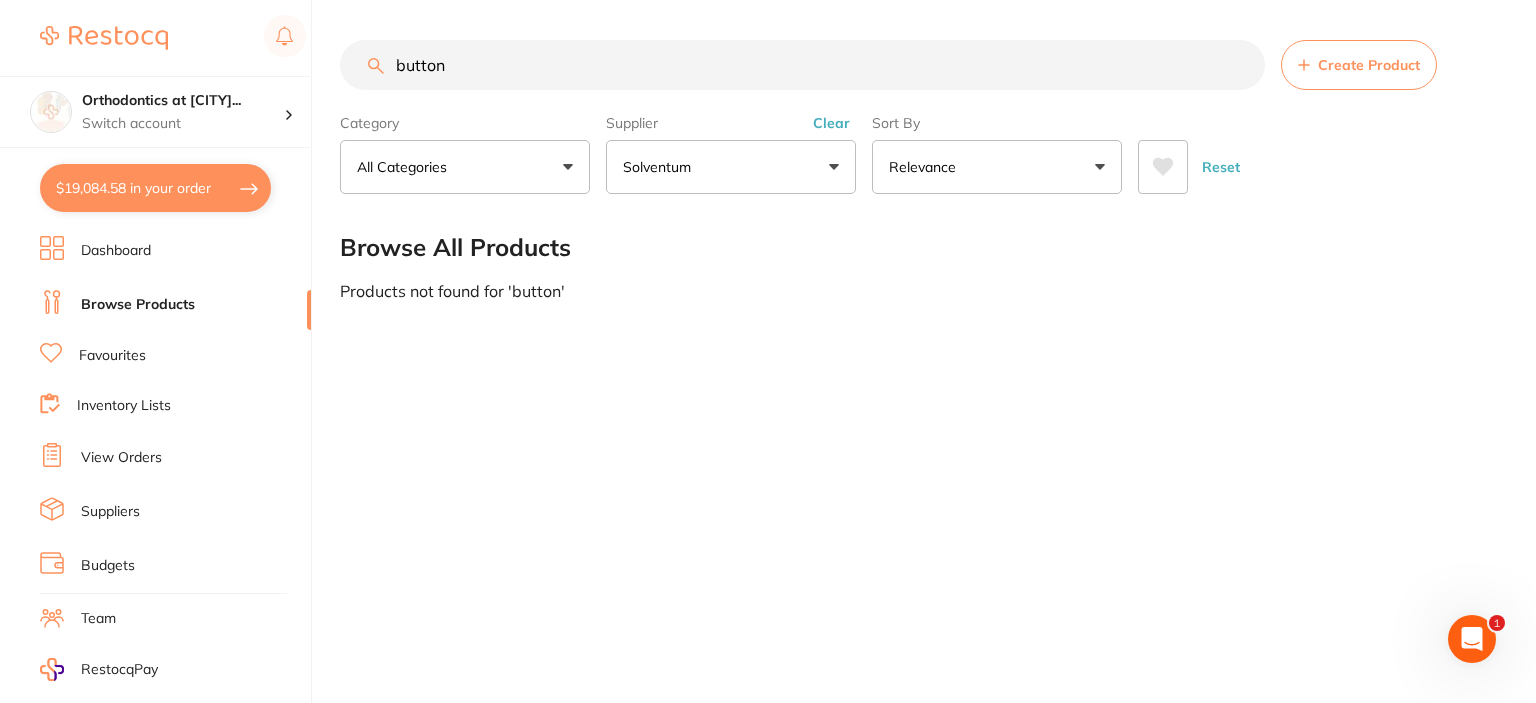 type on "button" 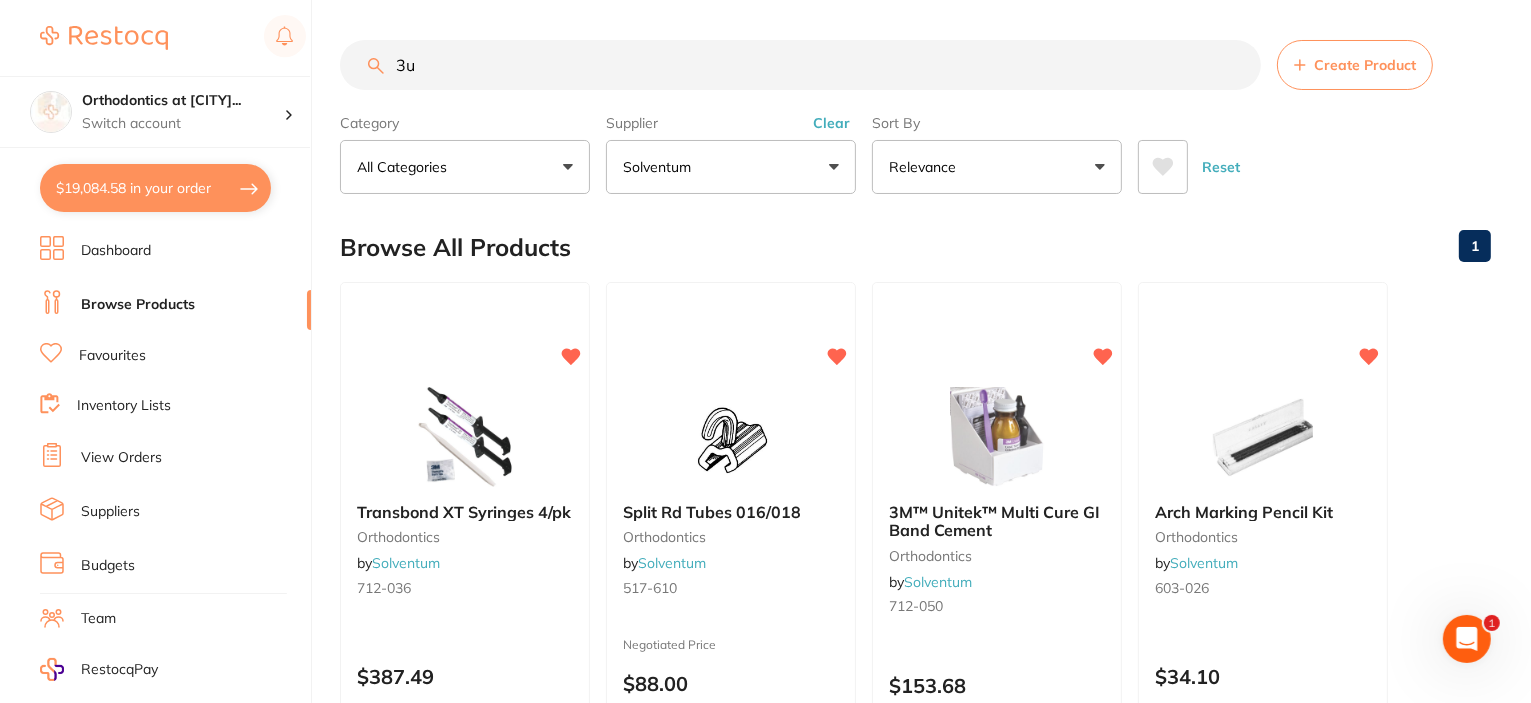scroll, scrollTop: 0, scrollLeft: 0, axis: both 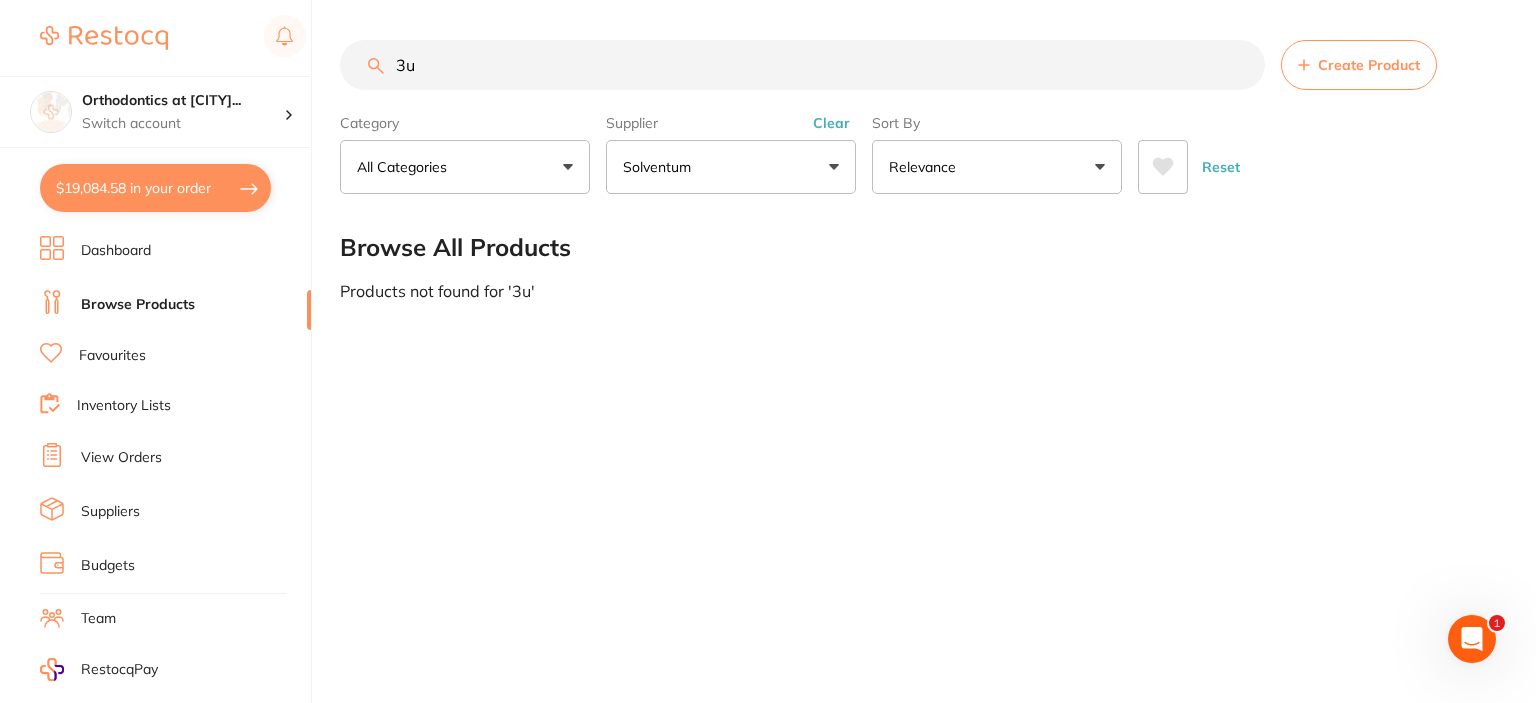 type on "3" 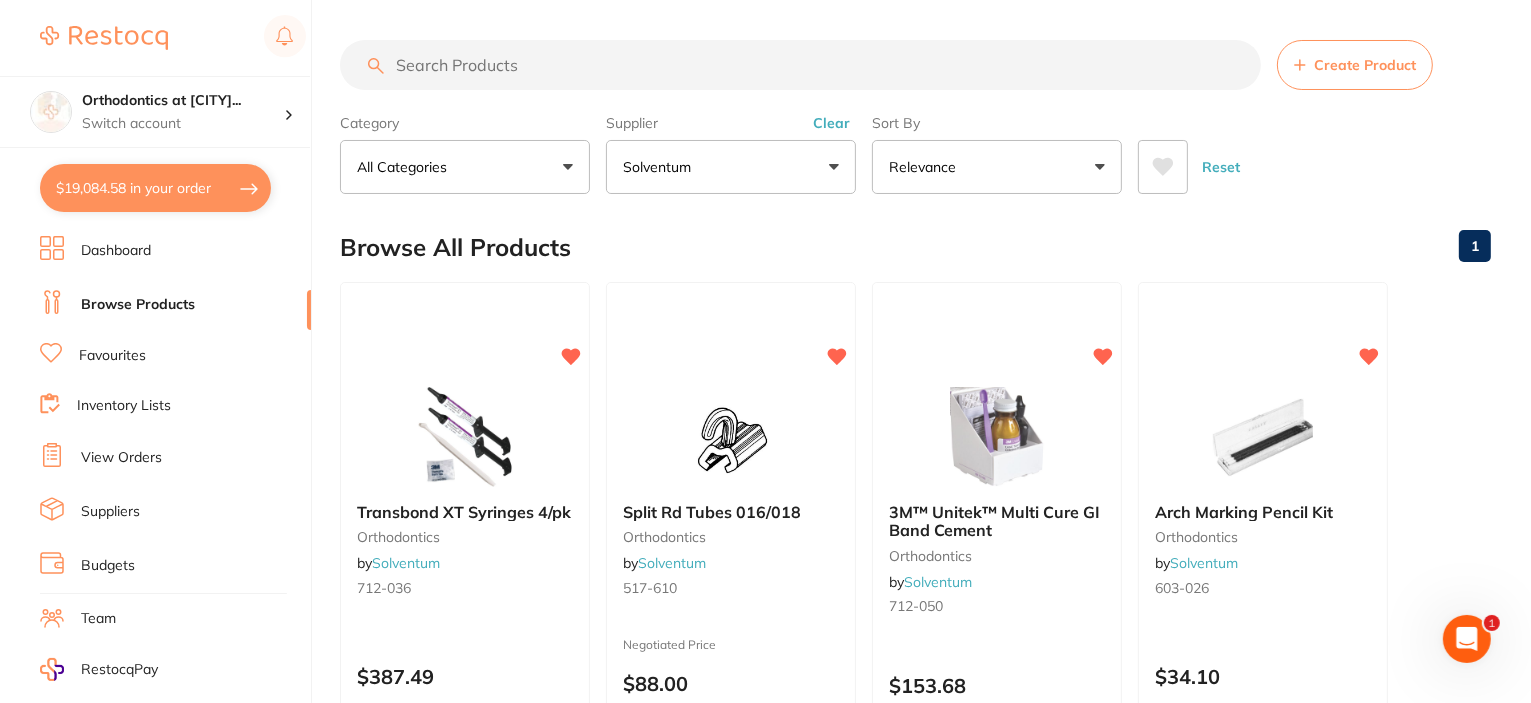 scroll, scrollTop: 0, scrollLeft: 0, axis: both 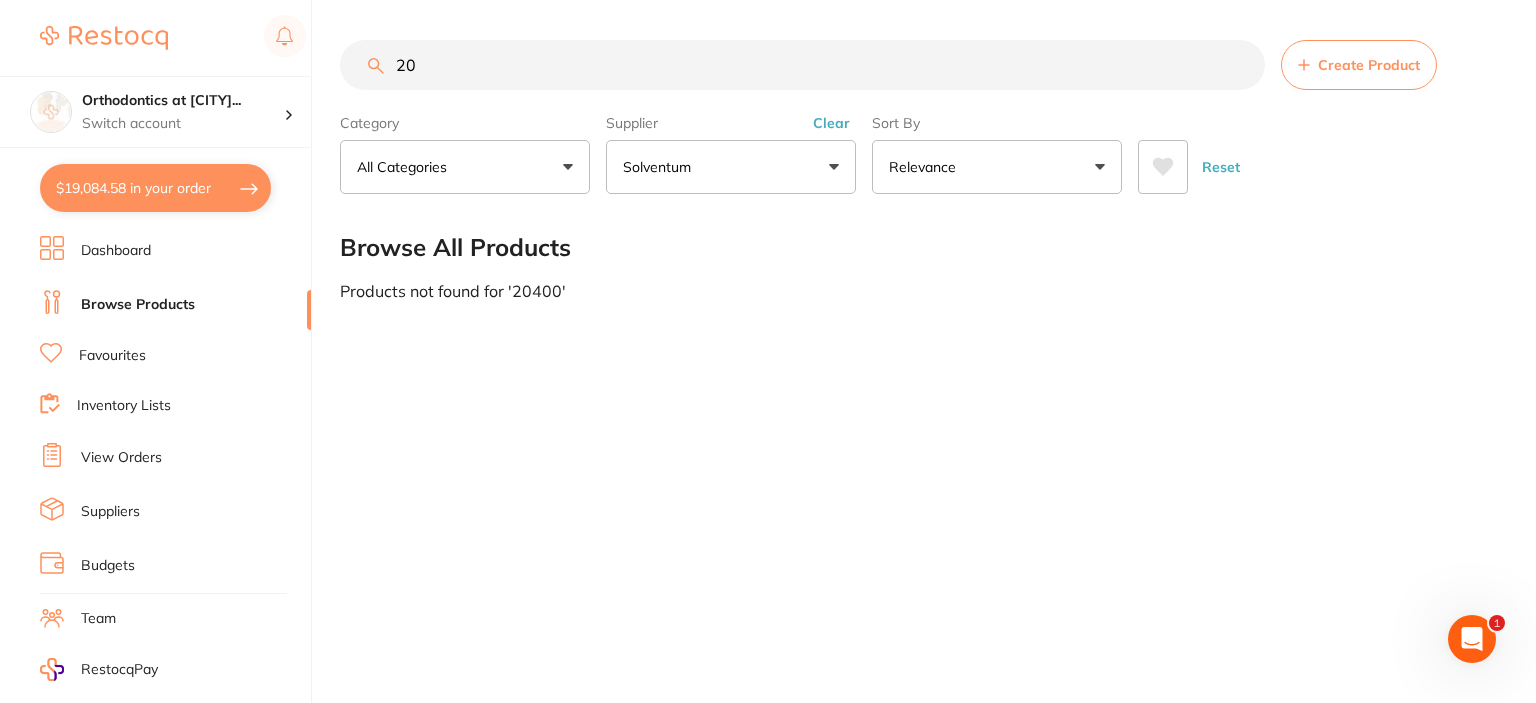 type on "2" 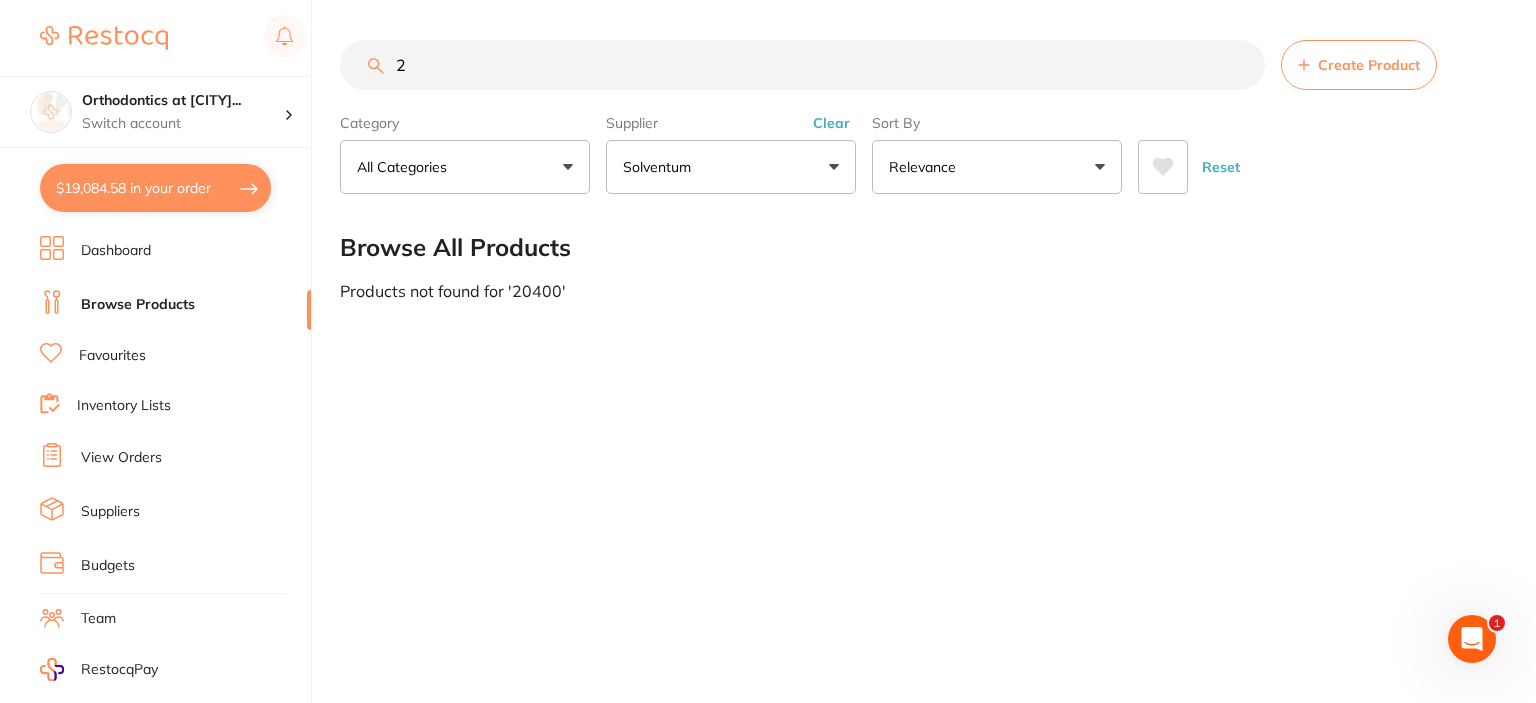type 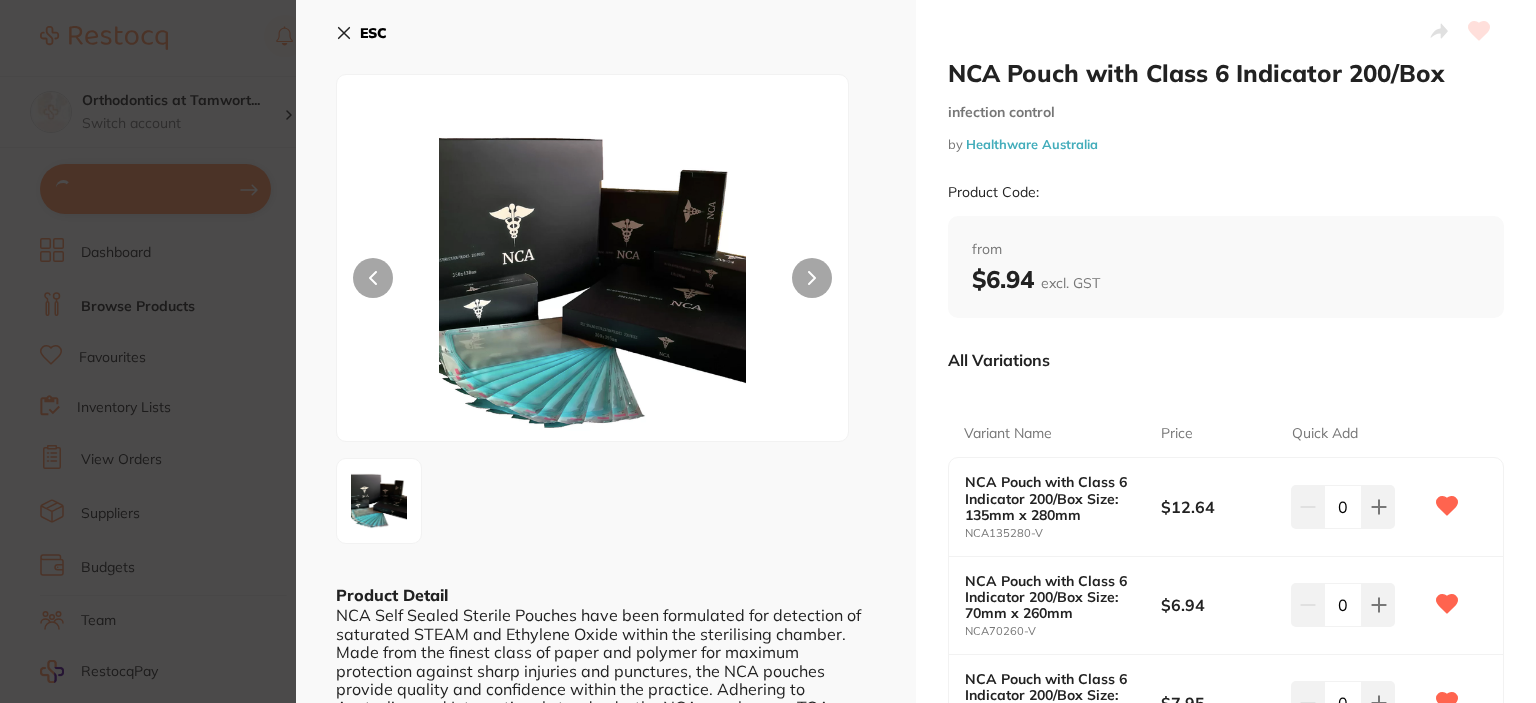 scroll, scrollTop: 0, scrollLeft: 0, axis: both 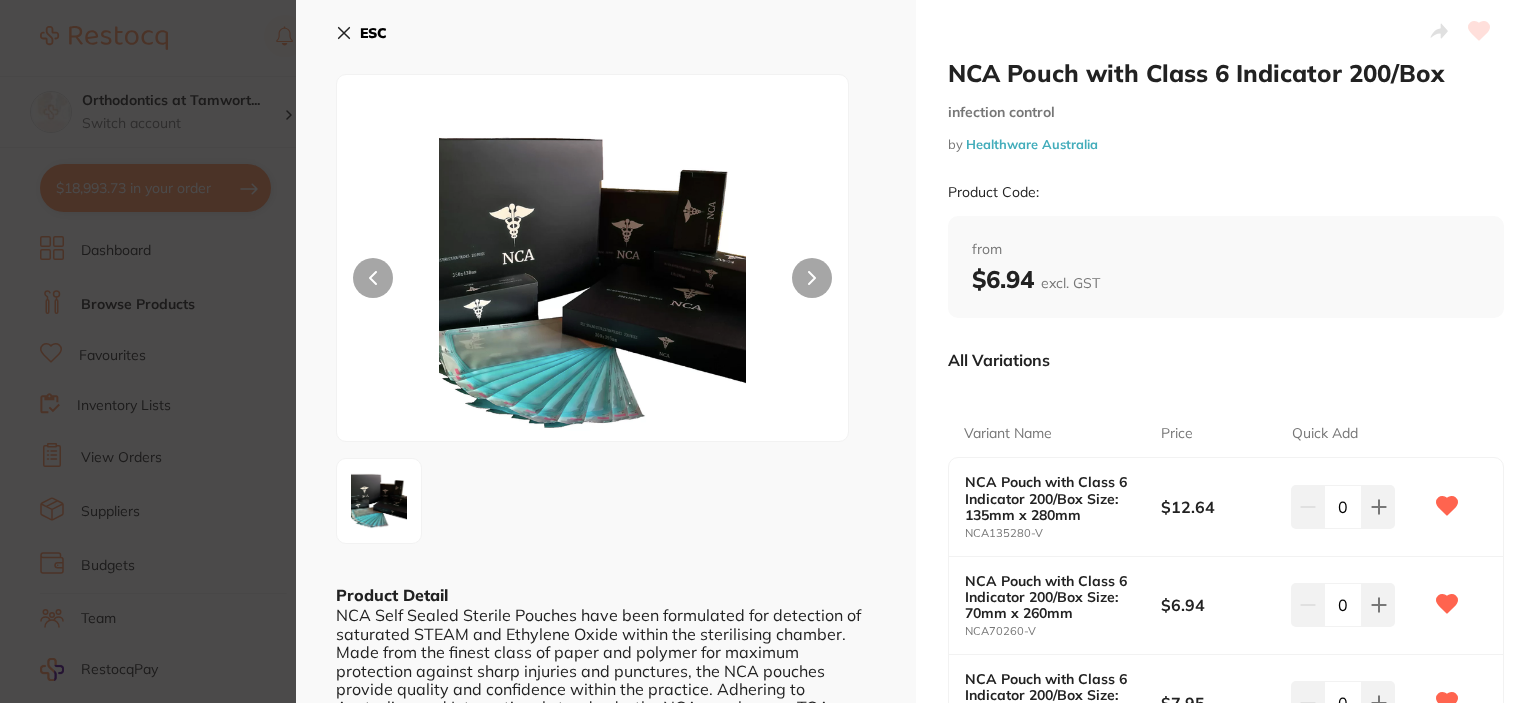 click on "ESC" at bounding box center [373, 33] 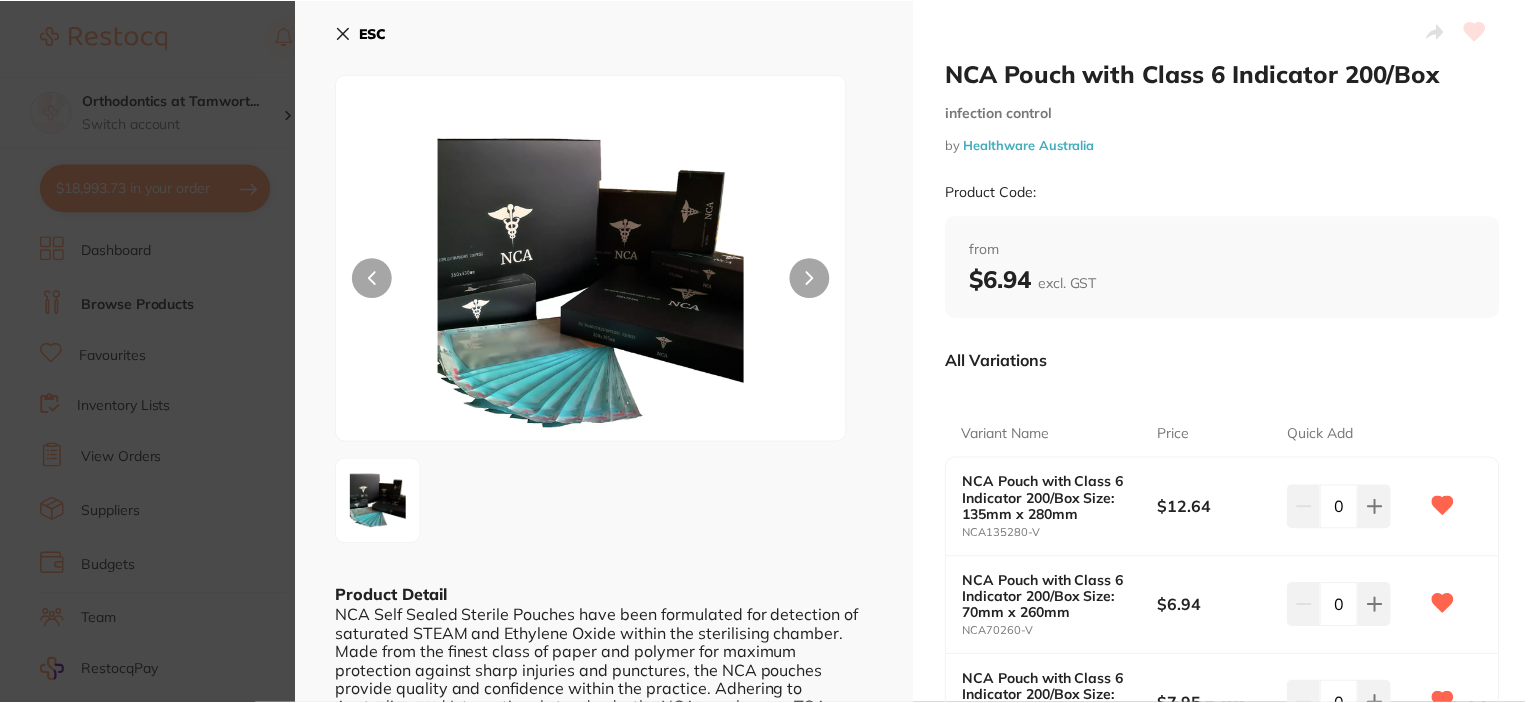 scroll, scrollTop: 848, scrollLeft: 0, axis: vertical 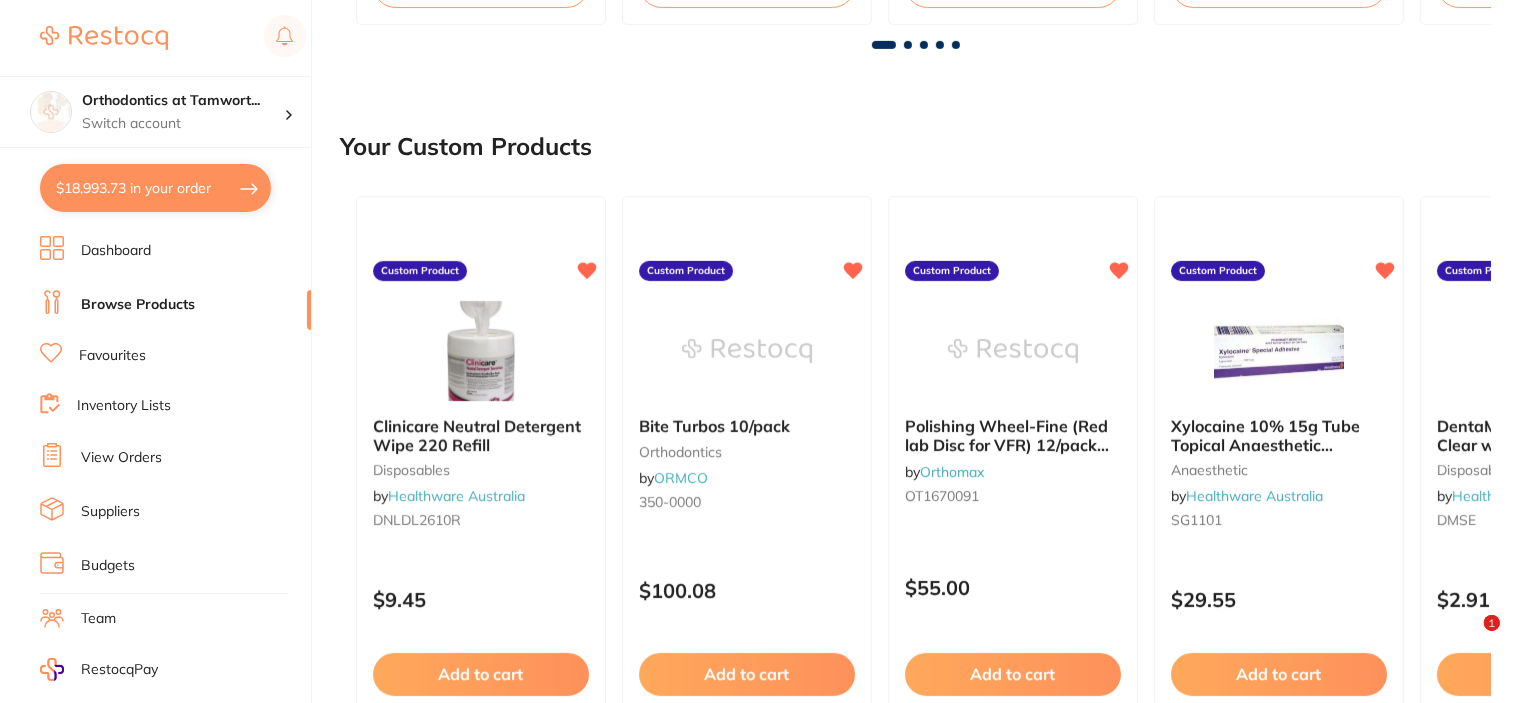 click on "$18,993.73 in your order" at bounding box center (155, 188) 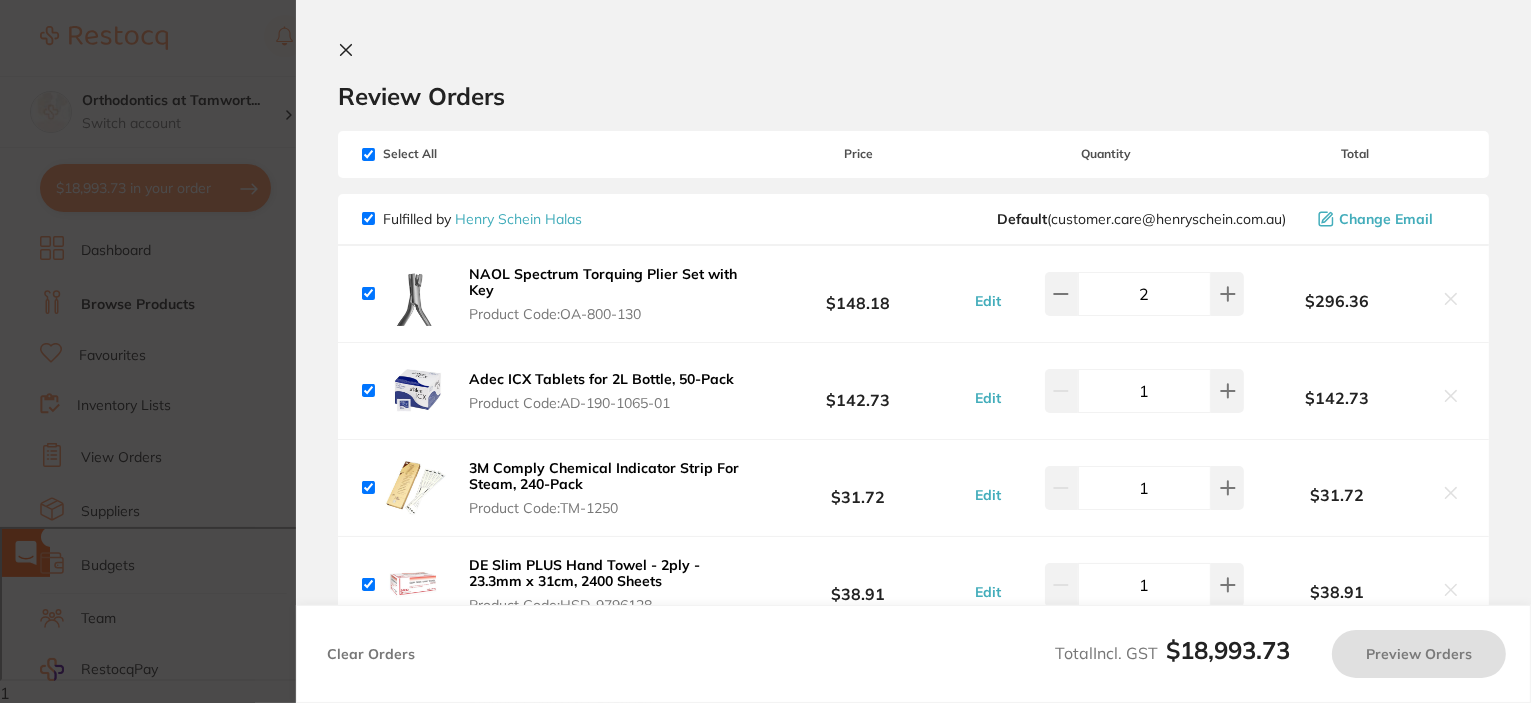 checkbox on "true" 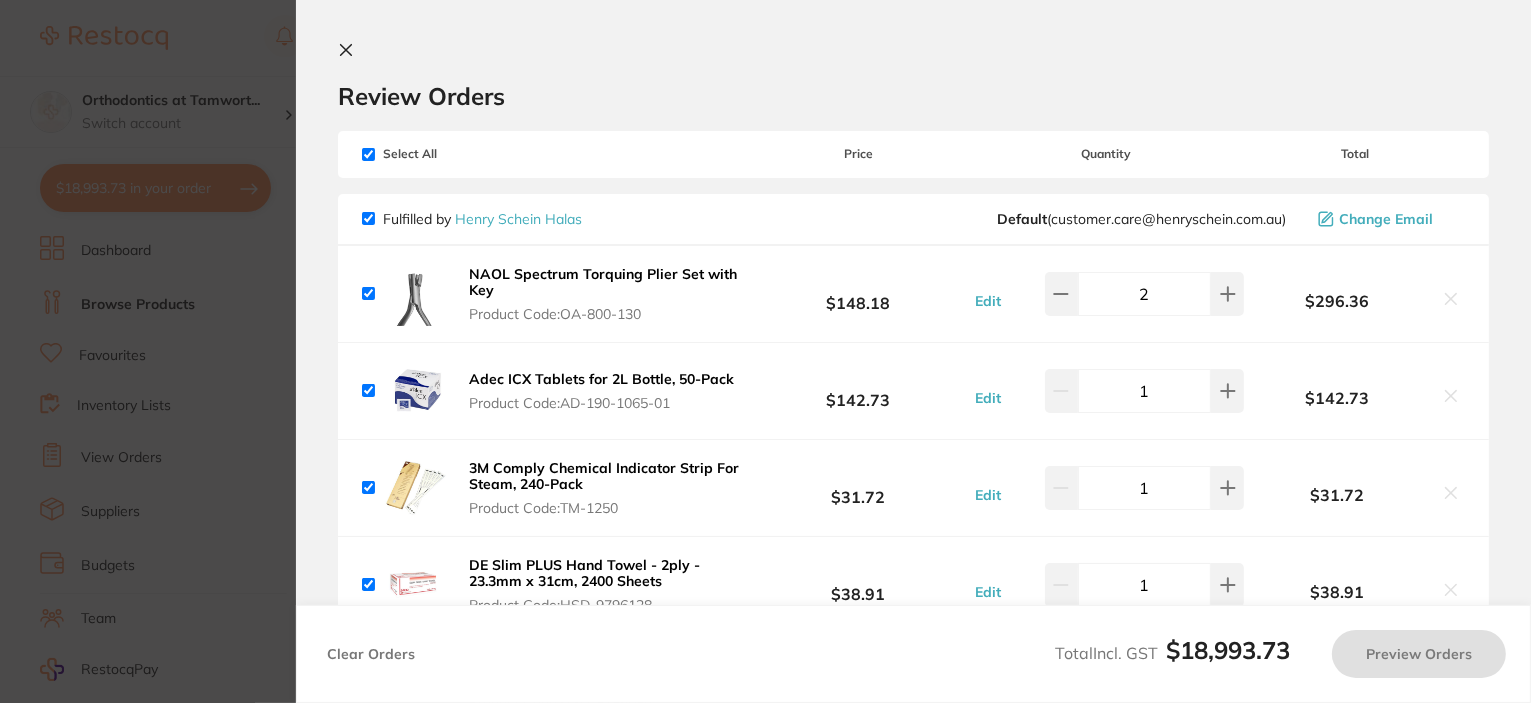 scroll, scrollTop: 0, scrollLeft: 0, axis: both 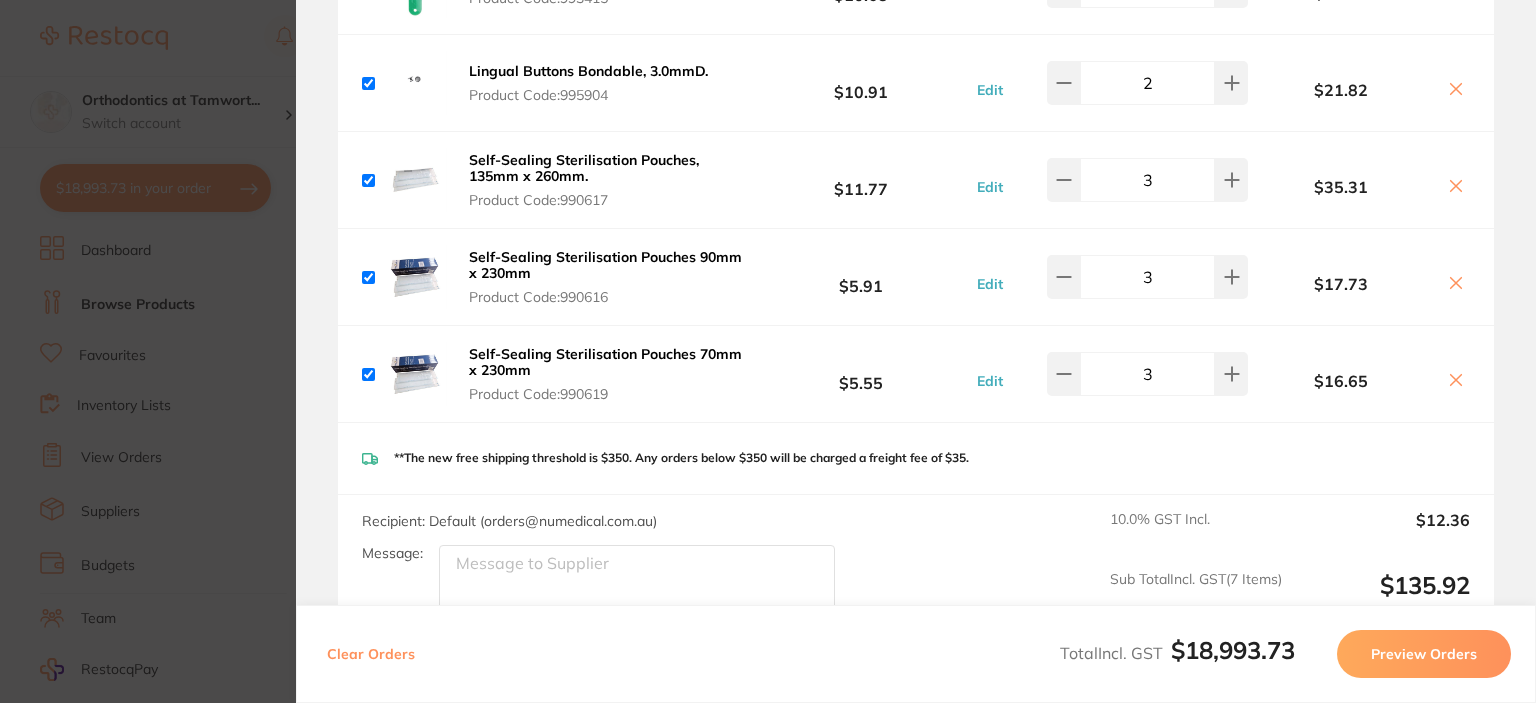 checkbox on "true" 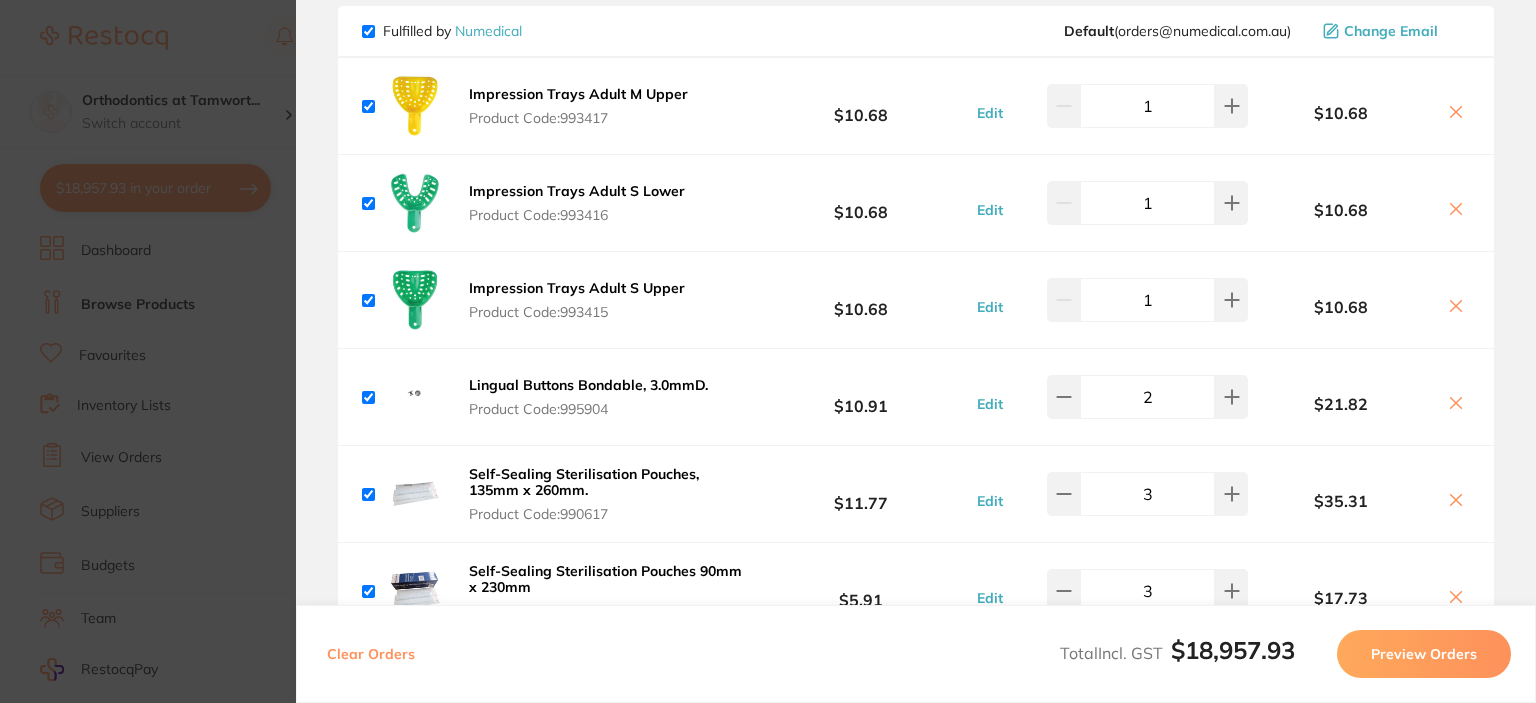scroll, scrollTop: 2796, scrollLeft: 0, axis: vertical 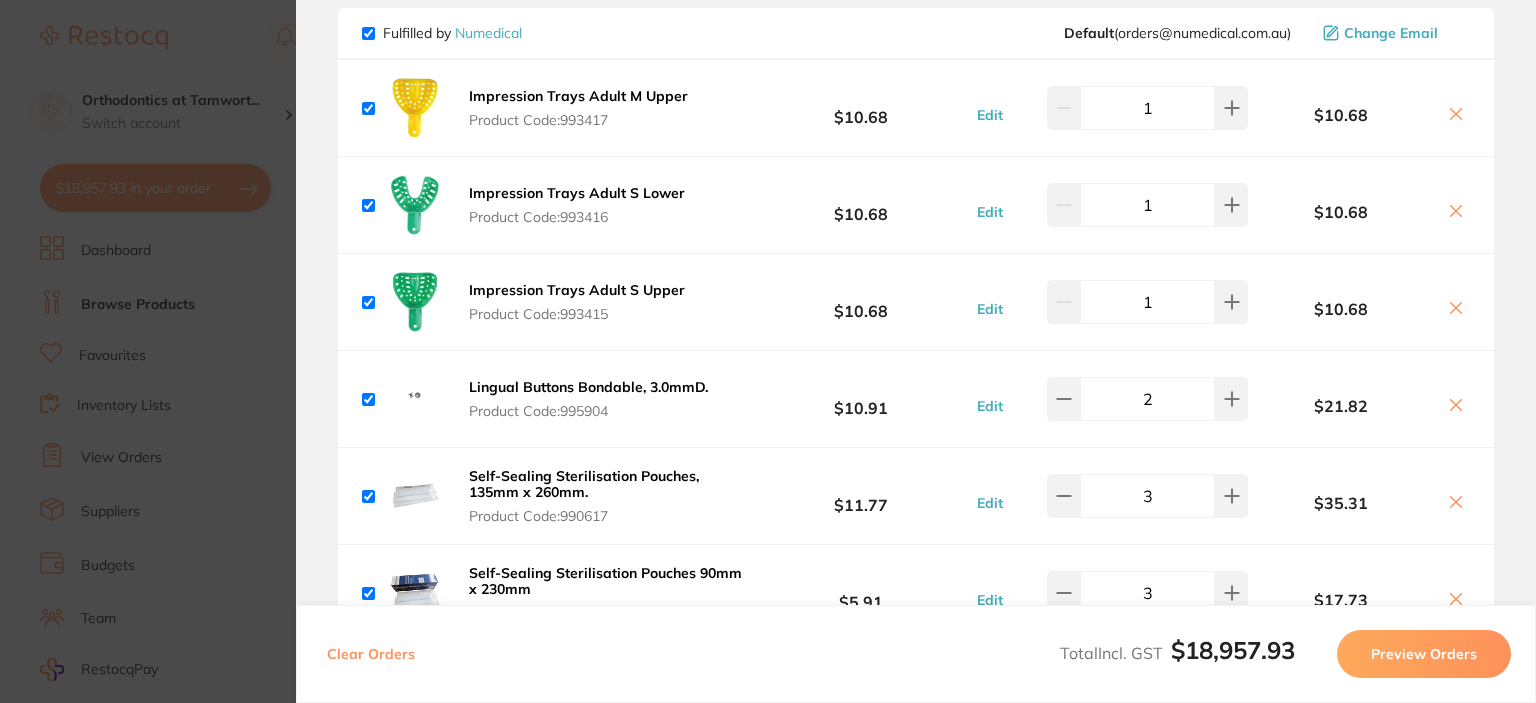 click on "Aug 4 [YEAR], 16:48 Henry Schein Halas # 86727 Adam Dental # 86702 Numedical # 88715 Solventum # 88693 AB Orthodontics # 88694 ORMCO # 88717 Healthware Australia # 88697 Healthware Australia Ridley # 88714 Deliver To [FIRST] [LAST] ( Orthodontics at [CITY] ) Level 2, 80 Bridge Street, [CITY], [POSTAL_CODE], [STATE] ([PHONE]) [EMAIL] Select All Price Quantity Total Fulfilled by Henry Schein Halas Default ( [EMAIL] ) Change Email NAOL Spectrum Torquing Plier Set with Key Product Code: OA-800-130 $148.18 Edit 2 $296.36 Adec ICX Tablets for 2L Bottle, 50-Pack Product Code: AD-190-1065-01 $142.73 Edit 1 $142.73 Product Code: TM-1250 $31.72 Edit 1" at bounding box center (768, 351) 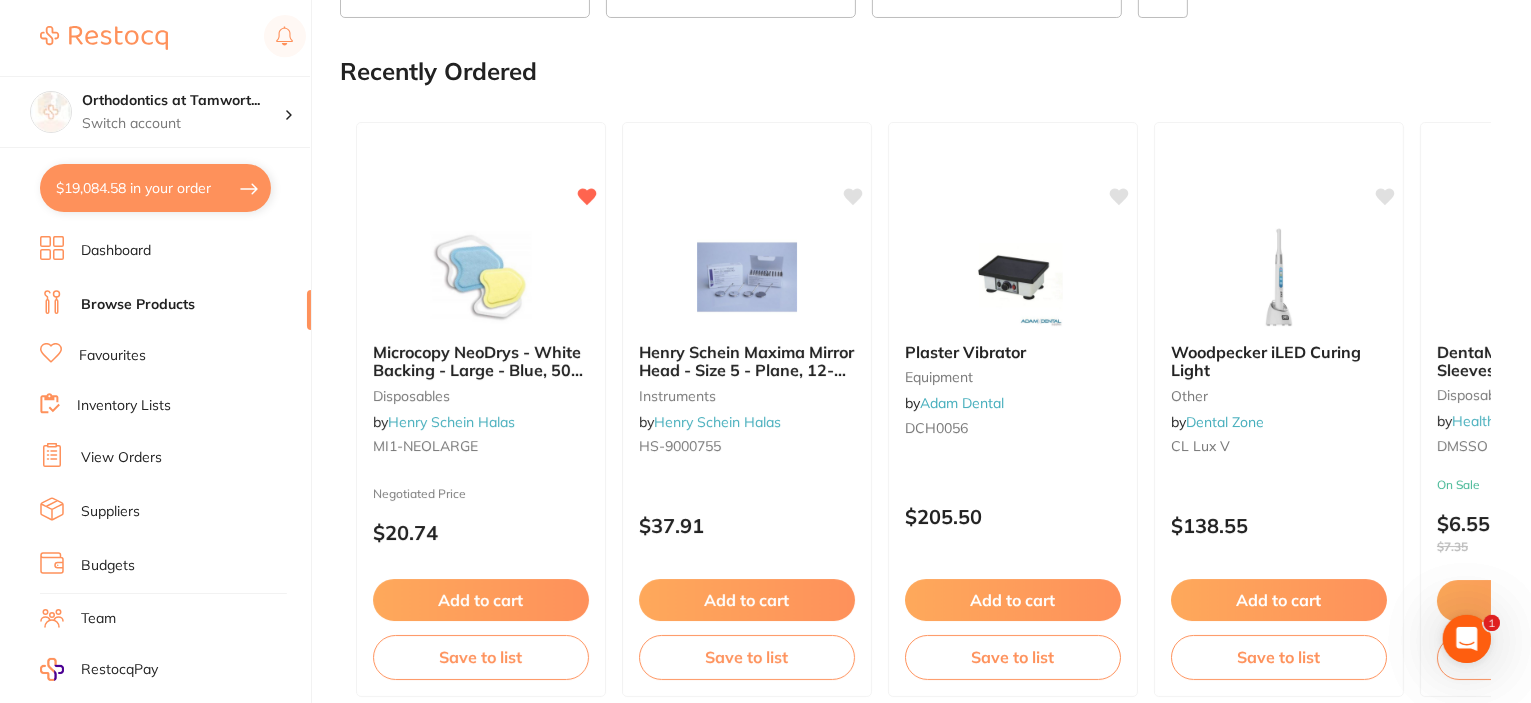 scroll, scrollTop: 0, scrollLeft: 0, axis: both 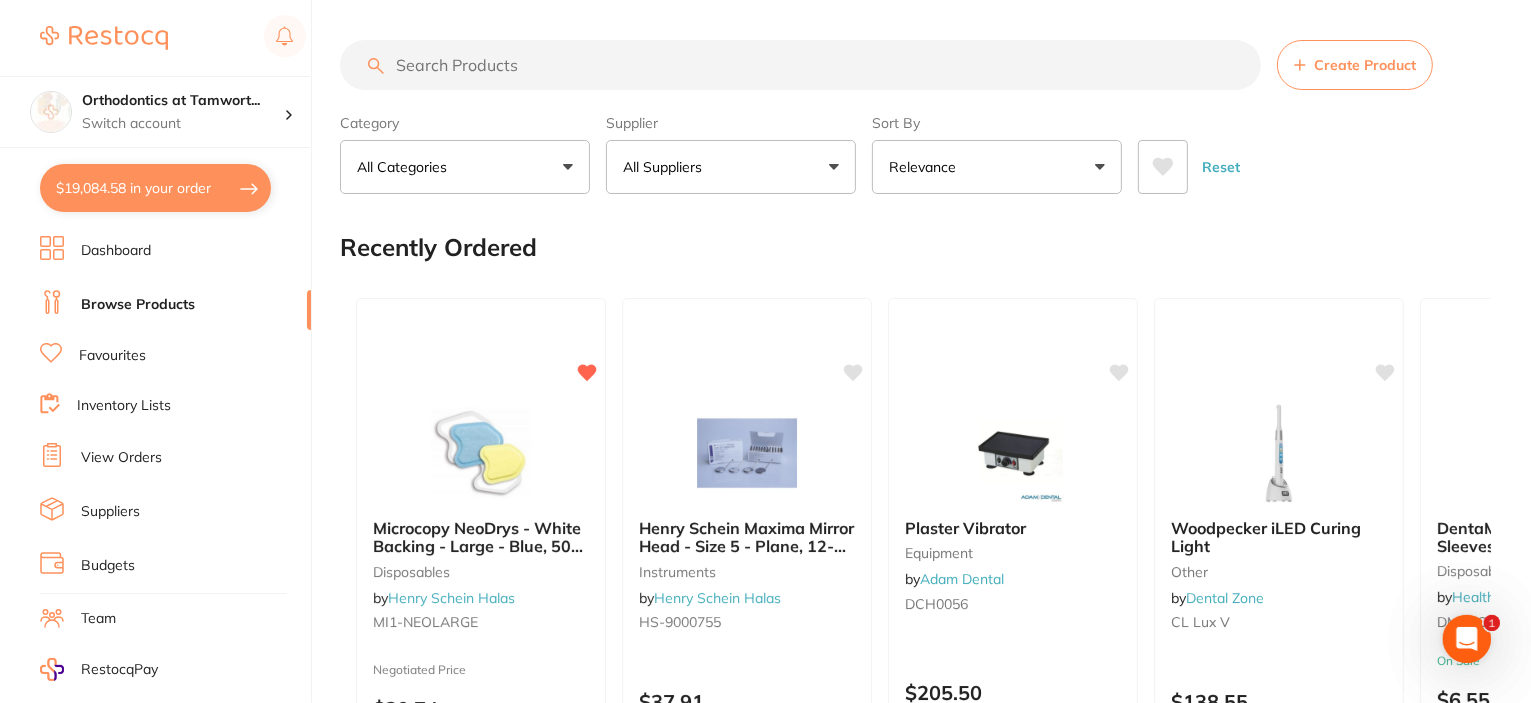 click at bounding box center (800, 65) 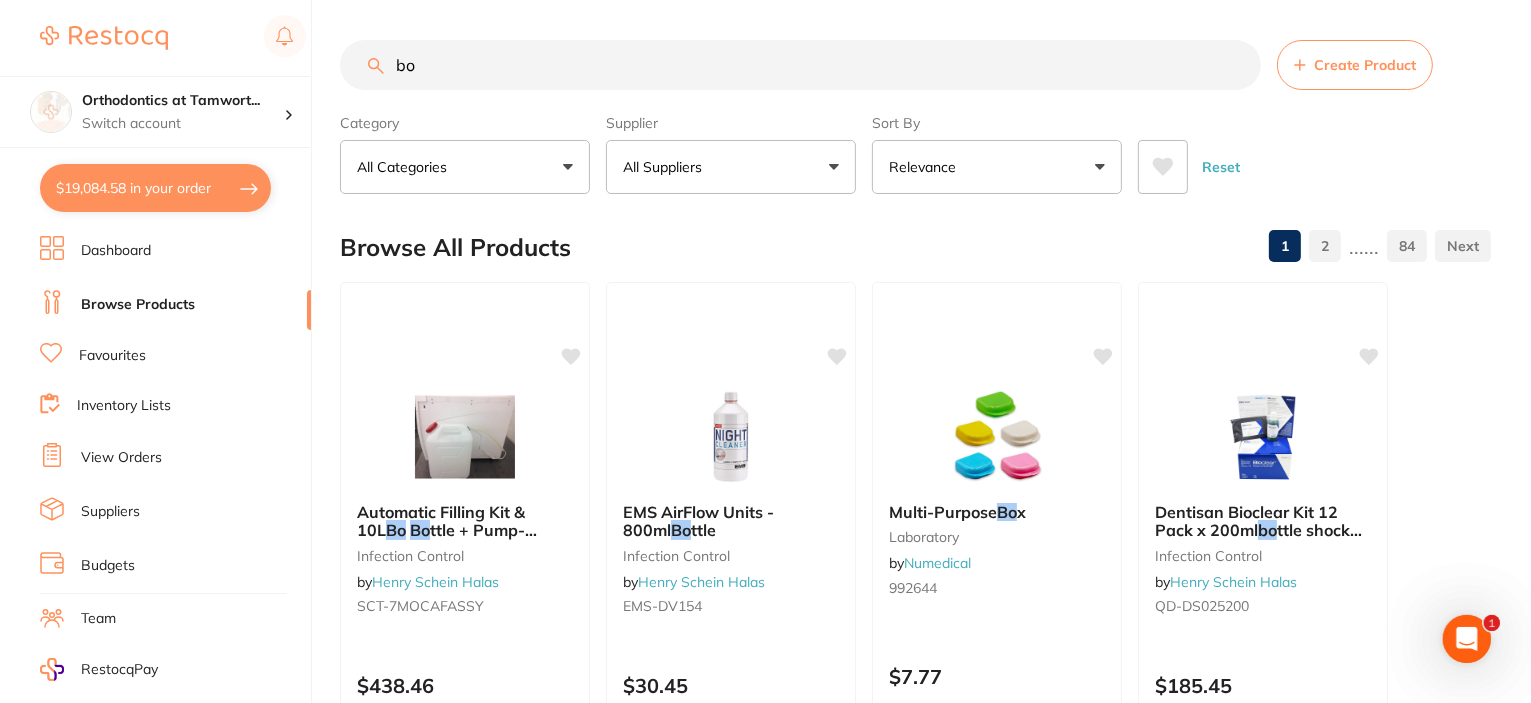 type on "b" 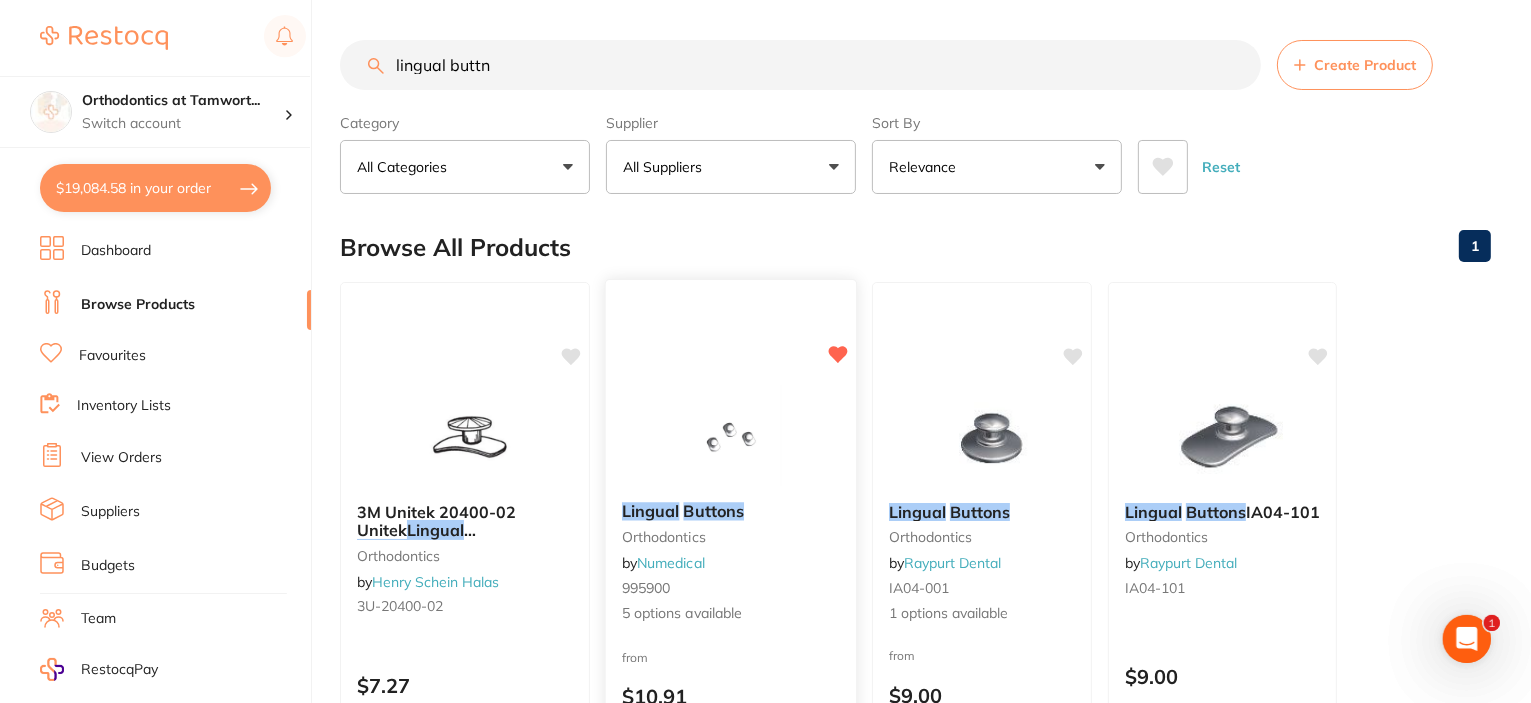 scroll, scrollTop: 0, scrollLeft: 0, axis: both 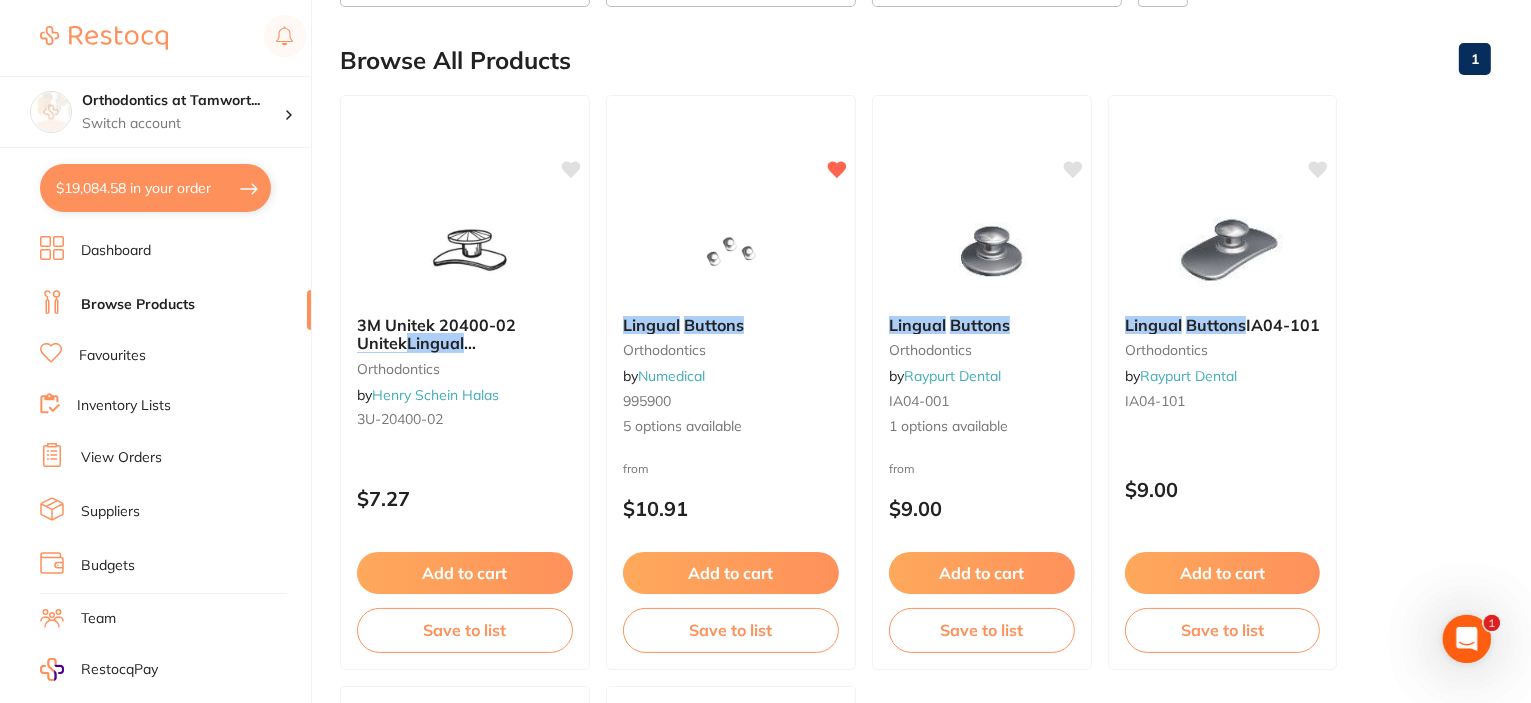type on "lingual buttn" 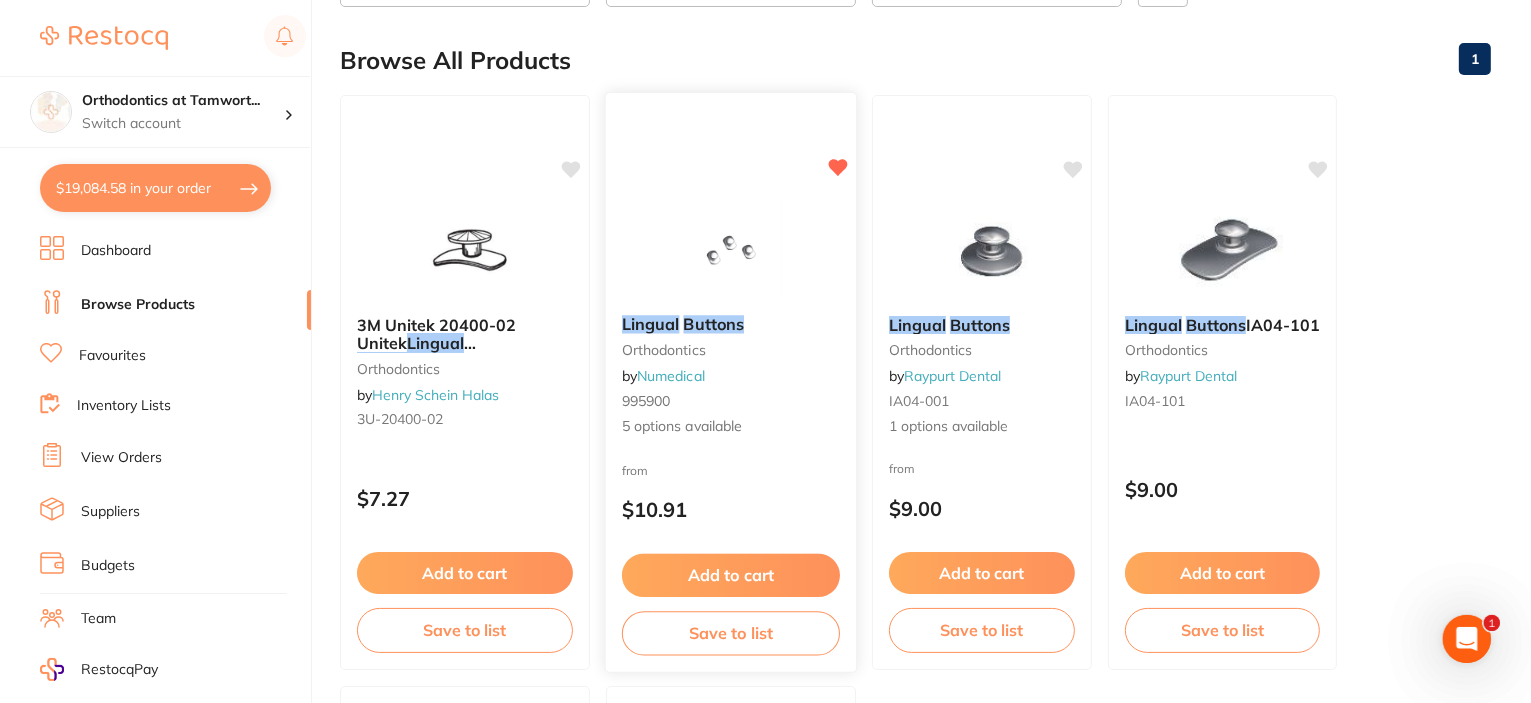 click on "Lingual Buttons orthodontics by Numedical [PRODUCT_CODE] 5 options available" at bounding box center (731, 376) 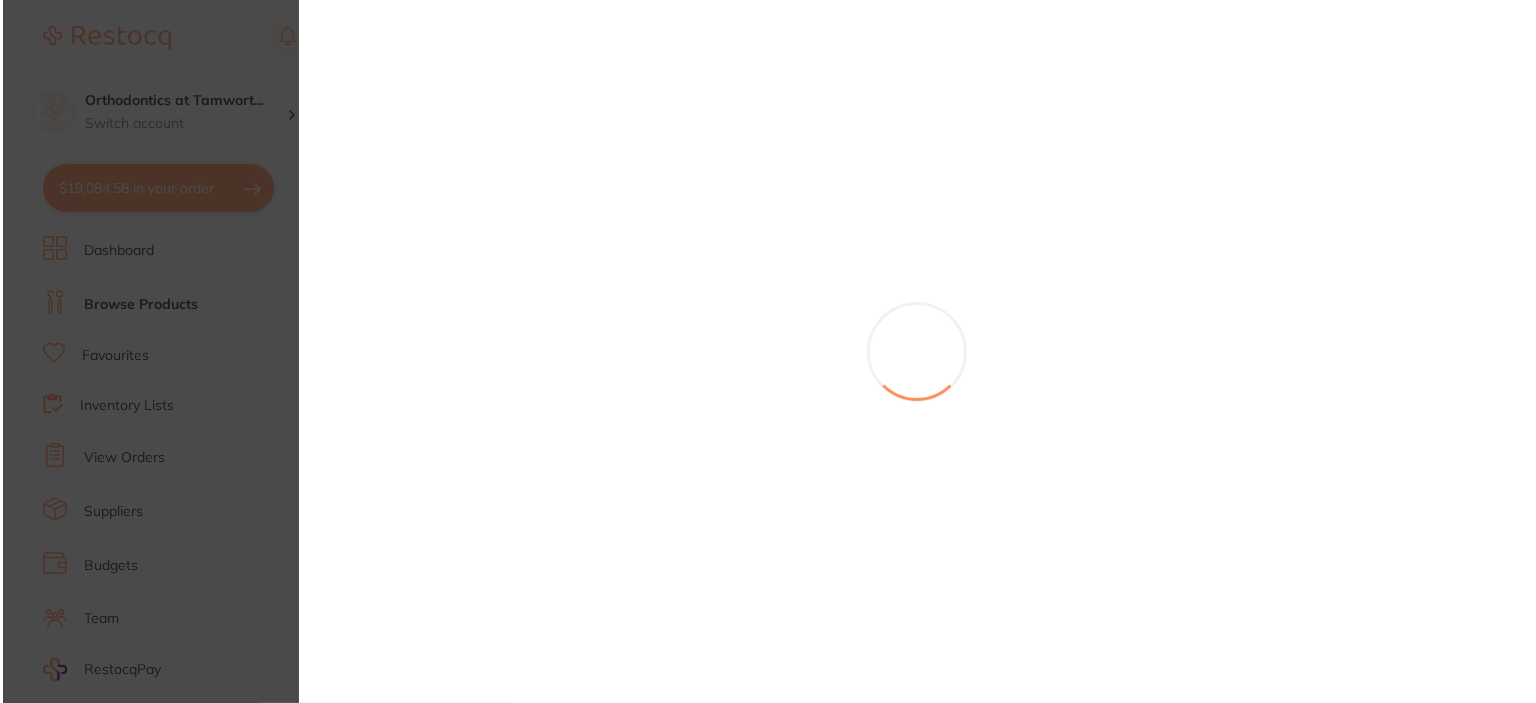 scroll, scrollTop: 0, scrollLeft: 0, axis: both 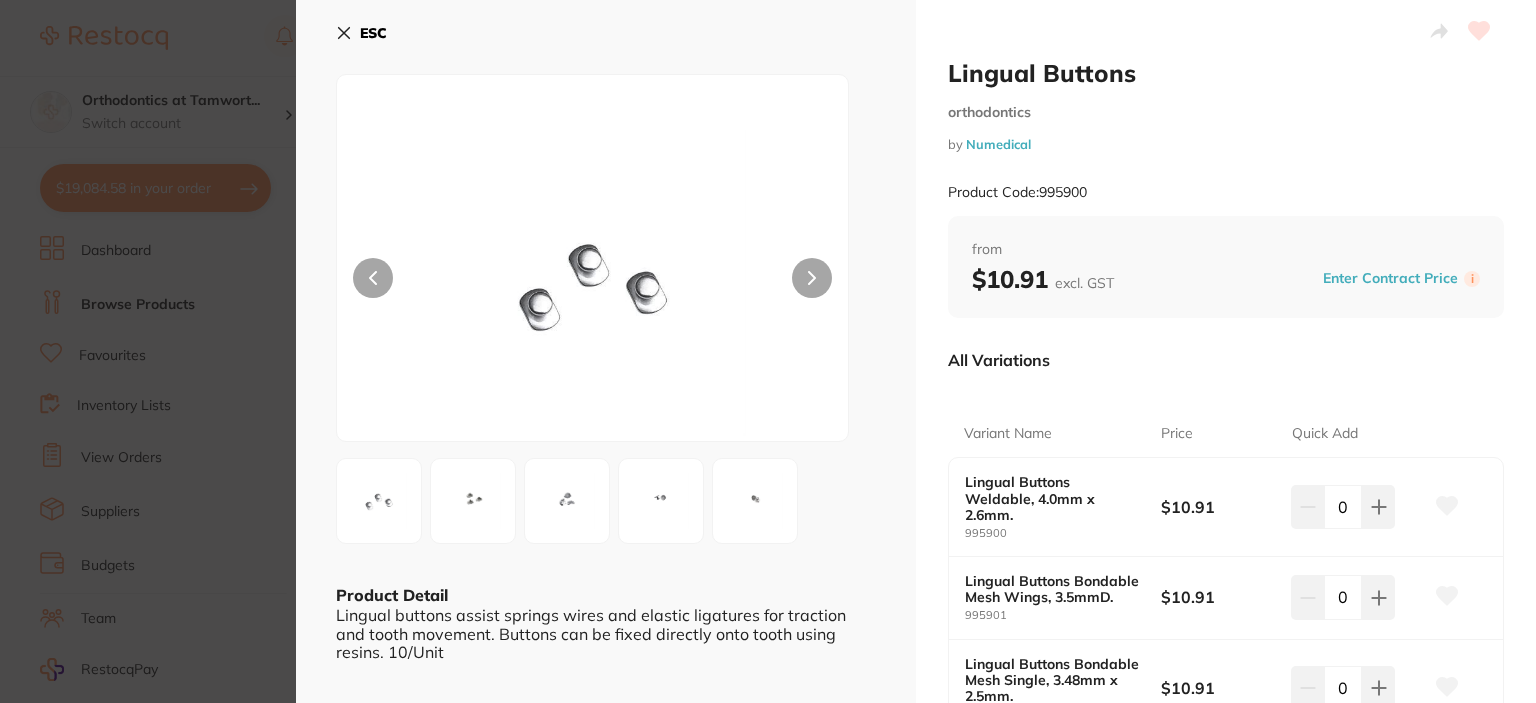 type on "6" 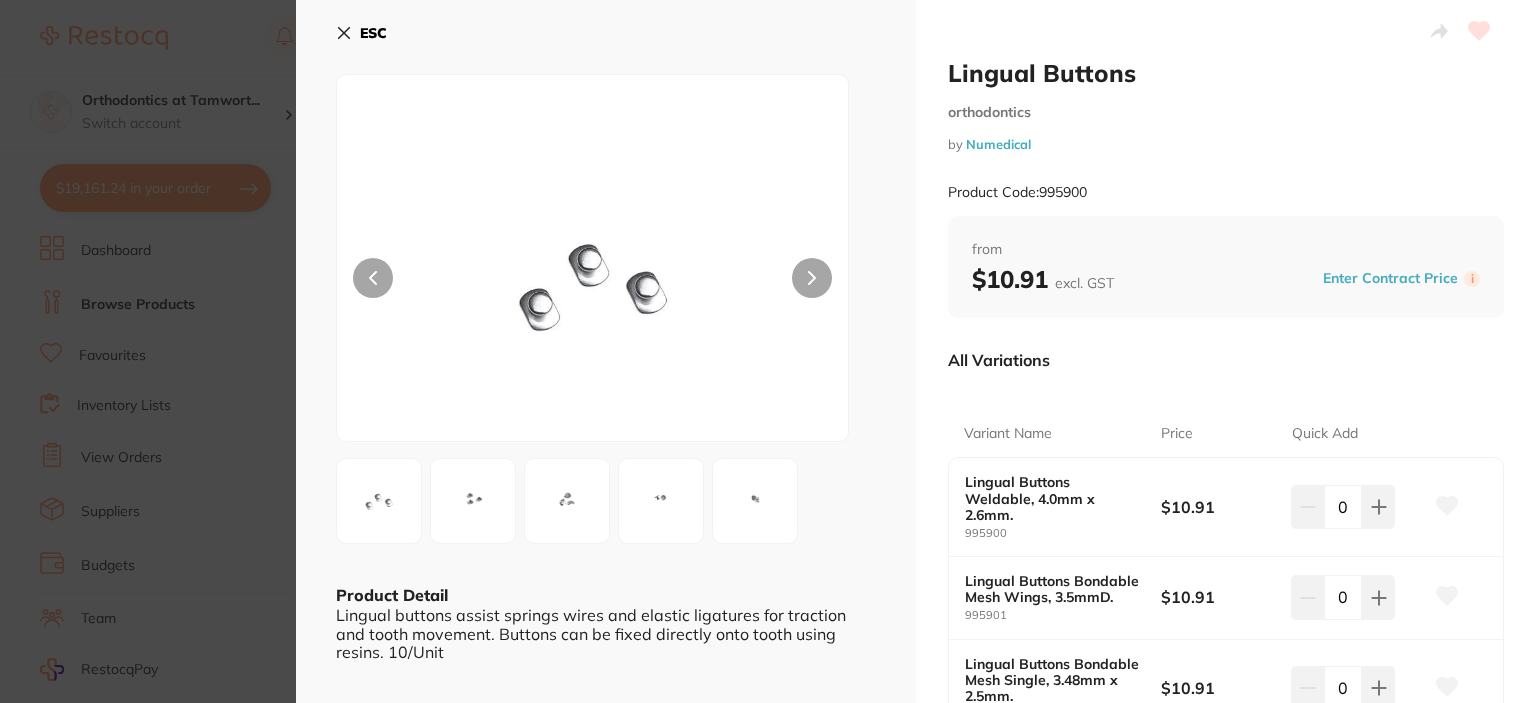 type on "2" 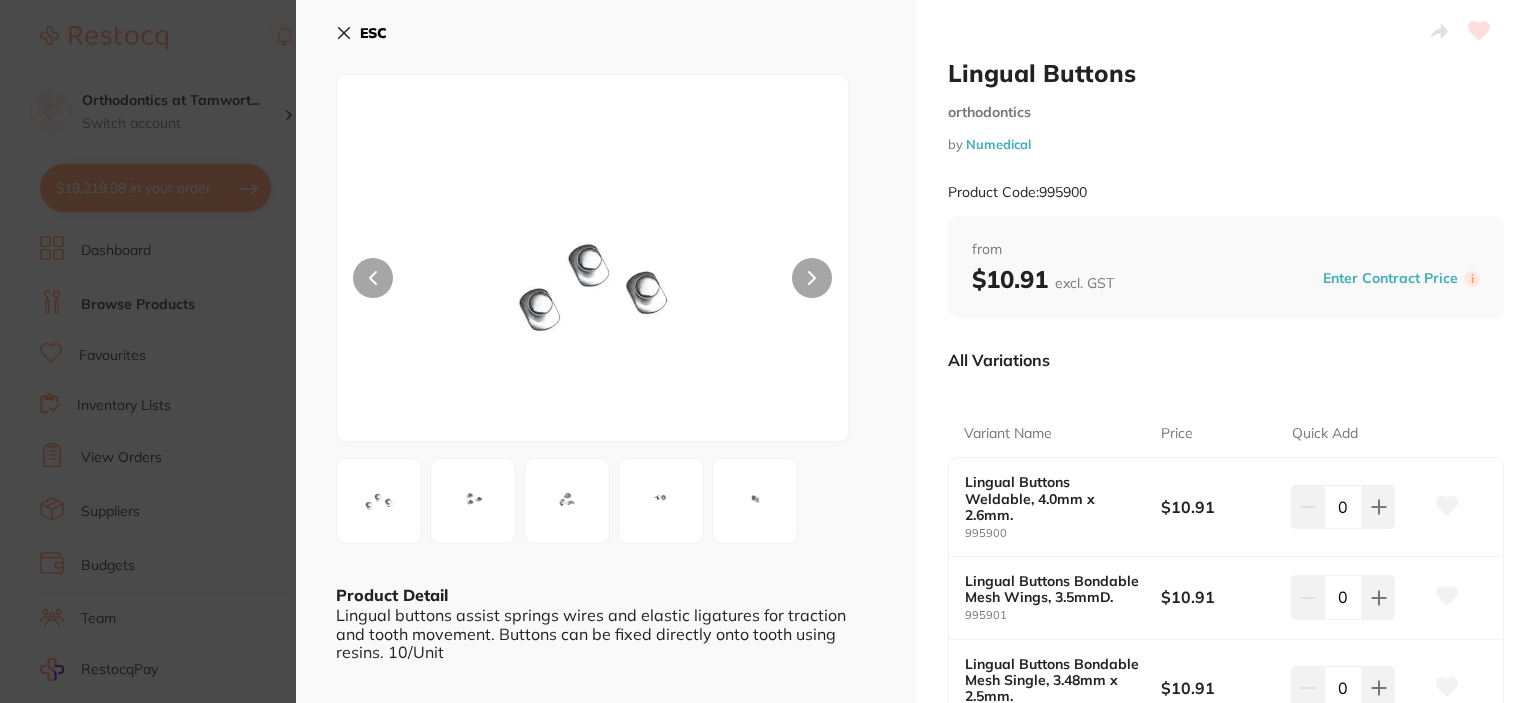 type on "3" 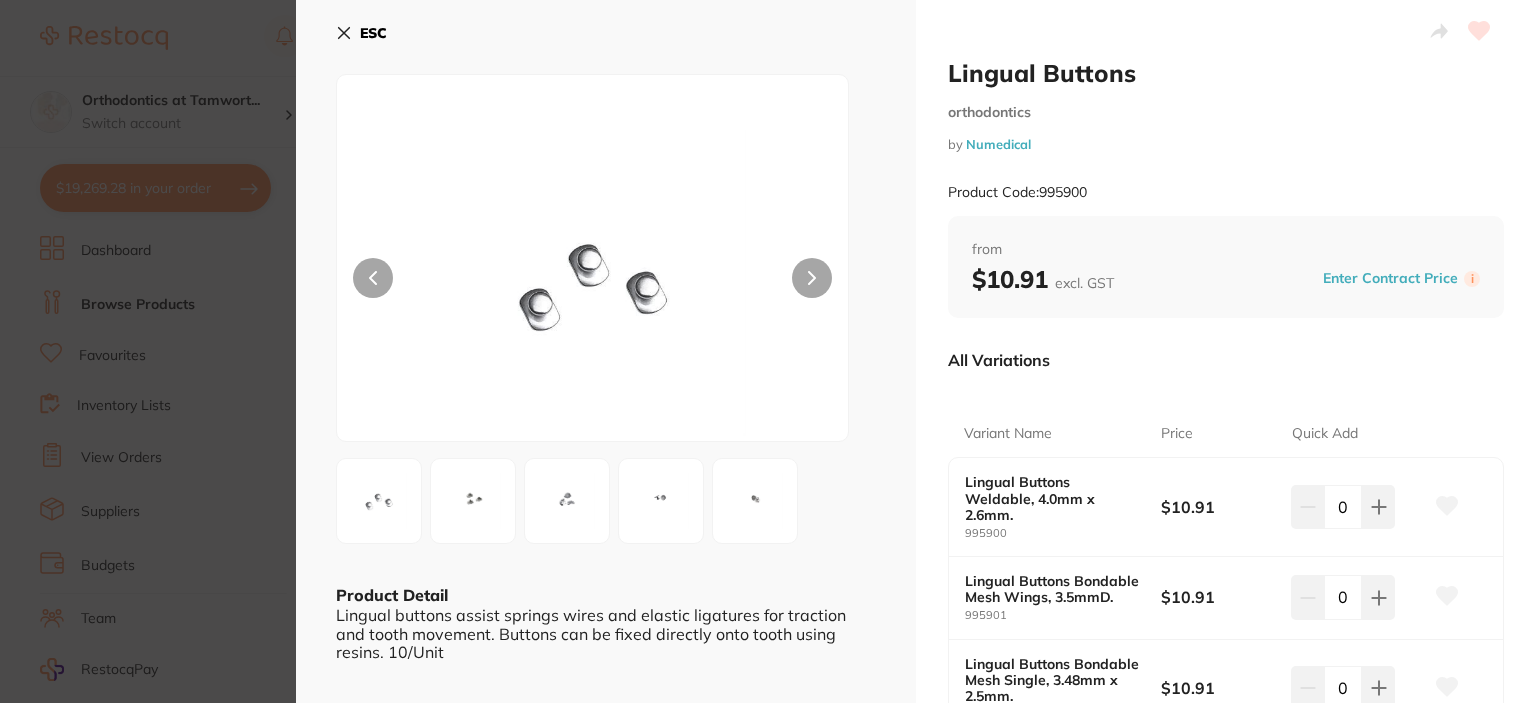 type on "8" 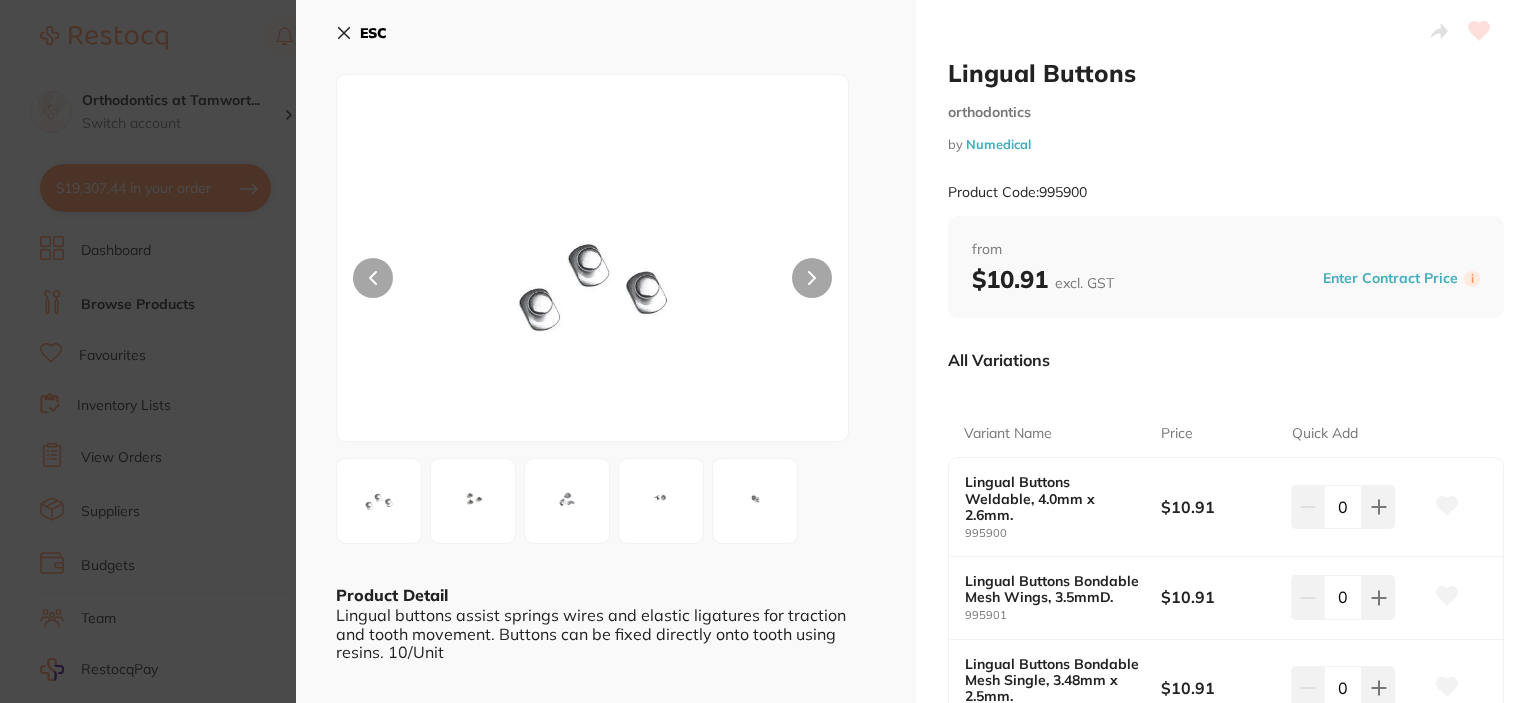 checkbox on "false" 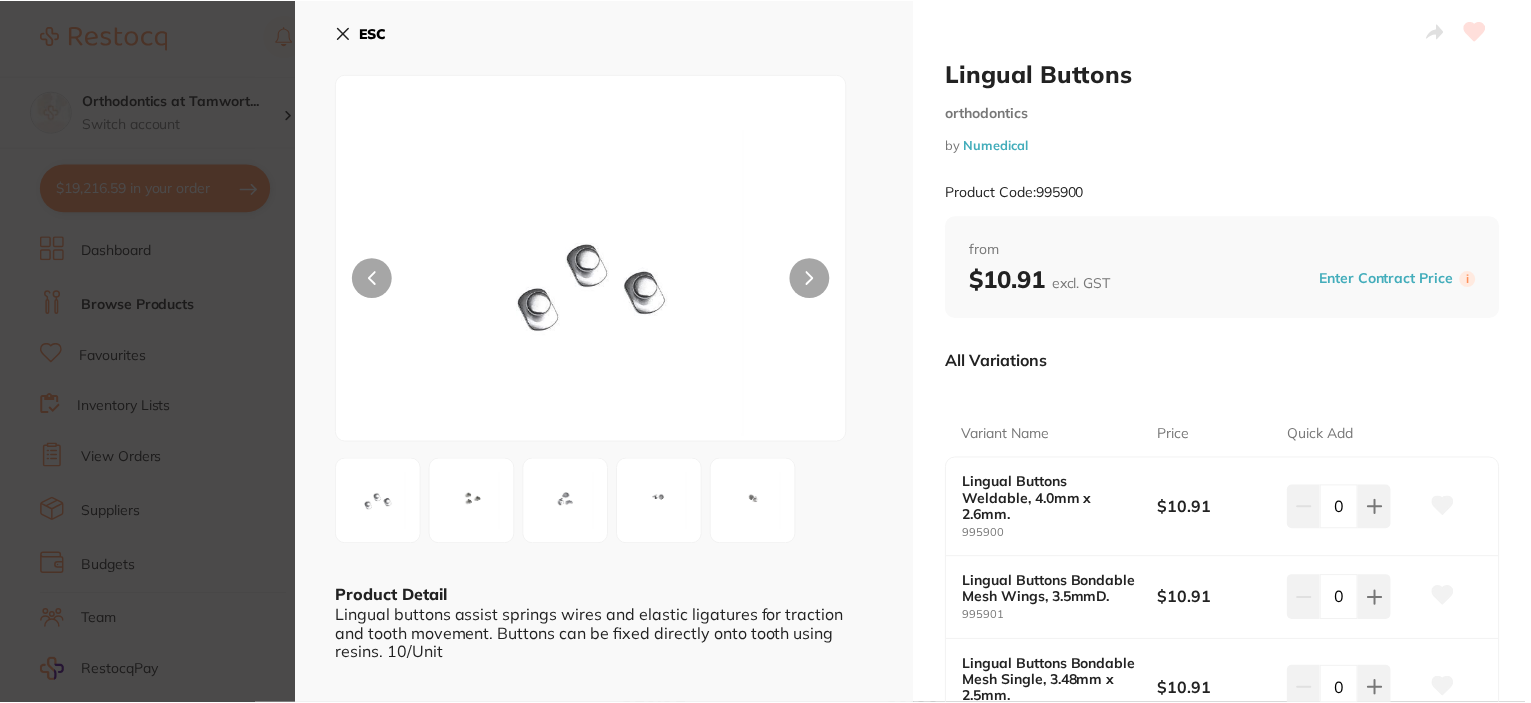 scroll, scrollTop: 112, scrollLeft: 0, axis: vertical 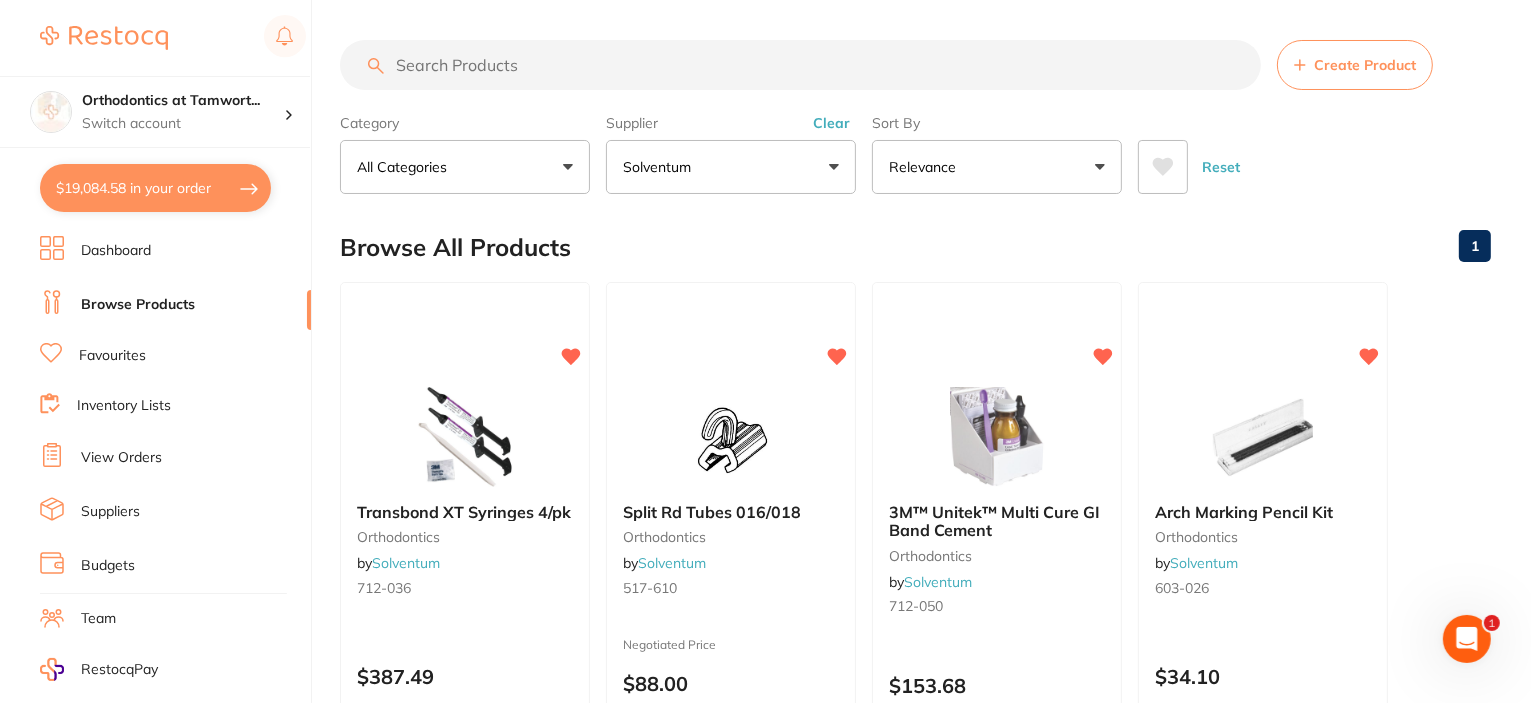 click on "Browse Products" at bounding box center (138, 305) 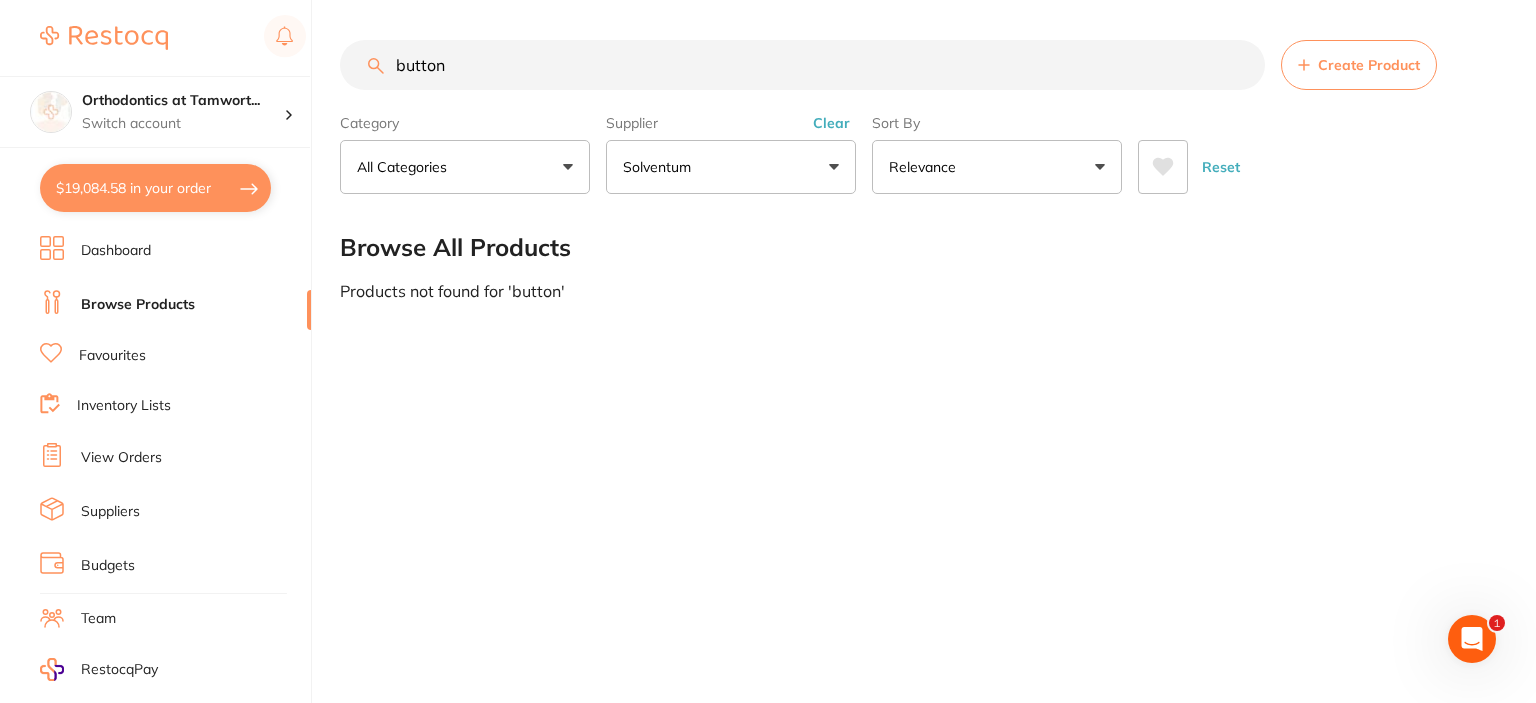 click on "Solventum" at bounding box center [731, 167] 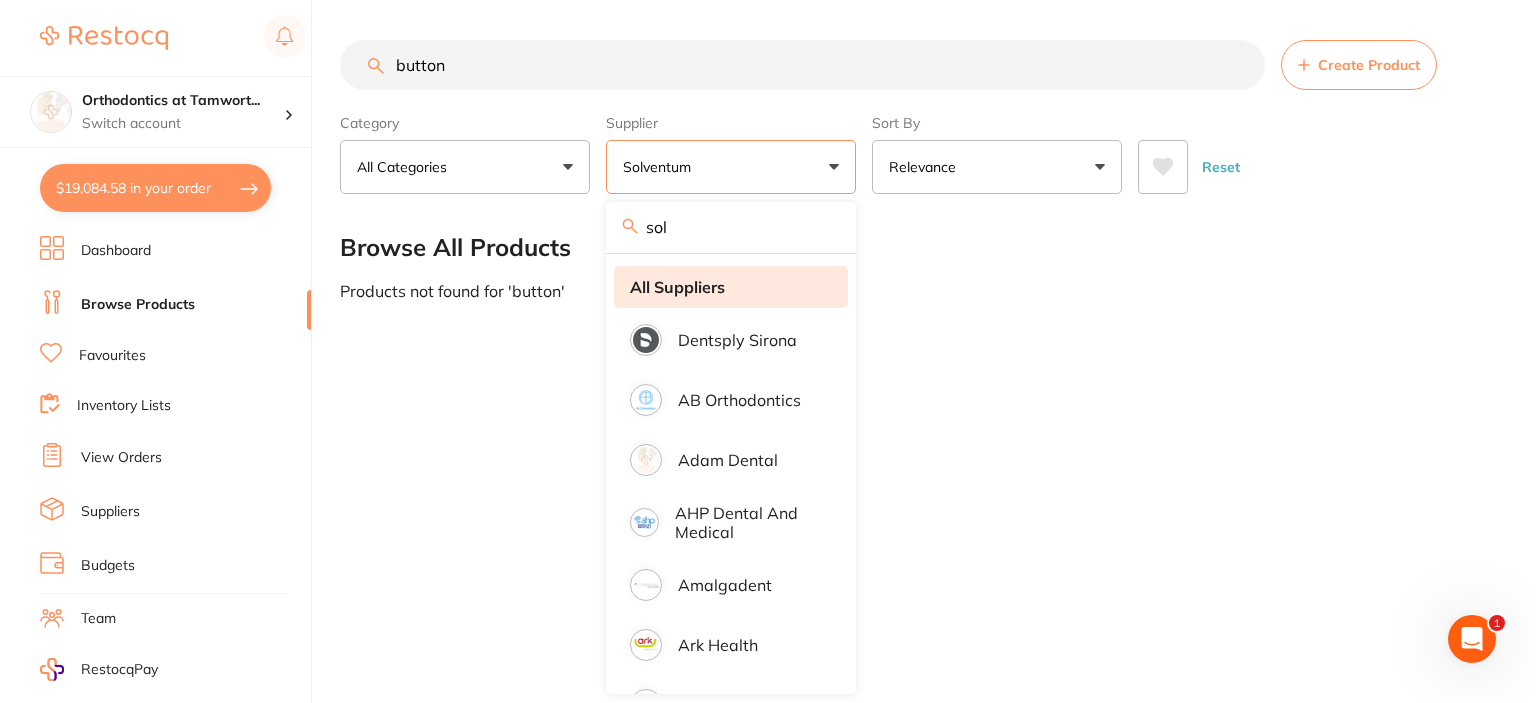 click on "All Suppliers" at bounding box center (677, 287) 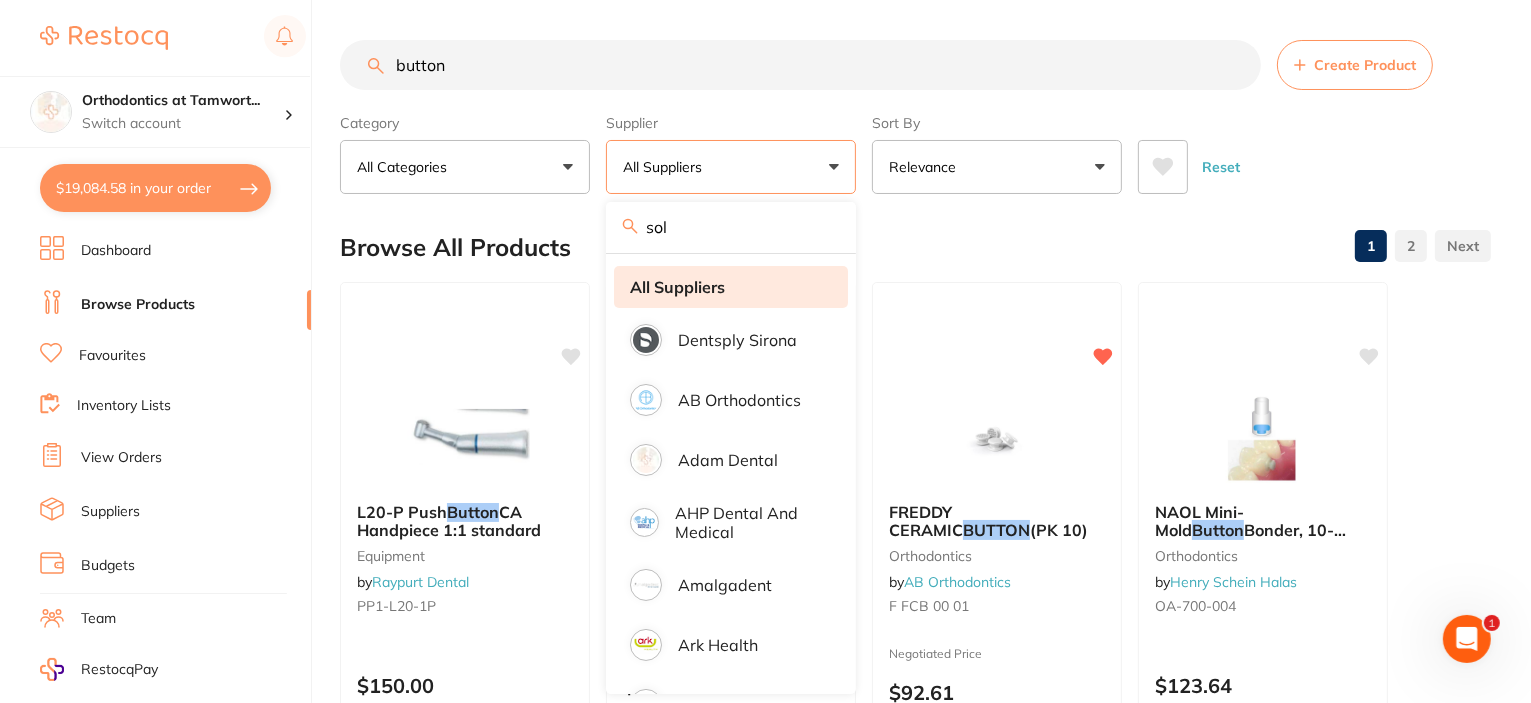 scroll, scrollTop: 0, scrollLeft: 0, axis: both 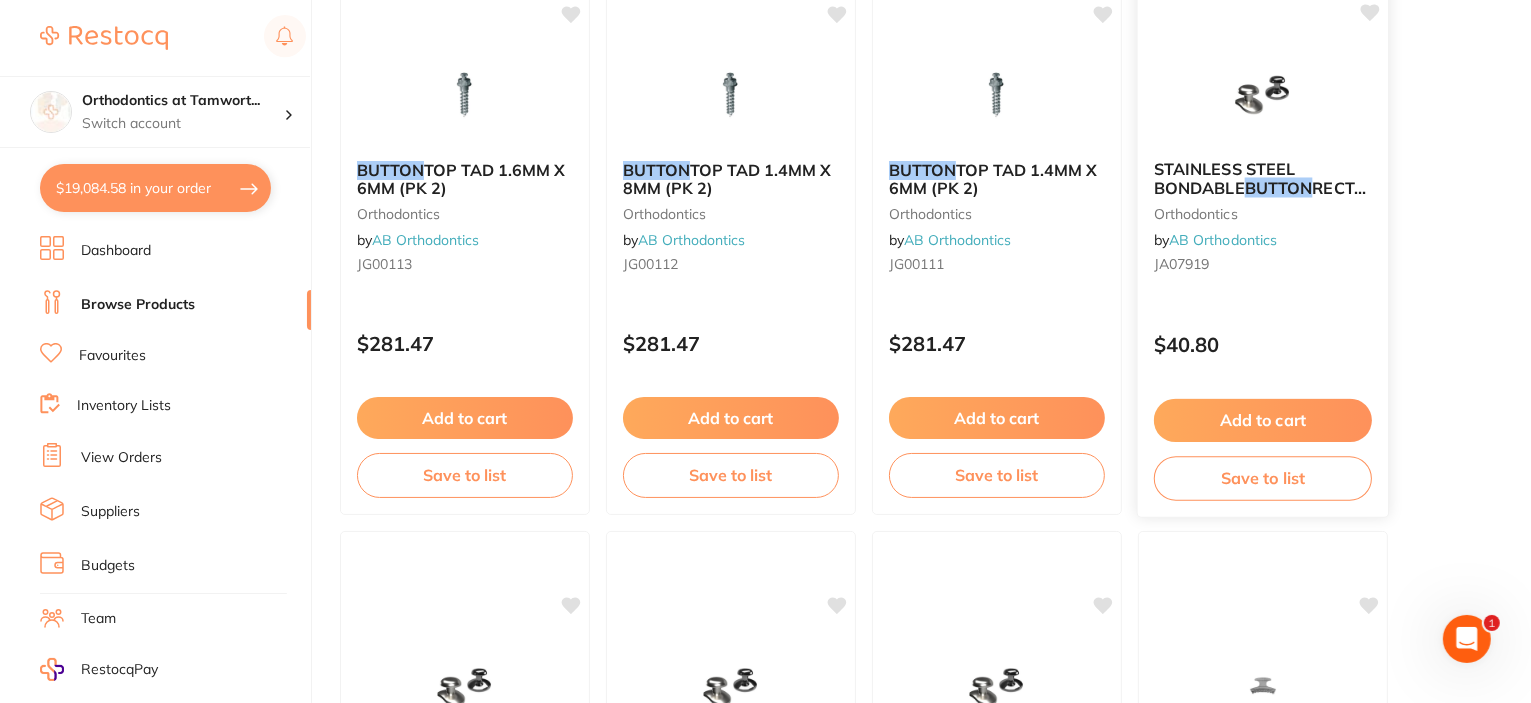 click on "STAINLESS STEEL BONDABLE  BUTTON  RECTANGLE FLAT BASE (PK 10   orthodontics by  AB Orthodontics JA07919" at bounding box center [1263, 220] 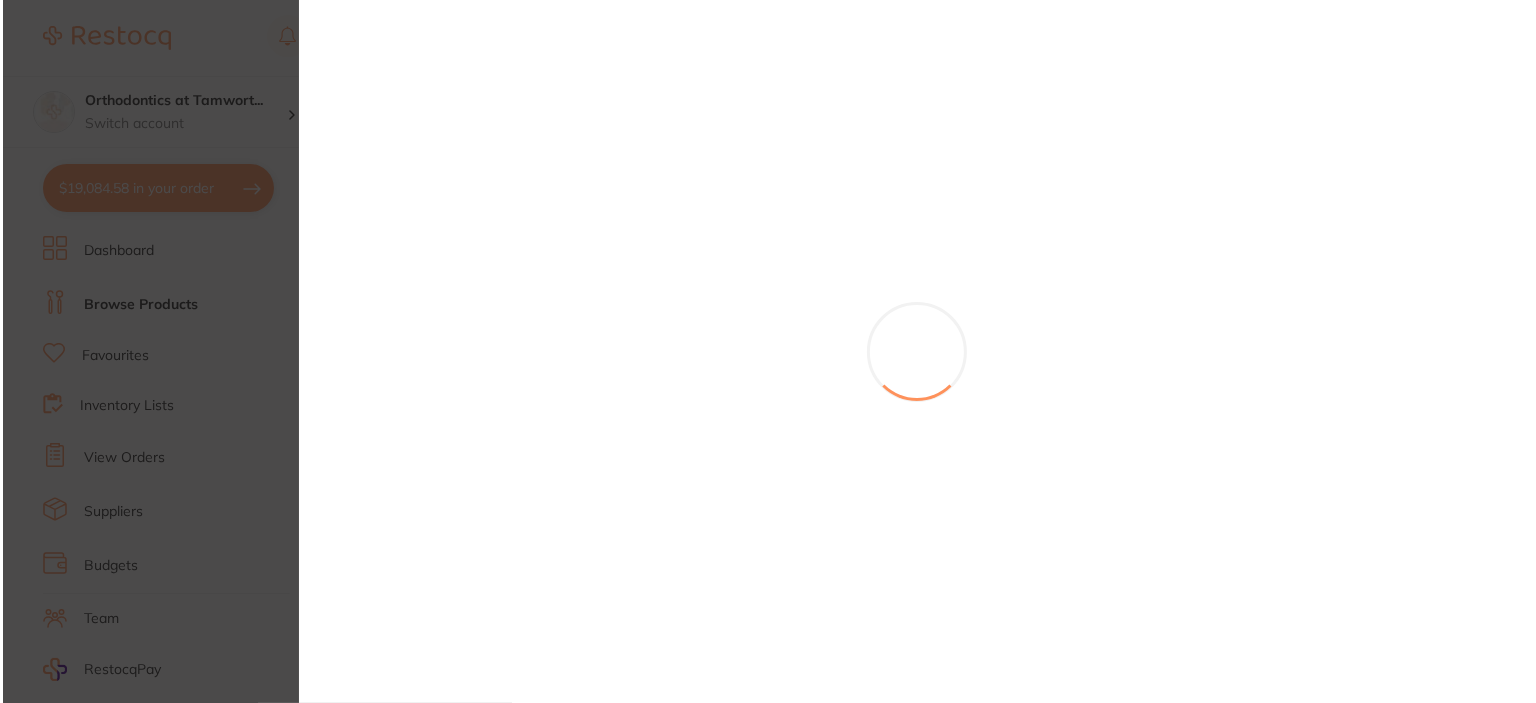 scroll, scrollTop: 0, scrollLeft: 0, axis: both 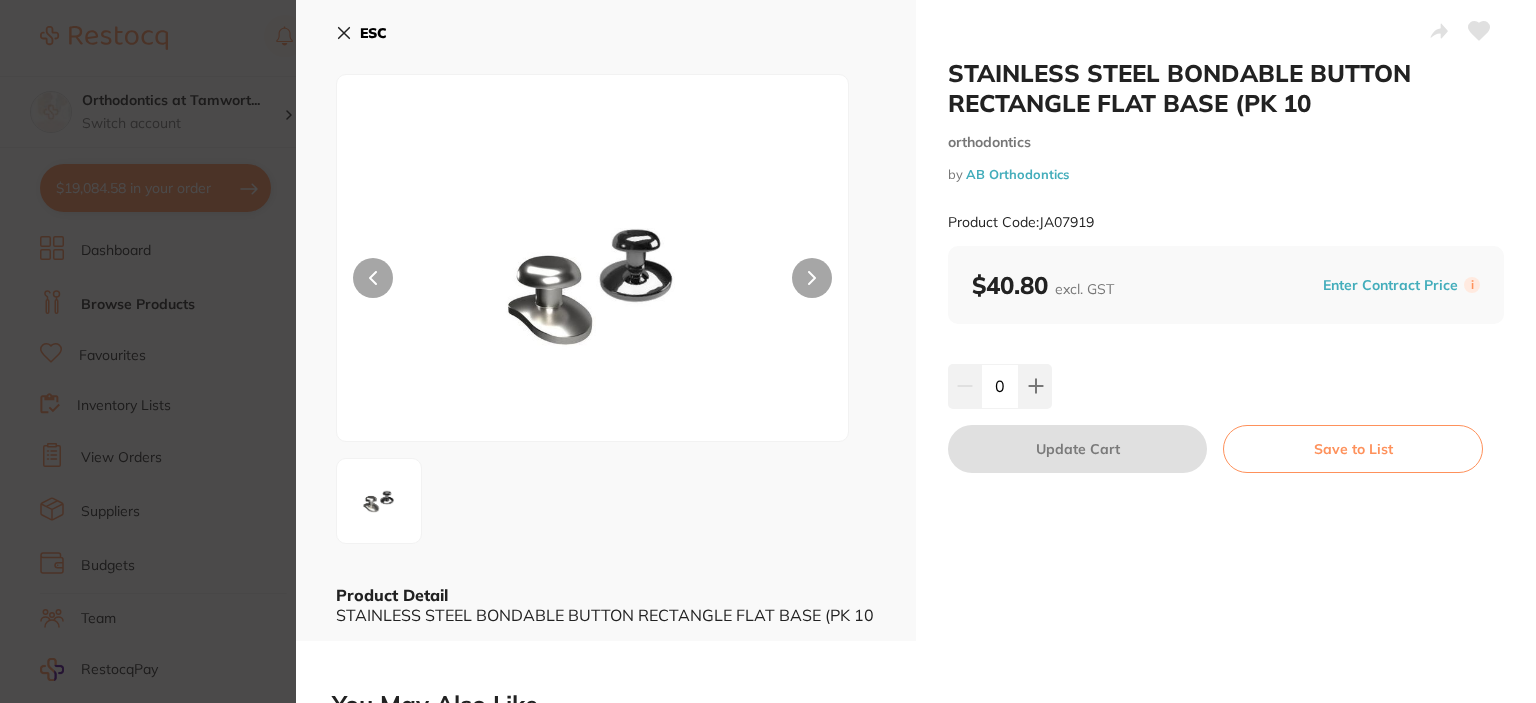 click on "ESC" at bounding box center [373, 33] 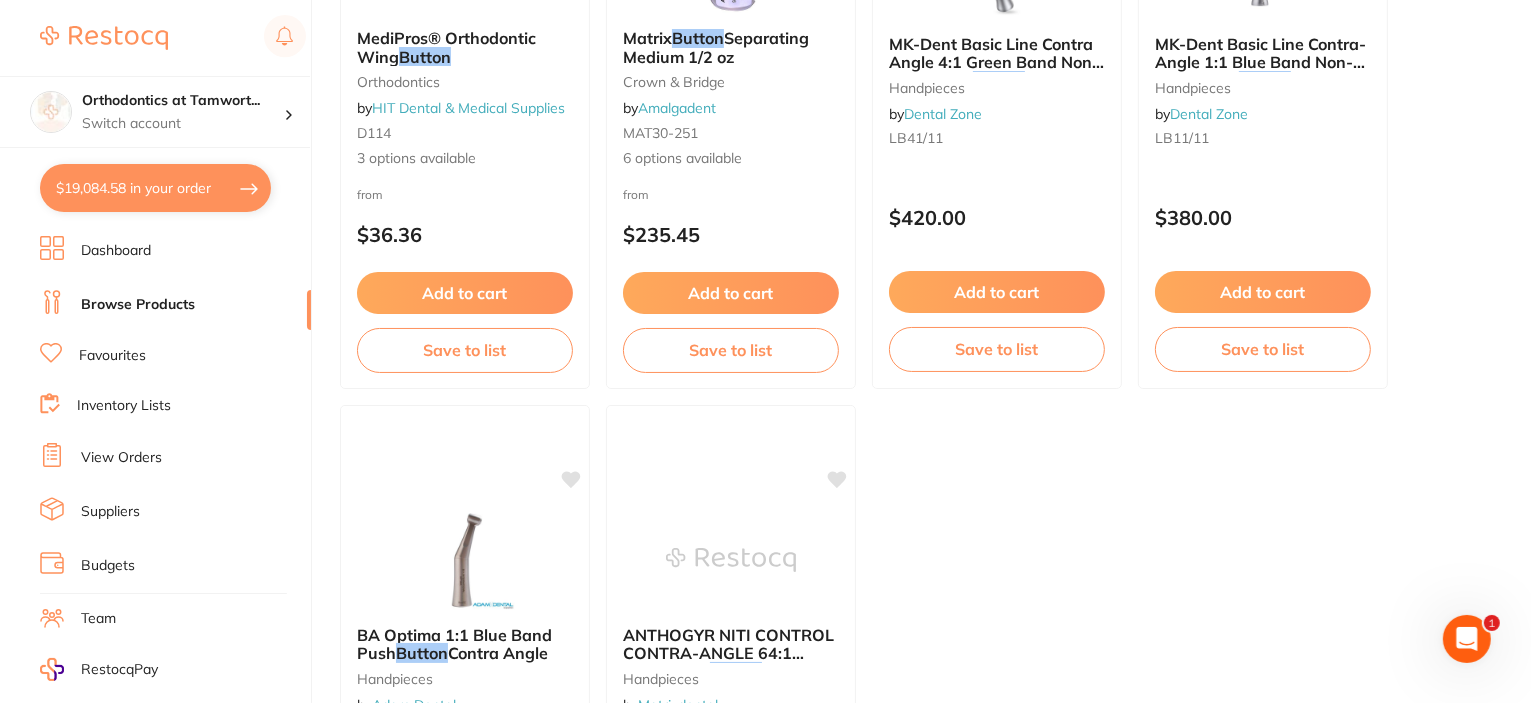 scroll, scrollTop: 7940, scrollLeft: 0, axis: vertical 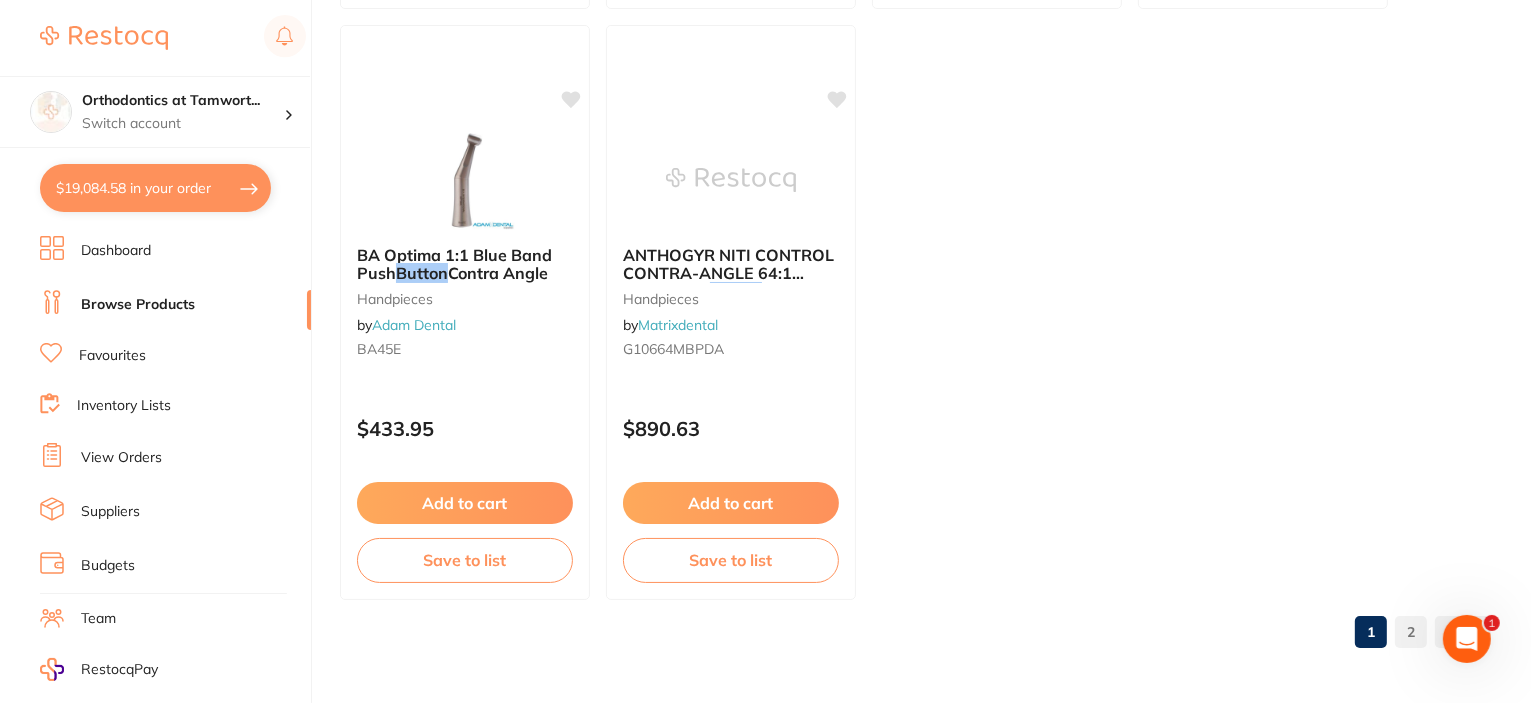 click on "2" at bounding box center (1411, 632) 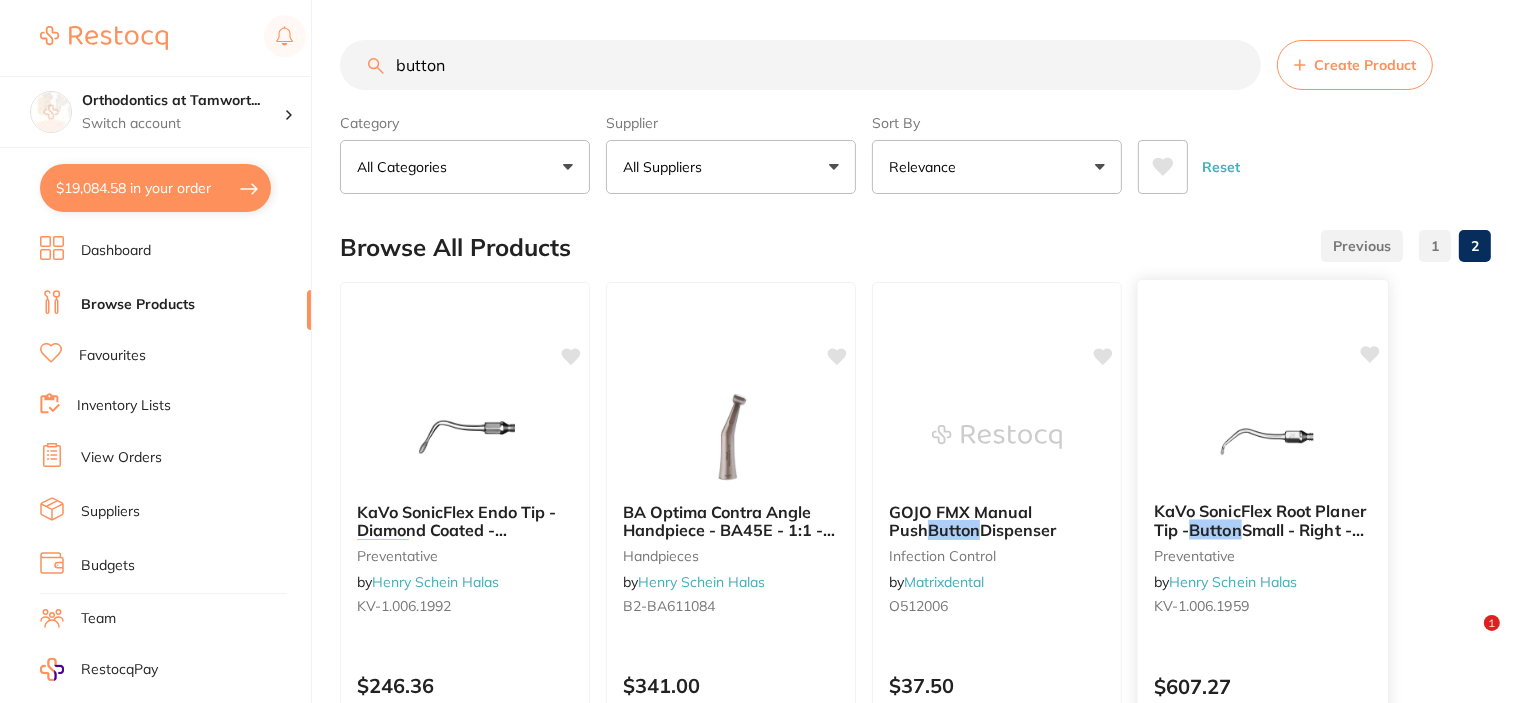 scroll, scrollTop: 324, scrollLeft: 0, axis: vertical 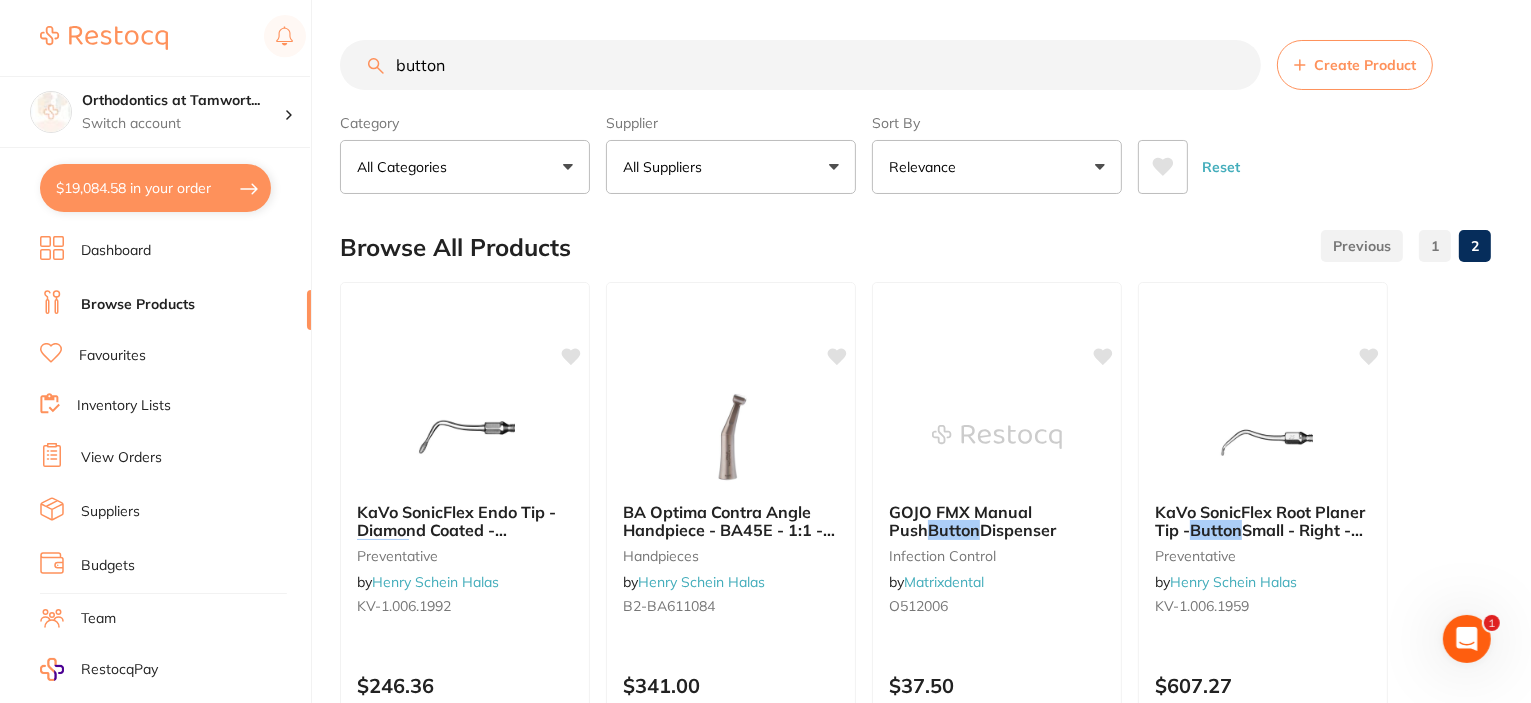 click on "1" at bounding box center (1435, 246) 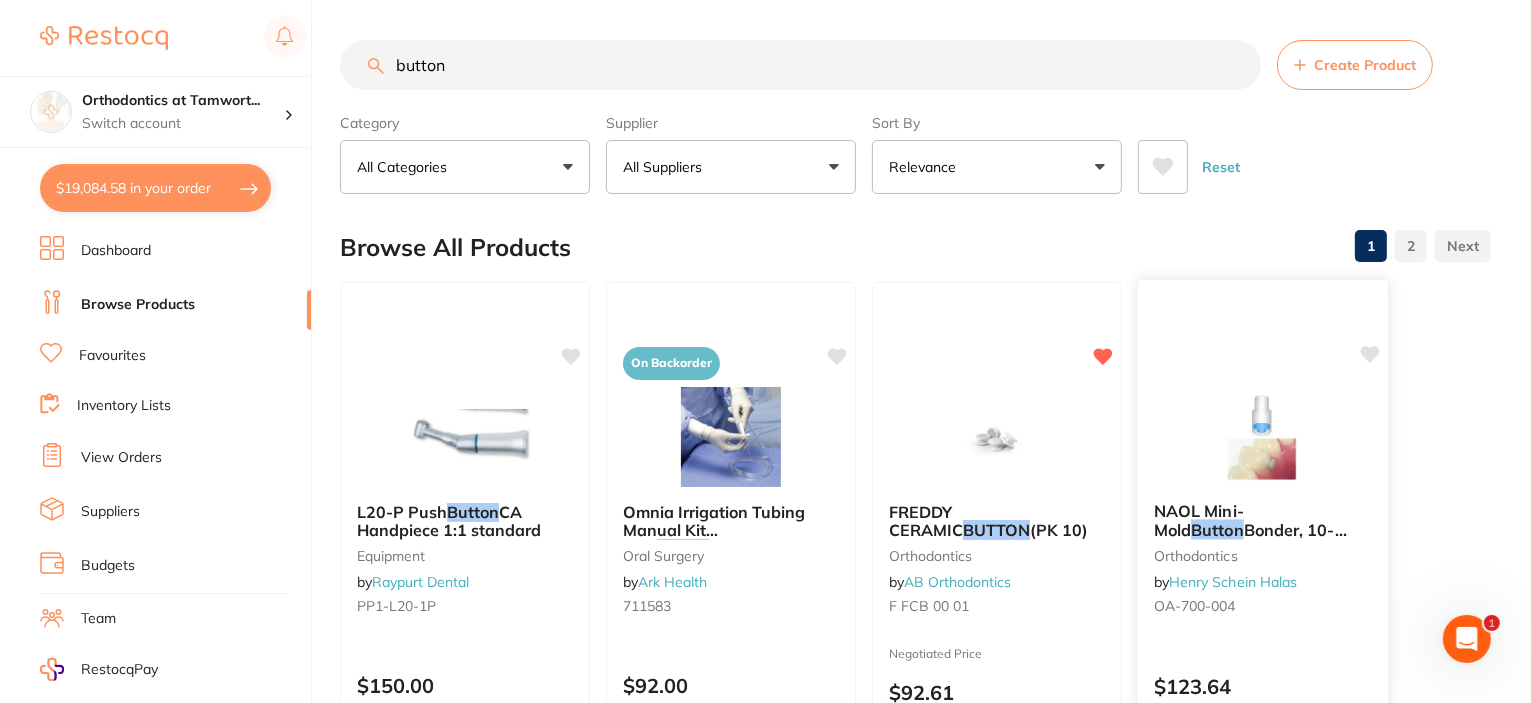 scroll, scrollTop: 0, scrollLeft: 0, axis: both 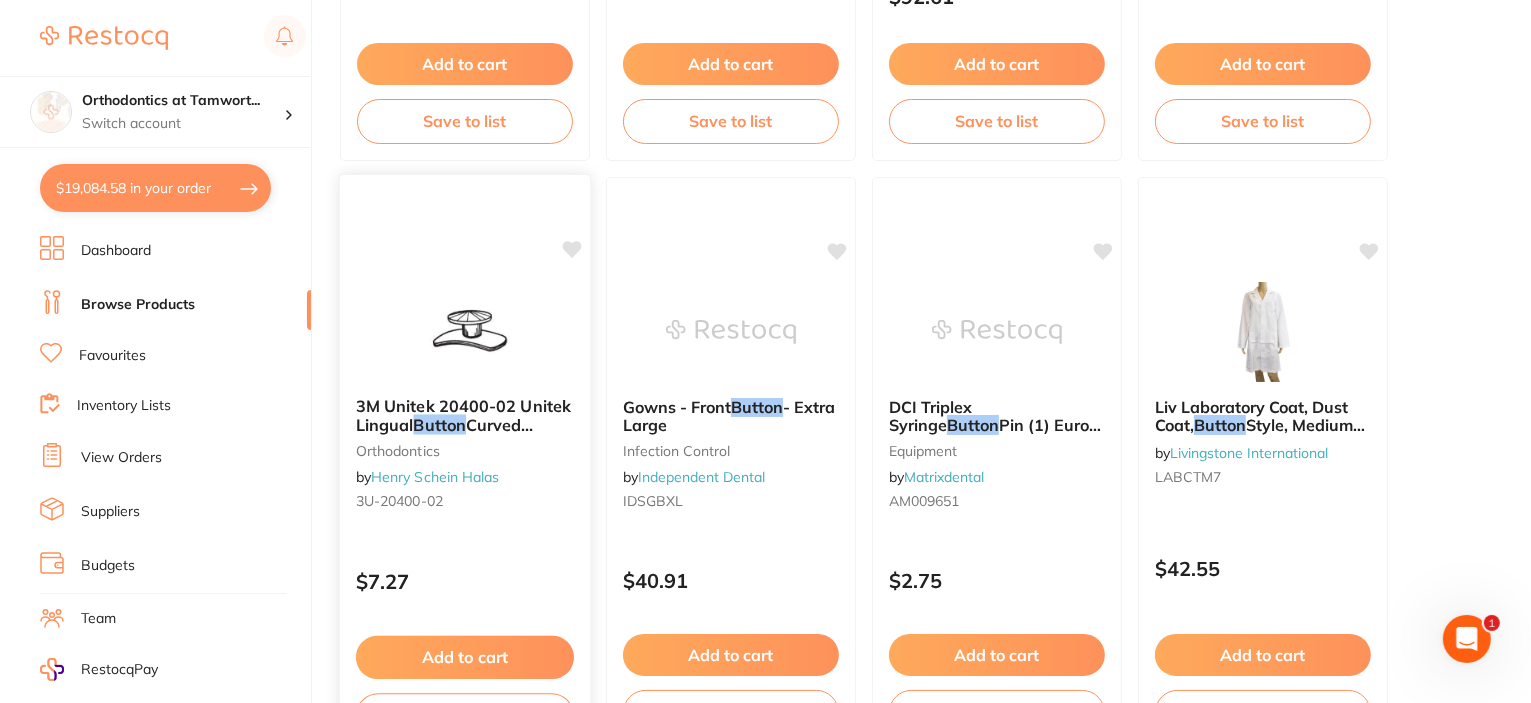 click on "Curved Bonding, 10-Pack" at bounding box center [445, 434] 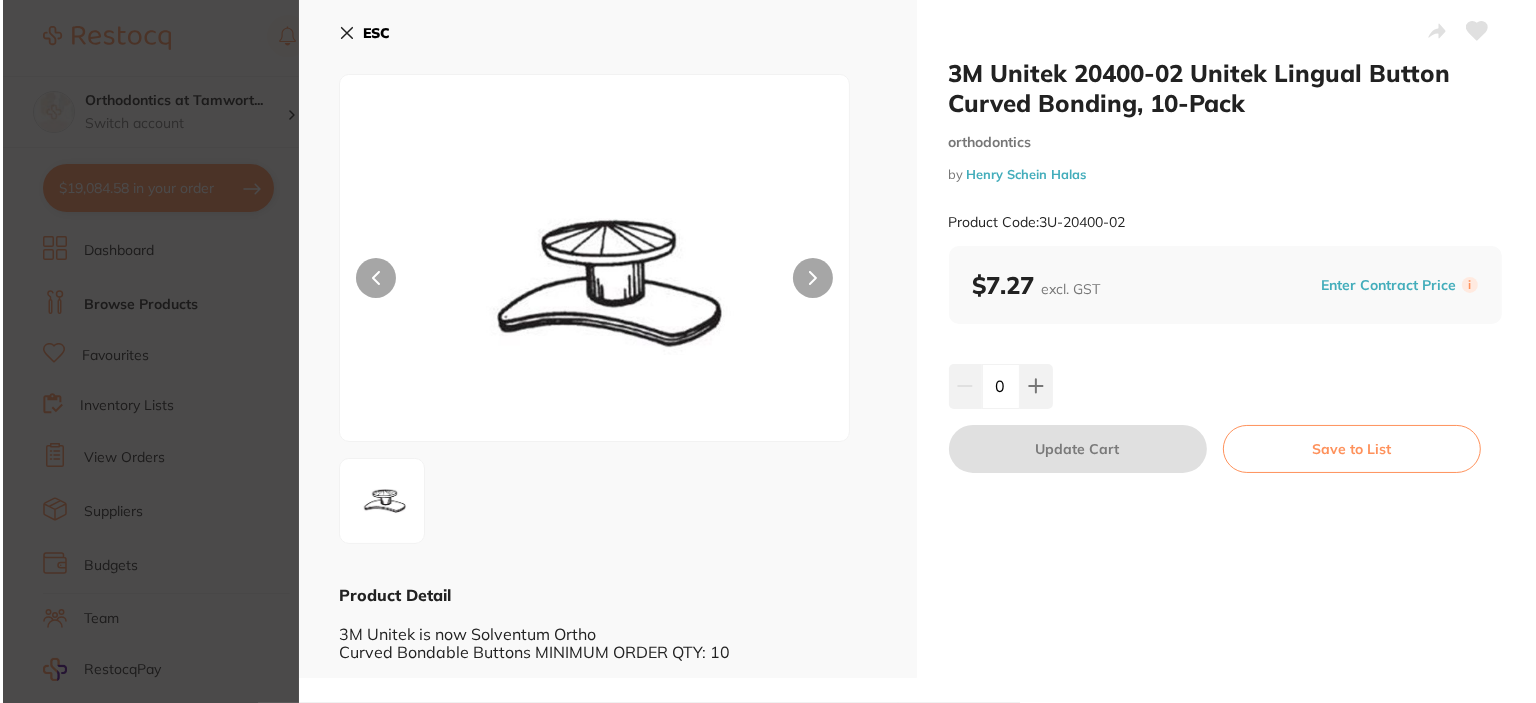 scroll, scrollTop: 0, scrollLeft: 0, axis: both 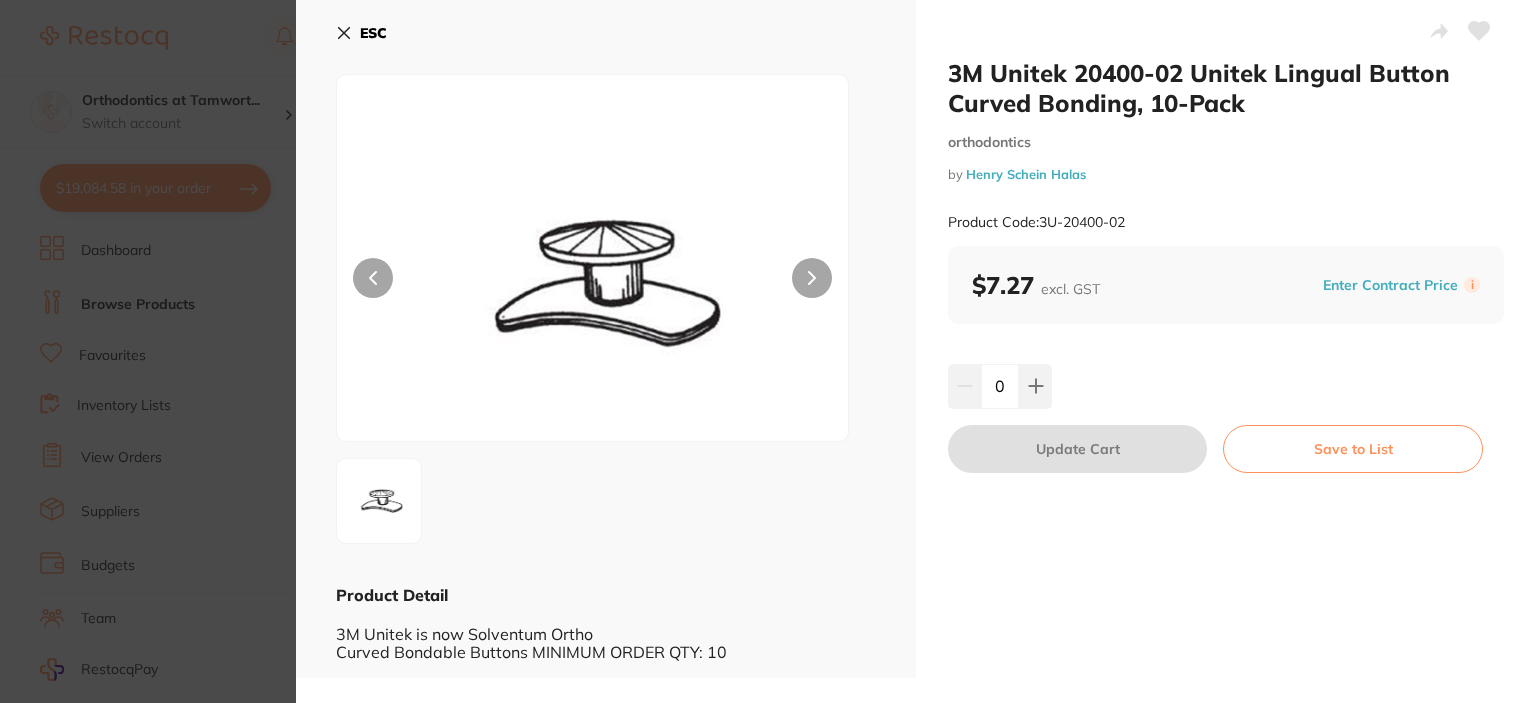 click on "Product Code:  3U-20400-02" at bounding box center (1226, 222) 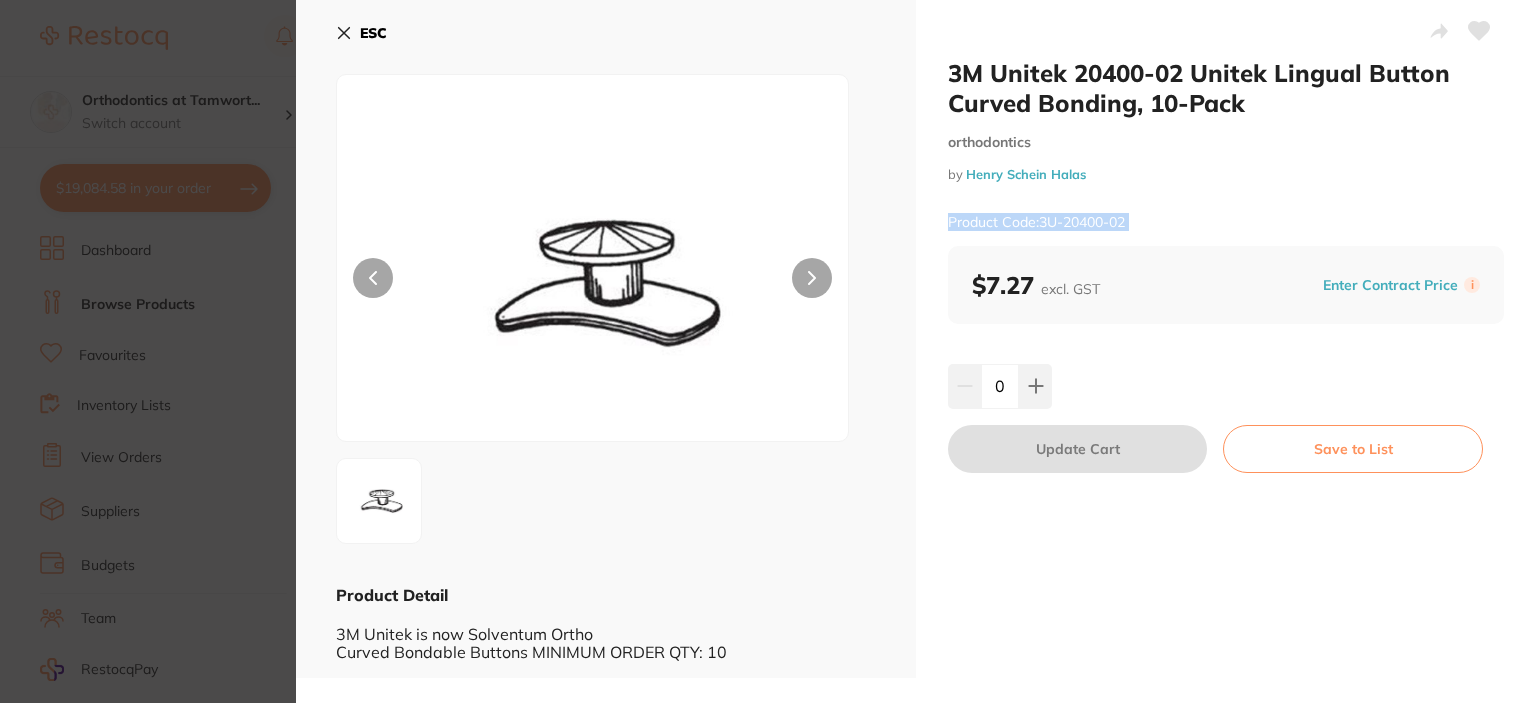click on "Product Code:  3U-20400-02" at bounding box center [1226, 222] 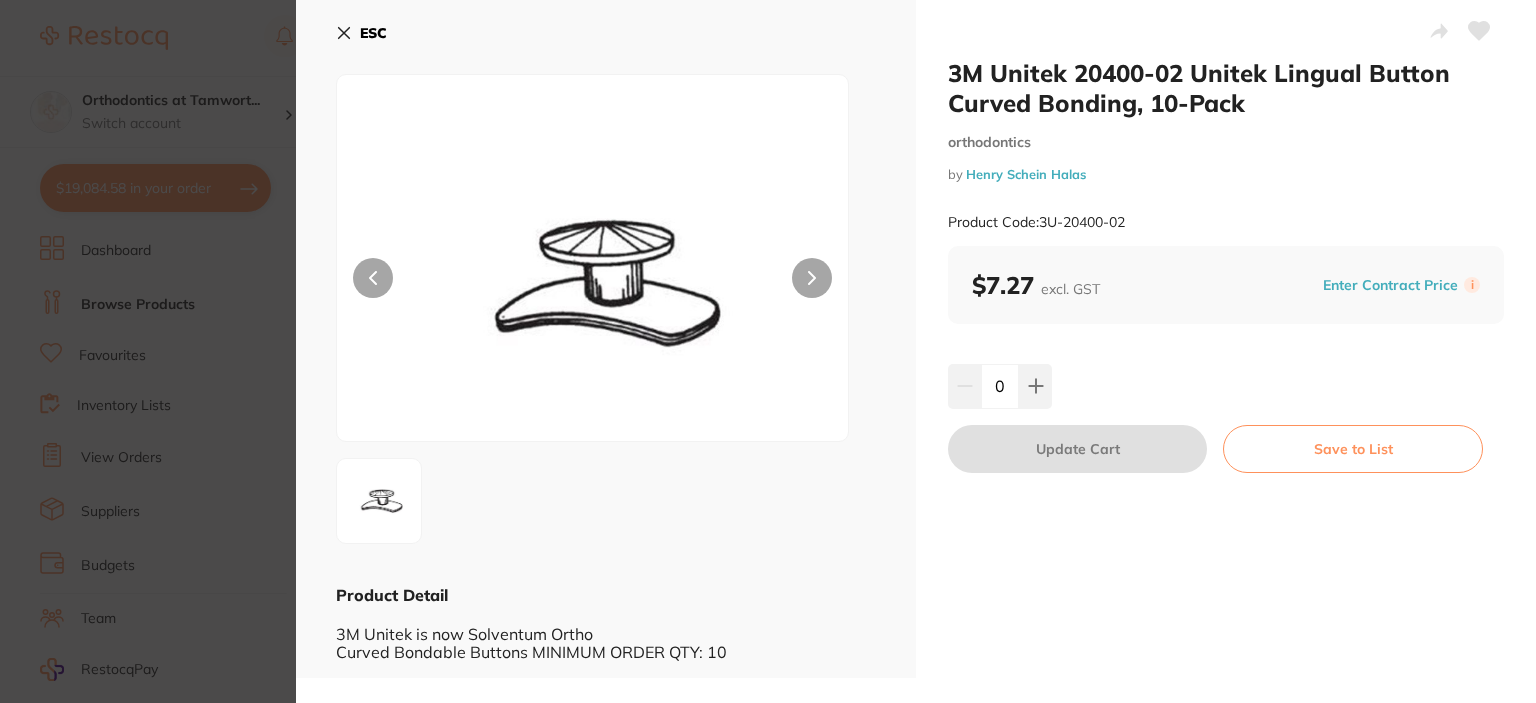 click on "Product Code:  3U-20400-02" at bounding box center (1226, 222) 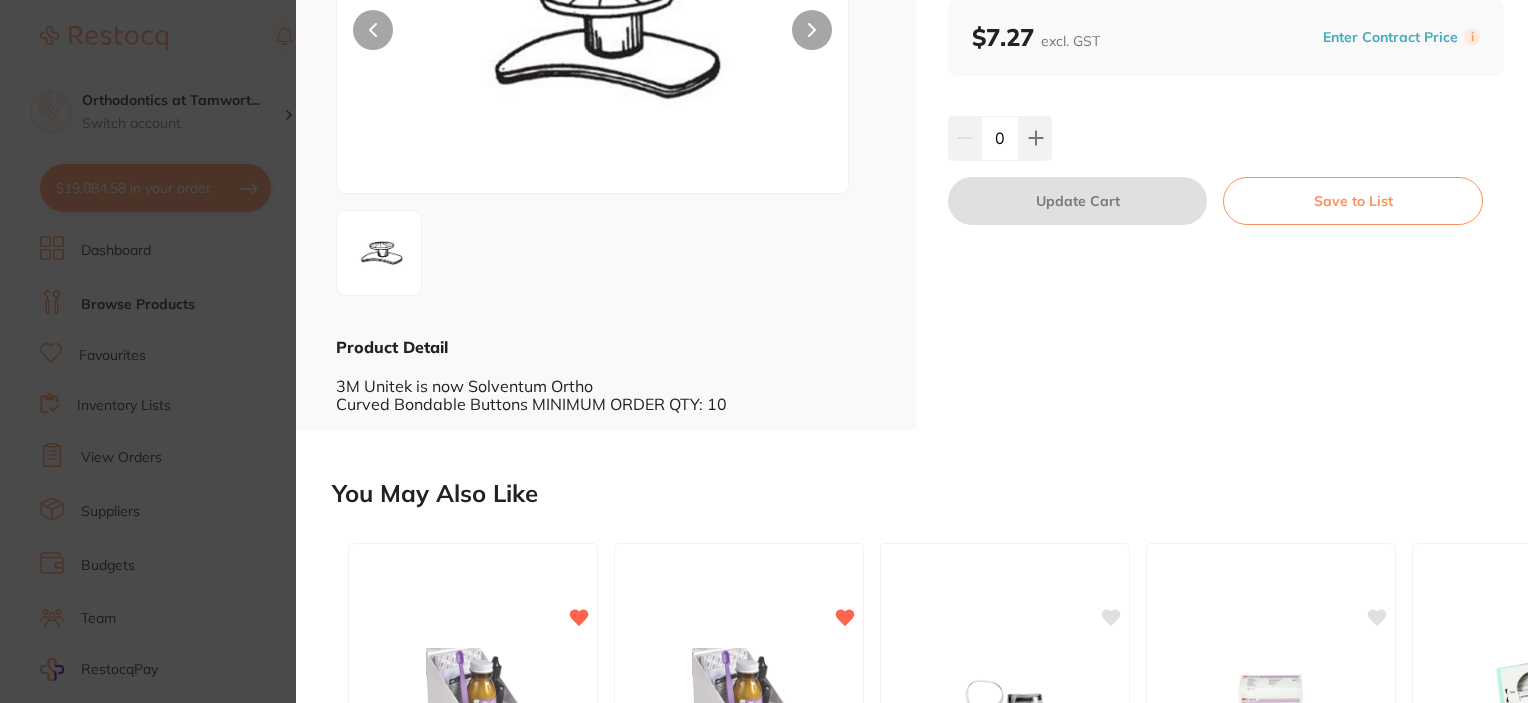 scroll, scrollTop: 26, scrollLeft: 0, axis: vertical 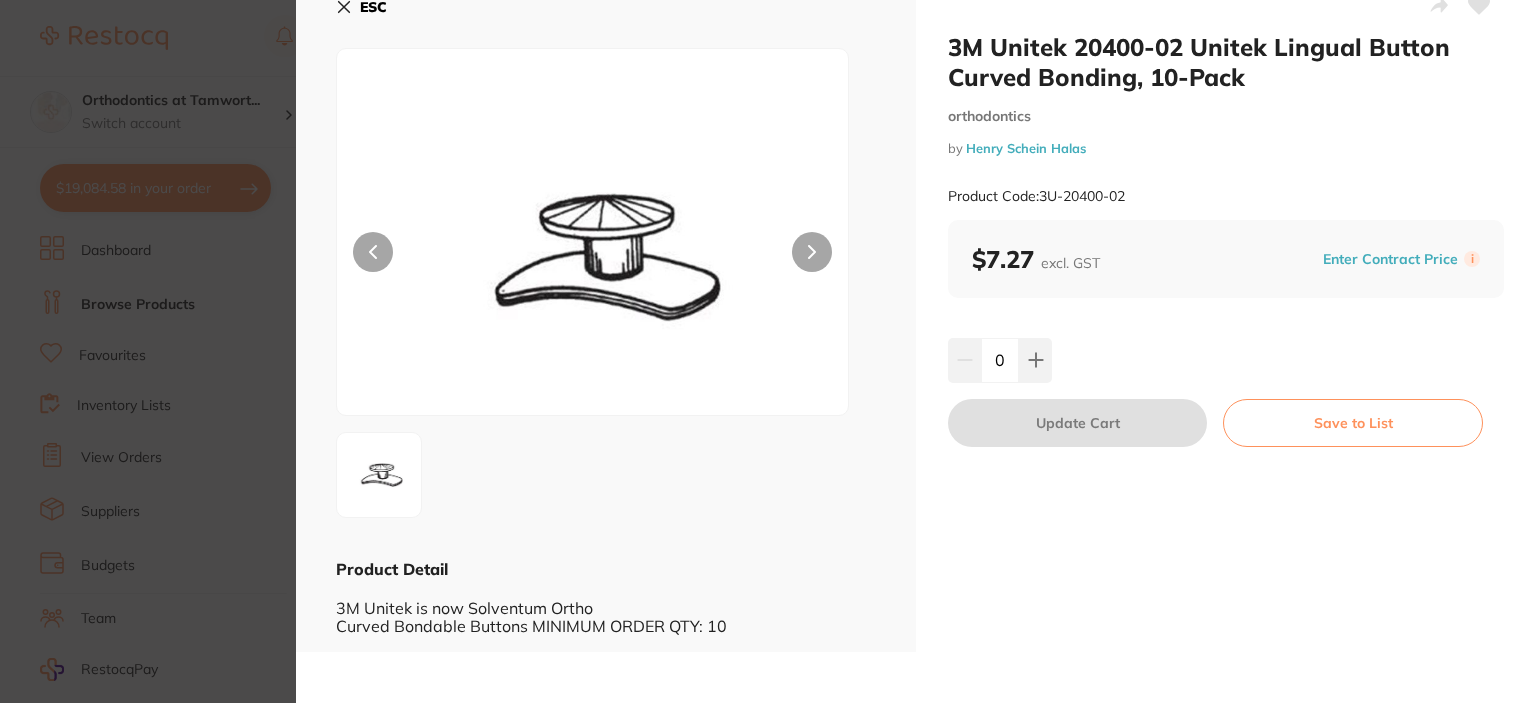 click on "ESC" at bounding box center (373, 7) 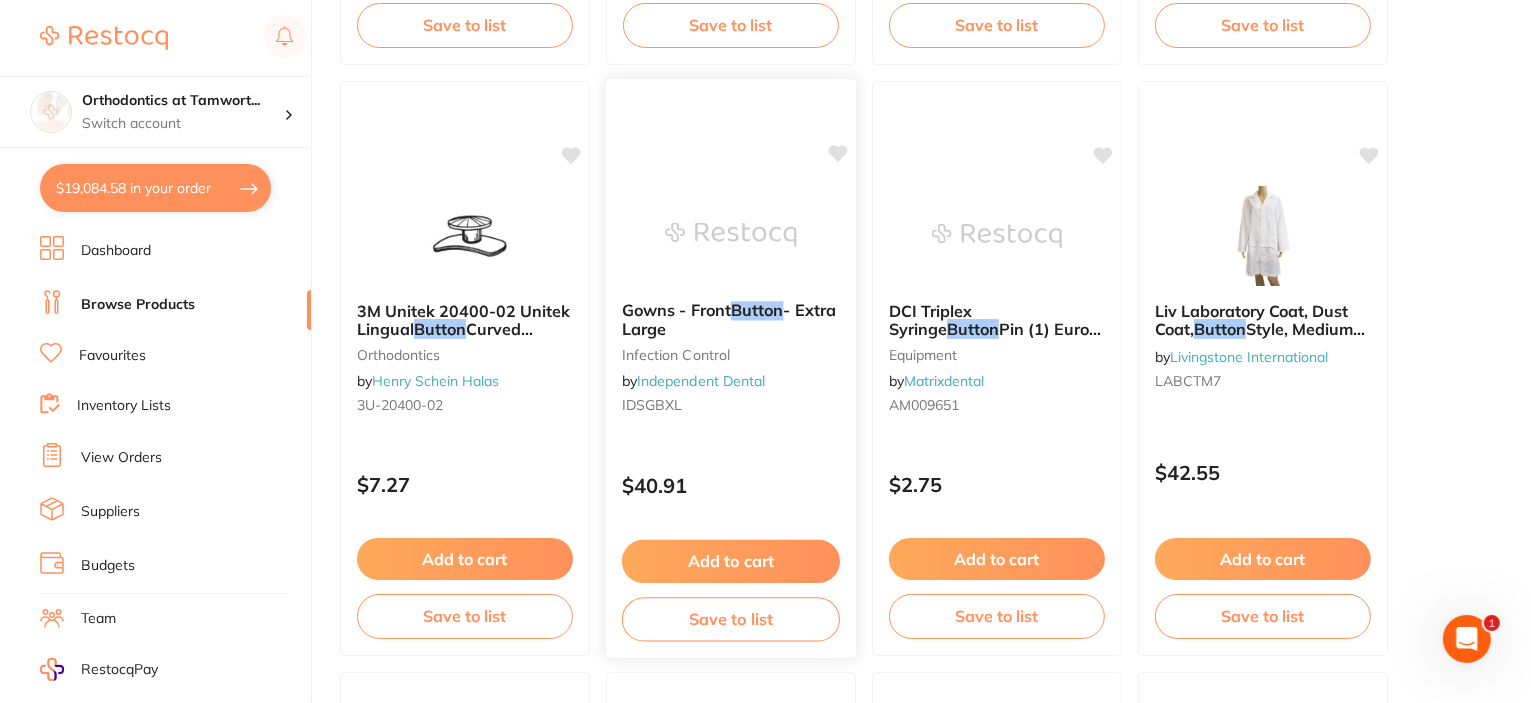 scroll, scrollTop: 0, scrollLeft: 0, axis: both 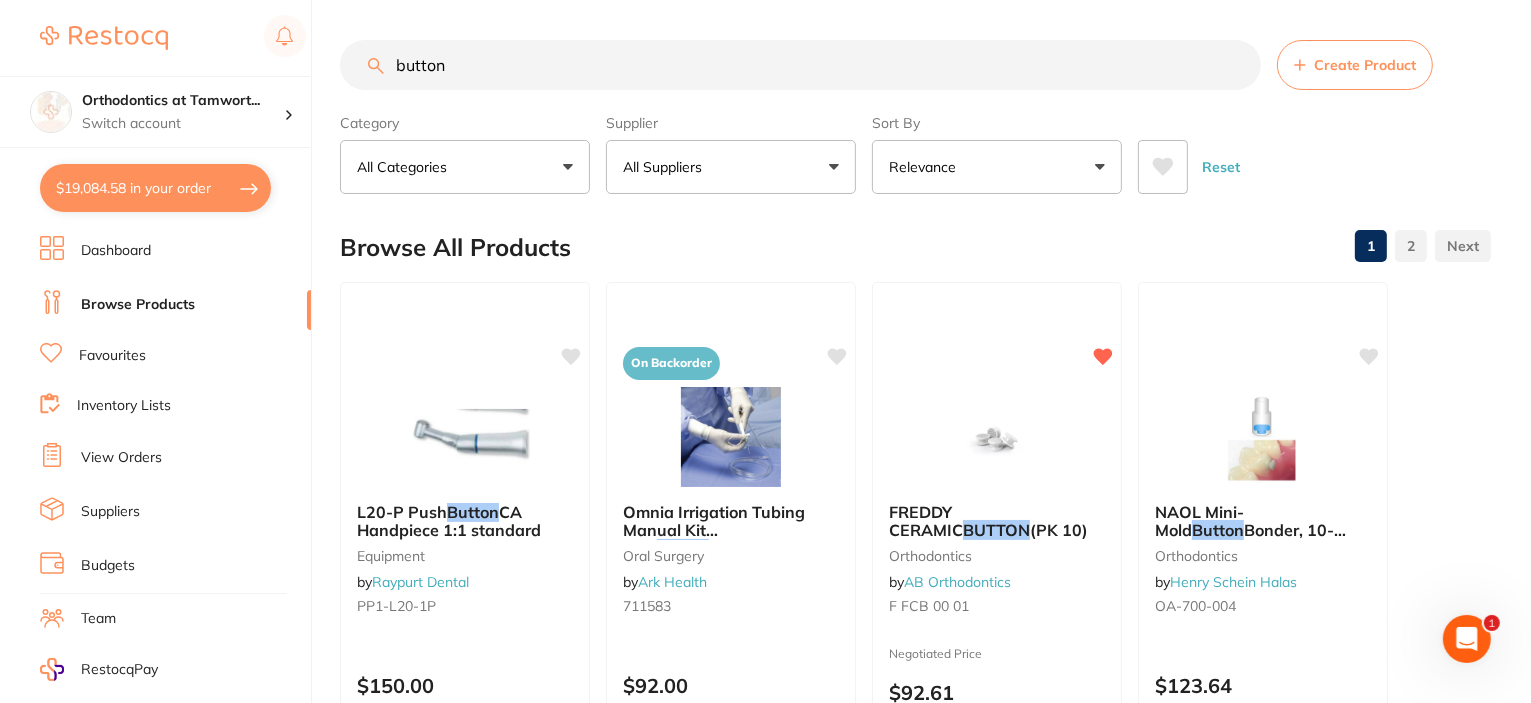 click on "button" at bounding box center [800, 65] 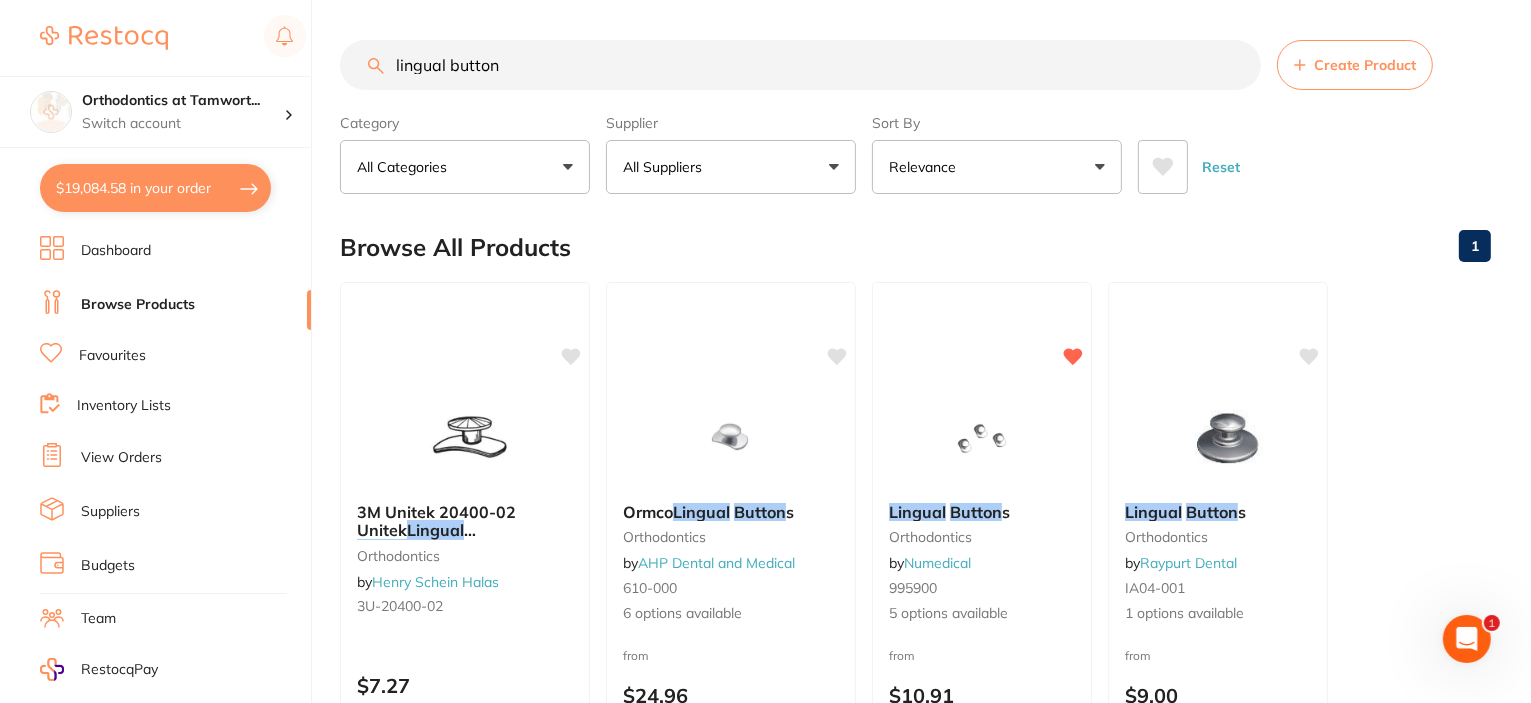 scroll, scrollTop: 0, scrollLeft: 0, axis: both 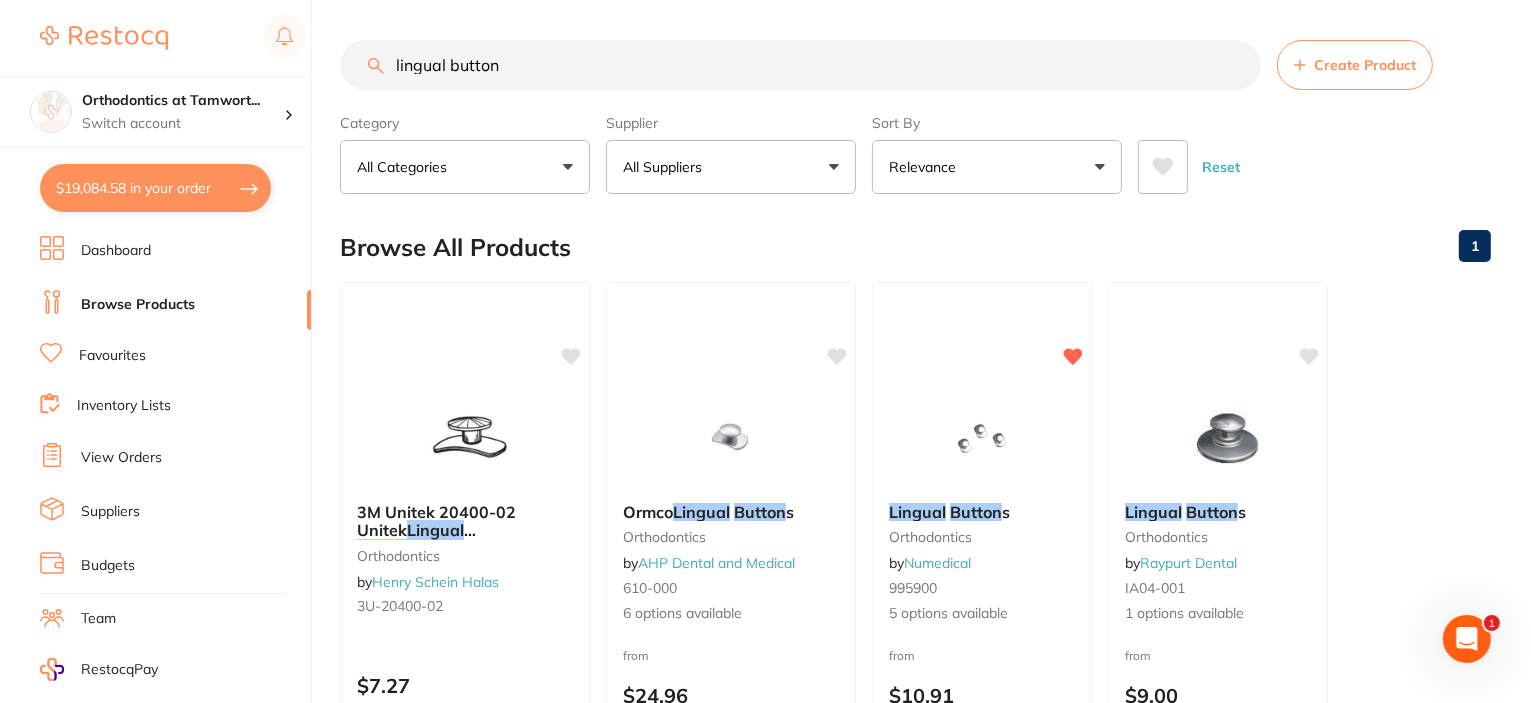 type on "lingual button" 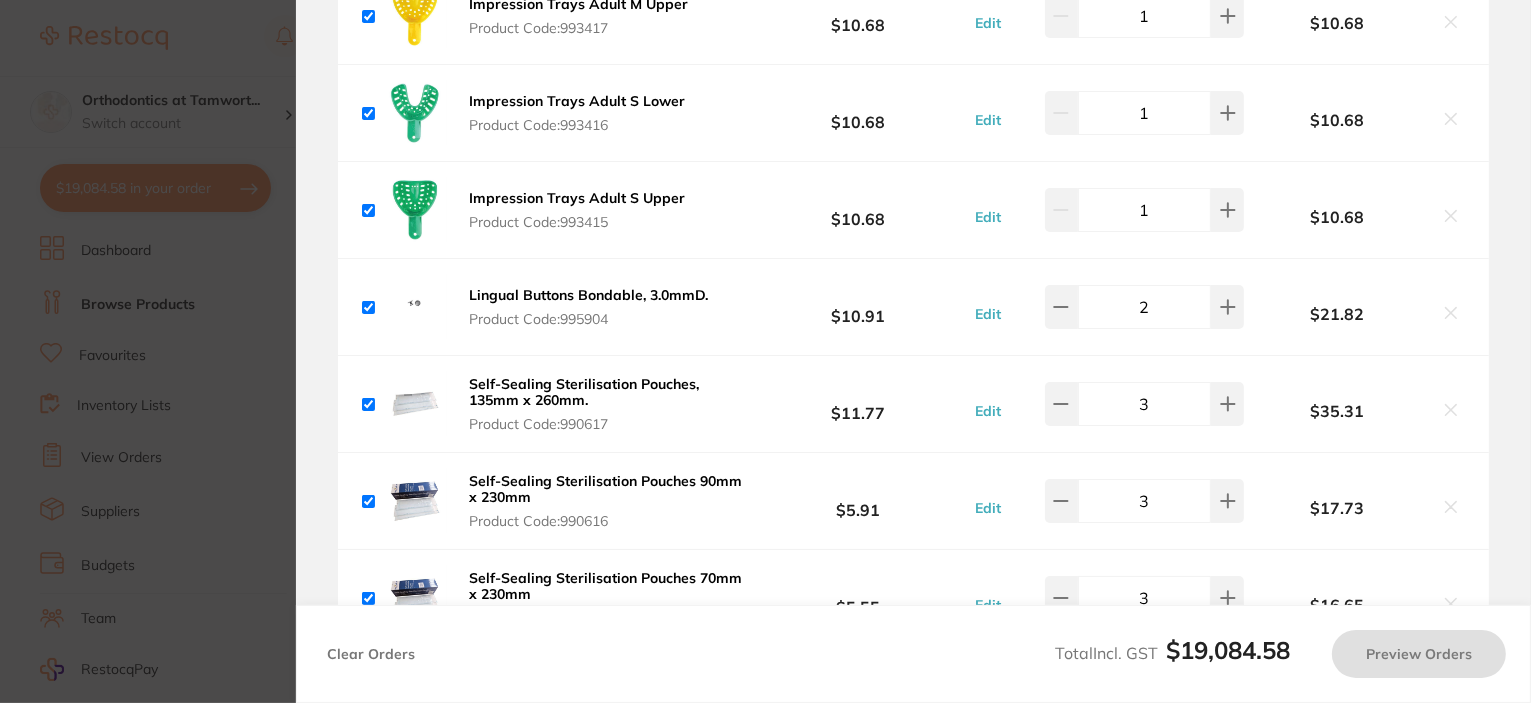 checkbox on "true" 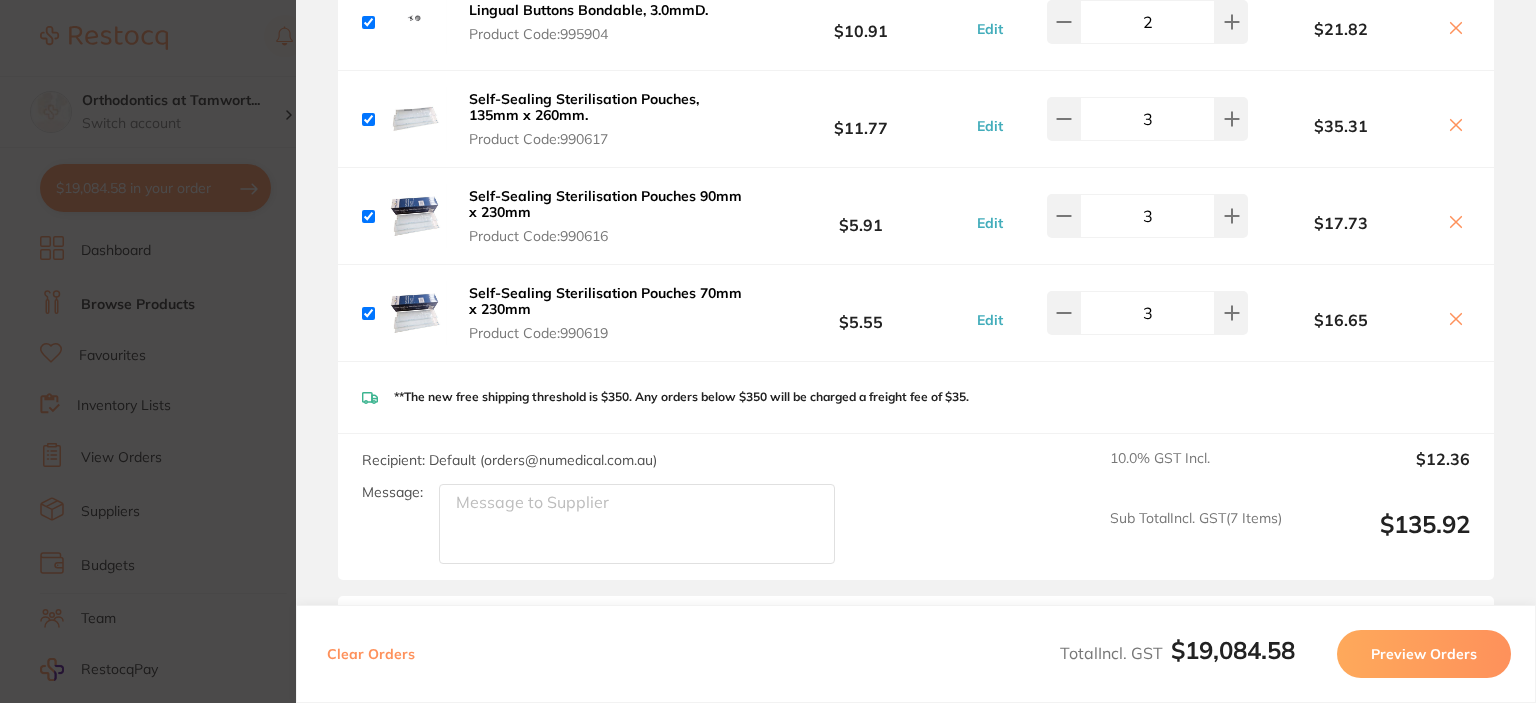 scroll, scrollTop: 3174, scrollLeft: 0, axis: vertical 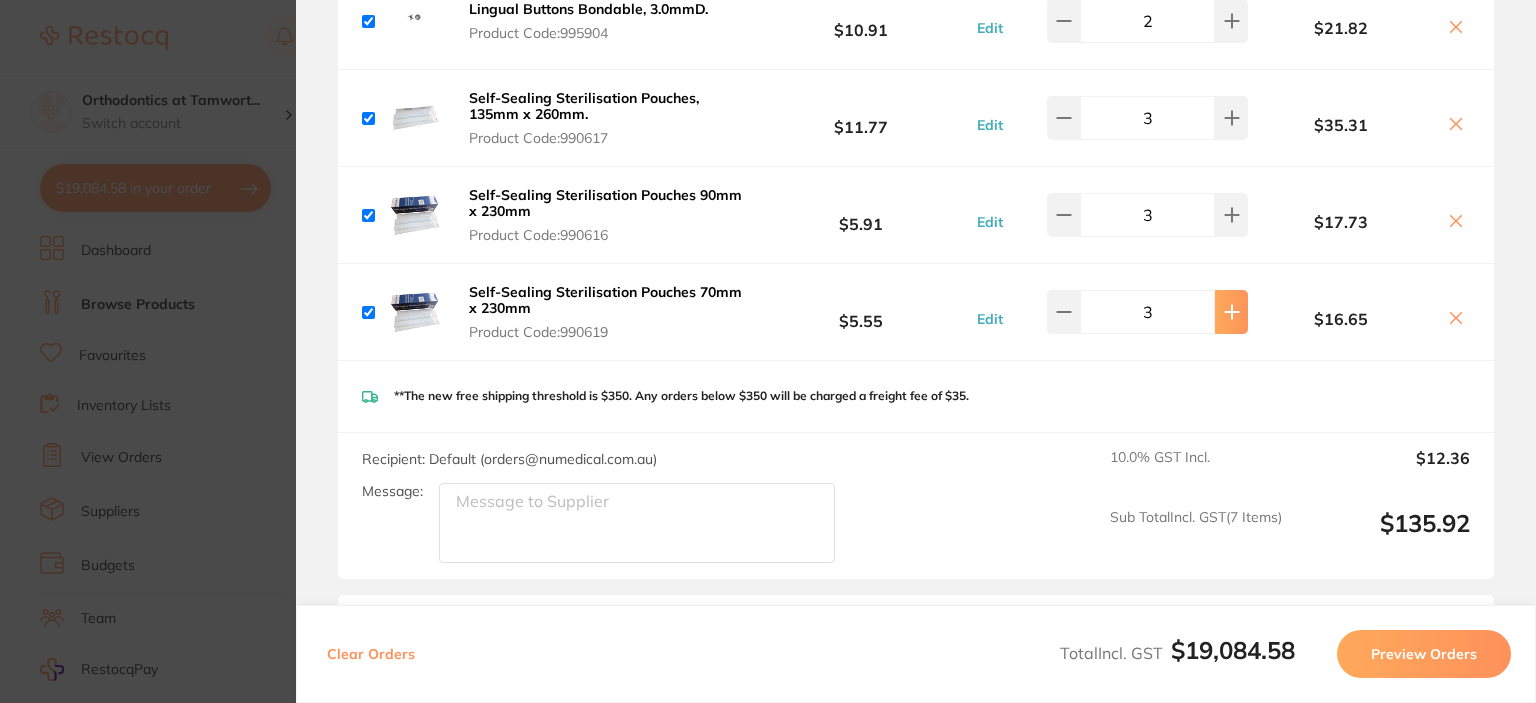 click 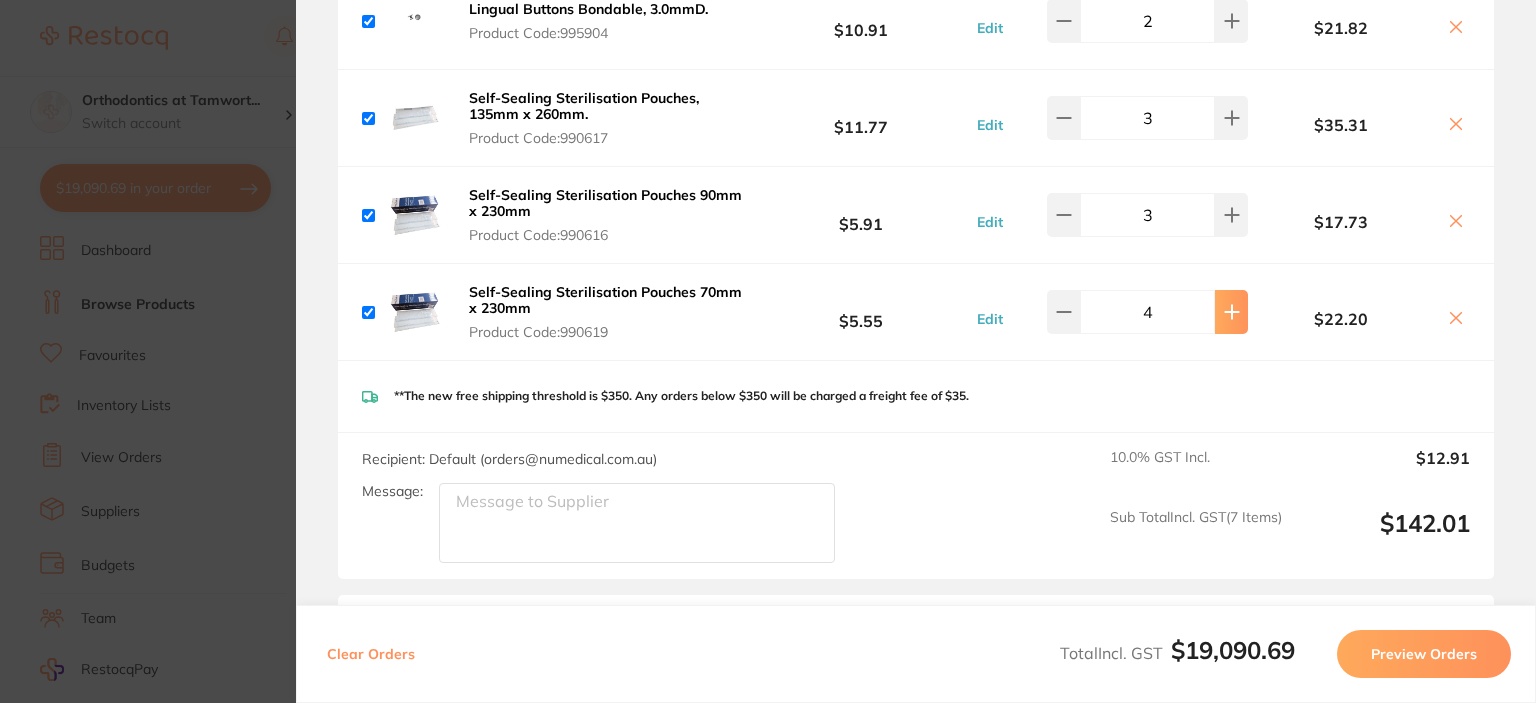 click 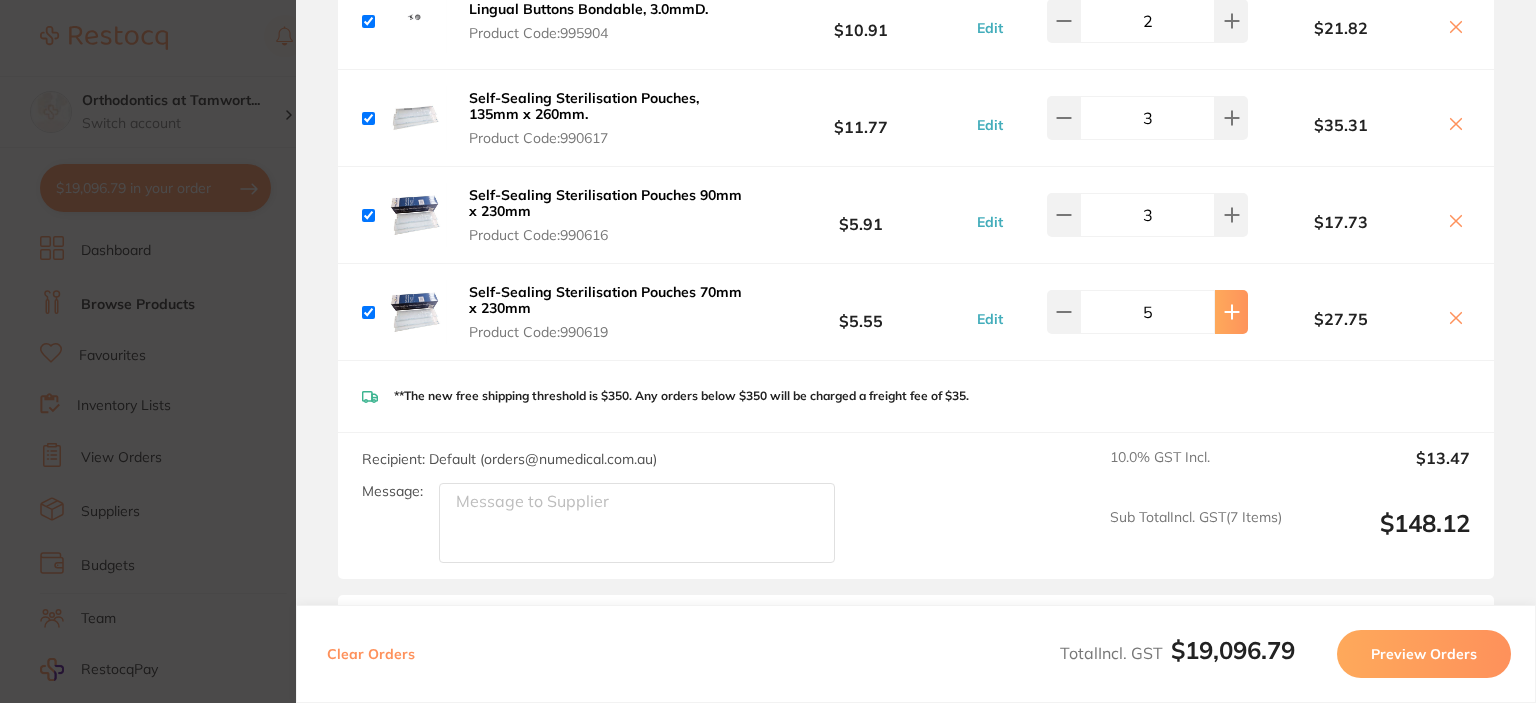 click 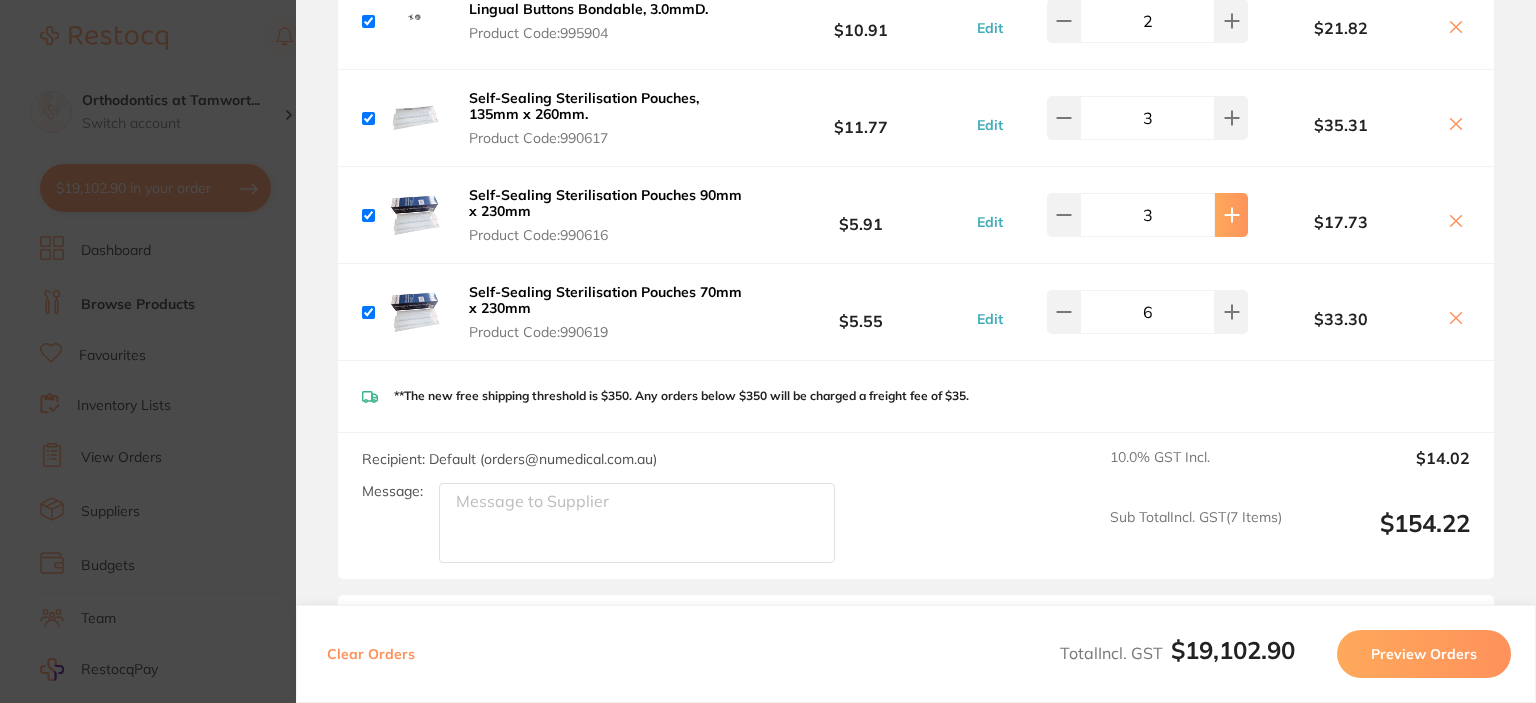 click 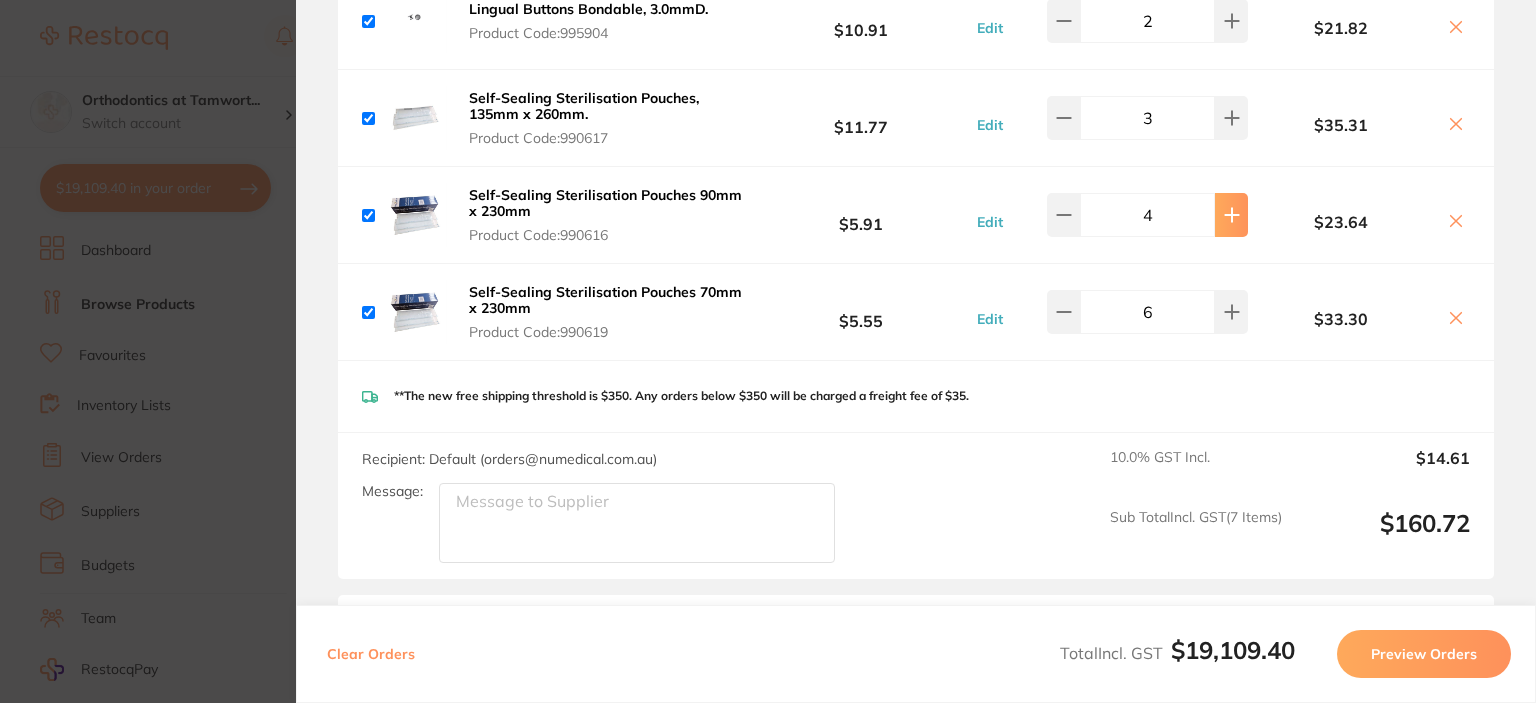 click 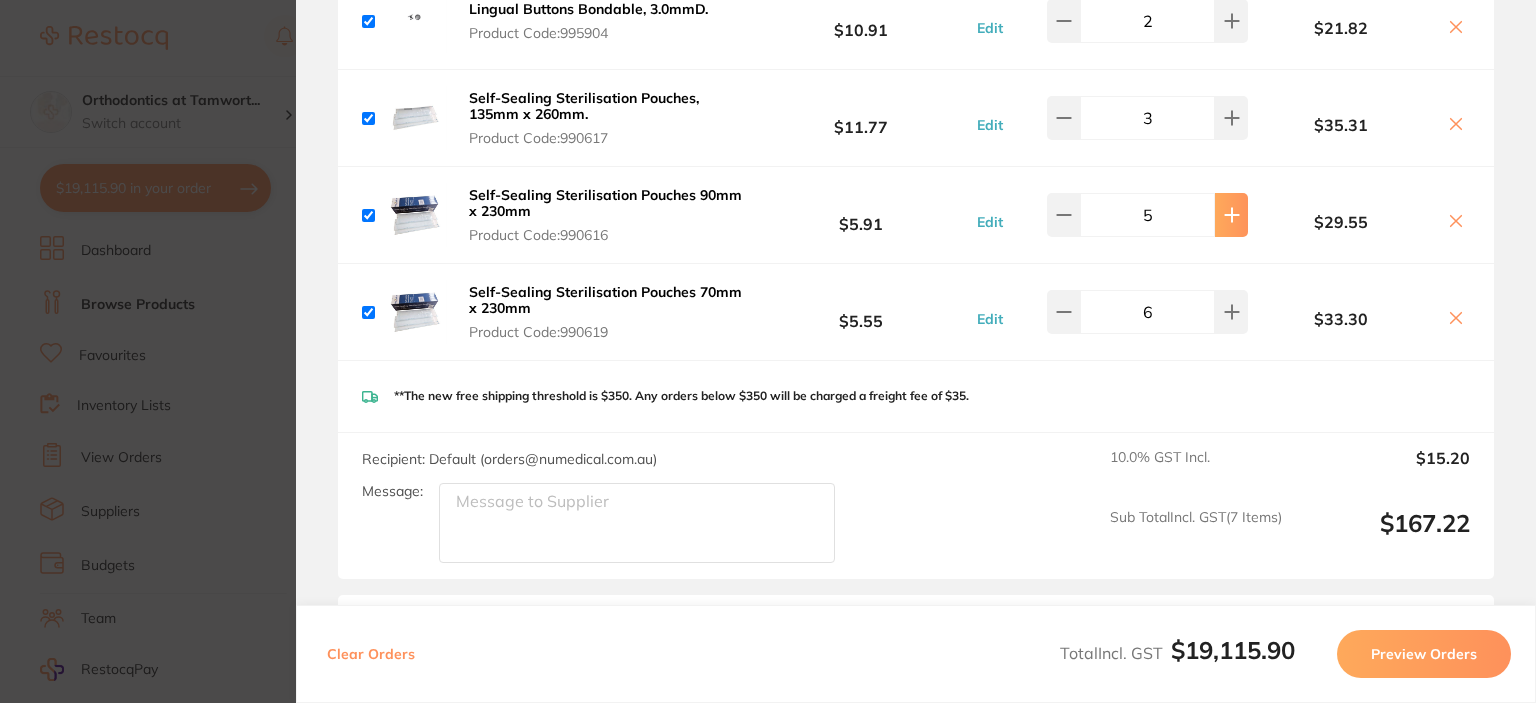 click 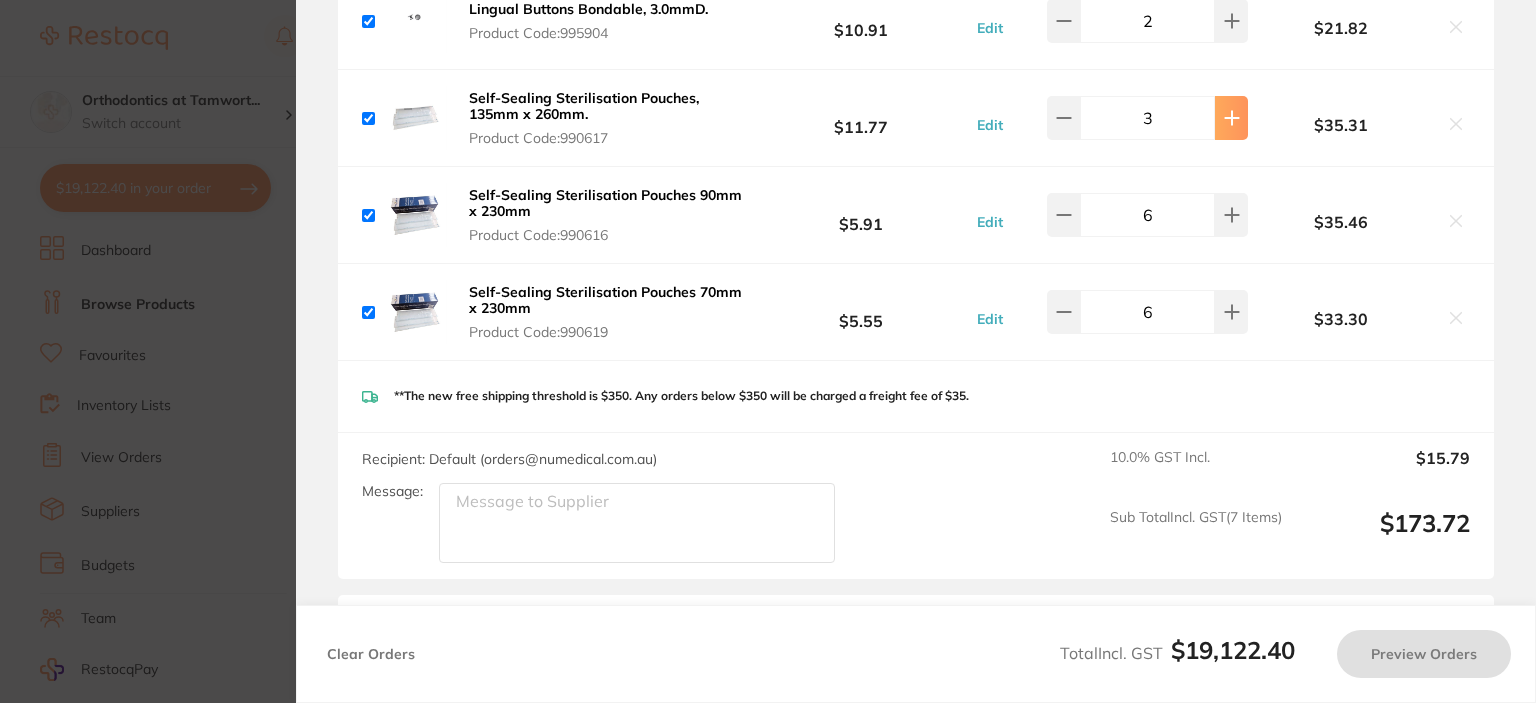 click at bounding box center (1231, -2880) 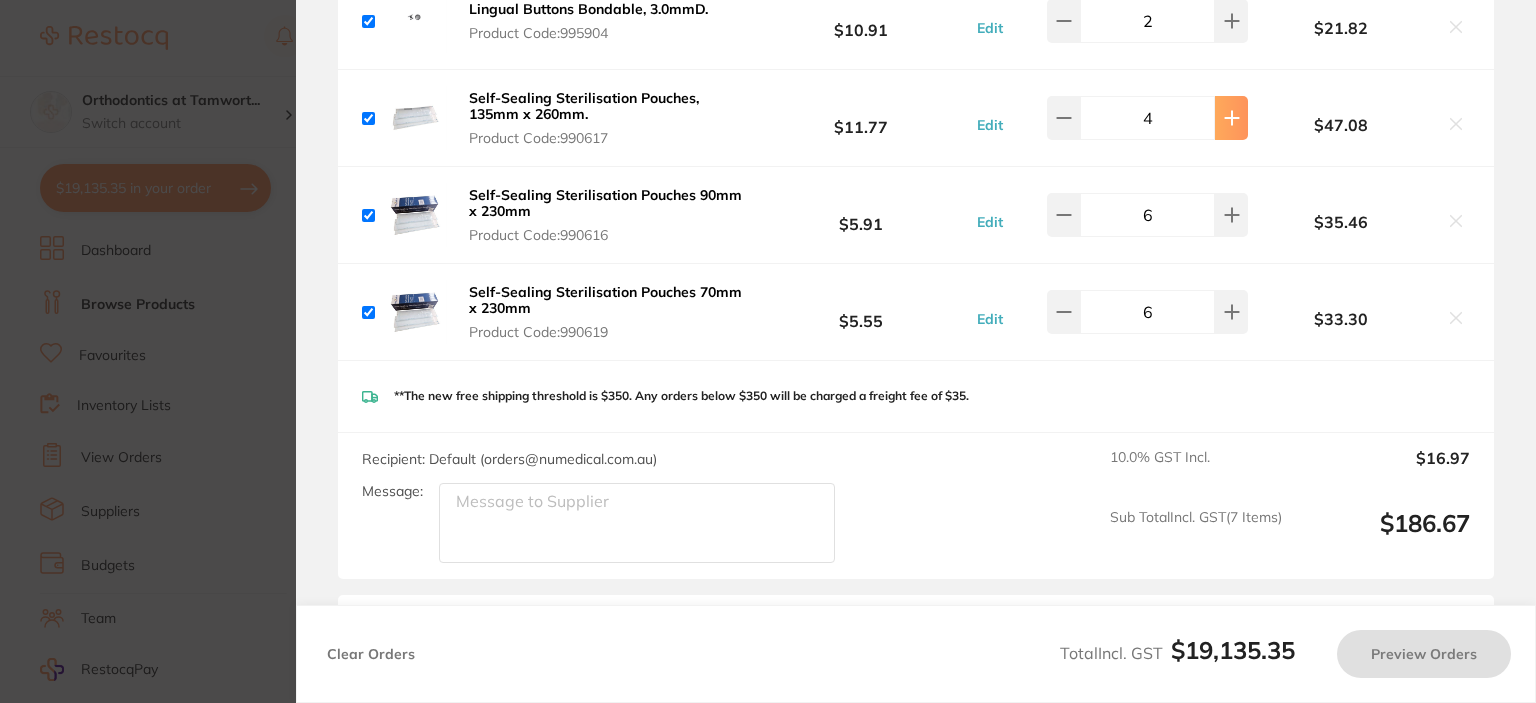 click at bounding box center (1231, -2880) 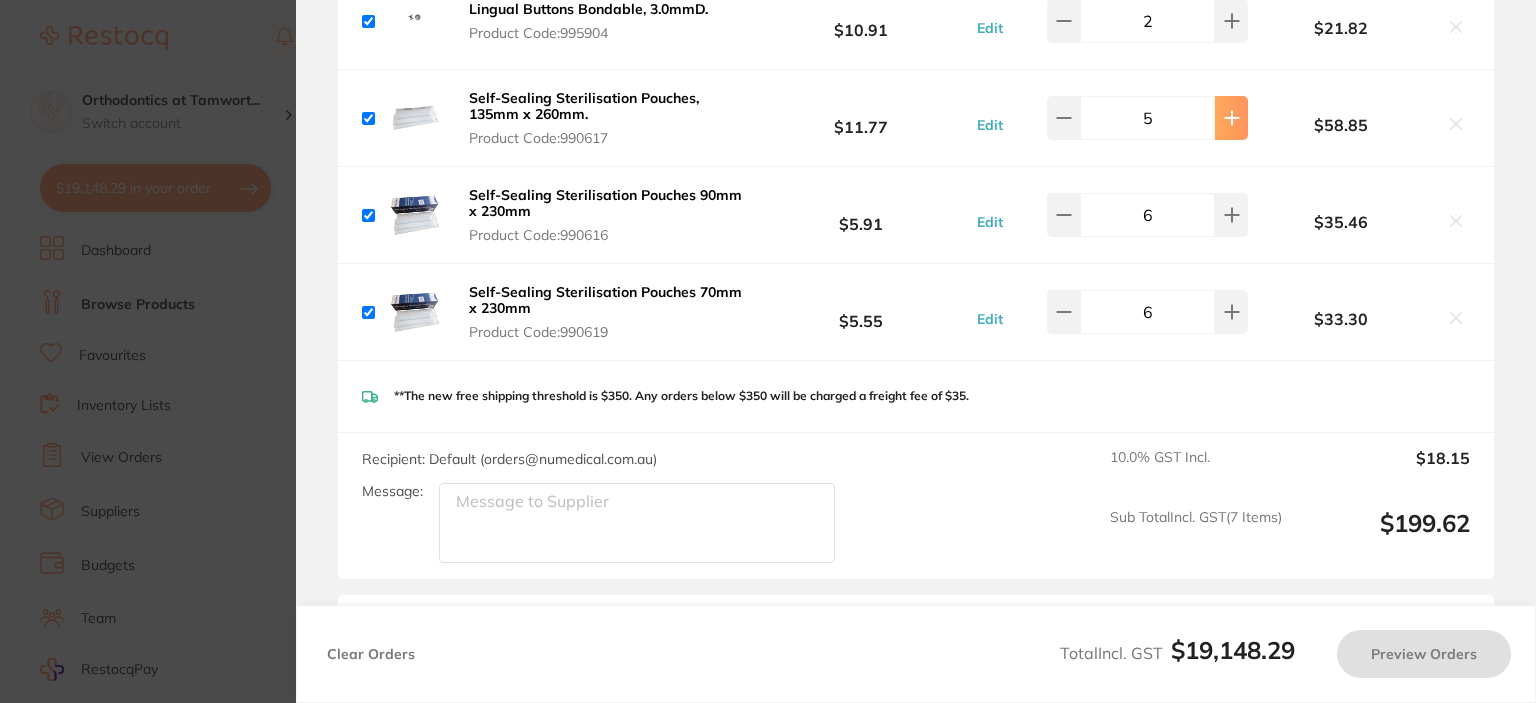 type on "3" 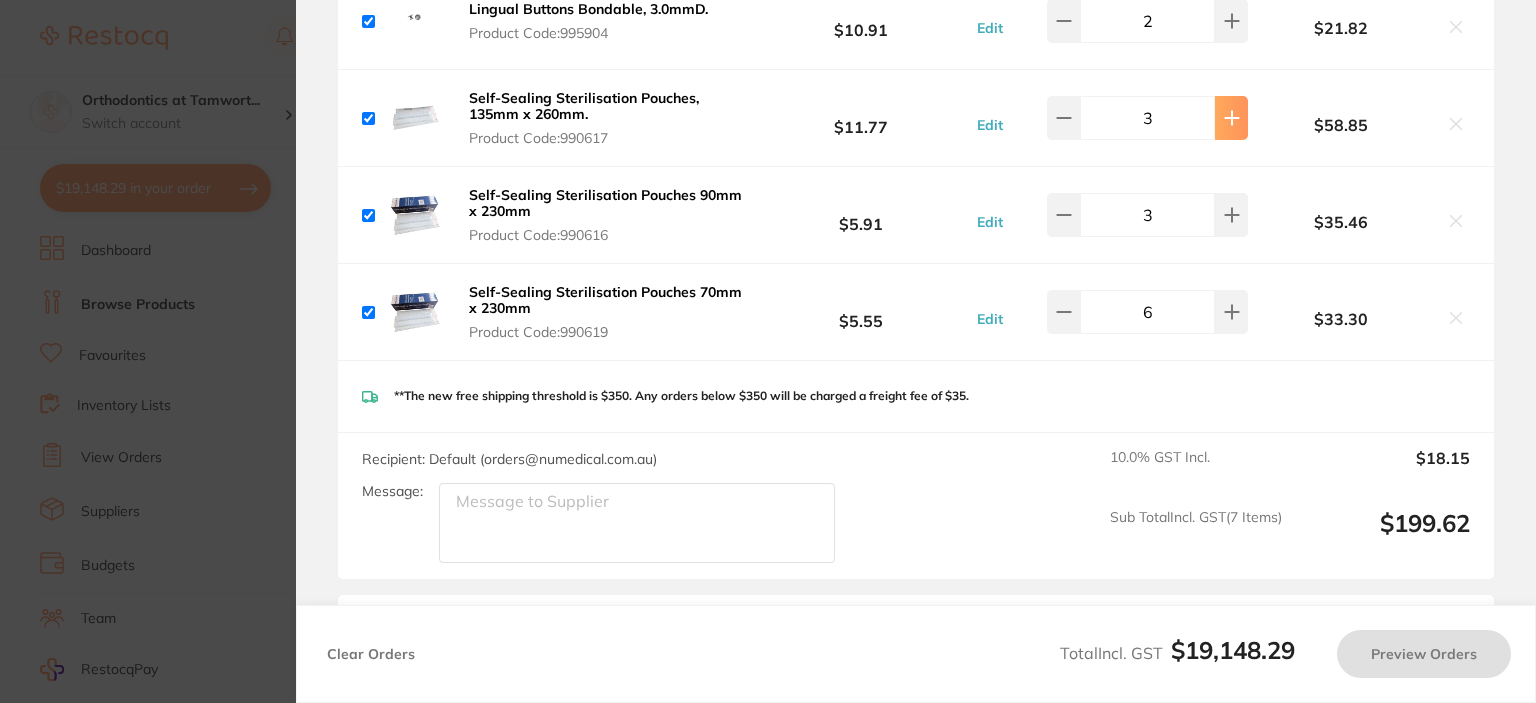 click at bounding box center (1231, -2880) 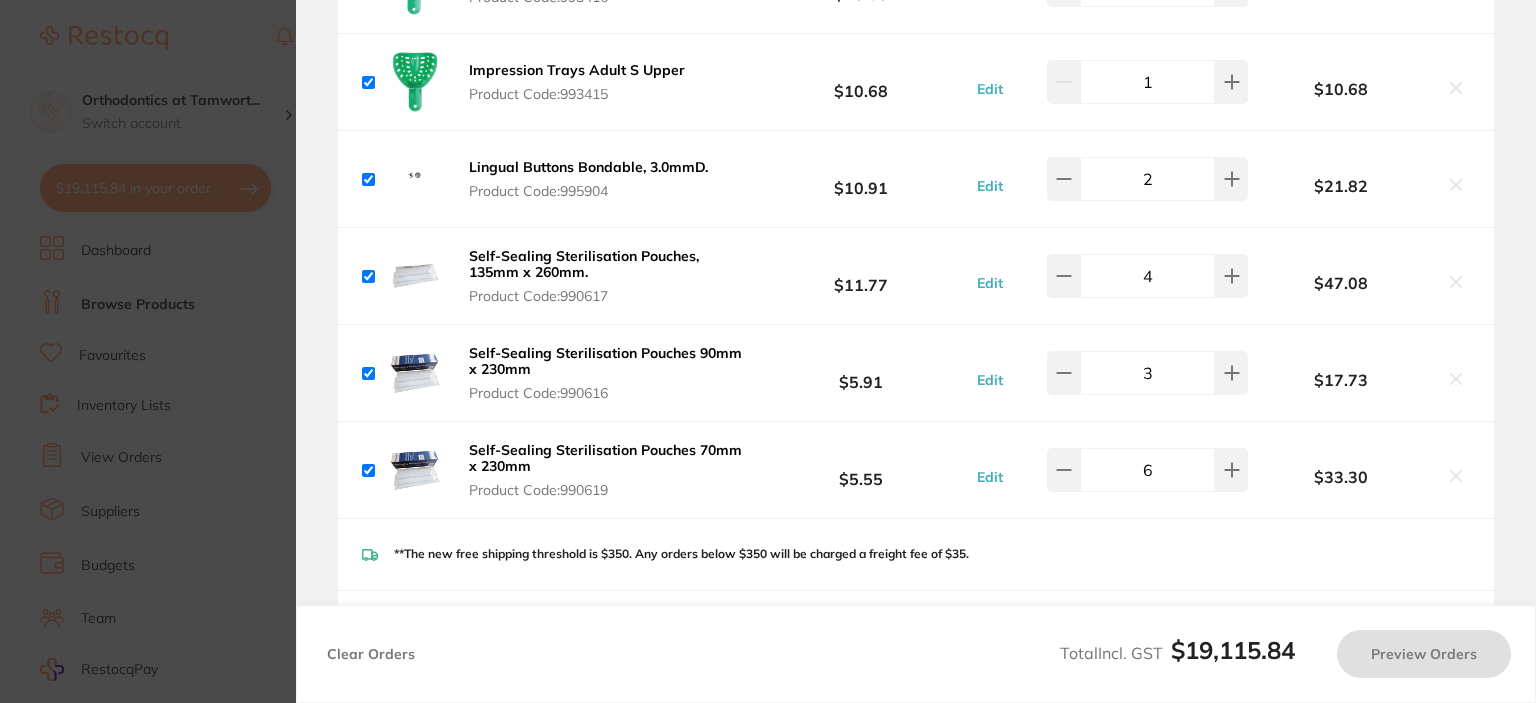 scroll, scrollTop: 3014, scrollLeft: 0, axis: vertical 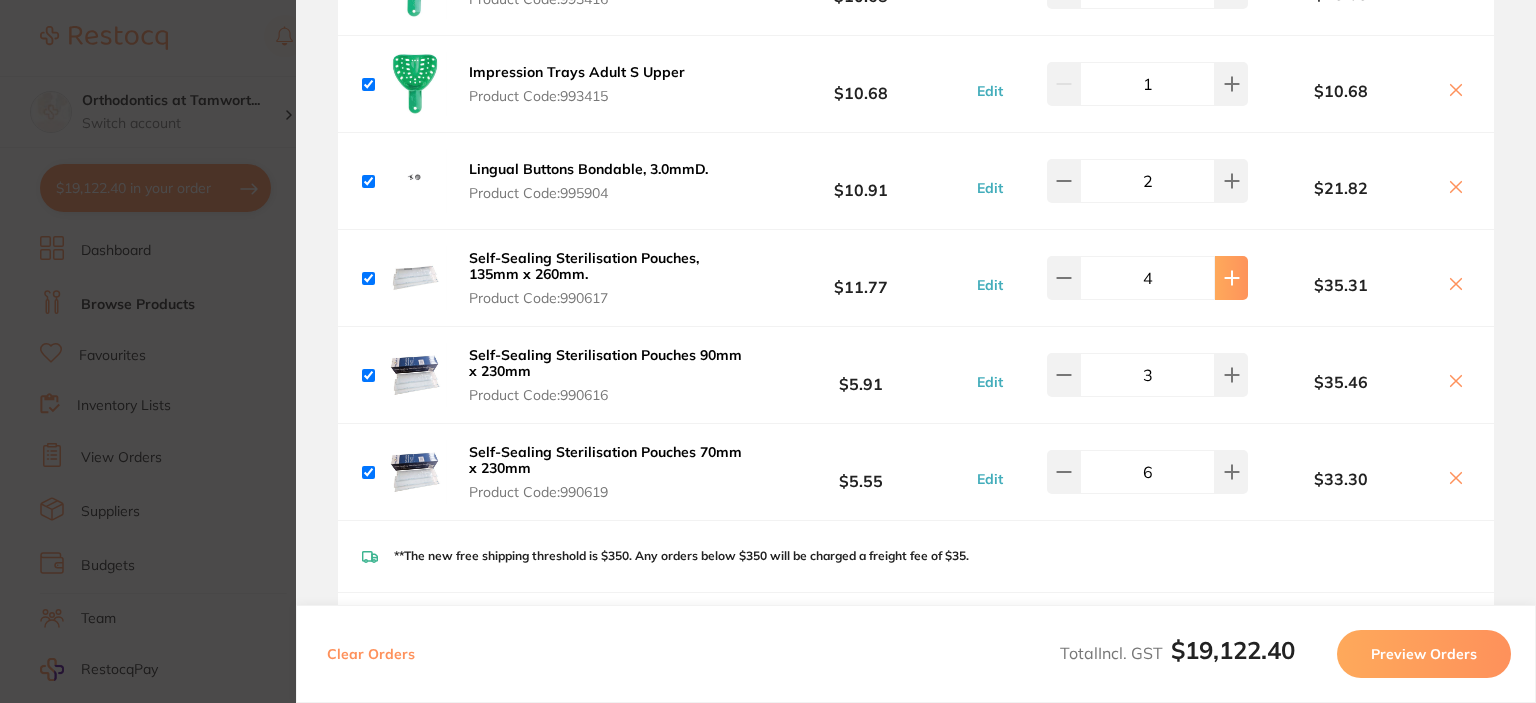 type on "3" 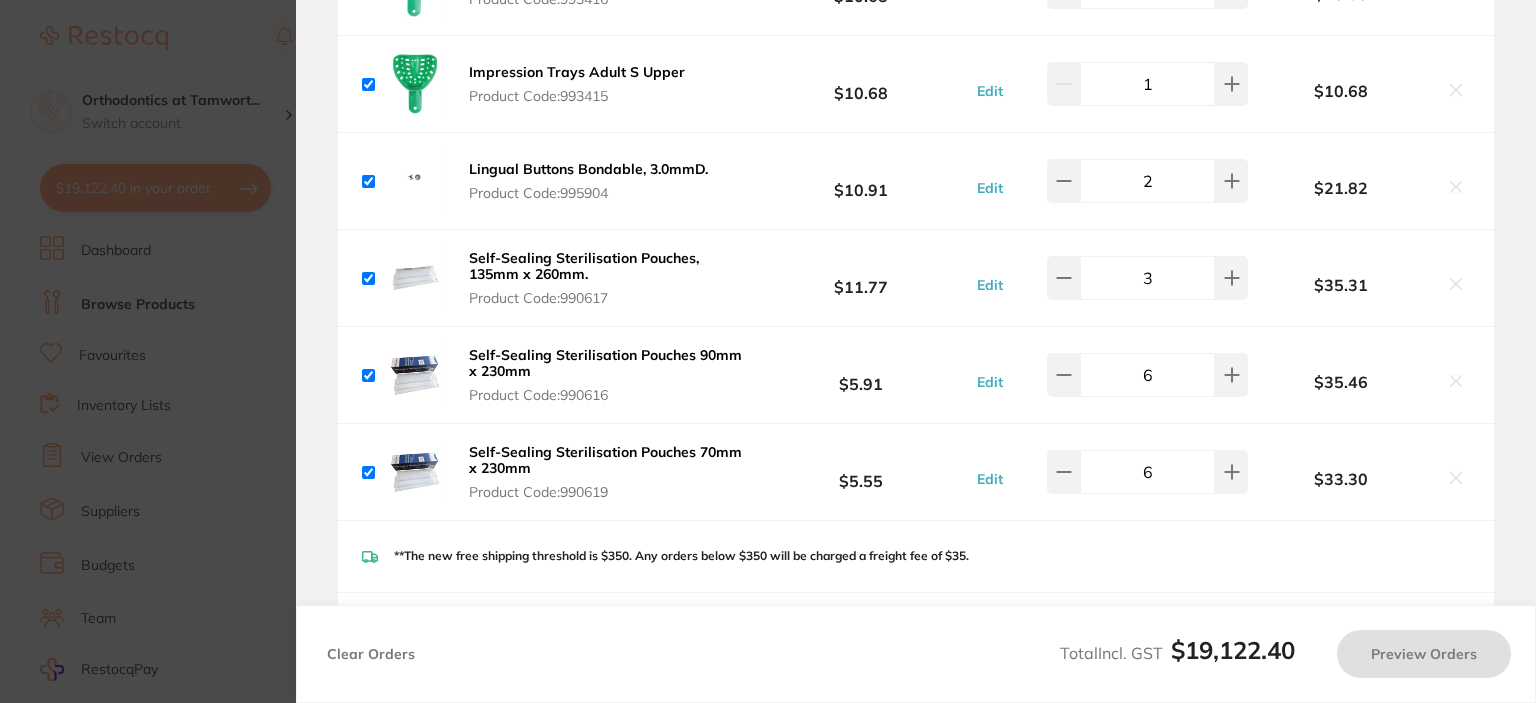 type on "4" 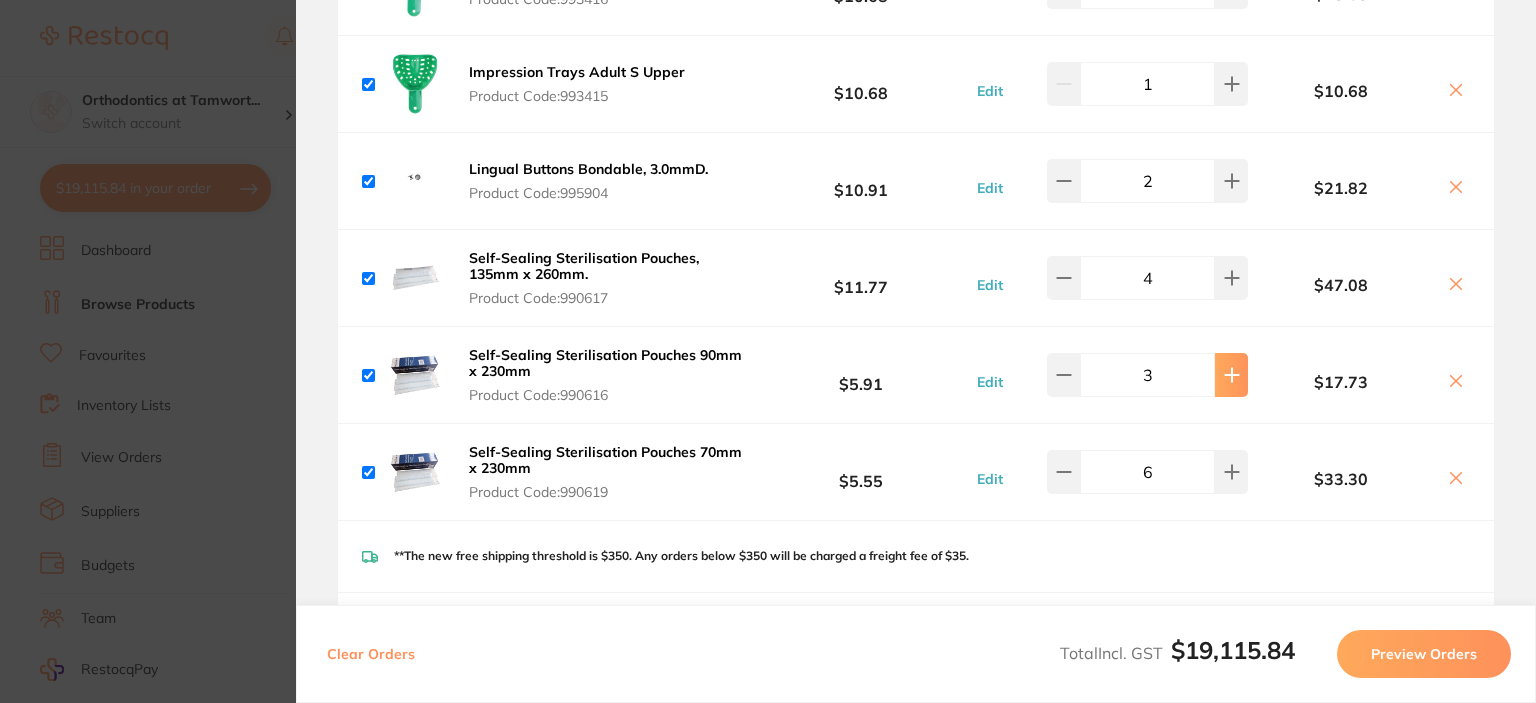 click 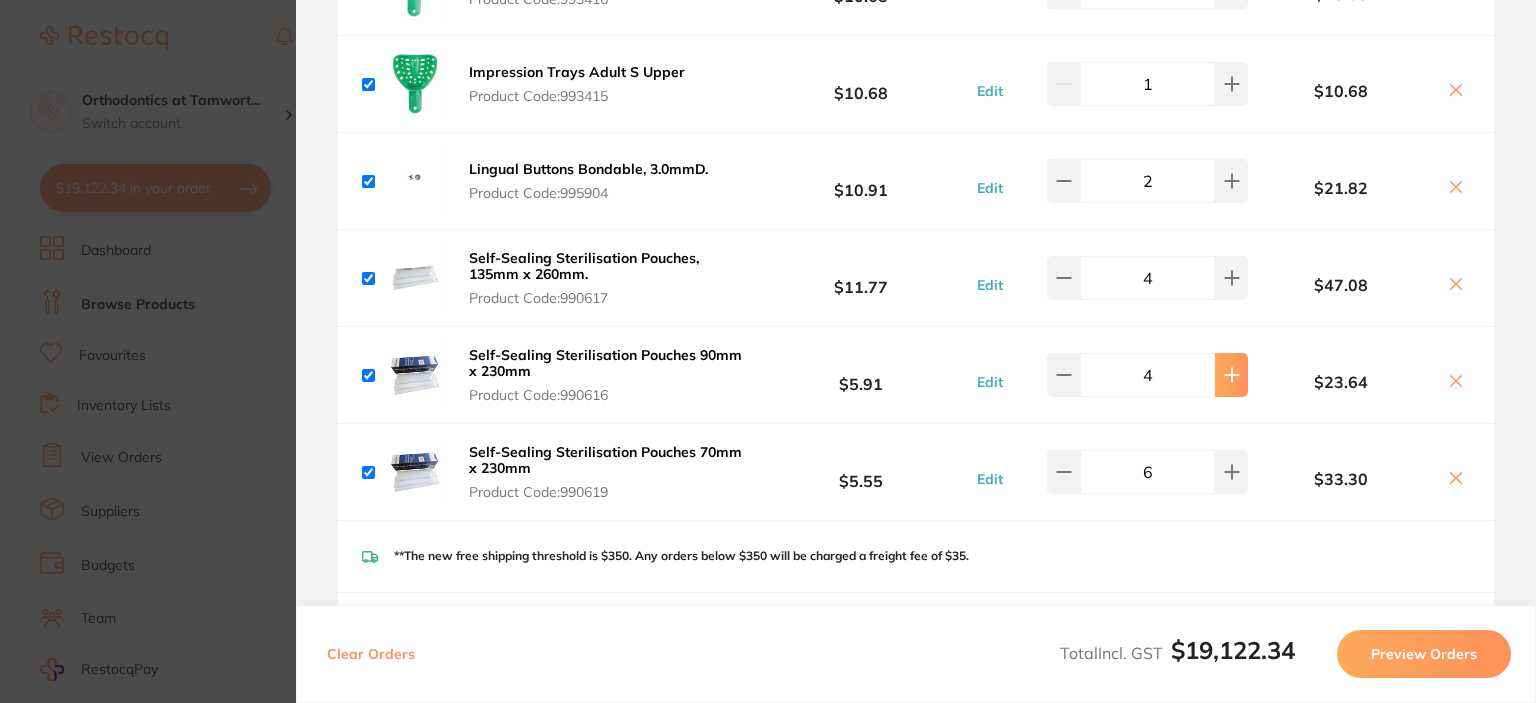 click 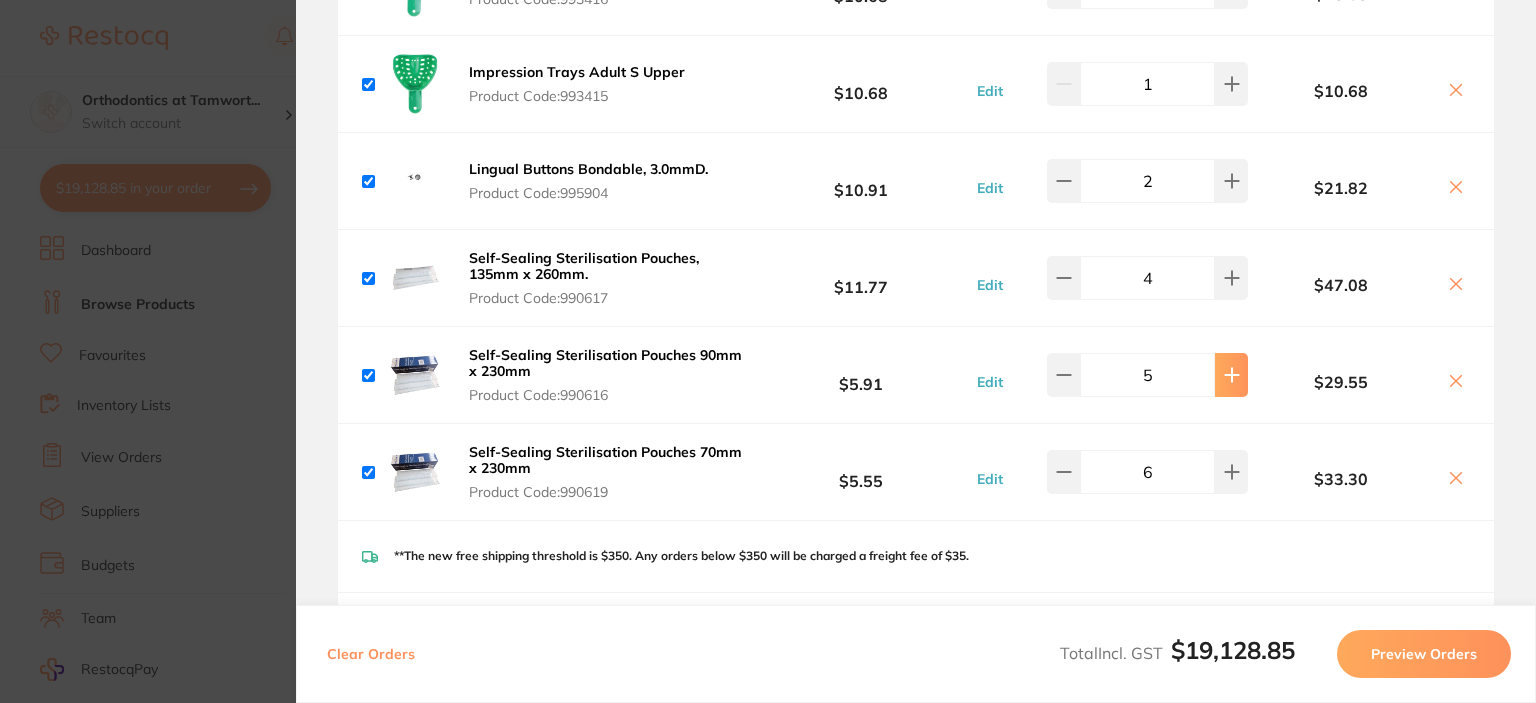 click 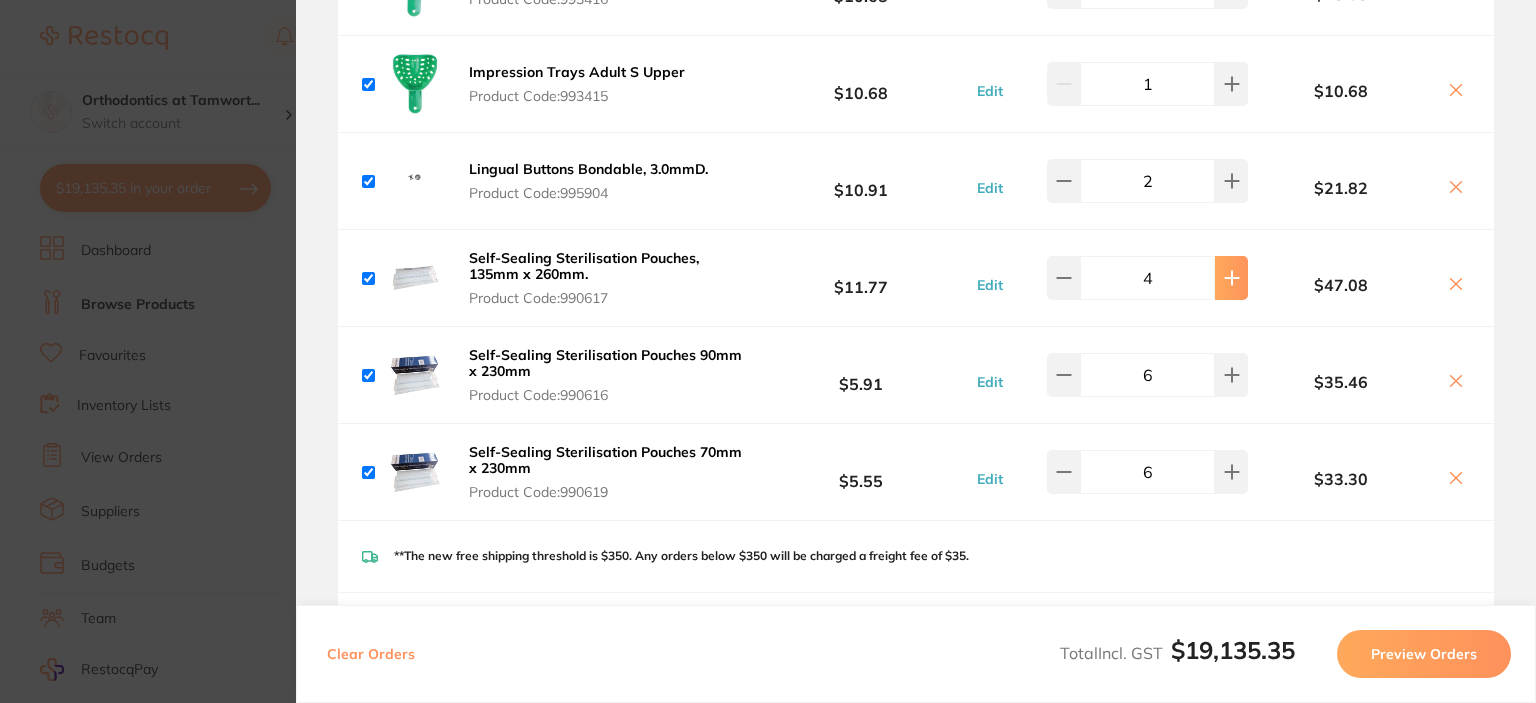 click 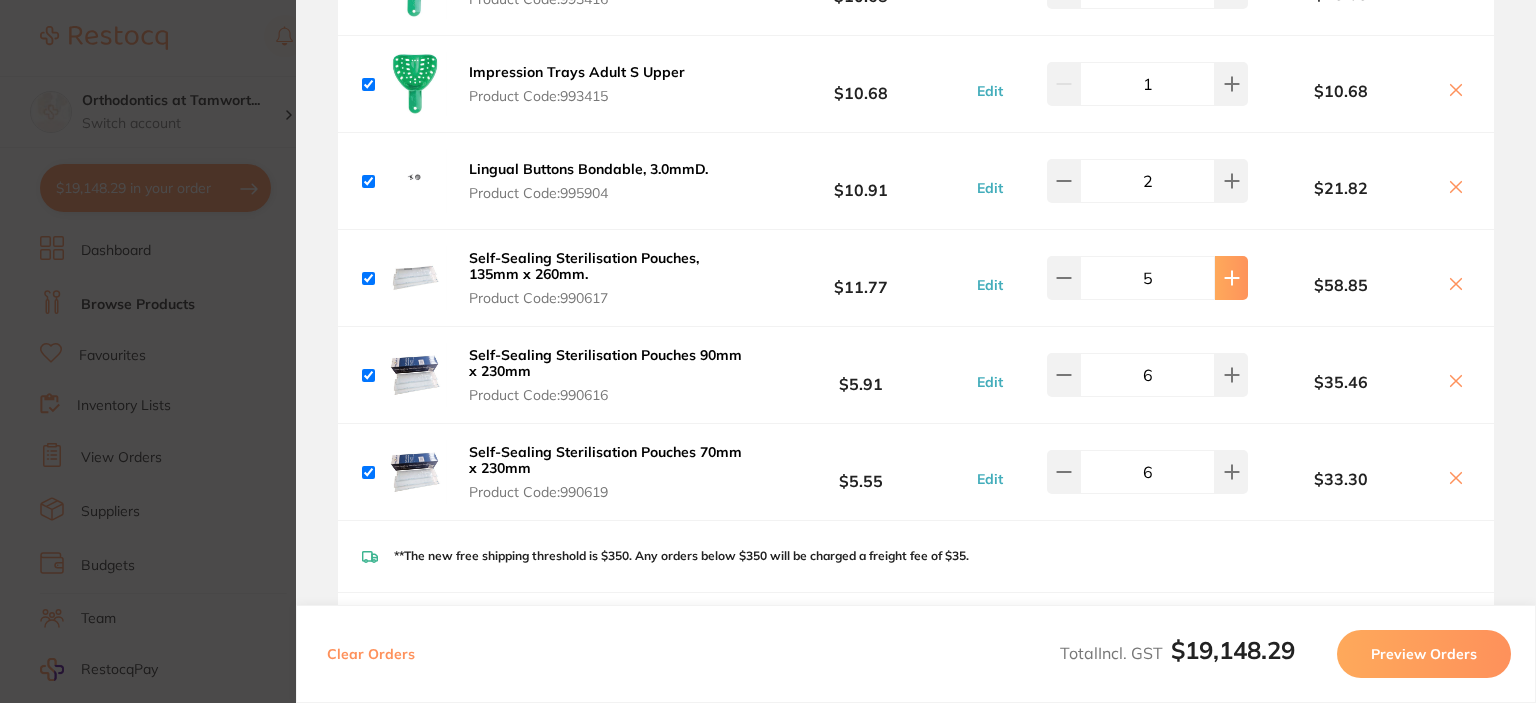 click 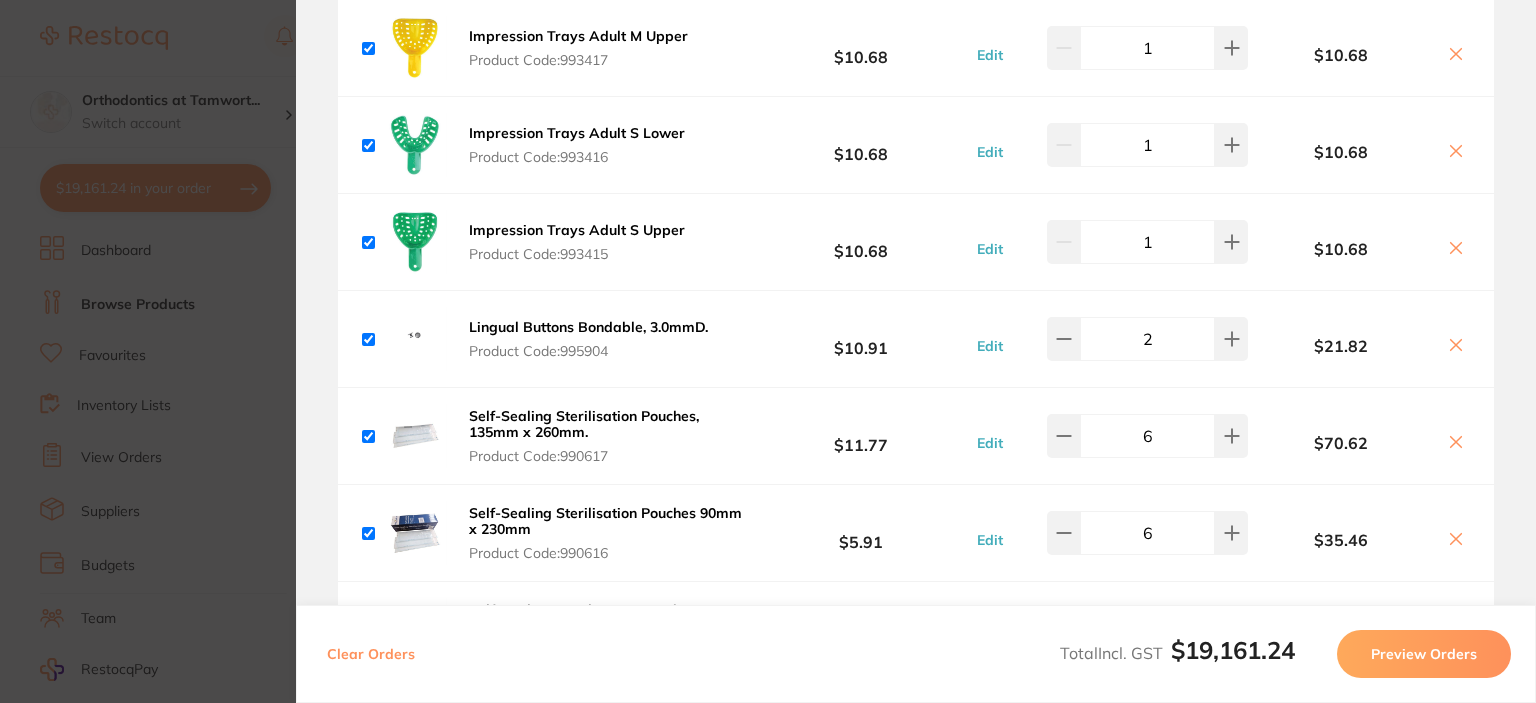 scroll, scrollTop: 2854, scrollLeft: 0, axis: vertical 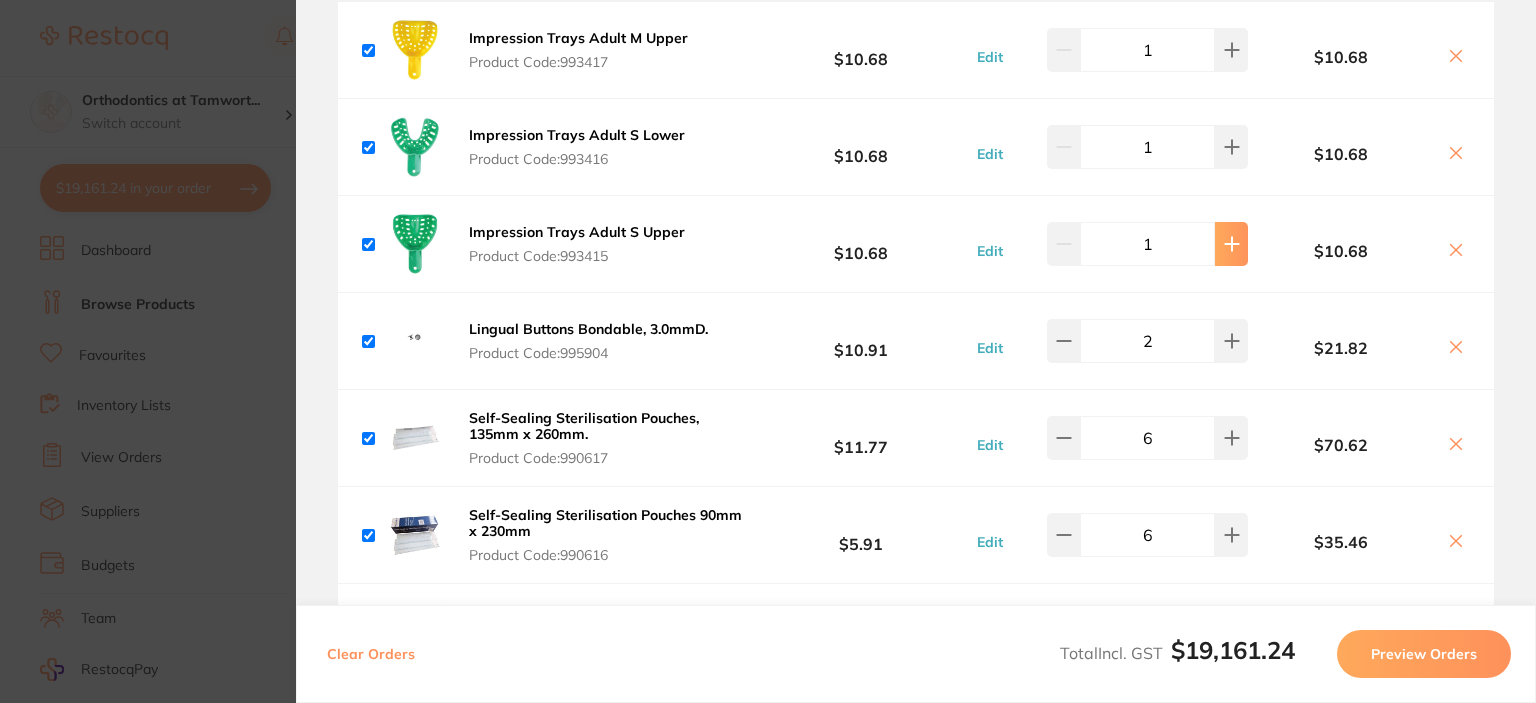 click at bounding box center (1231, -2560) 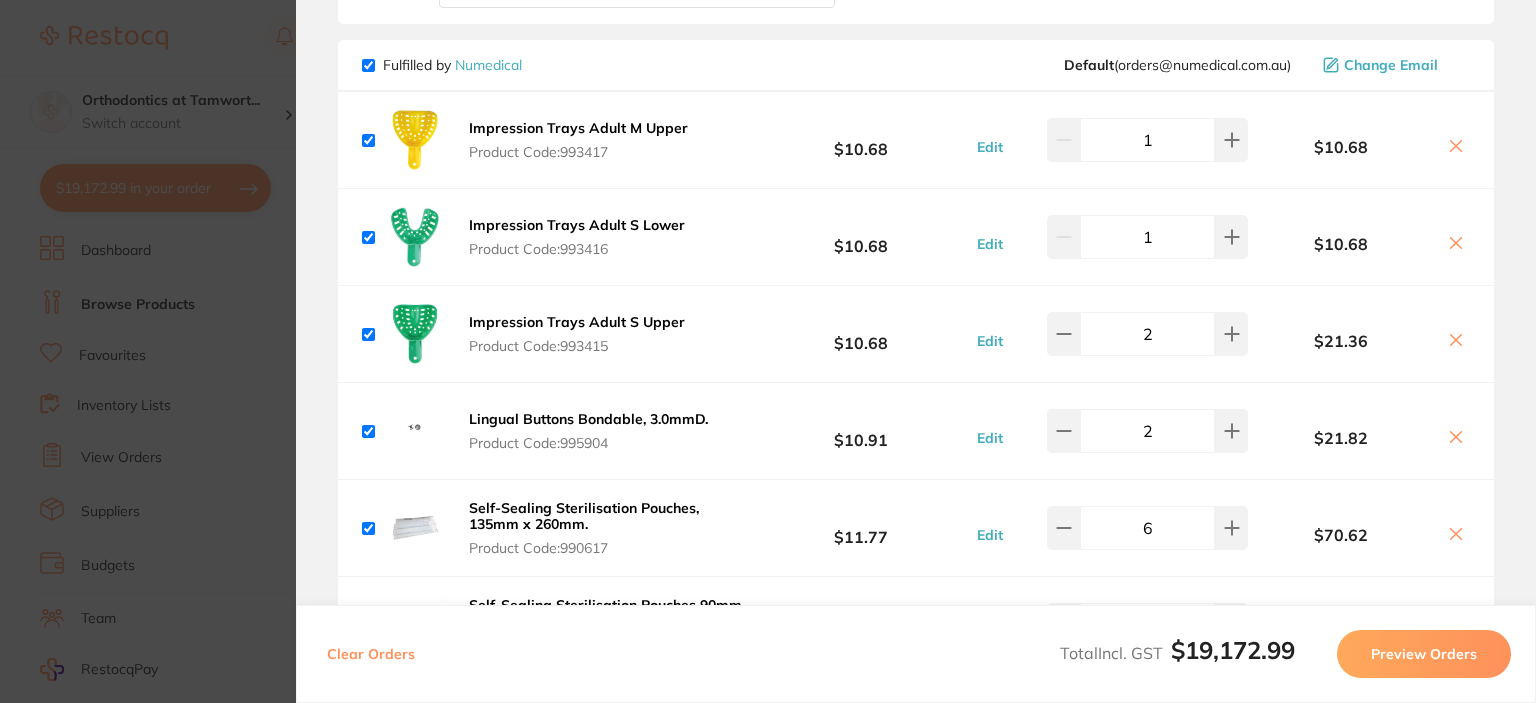 scroll, scrollTop: 2762, scrollLeft: 0, axis: vertical 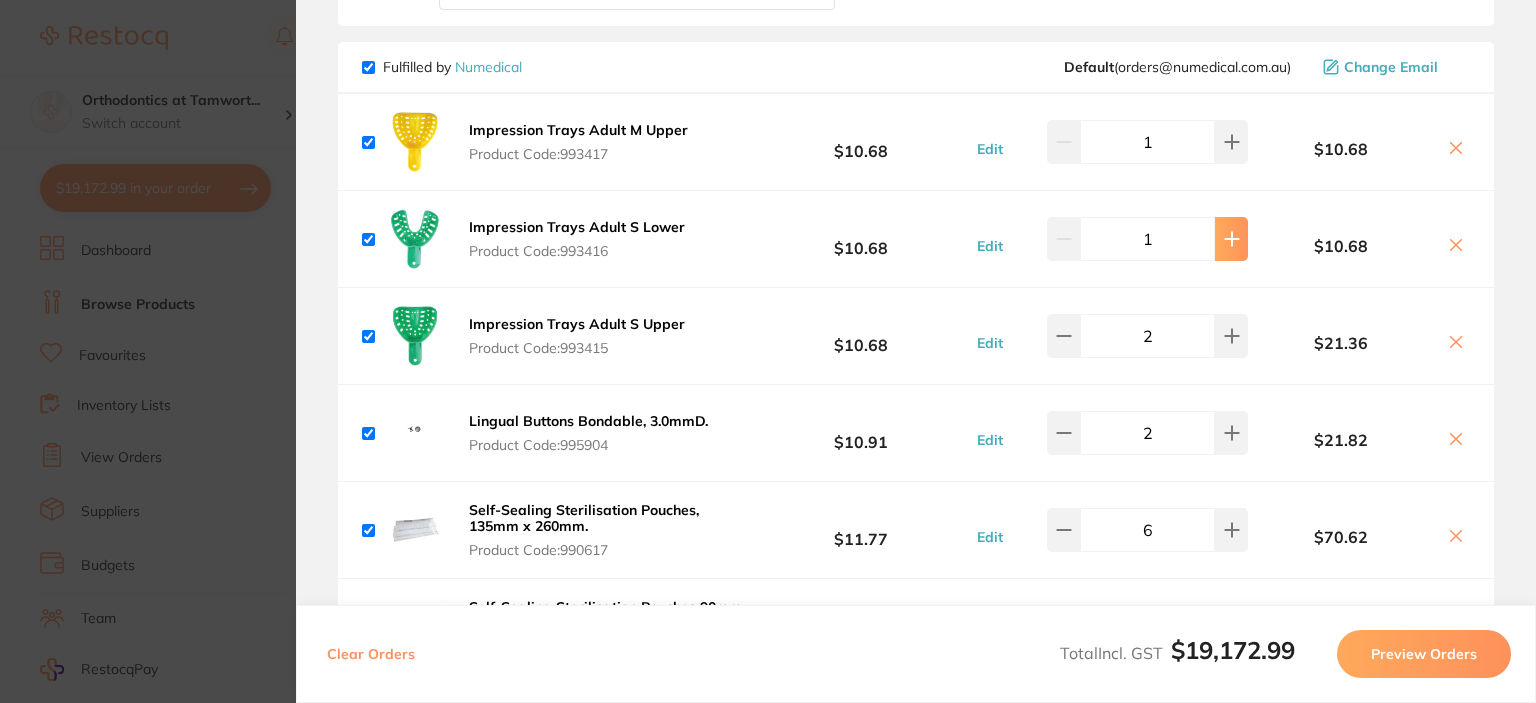 click 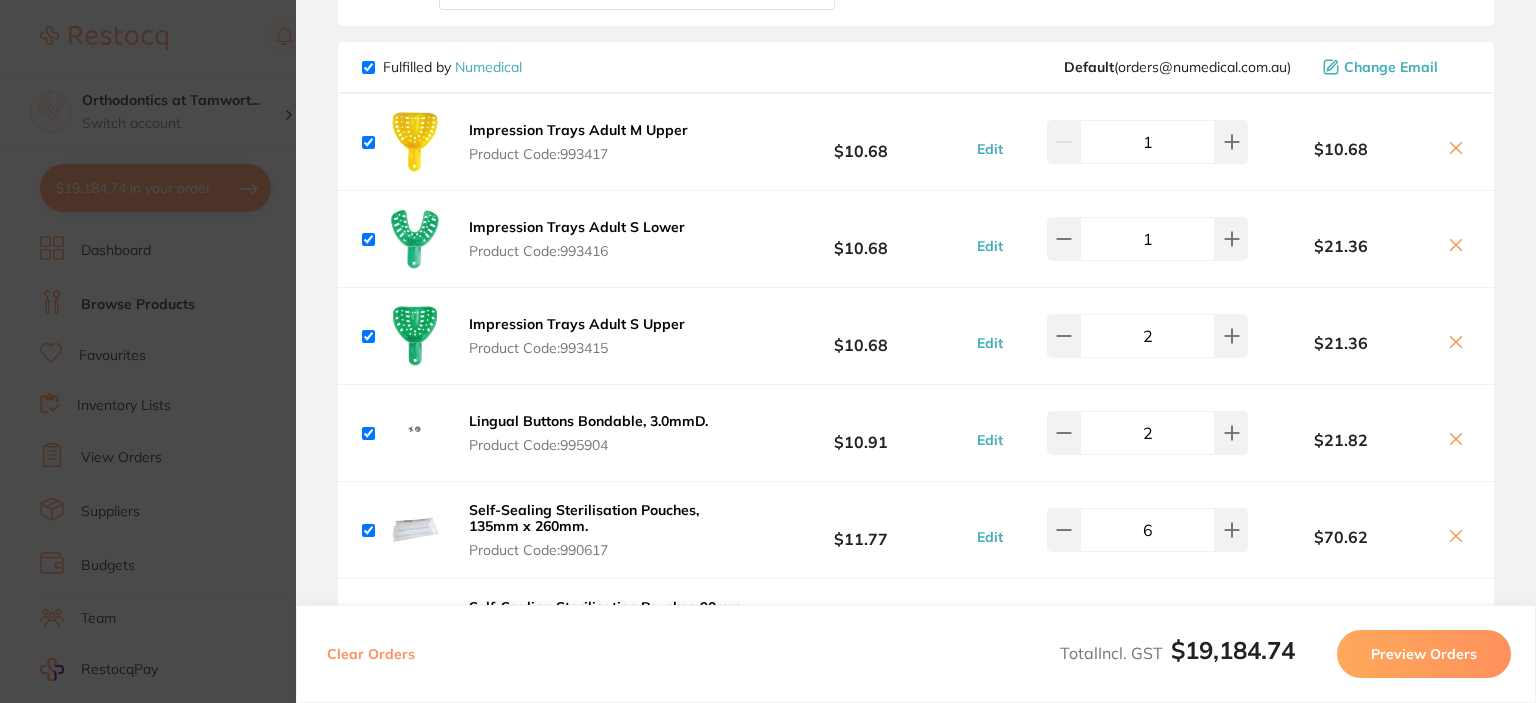 type on "2" 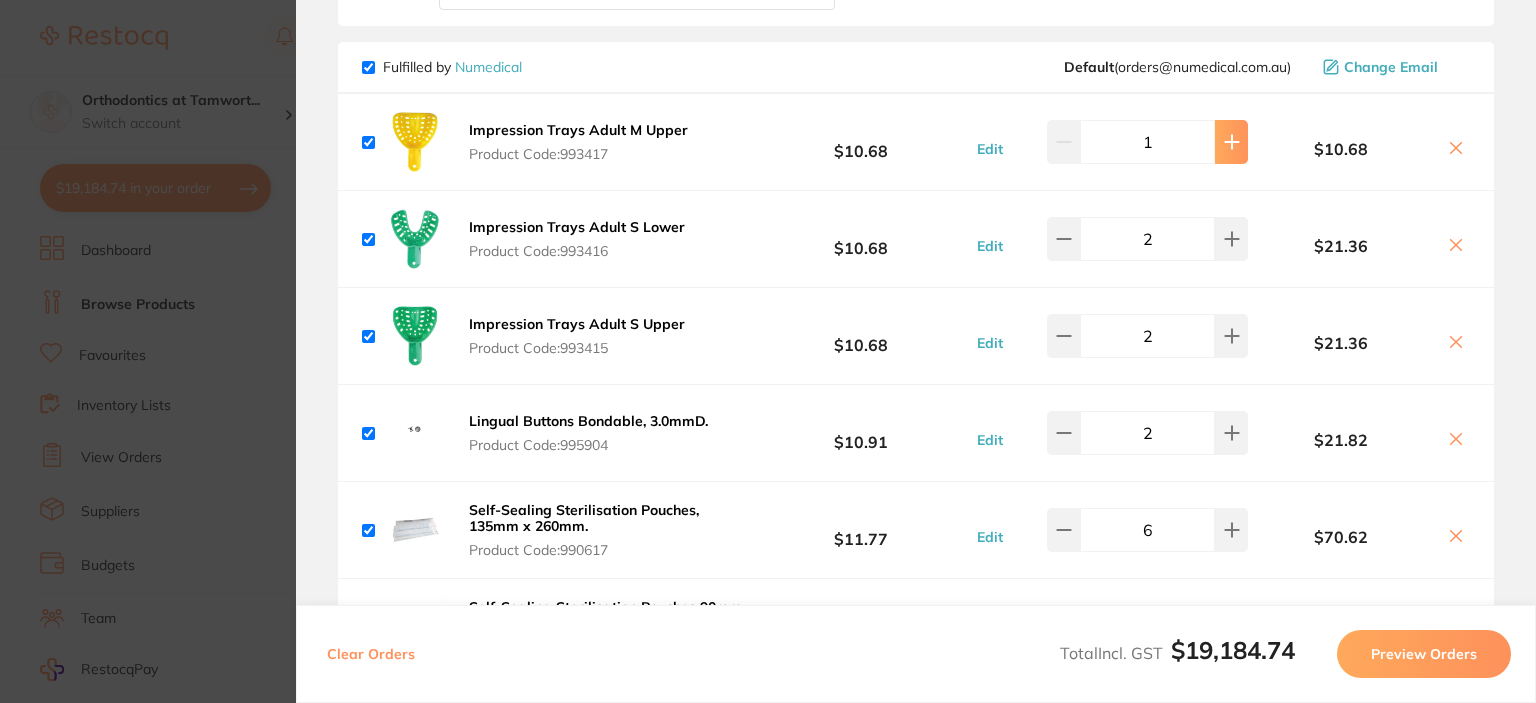 click 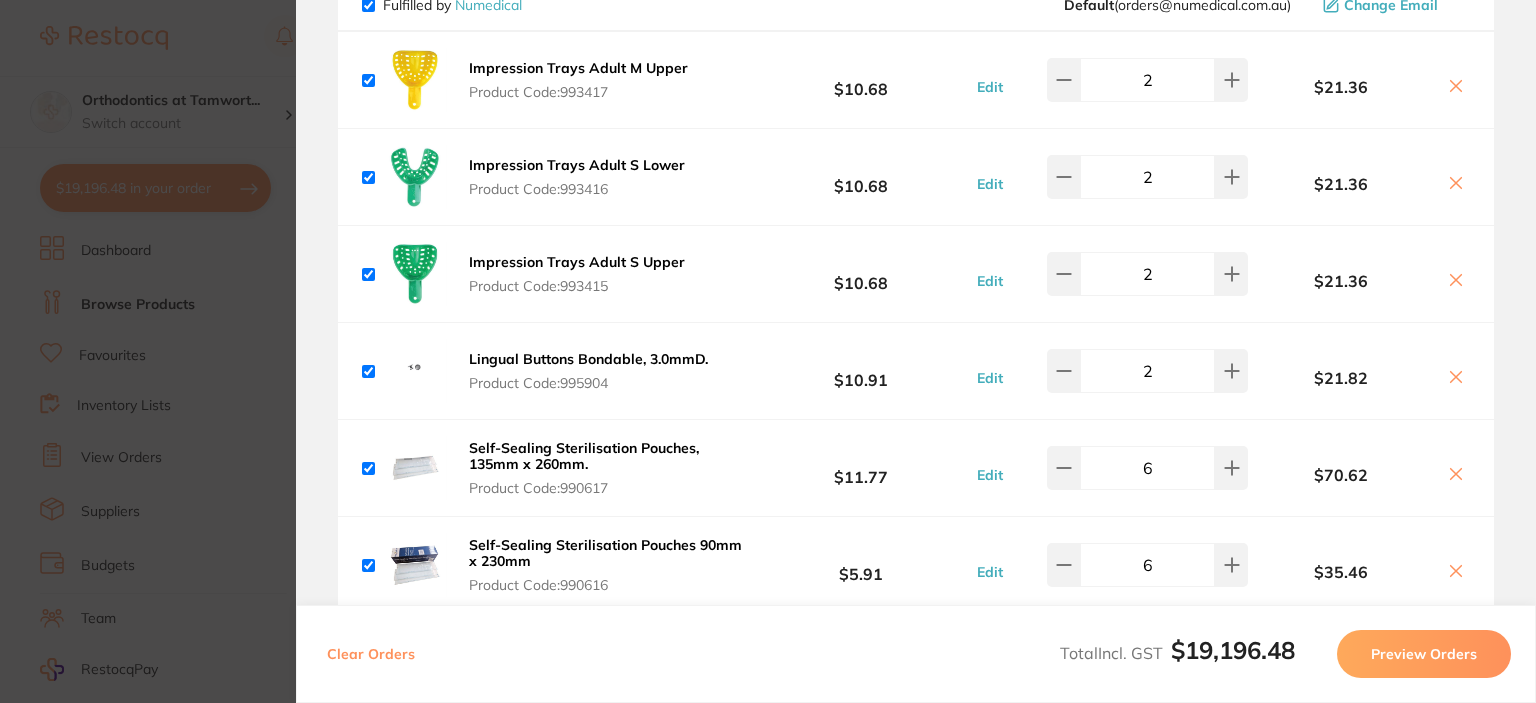 scroll, scrollTop: 2693, scrollLeft: 0, axis: vertical 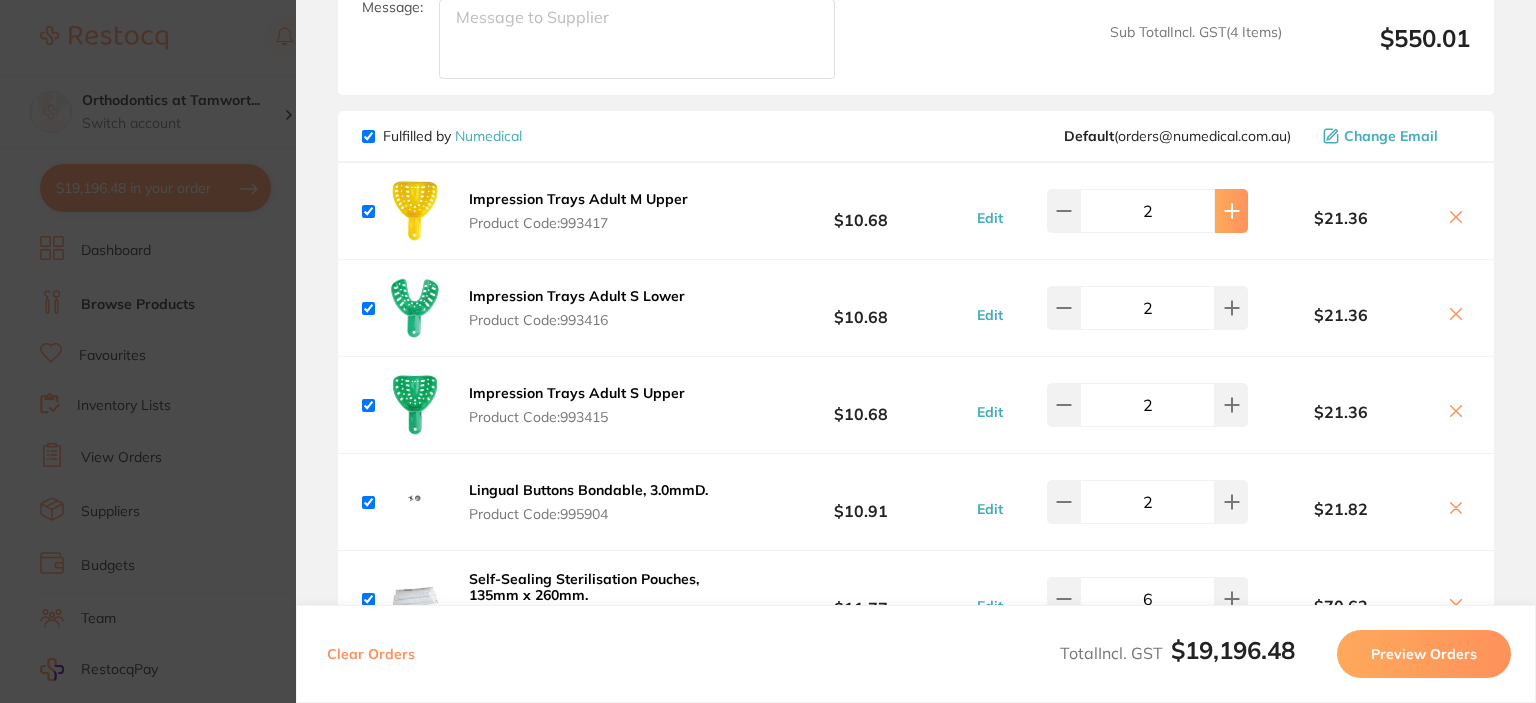 click at bounding box center (1231, -2399) 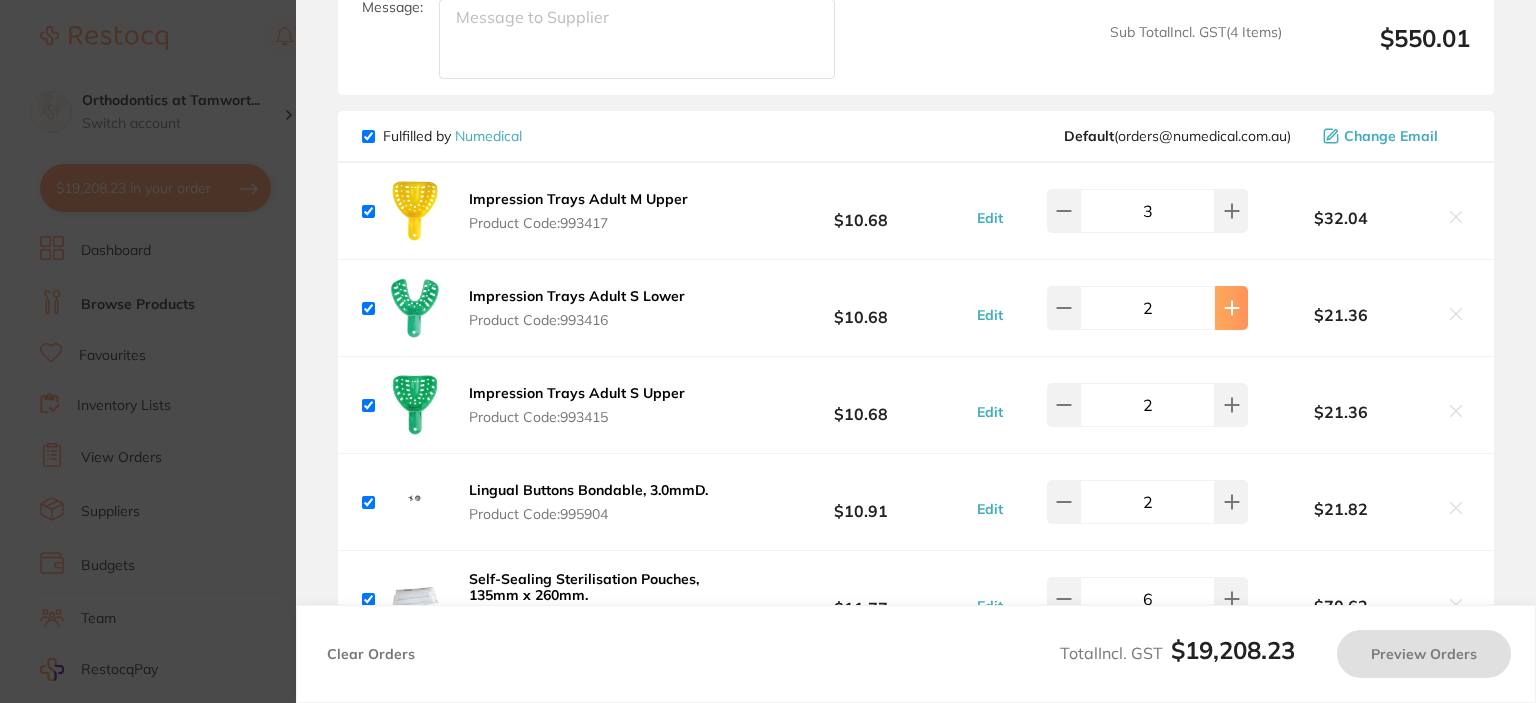 click 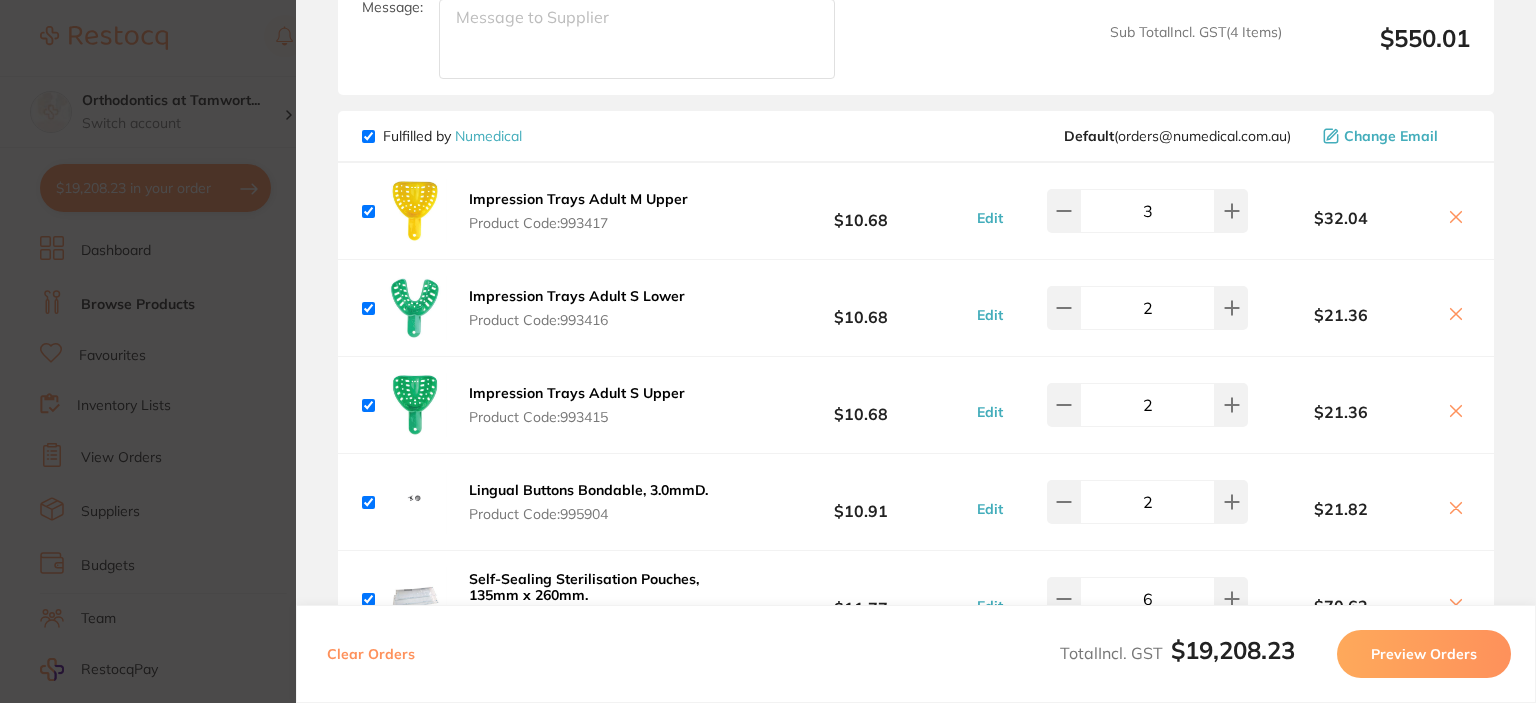 scroll, scrollTop: 2808, scrollLeft: 0, axis: vertical 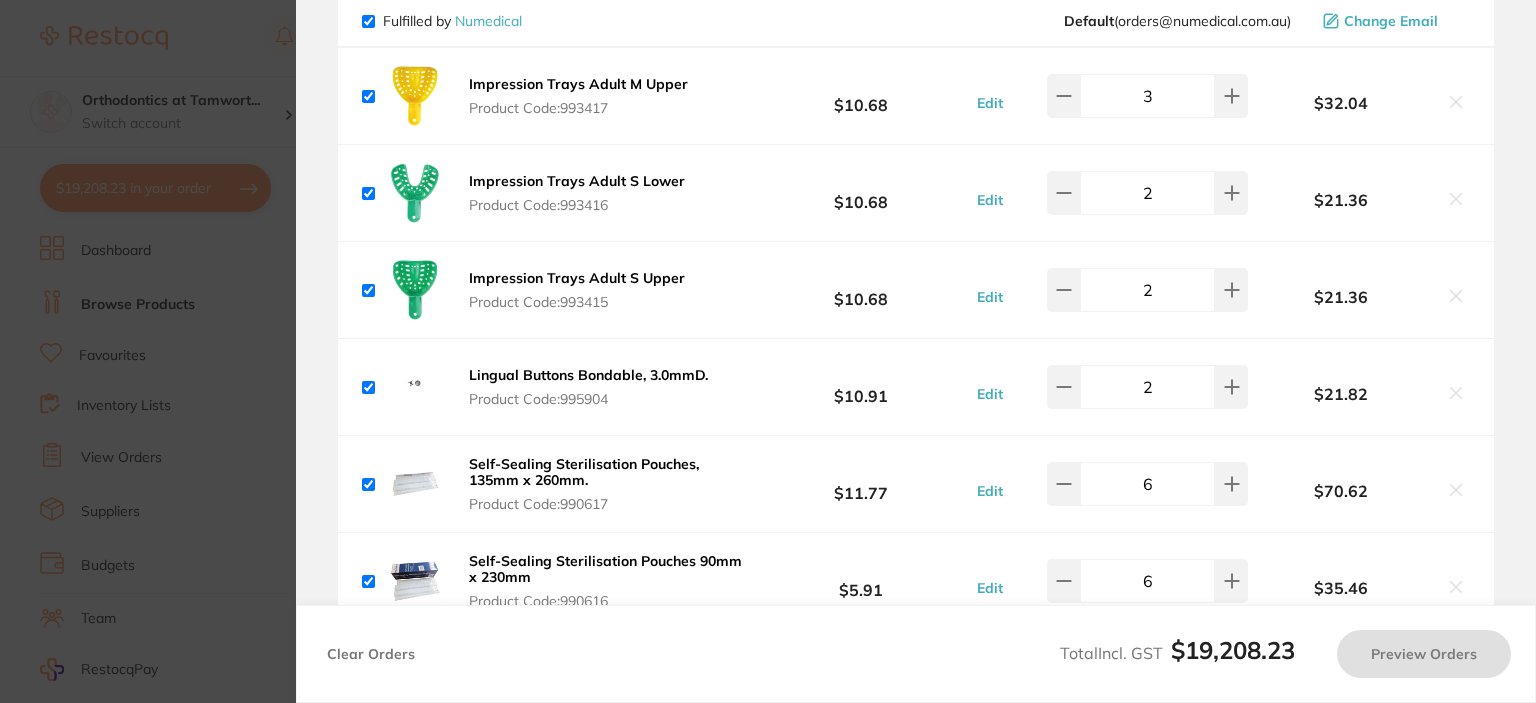 type on "3" 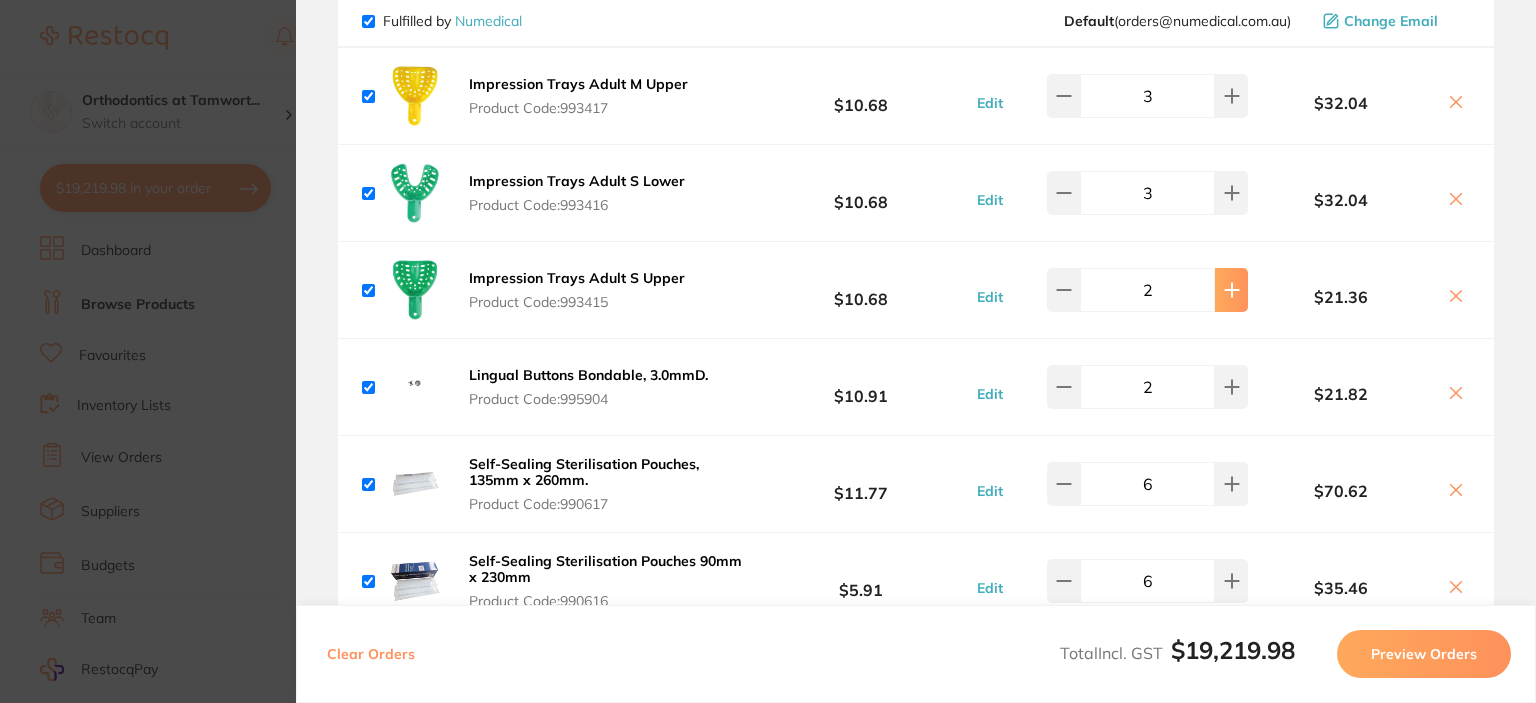 click 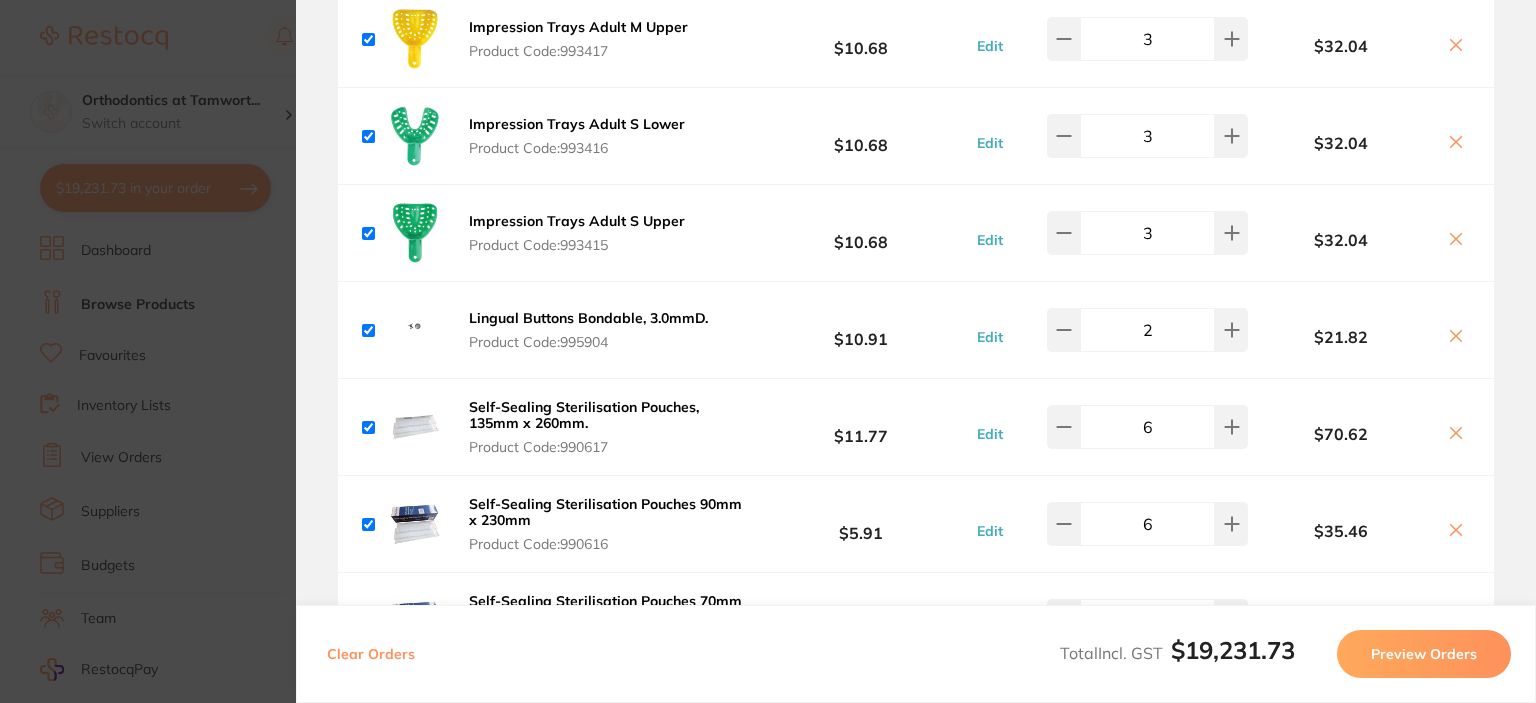 scroll, scrollTop: 2844, scrollLeft: 0, axis: vertical 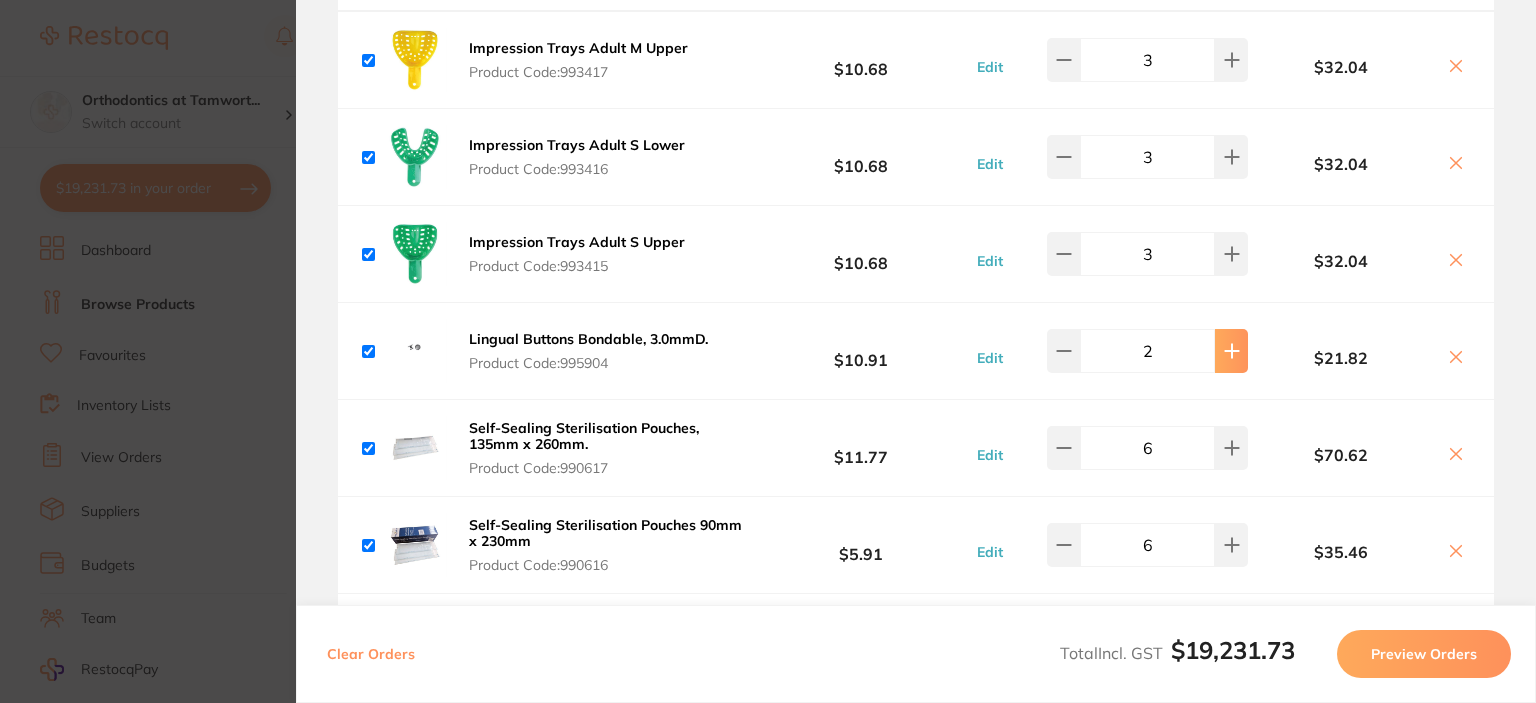 click at bounding box center (1231, -2550) 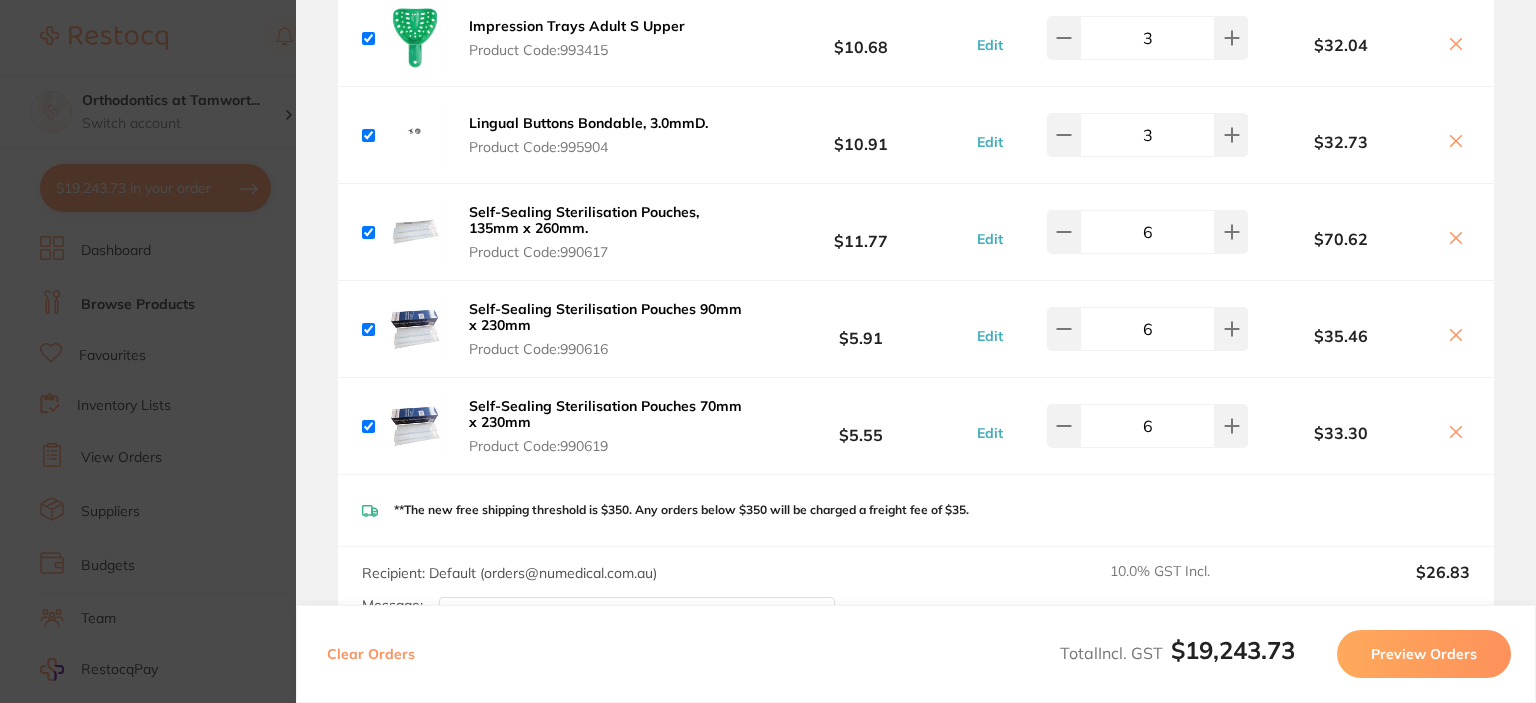 scroll, scrollTop: 3061, scrollLeft: 0, axis: vertical 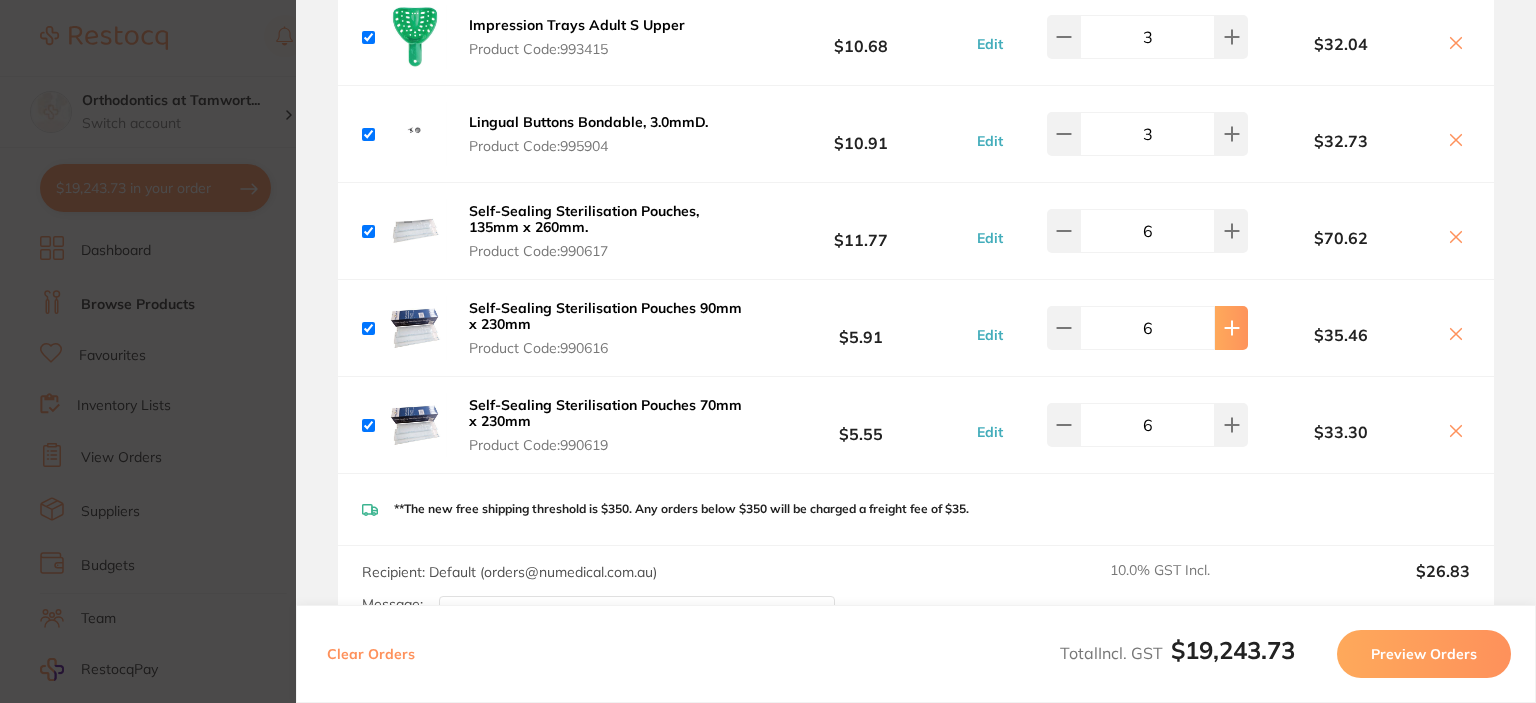 click 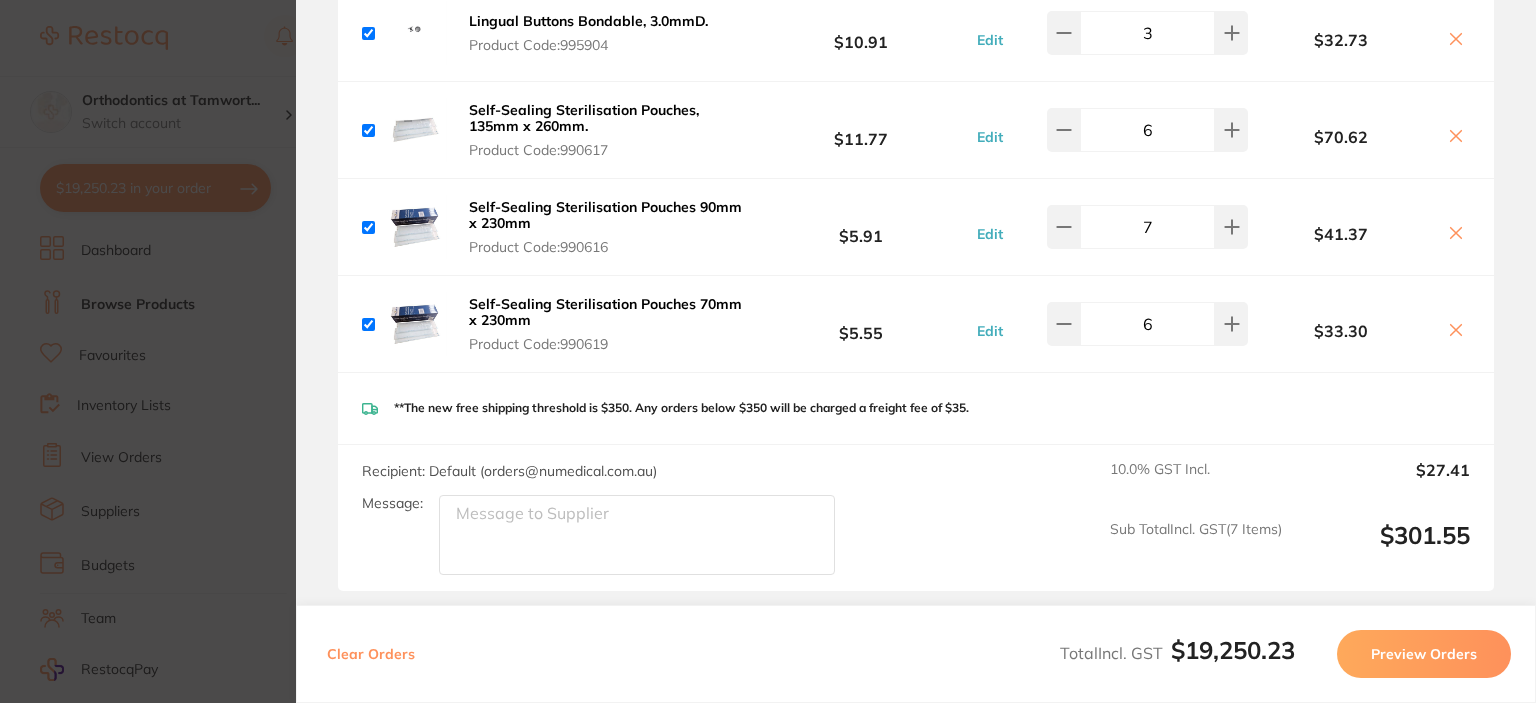 scroll, scrollTop: 3145, scrollLeft: 0, axis: vertical 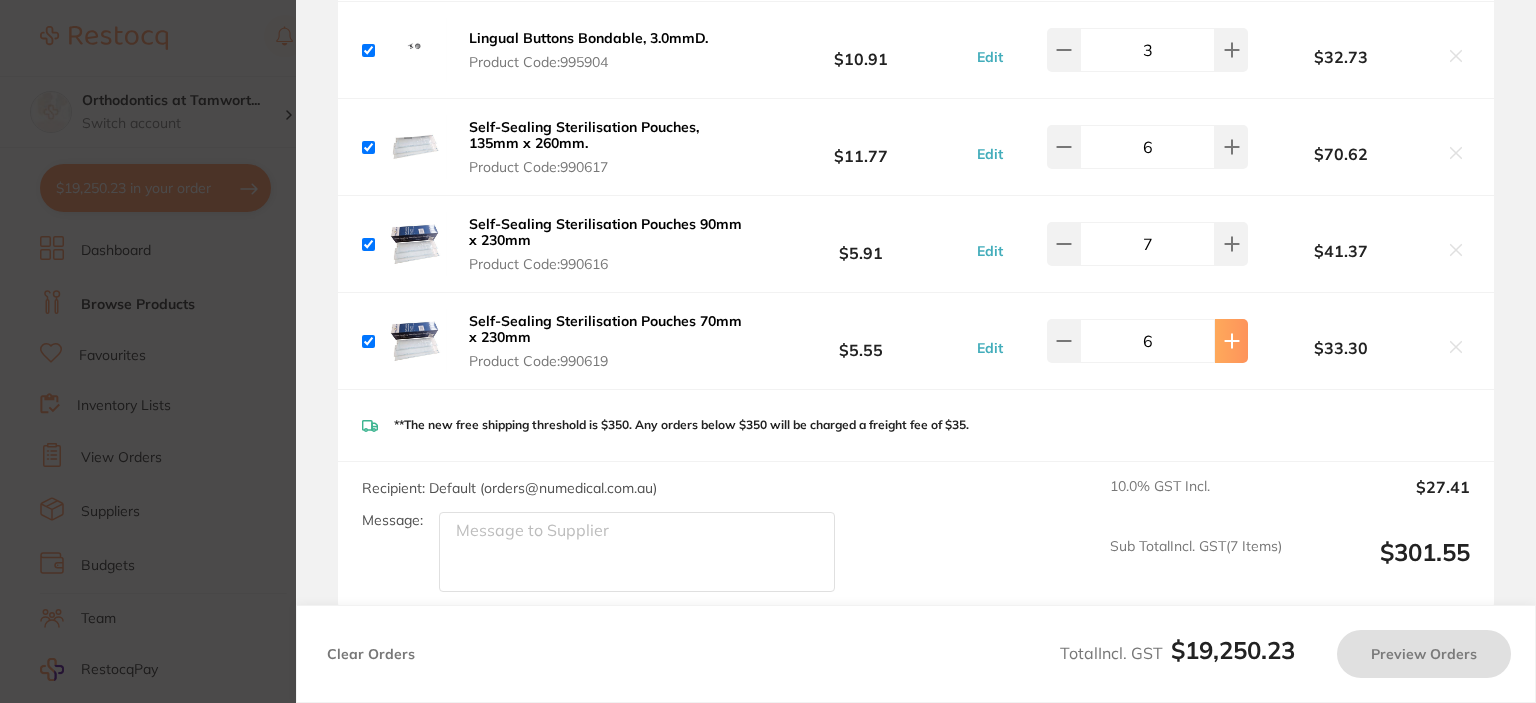 click 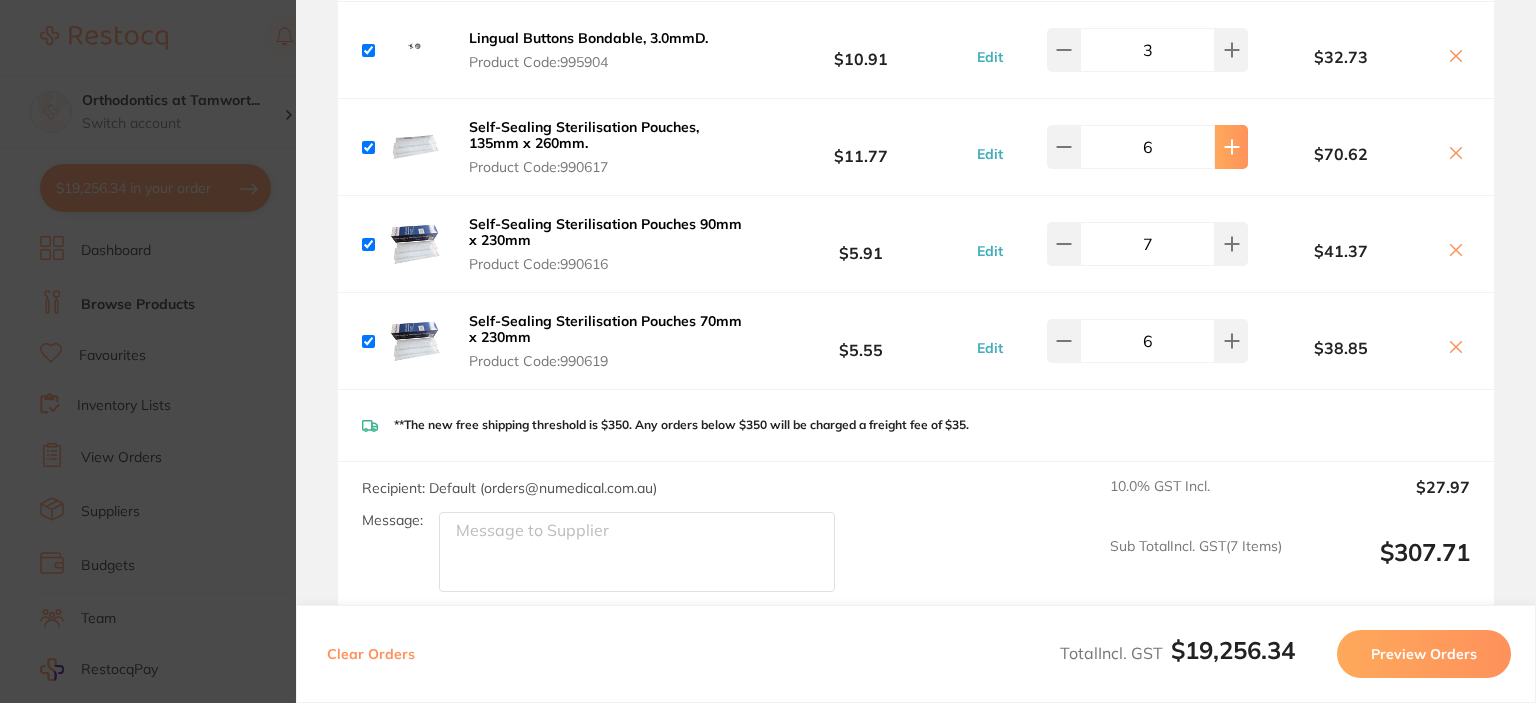 type on "7" 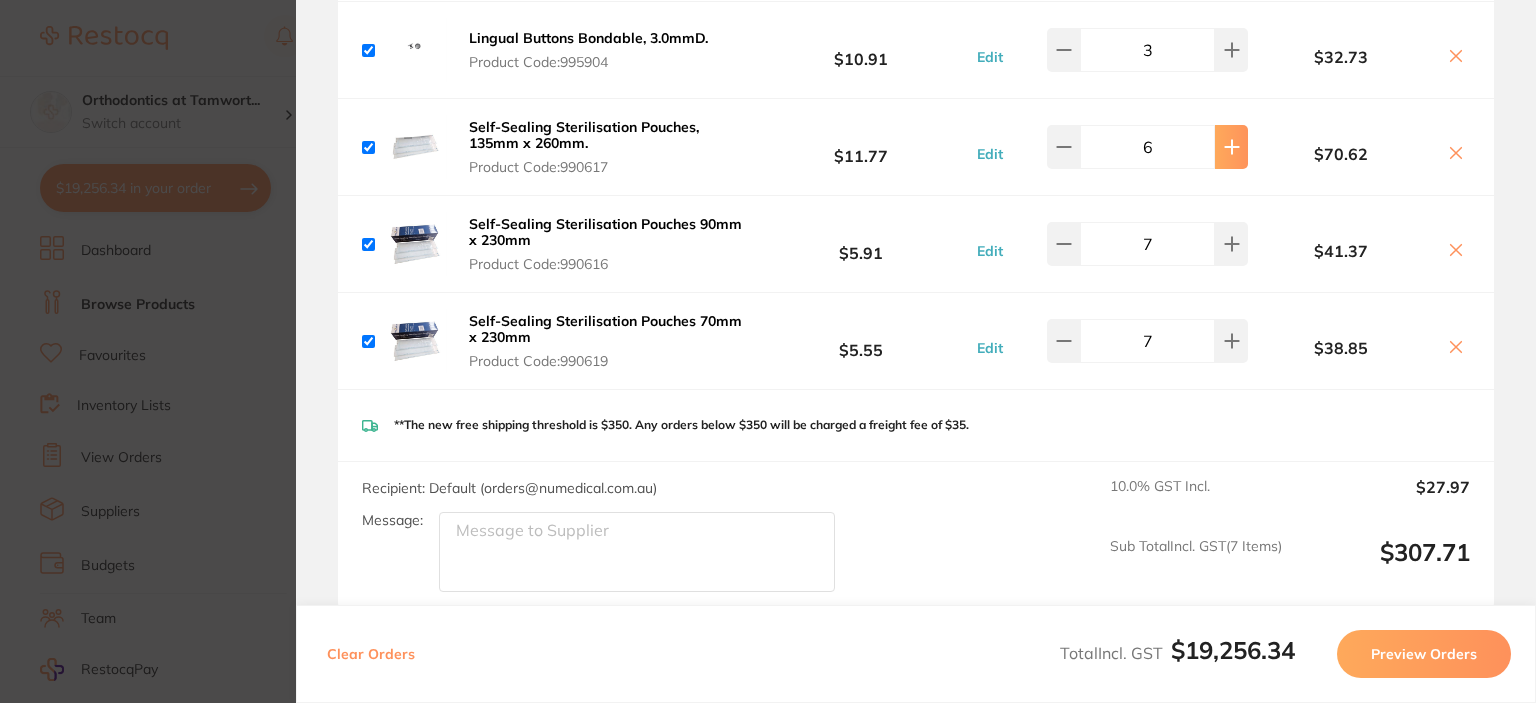 click at bounding box center [1231, -2851] 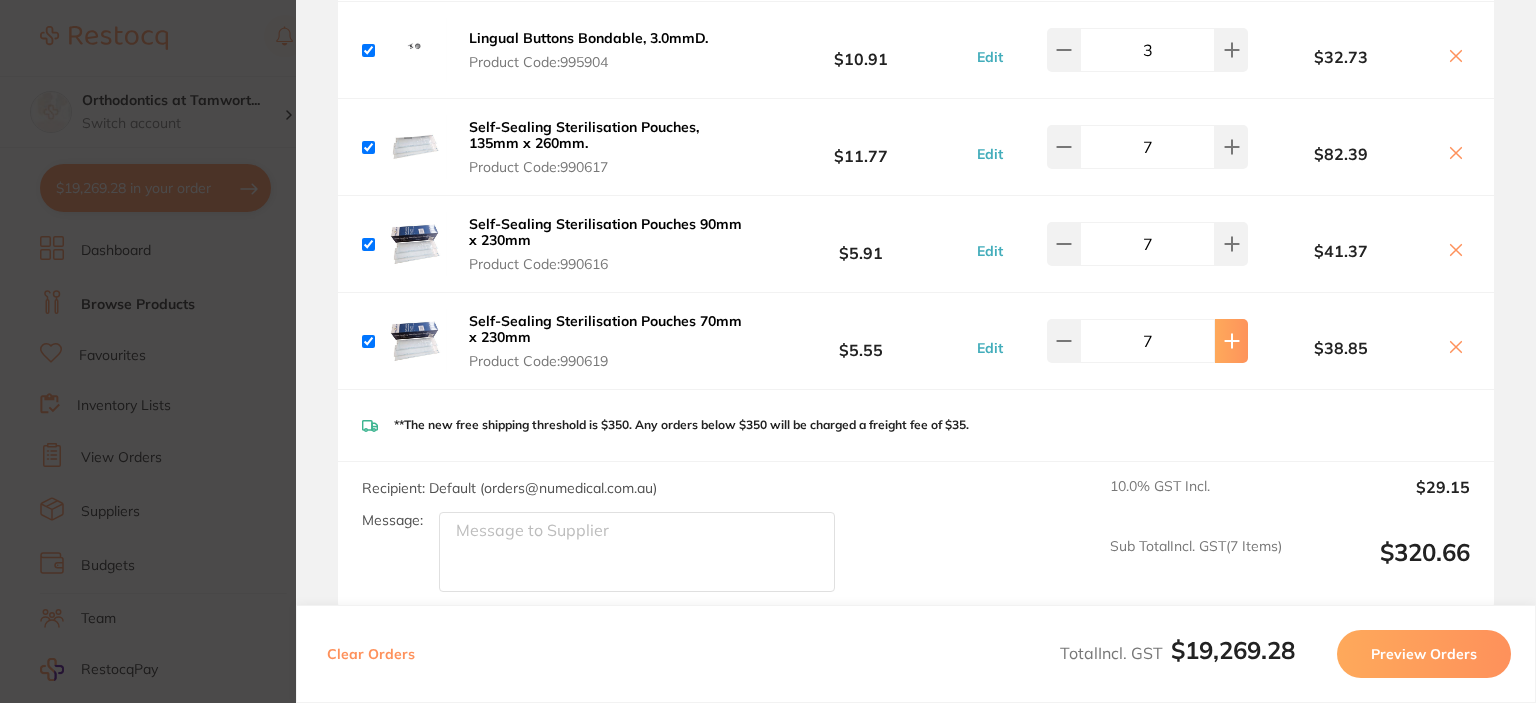 click 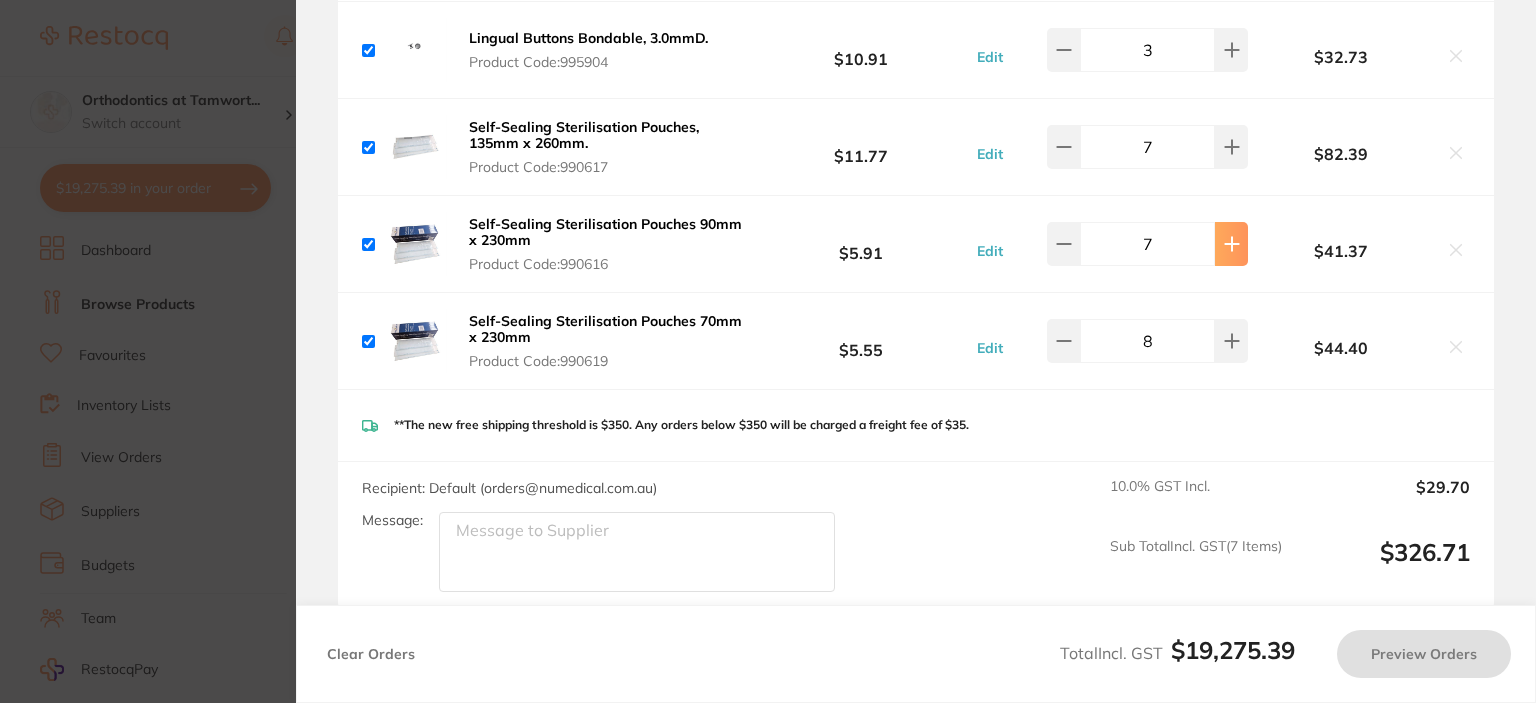 click 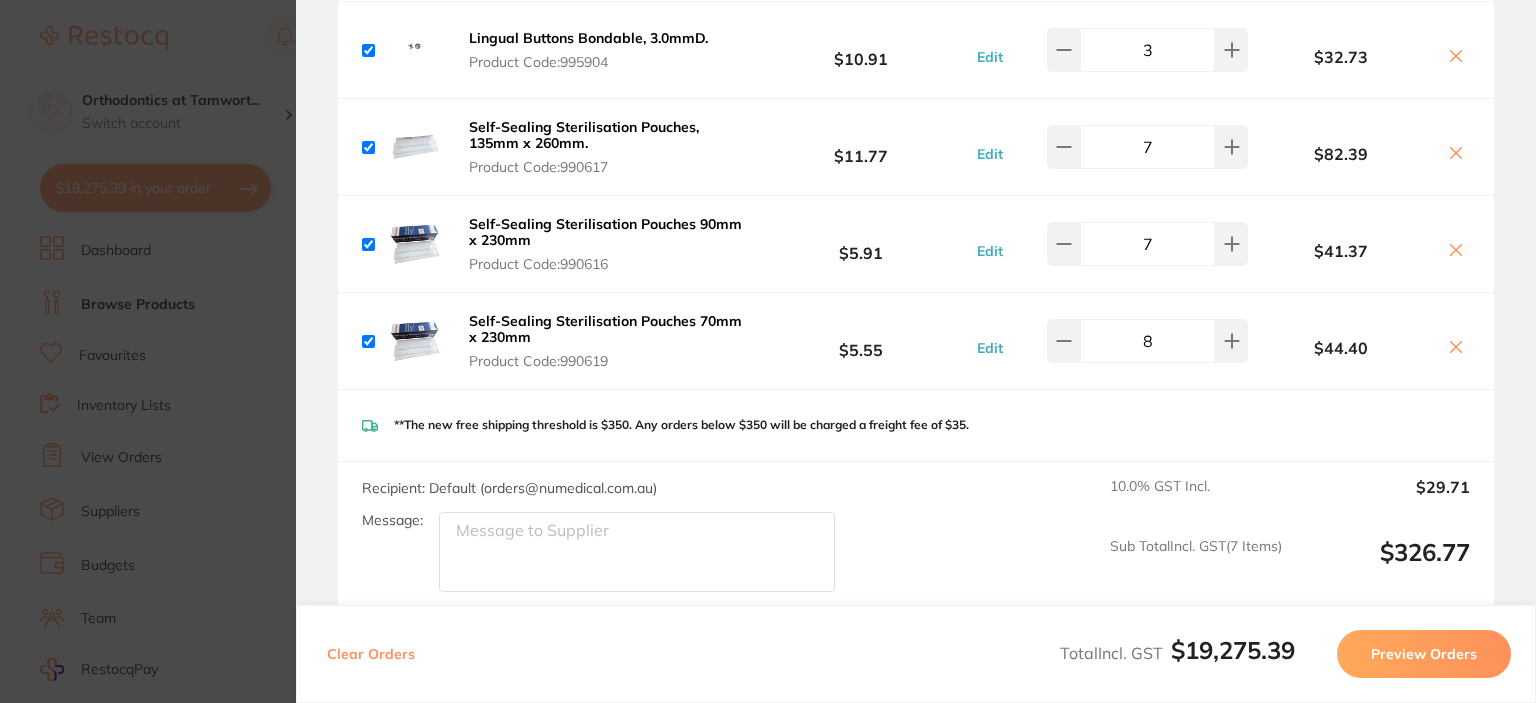 scroll, scrollTop: 3106, scrollLeft: 0, axis: vertical 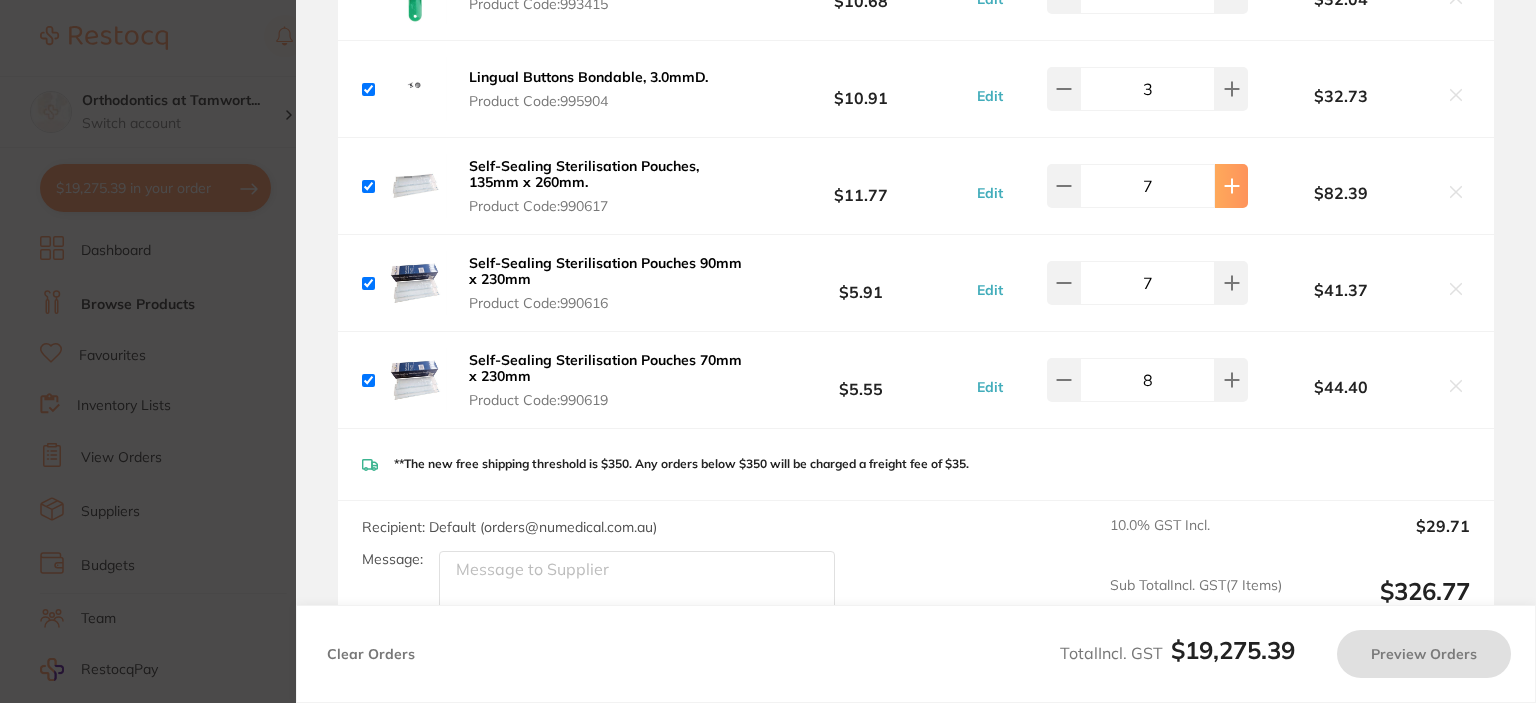 type on "8" 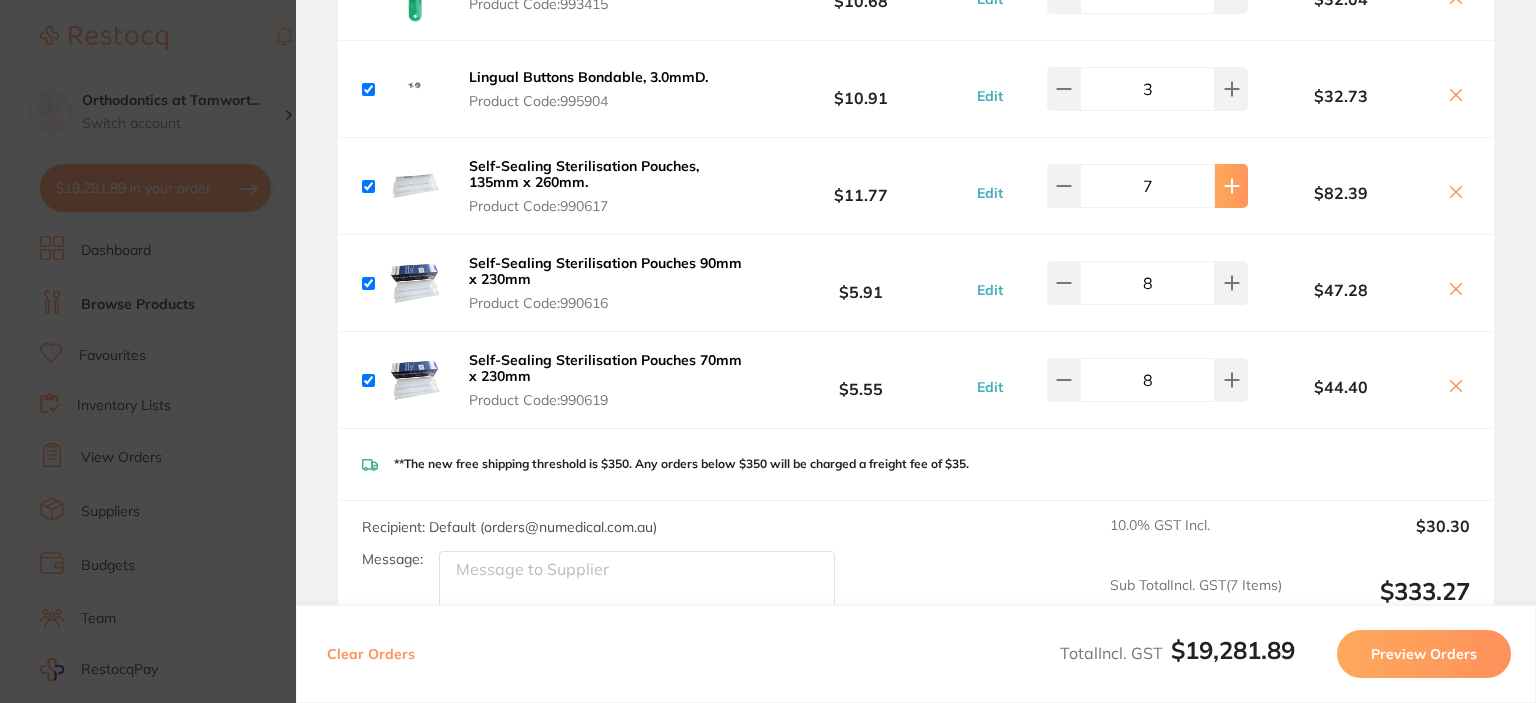 click at bounding box center (1231, -2812) 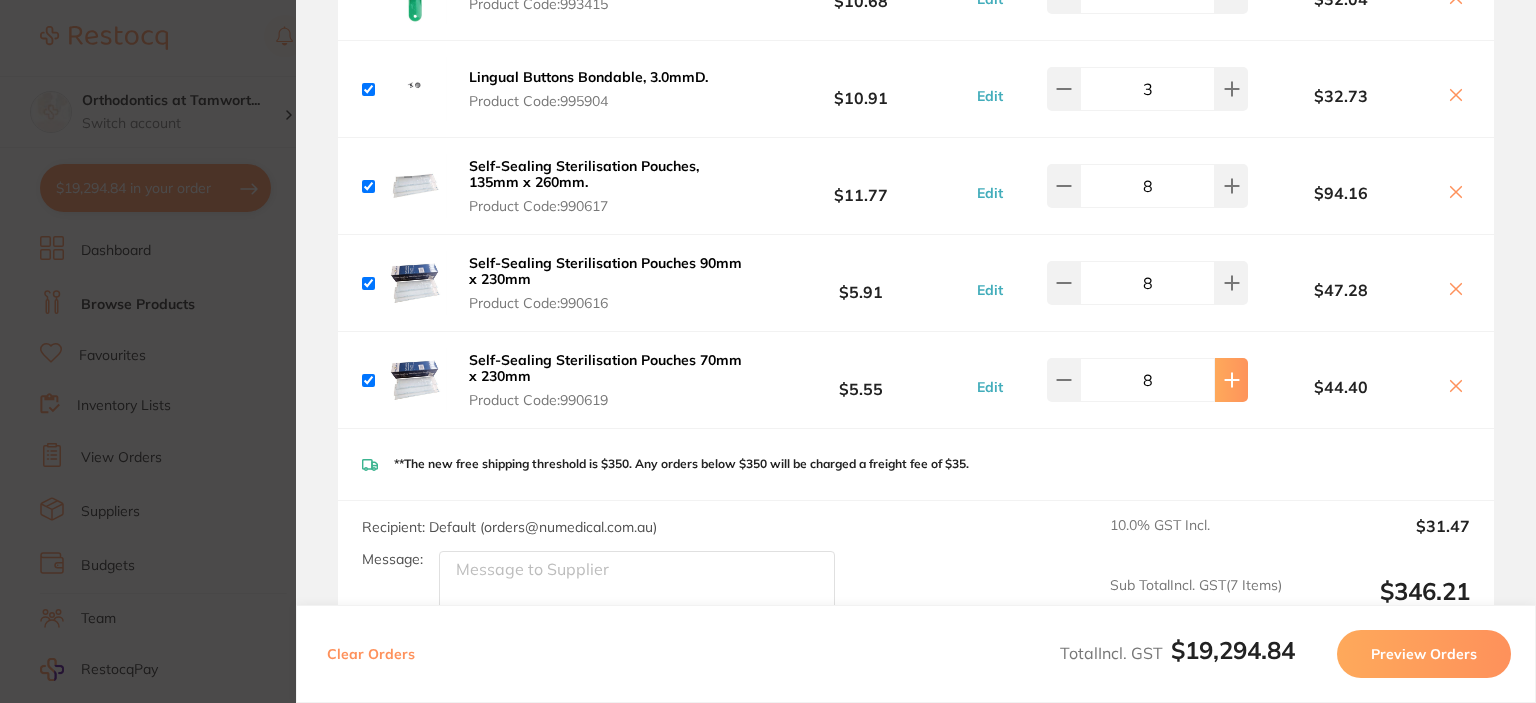 click 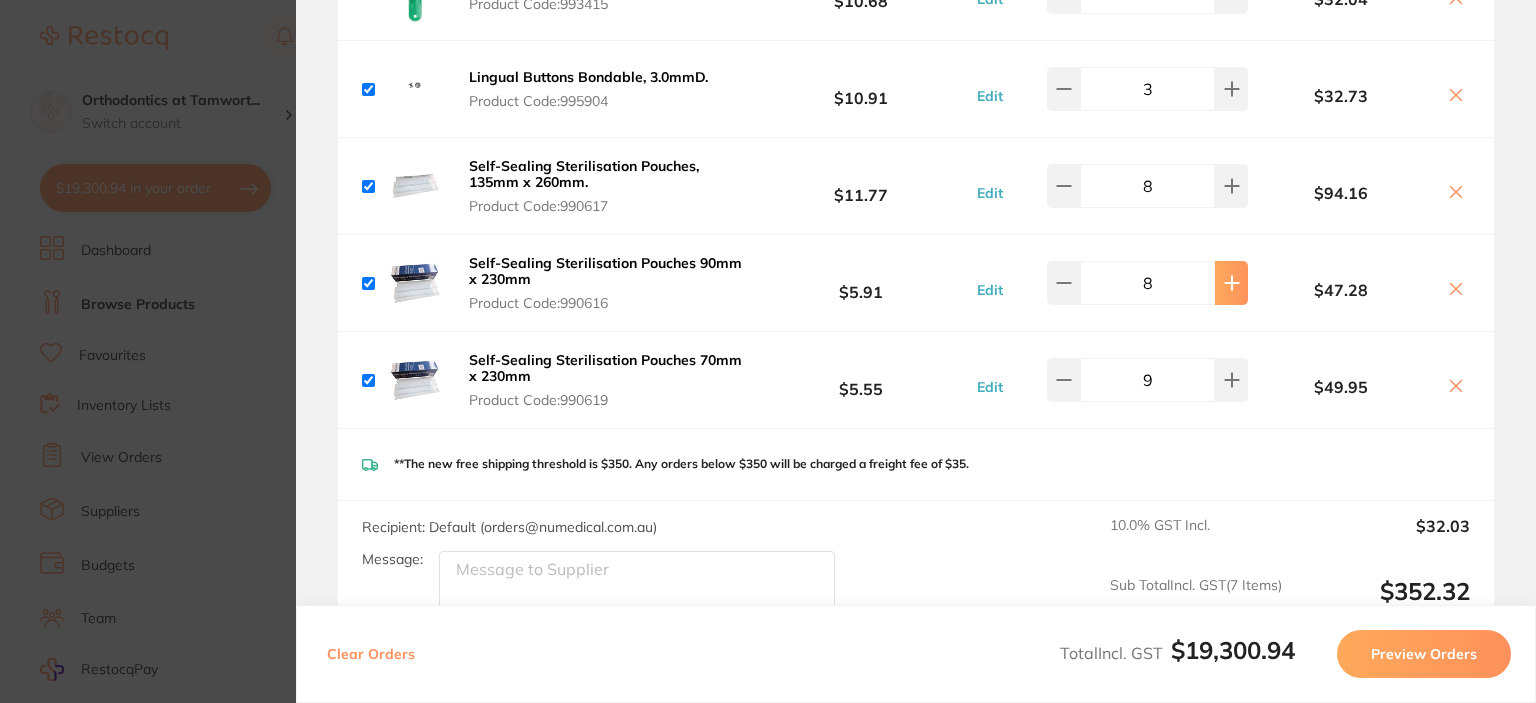 click at bounding box center [1231, -2812] 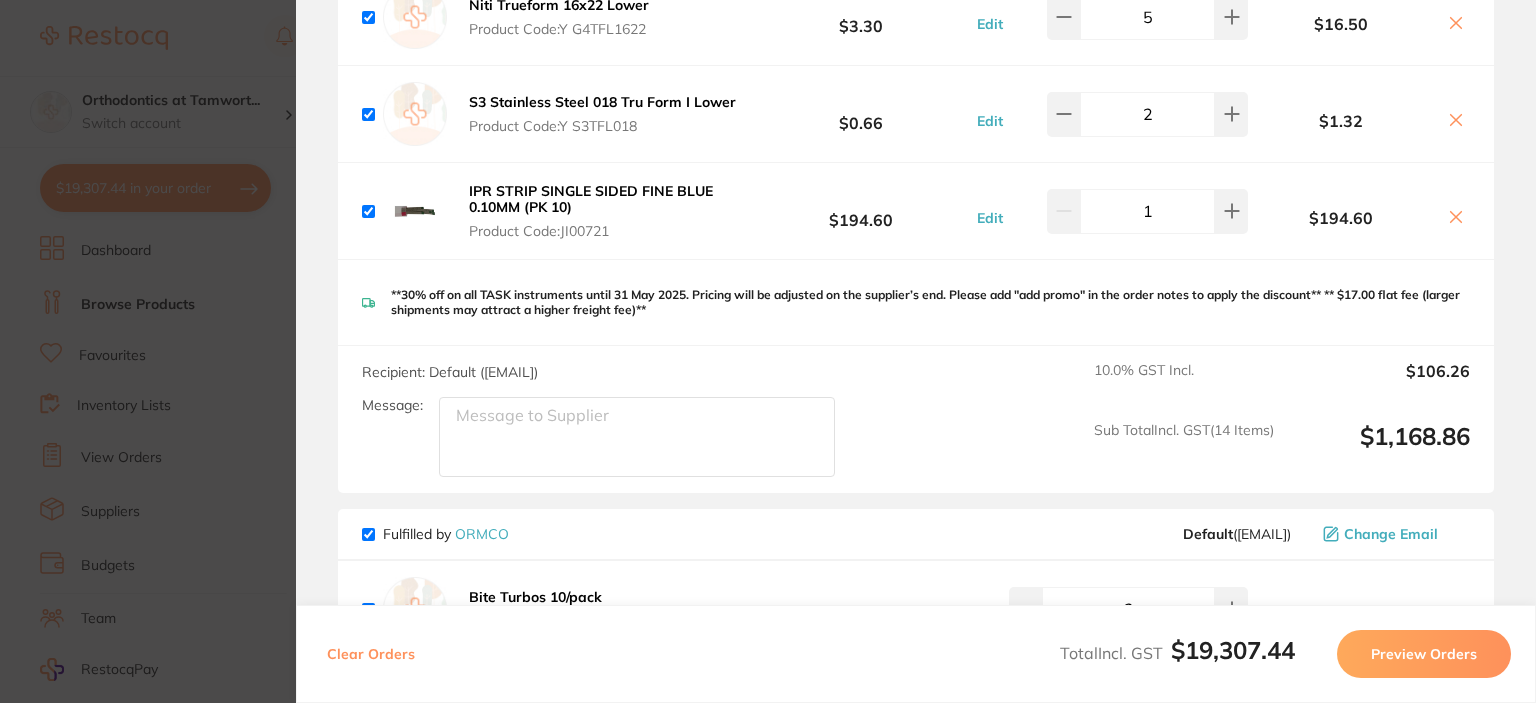 scroll, scrollTop: 9220, scrollLeft: 0, axis: vertical 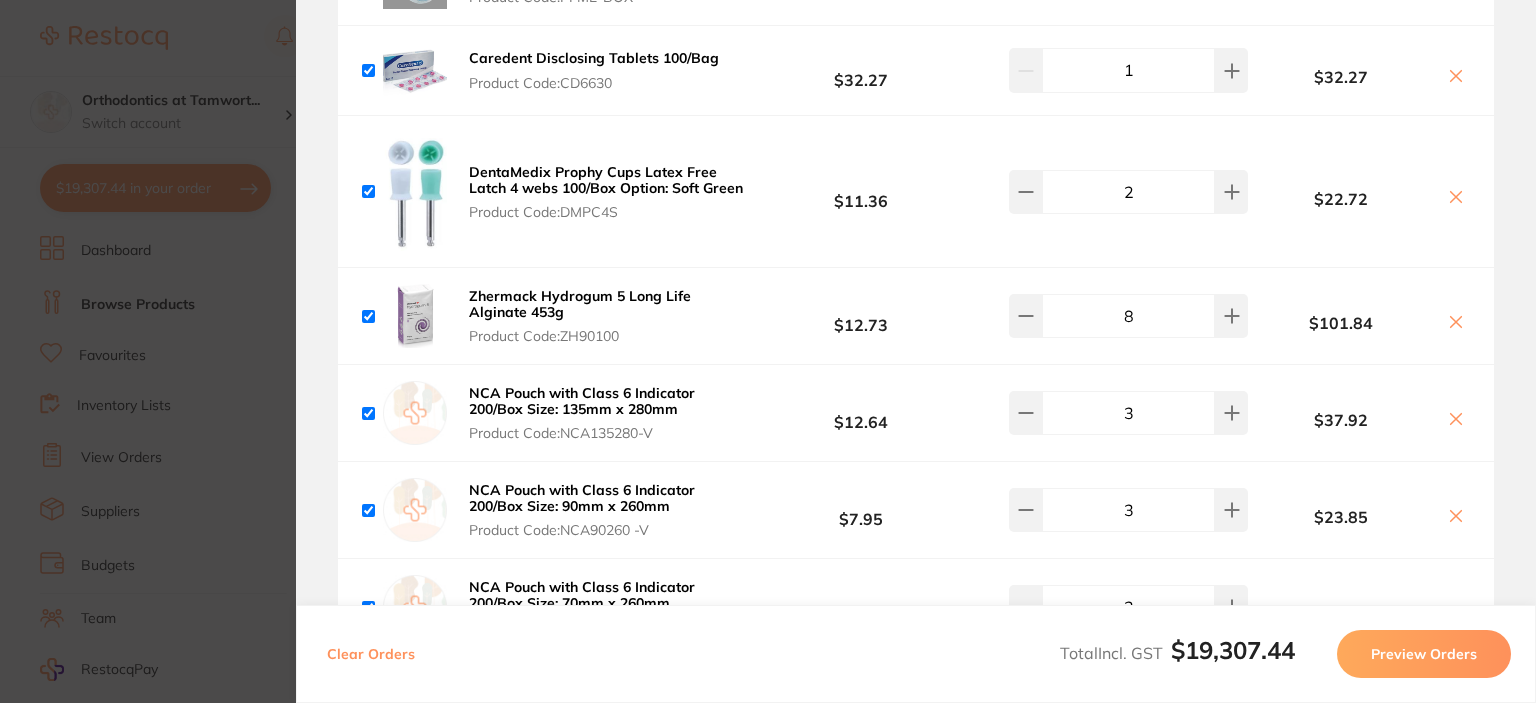 click 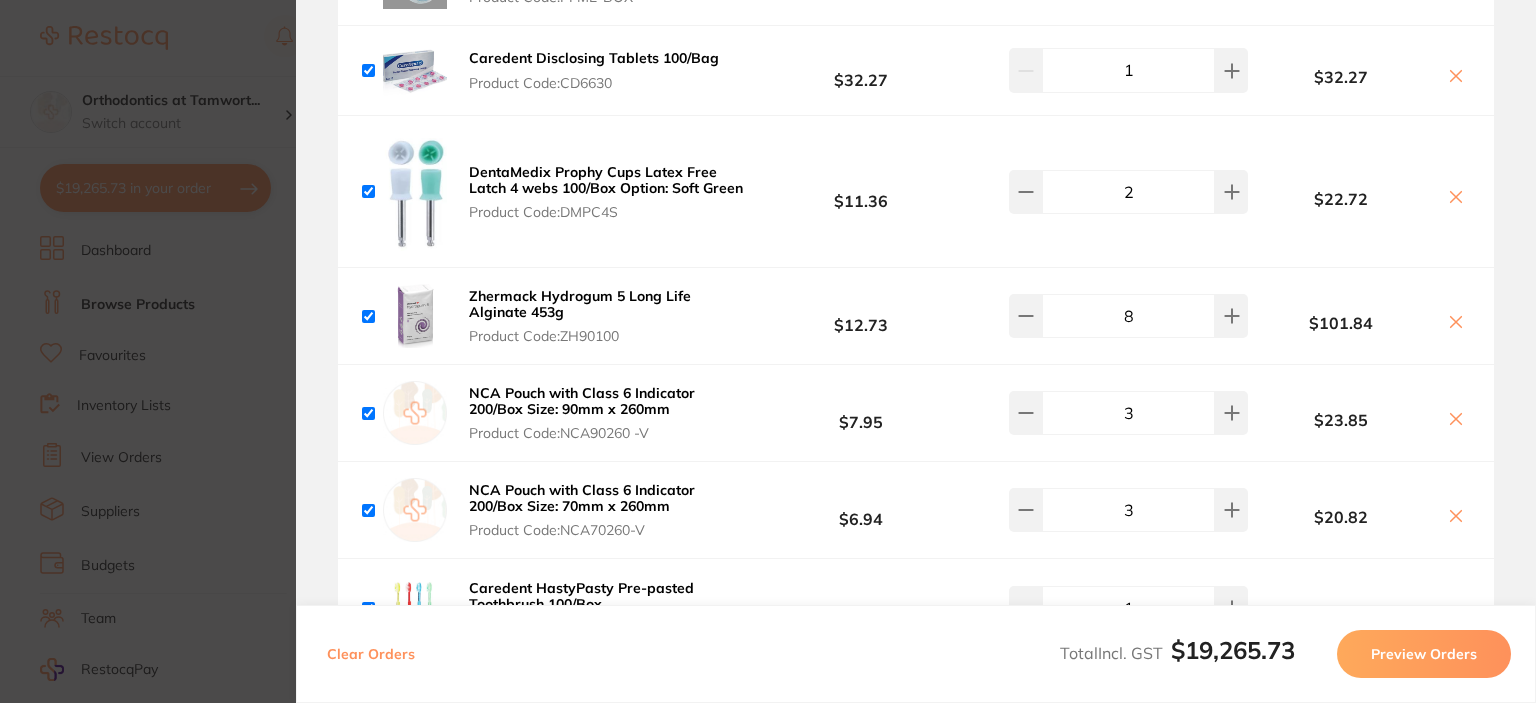 click 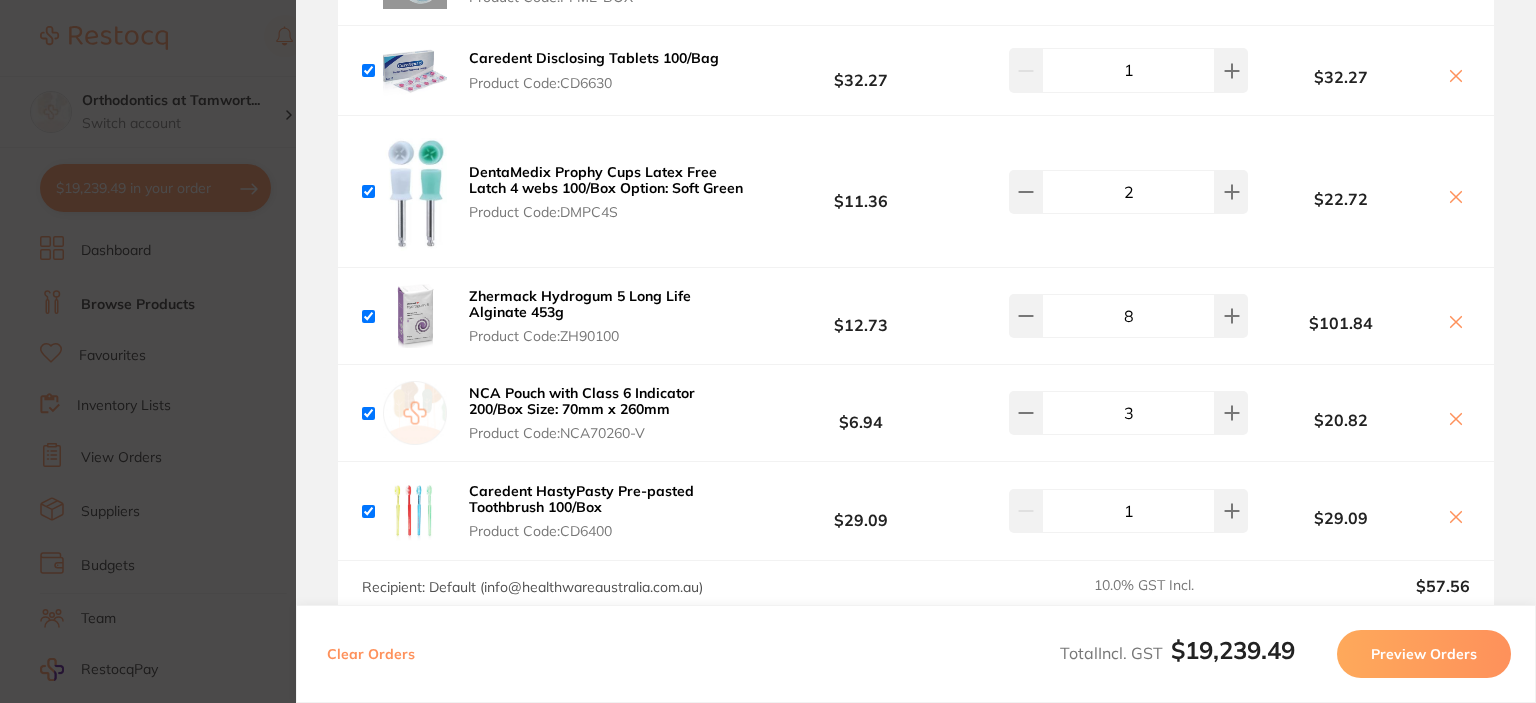 click 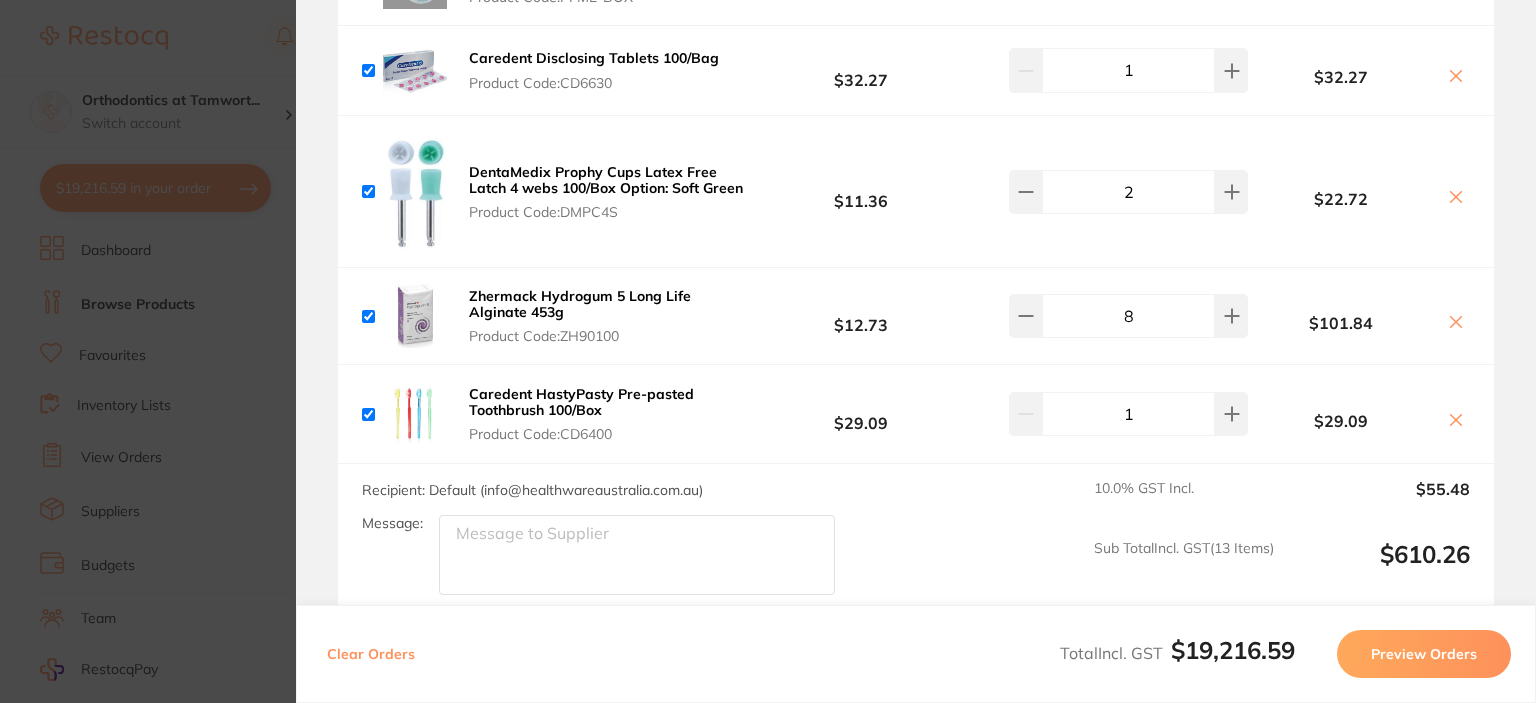 click on "Preview Orders" at bounding box center (1424, 654) 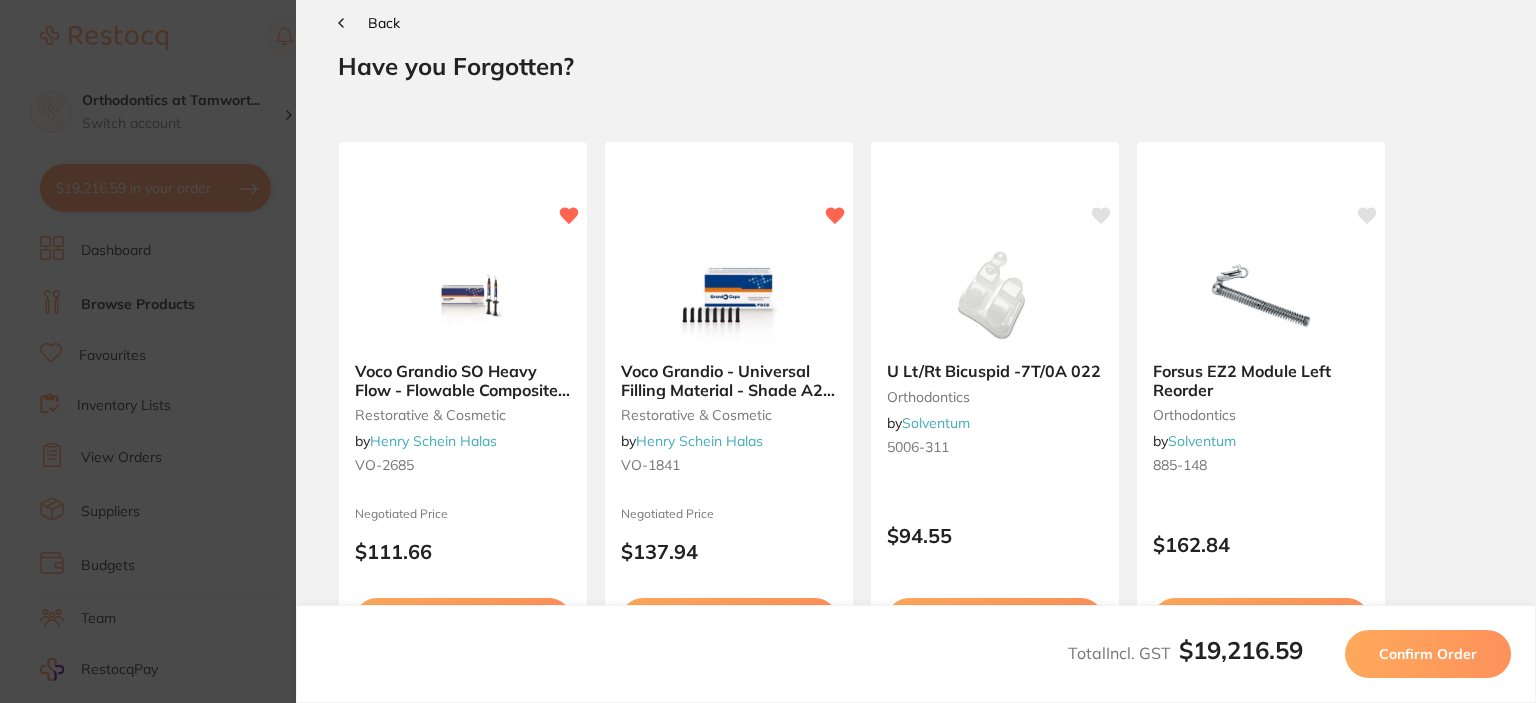 scroll, scrollTop: 0, scrollLeft: 0, axis: both 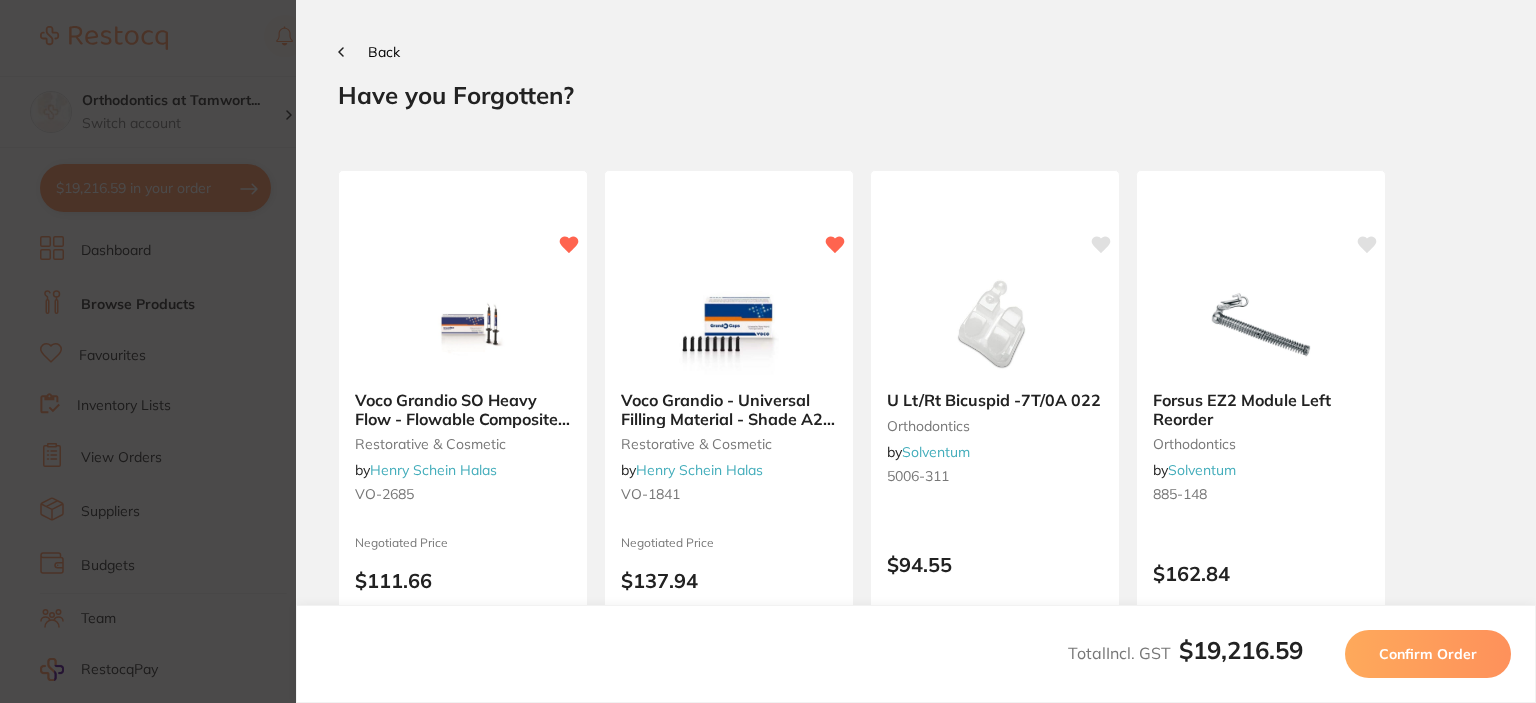 click on "Confirm Order" at bounding box center [1428, 654] 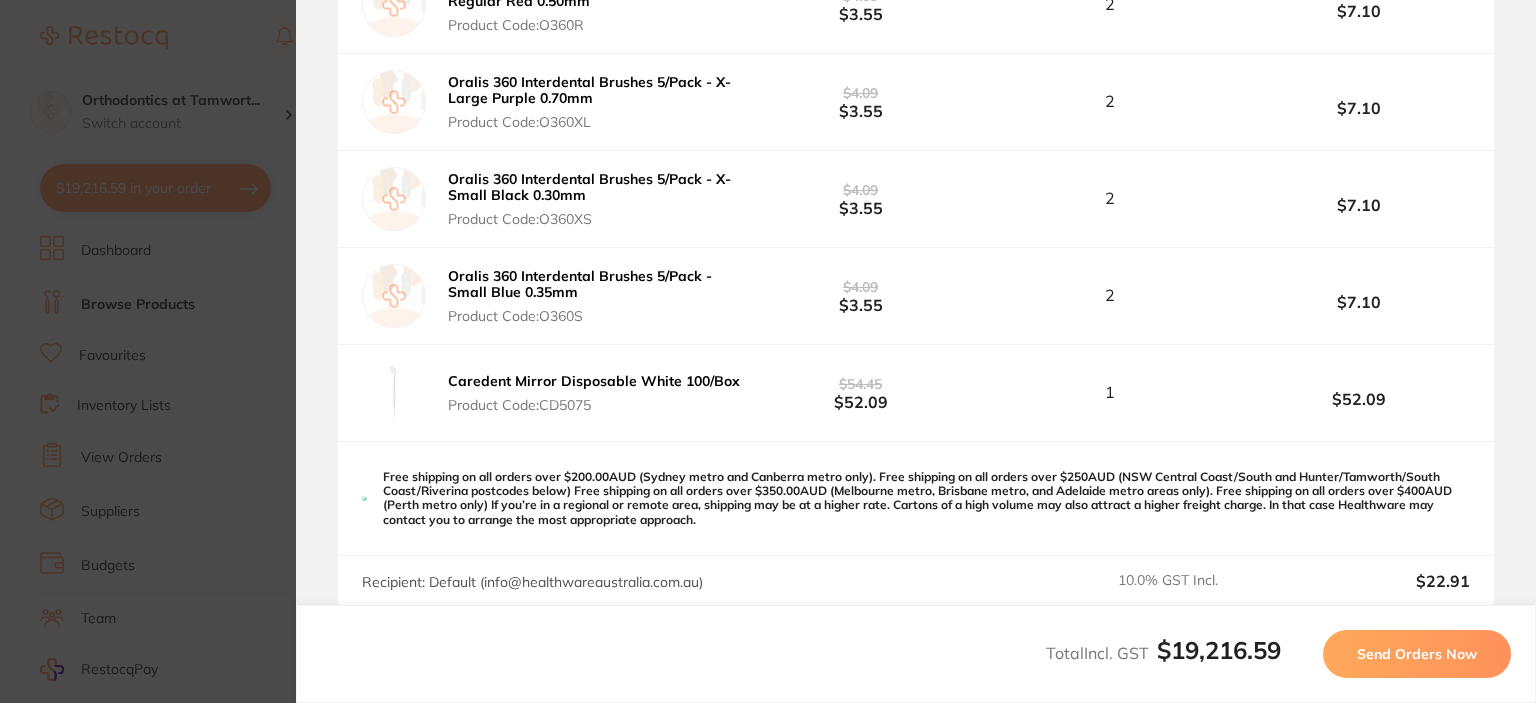 scroll, scrollTop: 12339, scrollLeft: 0, axis: vertical 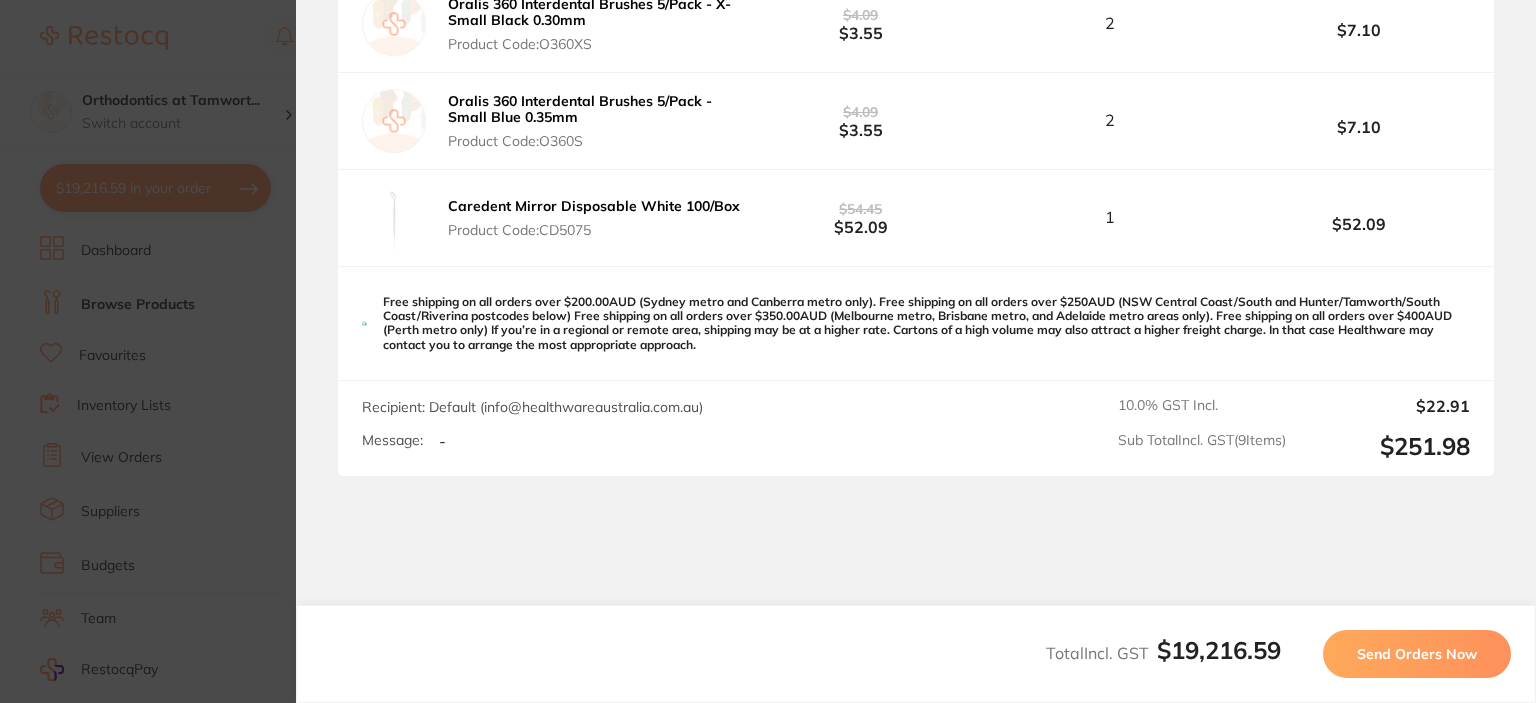 click on "Send Orders Now" at bounding box center (1417, 654) 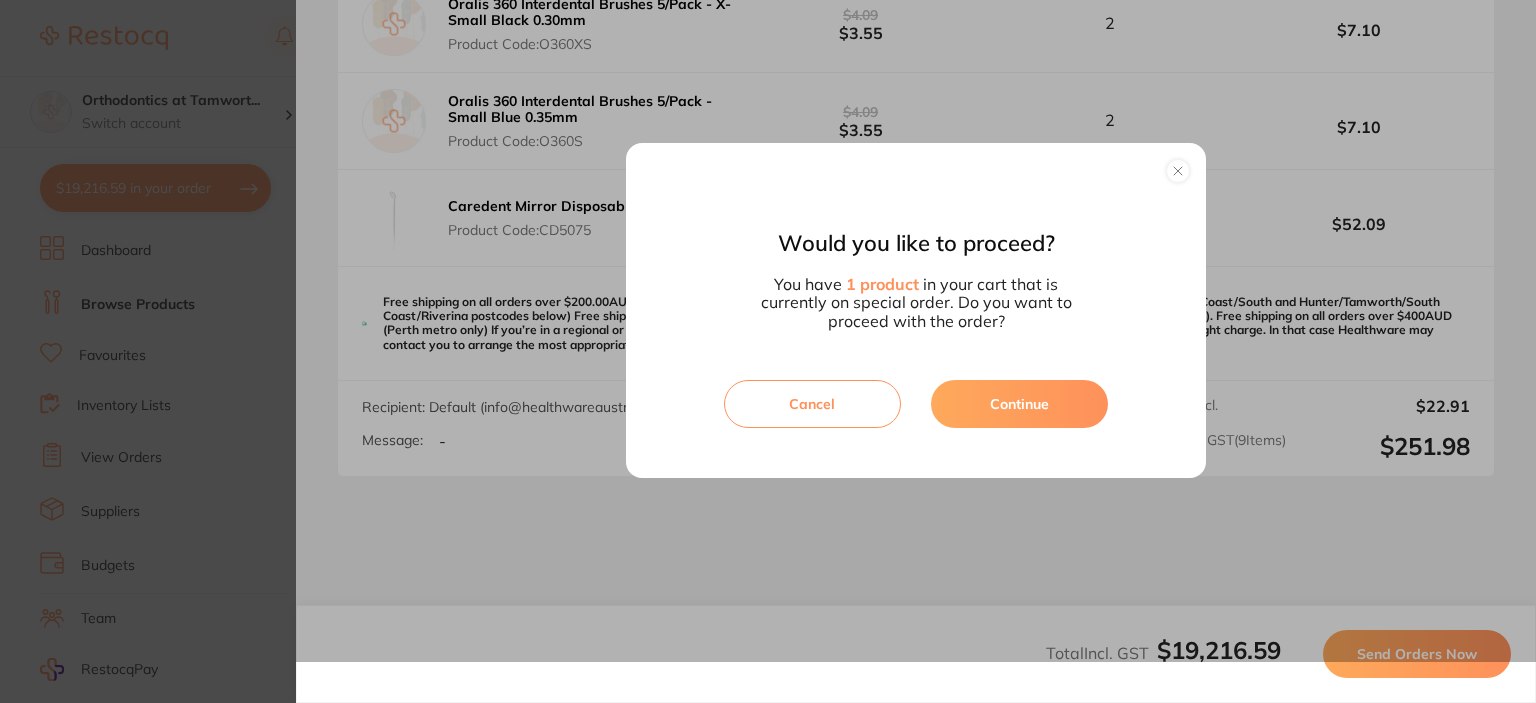 click on "Cancel" at bounding box center (812, 404) 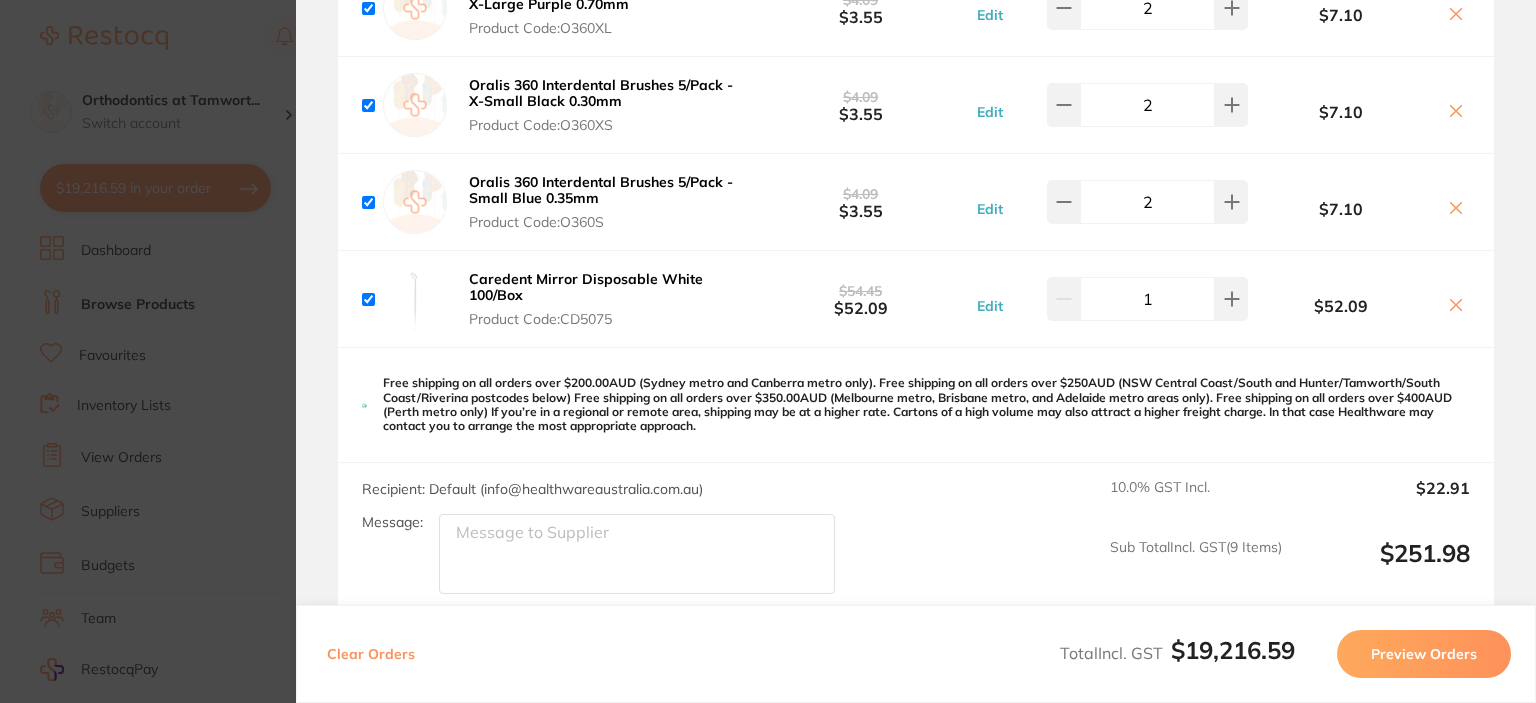 scroll, scrollTop: 12479, scrollLeft: 0, axis: vertical 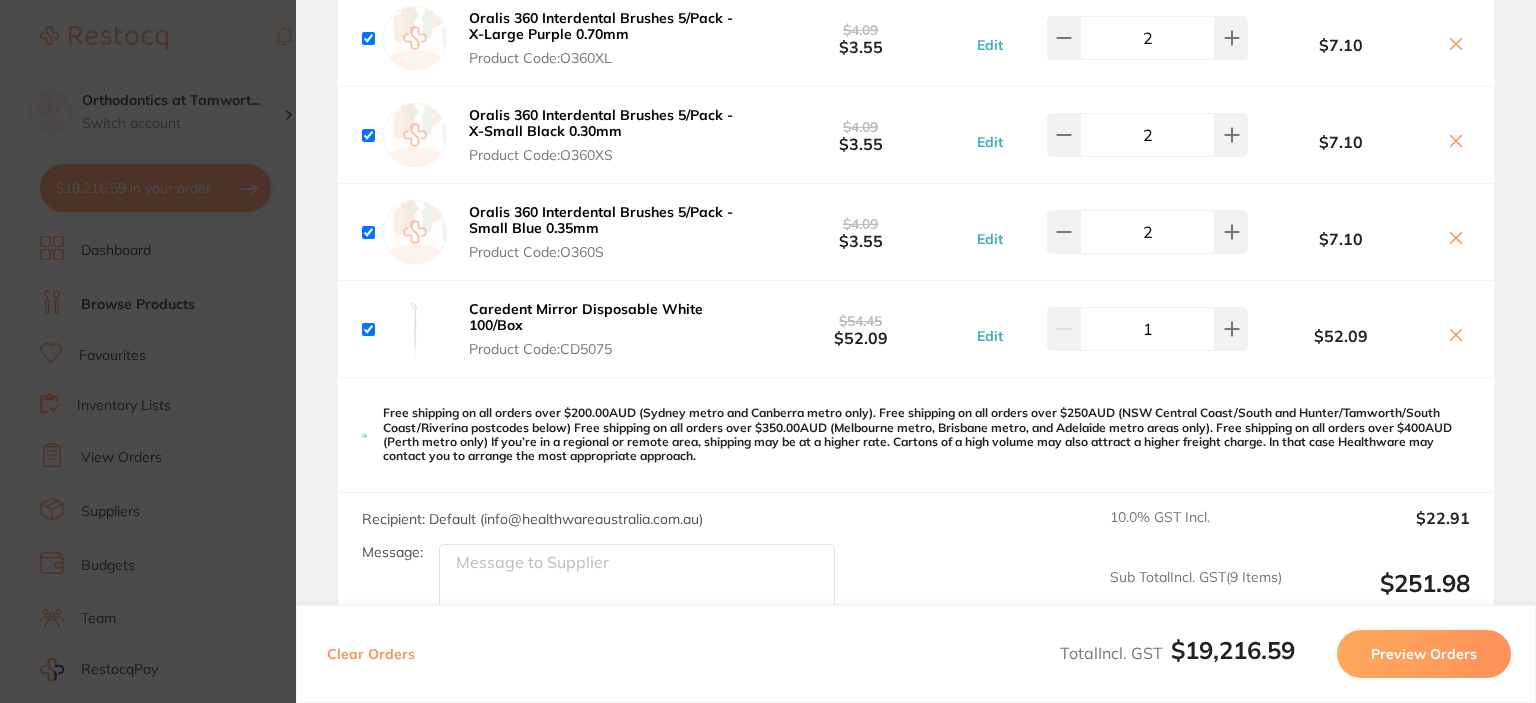 click on "Preview Orders" at bounding box center (1424, 654) 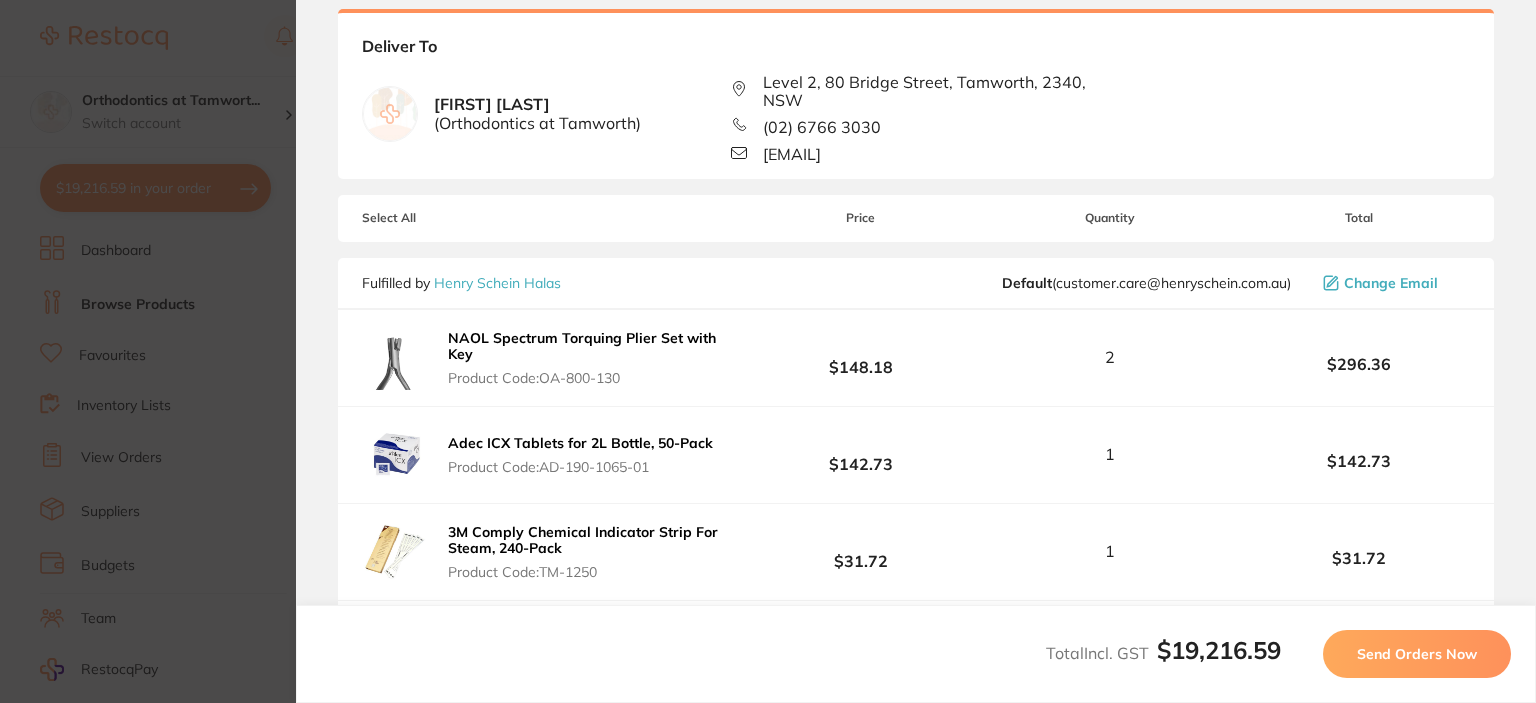 scroll, scrollTop: 0, scrollLeft: 0, axis: both 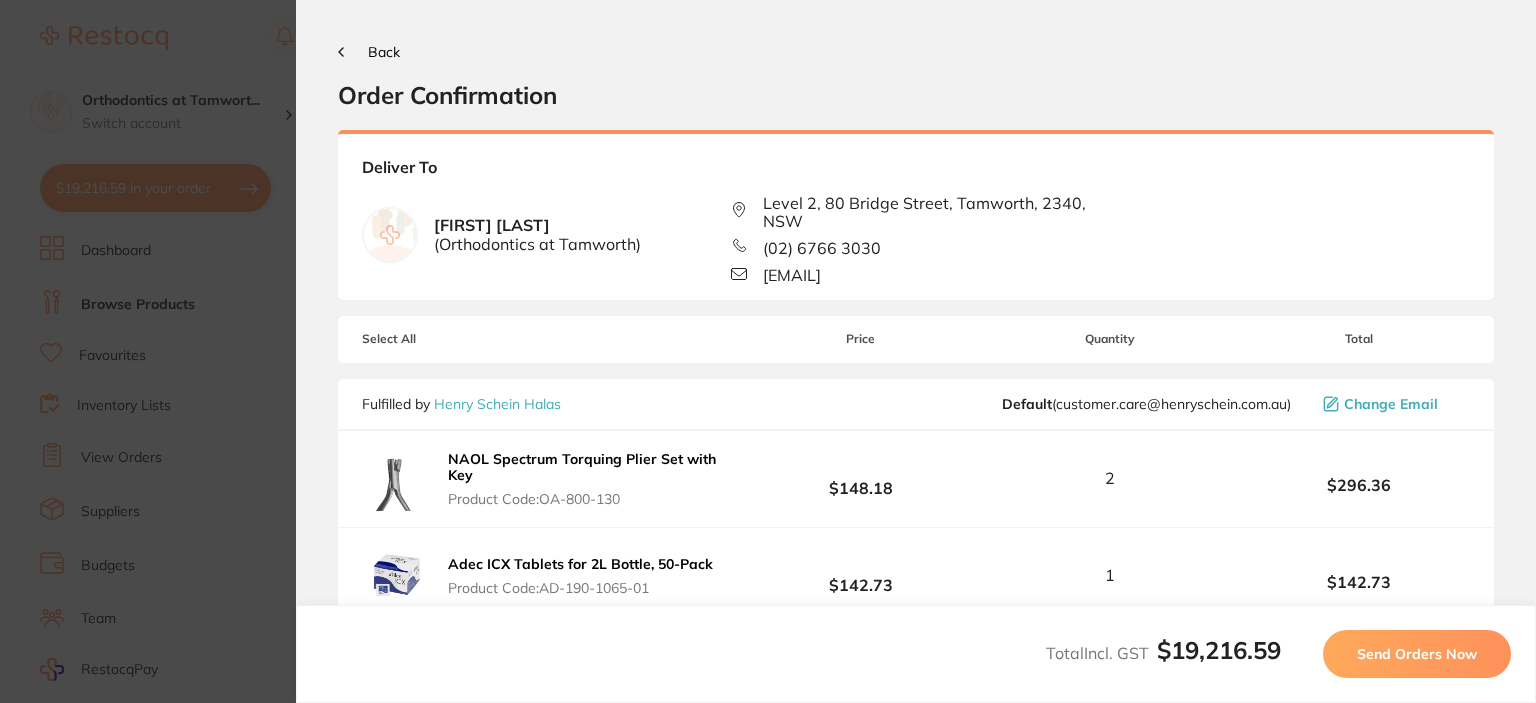 click on "Send Orders Now" at bounding box center (1417, 654) 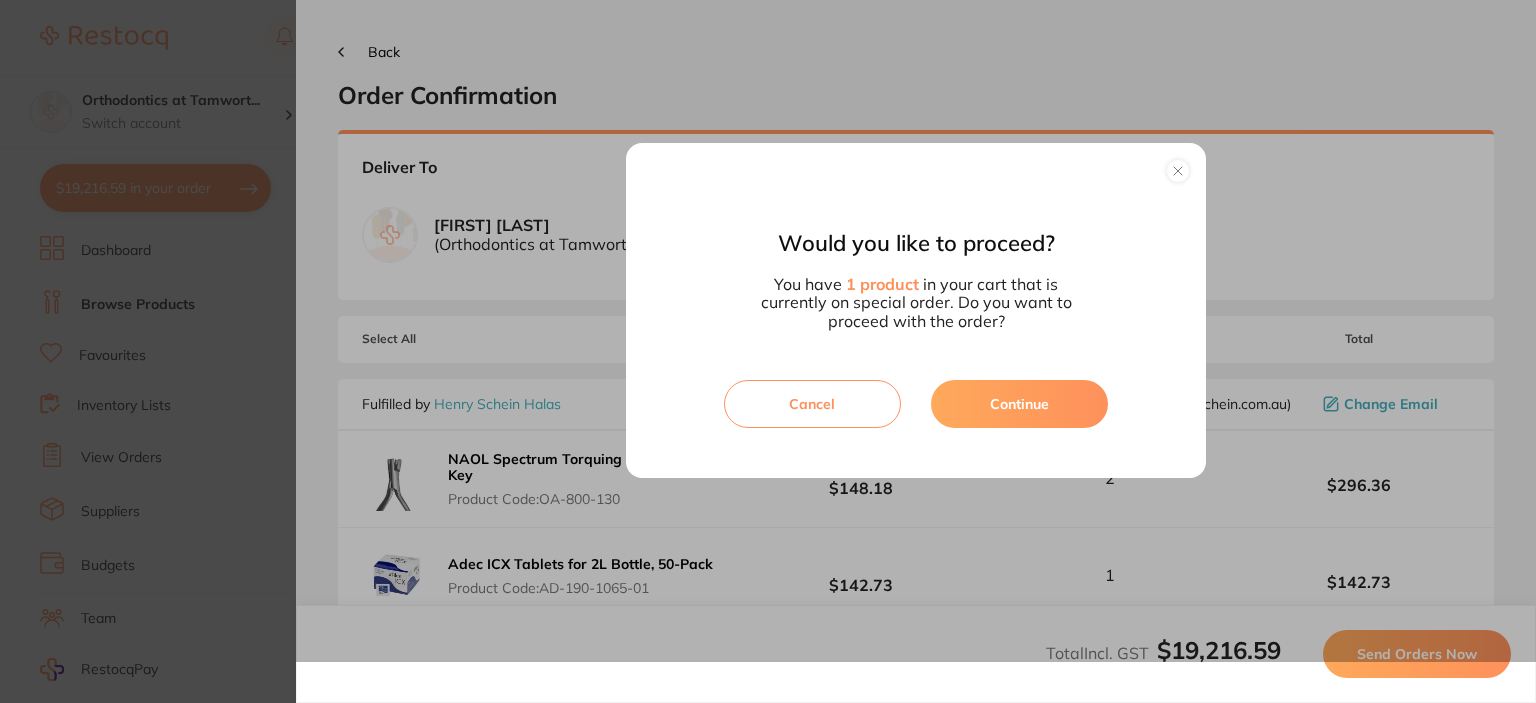 click on "Continue" at bounding box center (1019, 404) 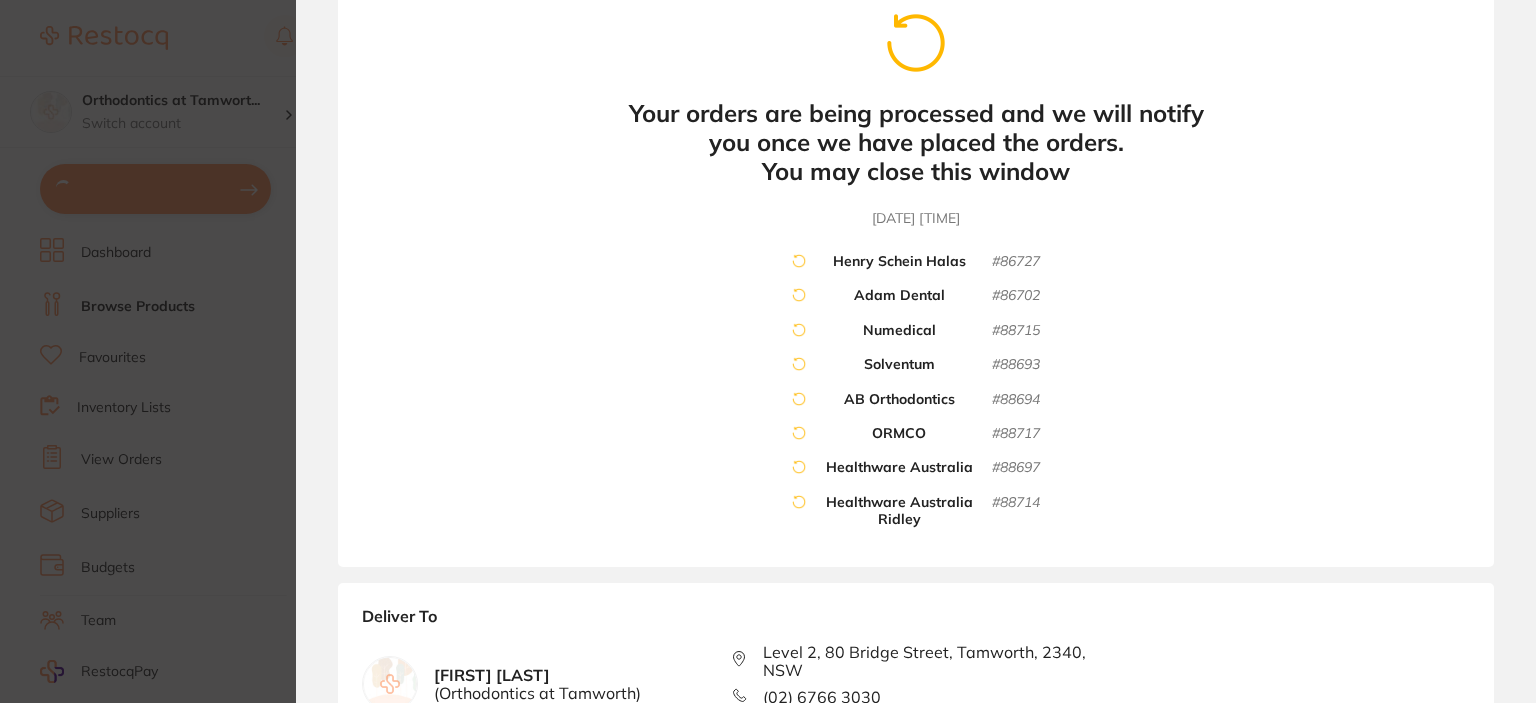 scroll, scrollTop: 35, scrollLeft: 0, axis: vertical 